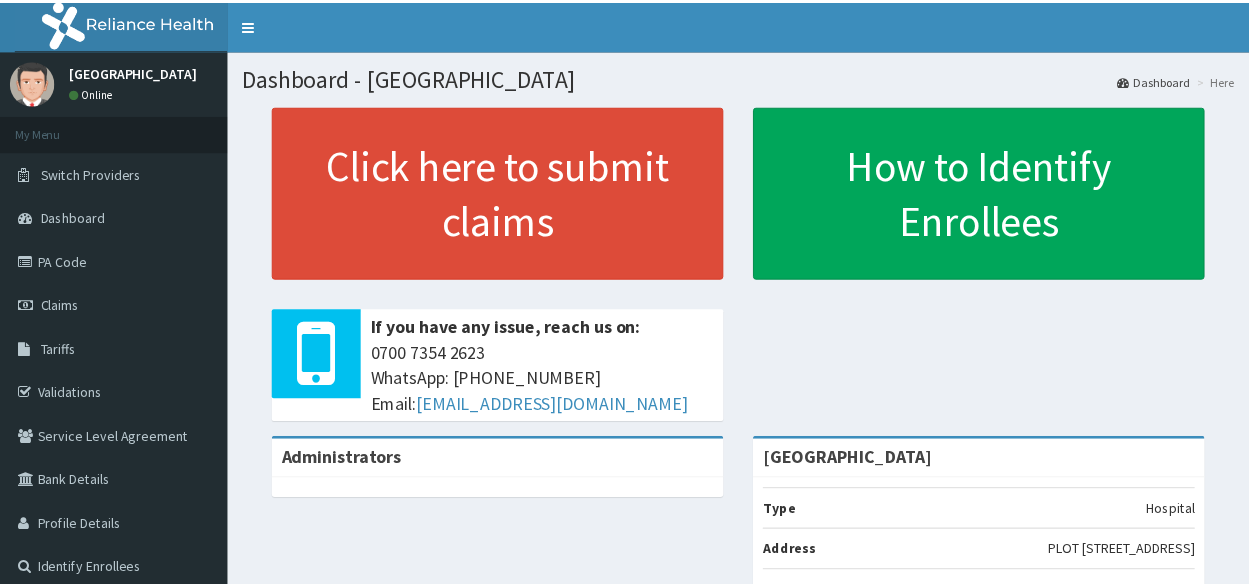 scroll, scrollTop: 0, scrollLeft: 0, axis: both 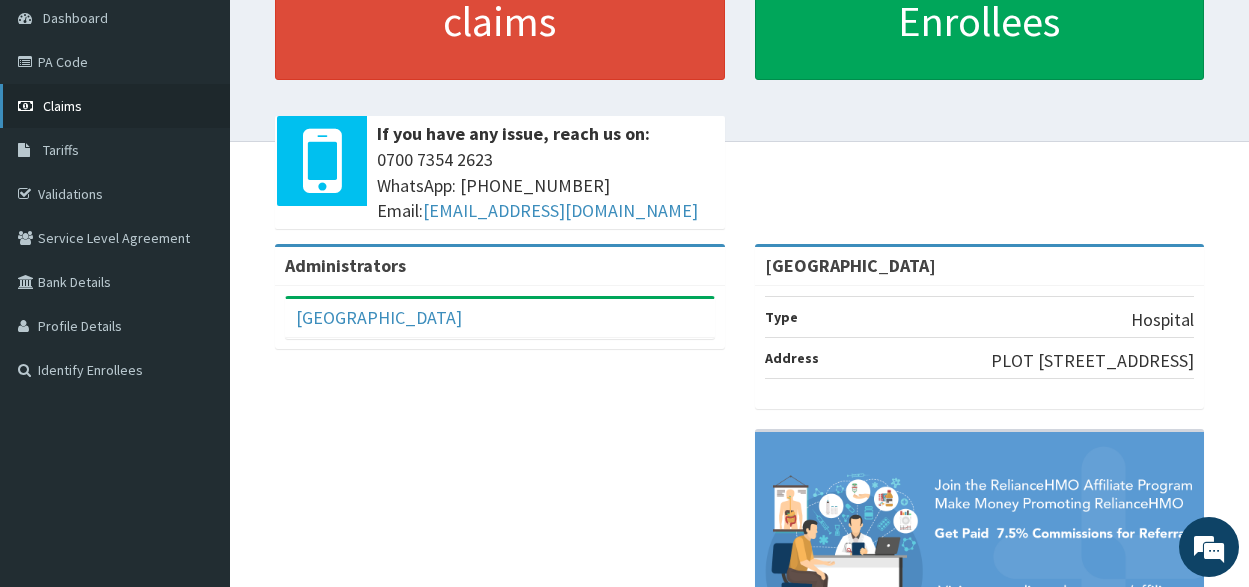 click on "Claims" at bounding box center [62, 106] 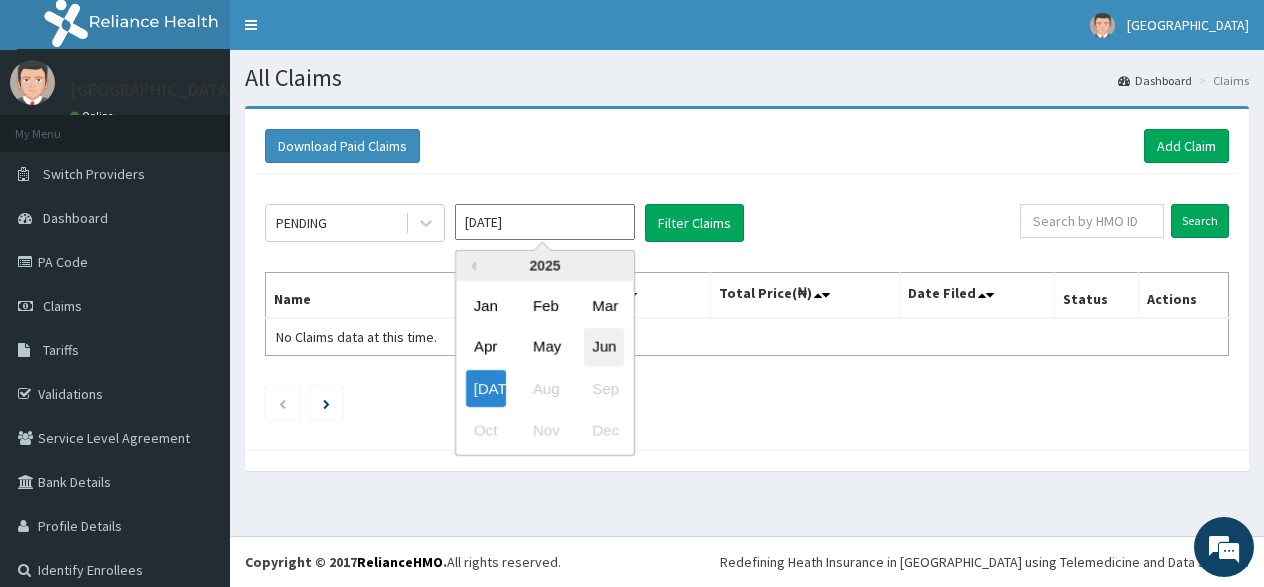 scroll, scrollTop: 0, scrollLeft: 0, axis: both 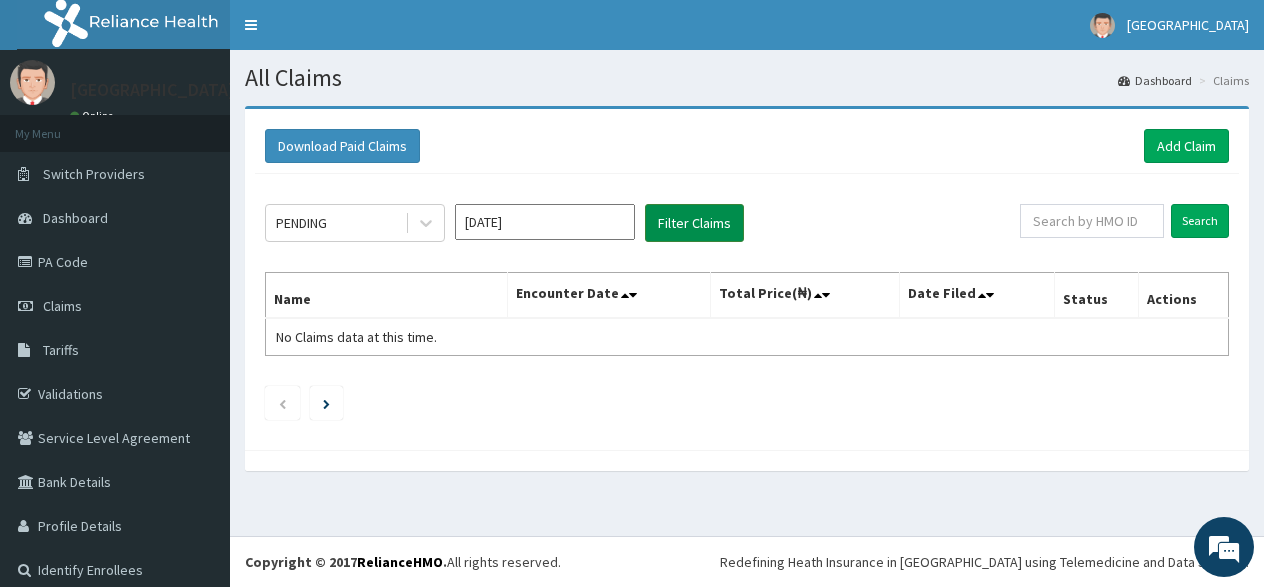 click on "Filter Claims" at bounding box center (694, 223) 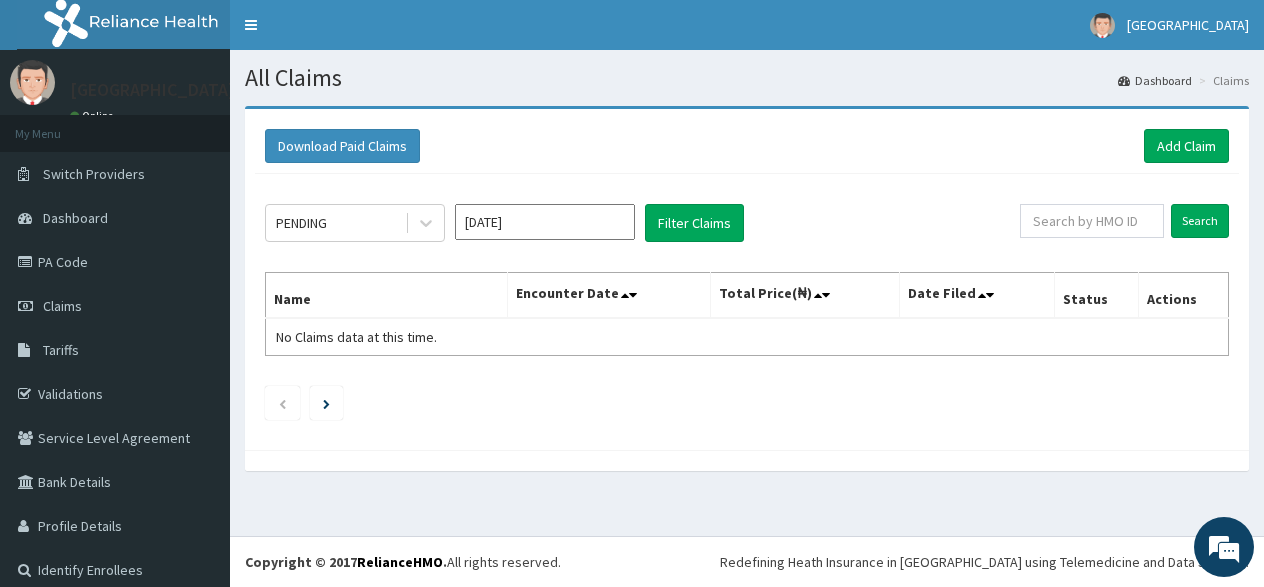 click on "PENDING Jun 2025 Filter Claims Search Name Encounter Date Total Price(₦) Date Filed Status Actions No Claims data at this time." 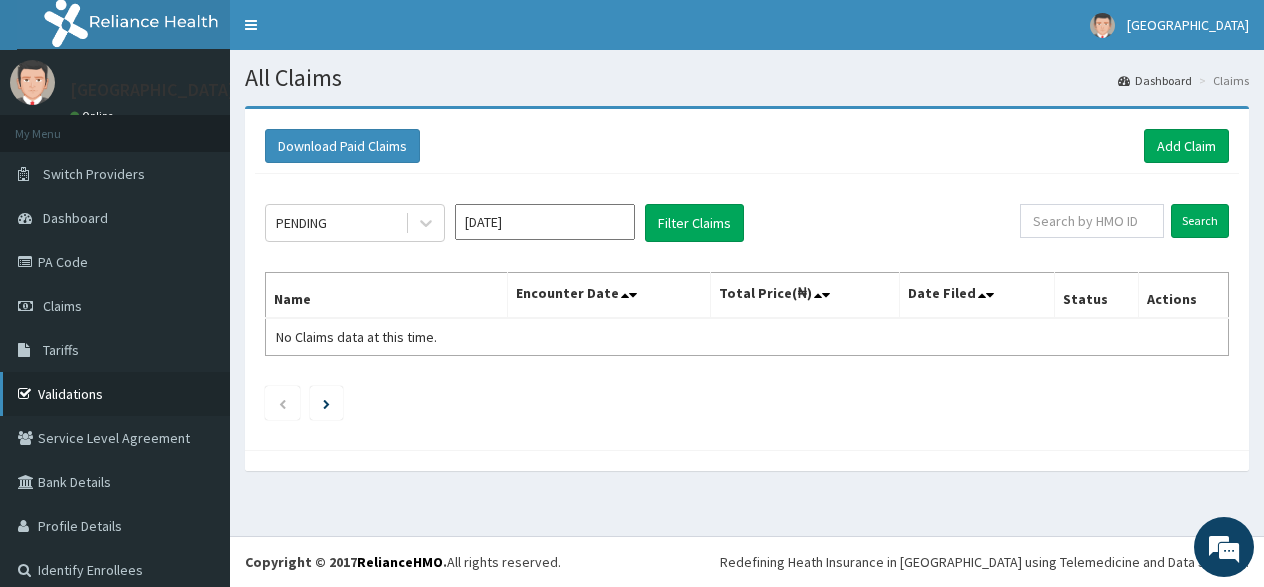 click on "Validations" at bounding box center (115, 394) 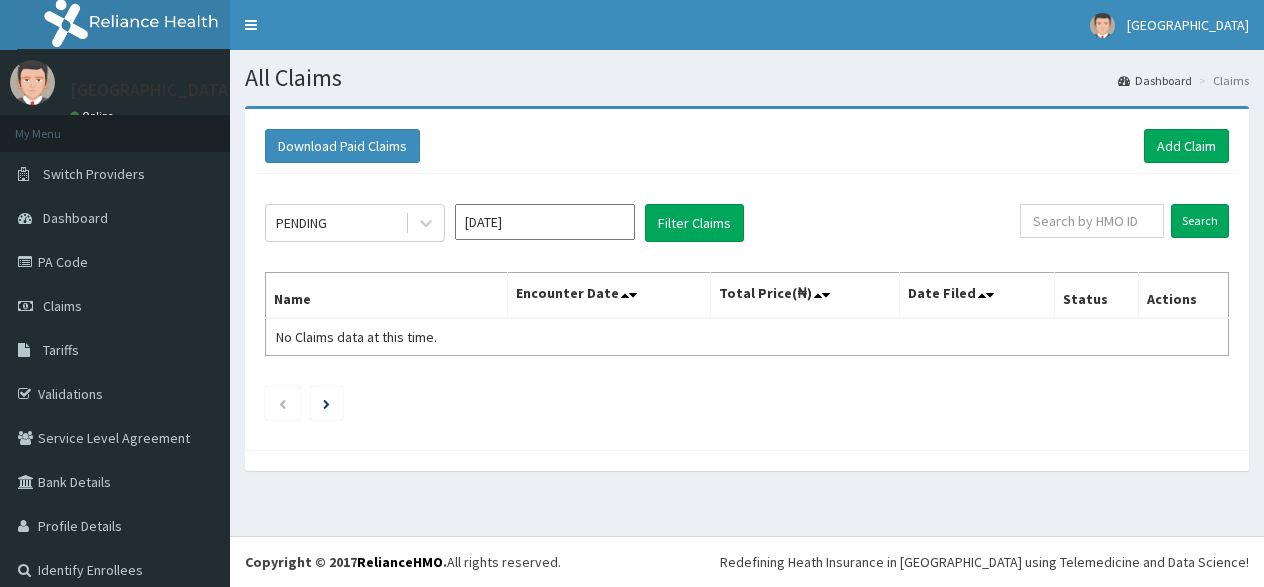scroll, scrollTop: 0, scrollLeft: 0, axis: both 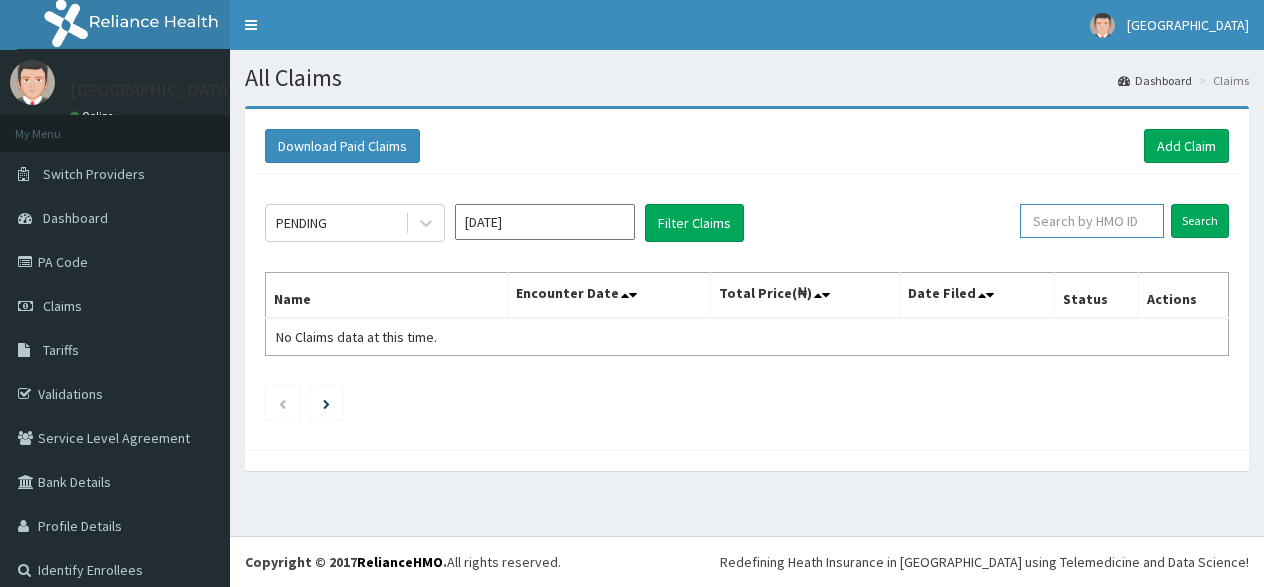 click at bounding box center [1092, 221] 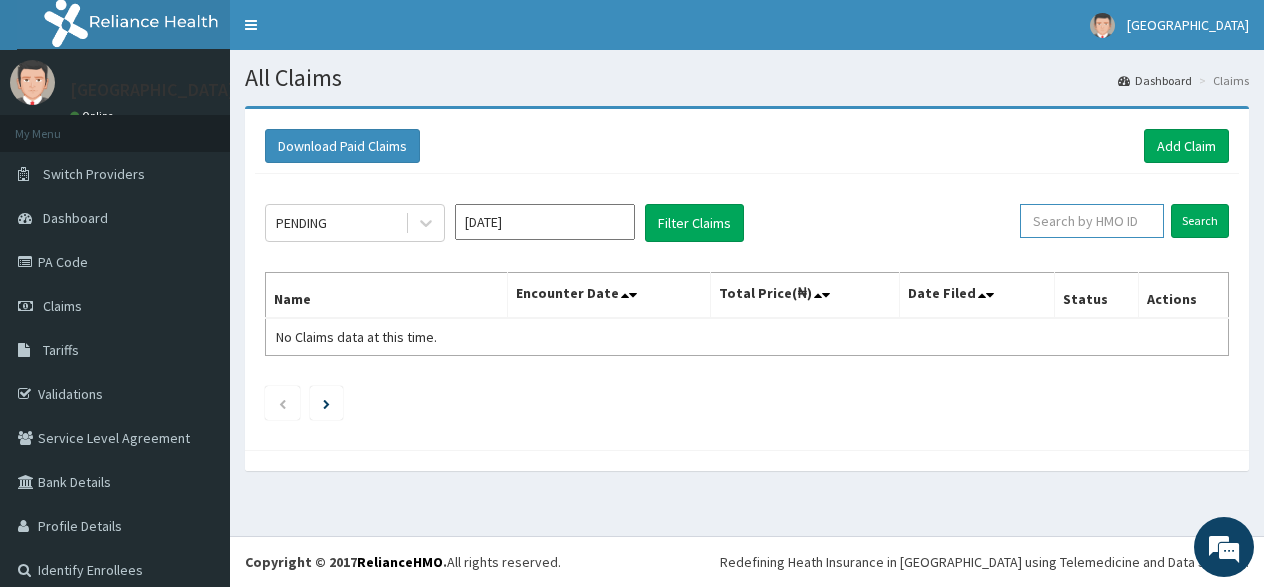 paste on "DAL/10941/A" 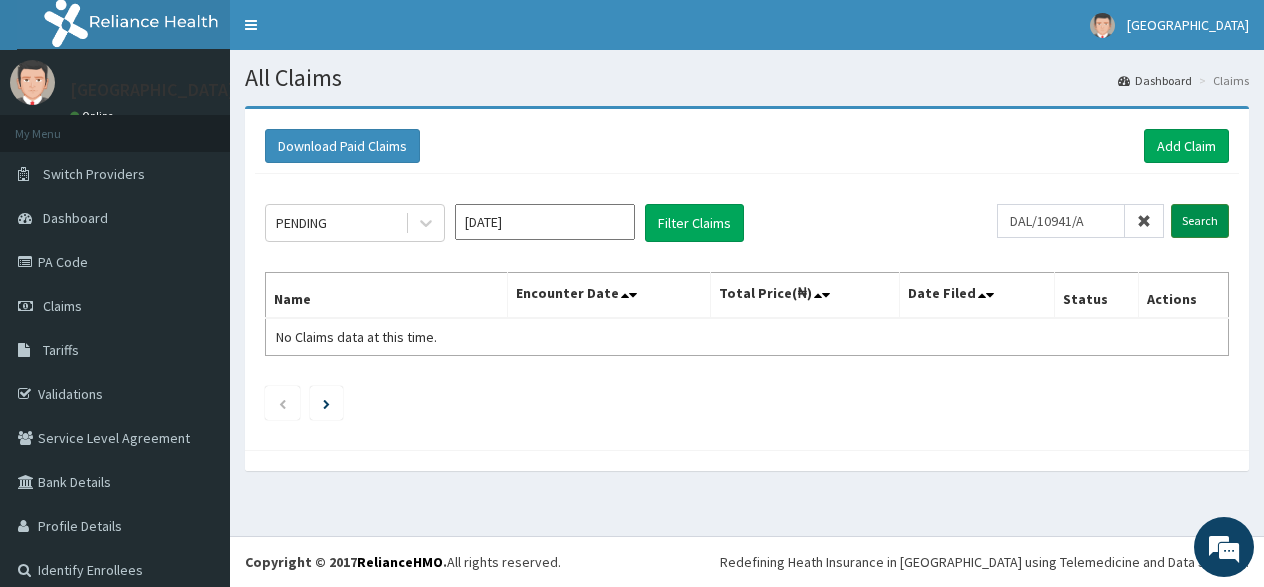 click on "Search" at bounding box center (1200, 221) 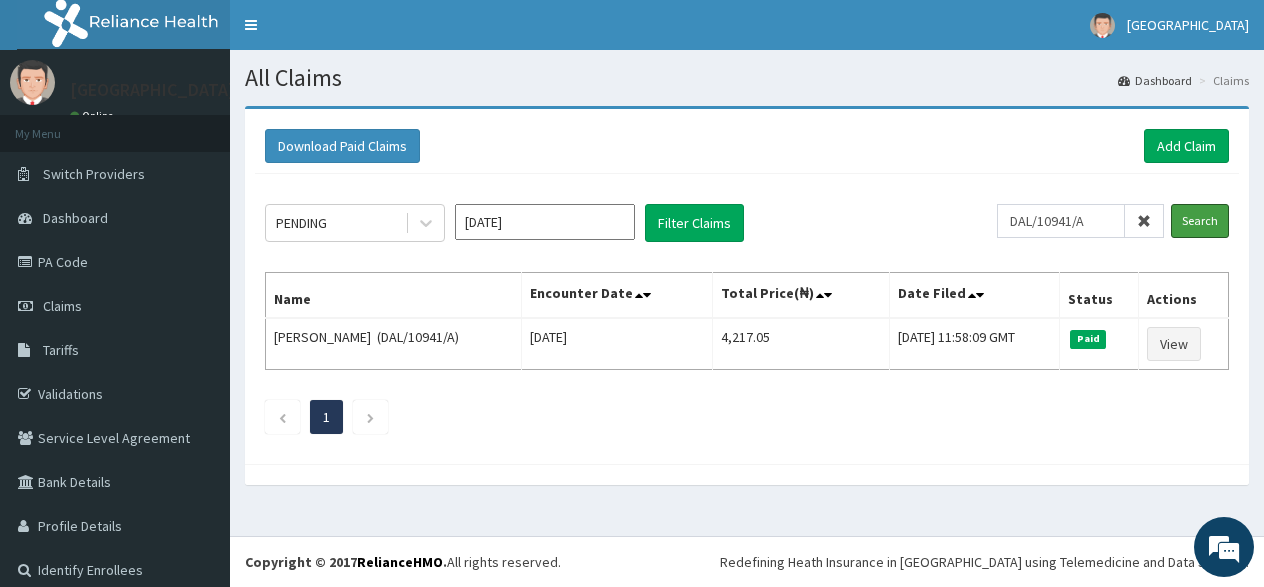 scroll, scrollTop: 0, scrollLeft: 0, axis: both 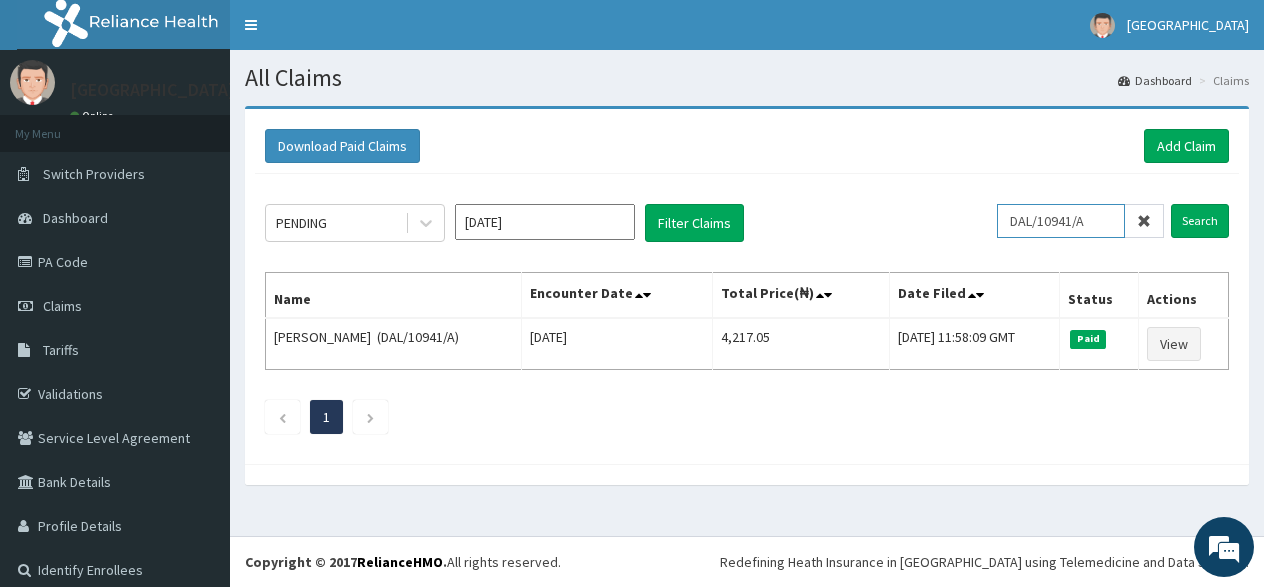 drag, startPoint x: 1083, startPoint y: 220, endPoint x: 994, endPoint y: 220, distance: 89 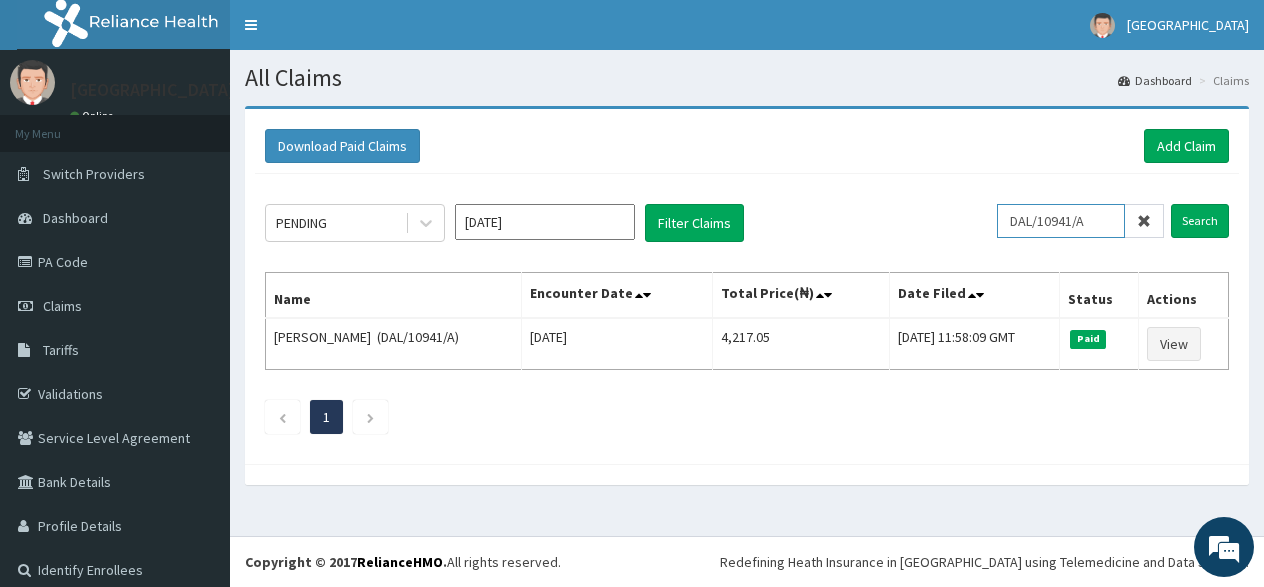 paste on "AOF/10075" 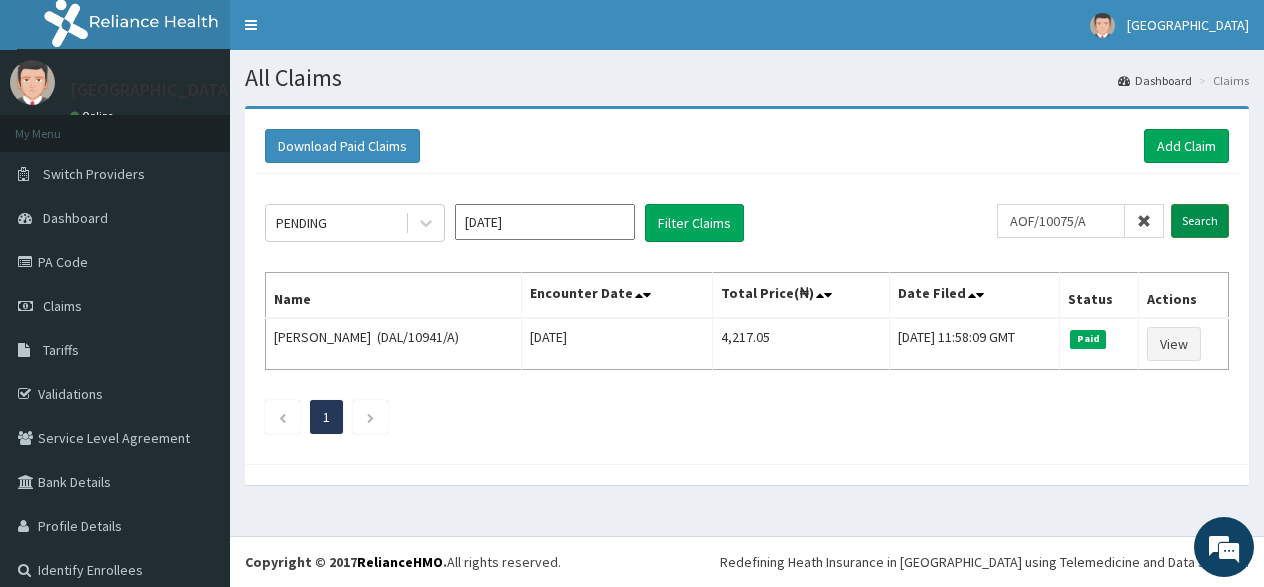 click on "Search" at bounding box center [1200, 221] 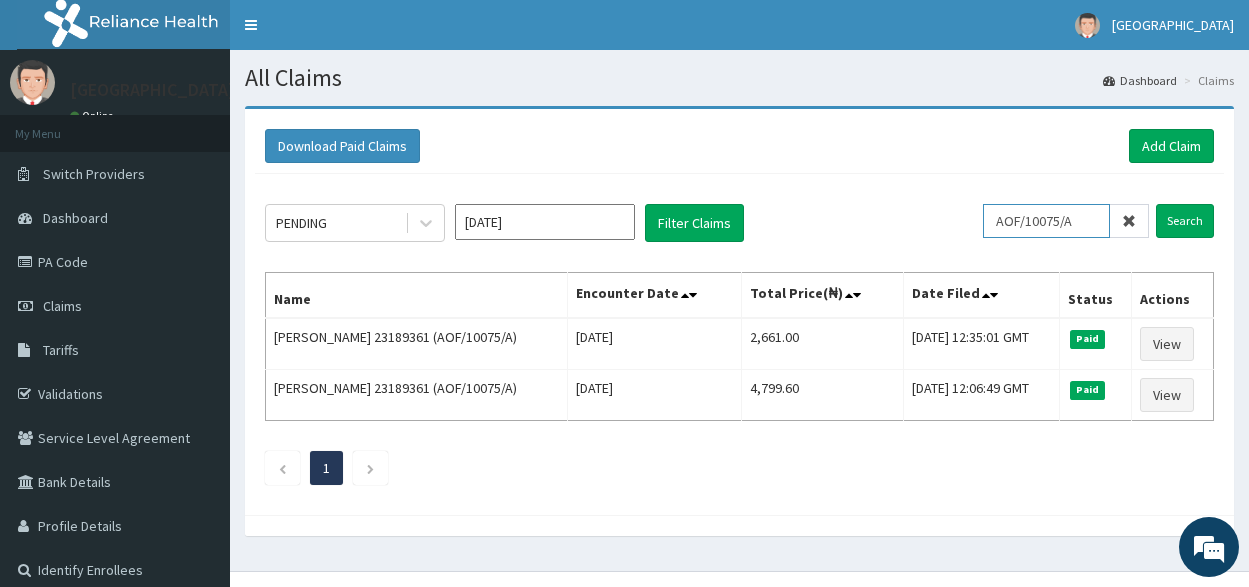 drag, startPoint x: 1085, startPoint y: 216, endPoint x: 998, endPoint y: 215, distance: 87.005745 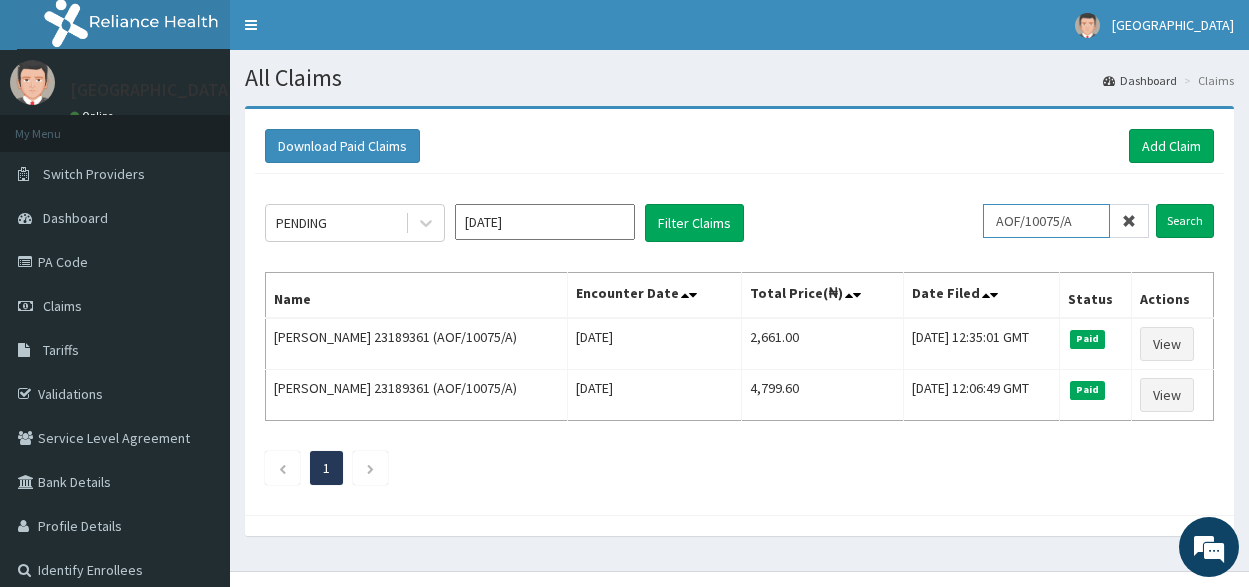 paste on "138" 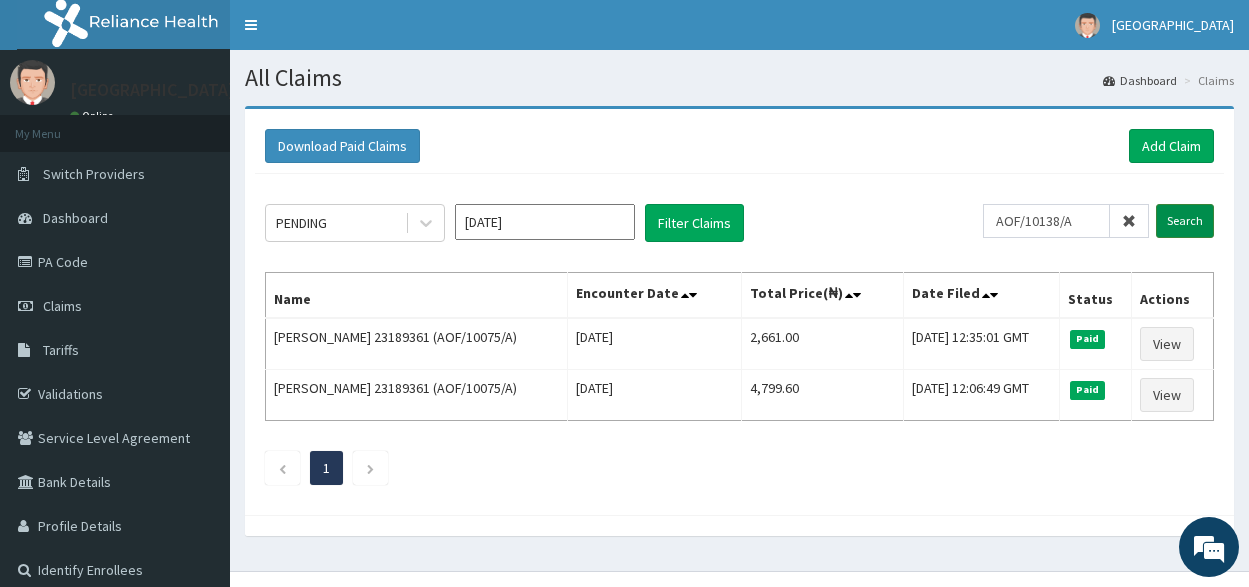 click on "Search" at bounding box center (1185, 221) 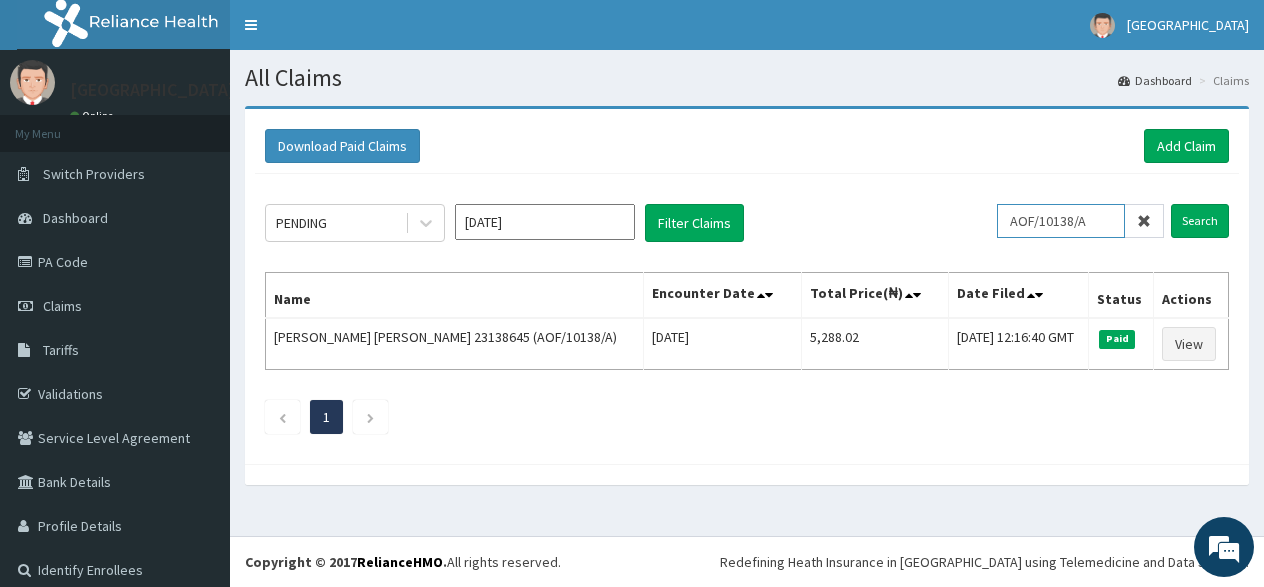 drag, startPoint x: 1090, startPoint y: 217, endPoint x: 960, endPoint y: 224, distance: 130.18832 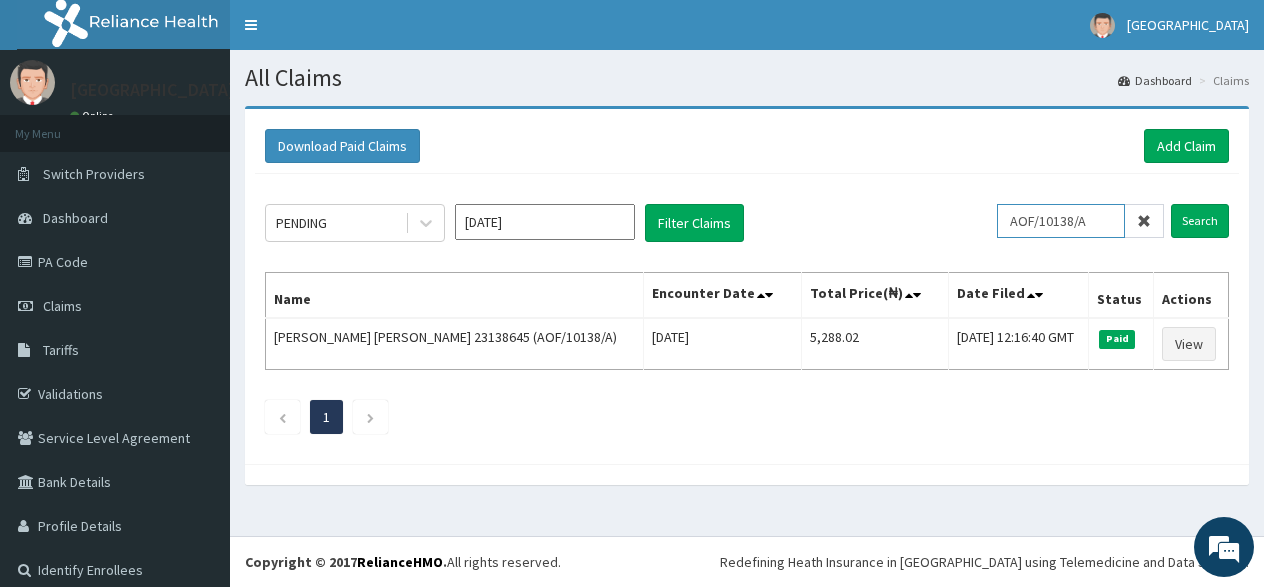 paste on "B" 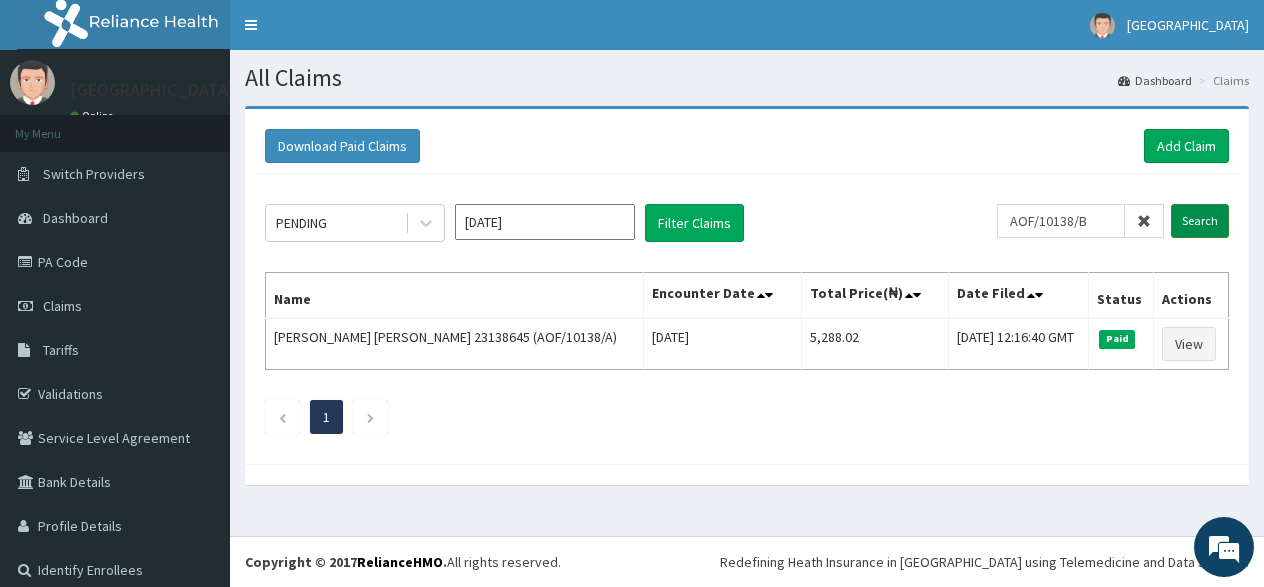 click on "Search" at bounding box center (1200, 221) 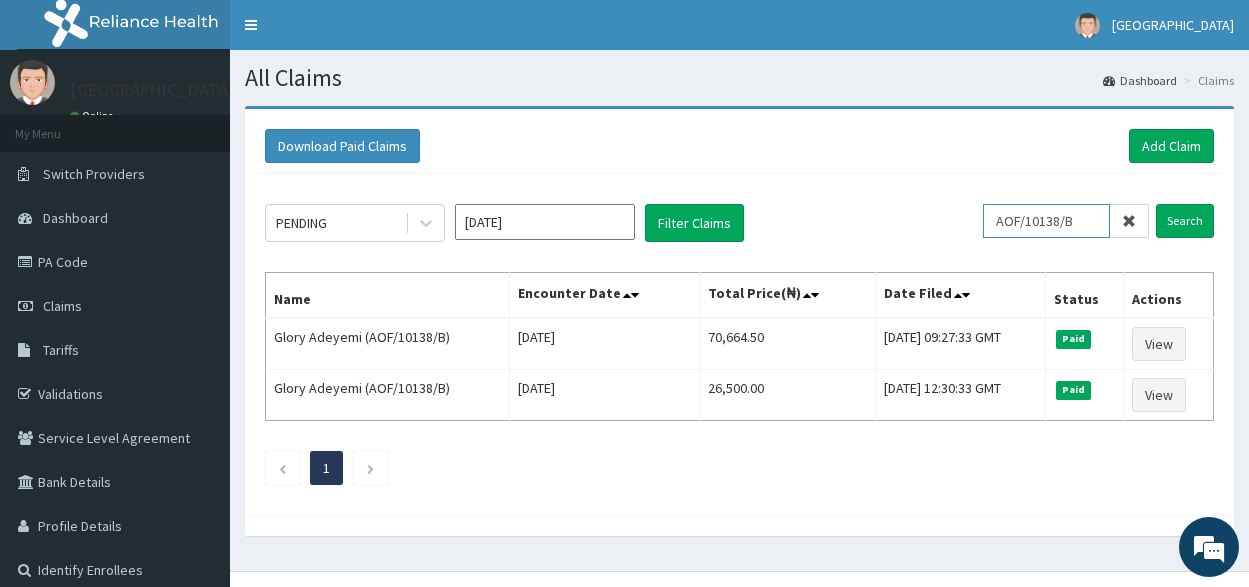 drag, startPoint x: 1083, startPoint y: 223, endPoint x: 989, endPoint y: 223, distance: 94 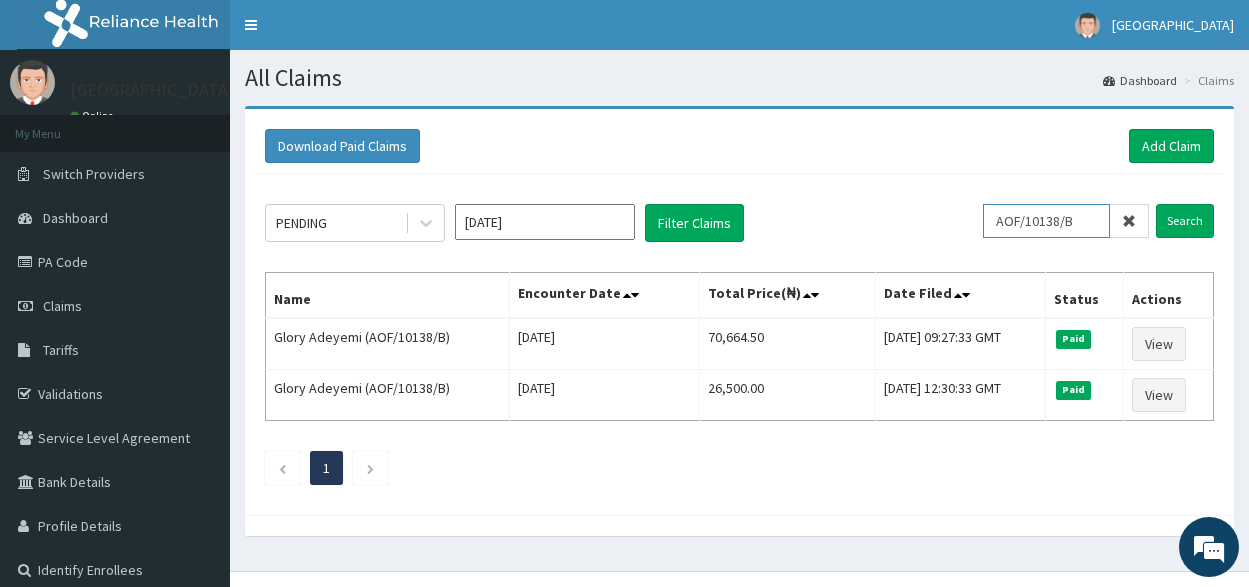 paste on "A" 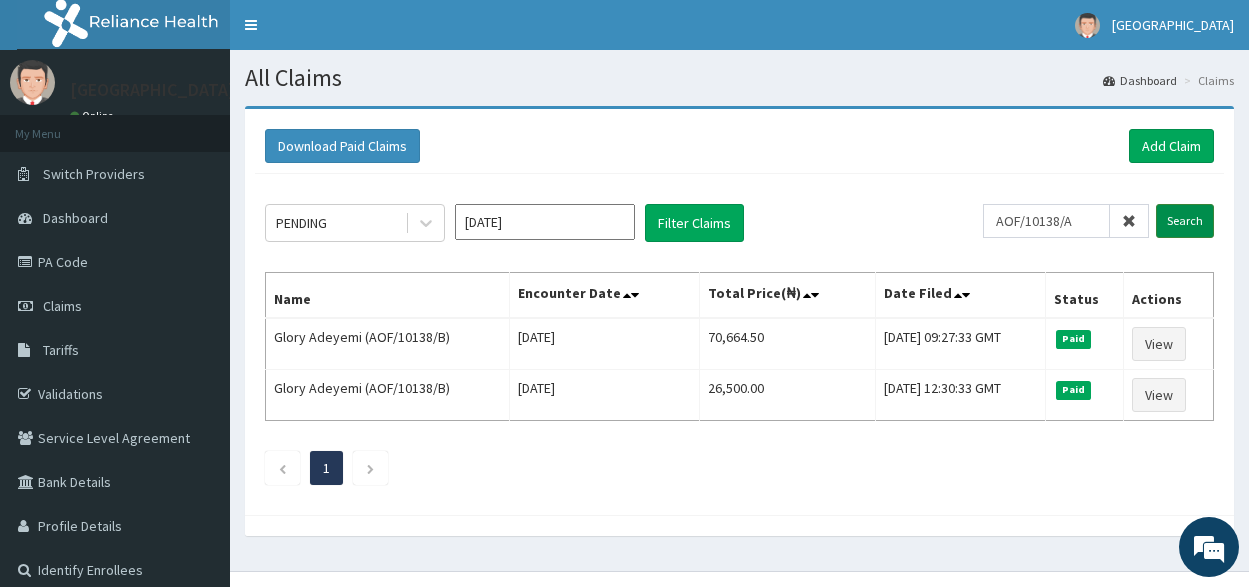 click on "Search" at bounding box center [1185, 221] 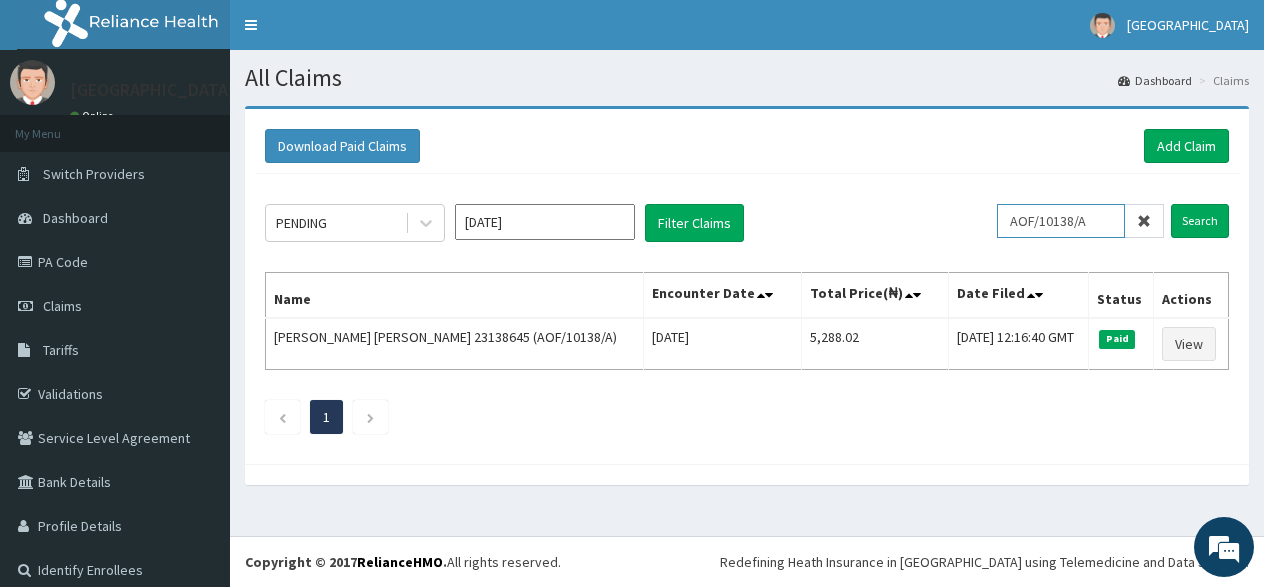 drag, startPoint x: 1081, startPoint y: 224, endPoint x: 1001, endPoint y: 228, distance: 80.09994 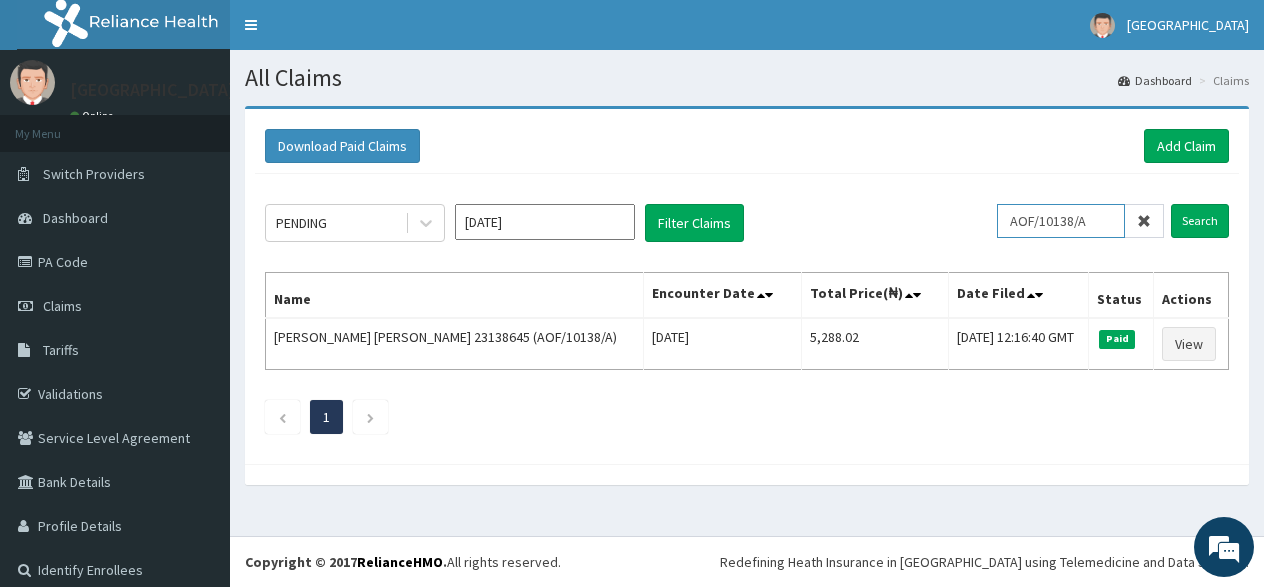 paste on "VZZ/10026" 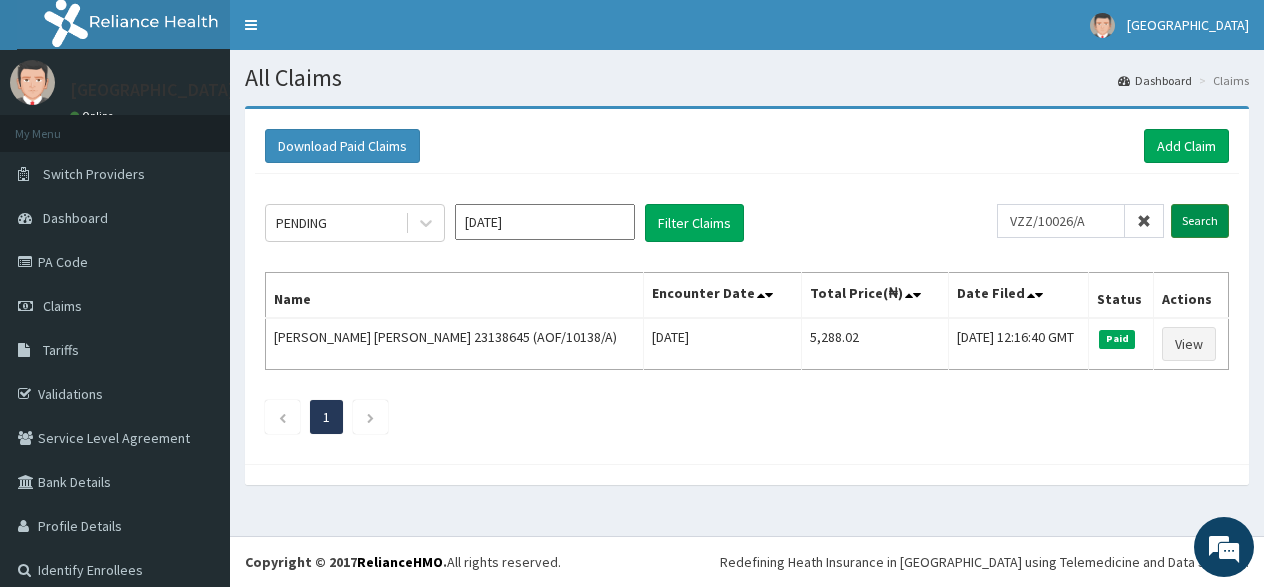 click on "Search" at bounding box center (1200, 221) 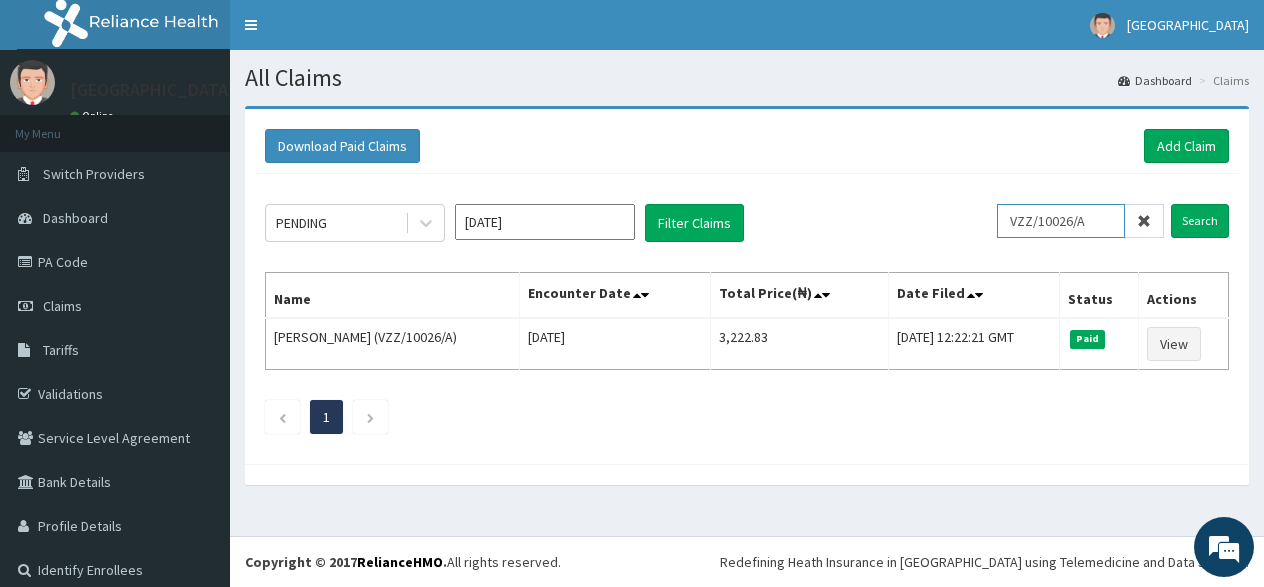 drag, startPoint x: 1085, startPoint y: 217, endPoint x: 987, endPoint y: 217, distance: 98 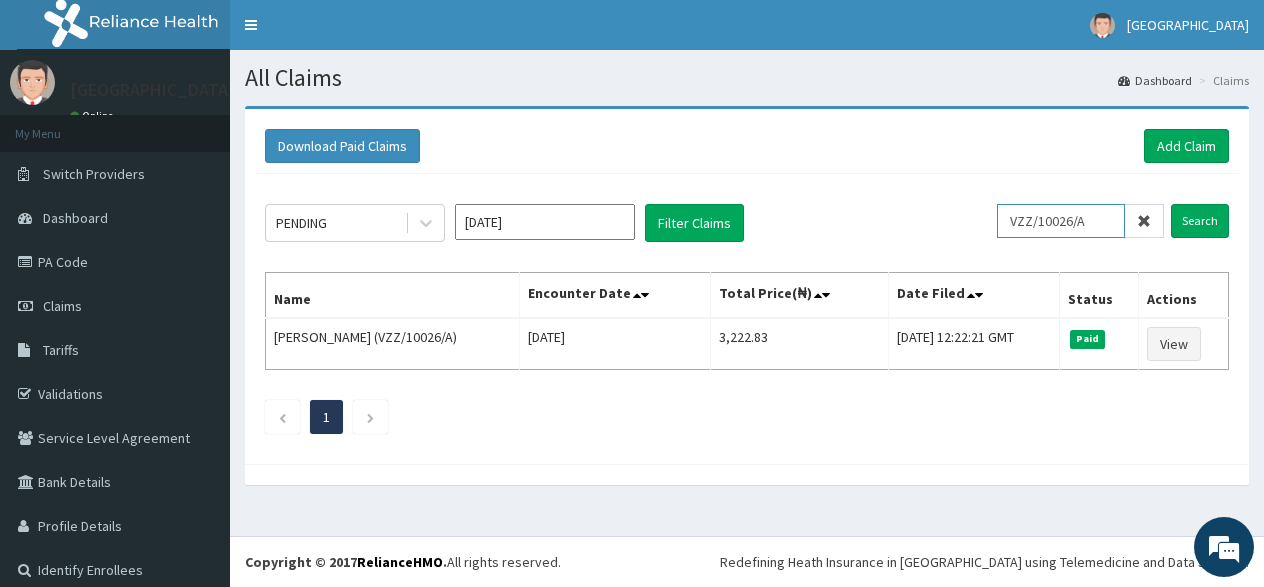 paste on "GBF/10418" 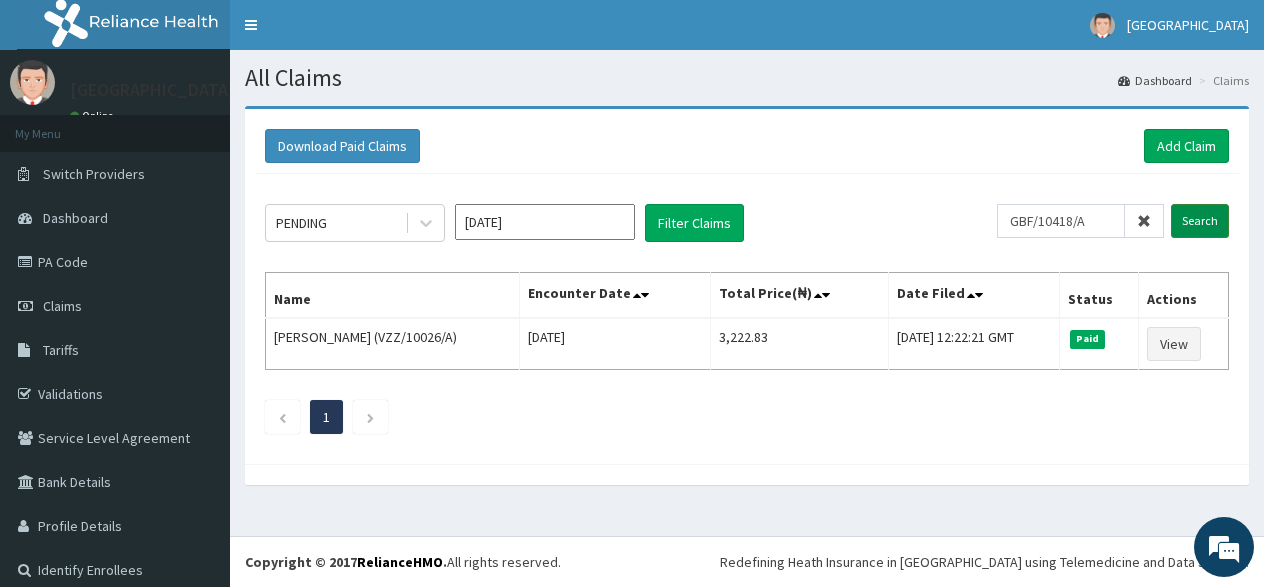 click on "Search" at bounding box center [1200, 221] 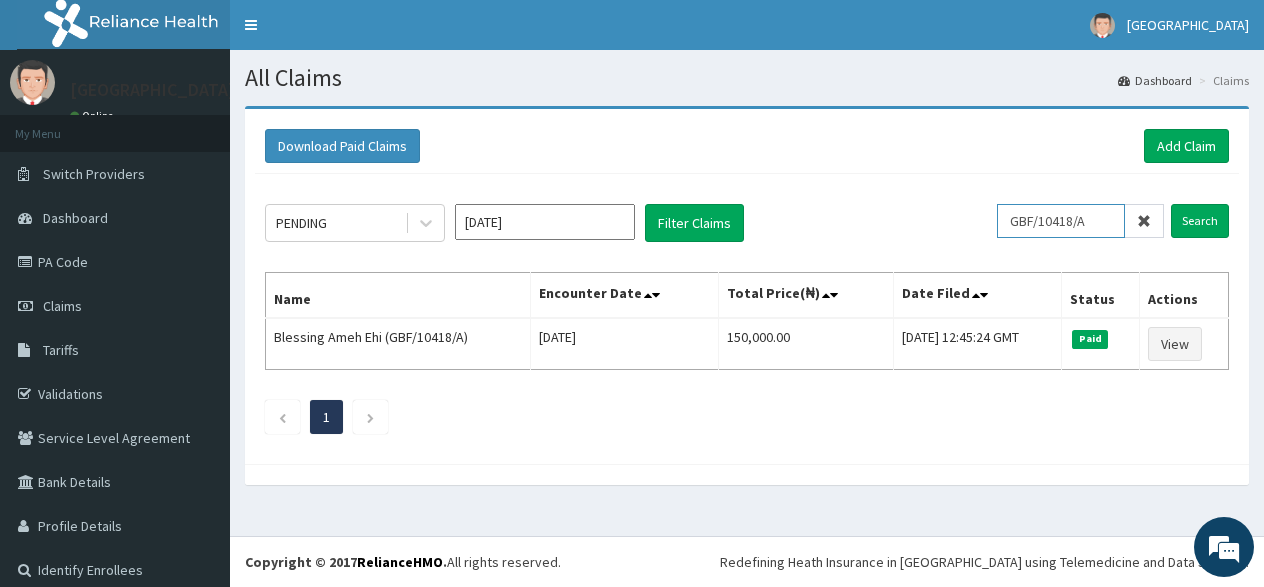 drag, startPoint x: 1085, startPoint y: 219, endPoint x: 971, endPoint y: 224, distance: 114.1096 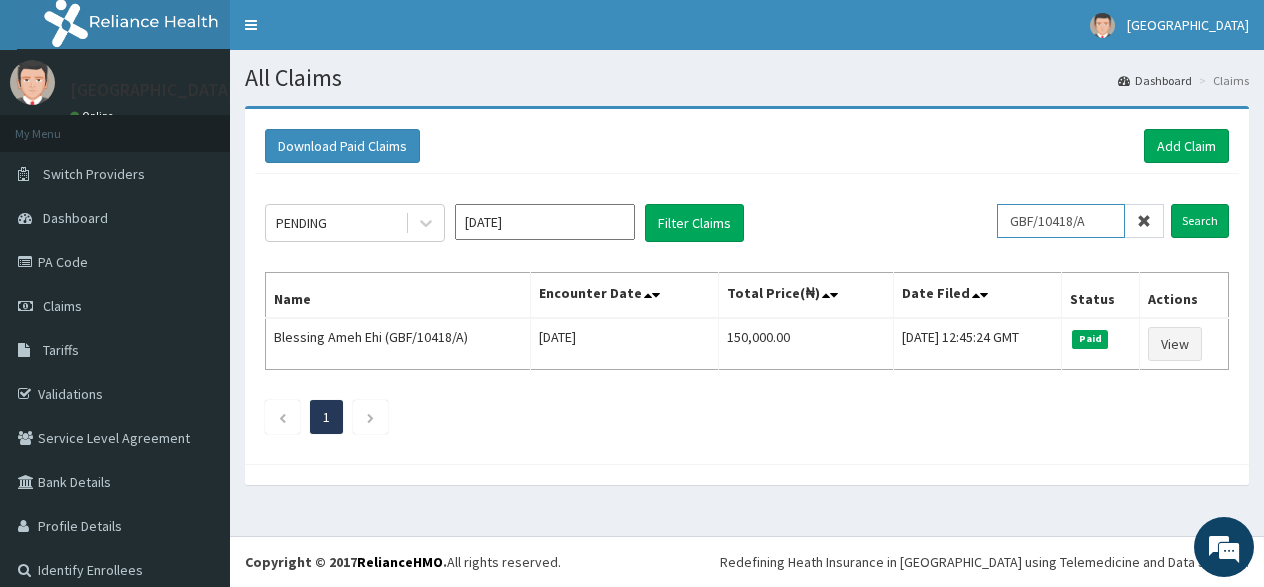 paste on "019" 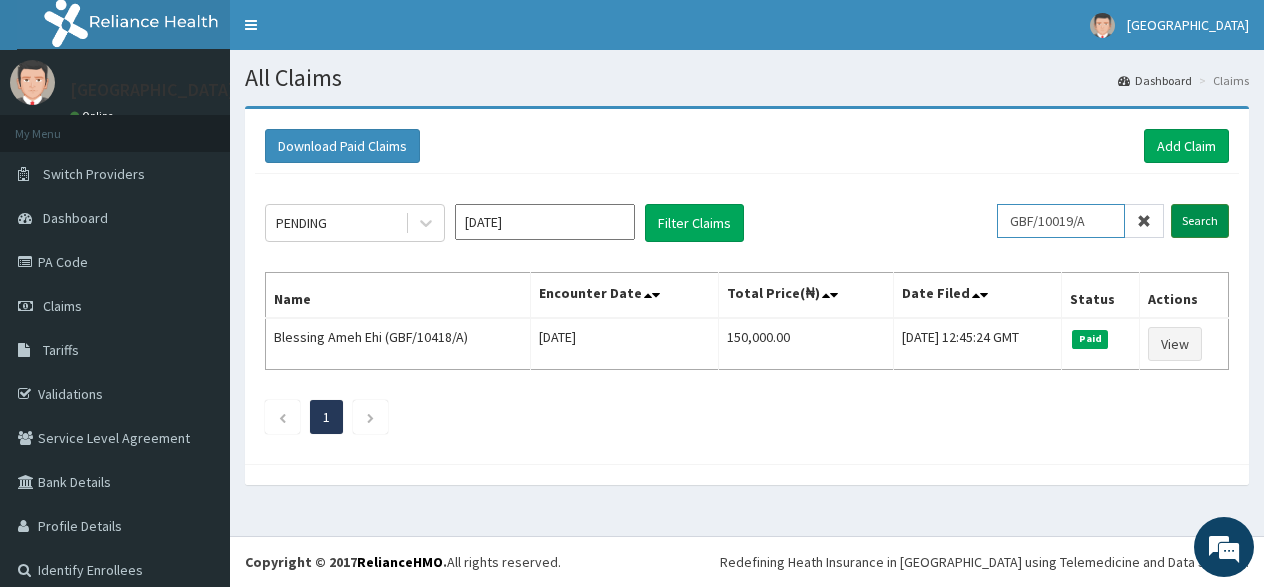 type on "GBF/10019/A" 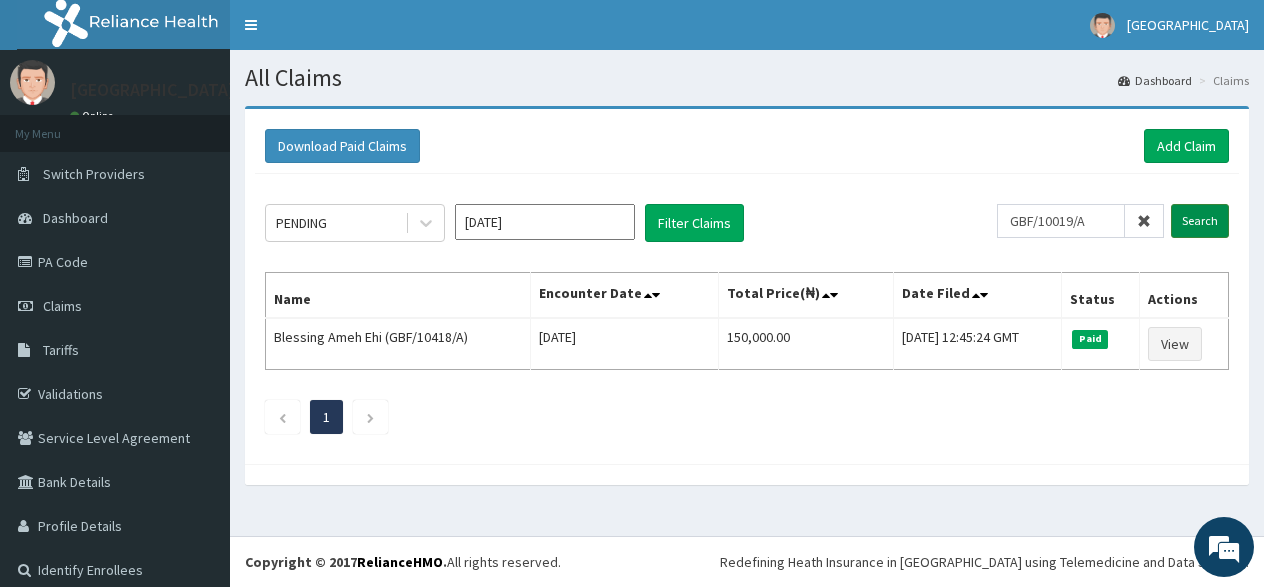 click on "Search" at bounding box center (1200, 221) 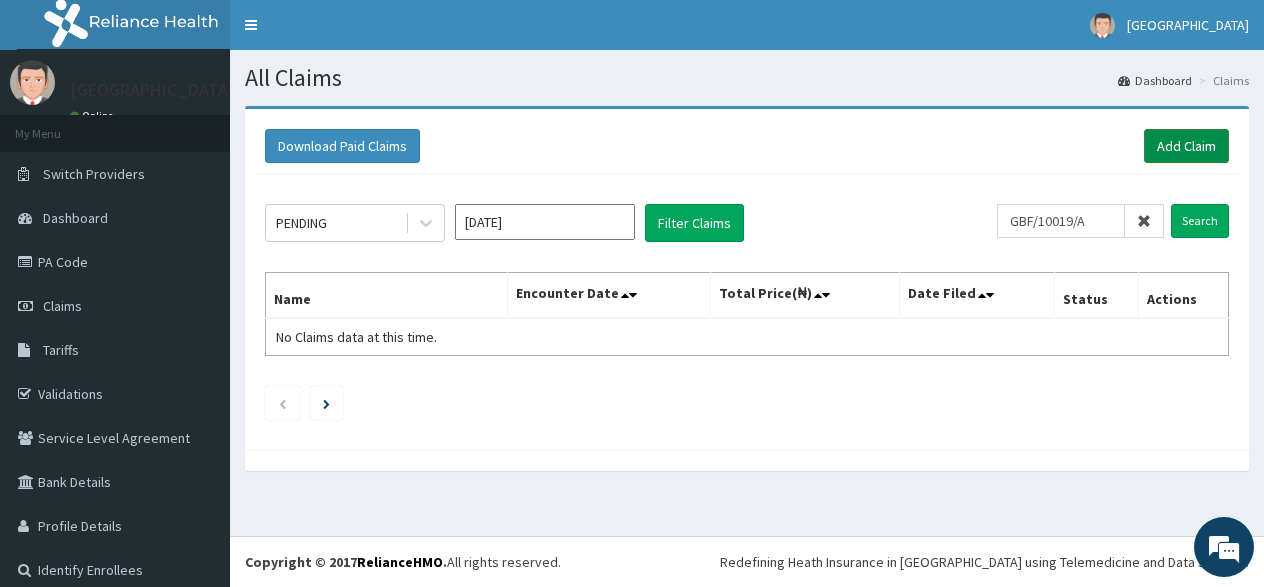 click on "Add Claim" at bounding box center [1186, 146] 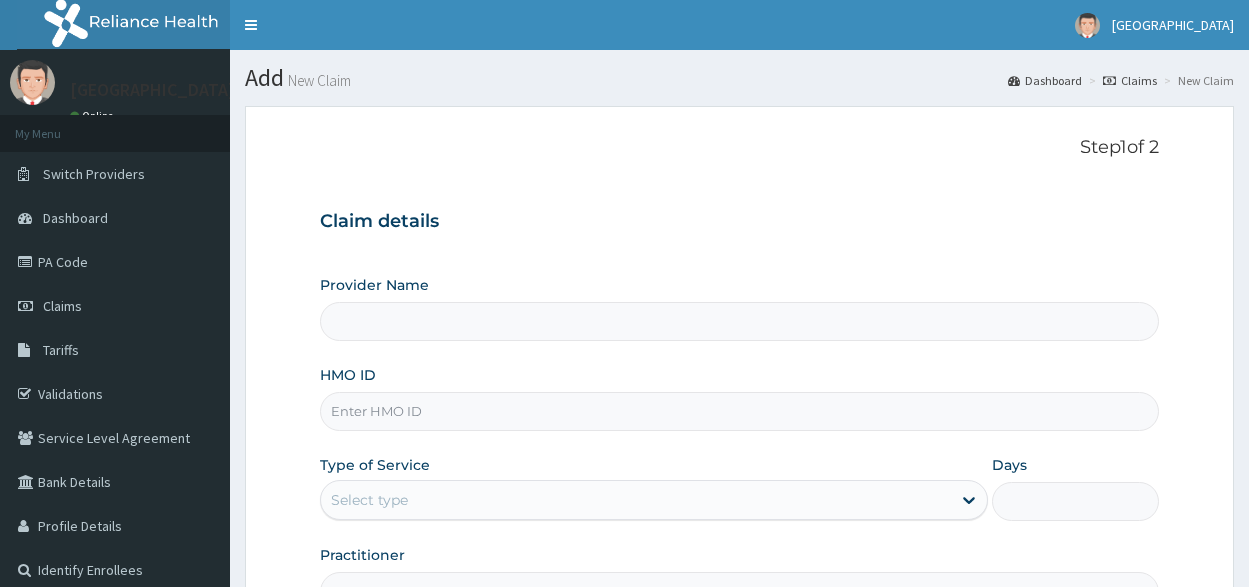 scroll, scrollTop: 0, scrollLeft: 0, axis: both 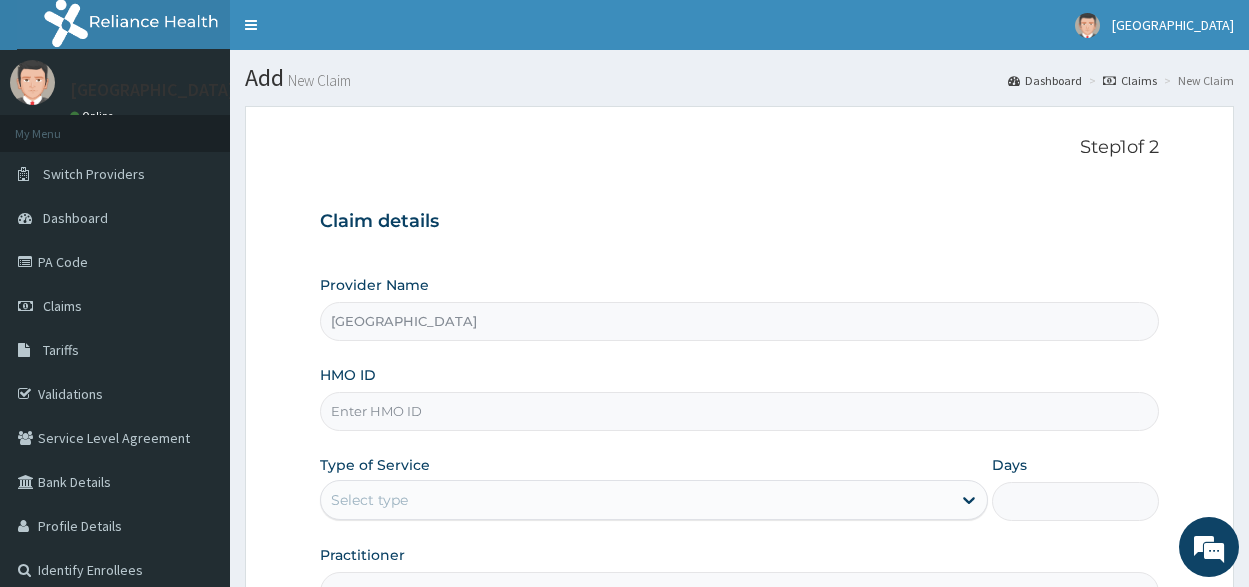 click on "HMO ID" at bounding box center (739, 411) 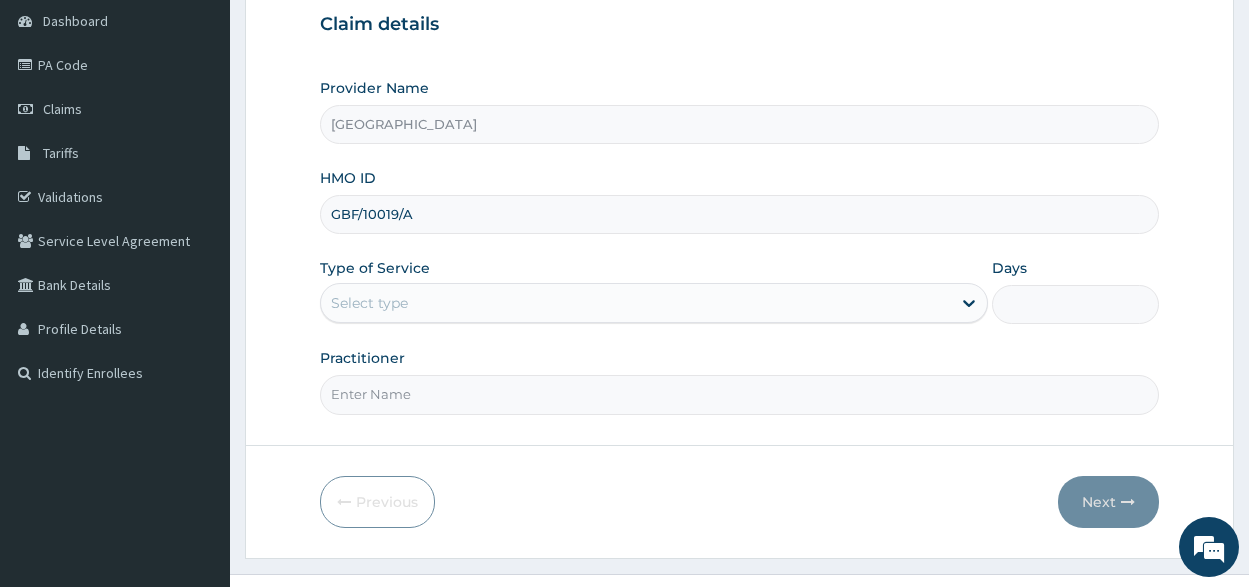 scroll, scrollTop: 200, scrollLeft: 0, axis: vertical 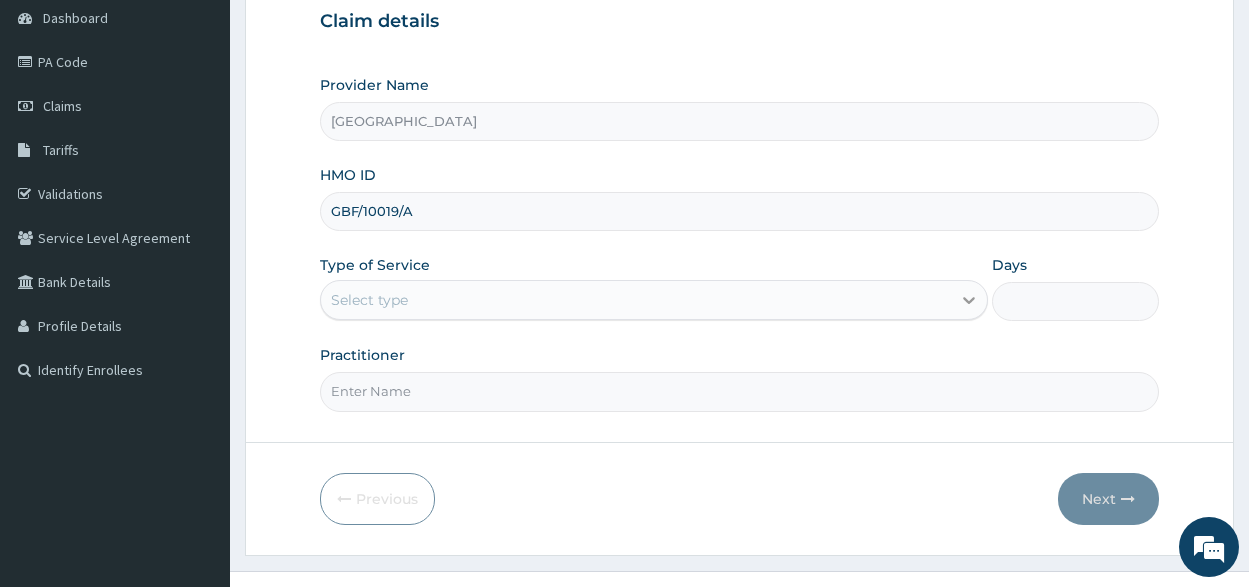 type on "GBF/10019/A" 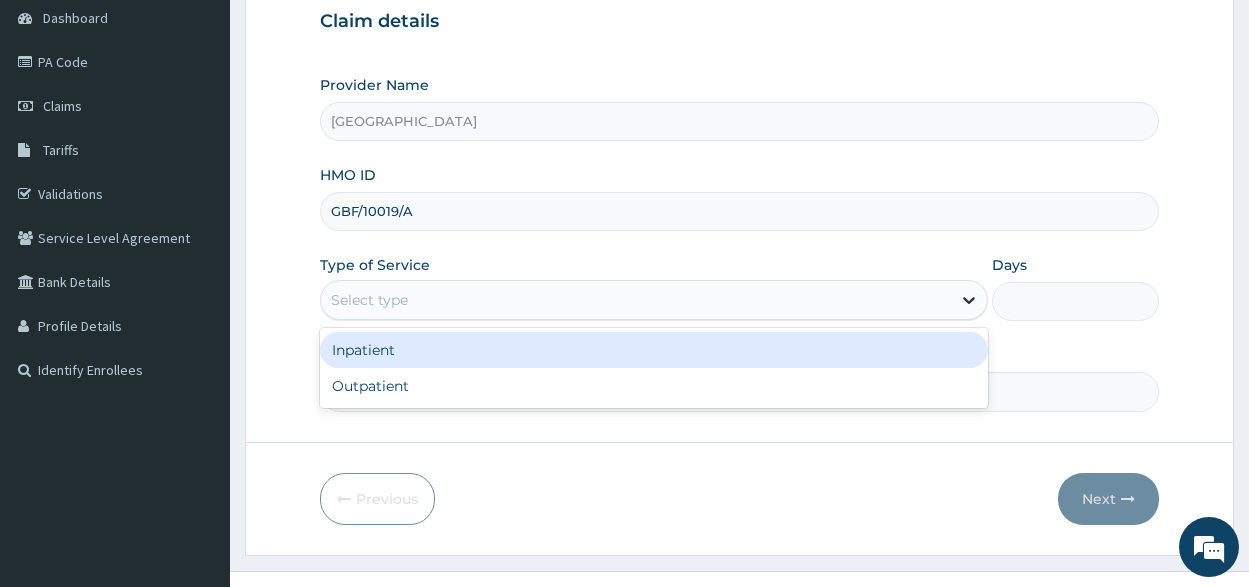 click 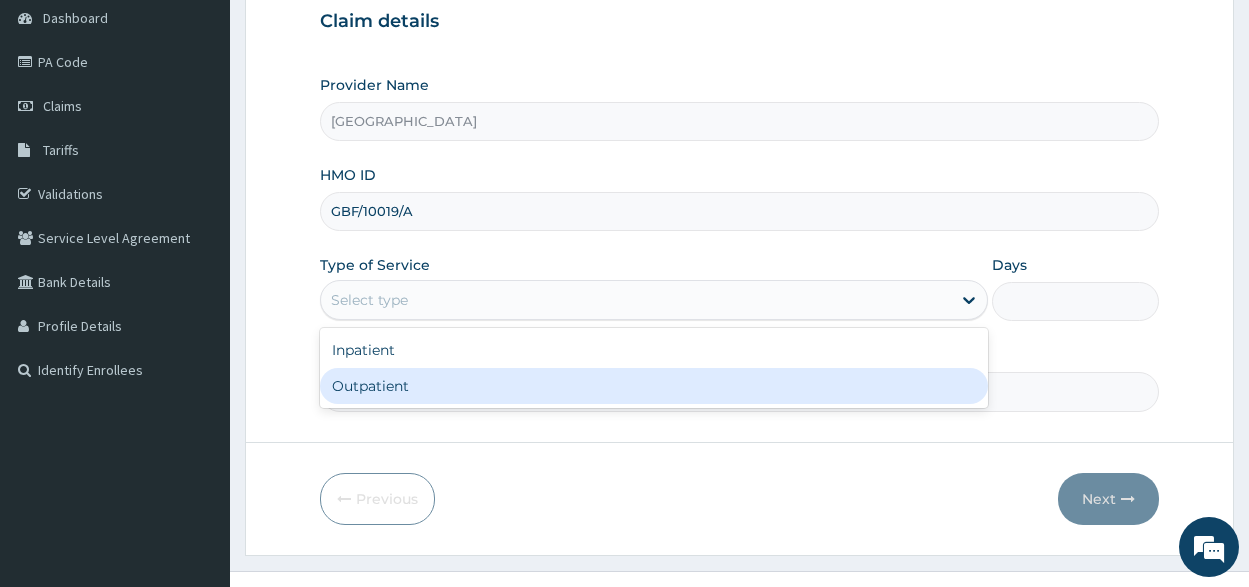 drag, startPoint x: 385, startPoint y: 386, endPoint x: 567, endPoint y: 401, distance: 182.61708 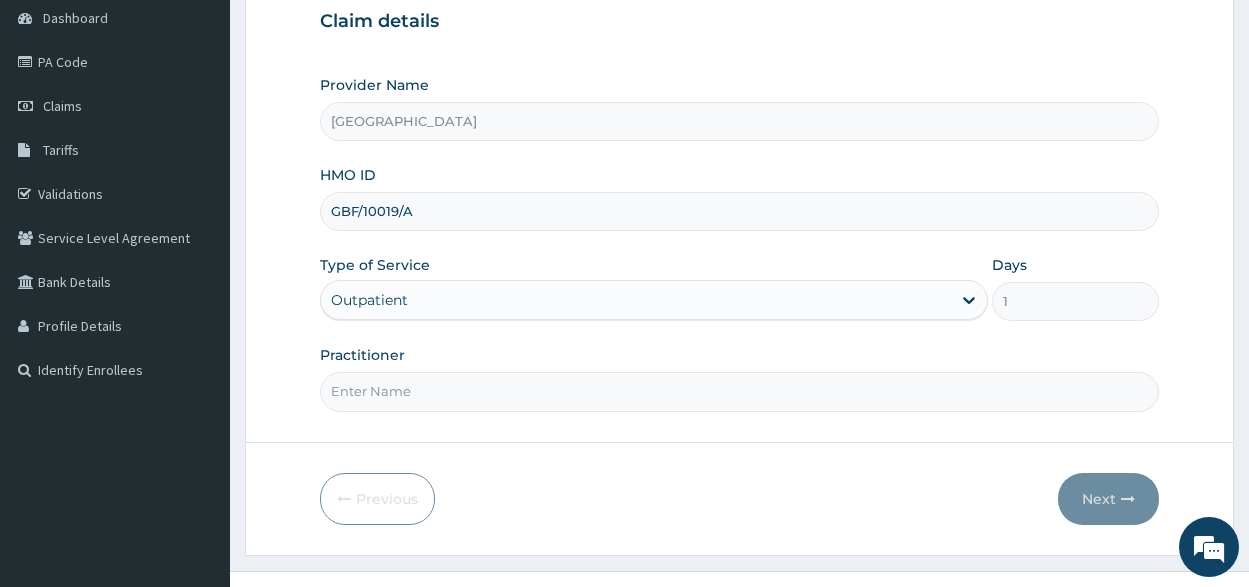scroll, scrollTop: 235, scrollLeft: 0, axis: vertical 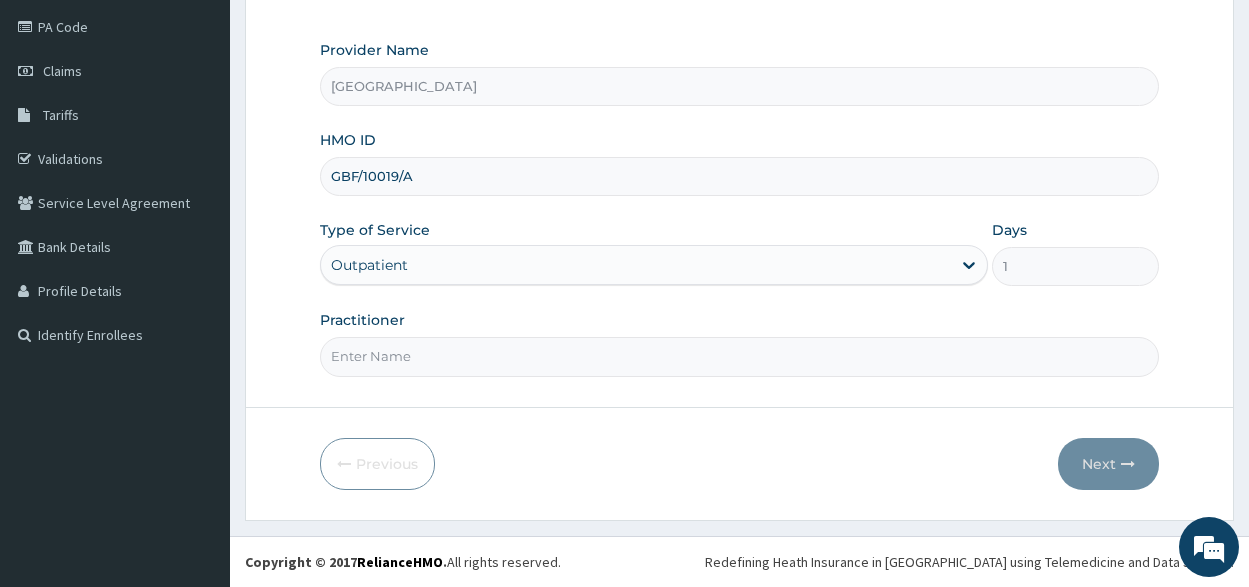click on "Practitioner" at bounding box center [739, 356] 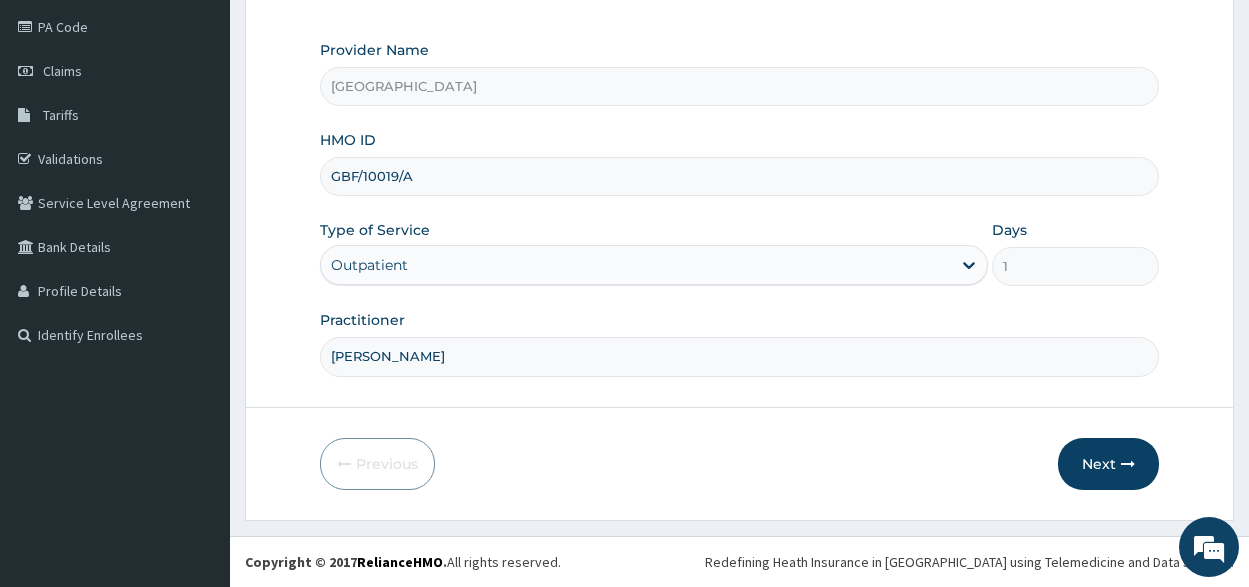 click on "DR AKINS" at bounding box center (739, 356) 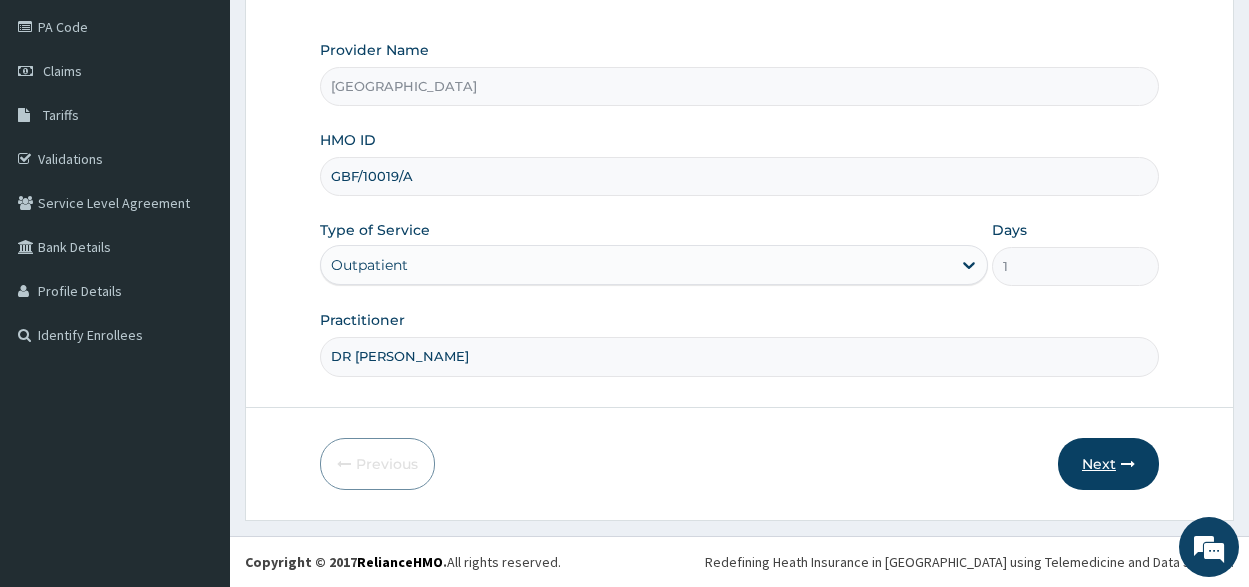 click on "Next" at bounding box center [1108, 464] 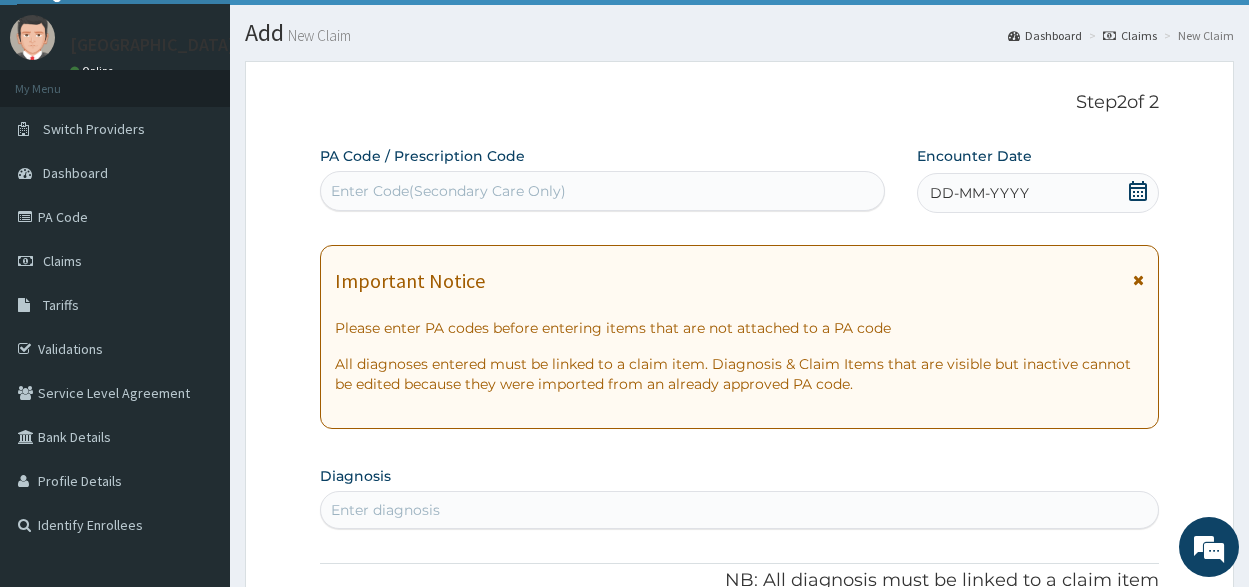 scroll, scrollTop: 0, scrollLeft: 0, axis: both 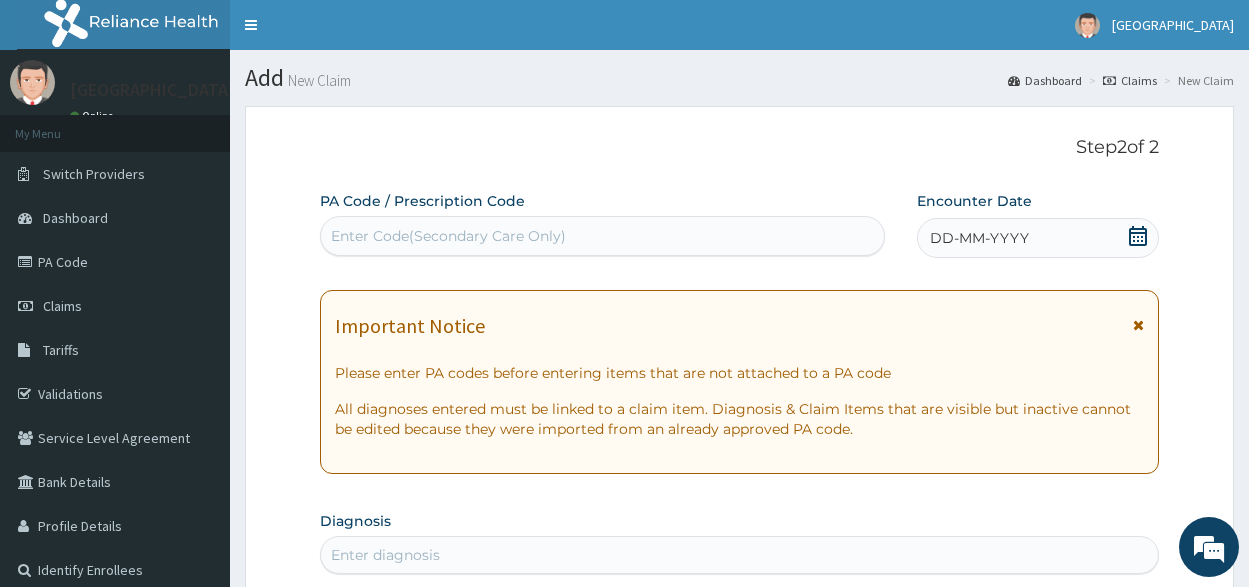 click 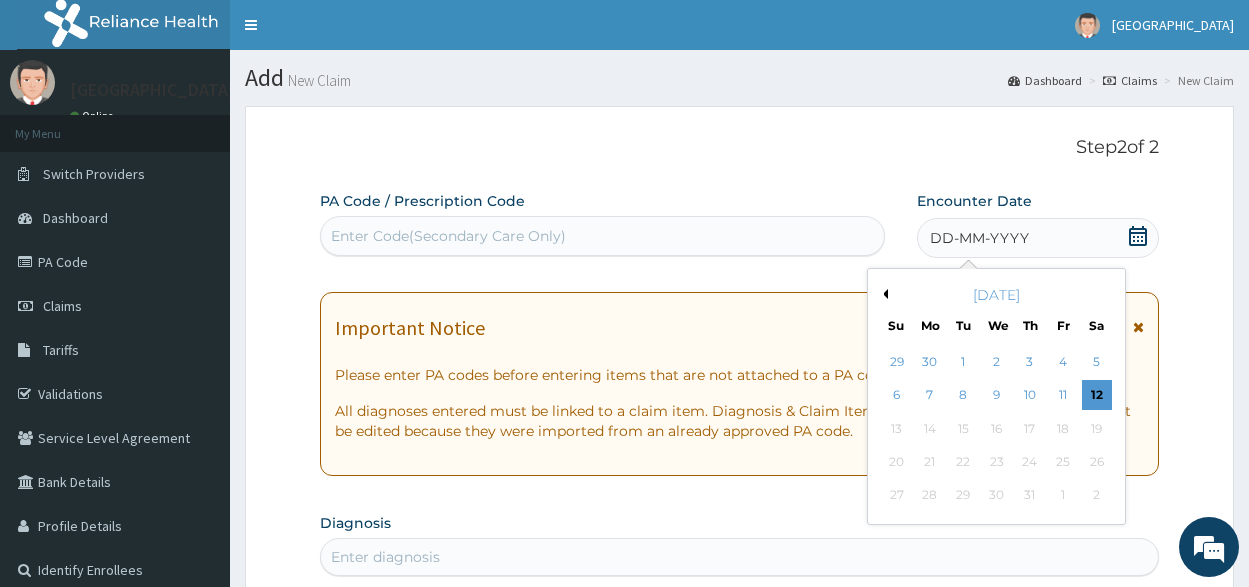 click on "[DATE]" at bounding box center [996, 295] 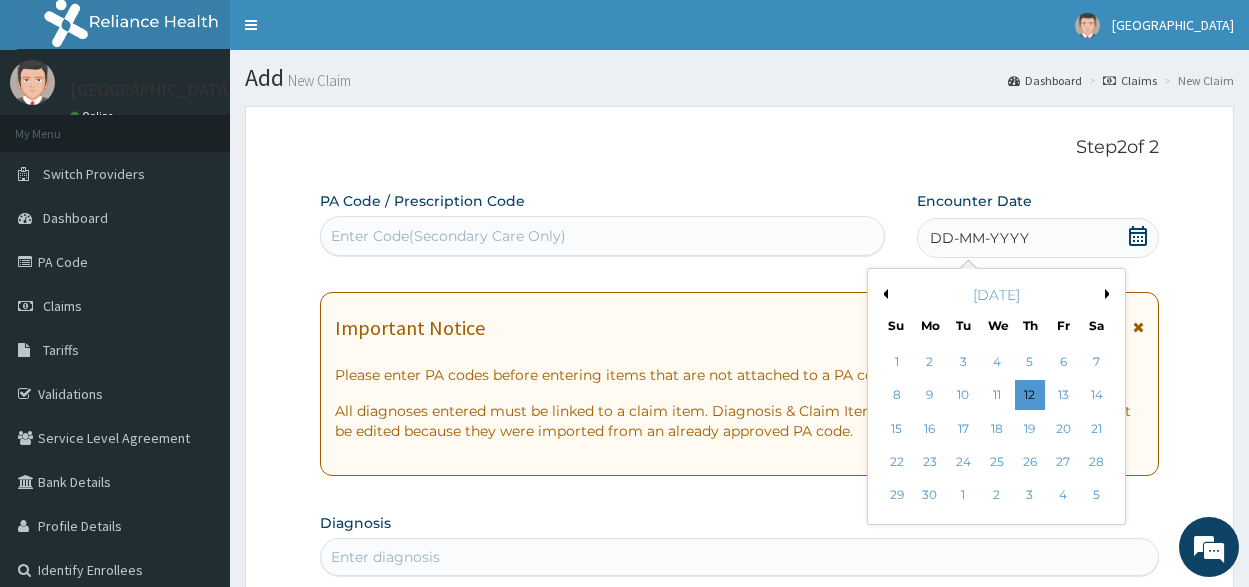 click on "Previous Month" at bounding box center (883, 294) 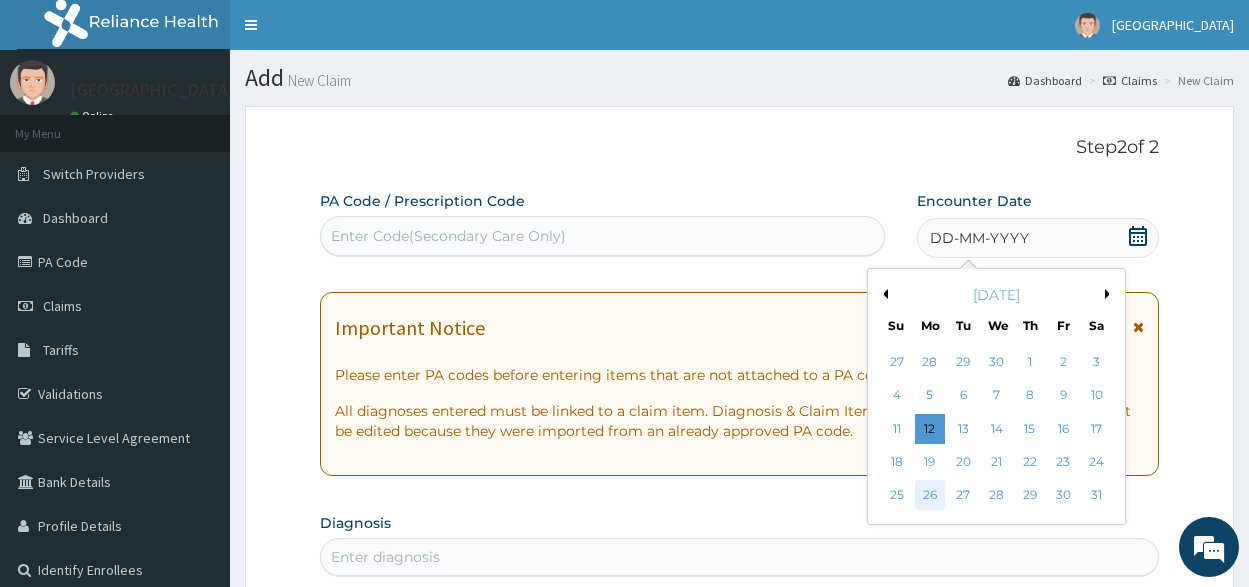 click on "26" at bounding box center [930, 496] 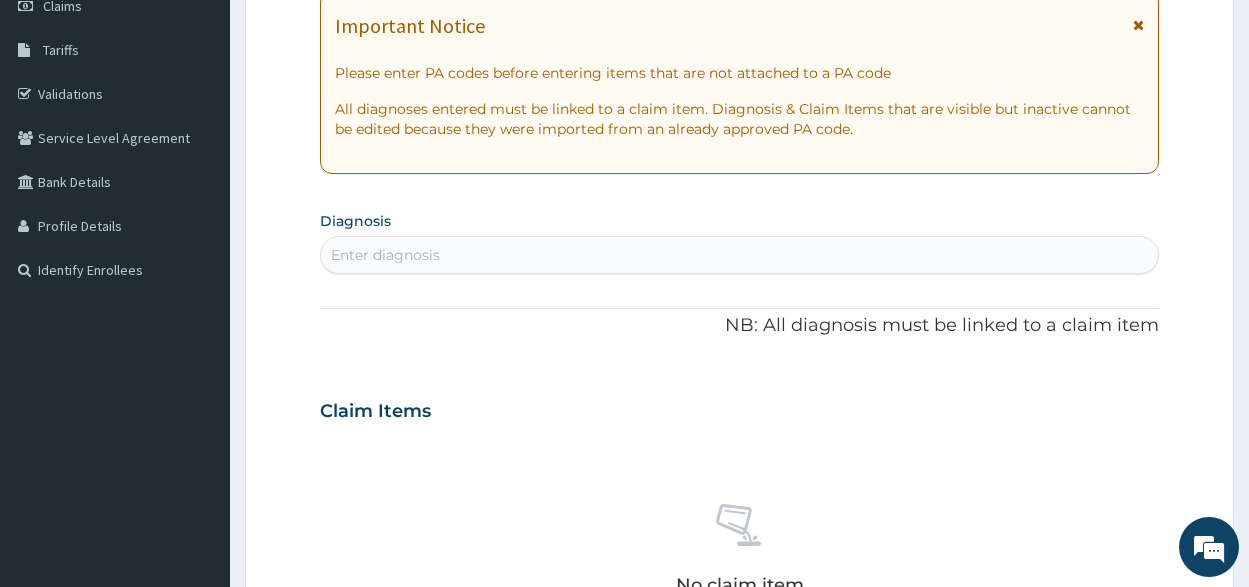 scroll, scrollTop: 400, scrollLeft: 0, axis: vertical 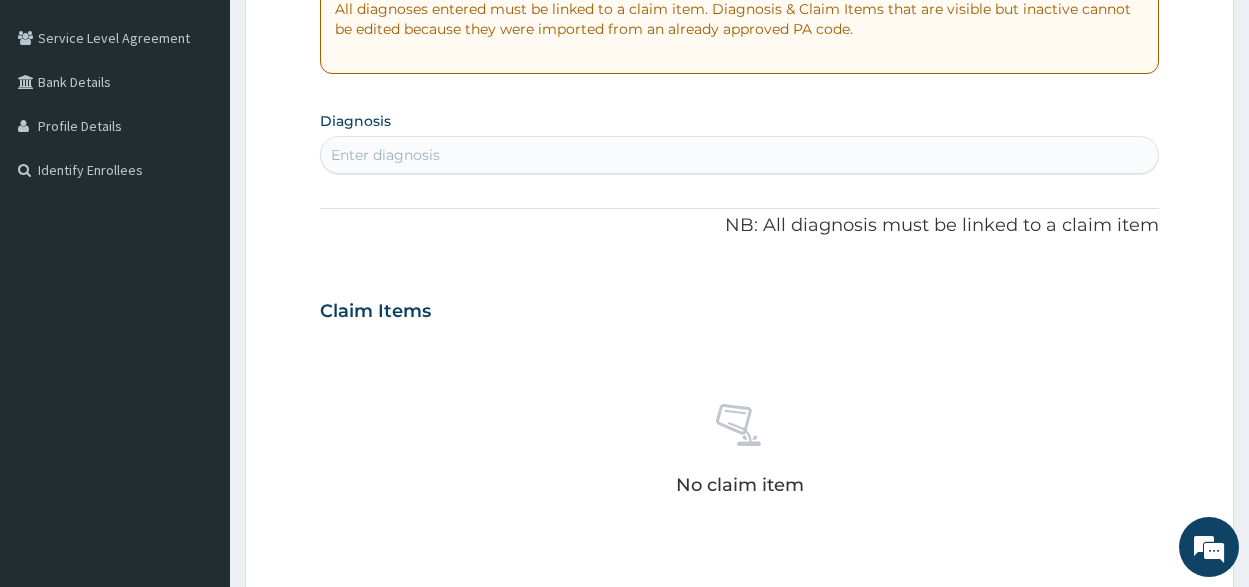 click on "Enter diagnosis" at bounding box center [739, 155] 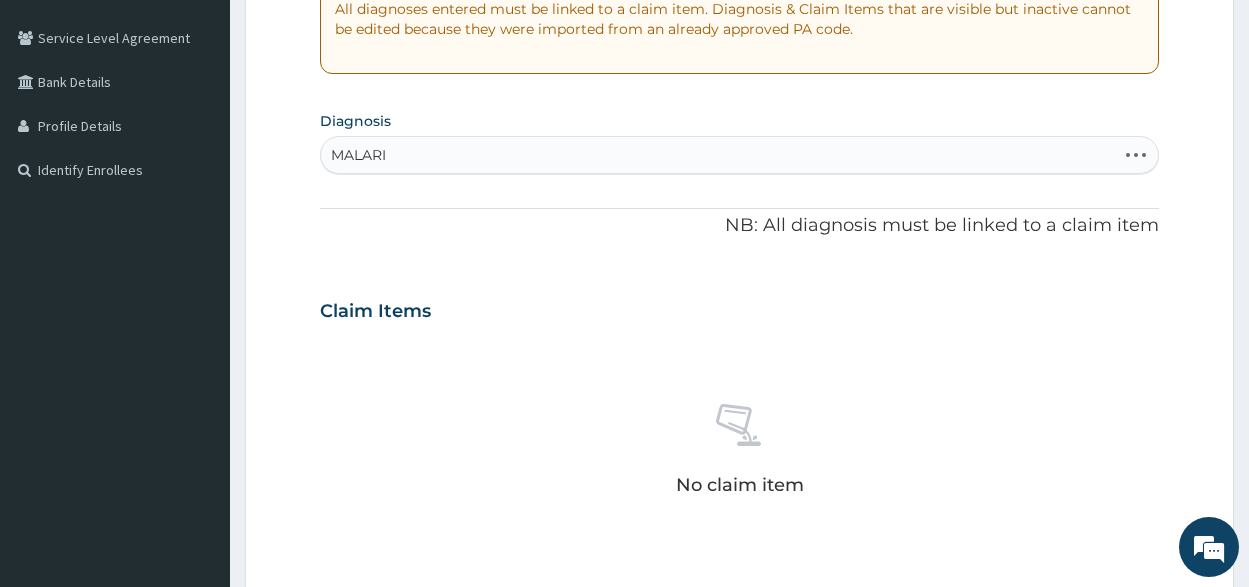 type on "MALARIA" 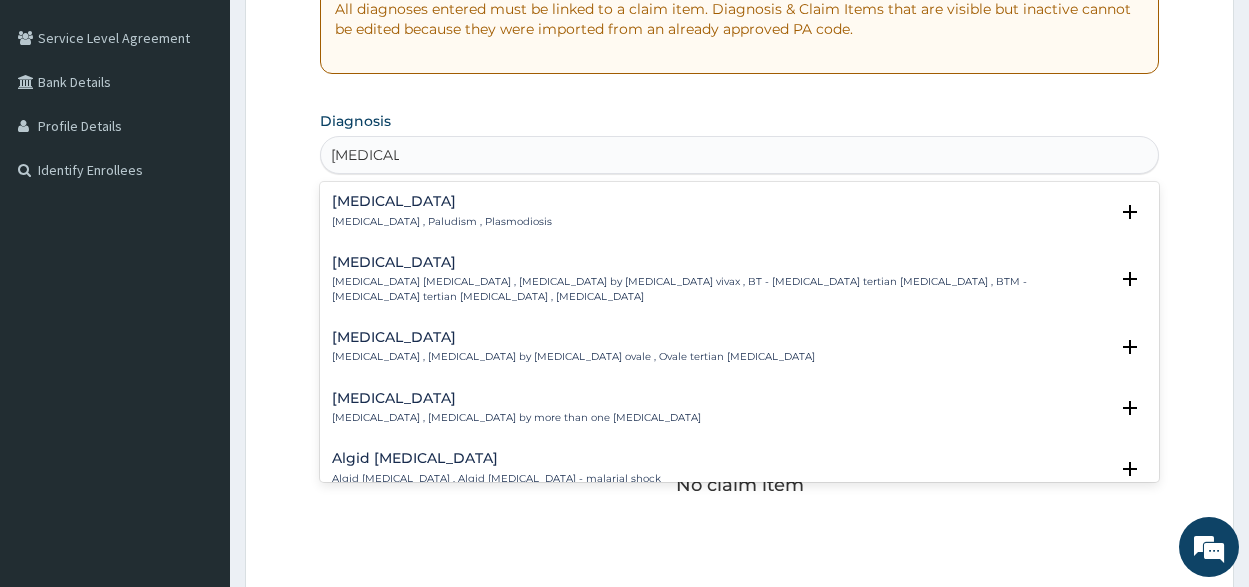click on "Malaria" at bounding box center (442, 201) 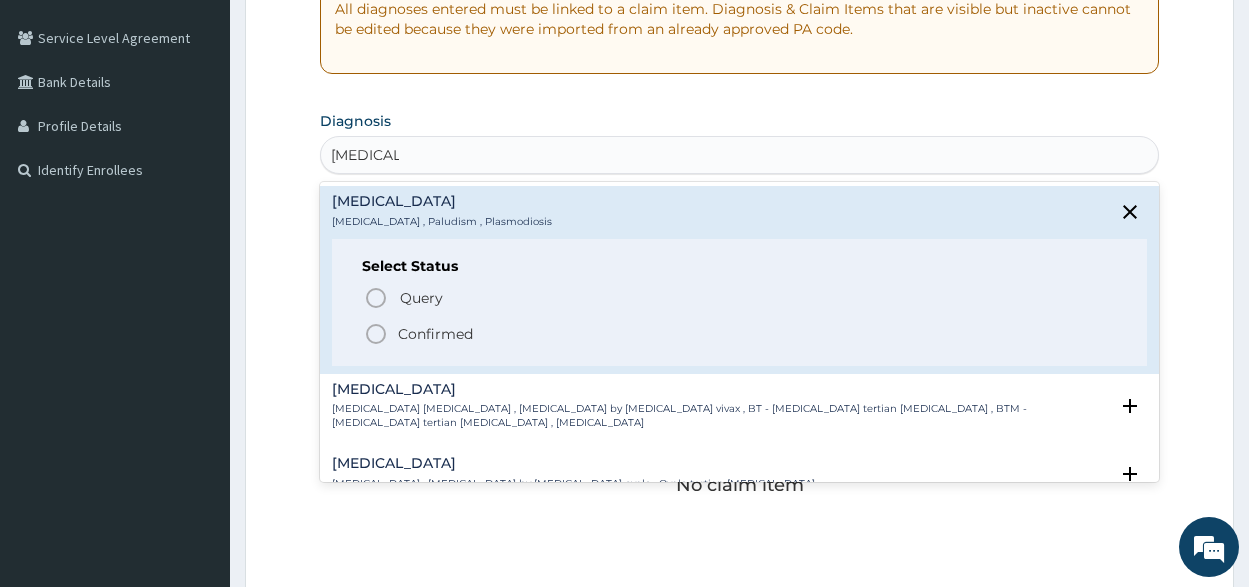 click 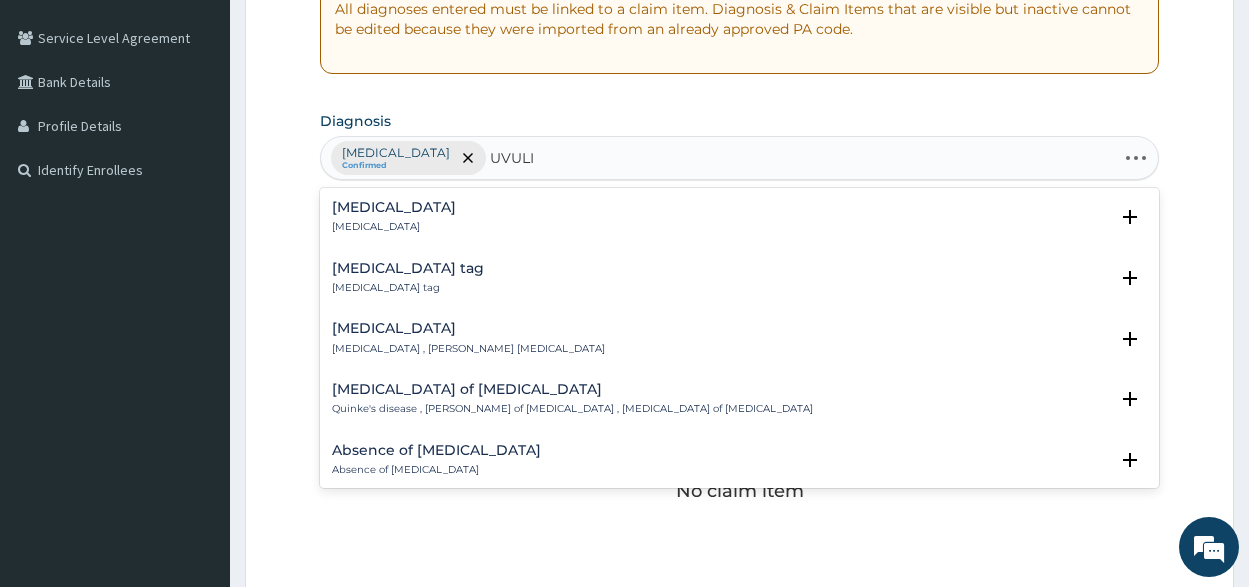 type on "UVULIT" 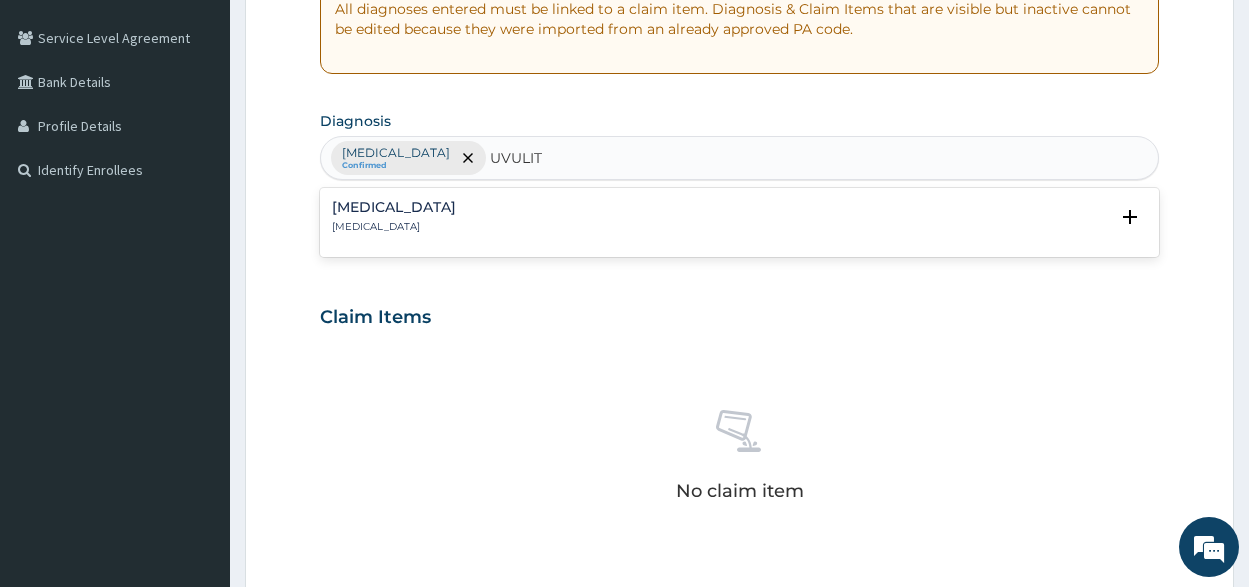 click on "Uvulitis" at bounding box center [394, 207] 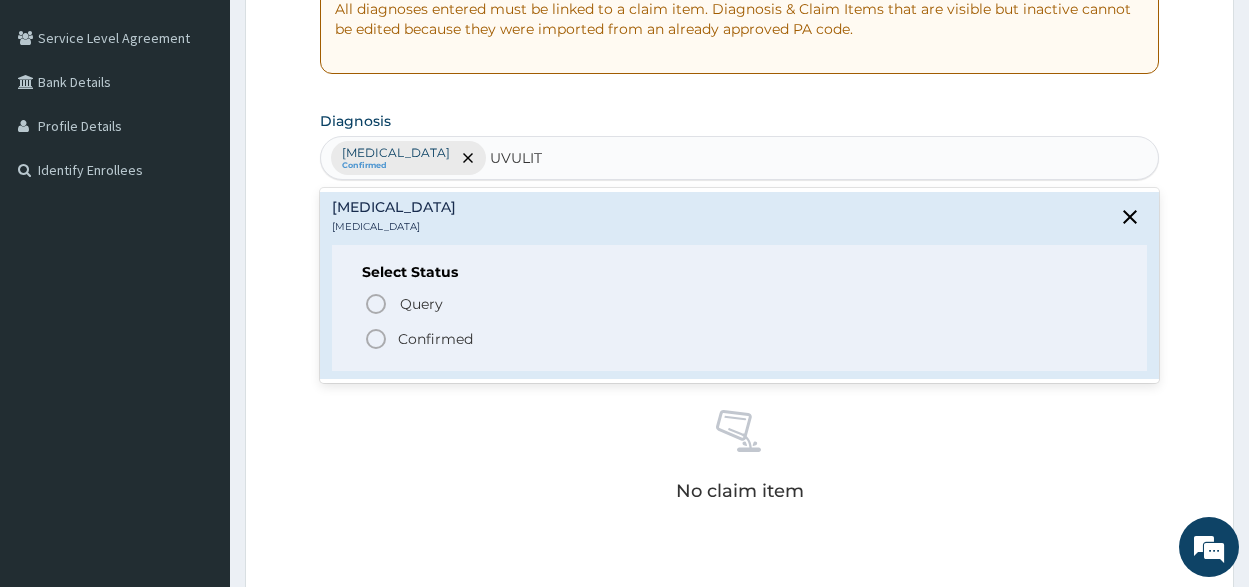 click 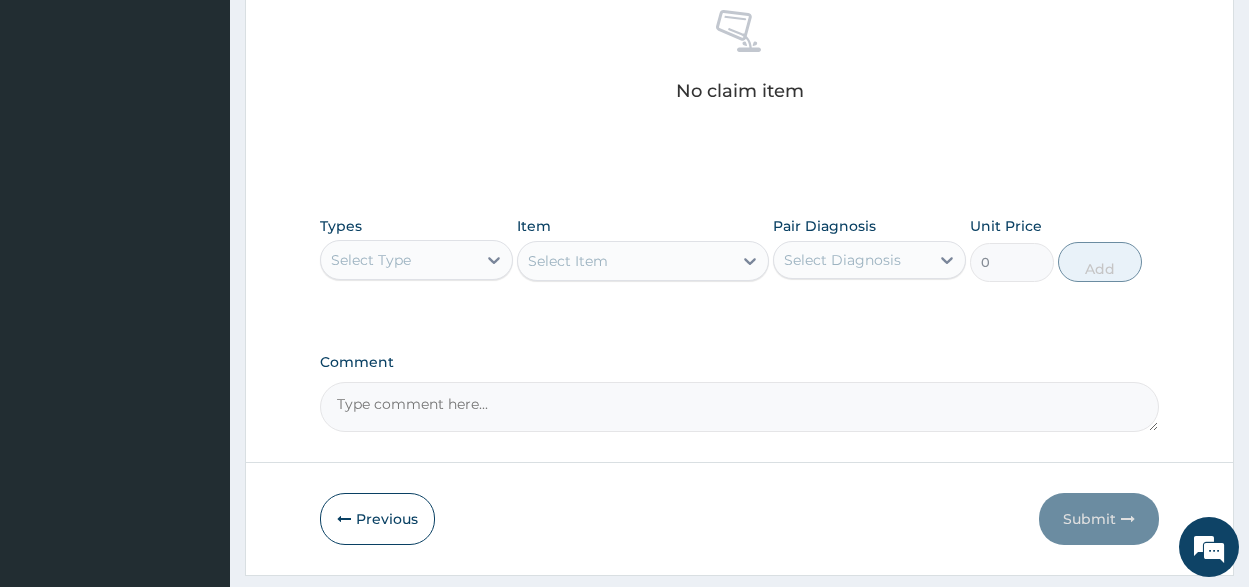 scroll, scrollTop: 855, scrollLeft: 0, axis: vertical 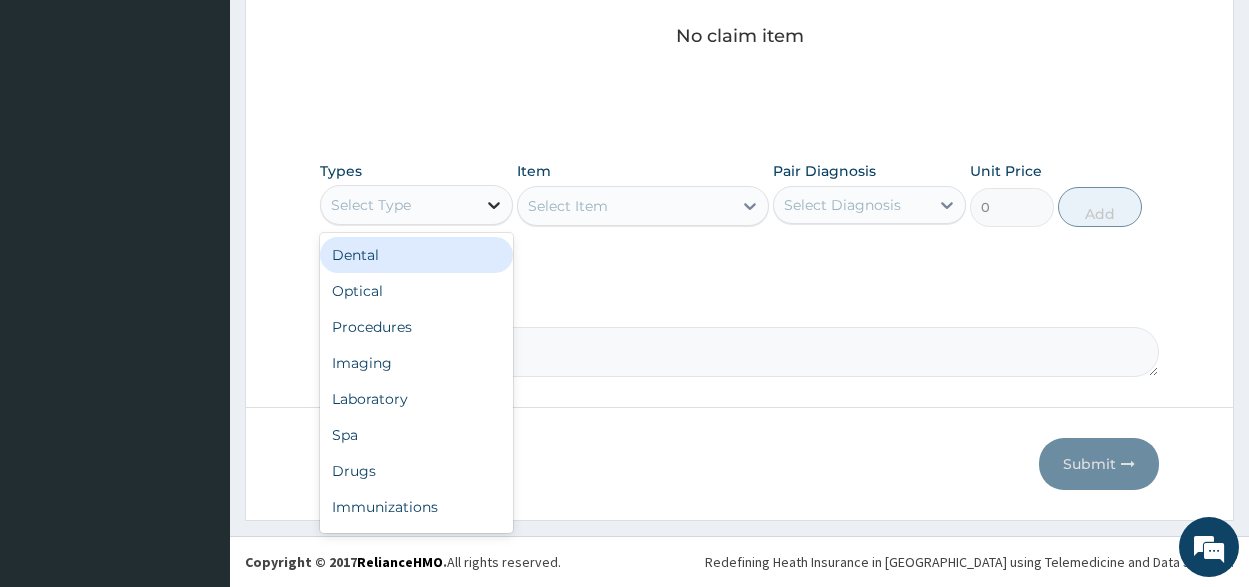 click 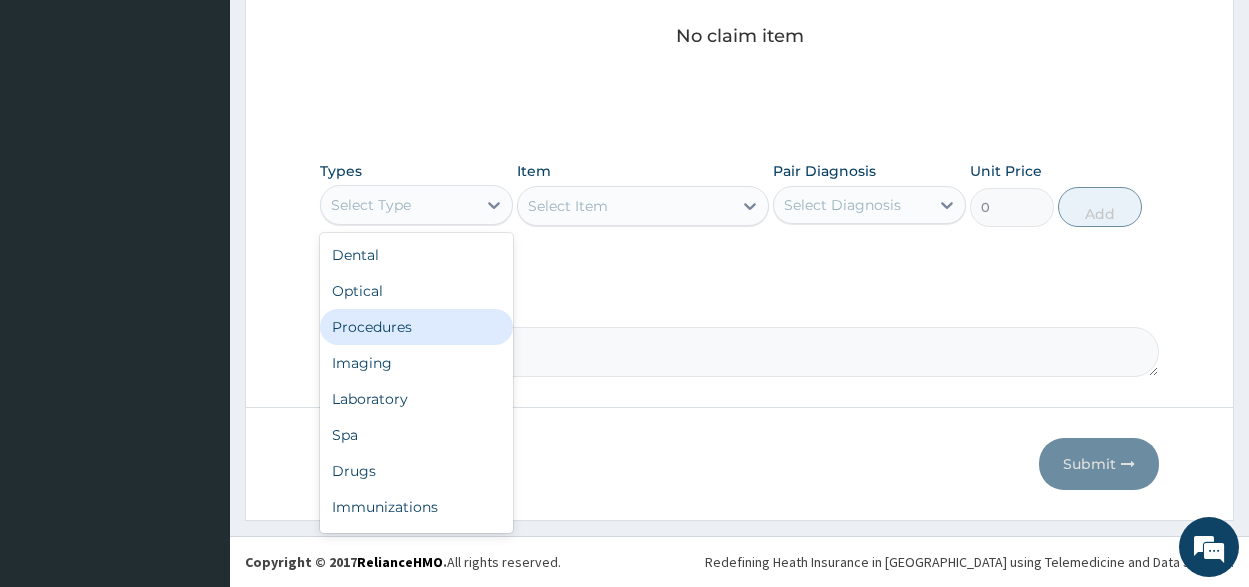 click on "Procedures" at bounding box center [416, 327] 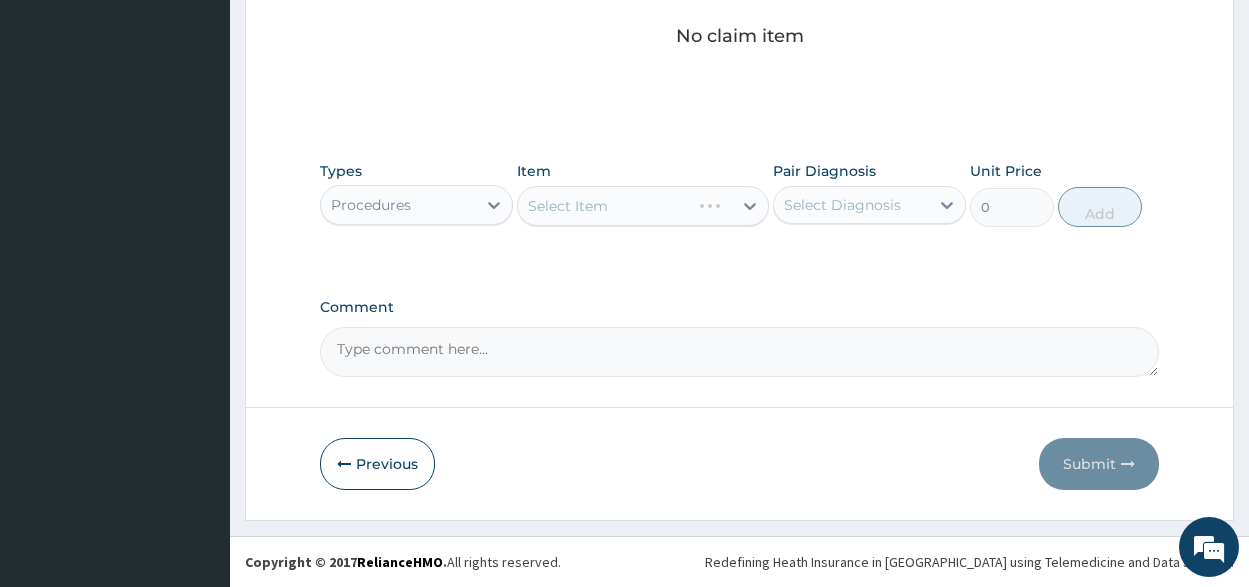 click on "Select Item" at bounding box center [643, 206] 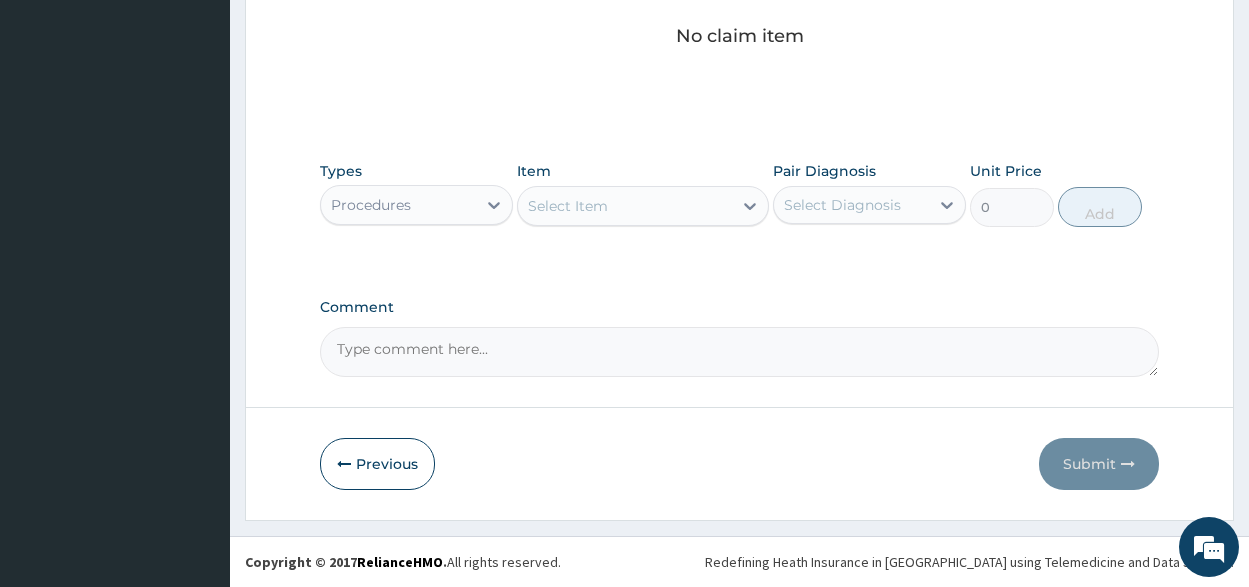 click on "Select Item" at bounding box center (643, 206) 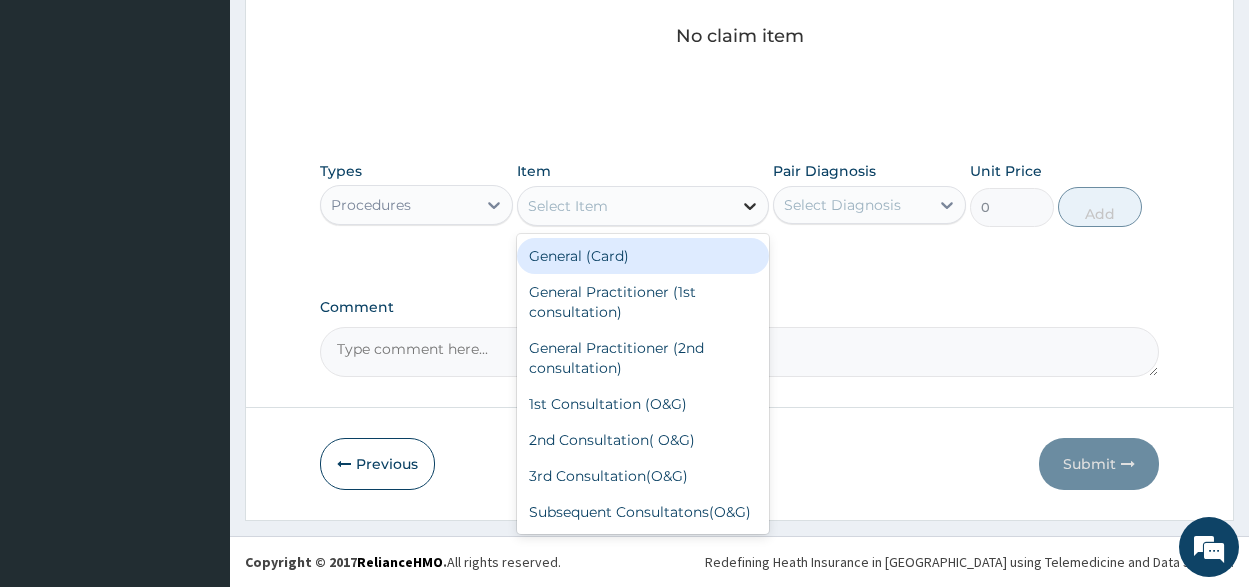 click 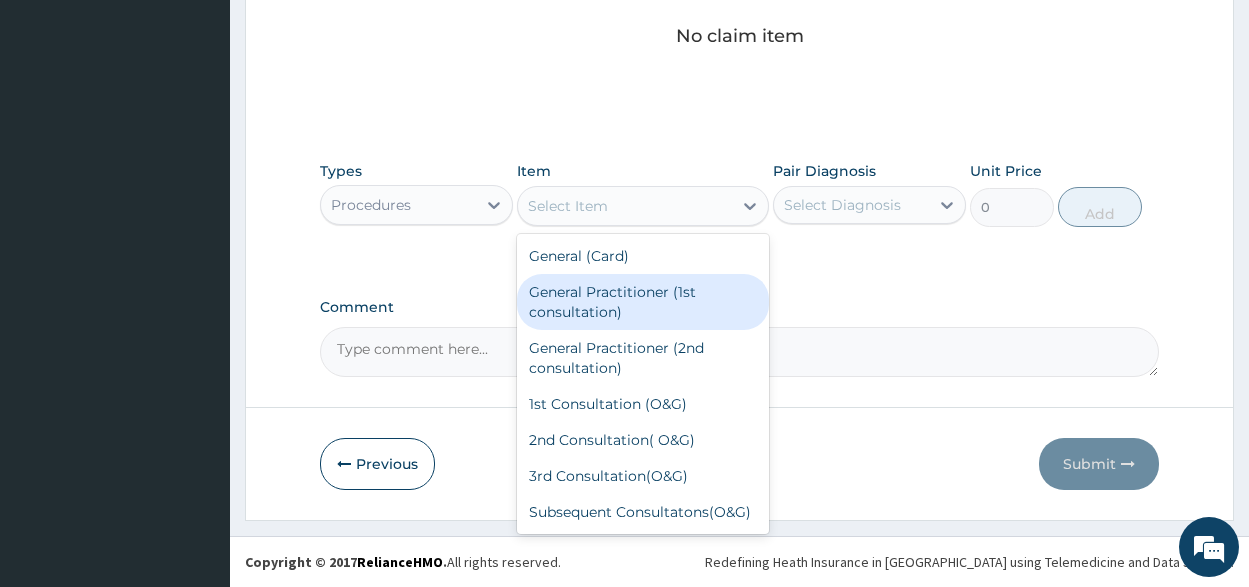 click on "General Practitioner (1st consultation)" at bounding box center (643, 302) 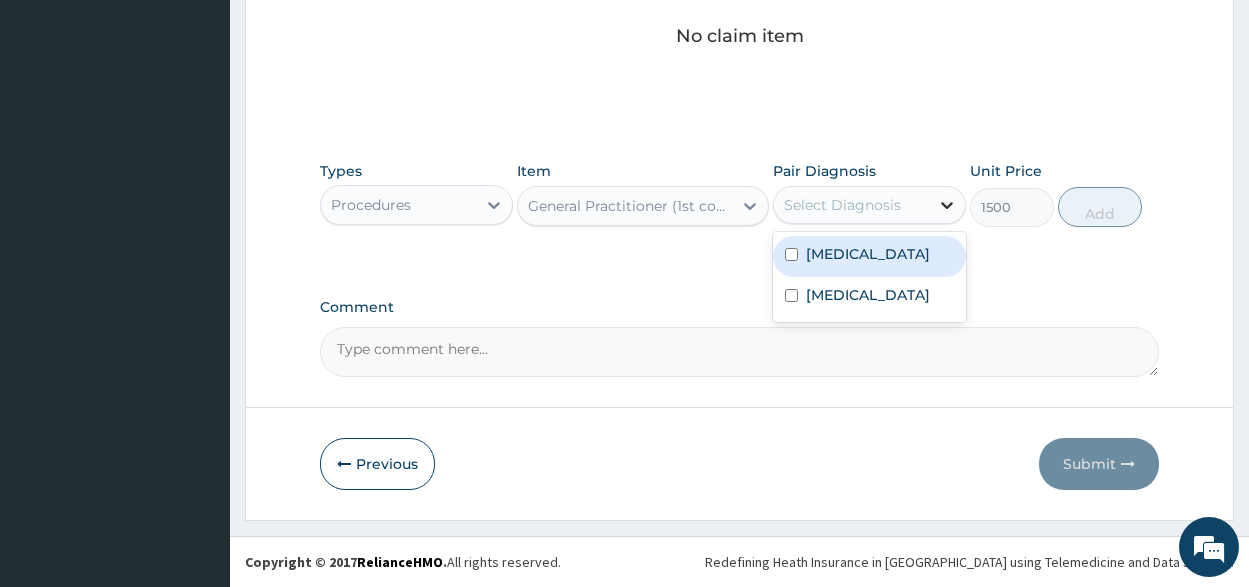 click 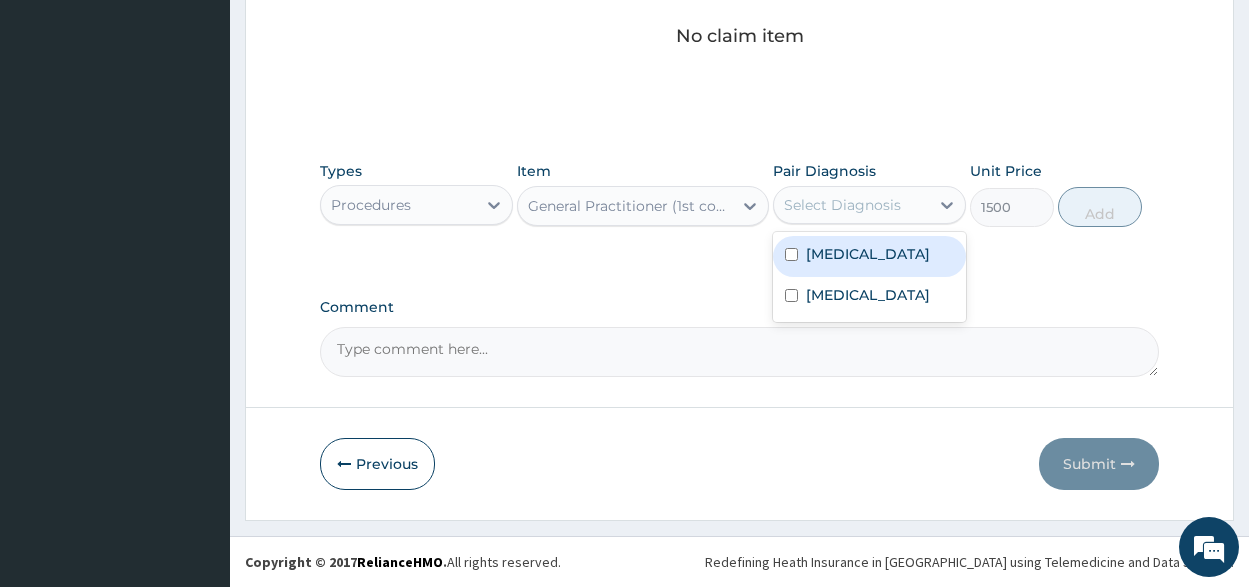 click at bounding box center [791, 254] 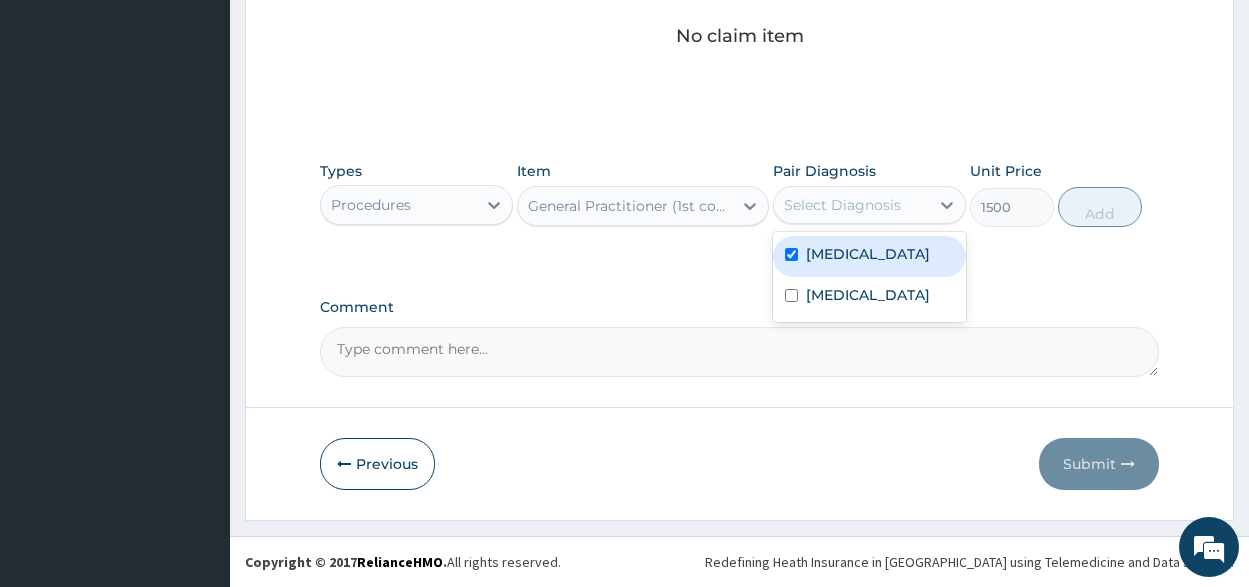 checkbox on "true" 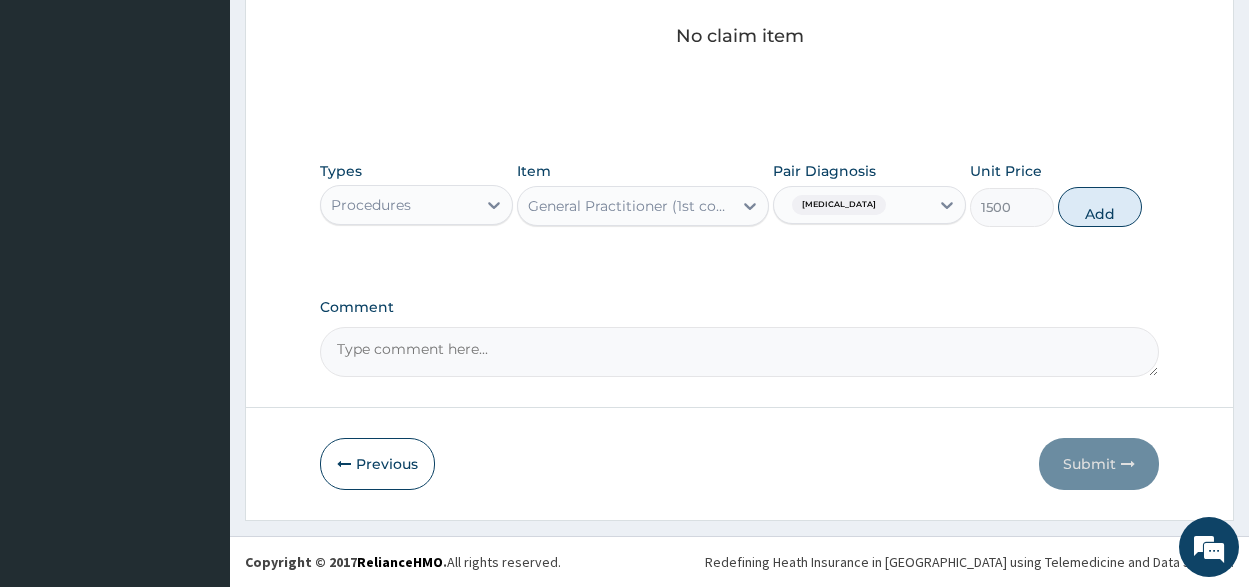 click on "Types Procedures Item General Practitioner (1st consultation) Pair Diagnosis Malaria Unit Price 1500 Add" at bounding box center [739, 209] 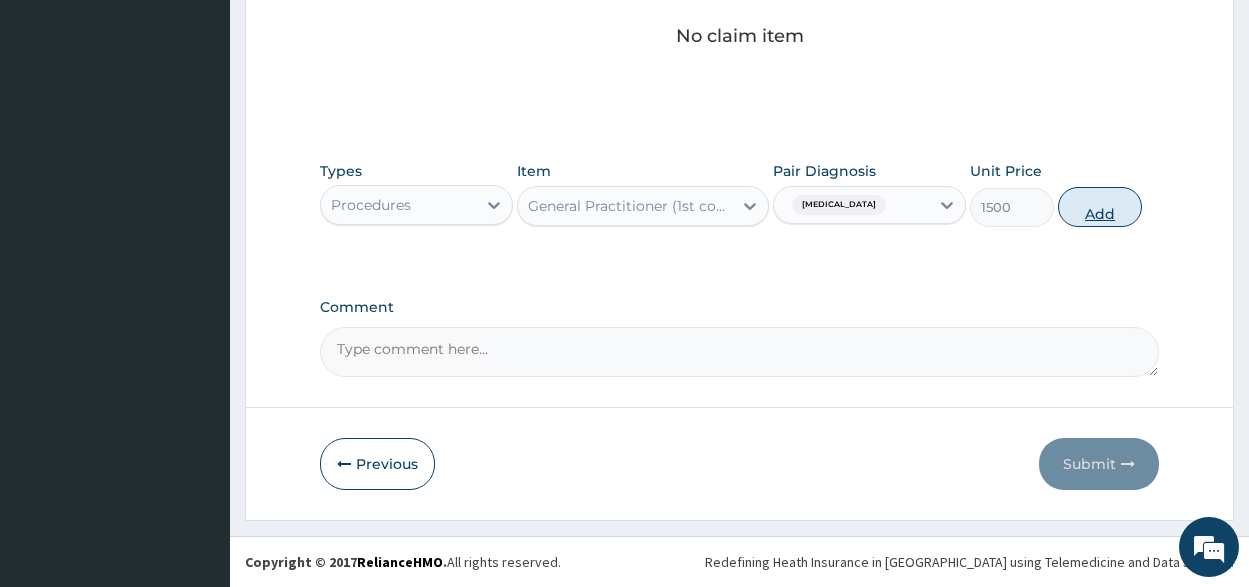 click on "Add" at bounding box center (1100, 207) 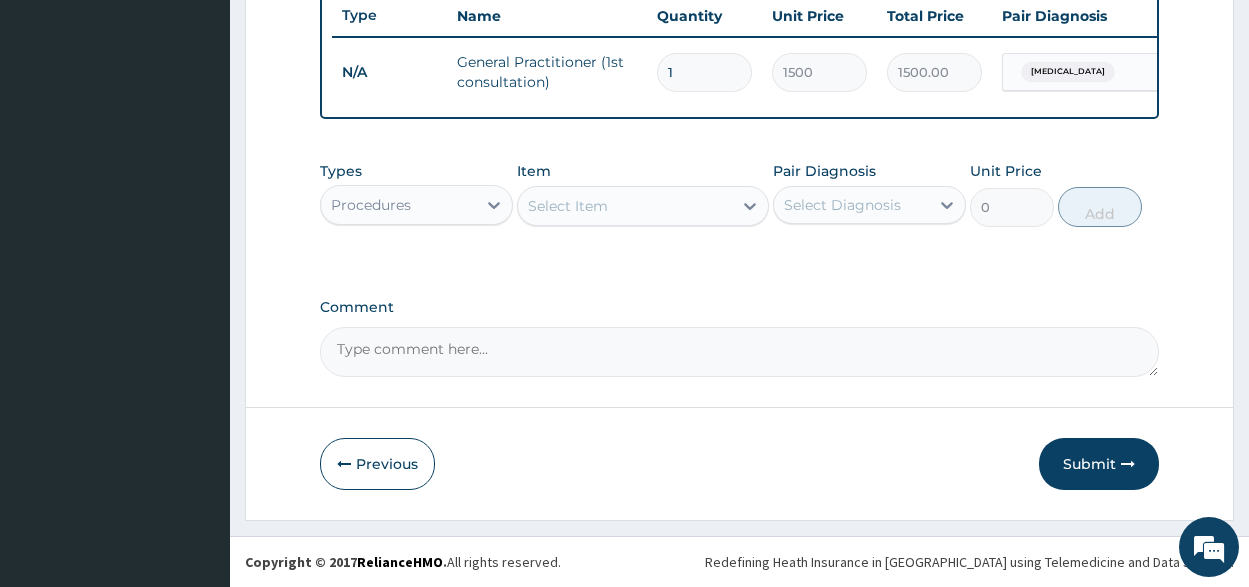 scroll, scrollTop: 775, scrollLeft: 0, axis: vertical 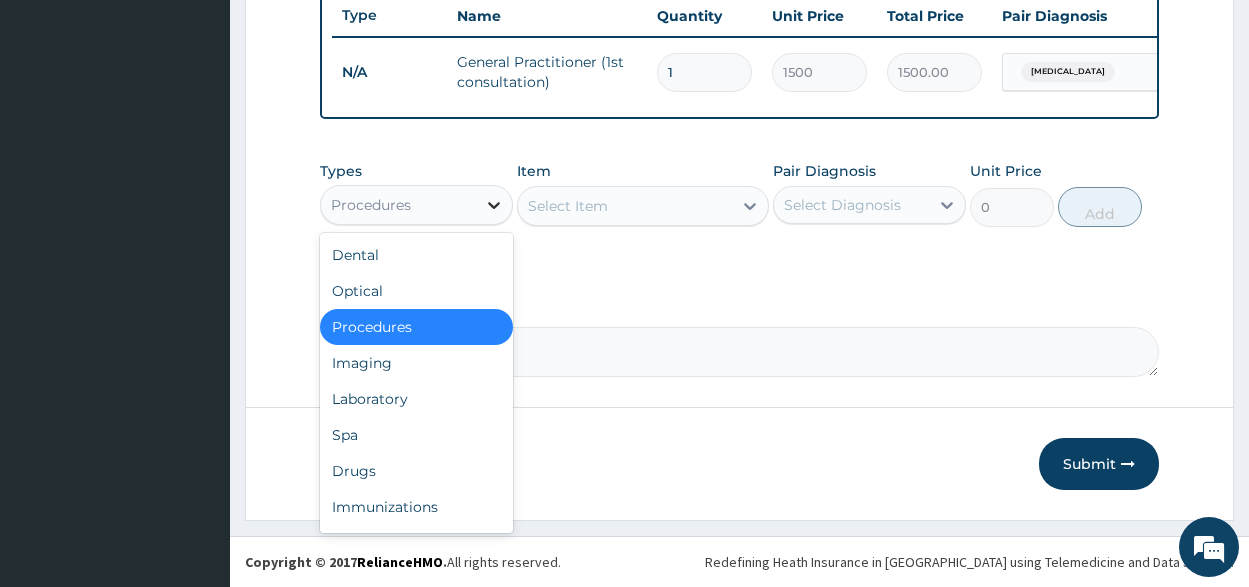 click 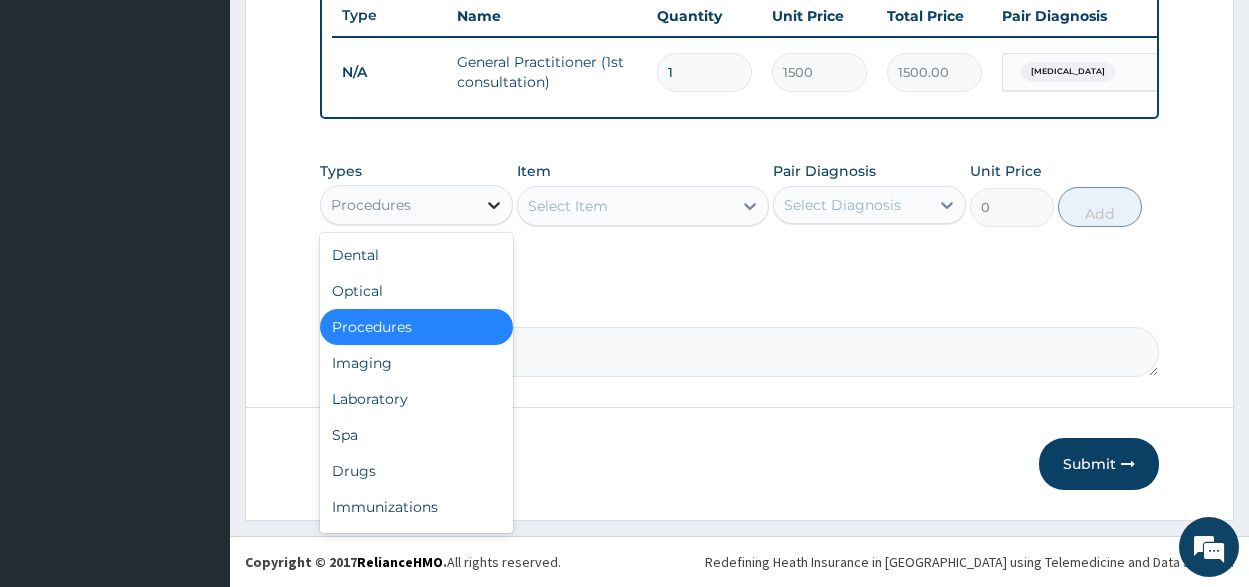 click 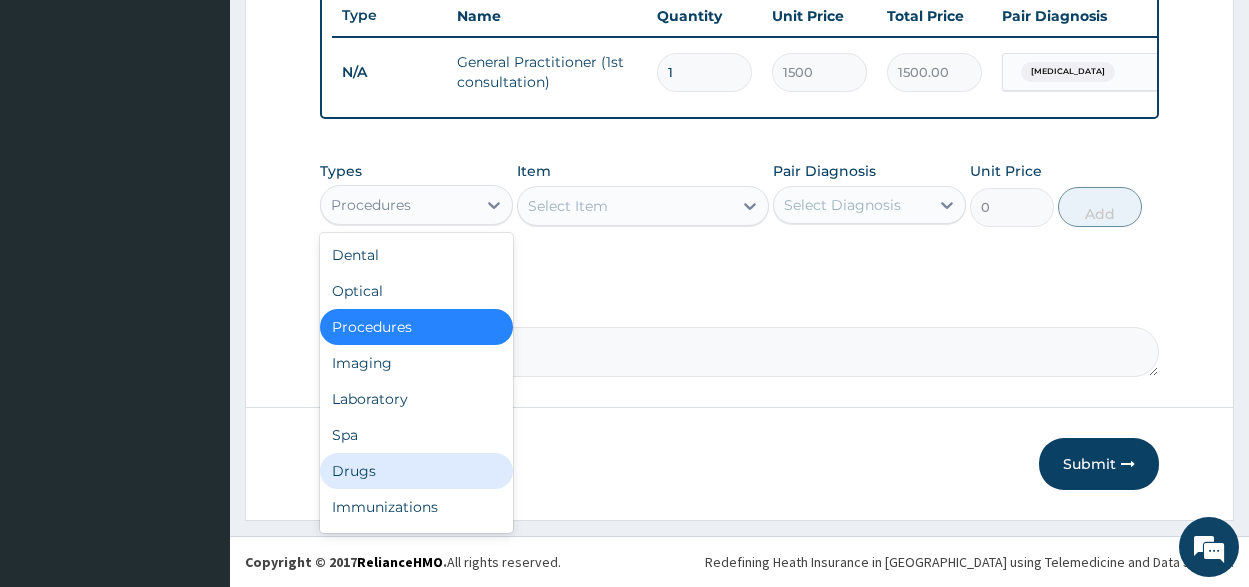click on "Drugs" at bounding box center [416, 471] 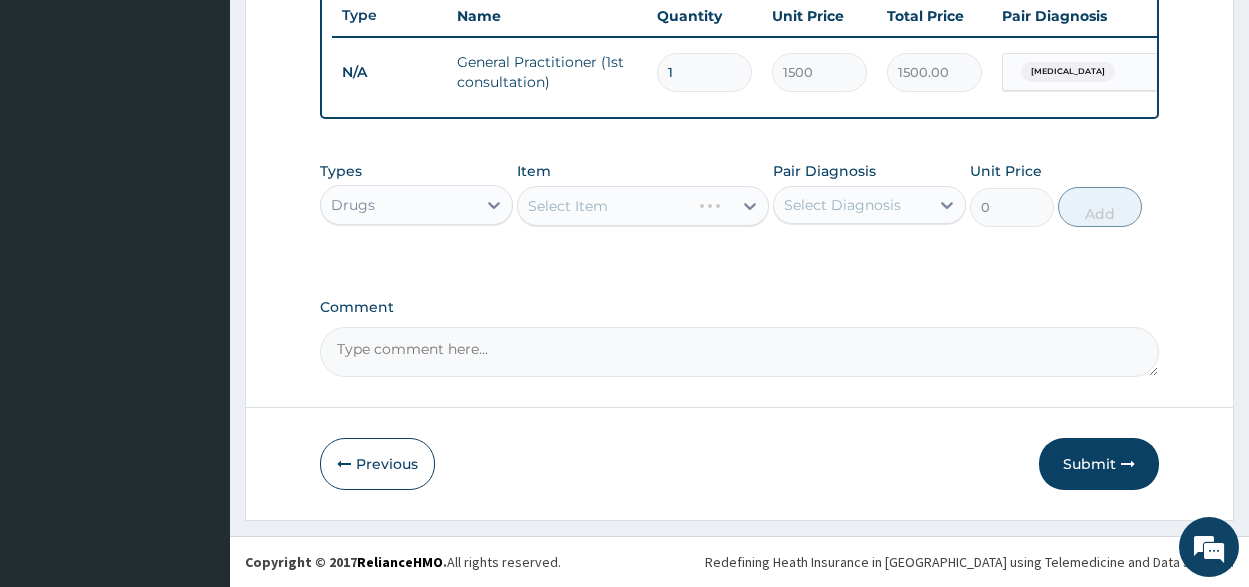 click on "Select Item" at bounding box center (643, 206) 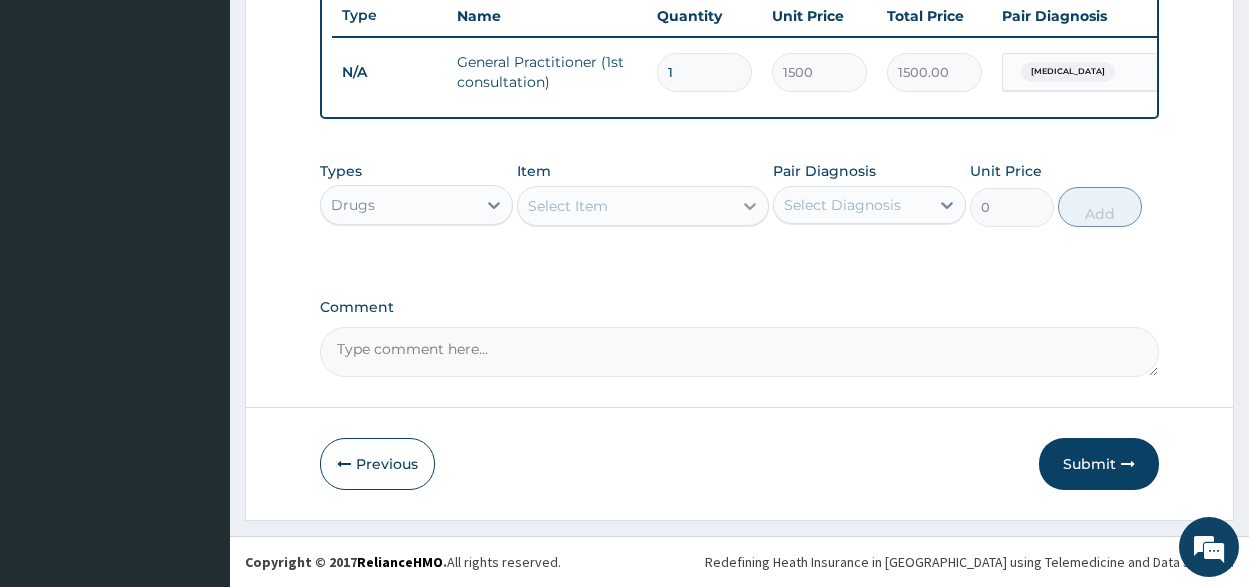 click 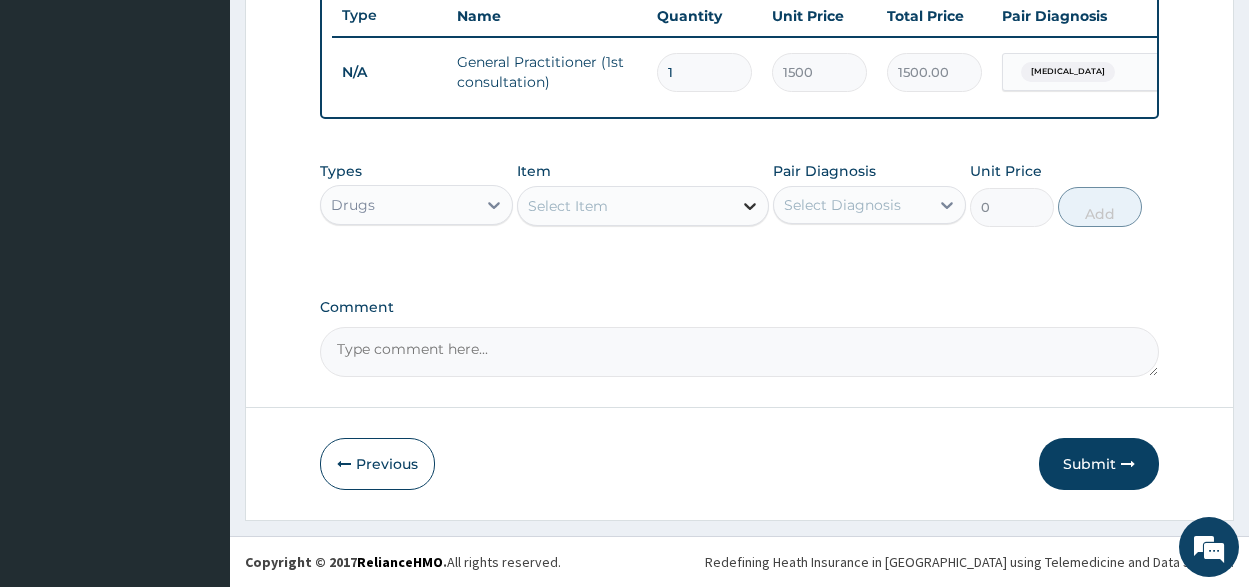 click 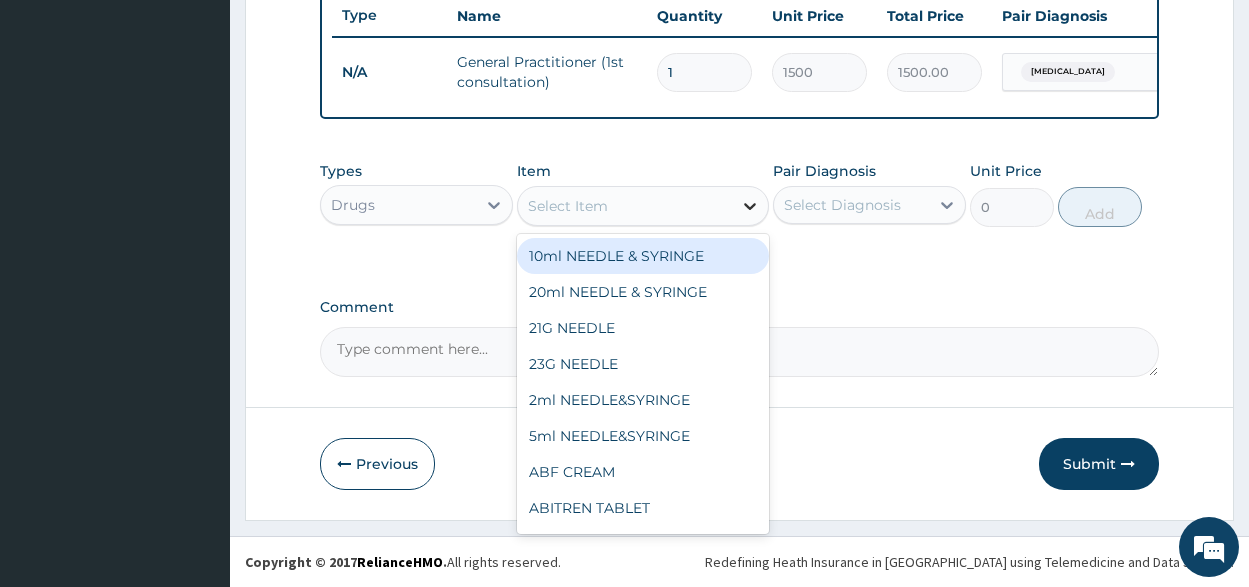 click 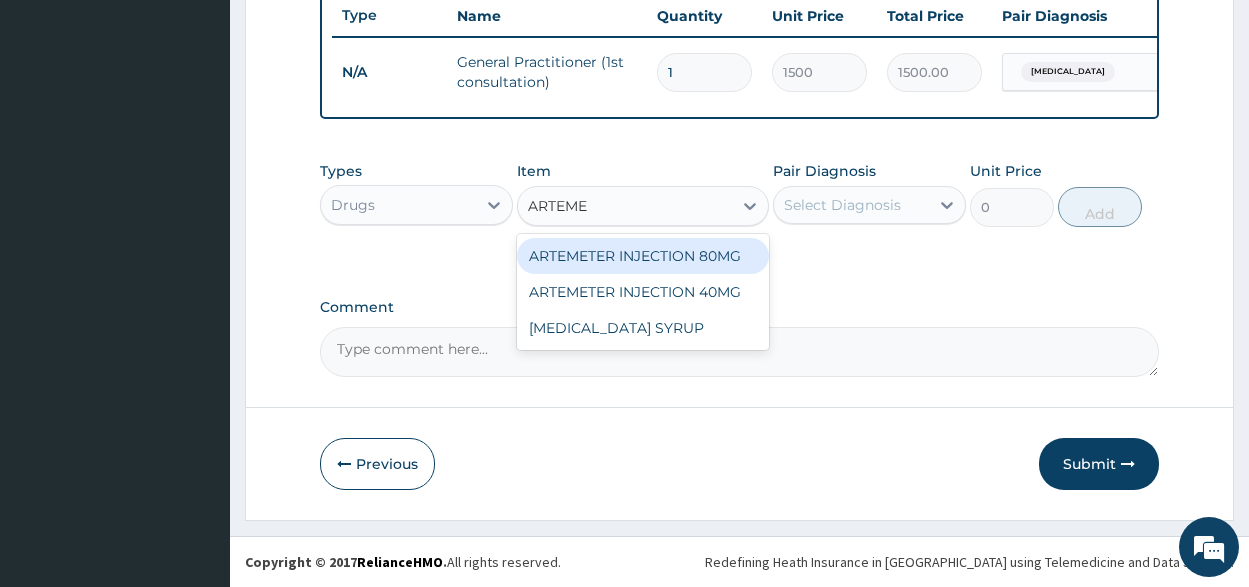 type on "ARTEM" 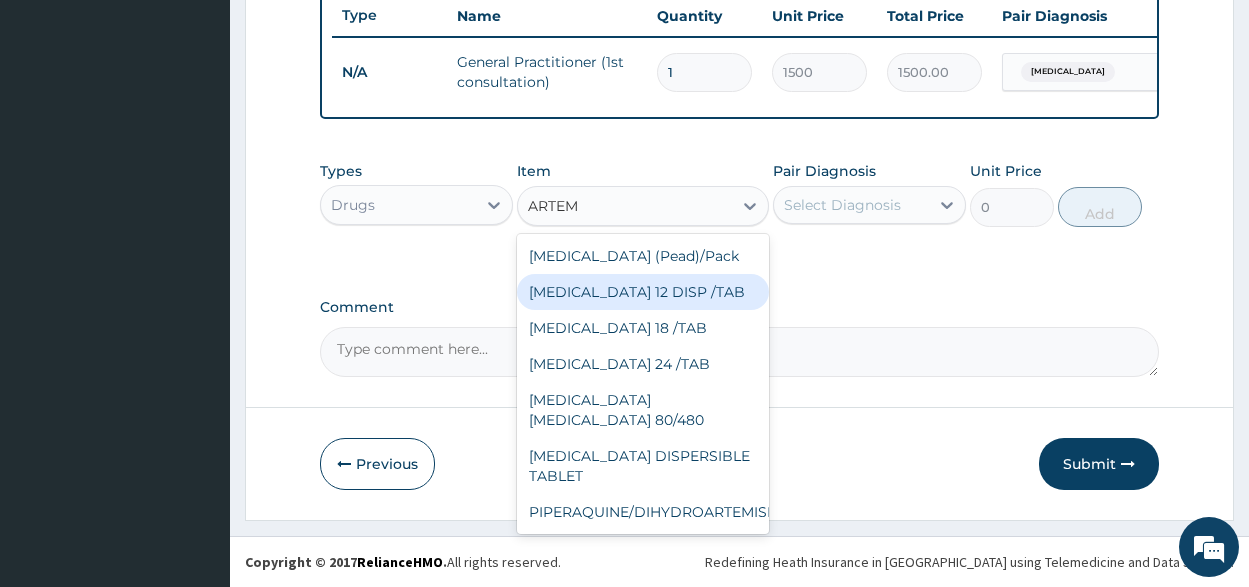 scroll, scrollTop: 200, scrollLeft: 0, axis: vertical 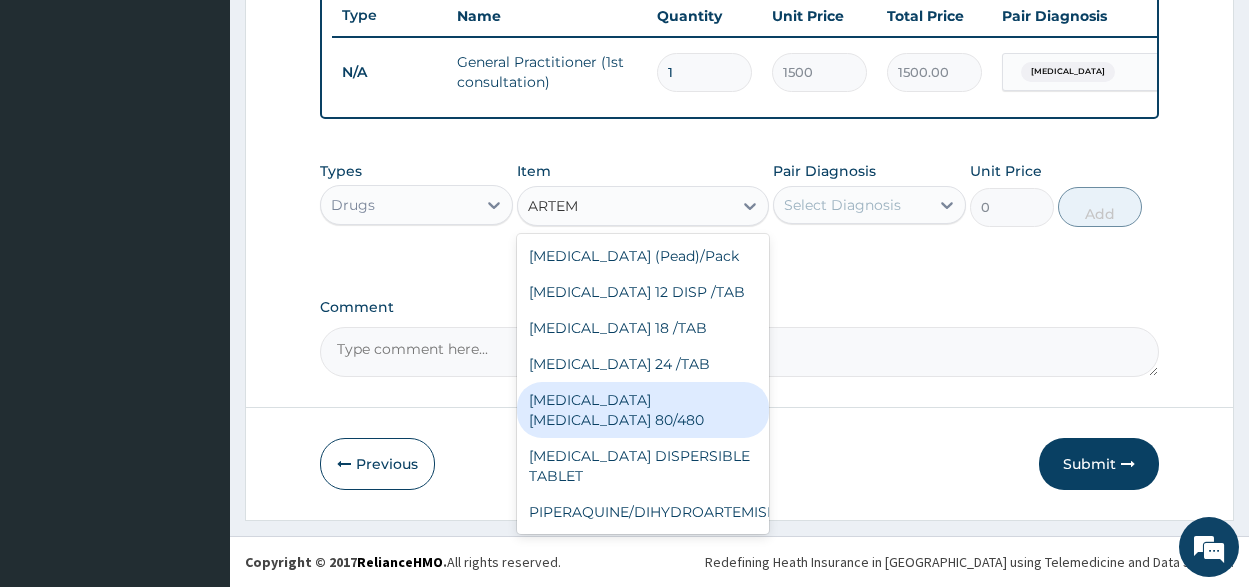 click on "[MEDICAL_DATA] [MEDICAL_DATA] 80/480" at bounding box center [643, 410] 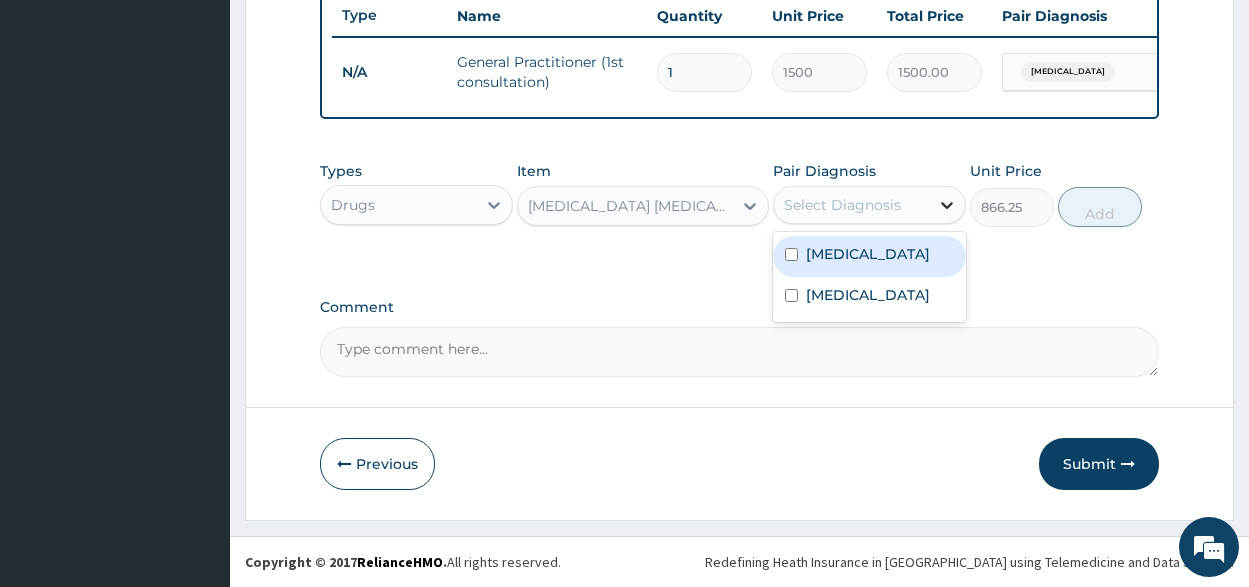 click 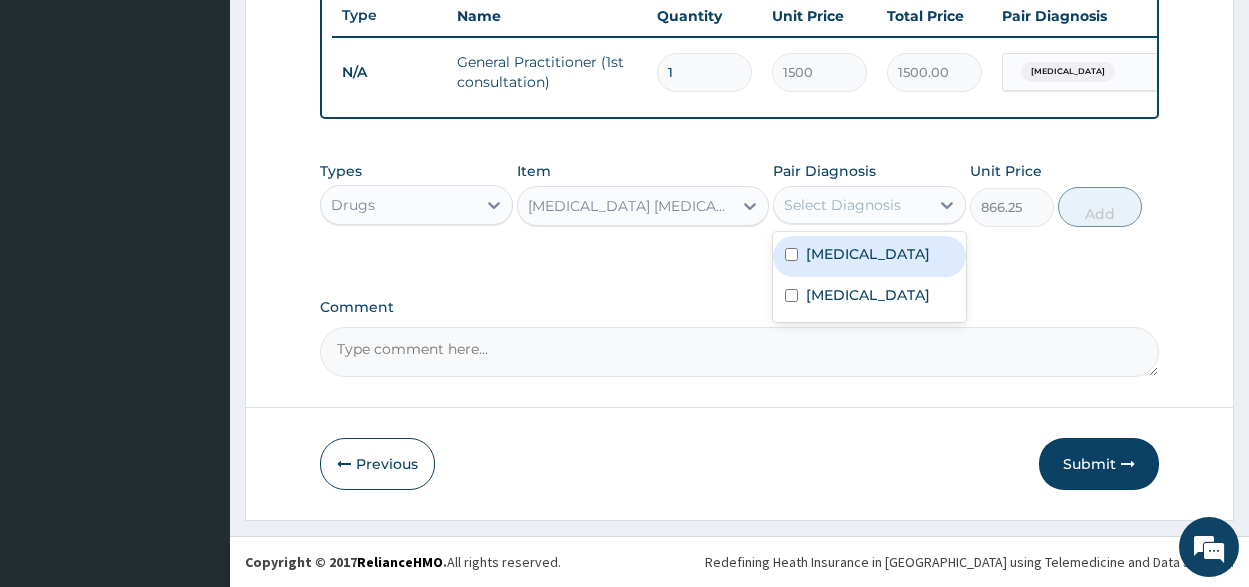 click at bounding box center (791, 254) 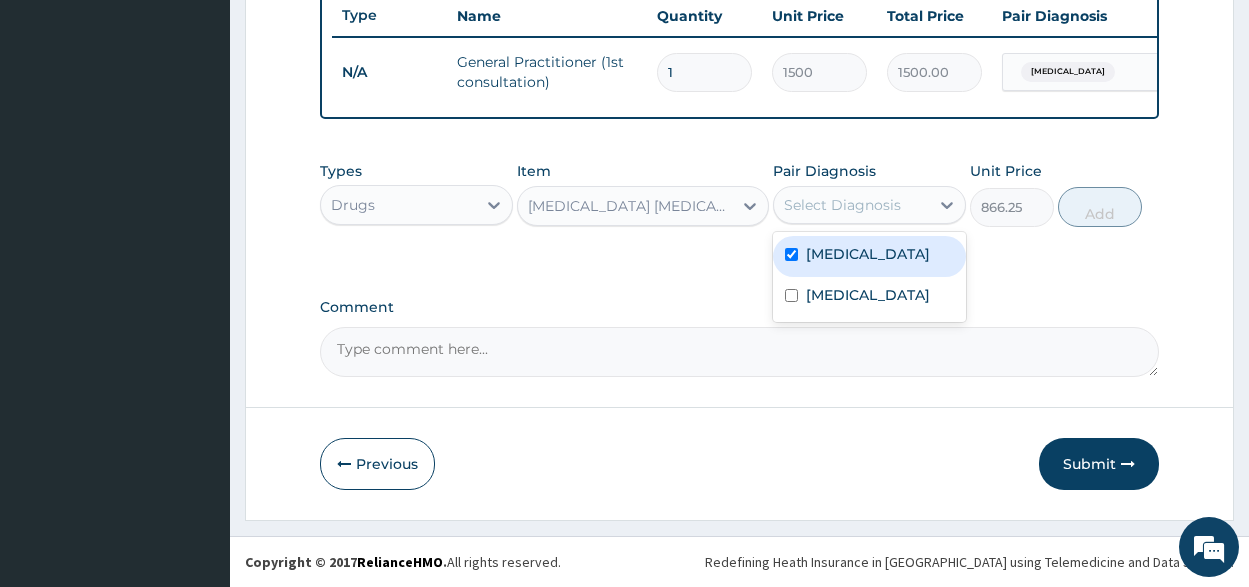 checkbox on "true" 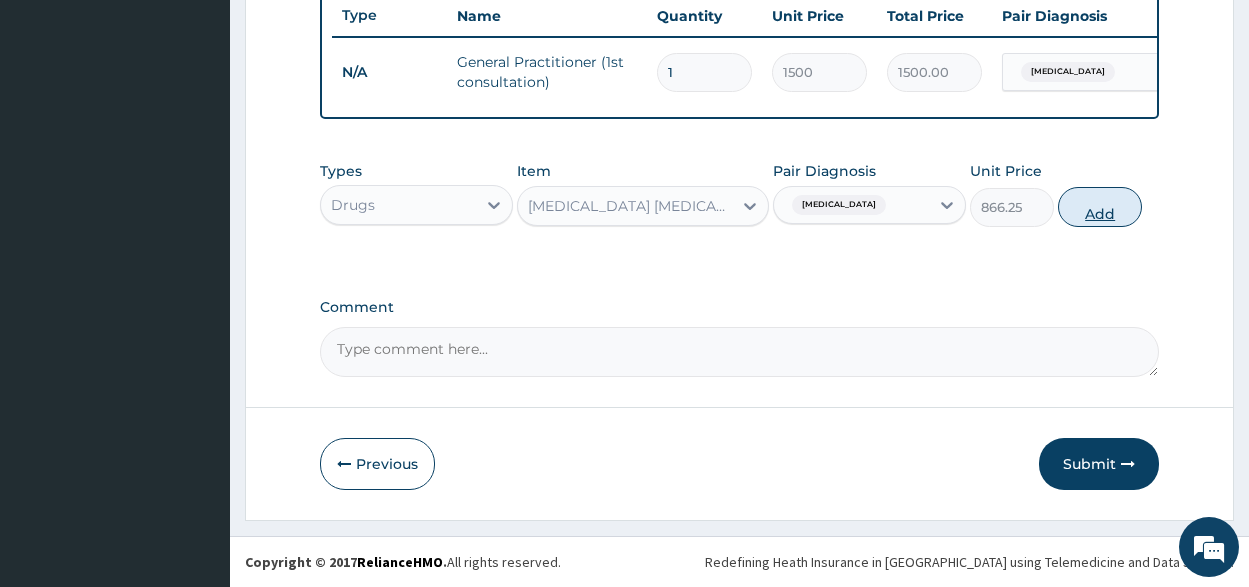 click on "Add" at bounding box center (1100, 207) 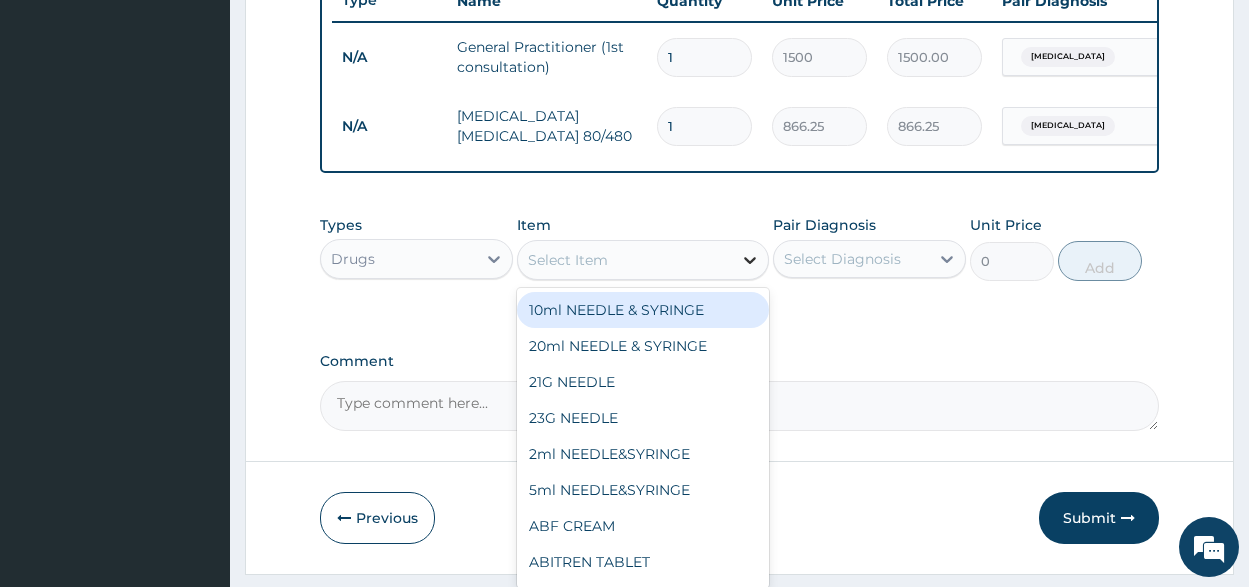 click 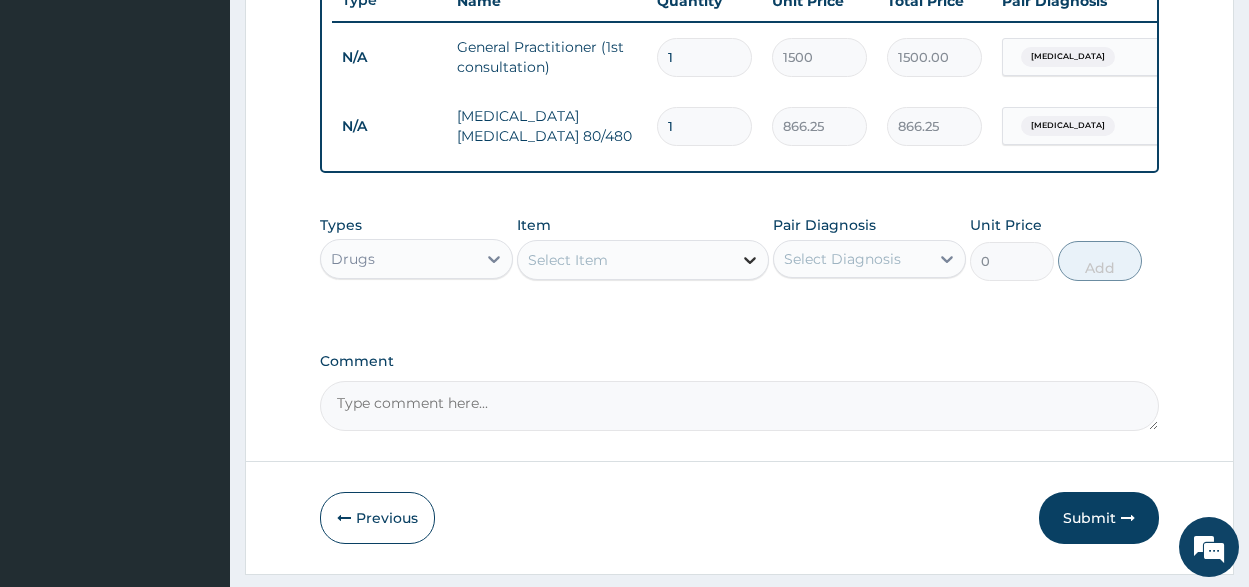 click 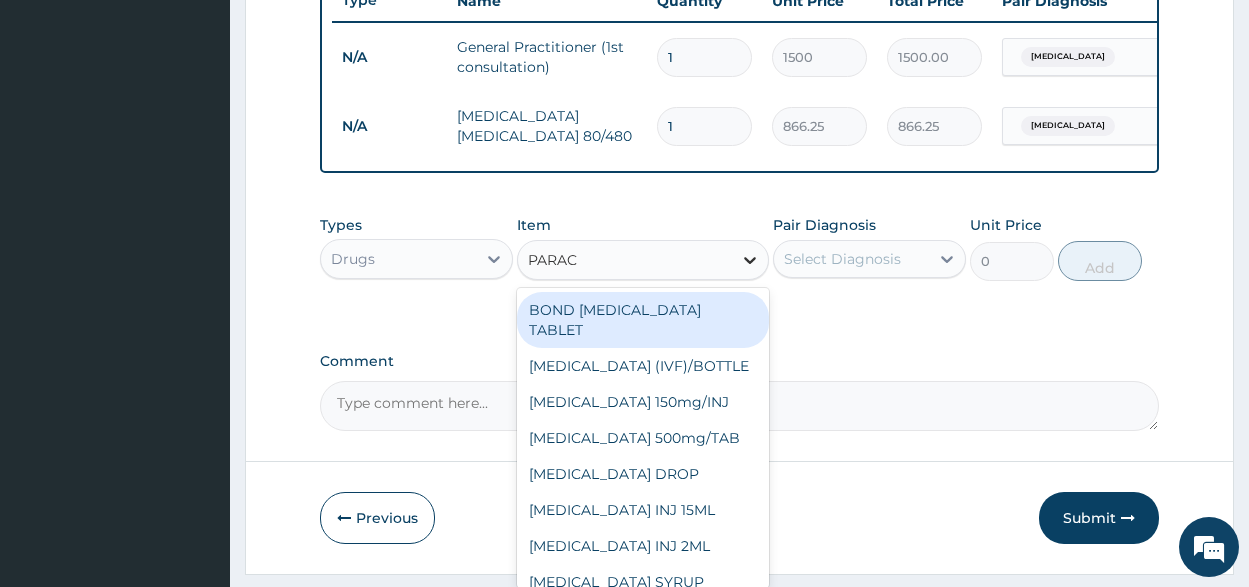 type on "PARACE" 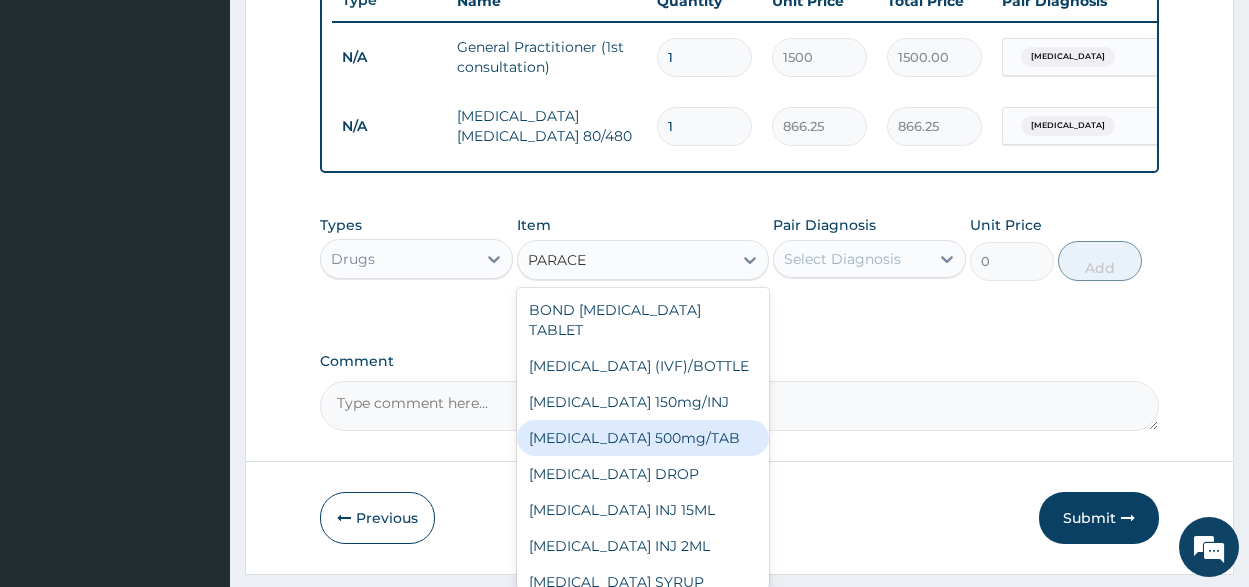 click on "[MEDICAL_DATA] 500mg/TAB" at bounding box center [643, 438] 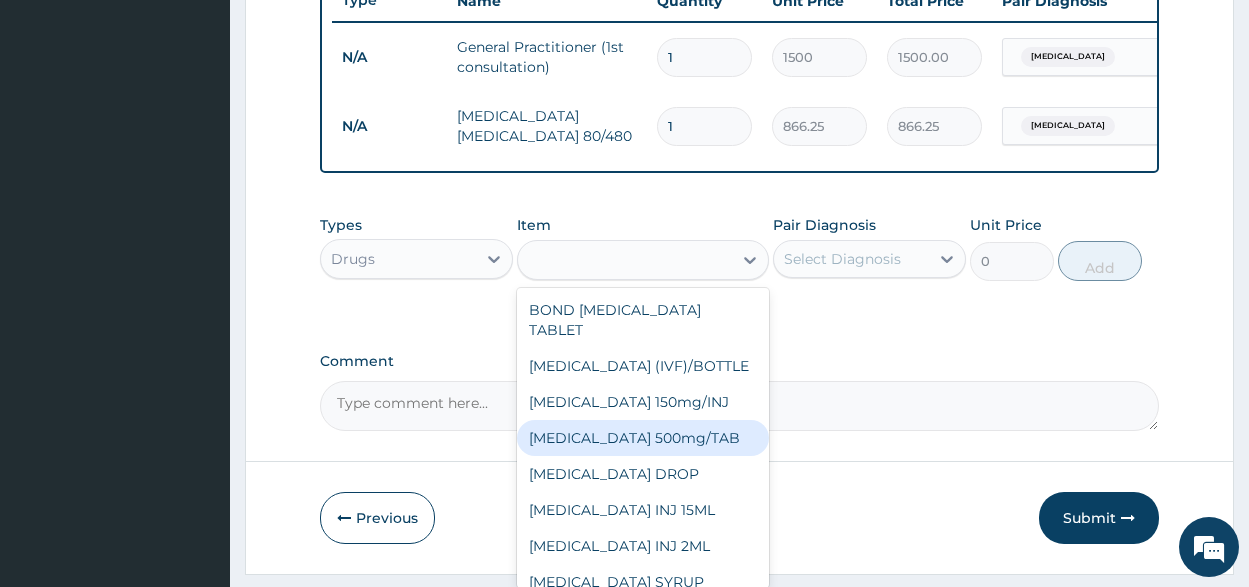 type on "5.25" 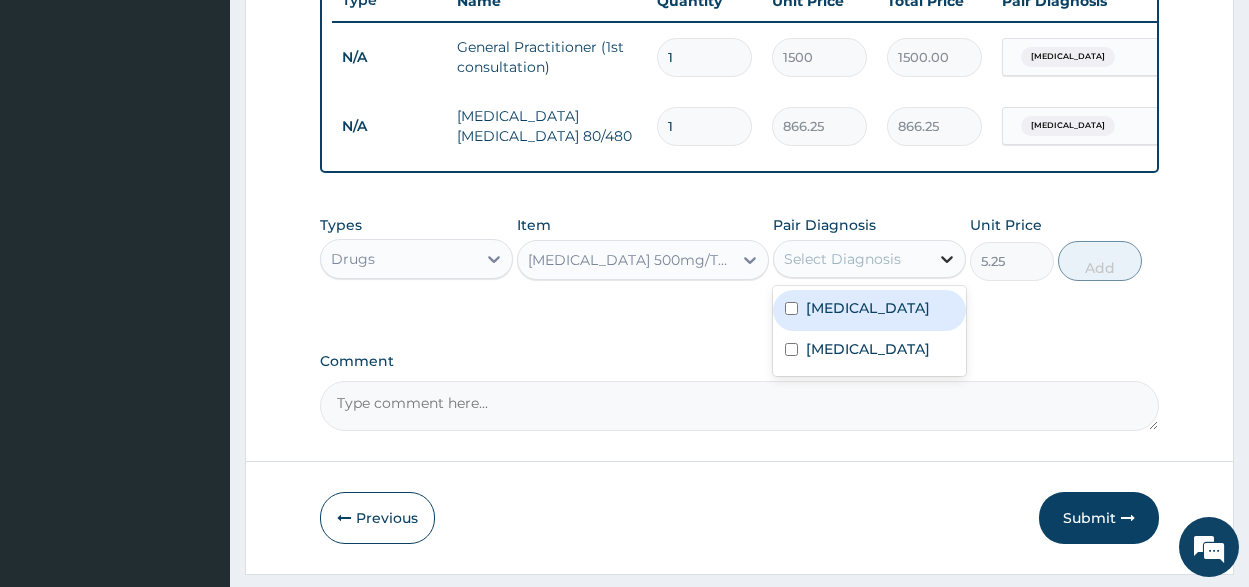 click 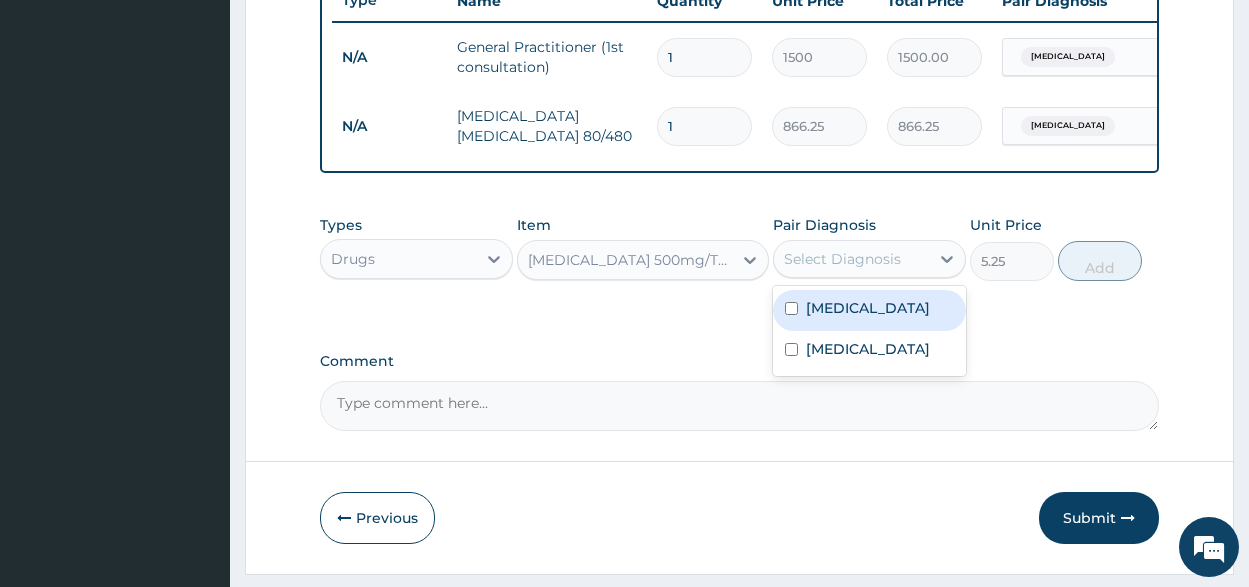 click at bounding box center (791, 308) 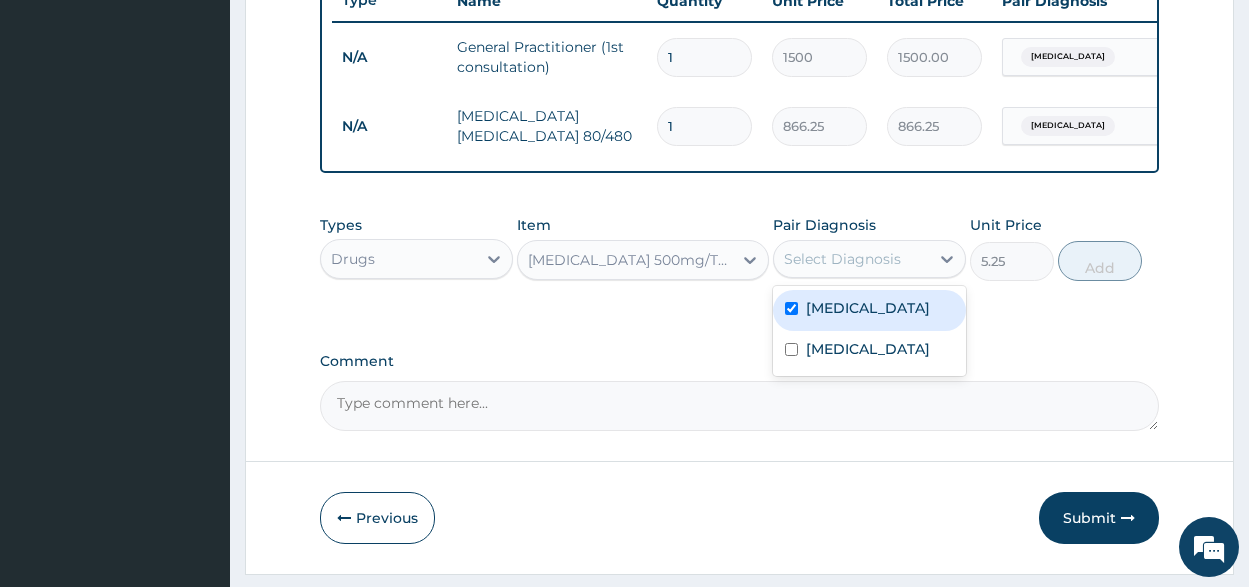 checkbox on "true" 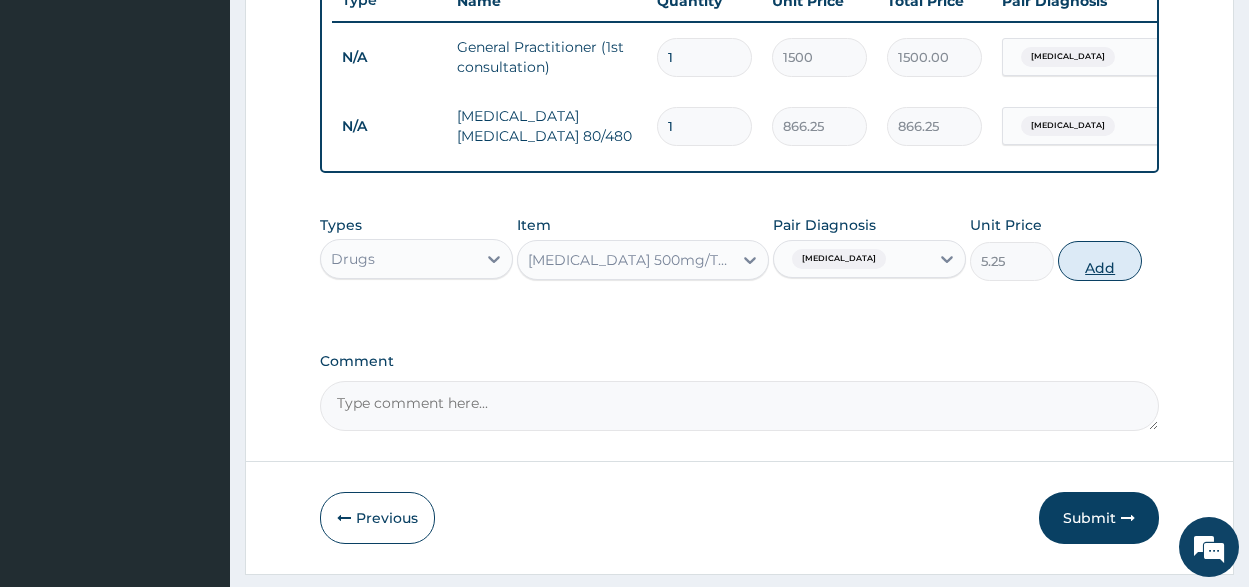 click on "Add" at bounding box center [1100, 261] 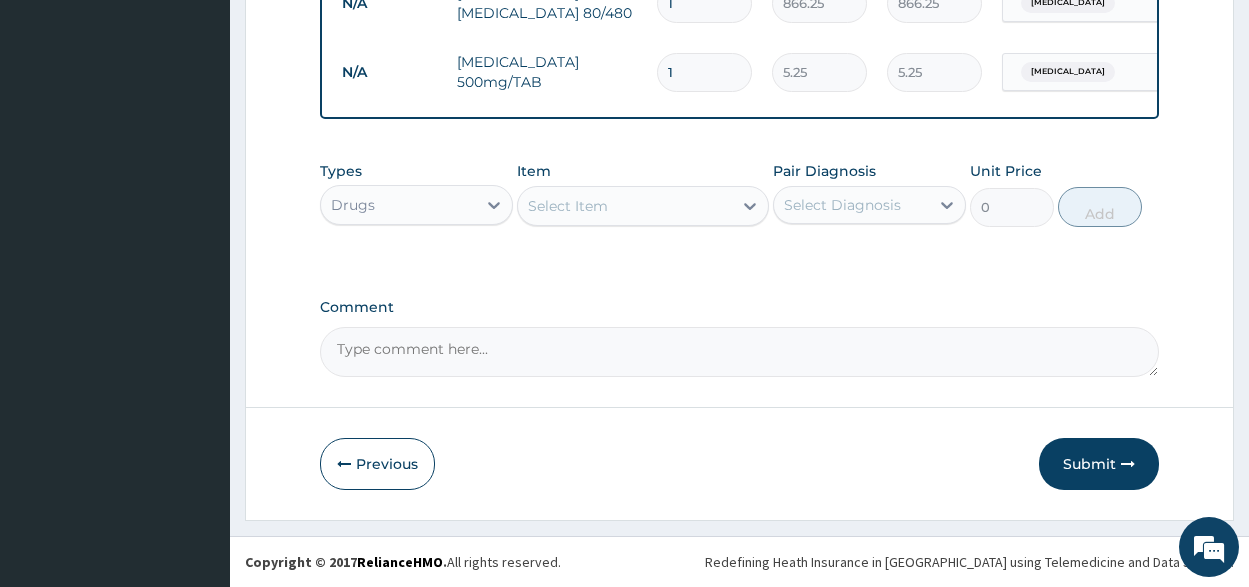 scroll, scrollTop: 913, scrollLeft: 0, axis: vertical 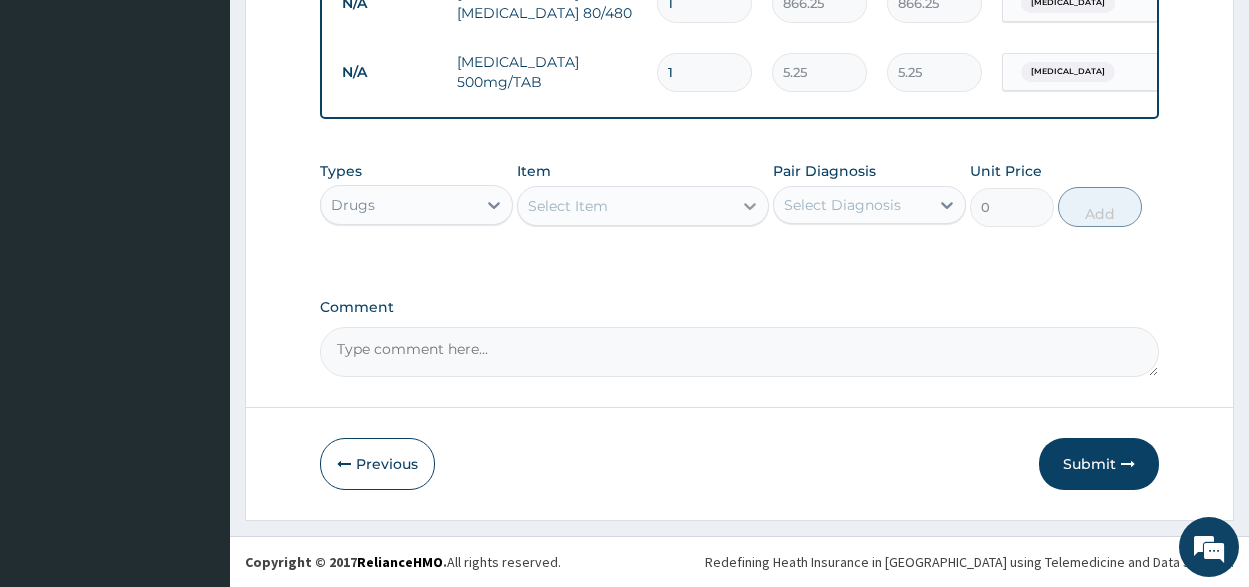 click 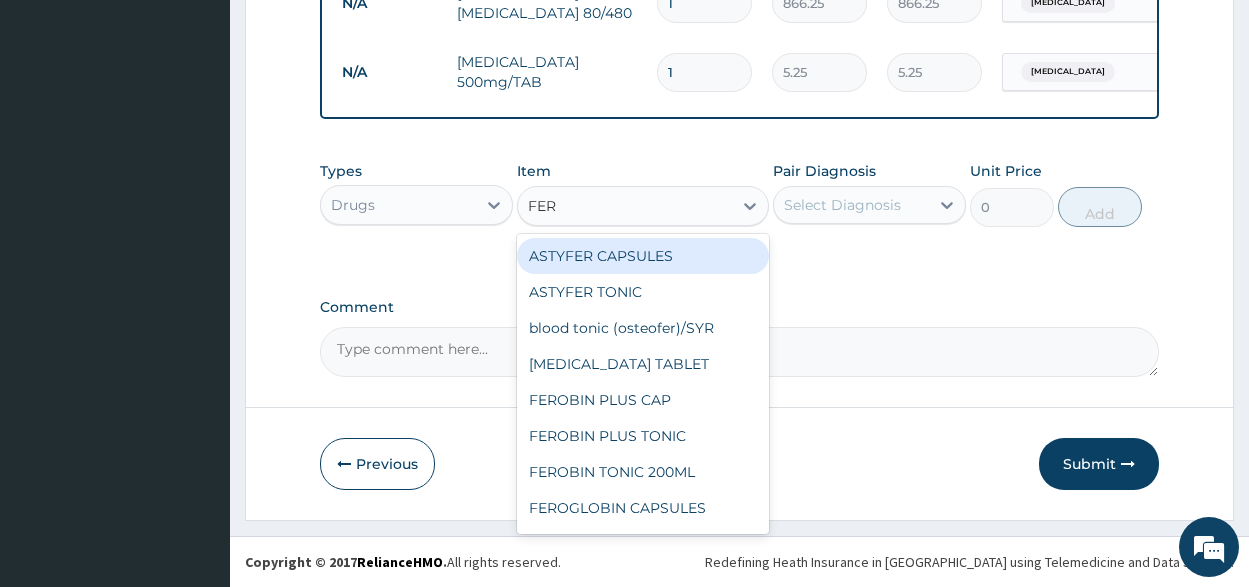 type on "FERR" 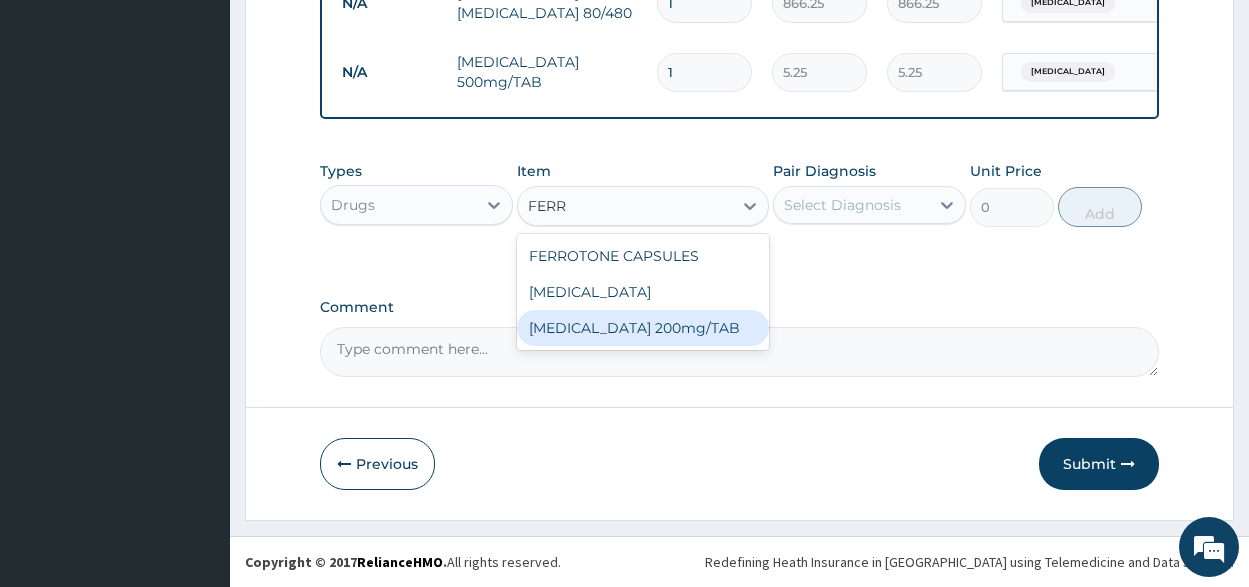 click on "[MEDICAL_DATA] 200mg/TAB" at bounding box center (643, 328) 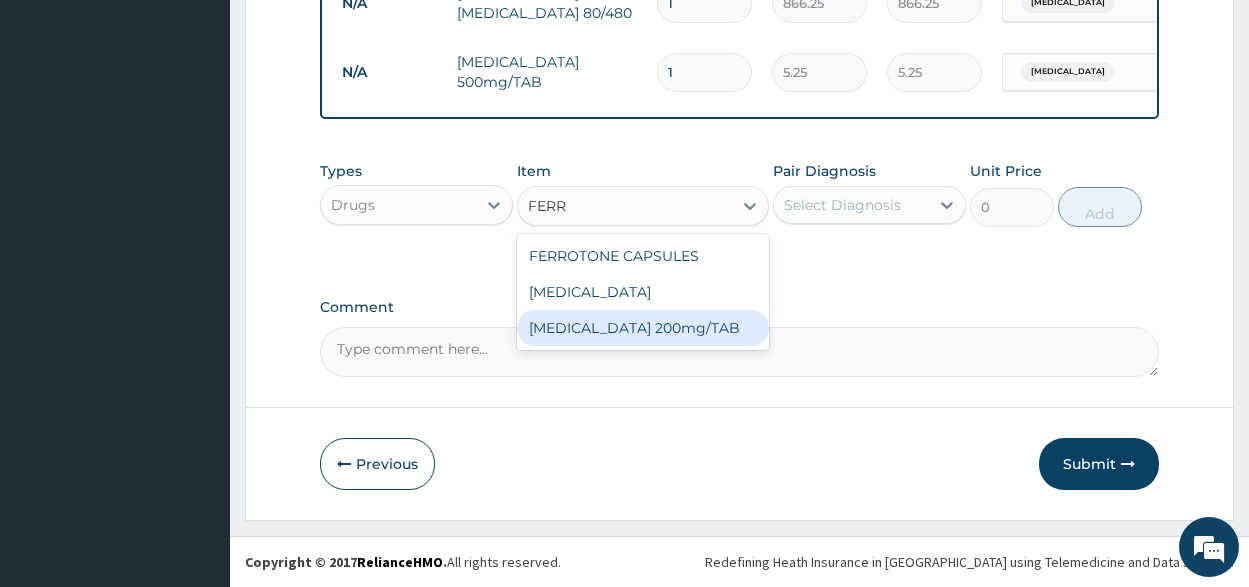 type 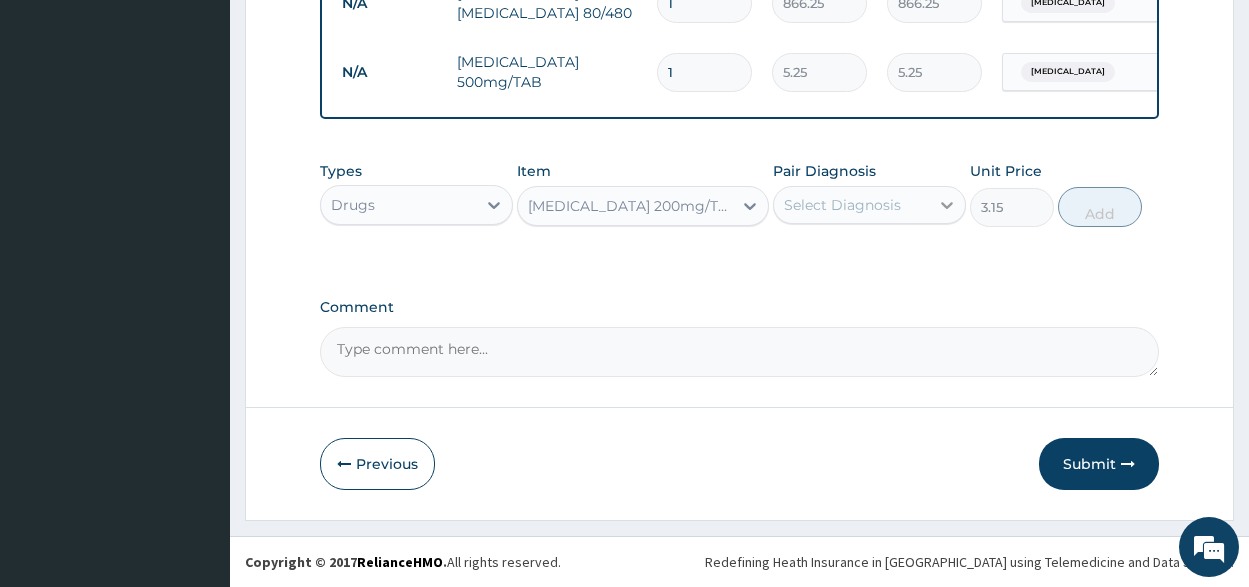click 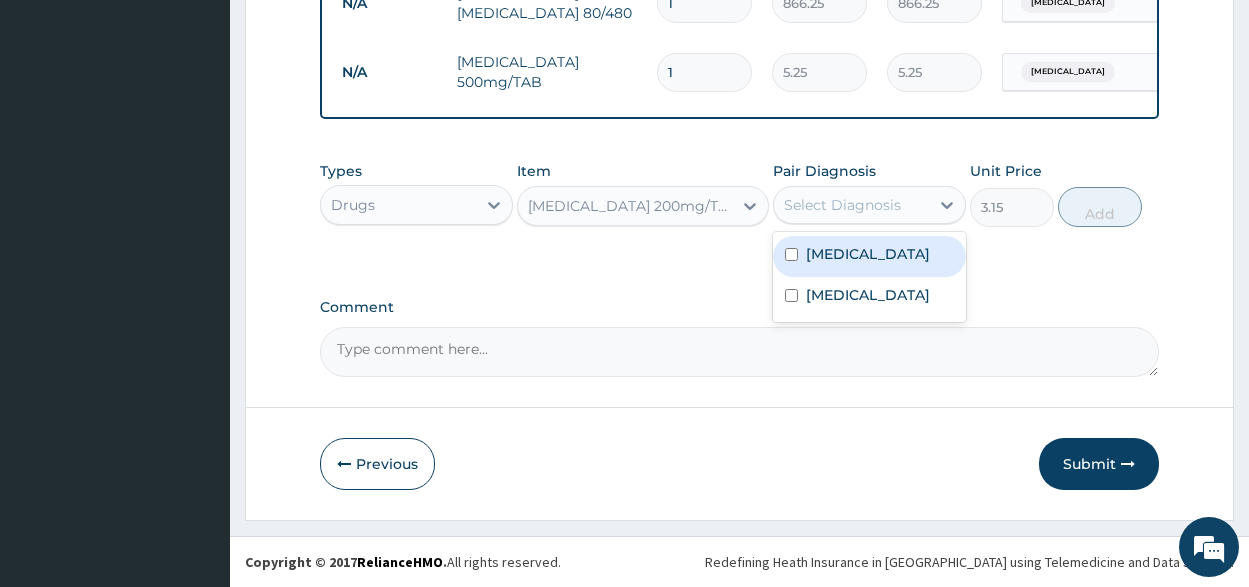 click at bounding box center [791, 254] 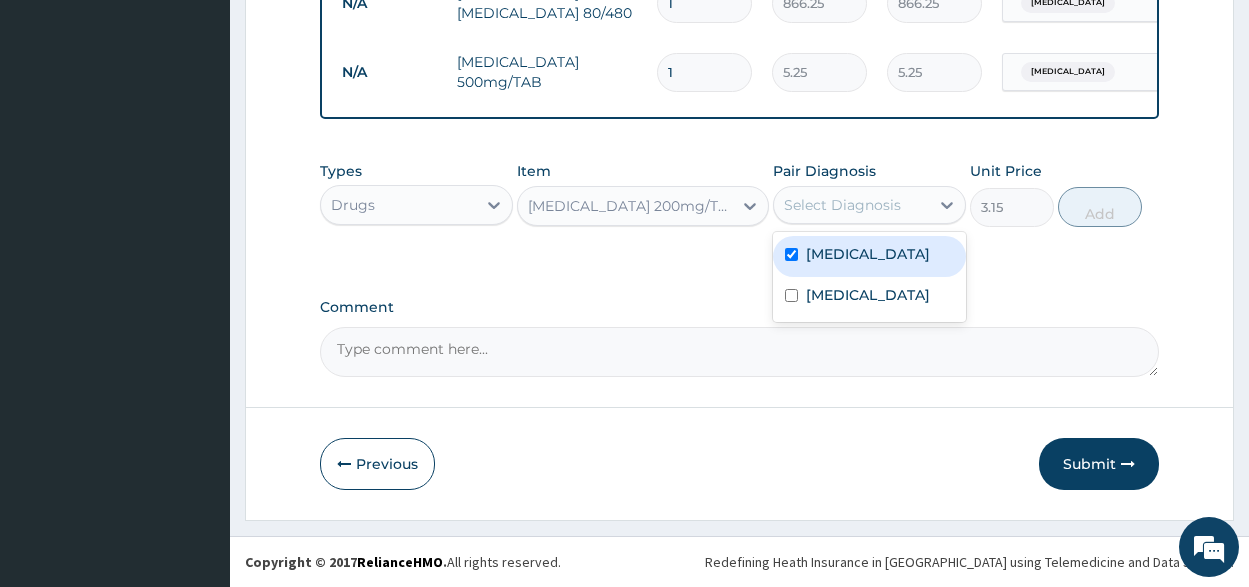 checkbox on "true" 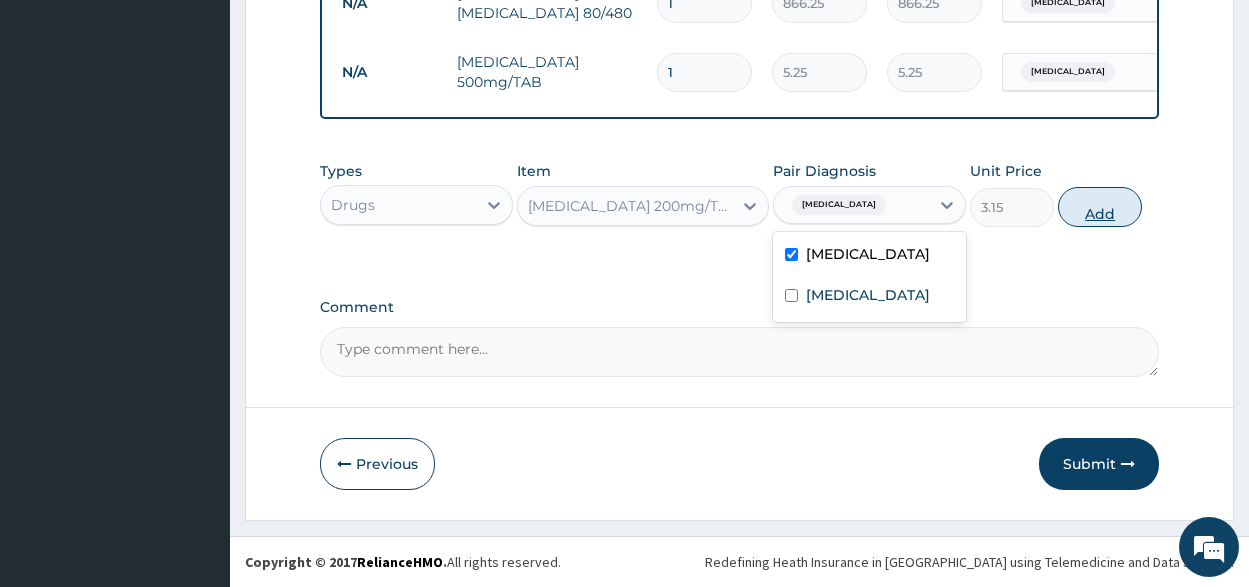 click on "Add" at bounding box center (1100, 207) 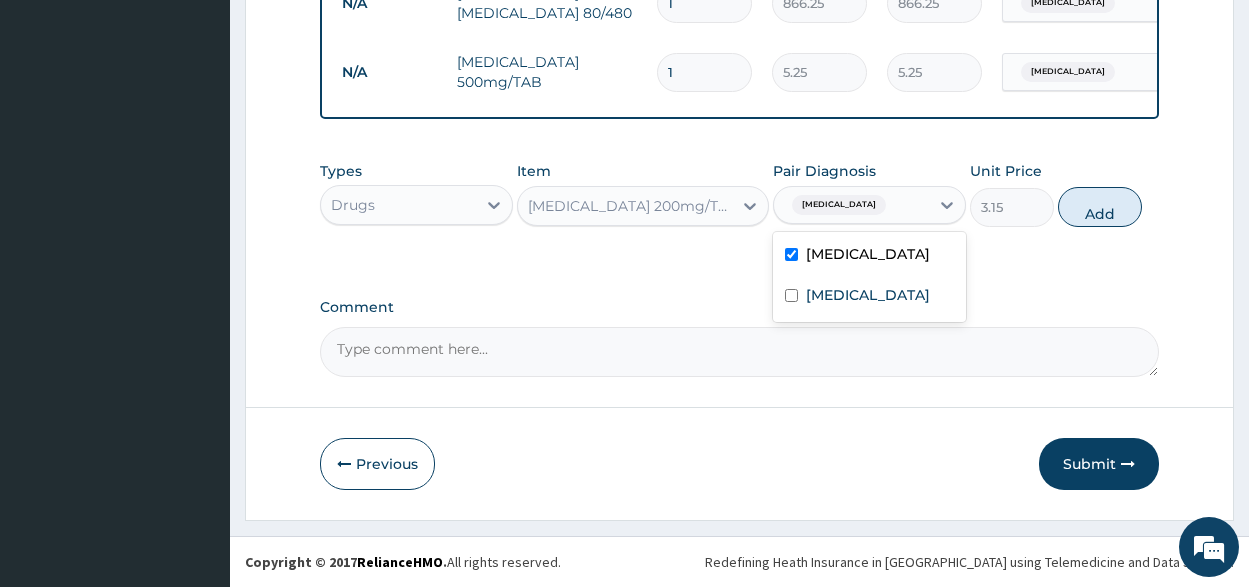 type on "0" 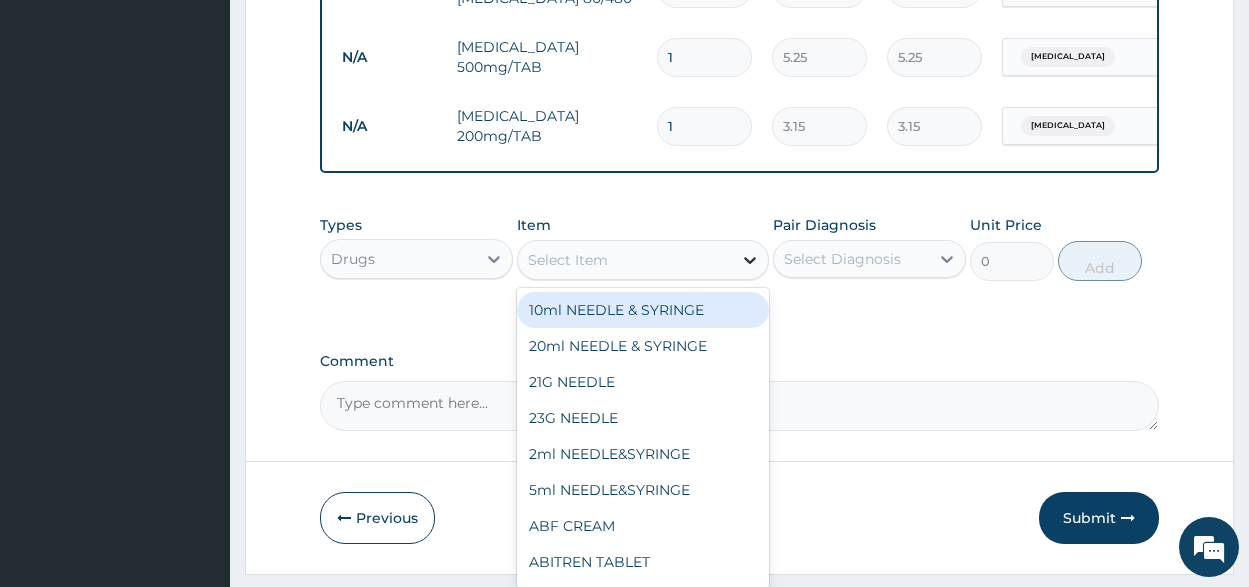 click 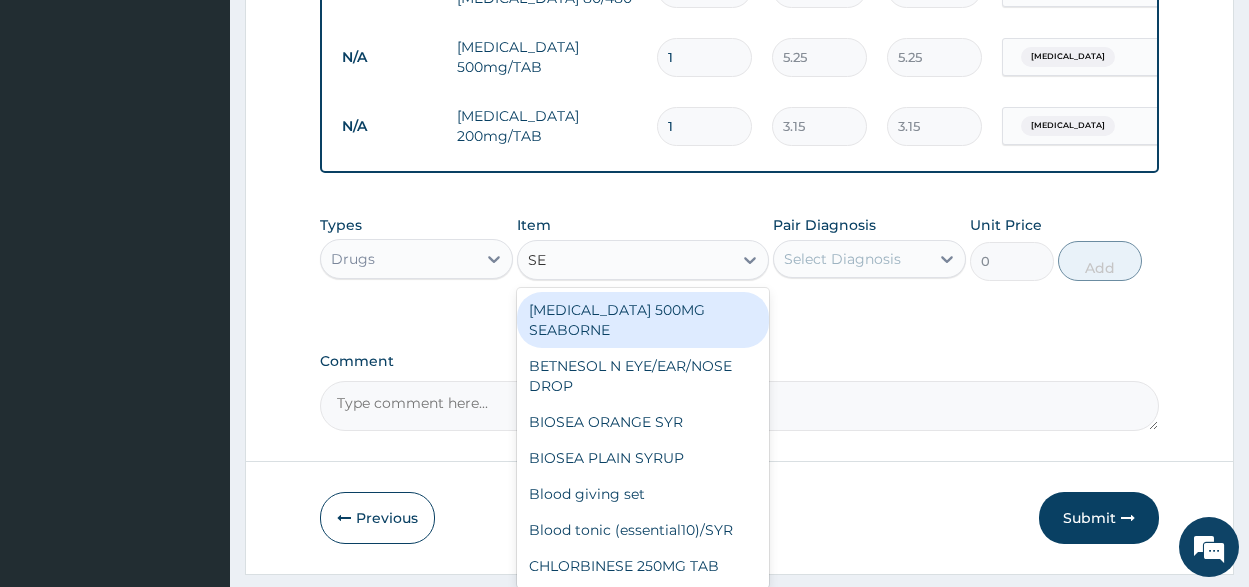 type on "SEP" 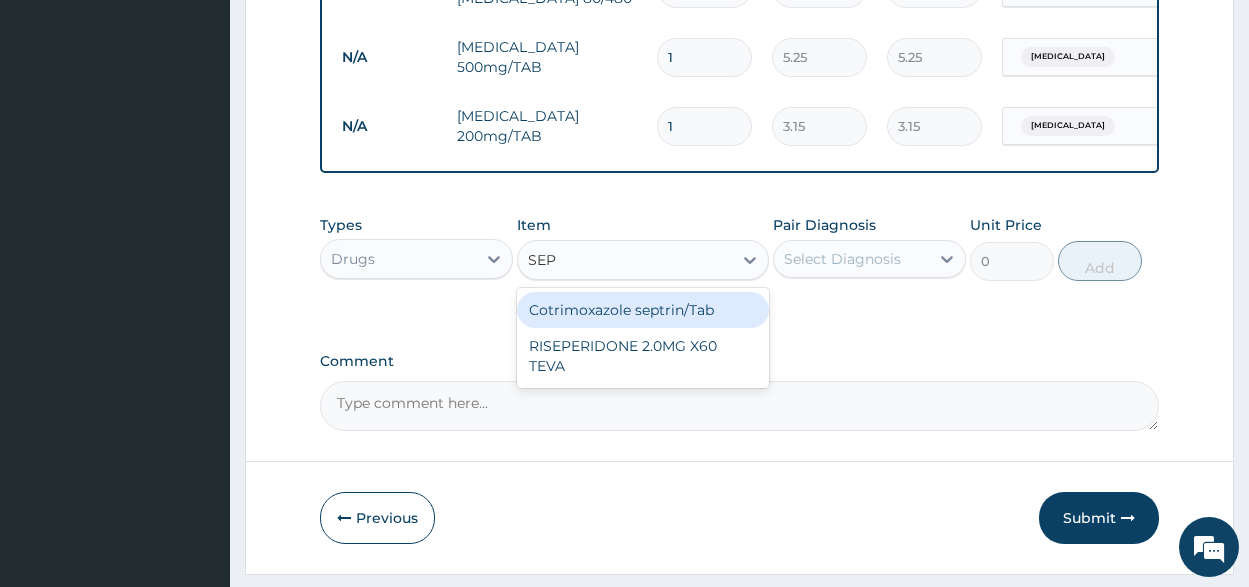 click on "Cotrimoxazole septrin/Tab" at bounding box center (643, 310) 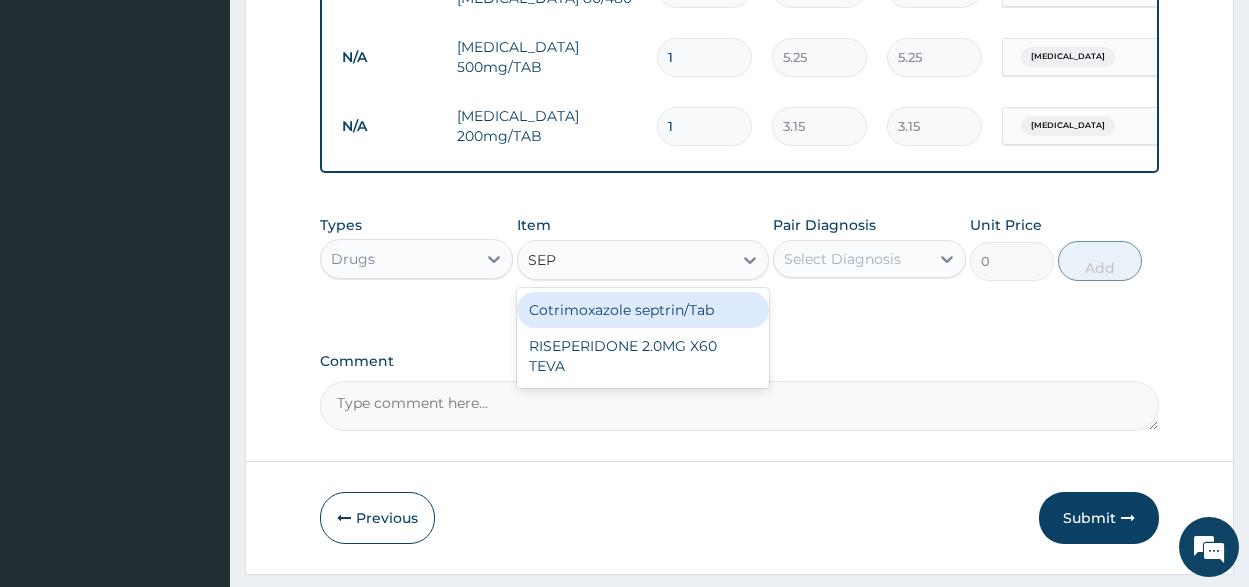 type 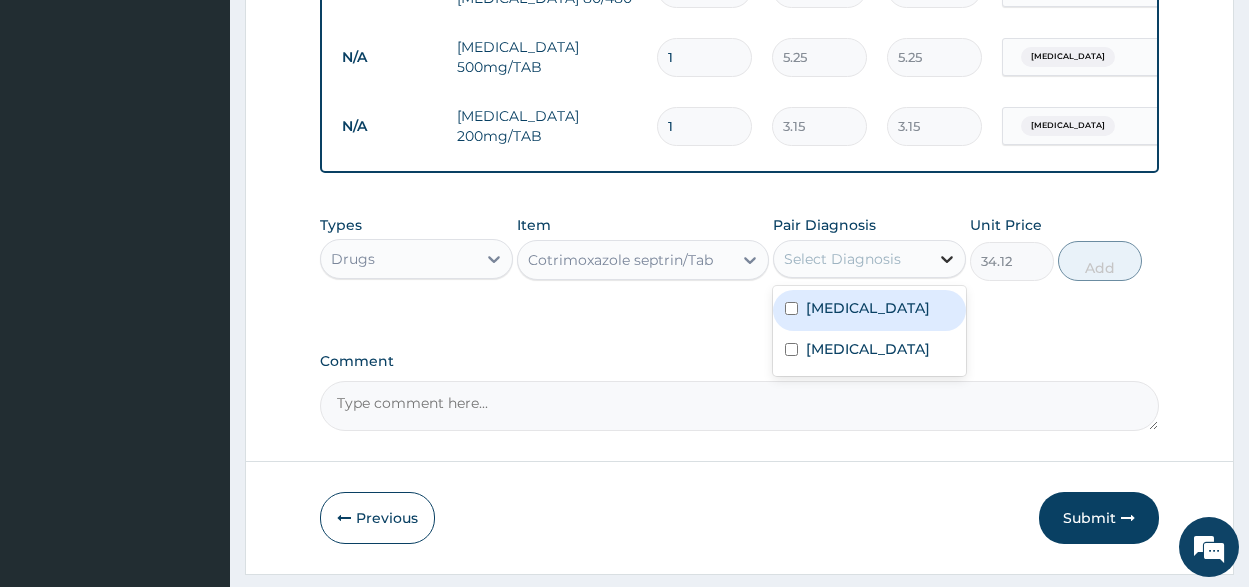 click 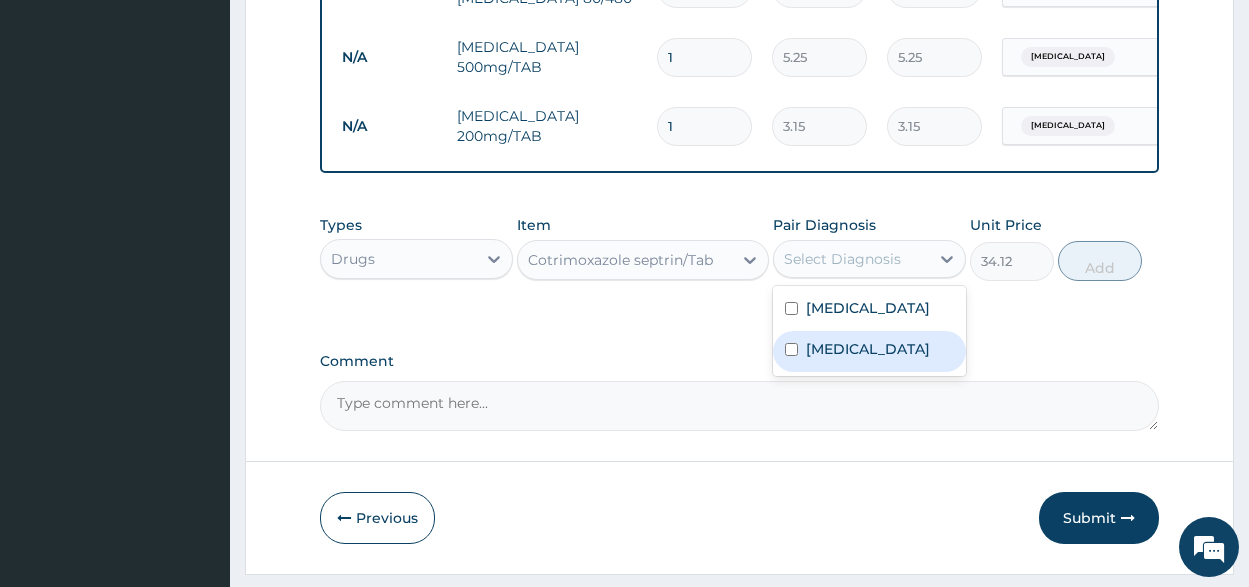 click at bounding box center [791, 349] 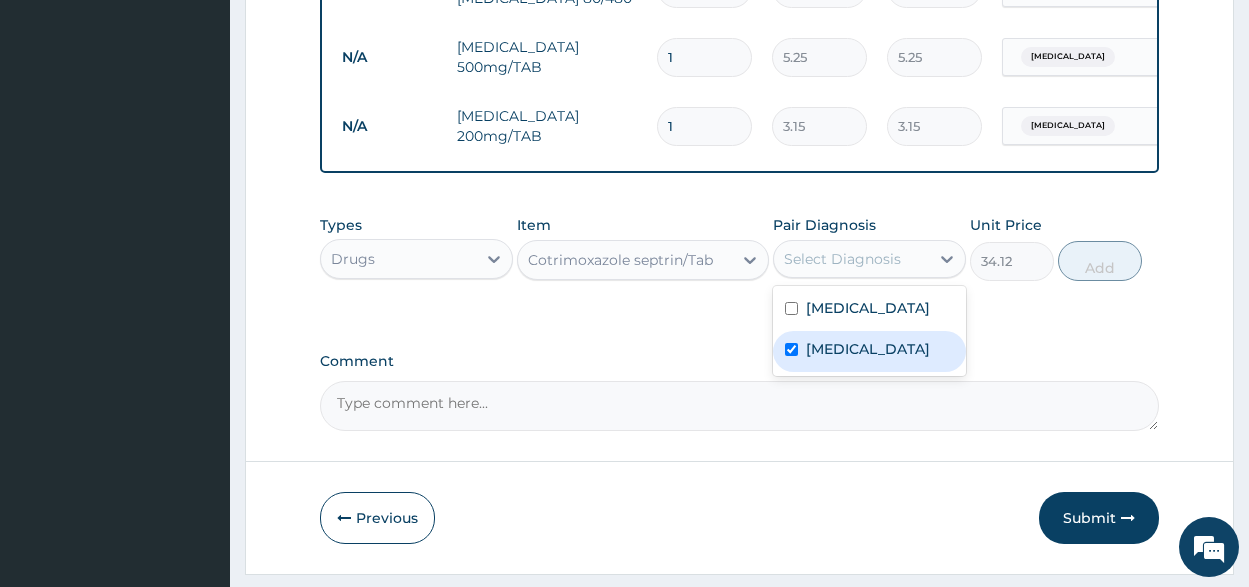 checkbox on "true" 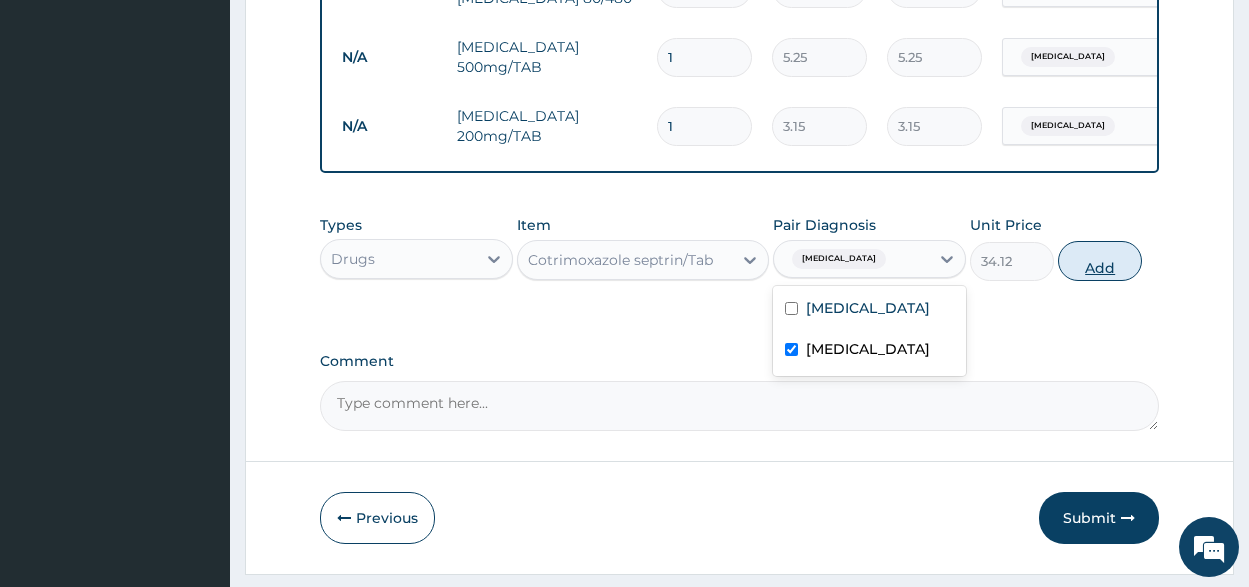 click on "Add" at bounding box center (1100, 261) 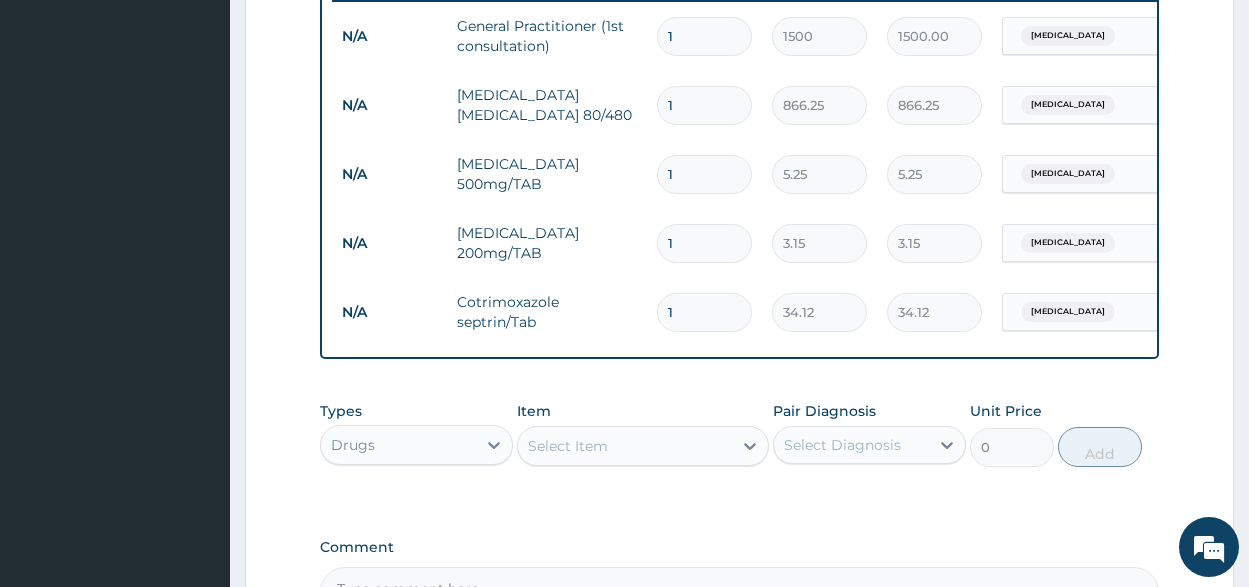 scroll, scrollTop: 751, scrollLeft: 0, axis: vertical 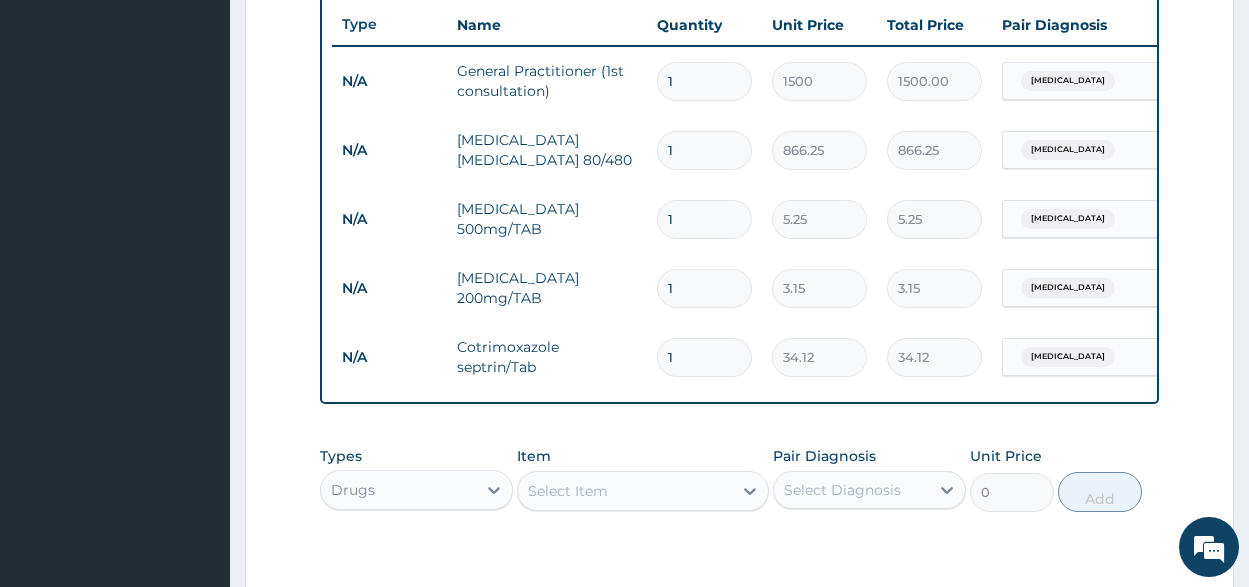 click on "1" at bounding box center (704, 219) 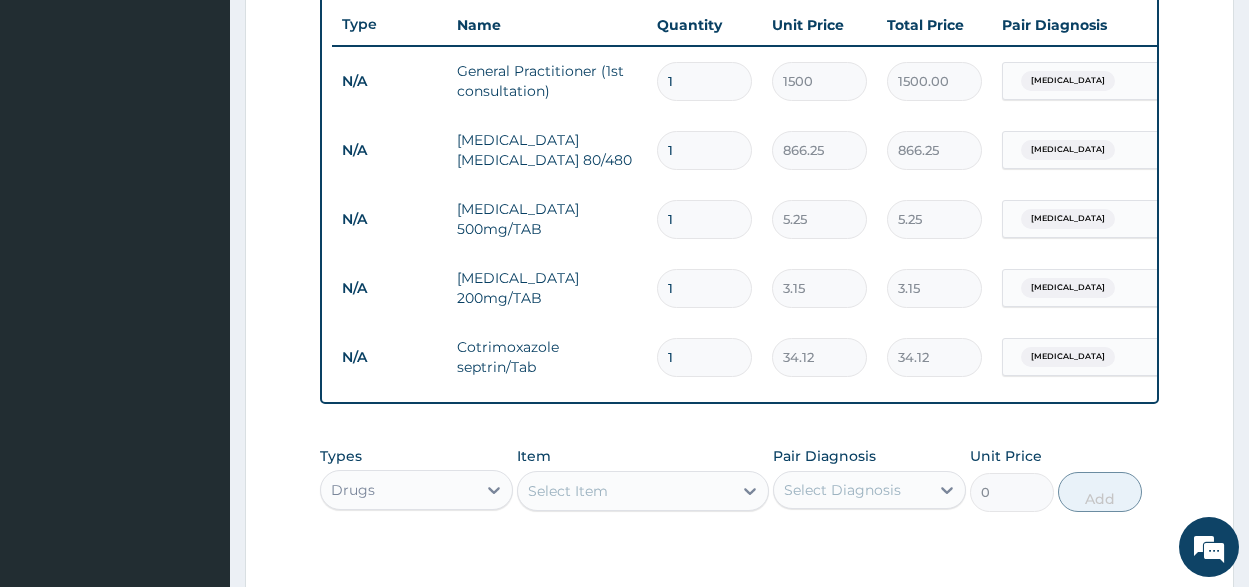 type on "18" 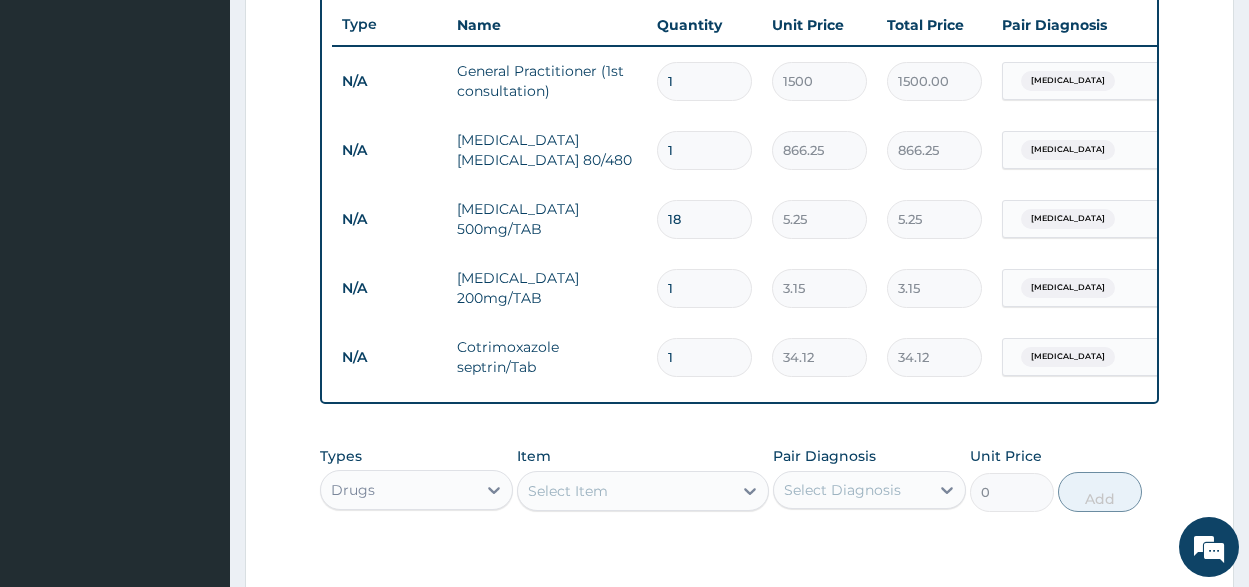 type on "94.50" 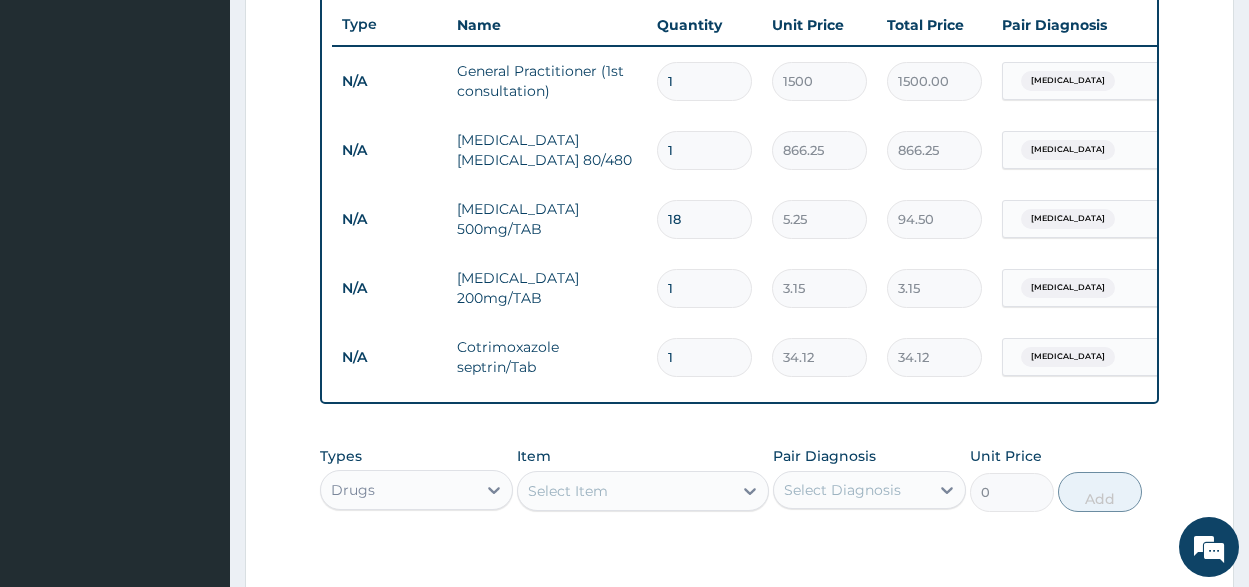 type on "18" 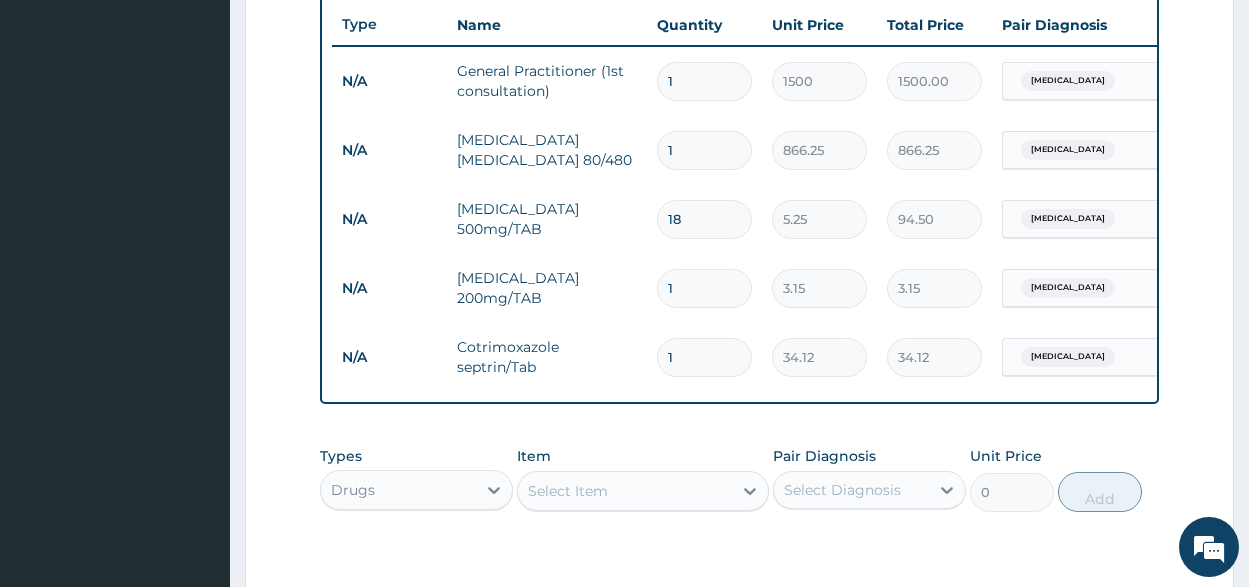 click on "1" at bounding box center (704, 288) 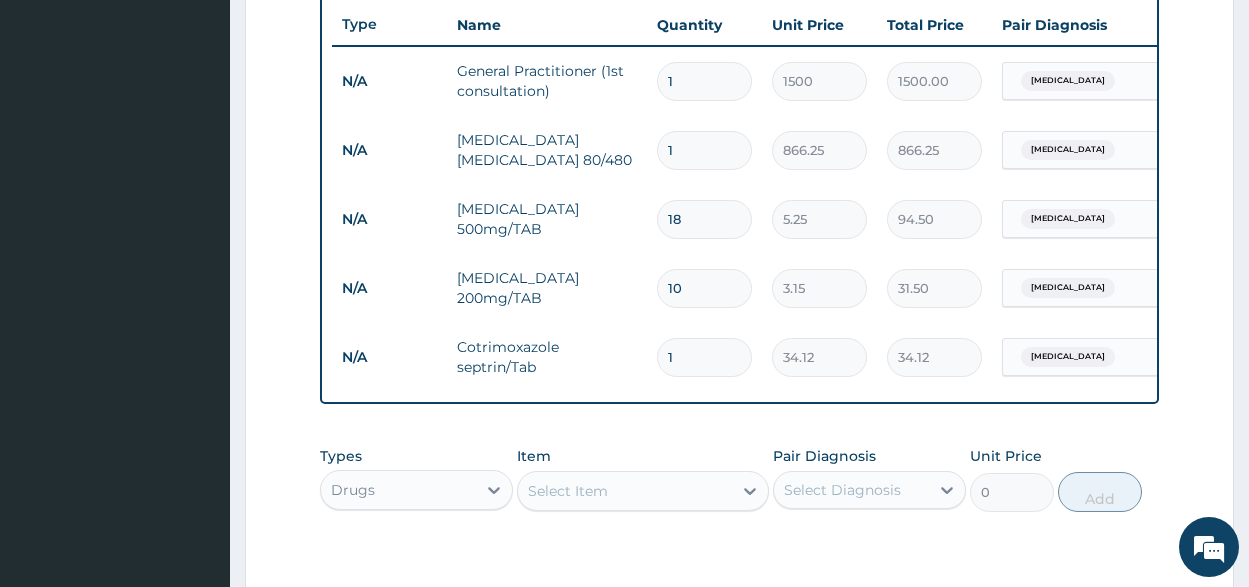 type on "10" 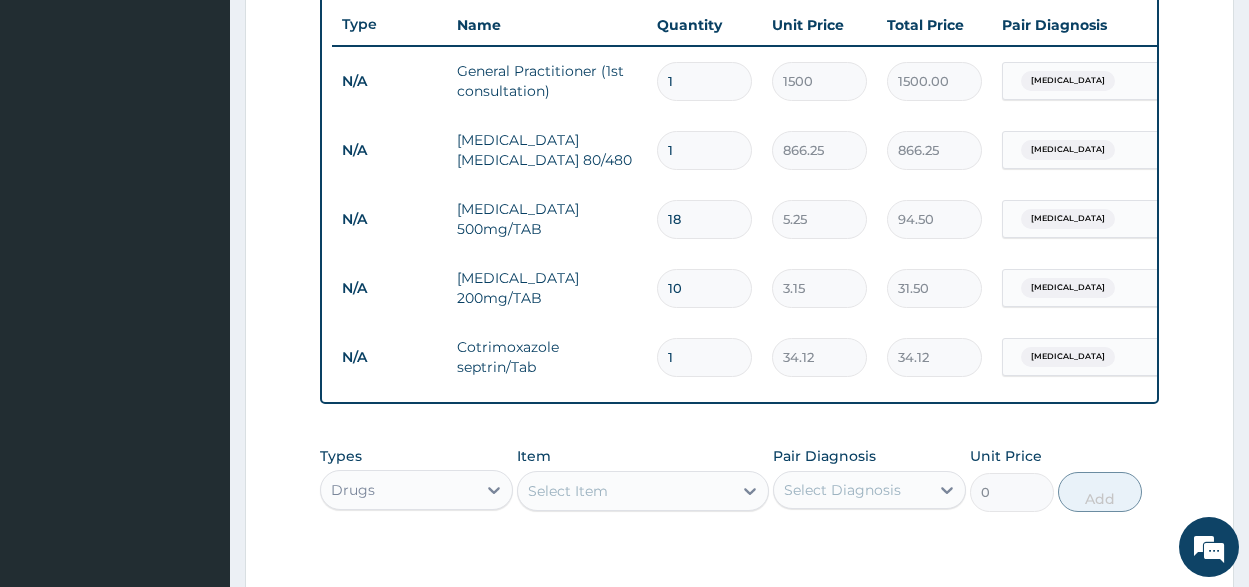 drag, startPoint x: 685, startPoint y: 352, endPoint x: 639, endPoint y: 358, distance: 46.389652 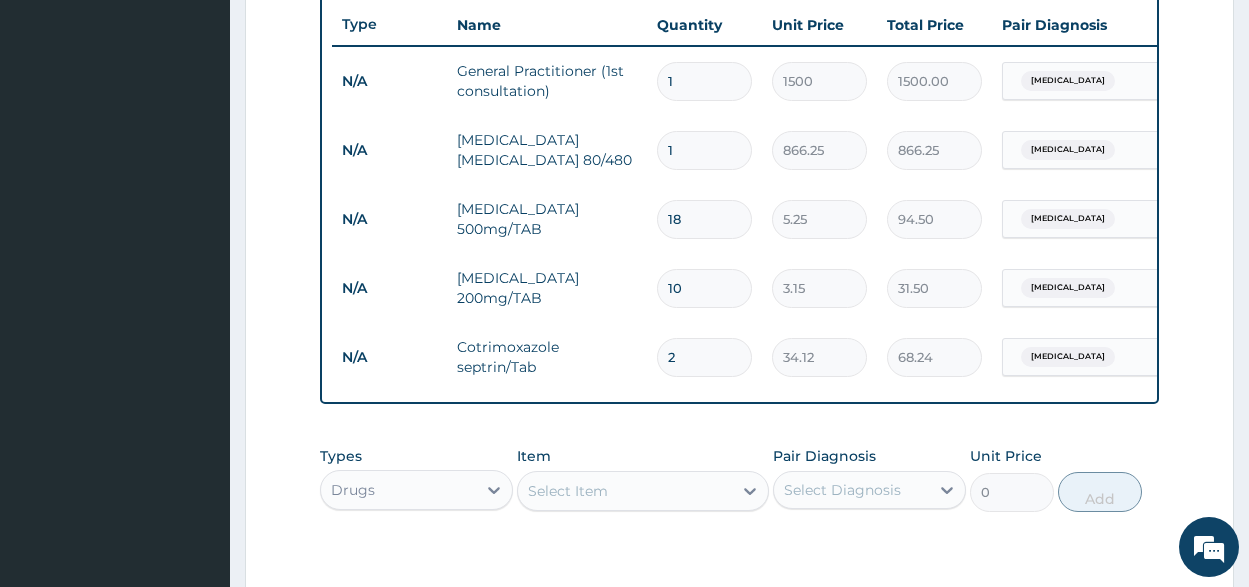 type on "20" 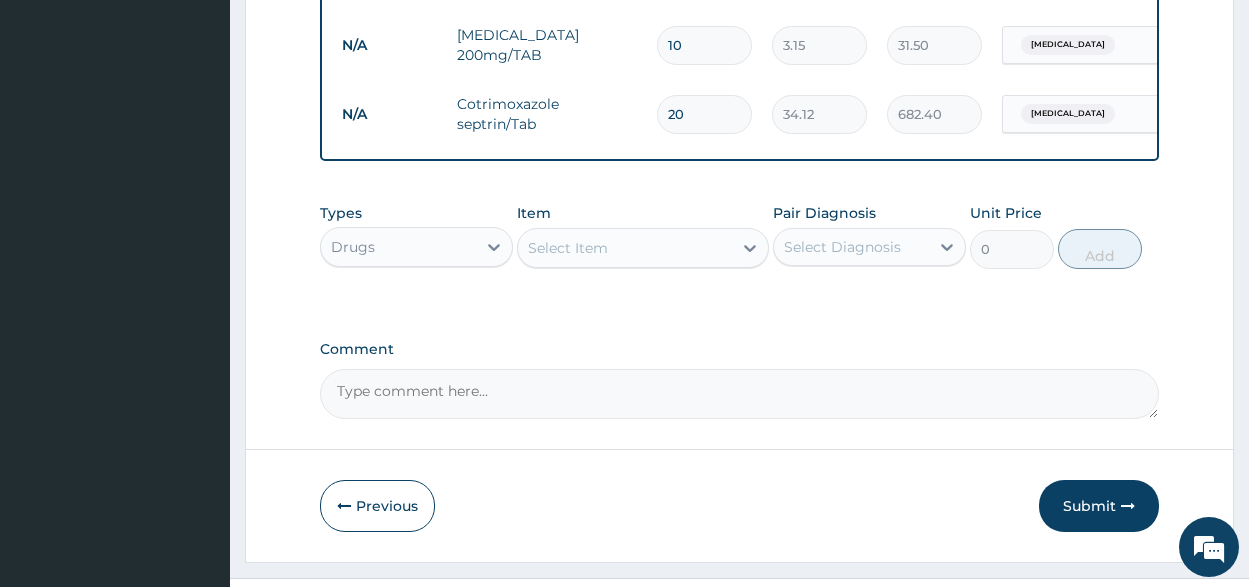 scroll, scrollTop: 1051, scrollLeft: 0, axis: vertical 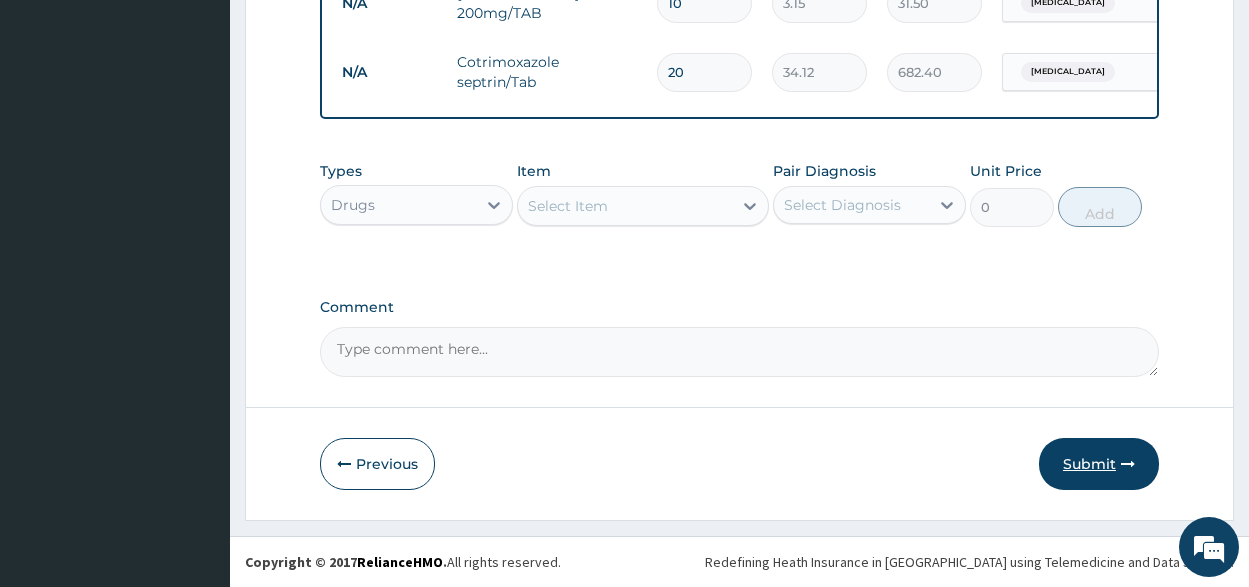 type on "20" 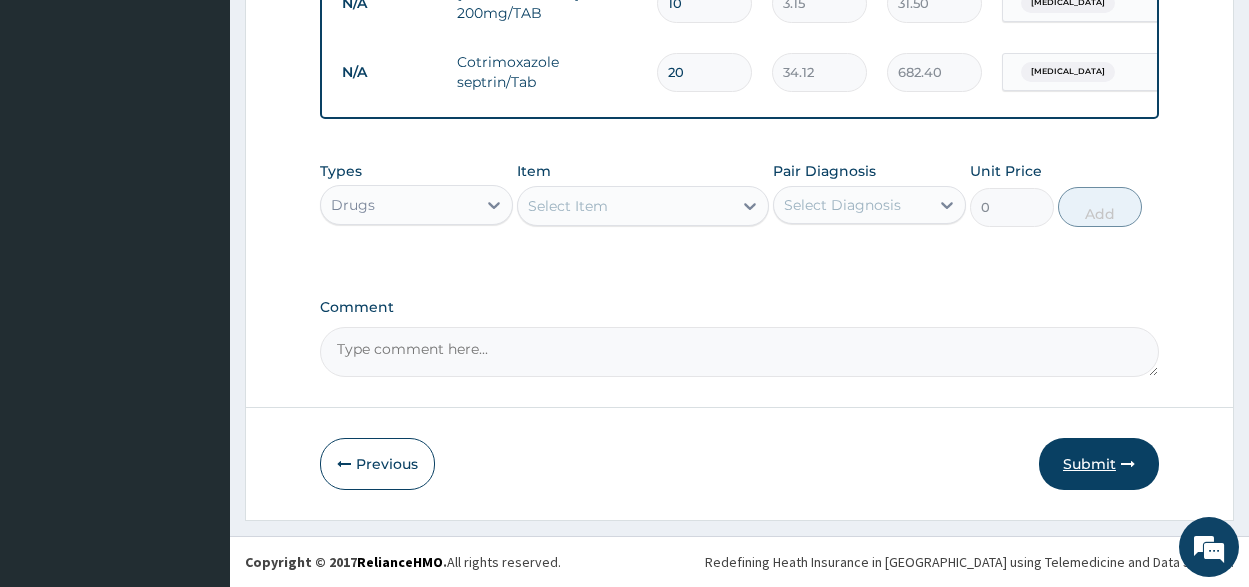 click on "Submit" at bounding box center [1099, 464] 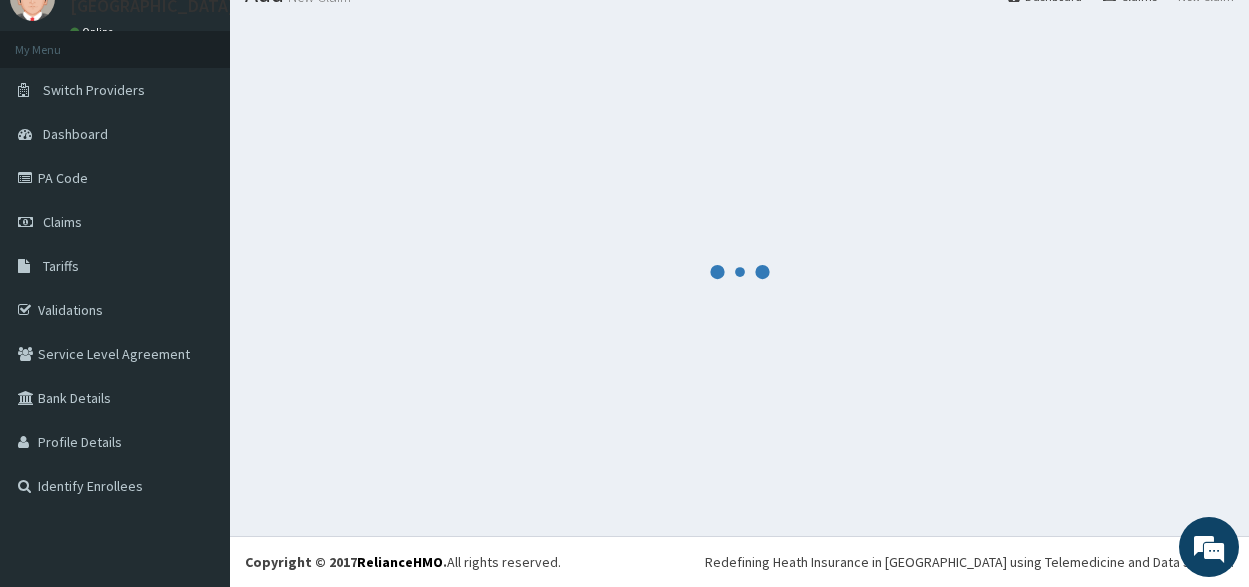 scroll, scrollTop: 1051, scrollLeft: 0, axis: vertical 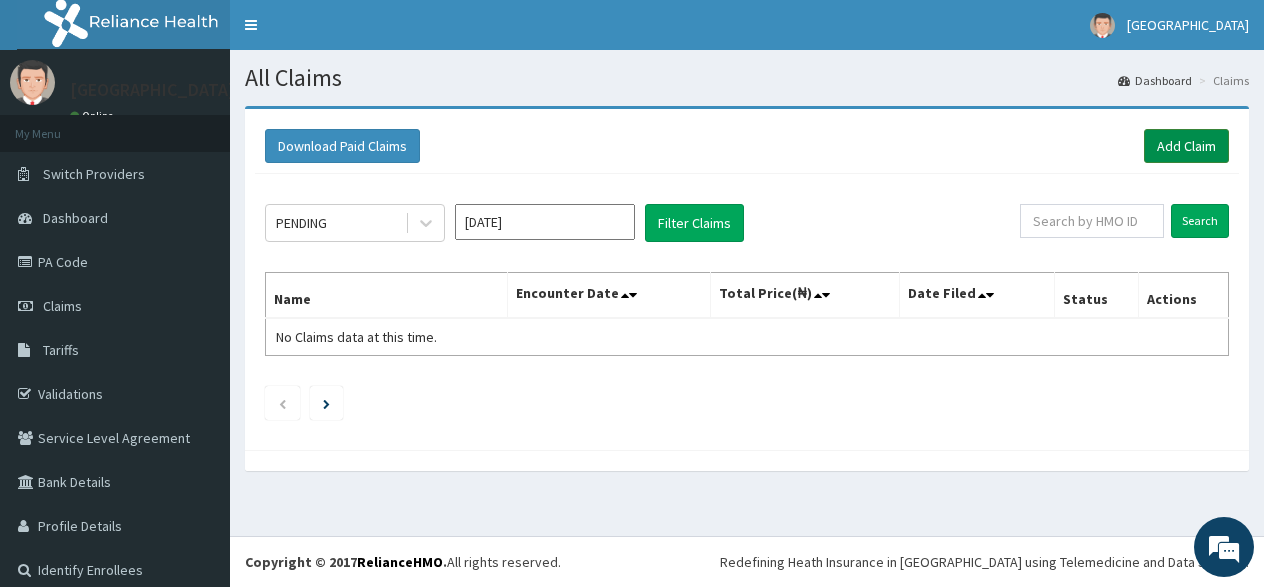 click on "Add Claim" at bounding box center [1186, 146] 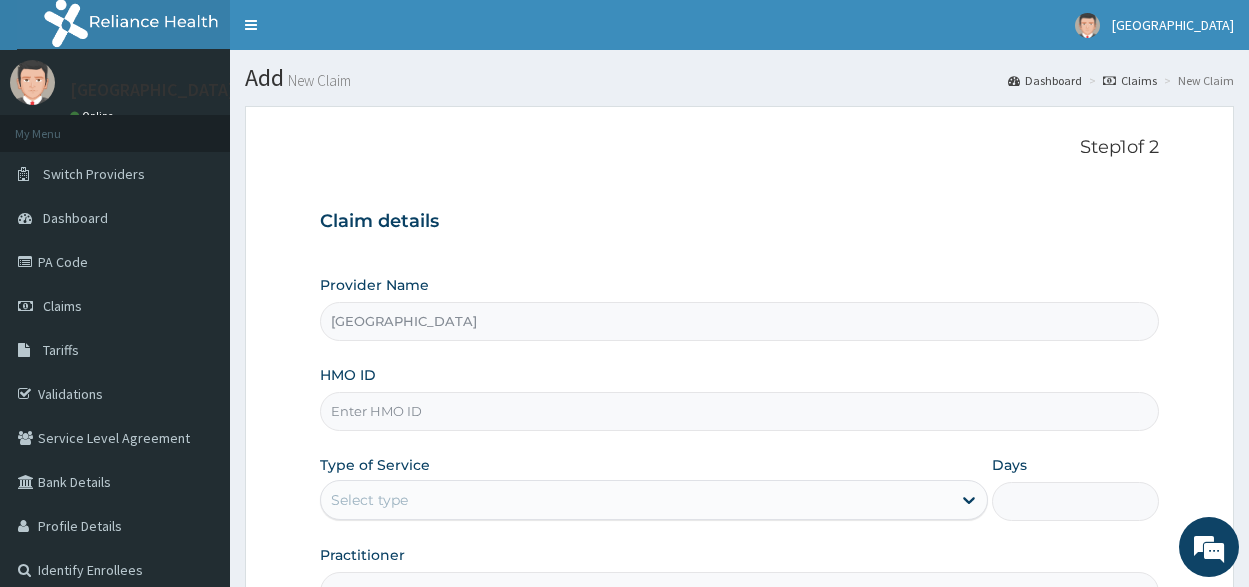 scroll, scrollTop: 0, scrollLeft: 0, axis: both 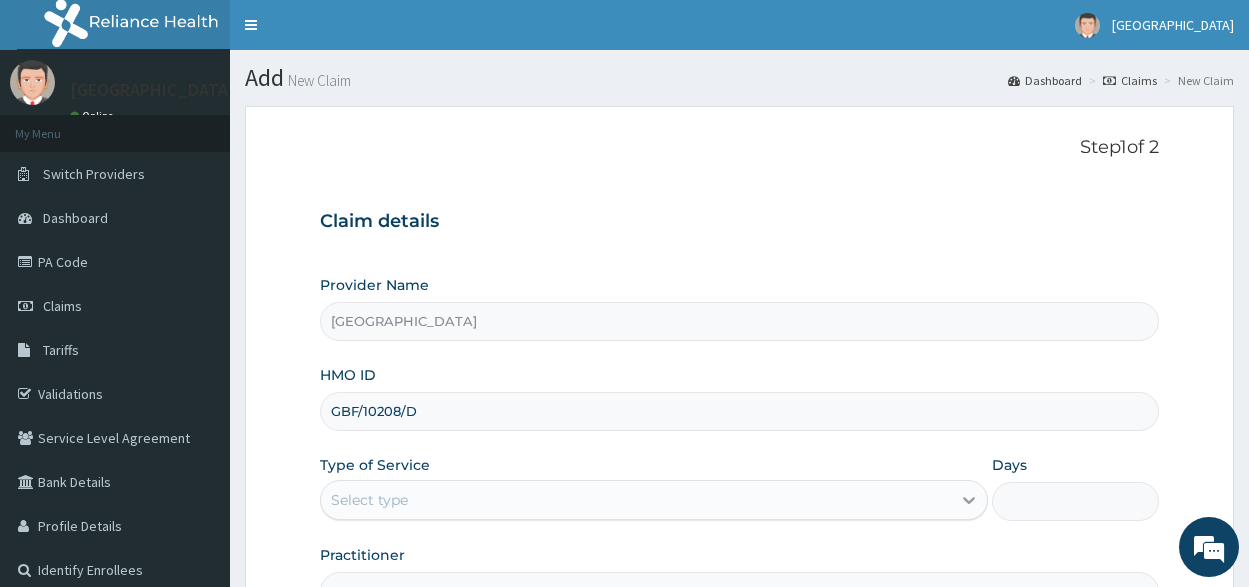 type on "GBF/10208/D" 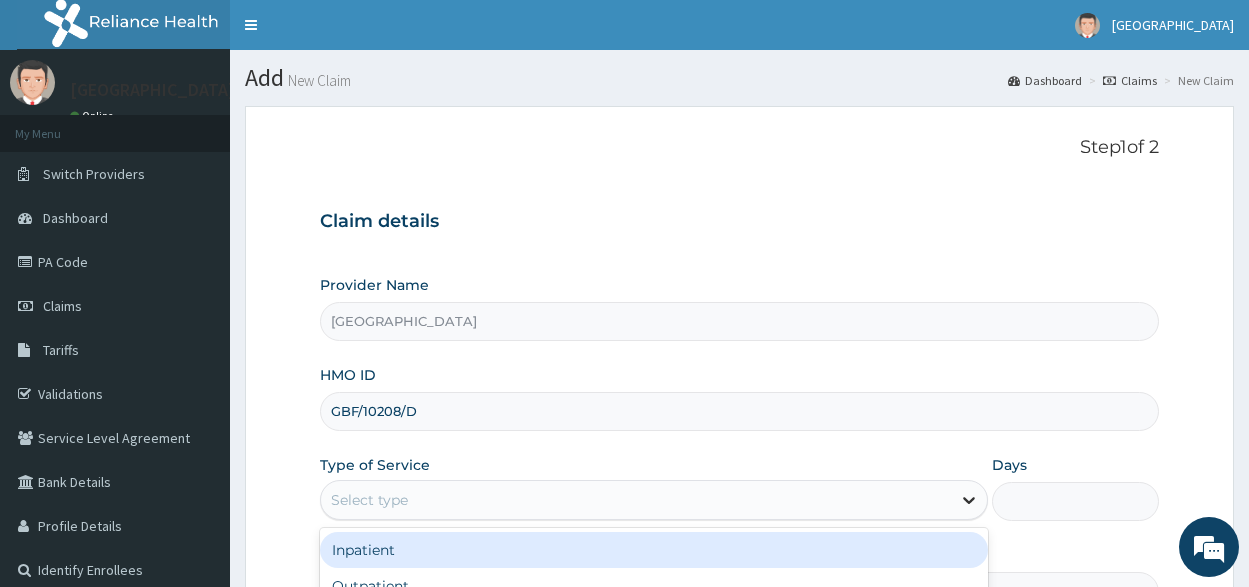 click 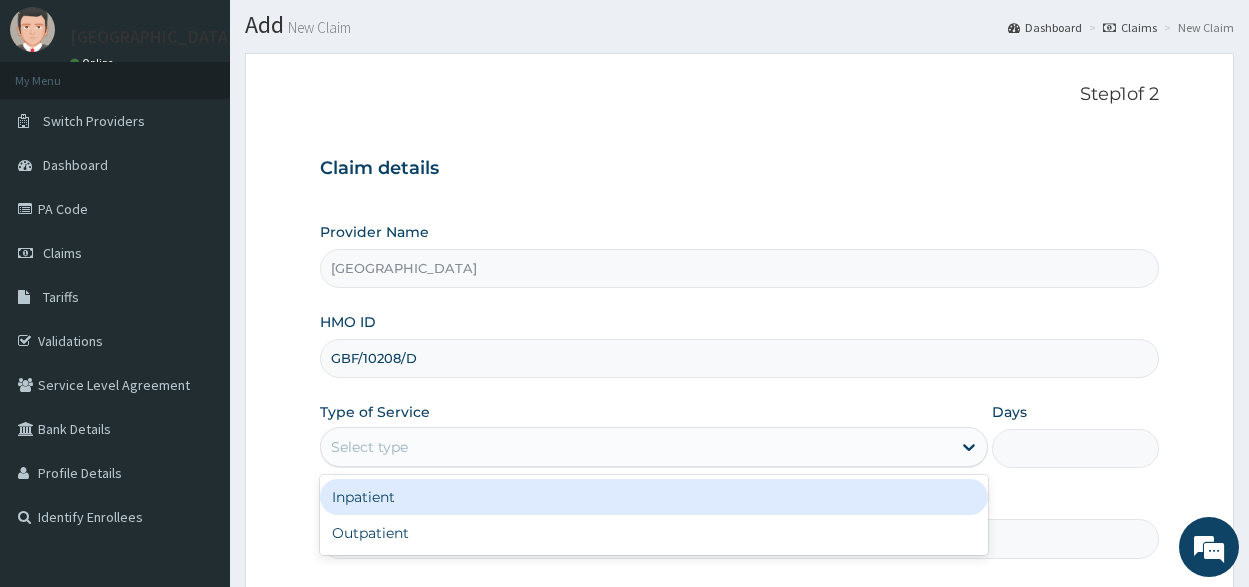 scroll, scrollTop: 100, scrollLeft: 0, axis: vertical 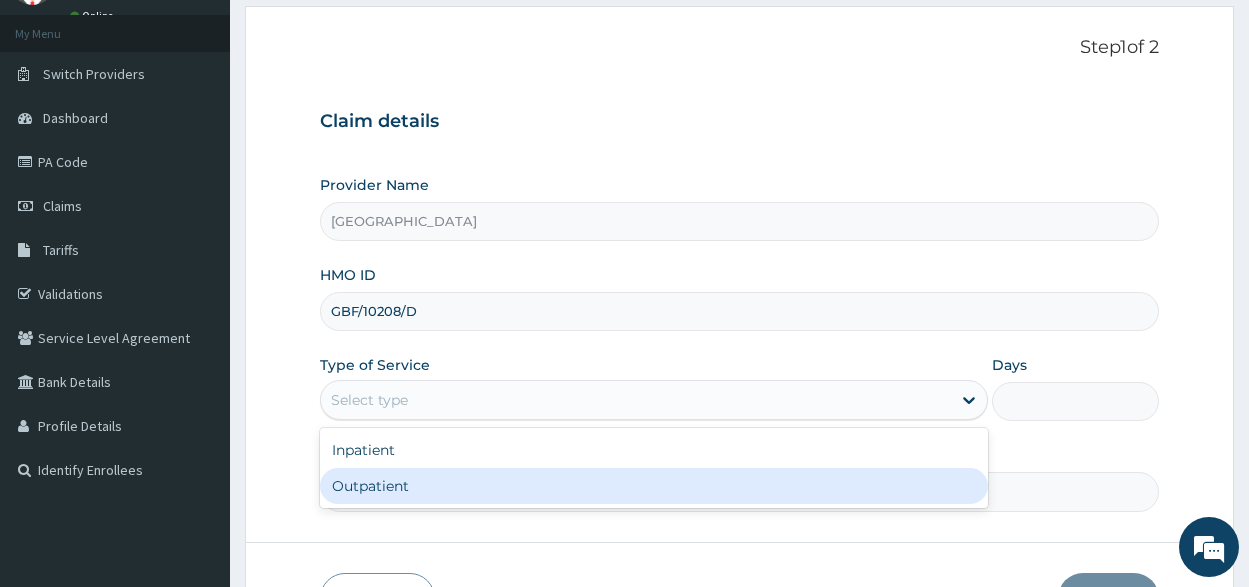 click on "Outpatient" at bounding box center (654, 486) 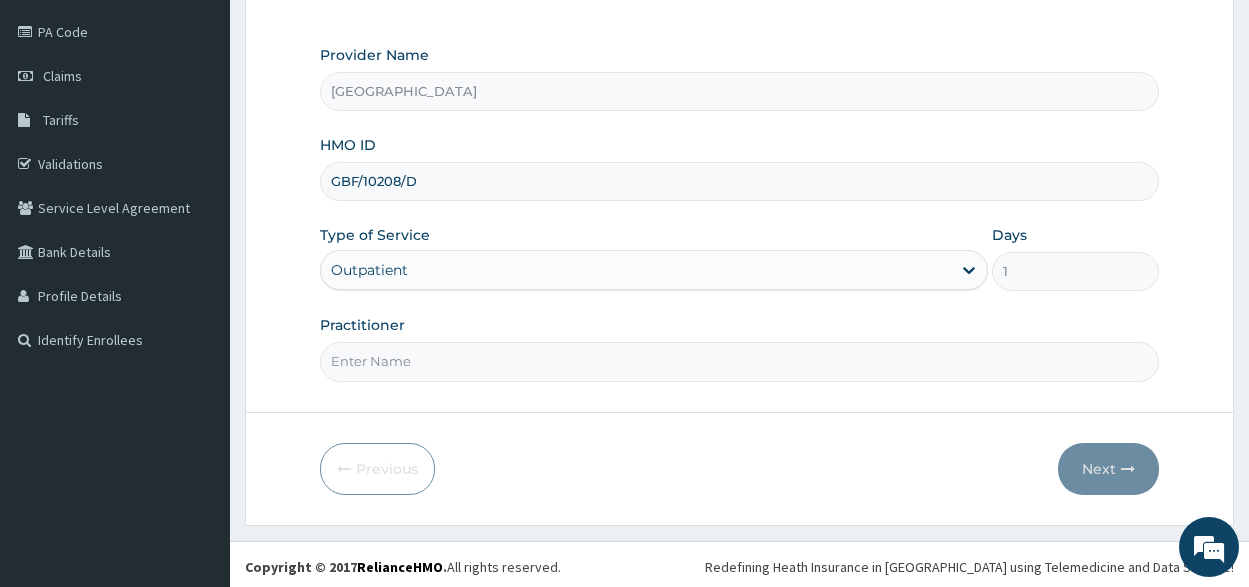 scroll, scrollTop: 235, scrollLeft: 0, axis: vertical 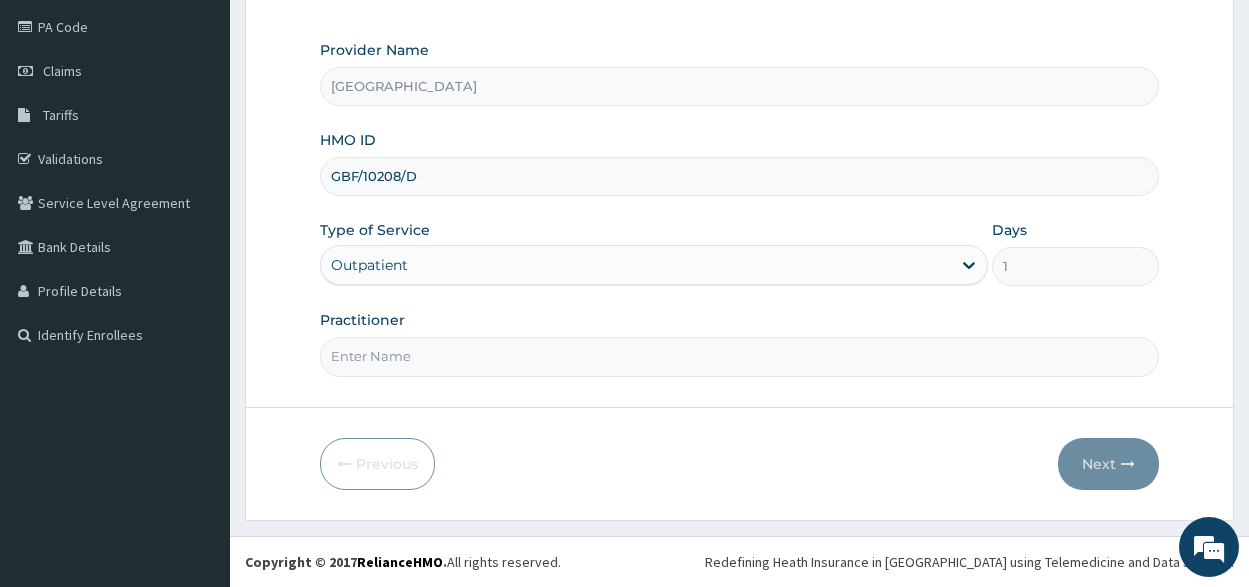 click on "Practitioner" at bounding box center (739, 356) 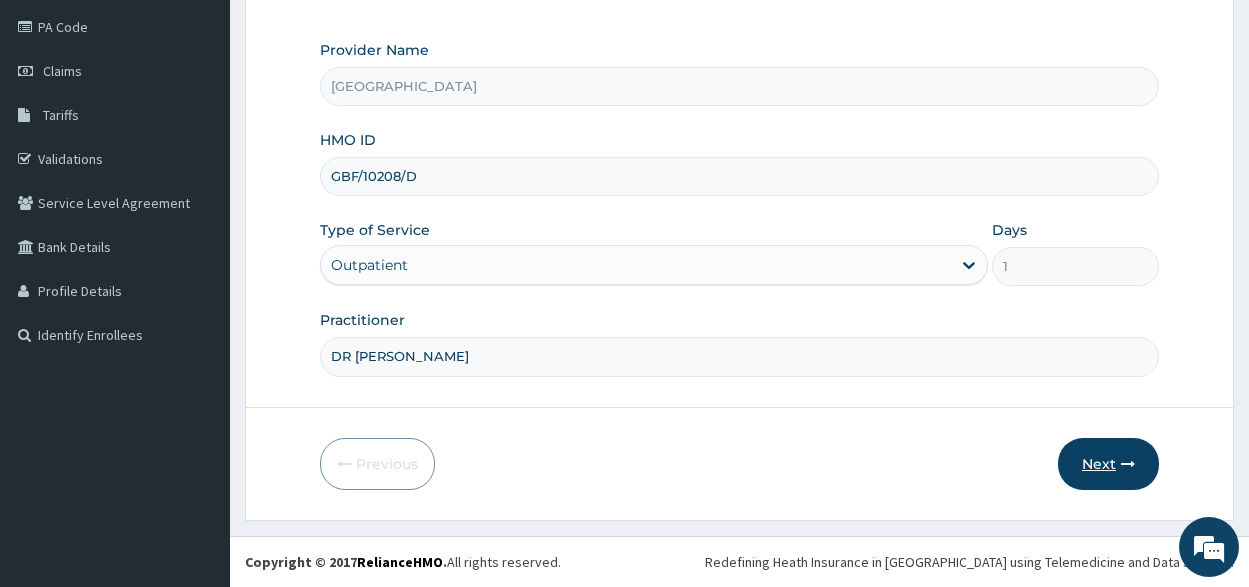 click on "Next" at bounding box center (1108, 464) 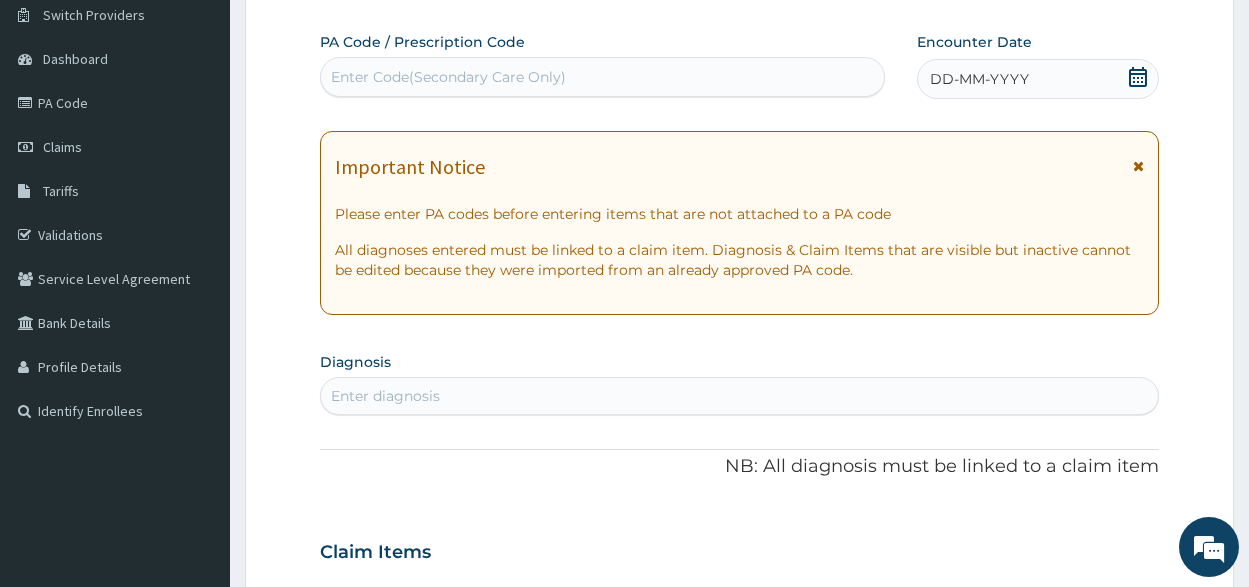 scroll, scrollTop: 0, scrollLeft: 0, axis: both 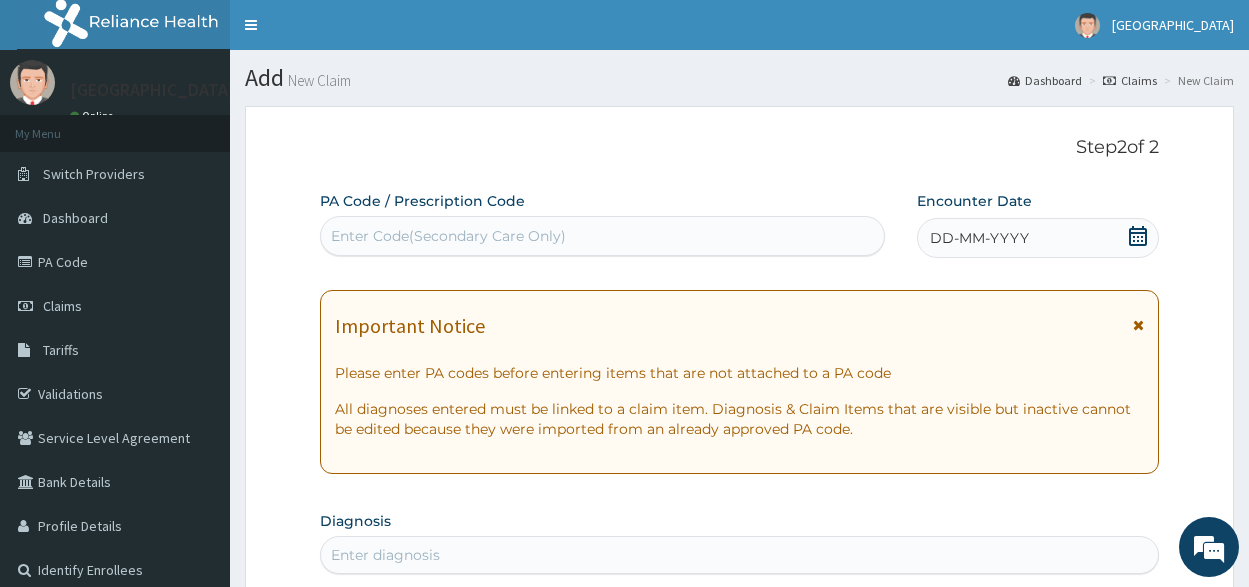 click 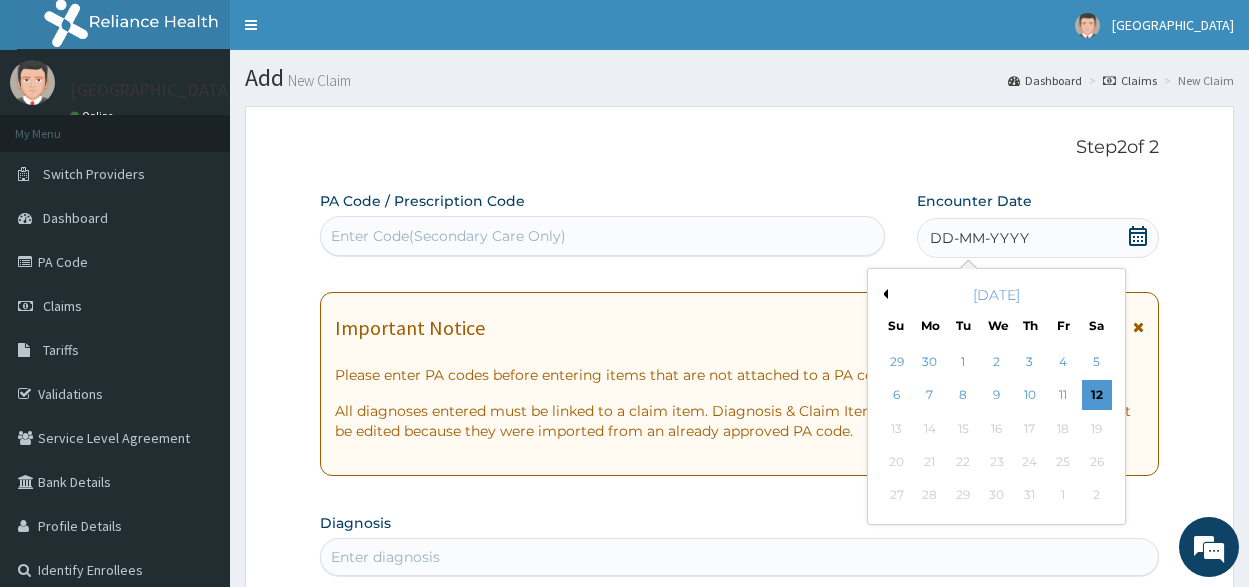 click on "Previous Month" at bounding box center [883, 294] 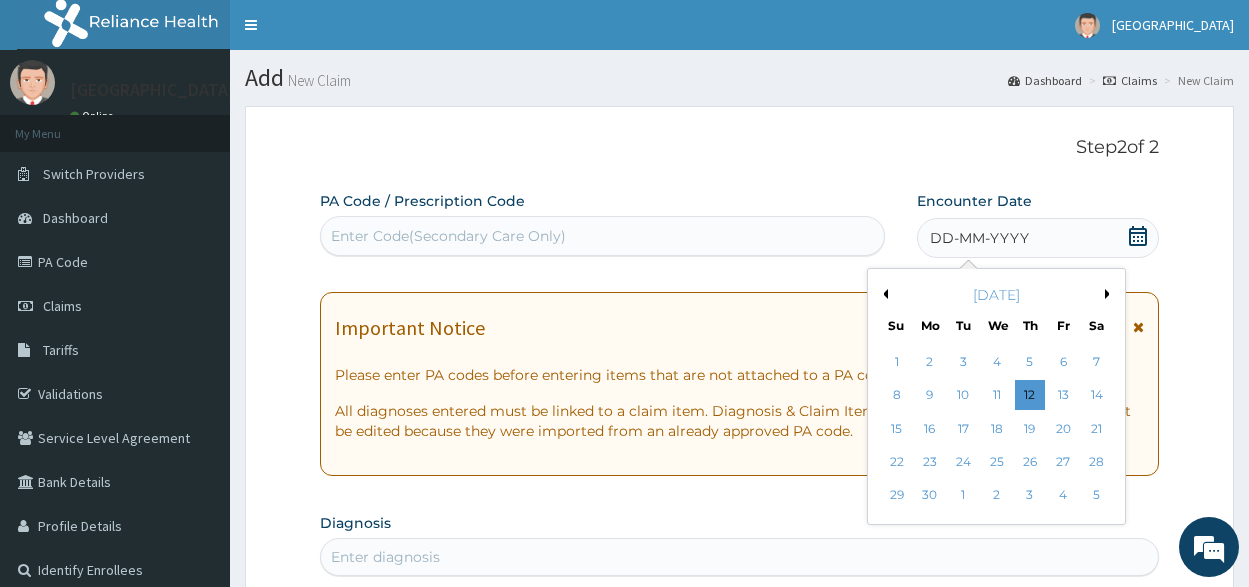 click on "Previous Month" at bounding box center (883, 294) 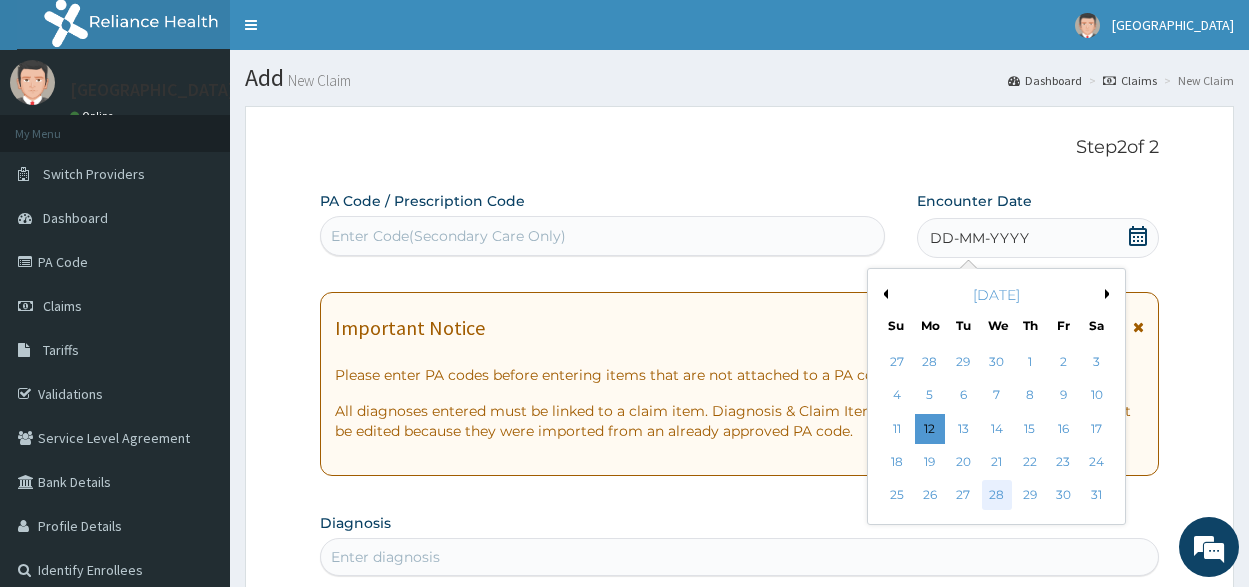 click on "28" at bounding box center [996, 496] 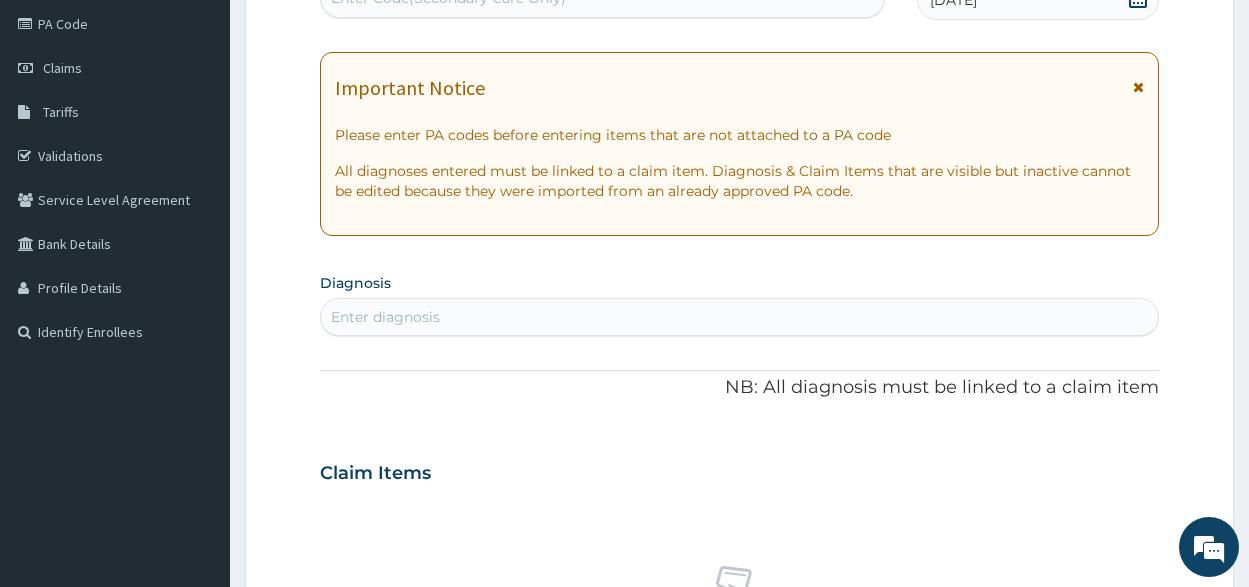 scroll, scrollTop: 300, scrollLeft: 0, axis: vertical 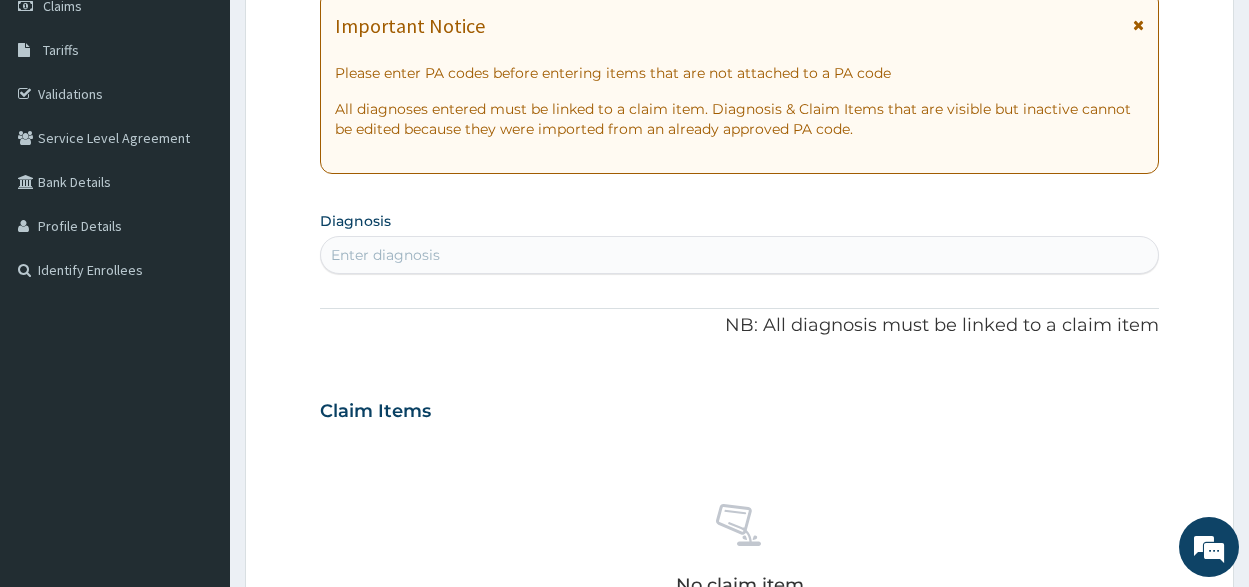 click on "Enter diagnosis" at bounding box center [385, 255] 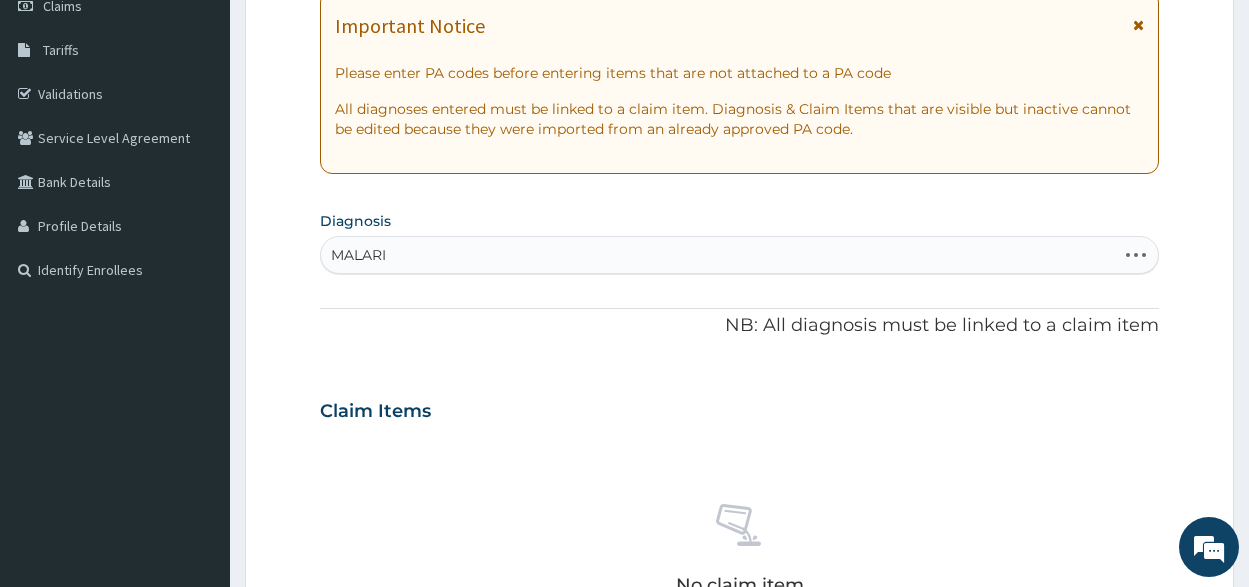 type on "MALARIA" 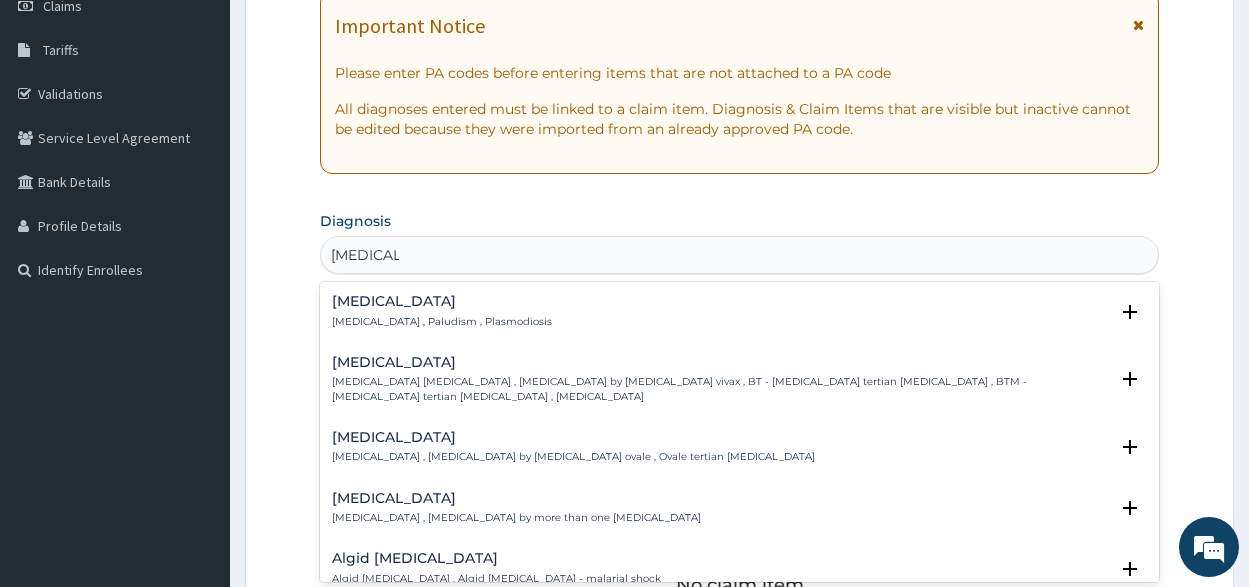 click on "Malaria Malaria , Paludism , Plasmodiosis" at bounding box center [442, 311] 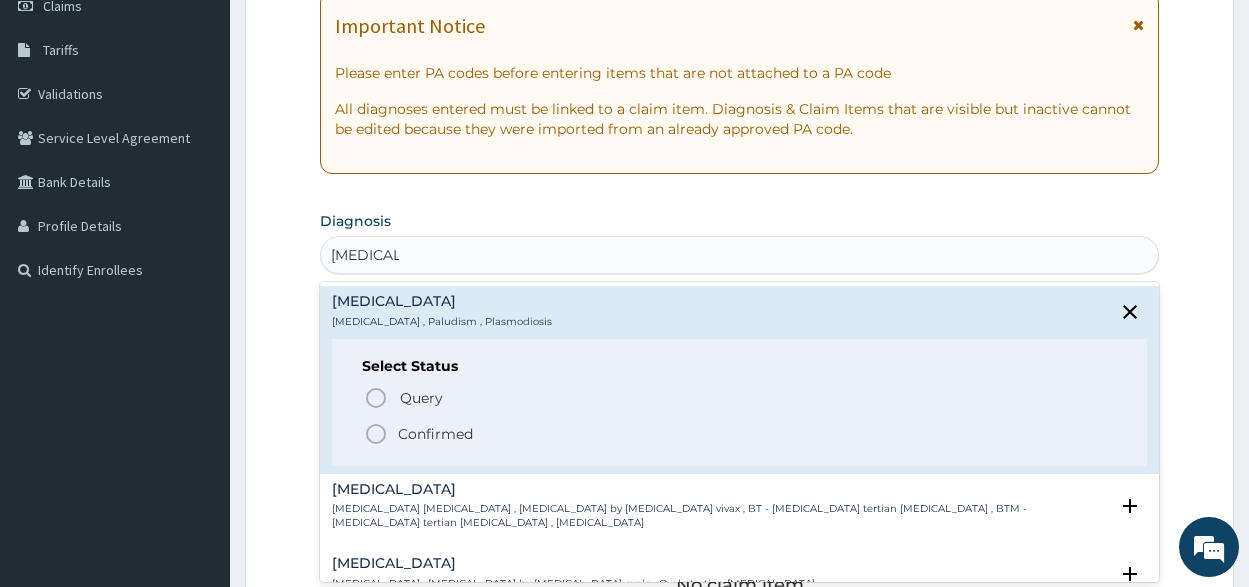 drag, startPoint x: 373, startPoint y: 432, endPoint x: 402, endPoint y: 414, distance: 34.132095 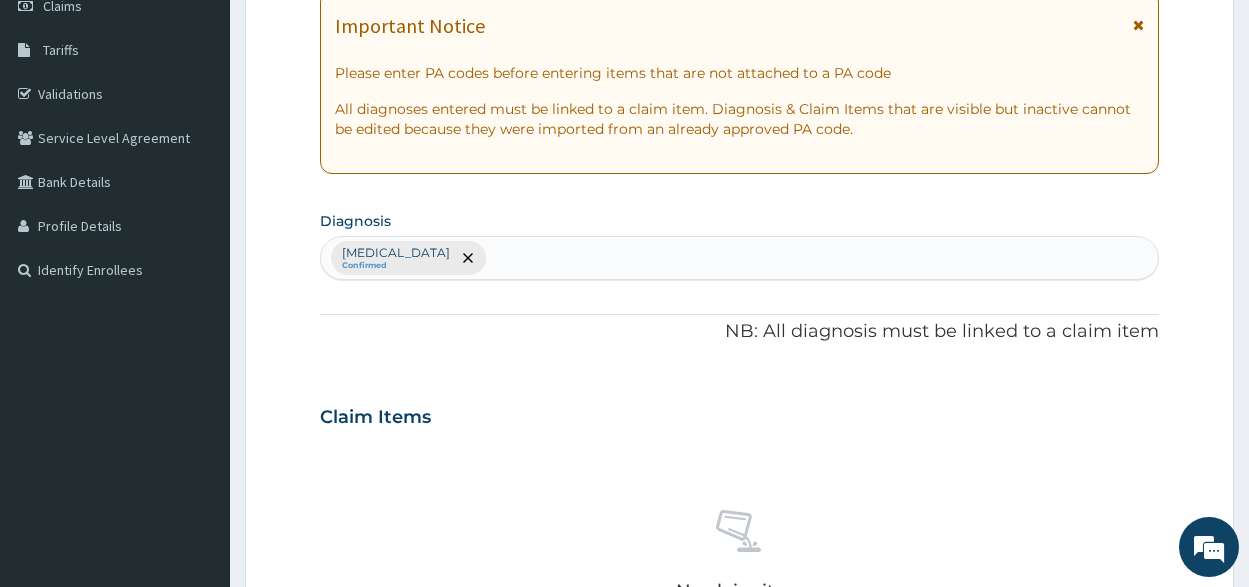 click on "Malaria Confirmed" at bounding box center [739, 258] 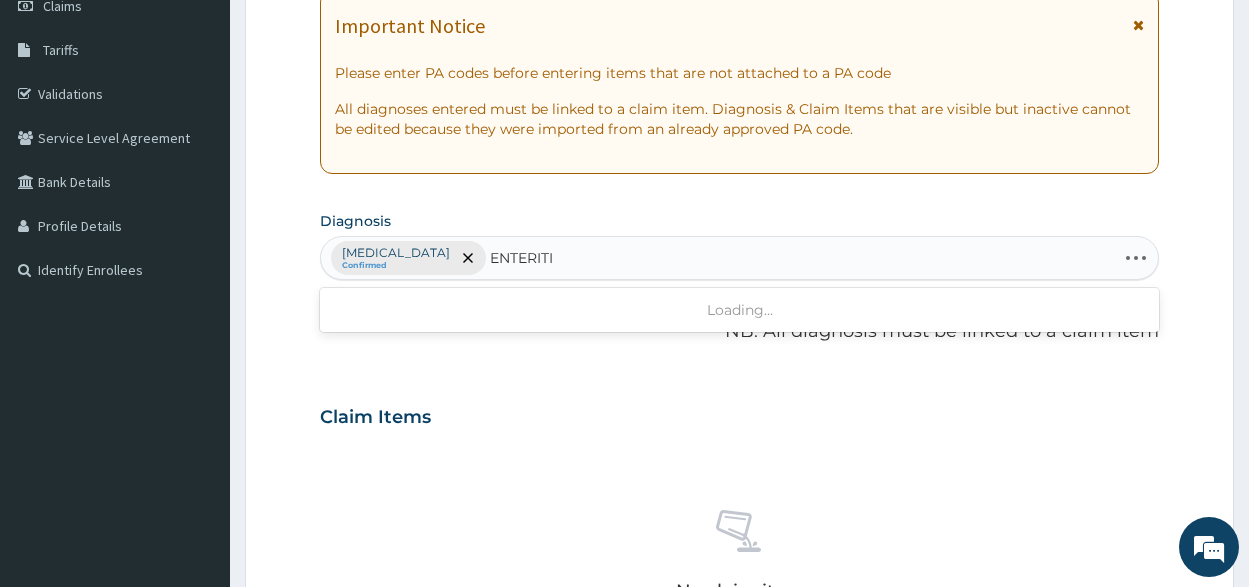 type on "ENTERITIS" 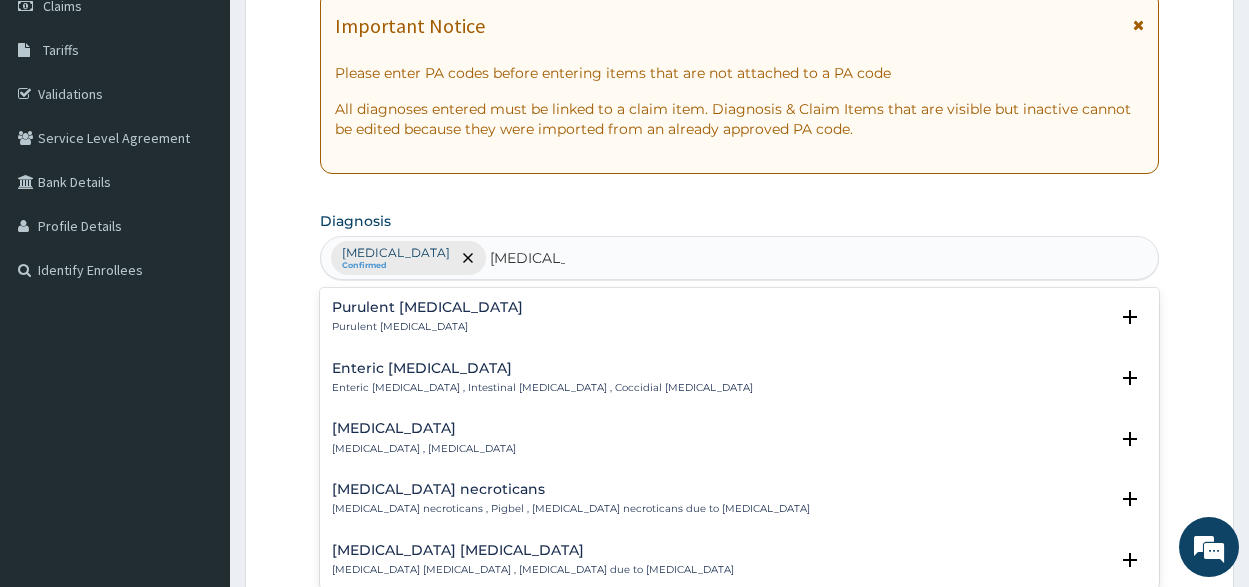 click on "Adenoviral enteritis , Enteritis due to adenovirus" at bounding box center [424, 449] 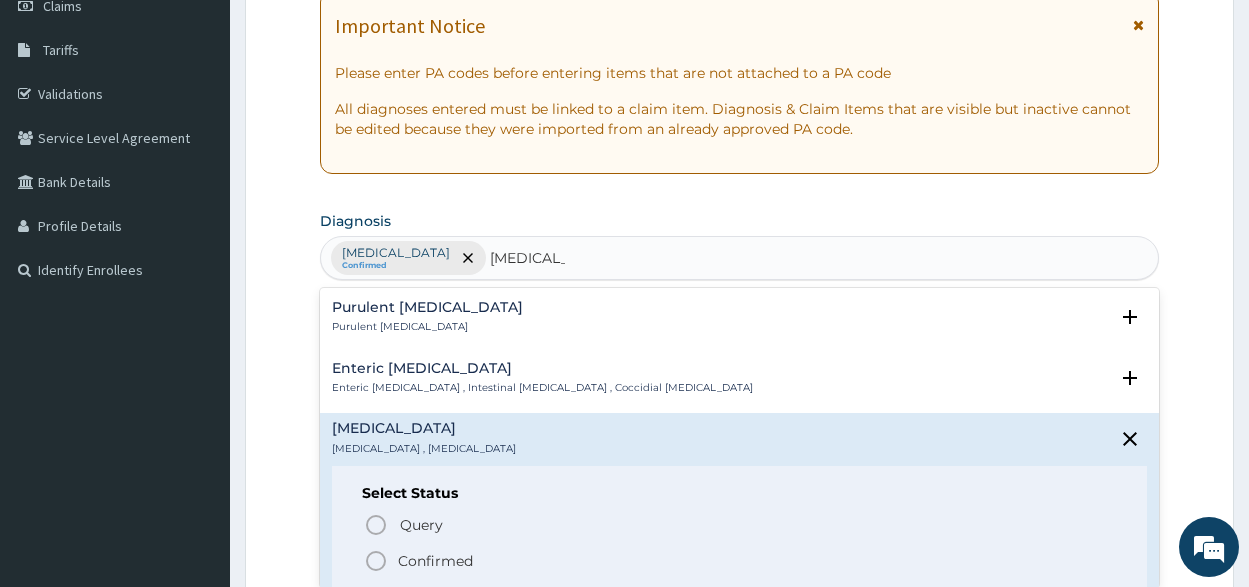 click 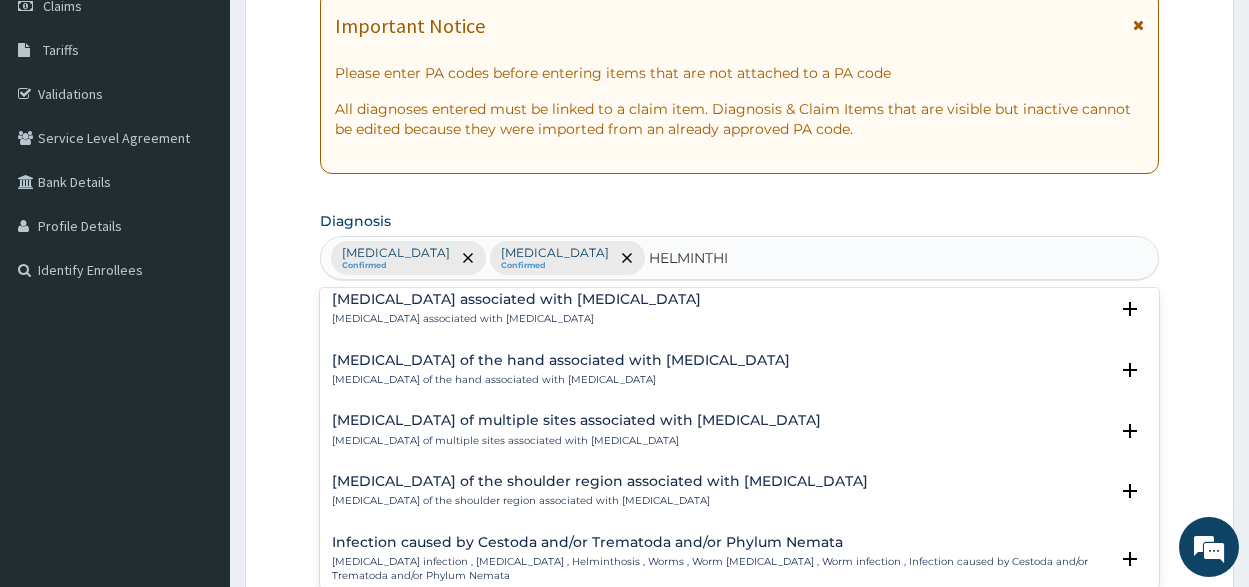 scroll, scrollTop: 0, scrollLeft: 0, axis: both 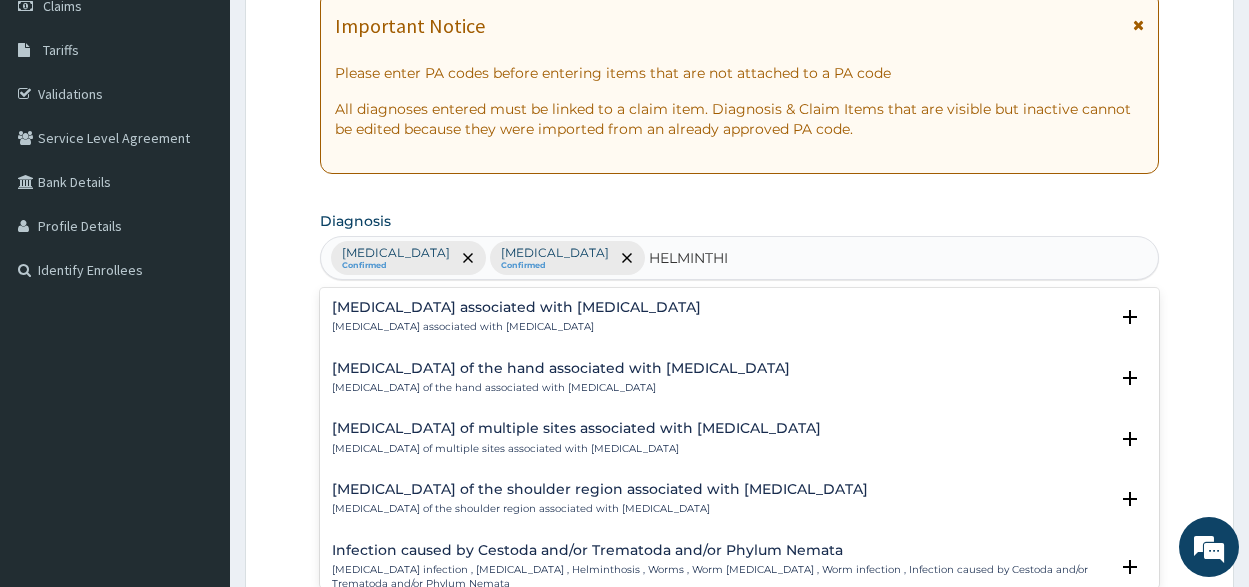 type on "HELMINTHIA" 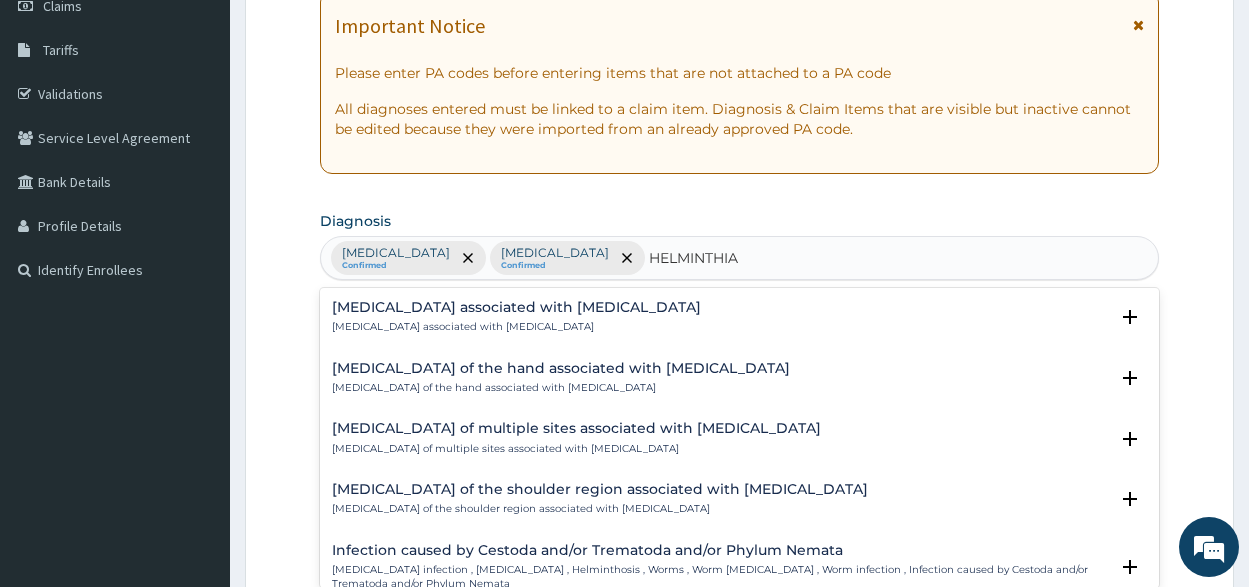 click on "Arthropathy associated with helminthiasis" at bounding box center [516, 307] 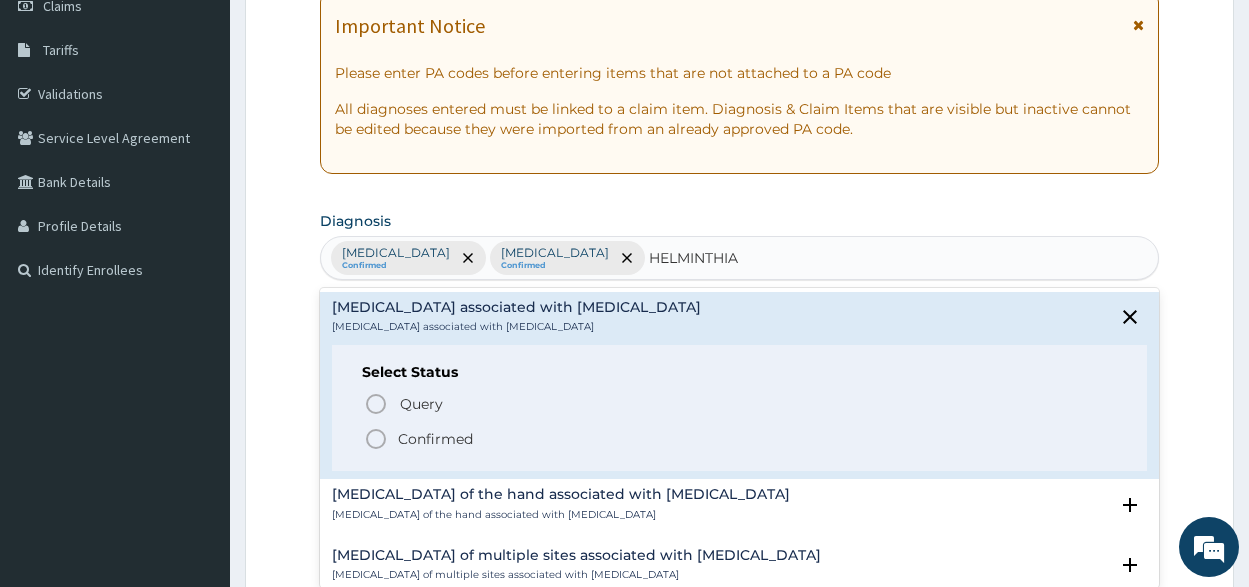 click 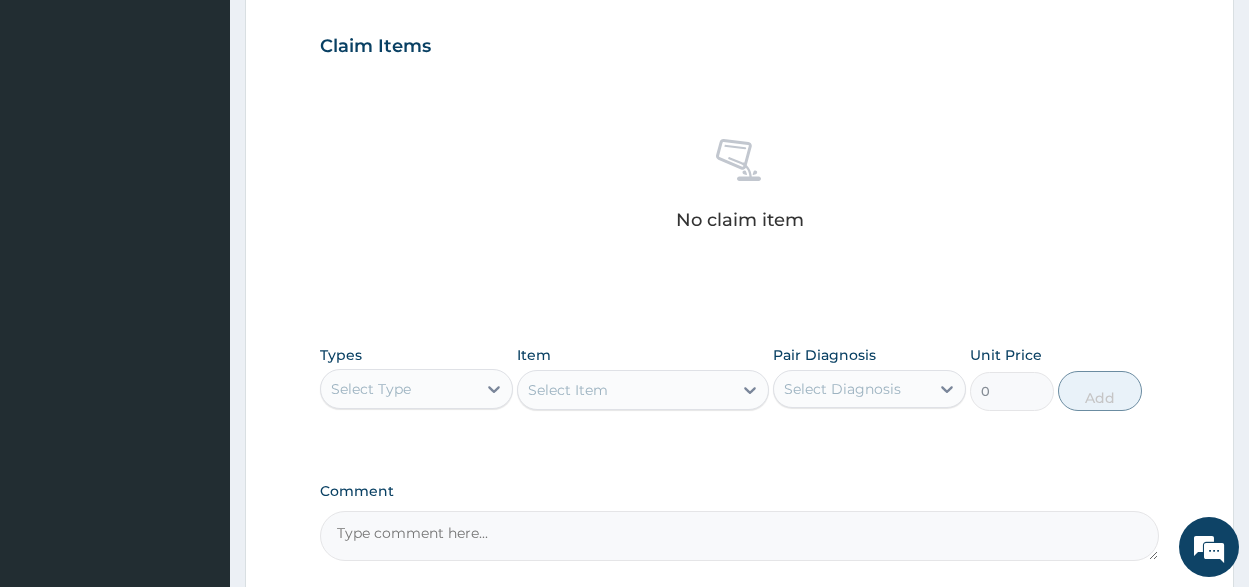 scroll, scrollTop: 800, scrollLeft: 0, axis: vertical 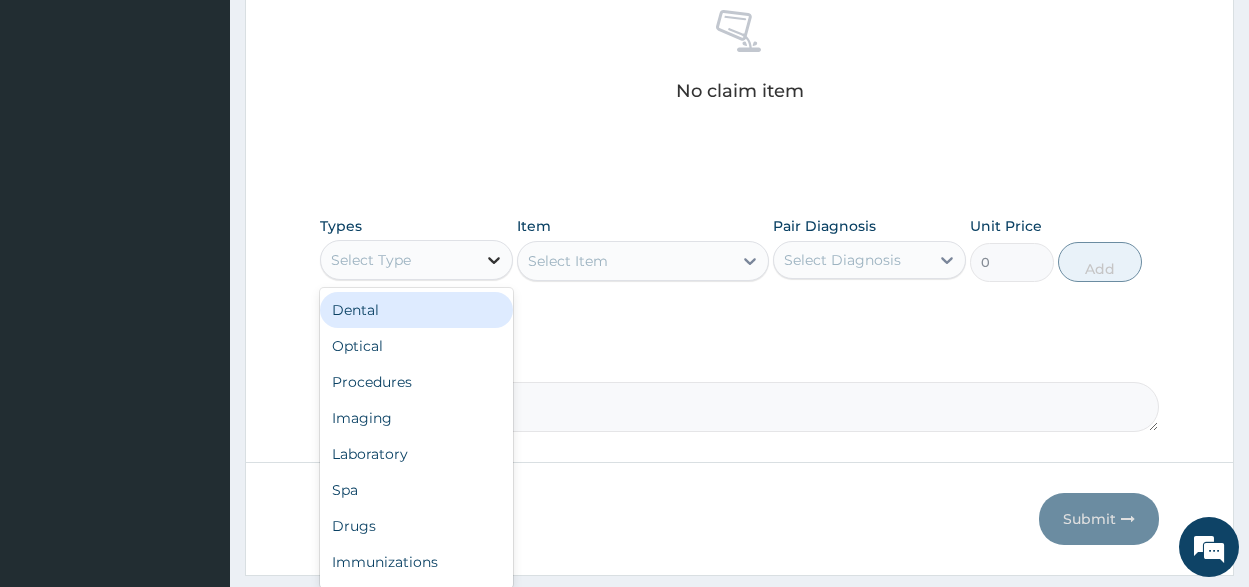 click 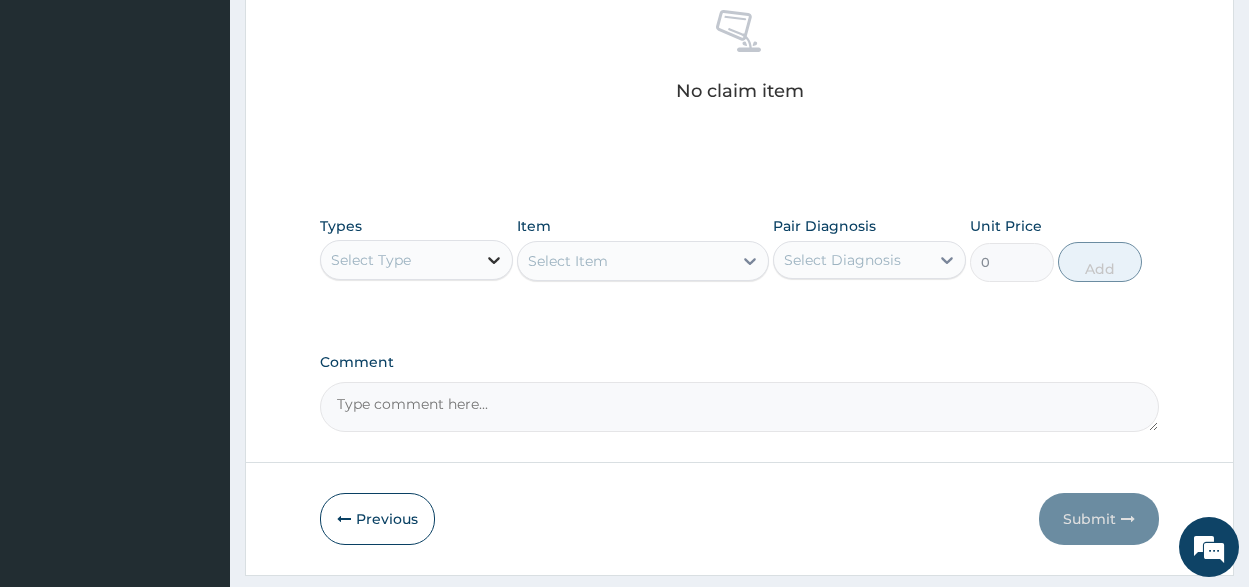 click 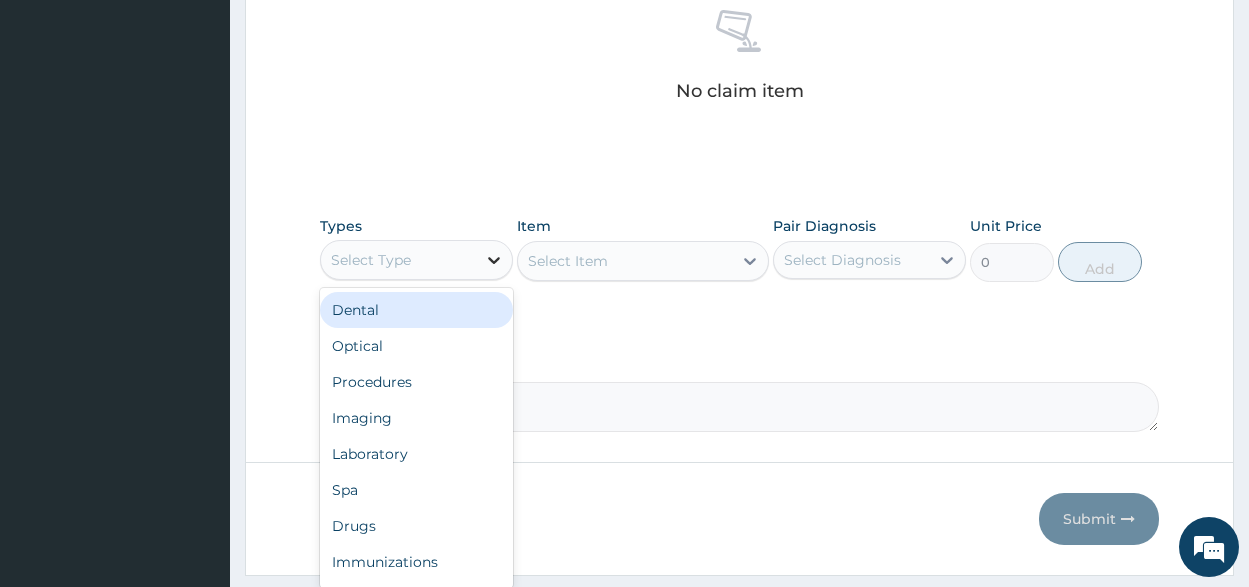 click 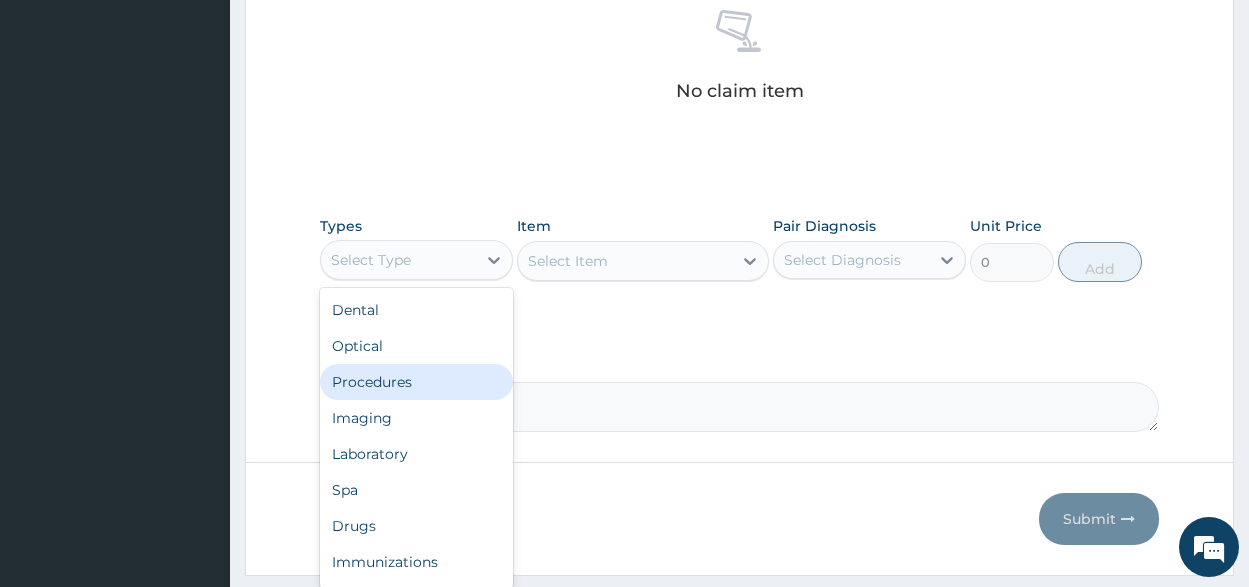 click on "Procedures" at bounding box center [416, 382] 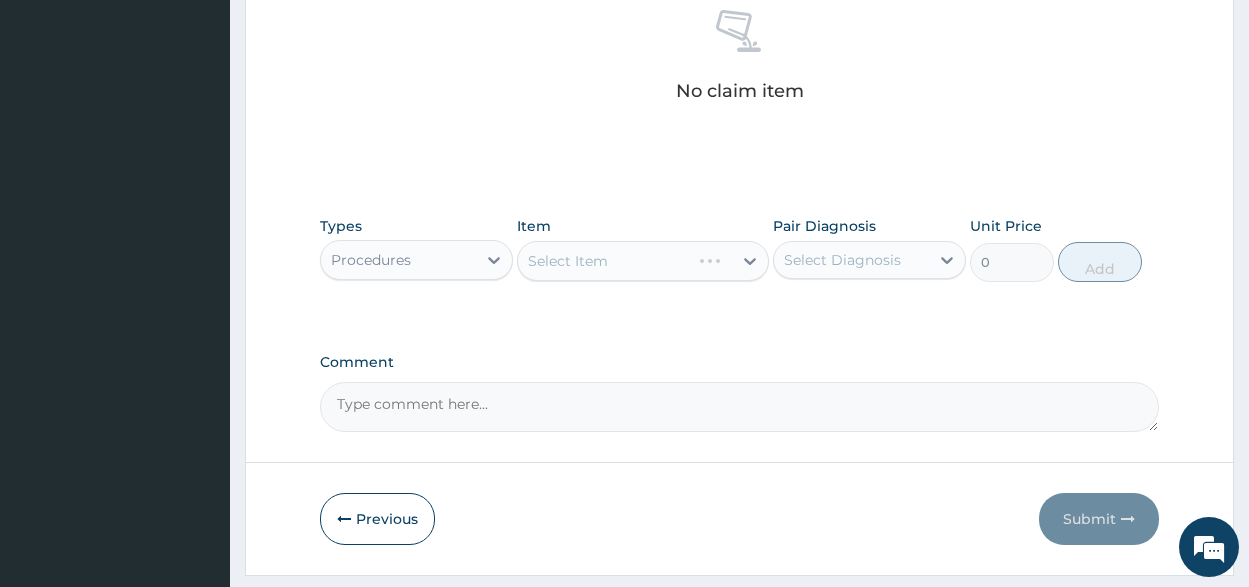 click on "Select Item" at bounding box center [643, 261] 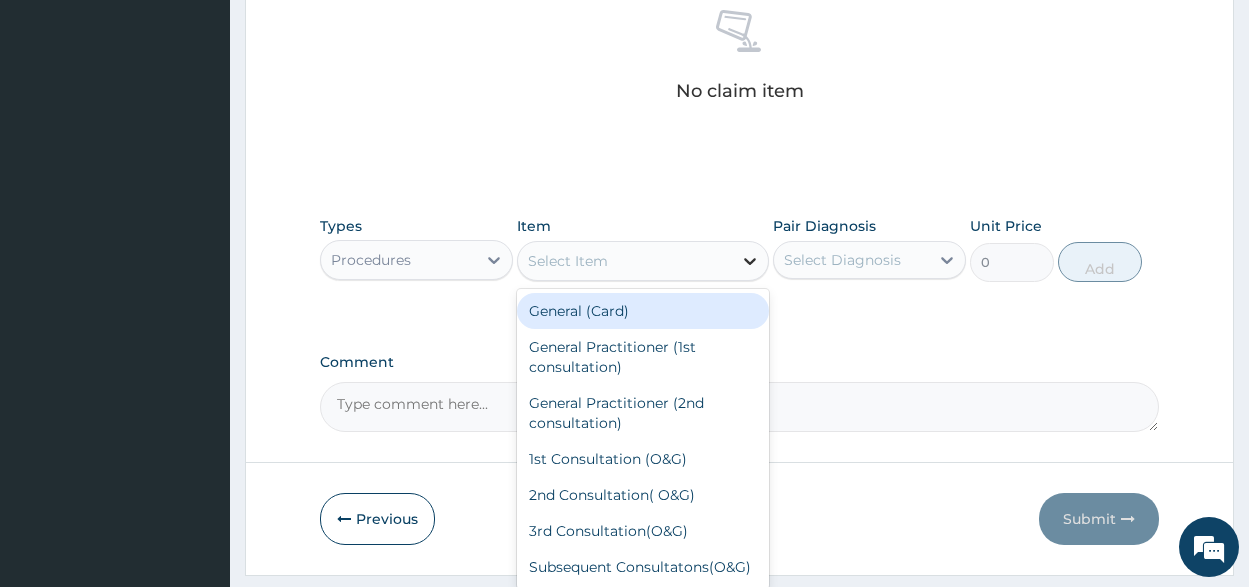 click 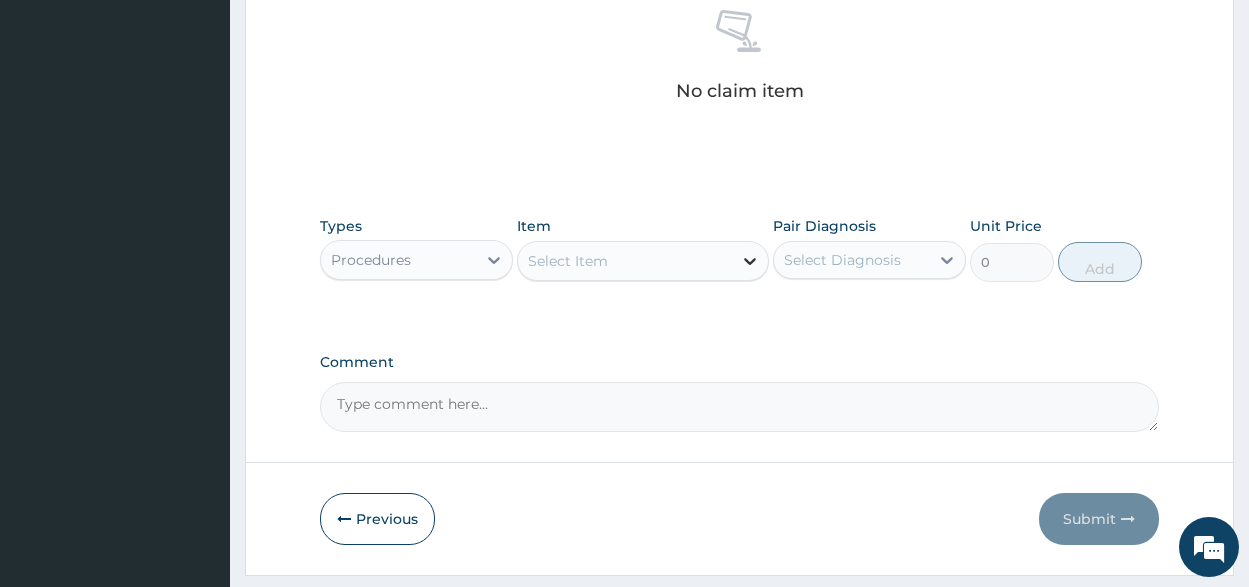 click 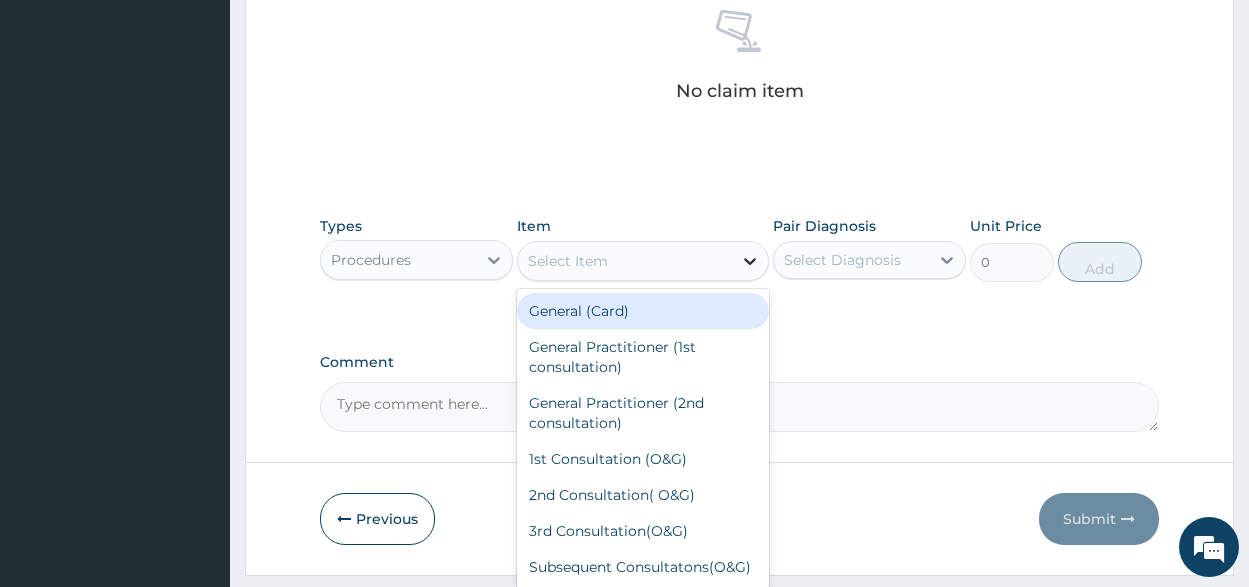 click 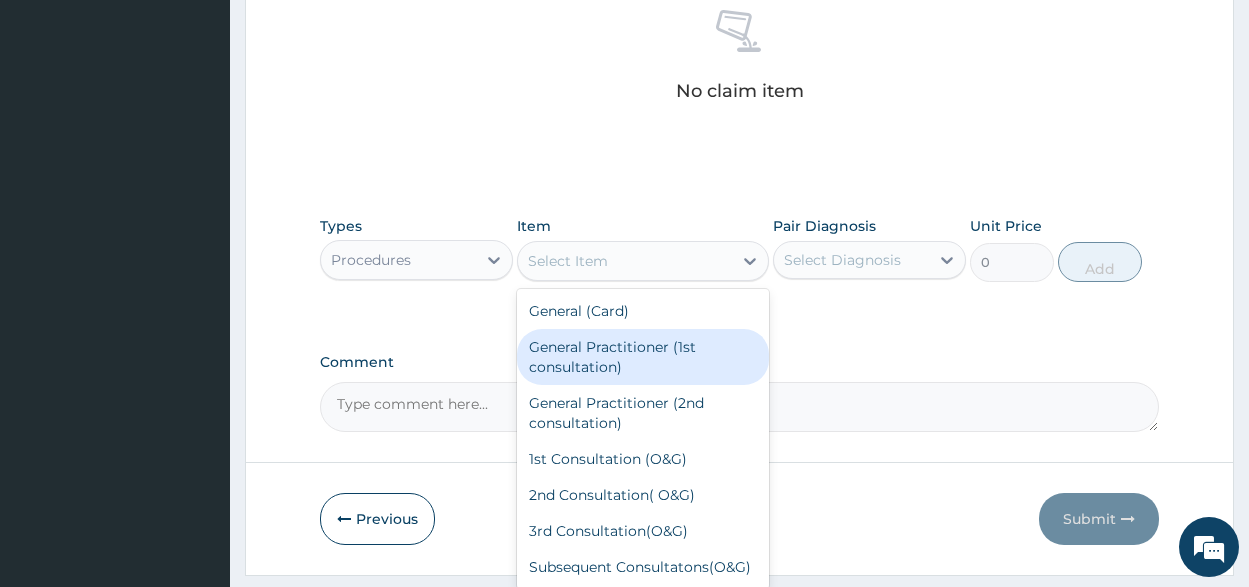 click on "General Practitioner (1st consultation)" at bounding box center (643, 357) 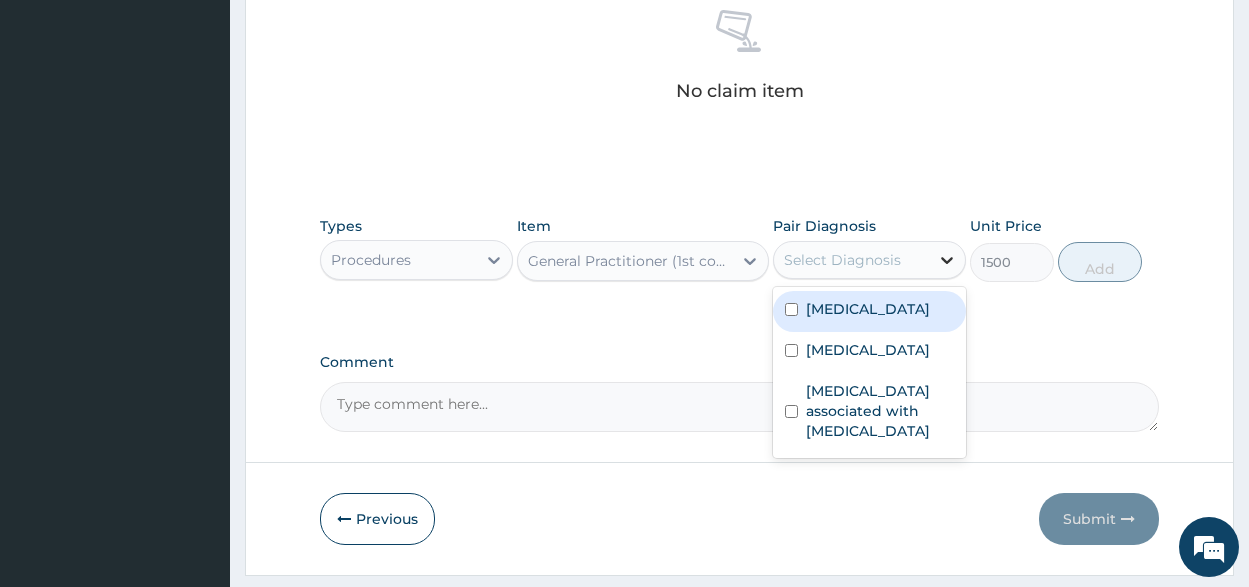 click 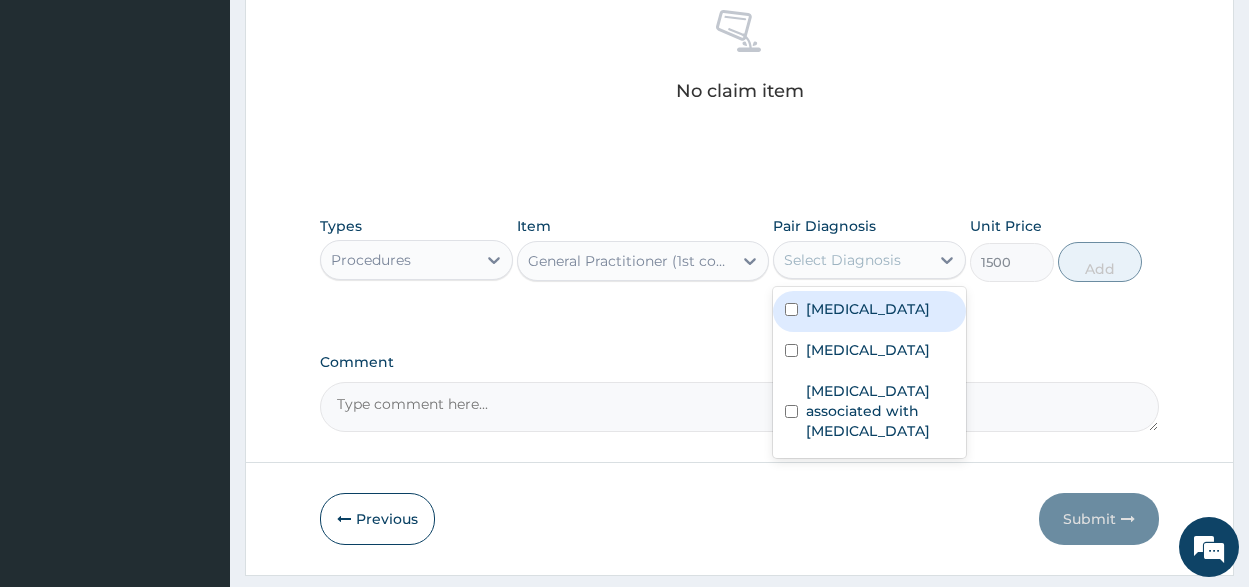 click at bounding box center (791, 309) 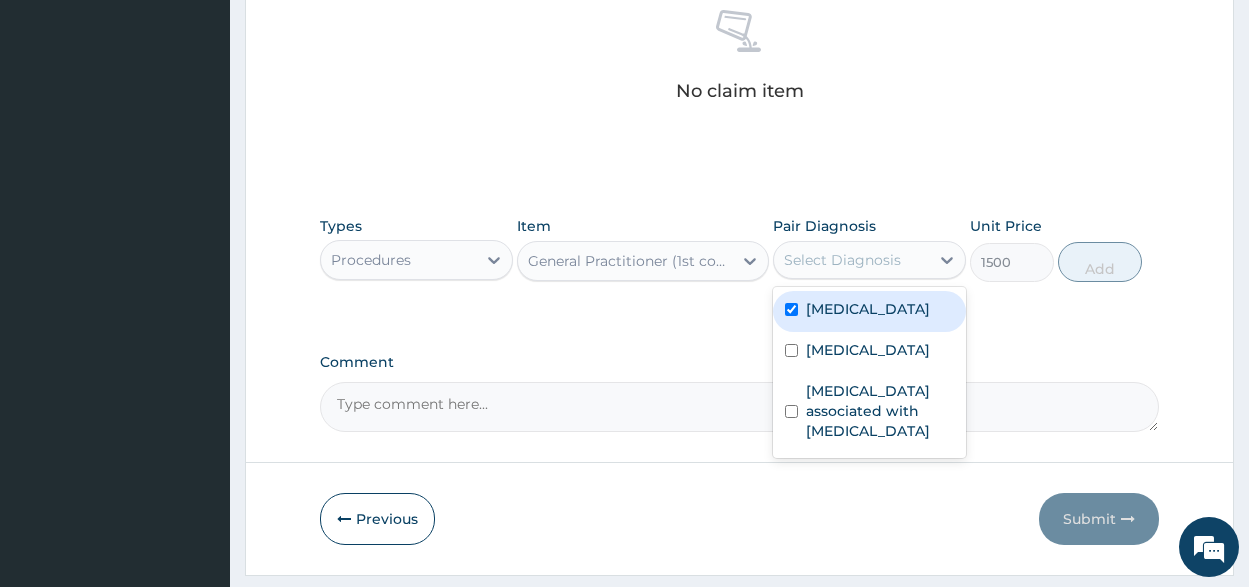 checkbox on "true" 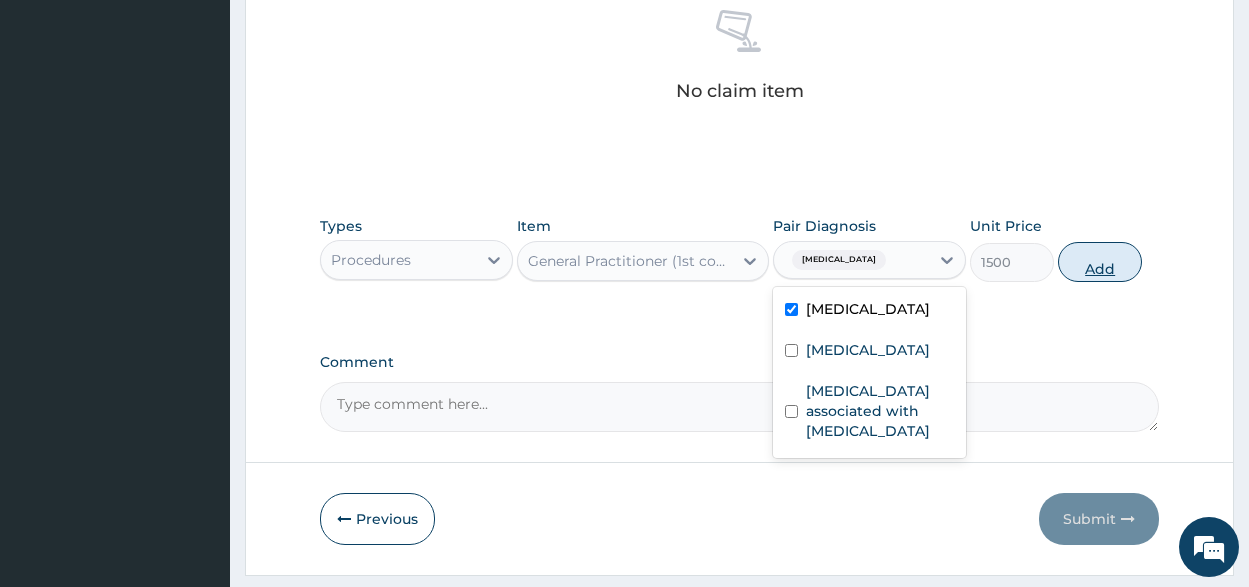 click on "Add" at bounding box center (1100, 262) 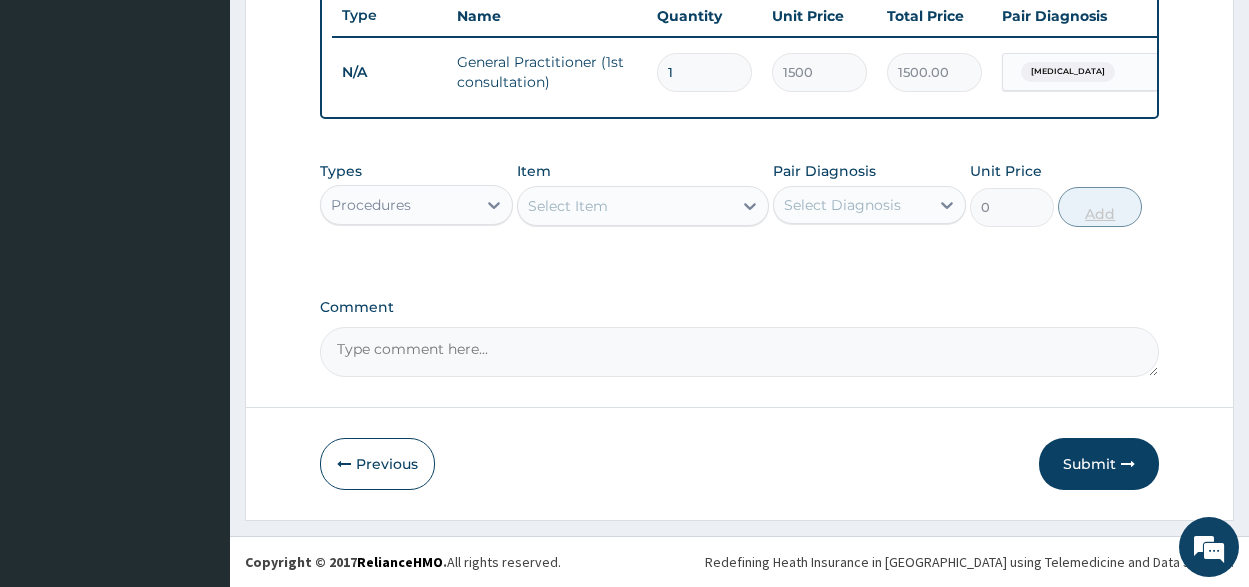 scroll, scrollTop: 775, scrollLeft: 0, axis: vertical 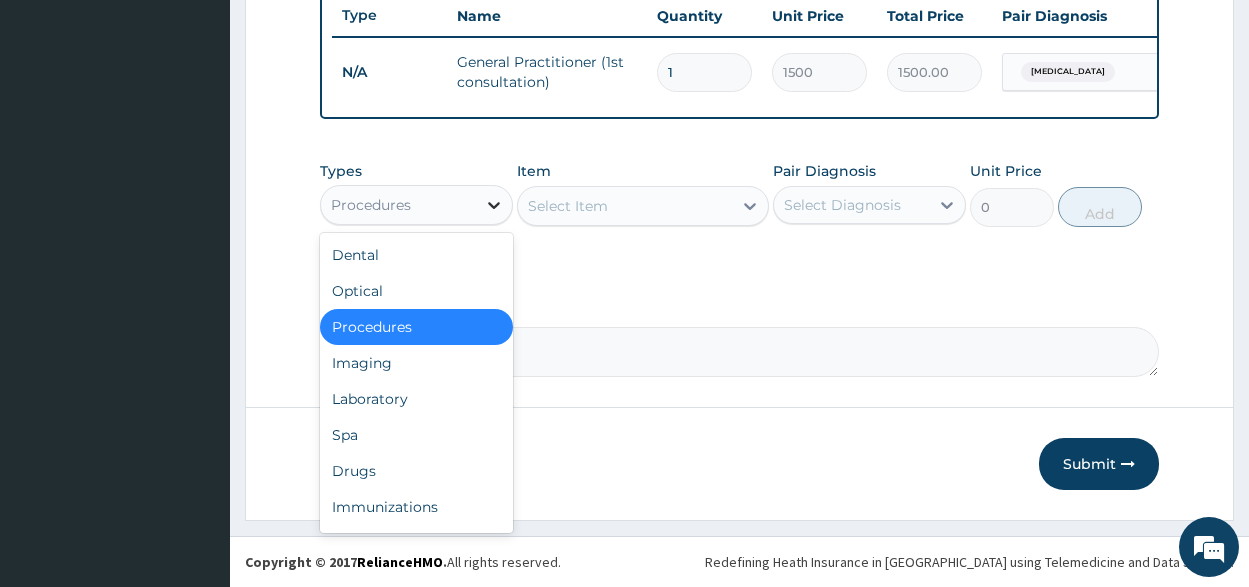 click 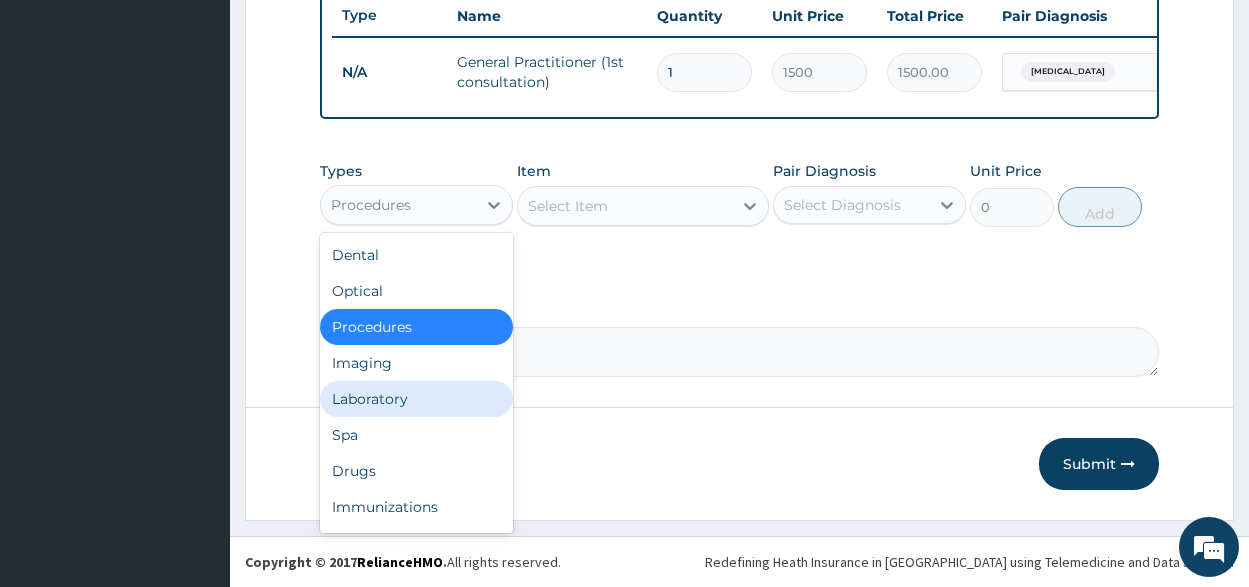 scroll, scrollTop: 68, scrollLeft: 0, axis: vertical 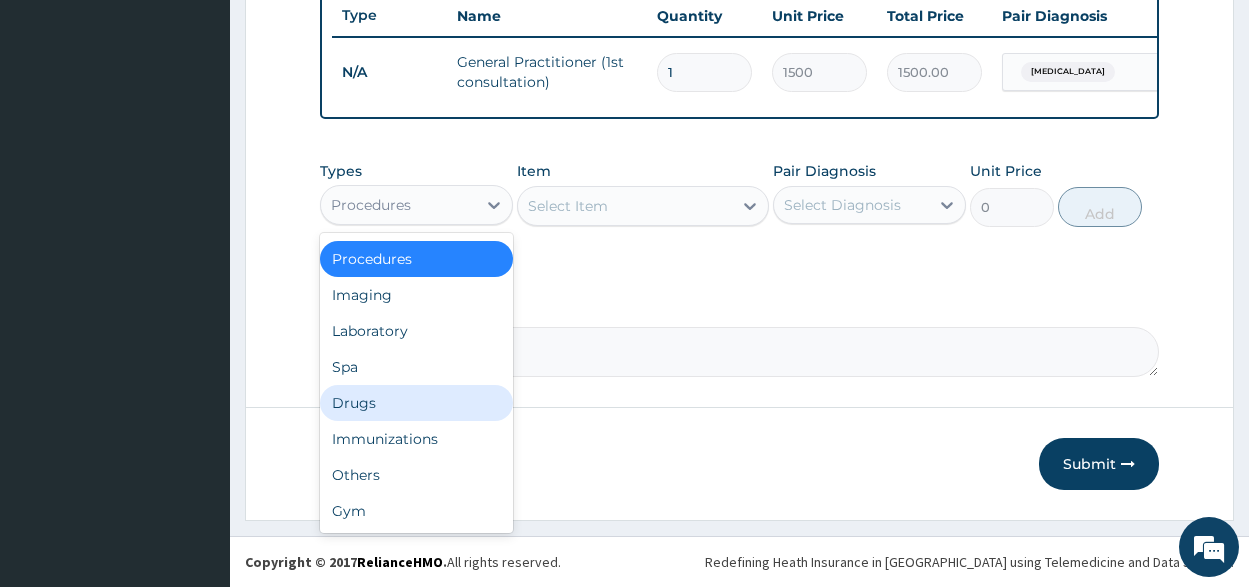 click on "Drugs" at bounding box center (416, 403) 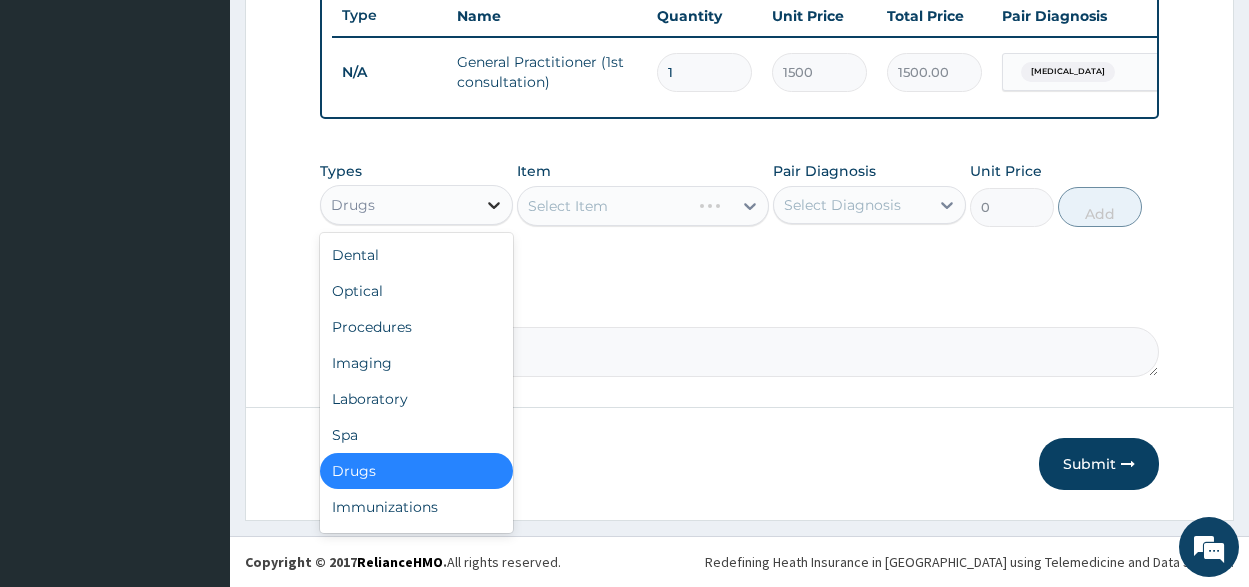 click 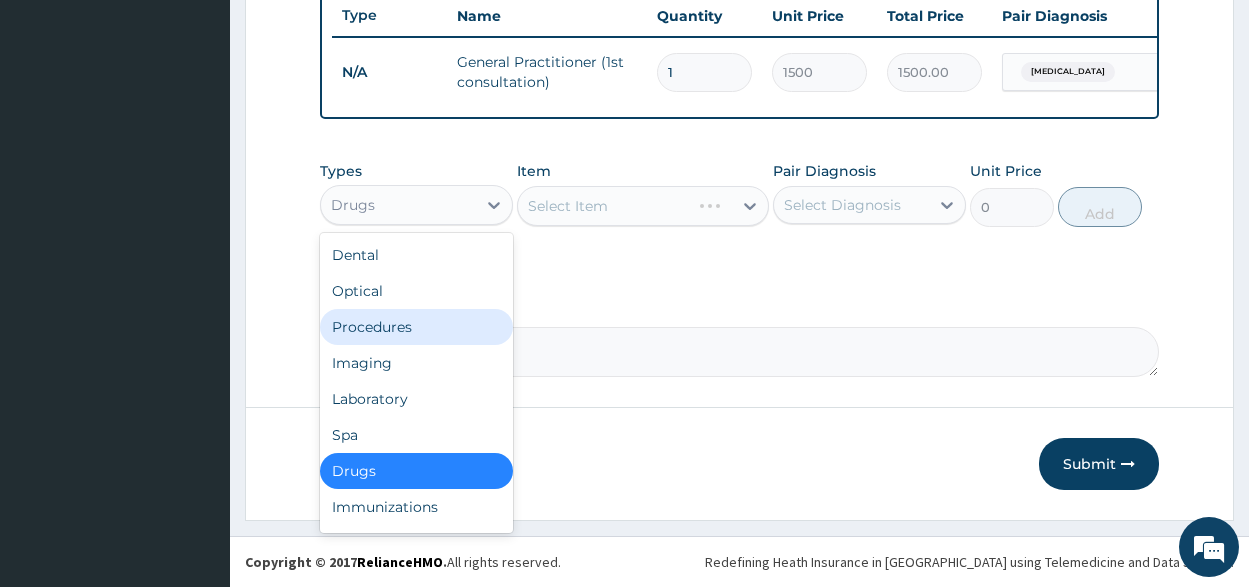 click on "Procedures" at bounding box center [416, 327] 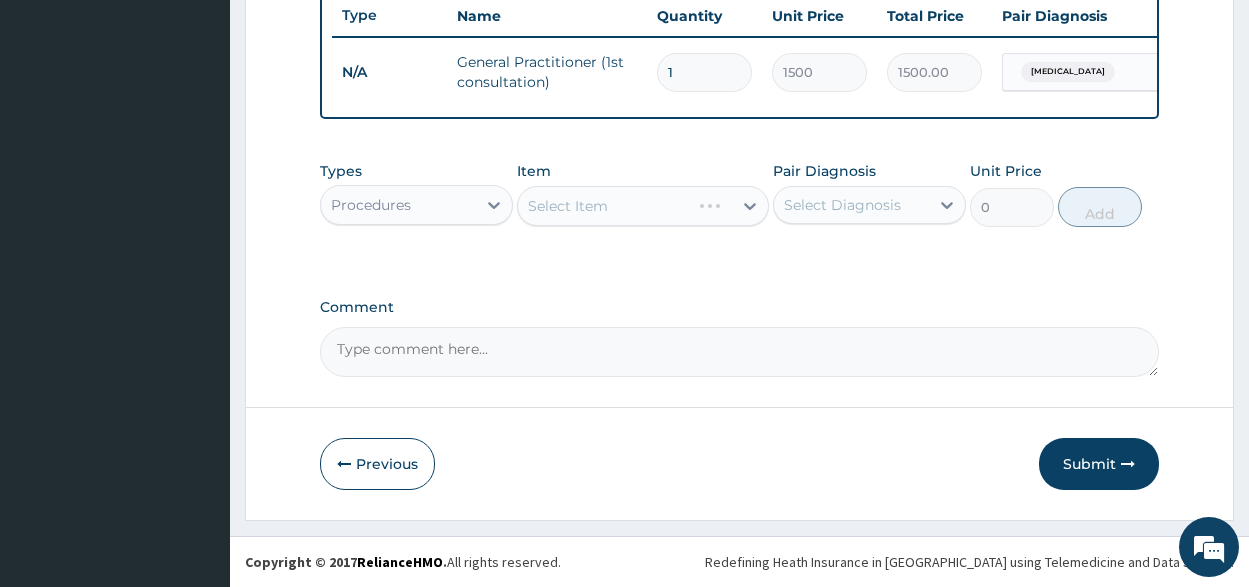 click on "Select Item" at bounding box center [643, 206] 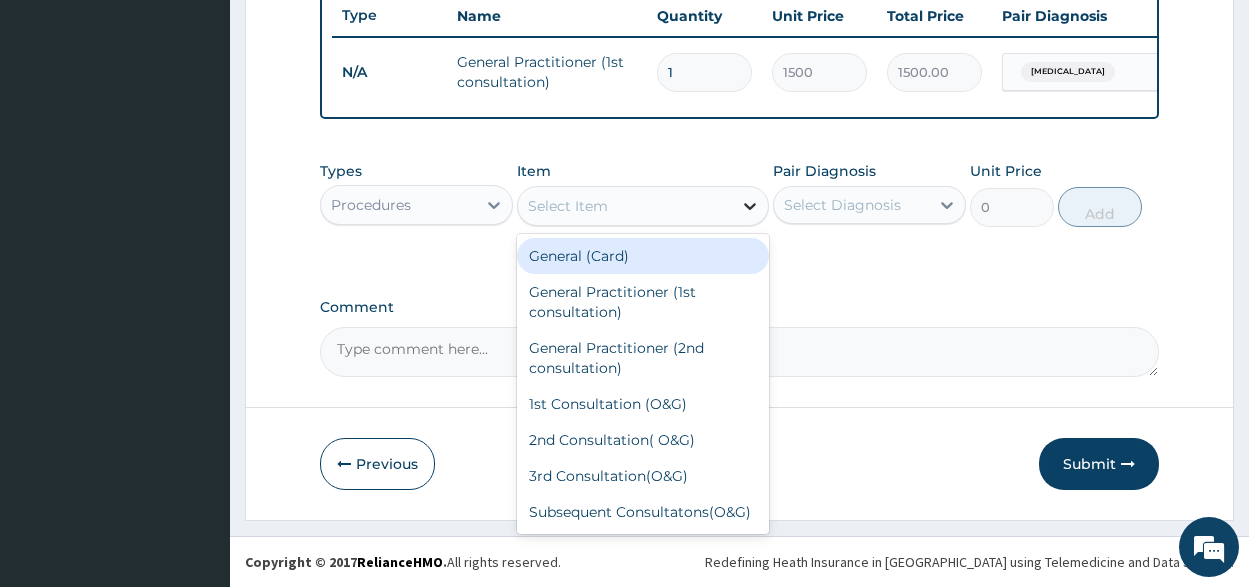 click 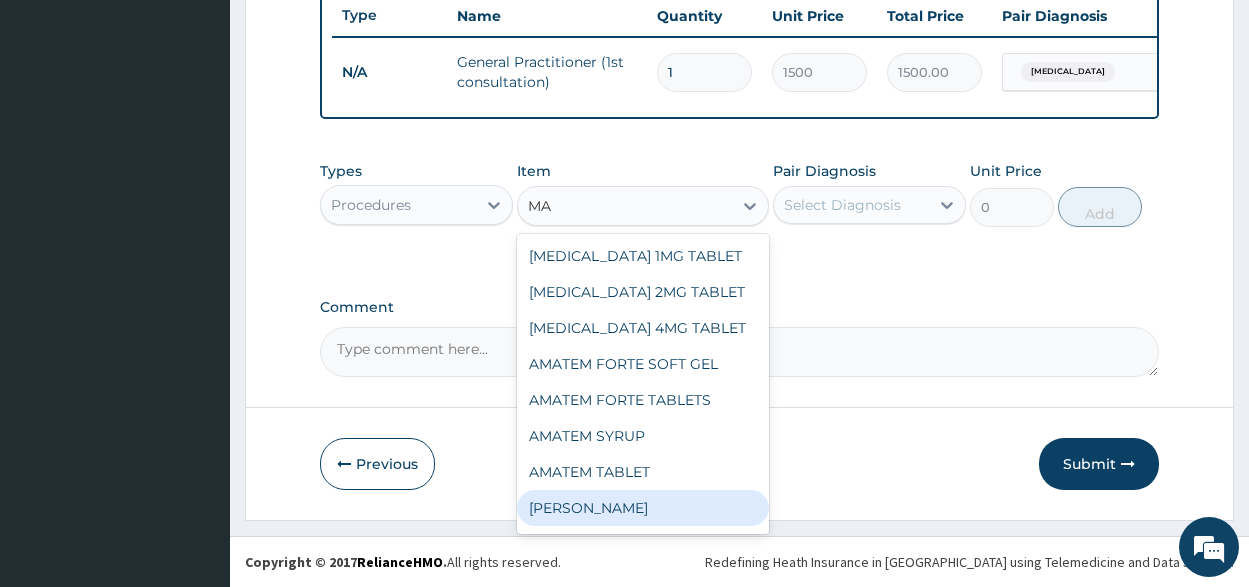 type on "M" 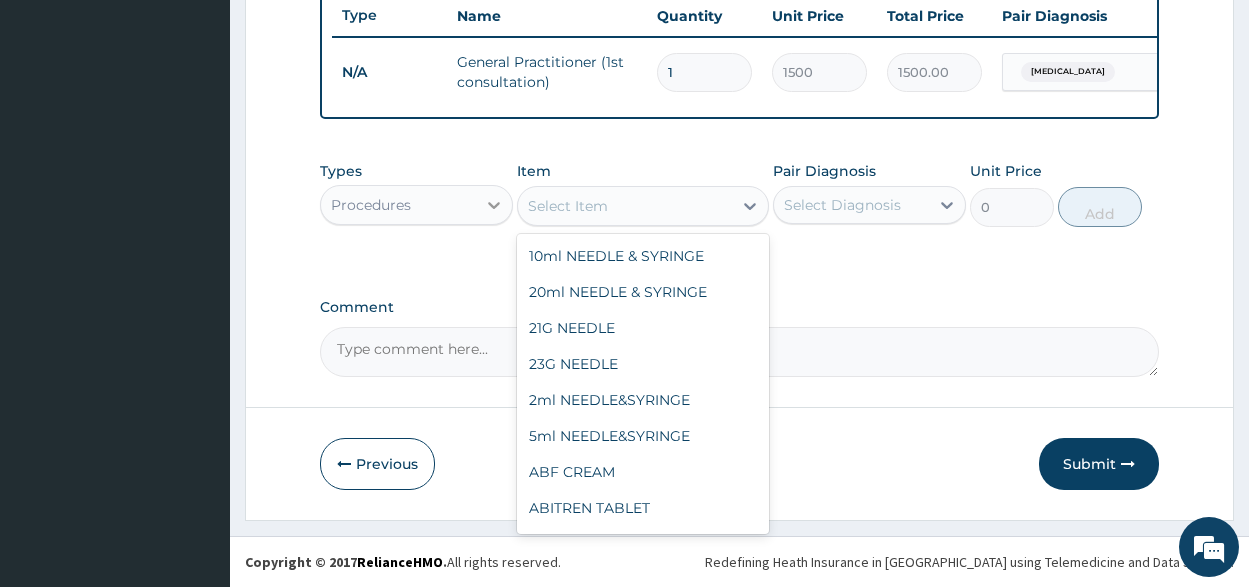 click 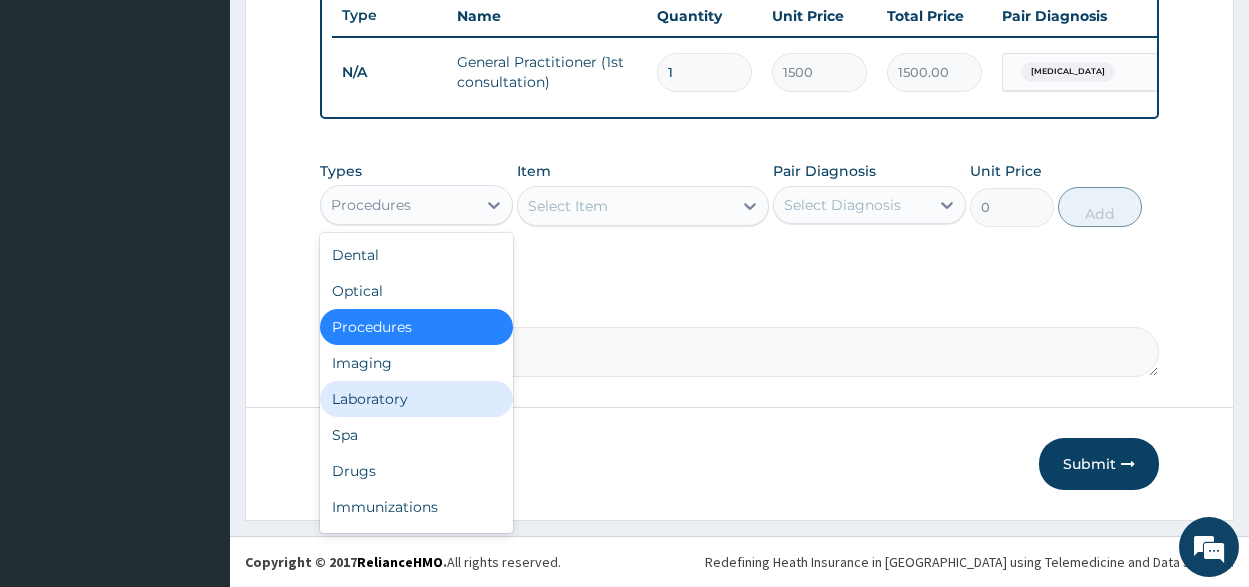 click on "Laboratory" at bounding box center (416, 399) 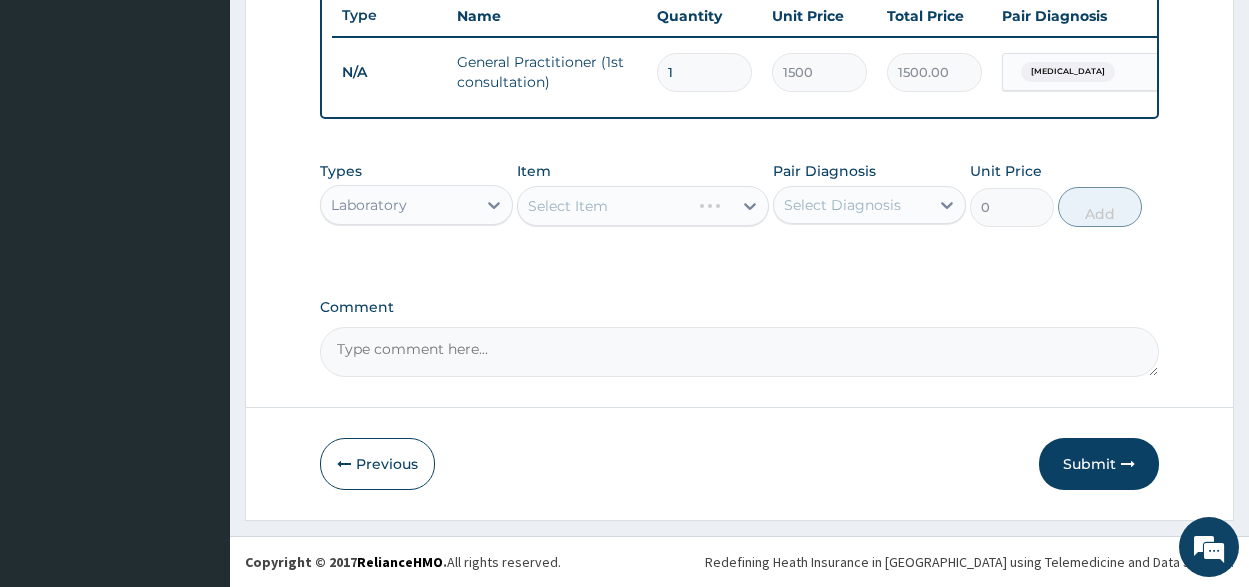 click on "Select Item" at bounding box center (643, 206) 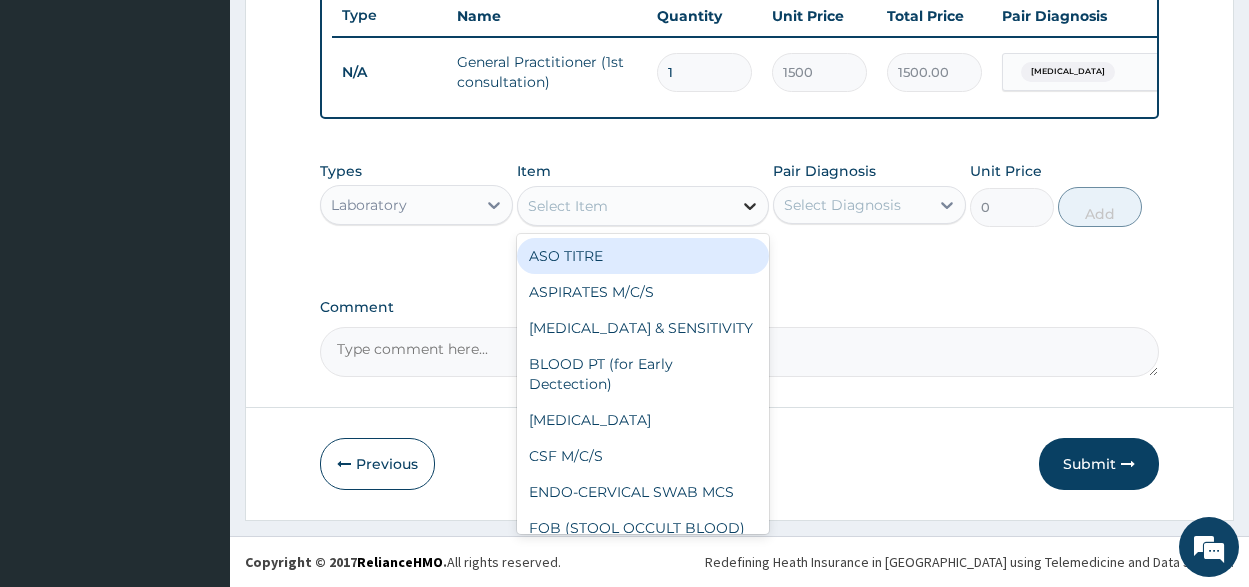 click 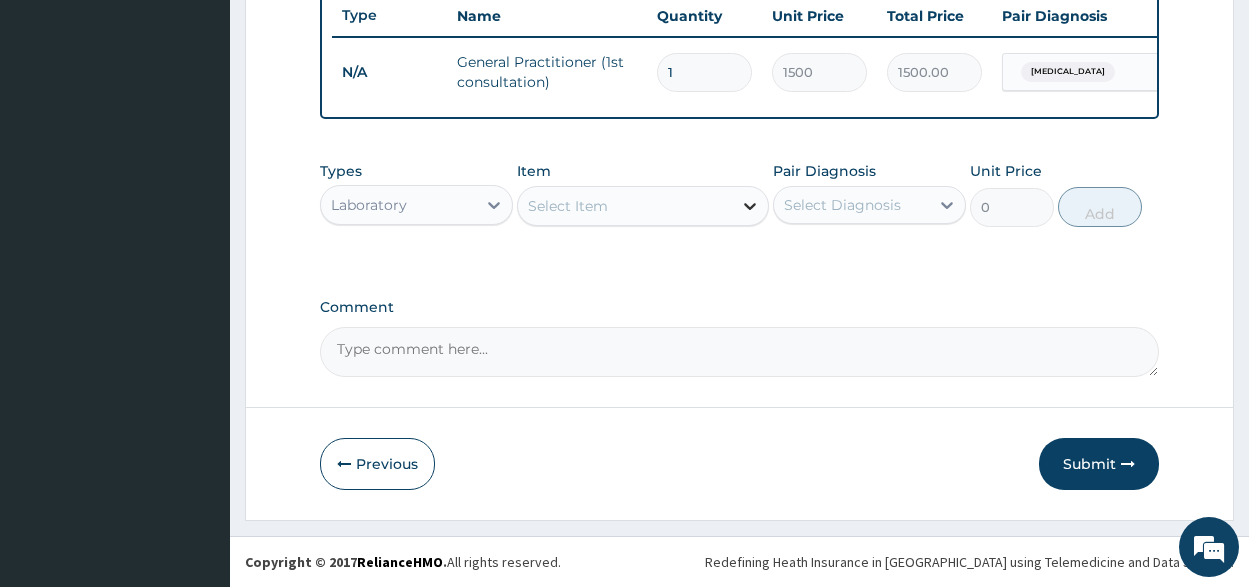 click 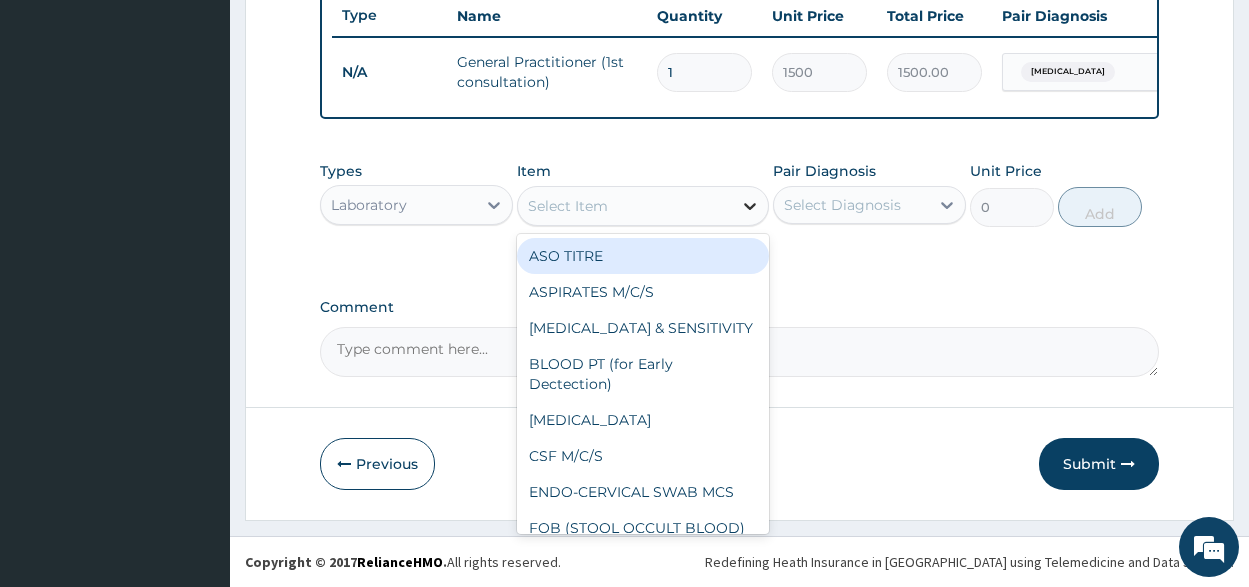 click 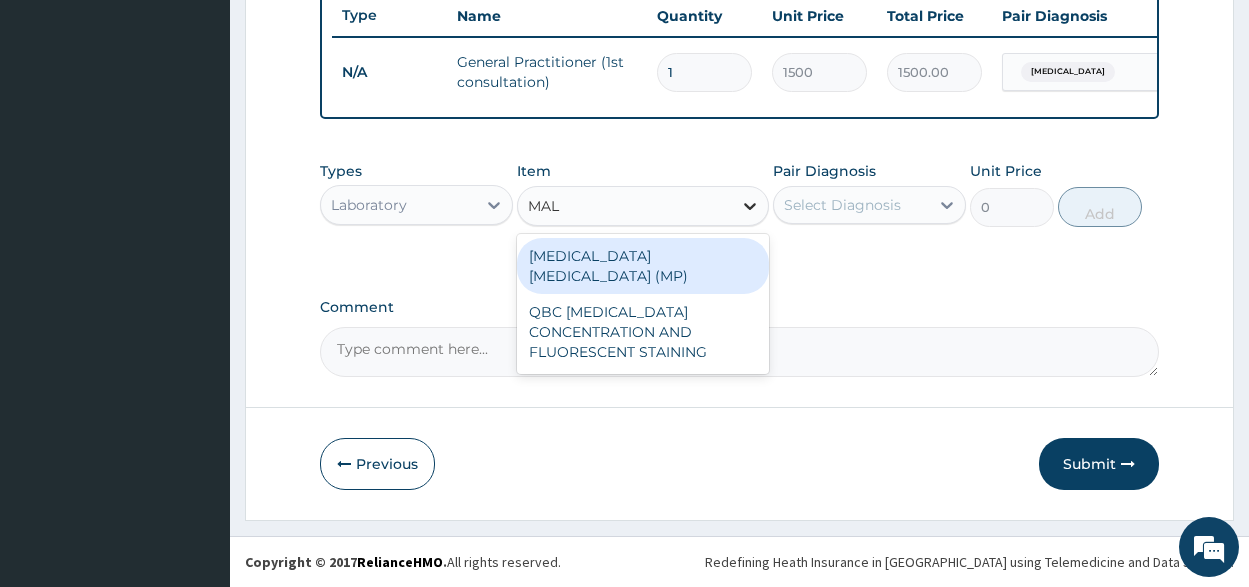 type on "MALA" 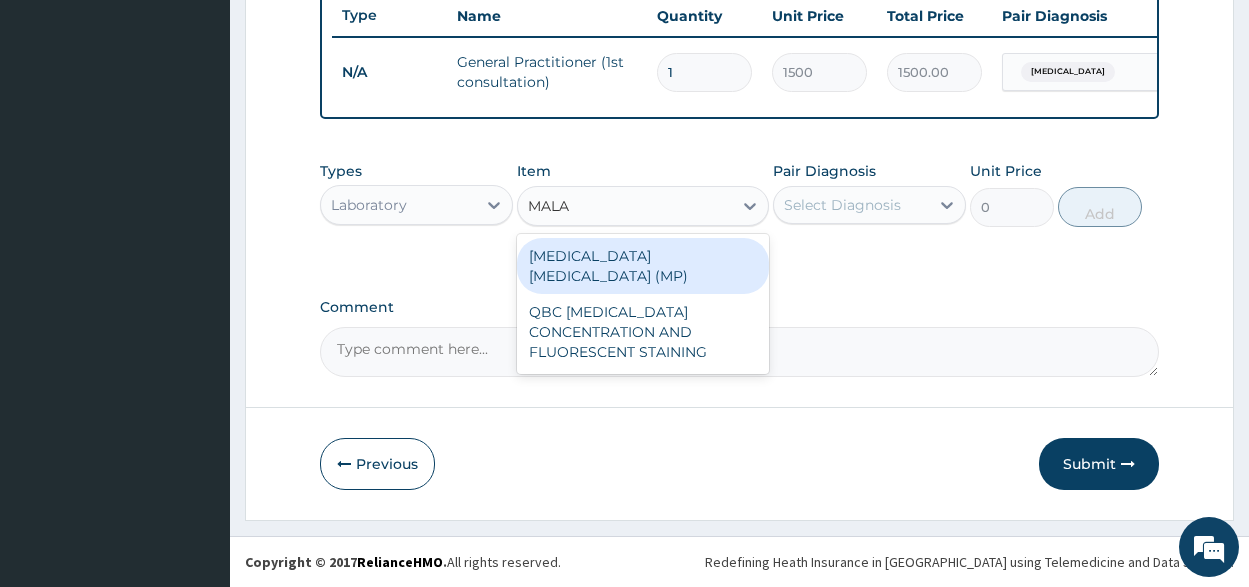 click on "MALARIA PARASITE (MP)" at bounding box center (643, 266) 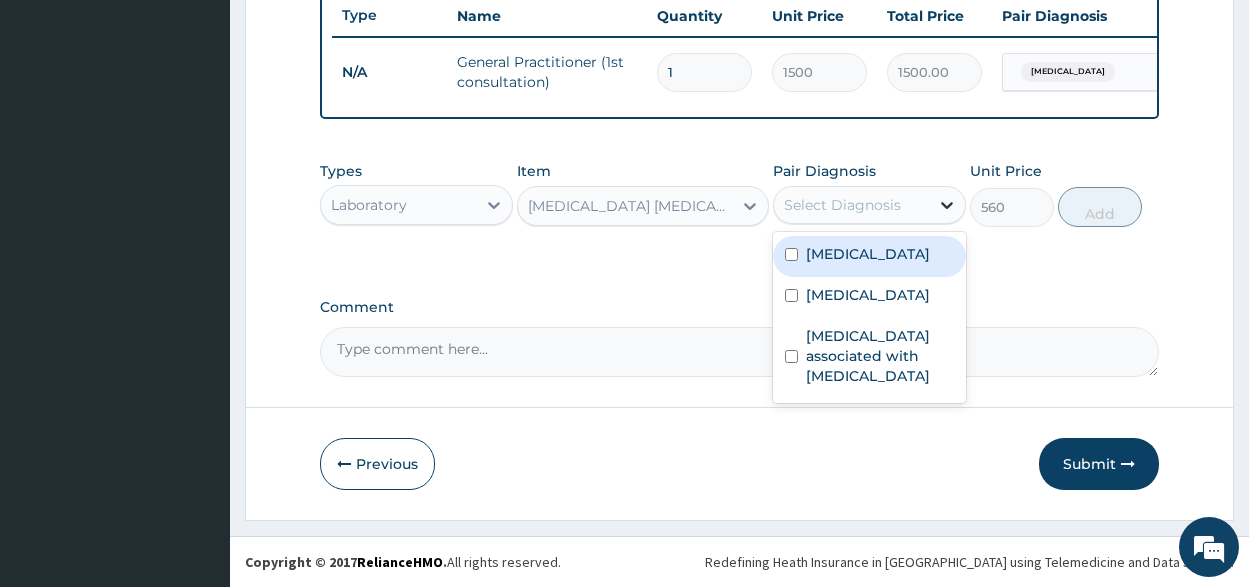 click 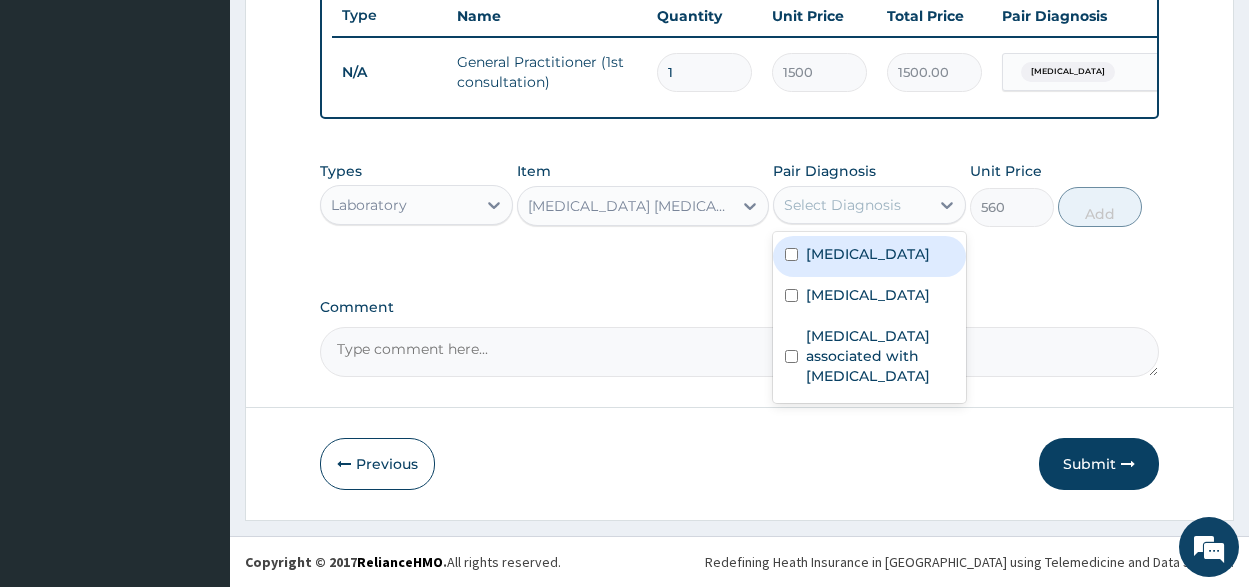 click on "[MEDICAL_DATA]" at bounding box center [868, 254] 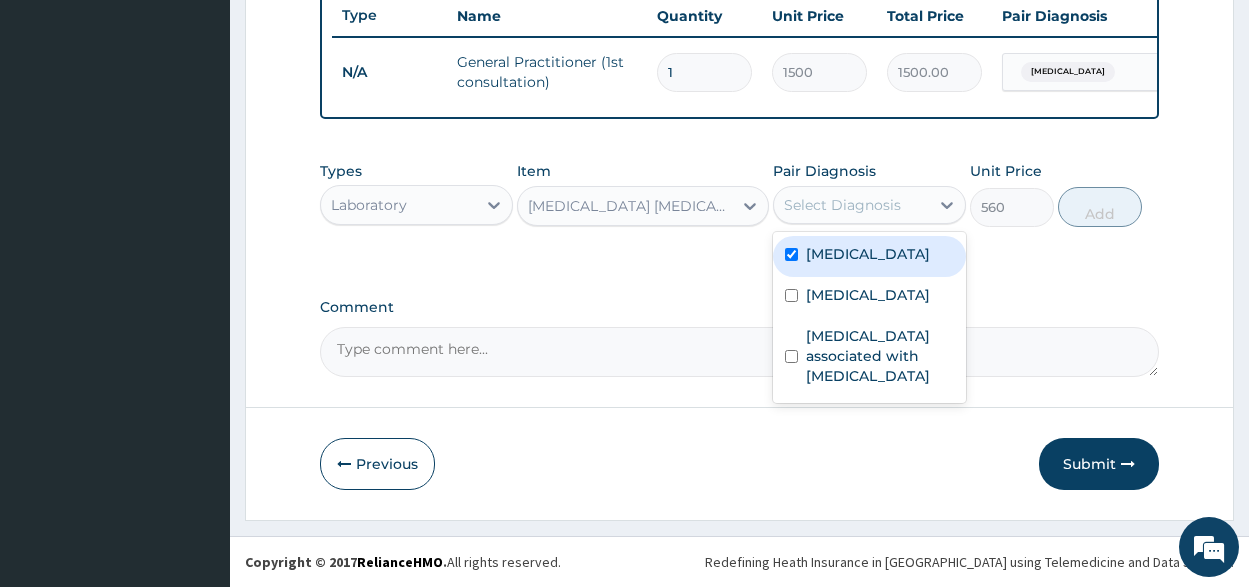 checkbox on "true" 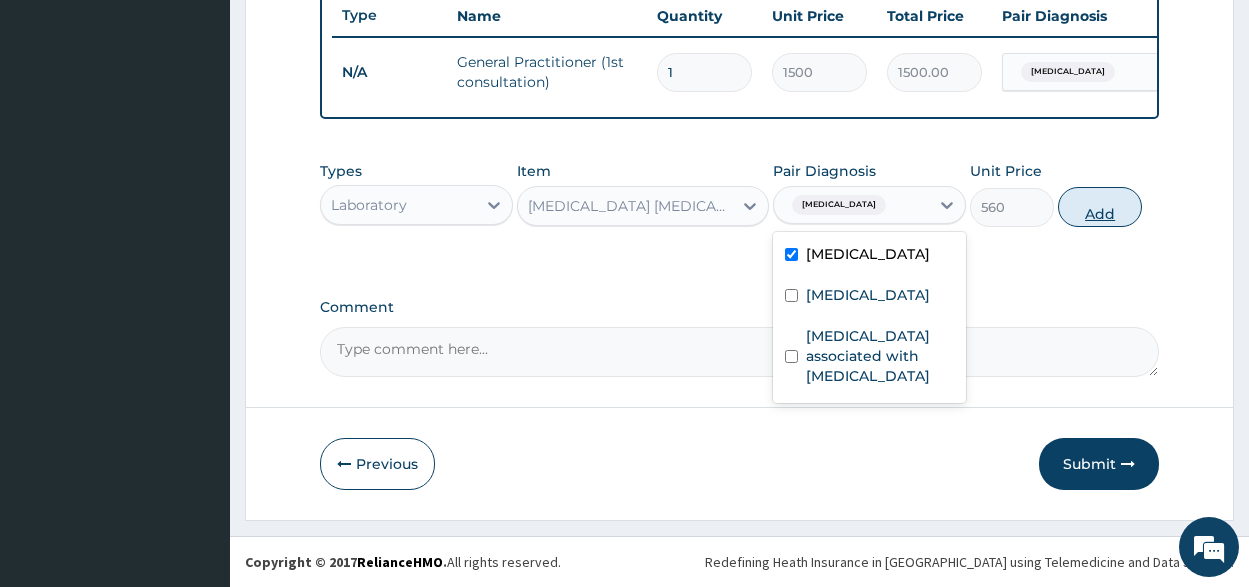 click on "Add" at bounding box center [1100, 207] 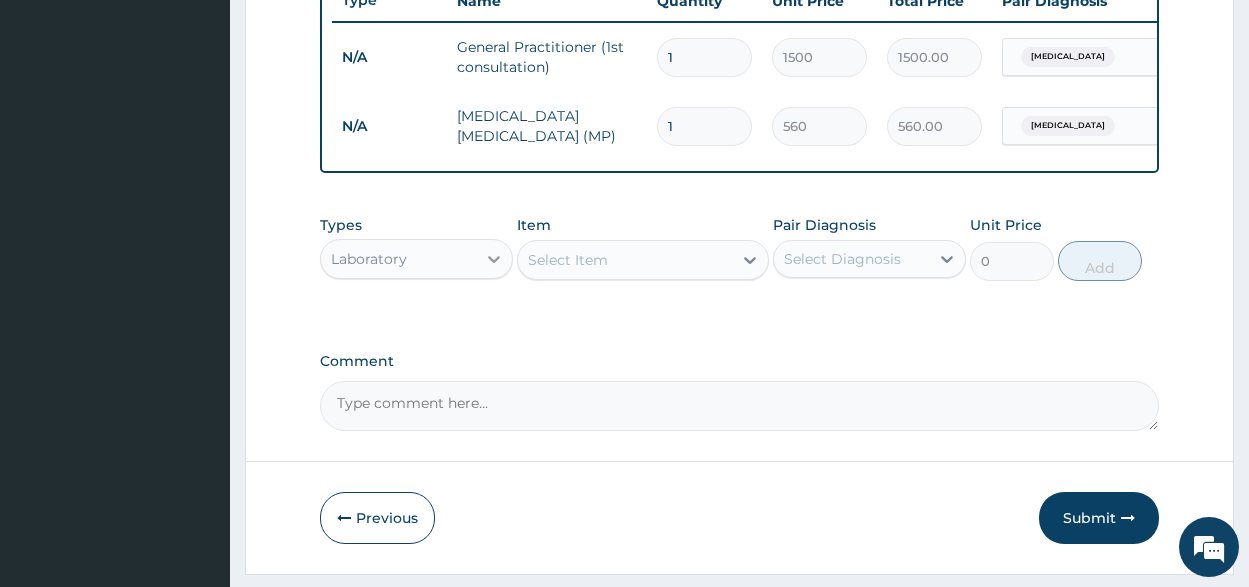 click 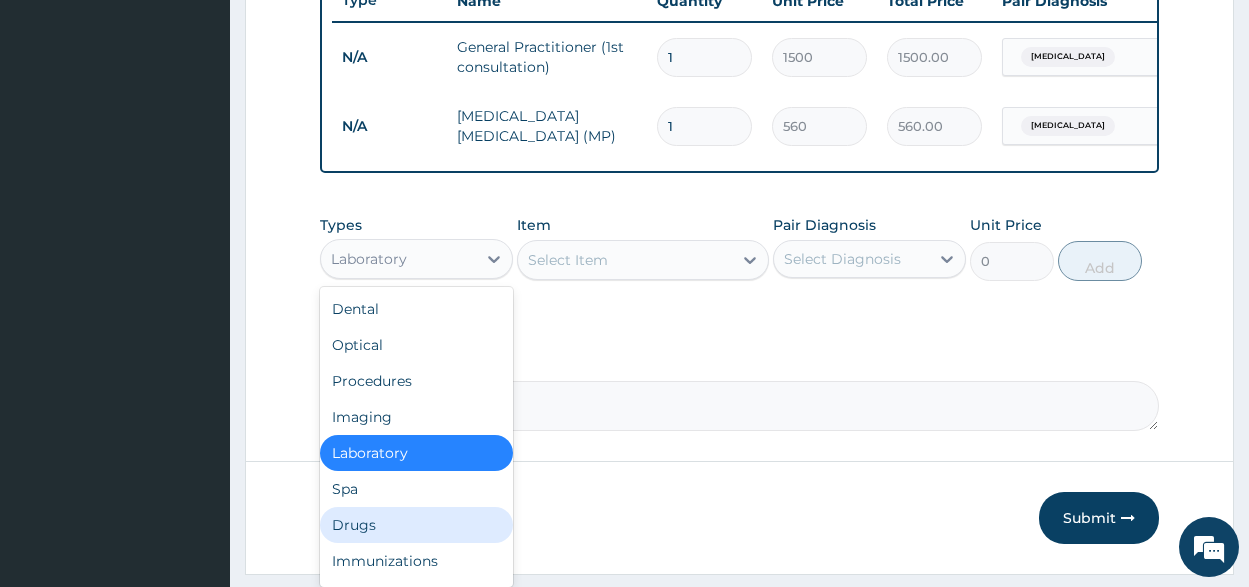click on "Drugs" at bounding box center (416, 525) 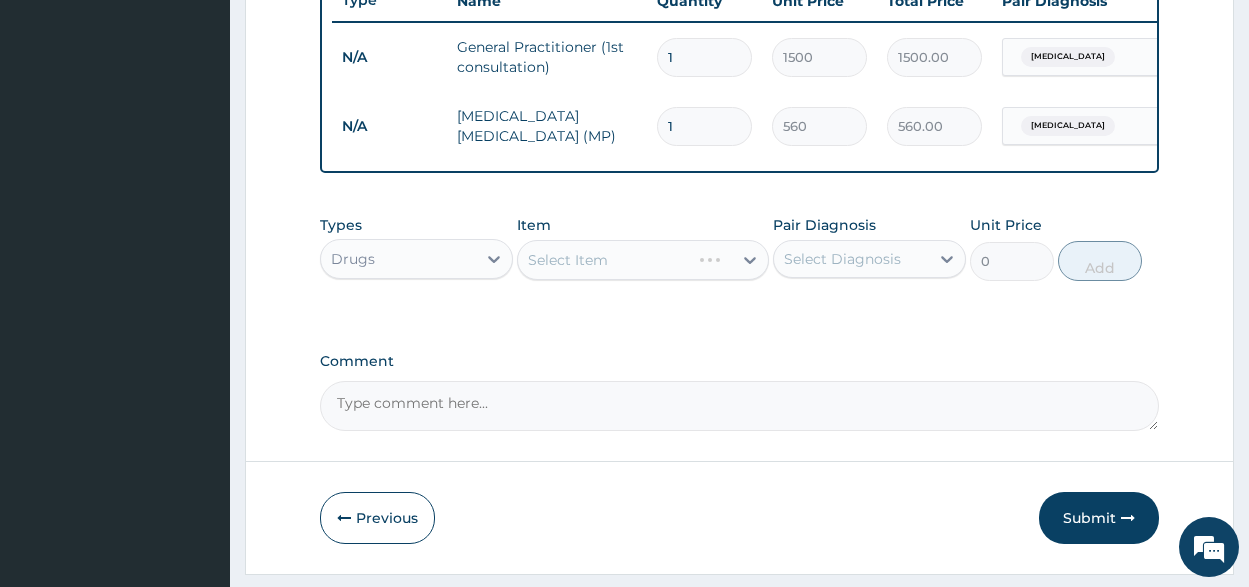 click on "Select Item" at bounding box center [643, 260] 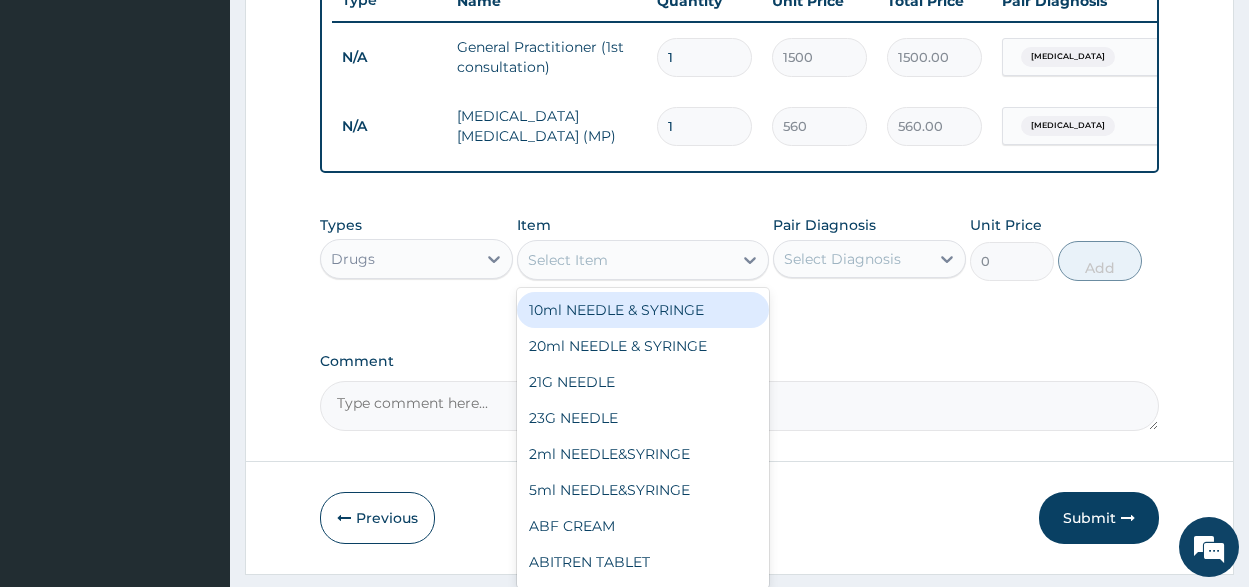 click 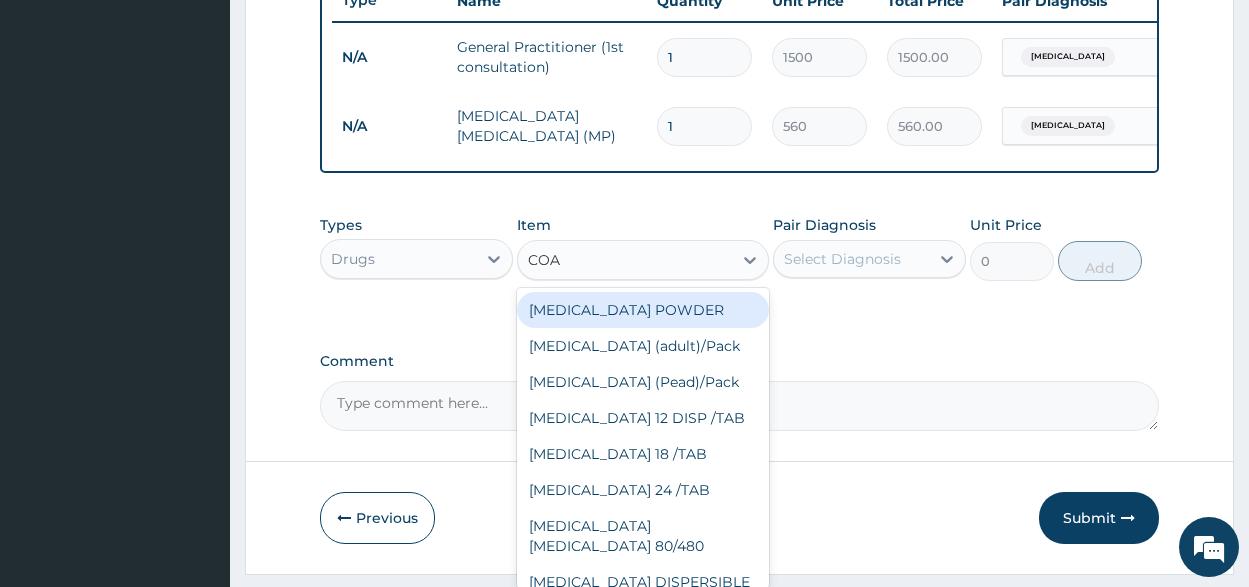 type on "[PERSON_NAME]" 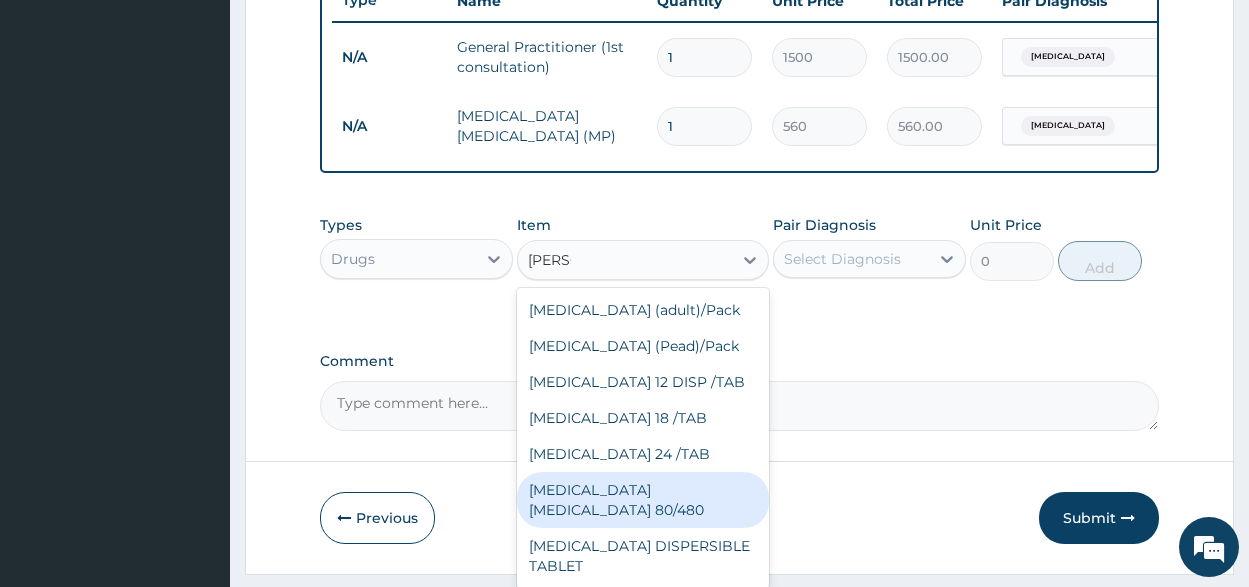 drag, startPoint x: 662, startPoint y: 509, endPoint x: 819, endPoint y: 441, distance: 171.09354 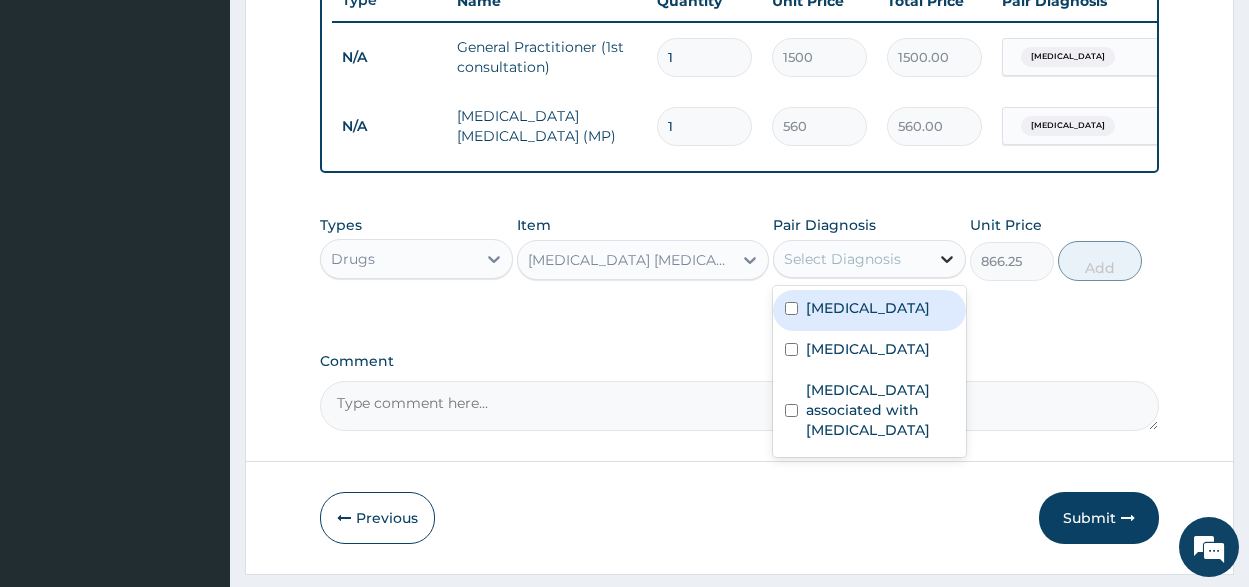 click 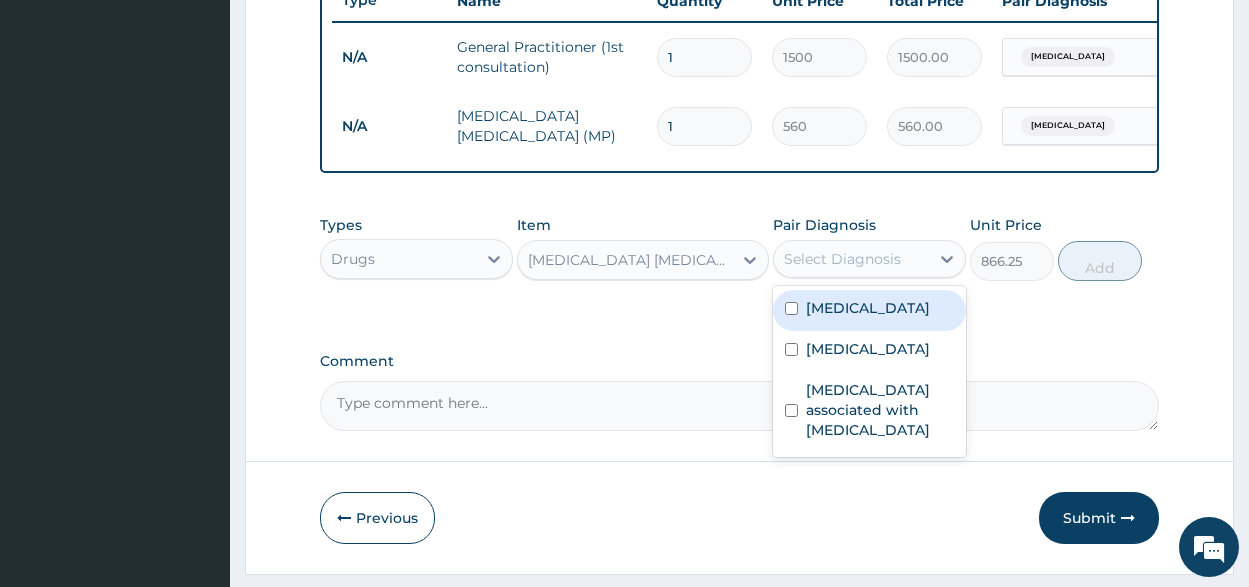 click on "[MEDICAL_DATA]" at bounding box center [868, 308] 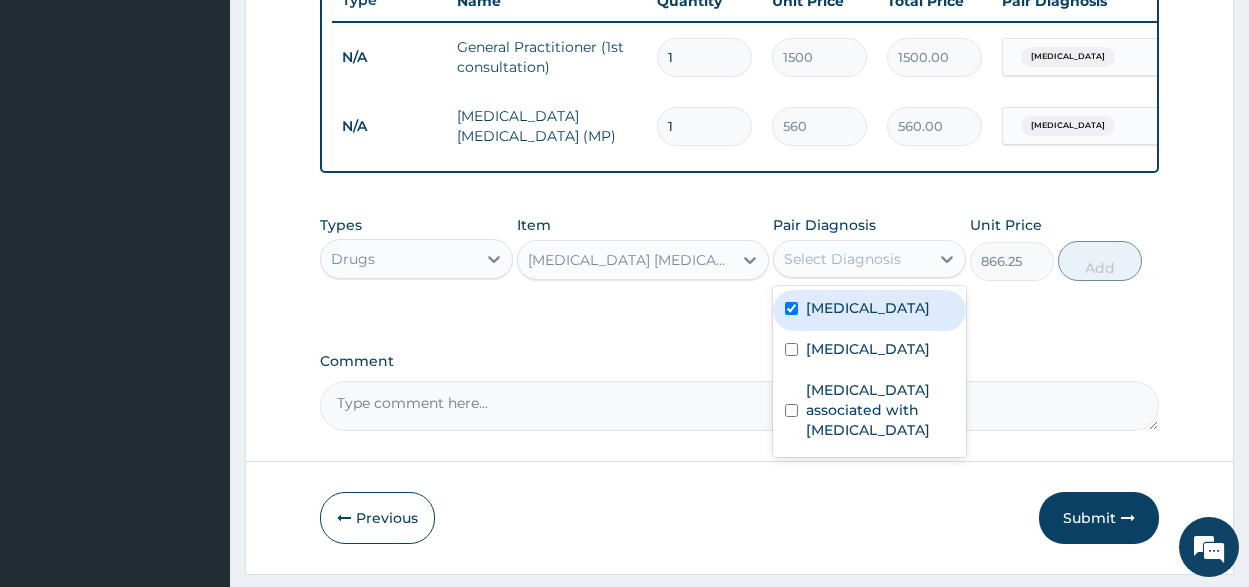 checkbox on "true" 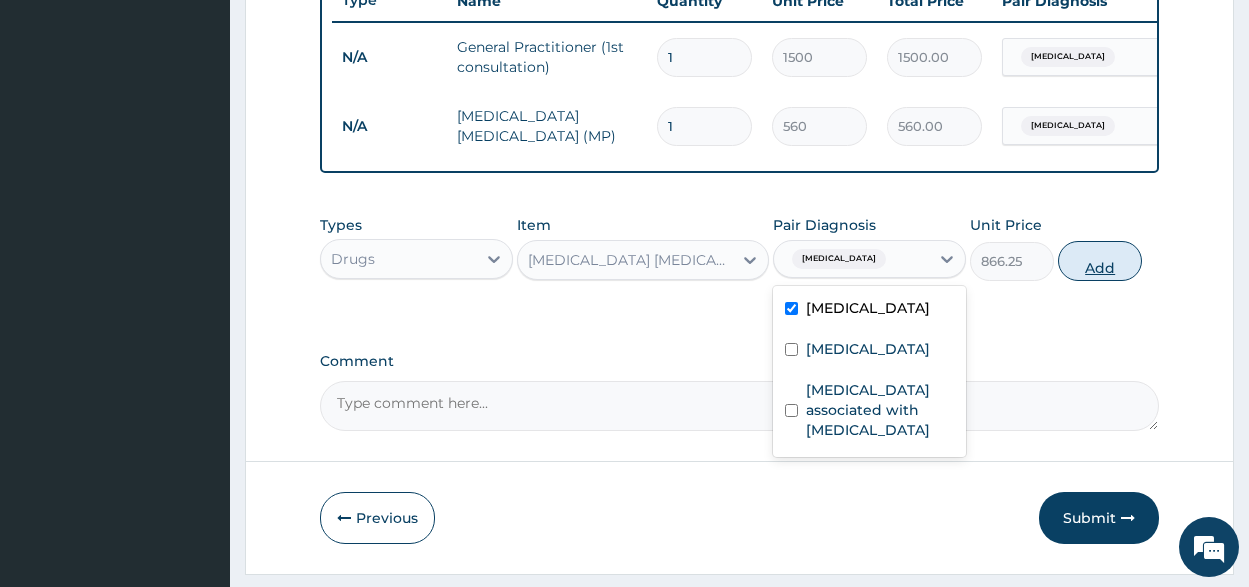 click on "Add" at bounding box center [1100, 261] 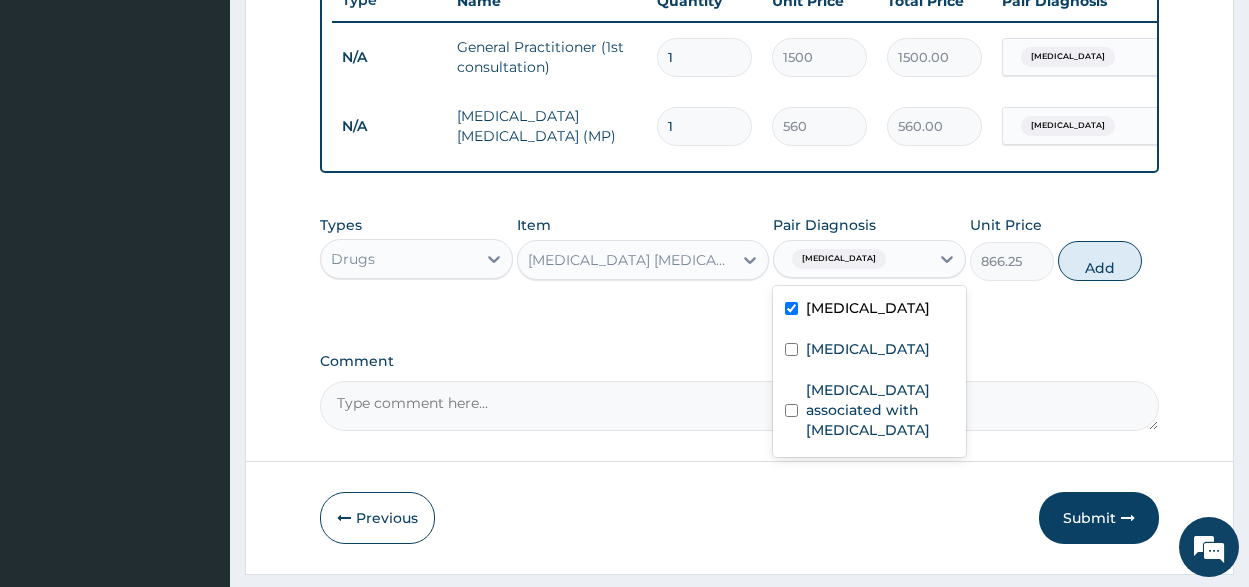 type on "0" 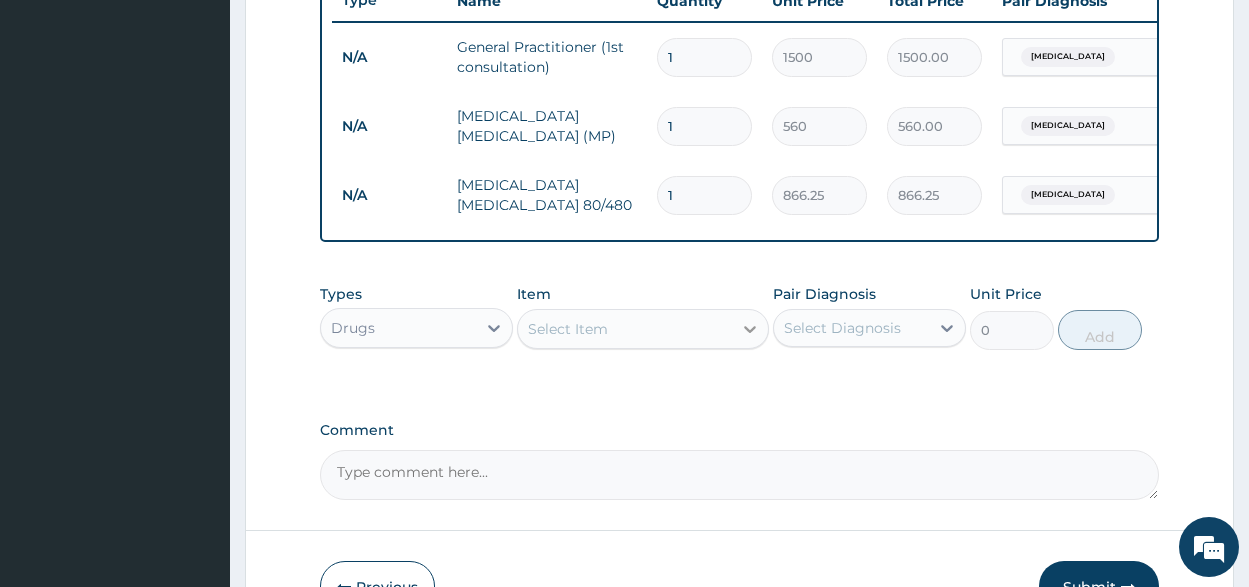 click 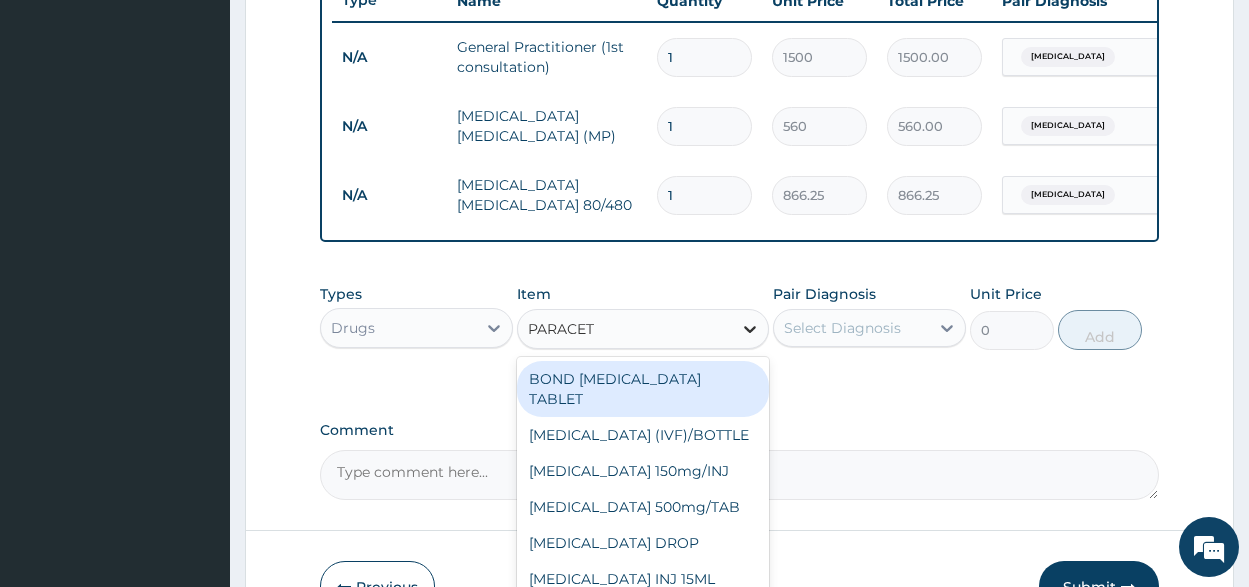type on "PARACETA" 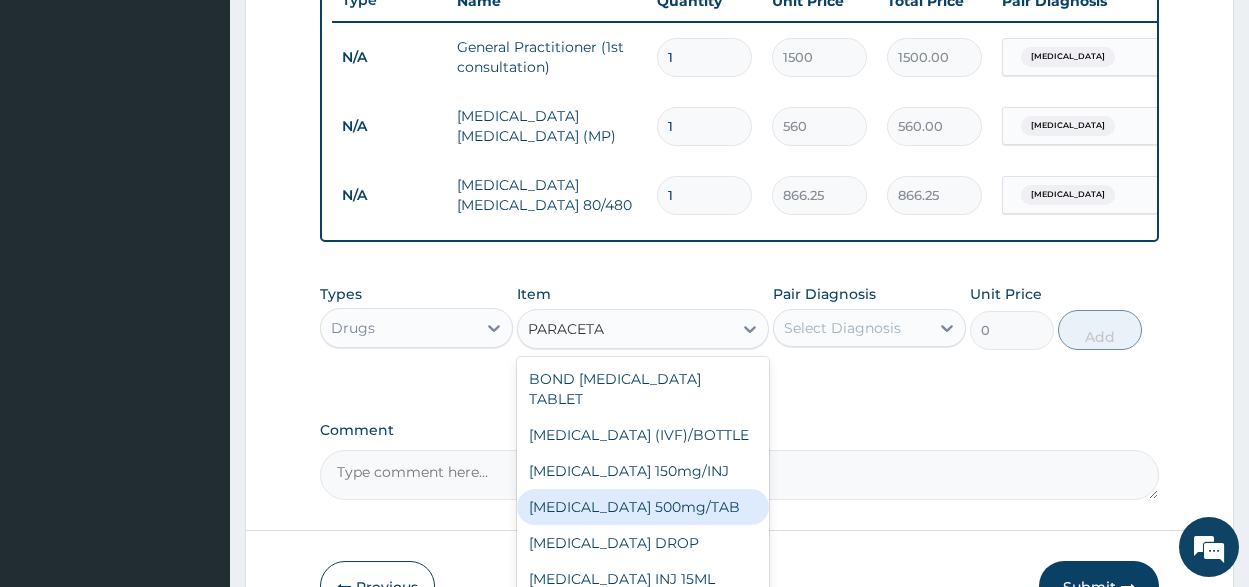 click on "[MEDICAL_DATA] 500mg/TAB" at bounding box center (643, 507) 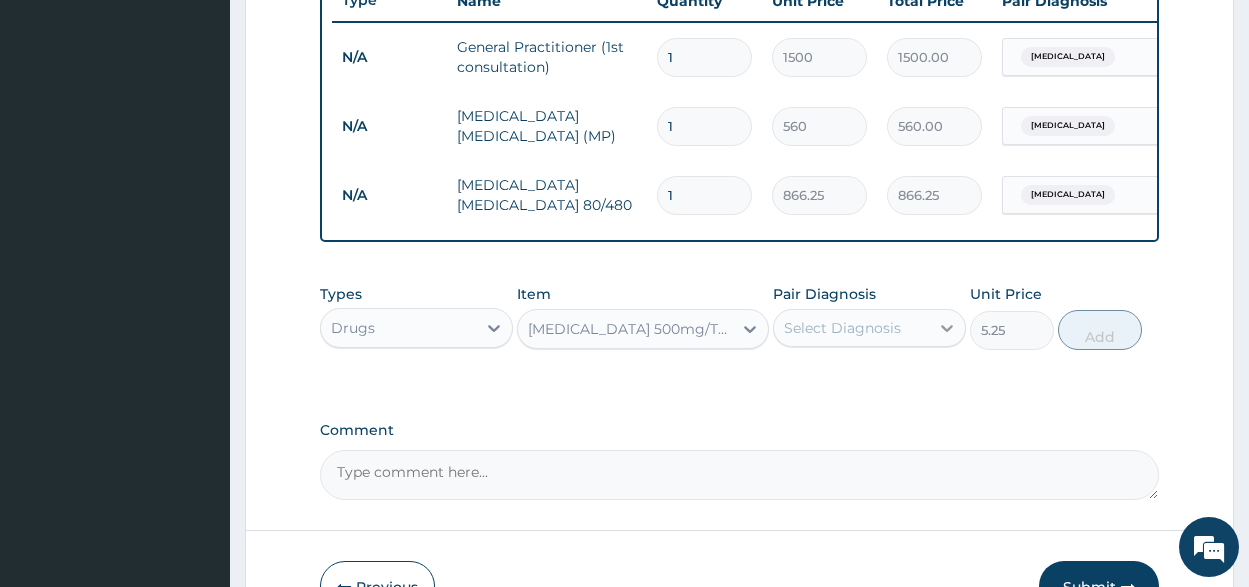 click 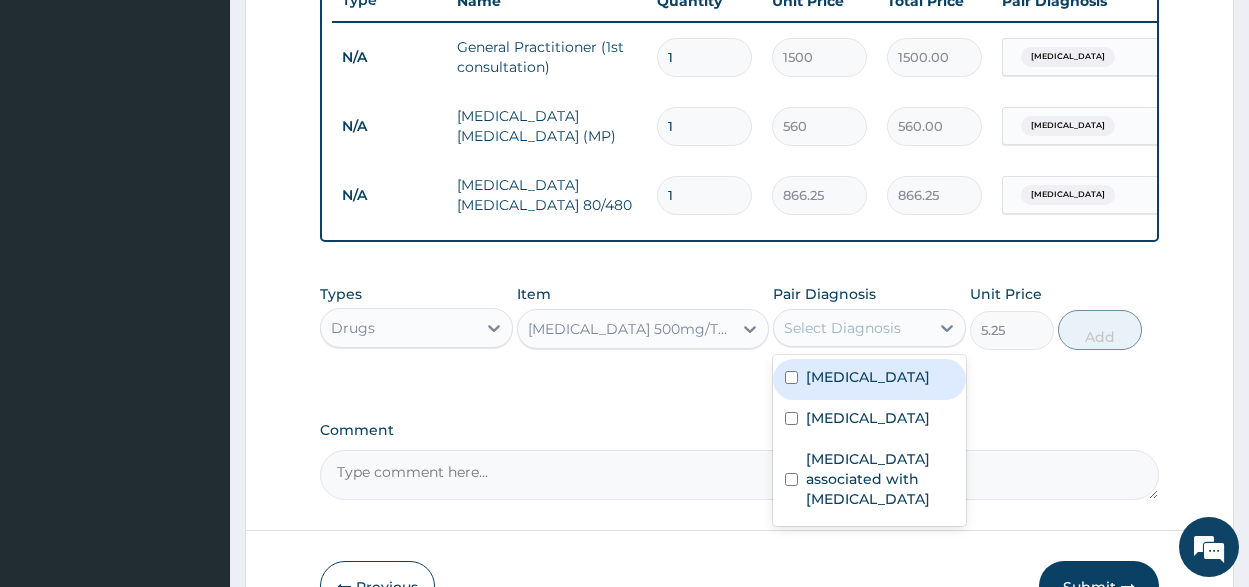 drag, startPoint x: 791, startPoint y: 393, endPoint x: 1018, endPoint y: 401, distance: 227.14093 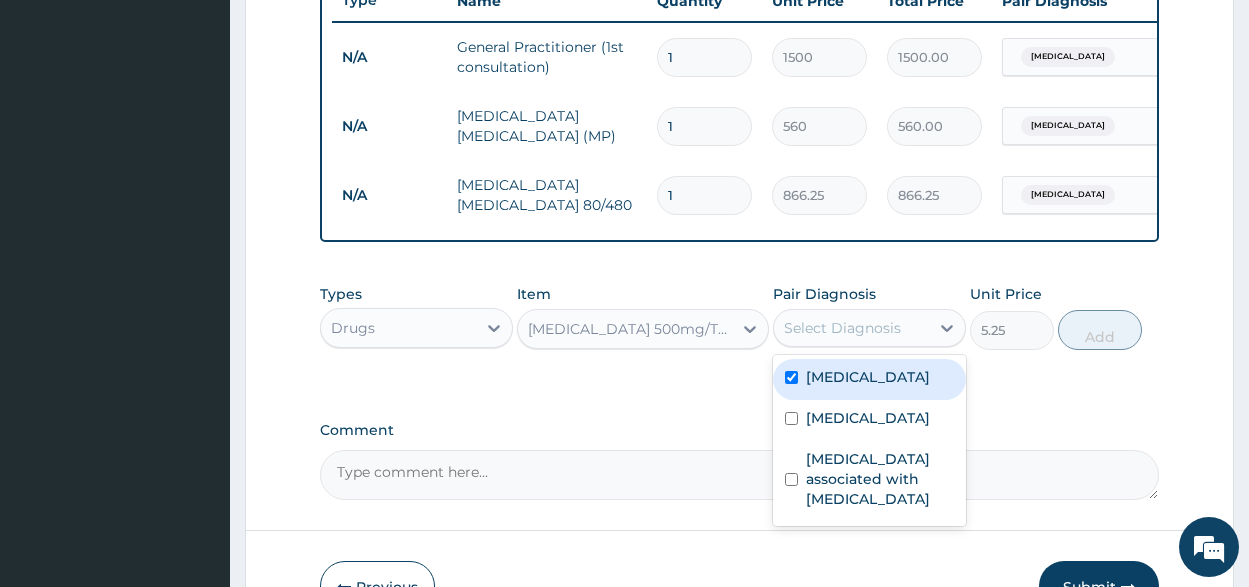 checkbox on "true" 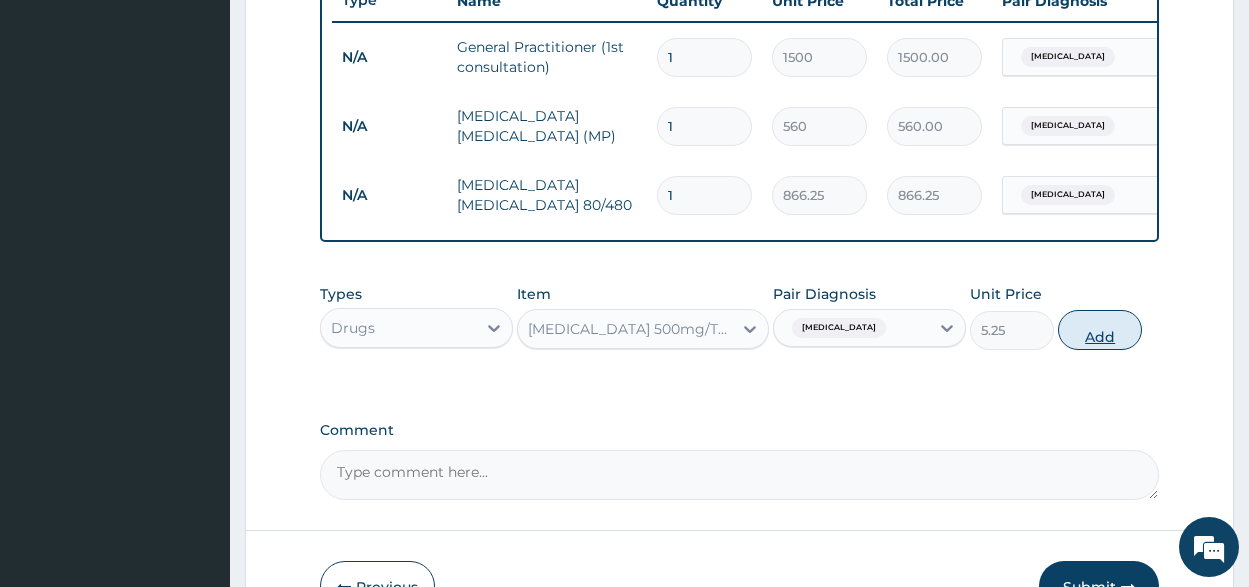 click on "Add" at bounding box center [1100, 330] 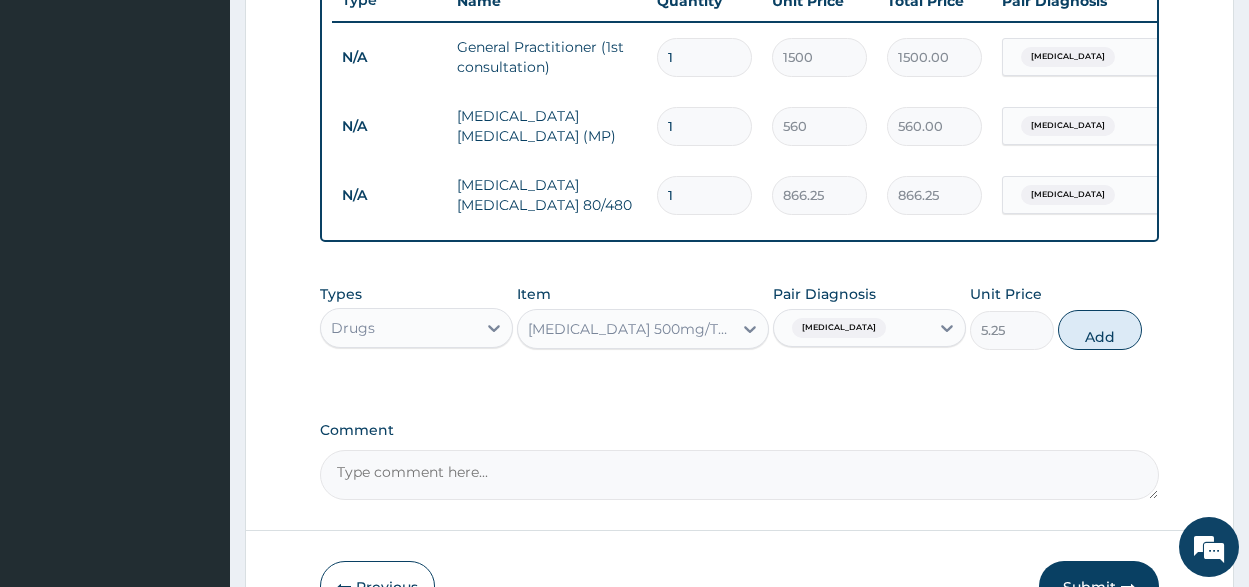 type on "0" 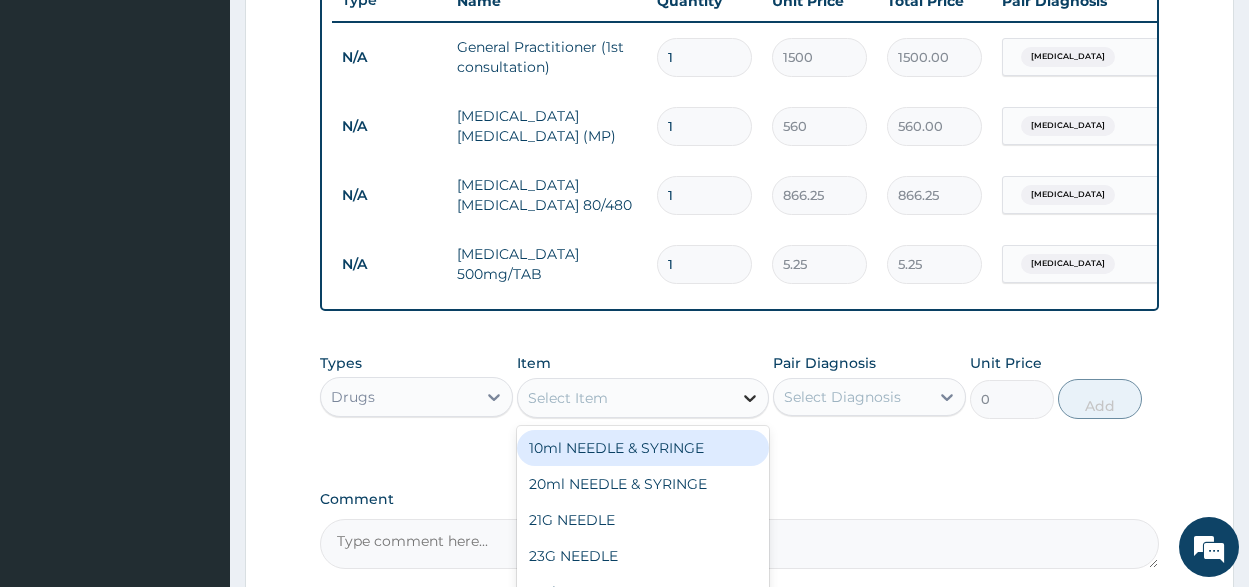 click 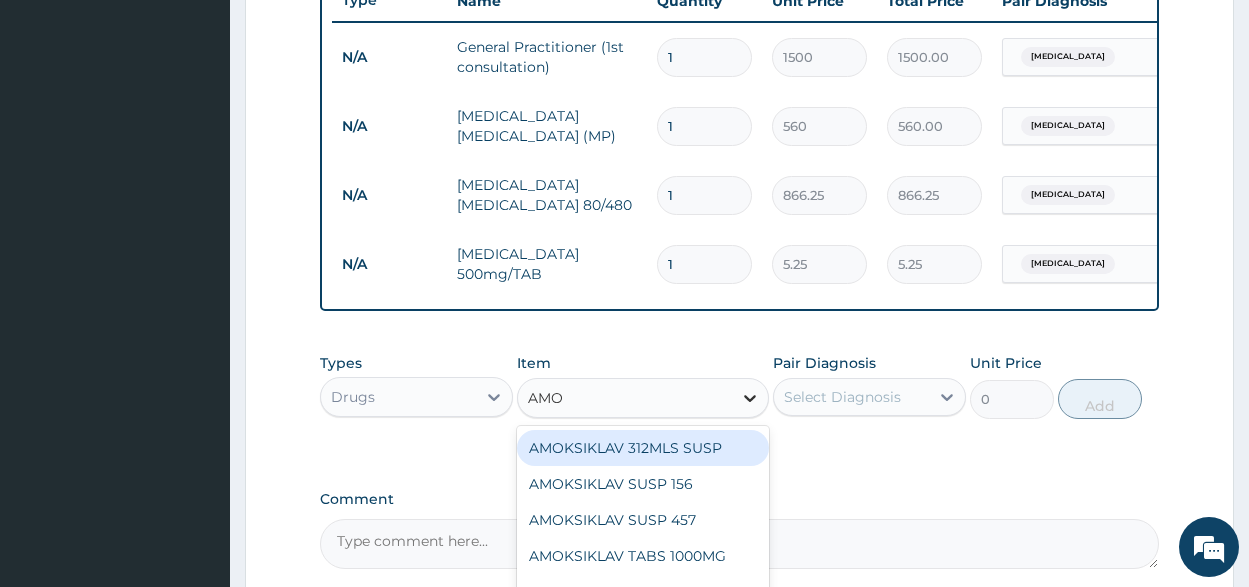 type on "AMOX" 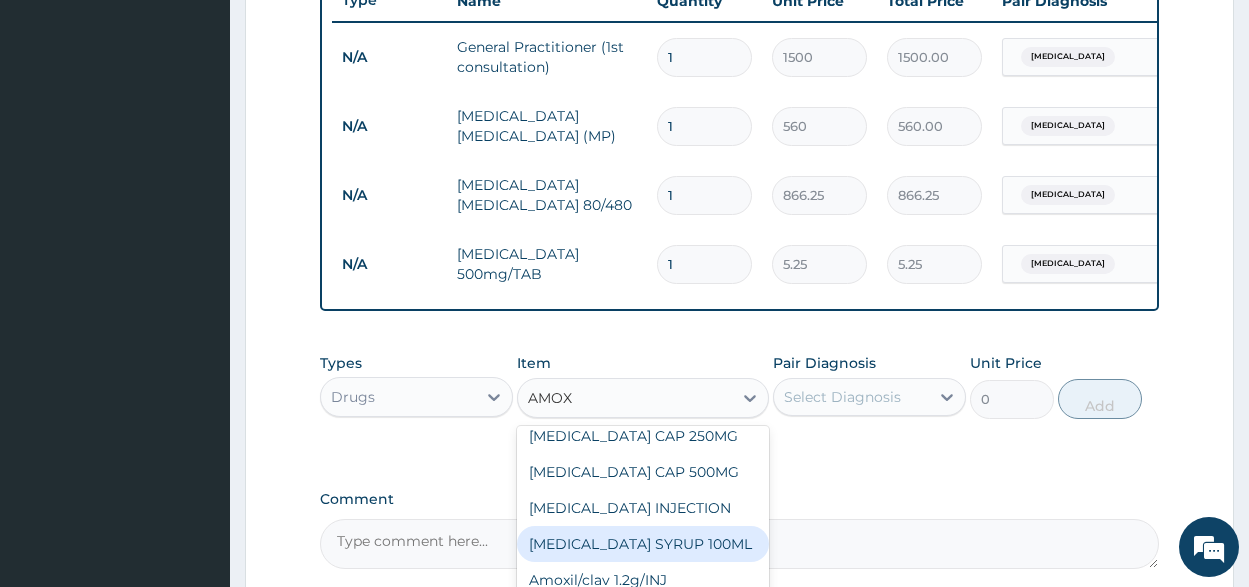 scroll, scrollTop: 300, scrollLeft: 0, axis: vertical 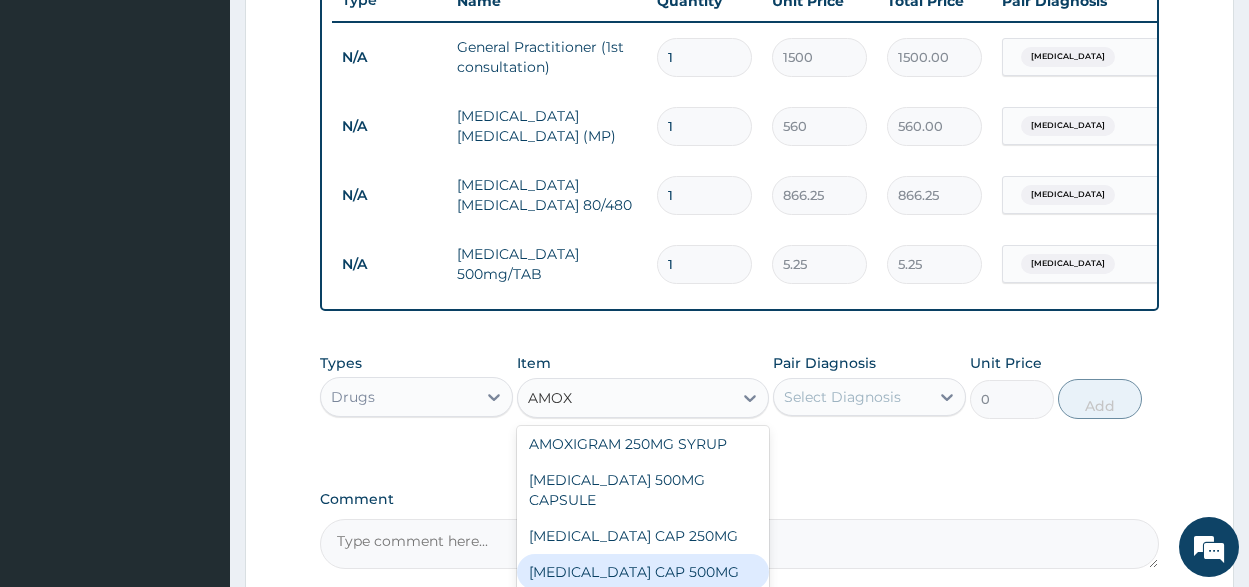 click on "[MEDICAL_DATA] CAP 500MG" at bounding box center (643, 572) 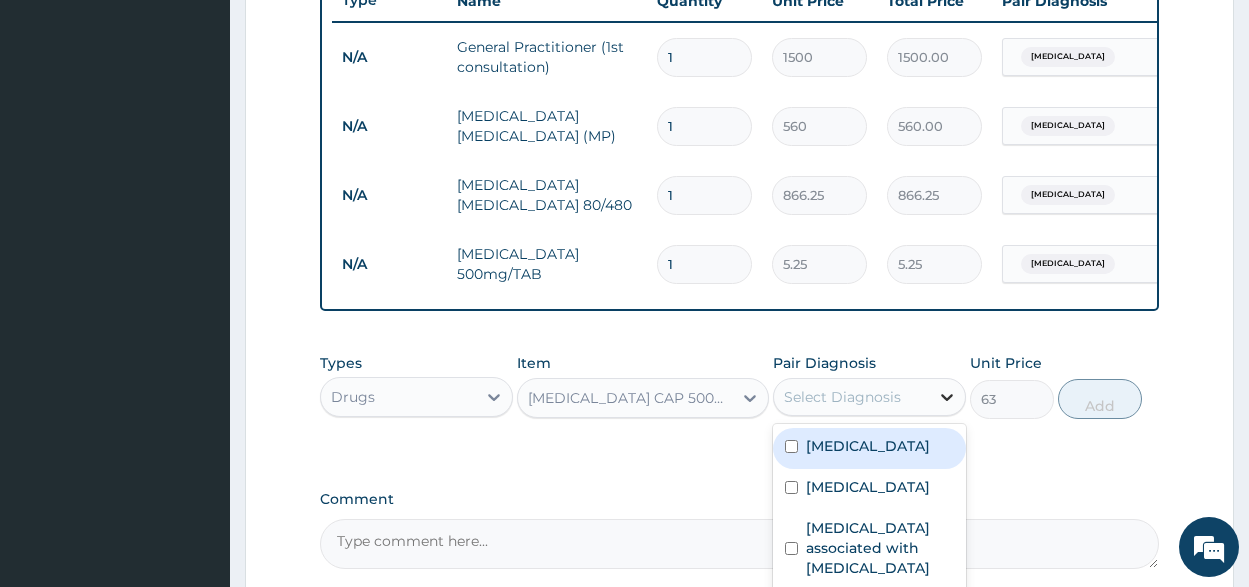 click 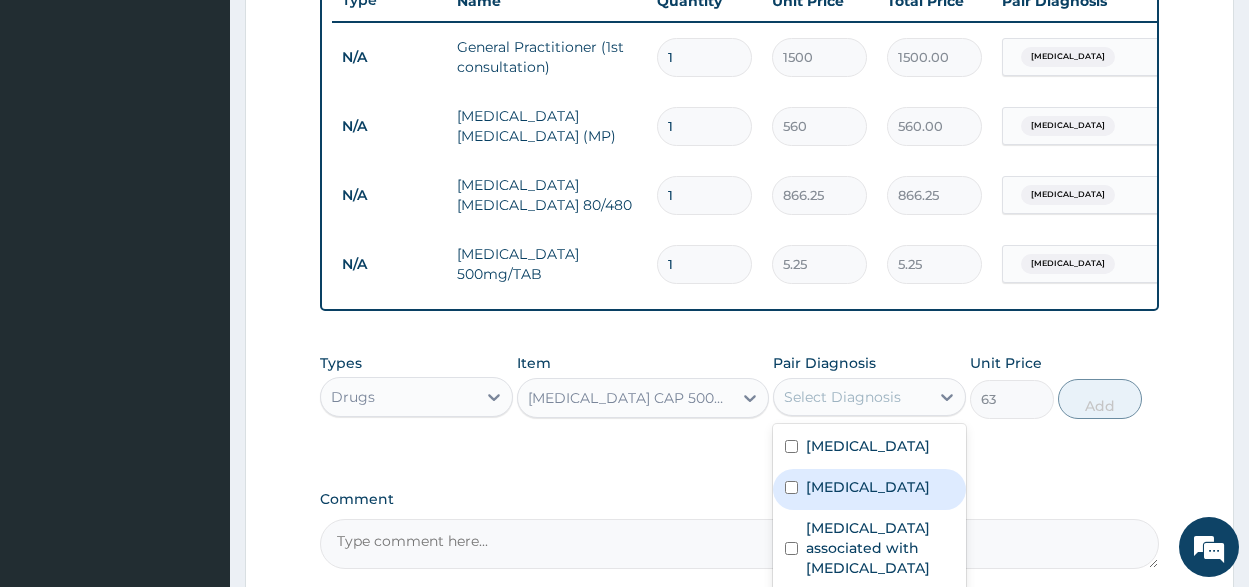 click on "Adenoviral enteritis" at bounding box center [869, 489] 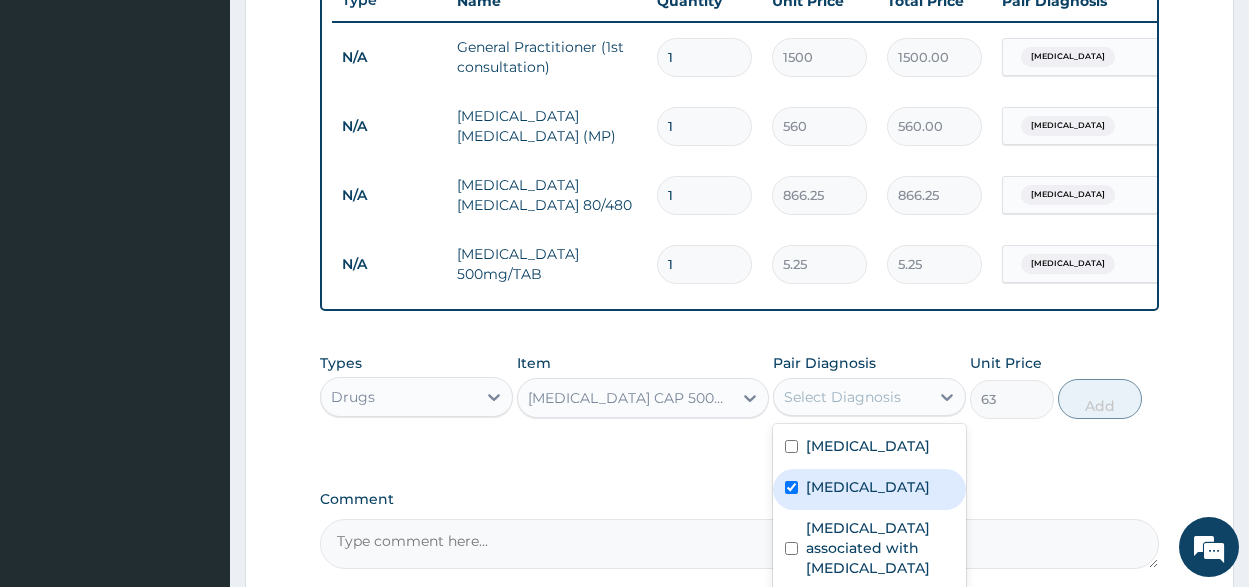 checkbox on "true" 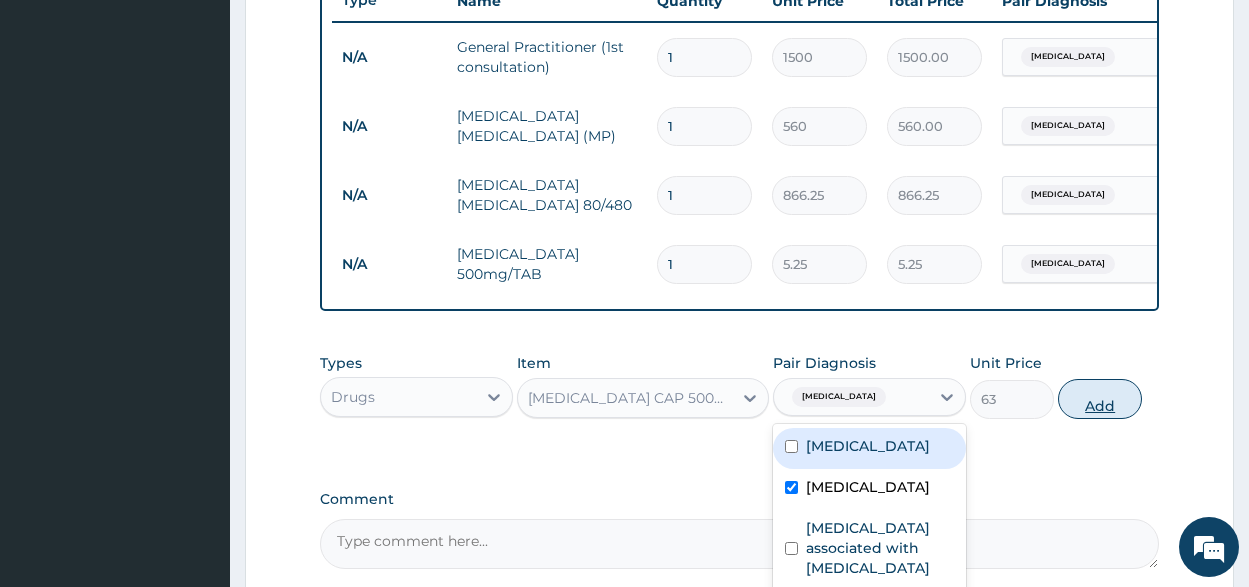 click on "Add" at bounding box center (1100, 399) 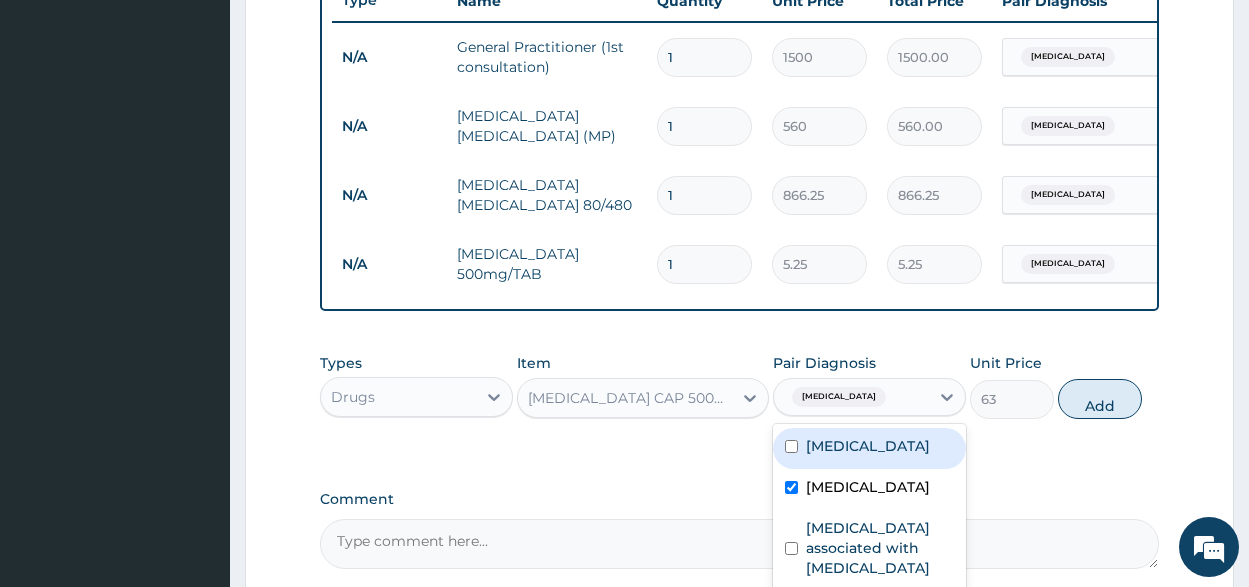 type on "0" 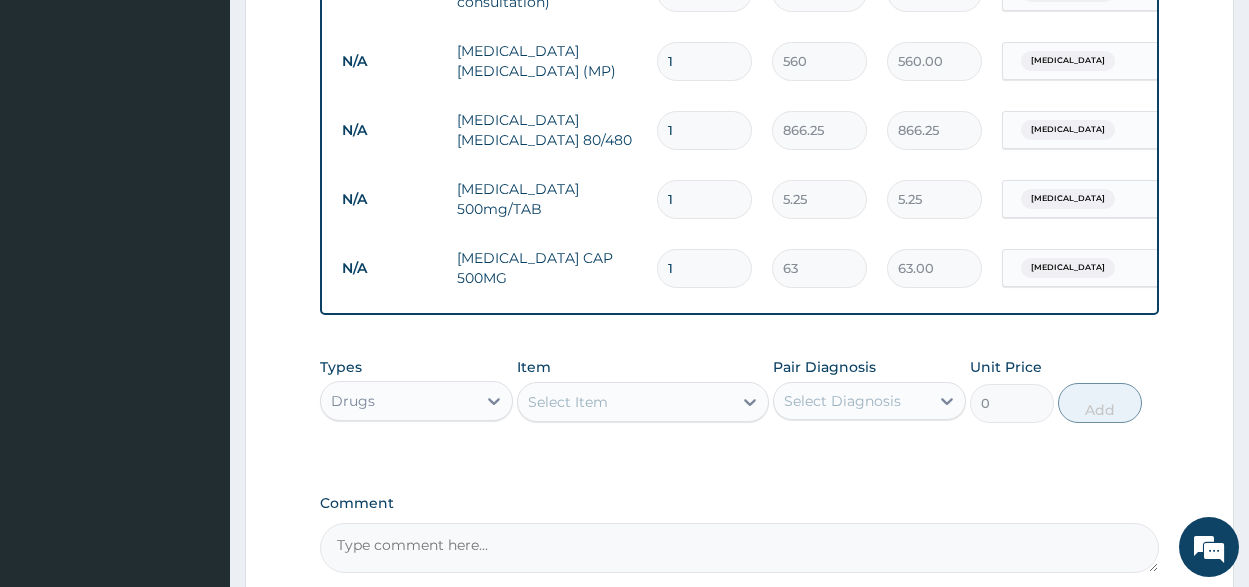 scroll, scrollTop: 875, scrollLeft: 0, axis: vertical 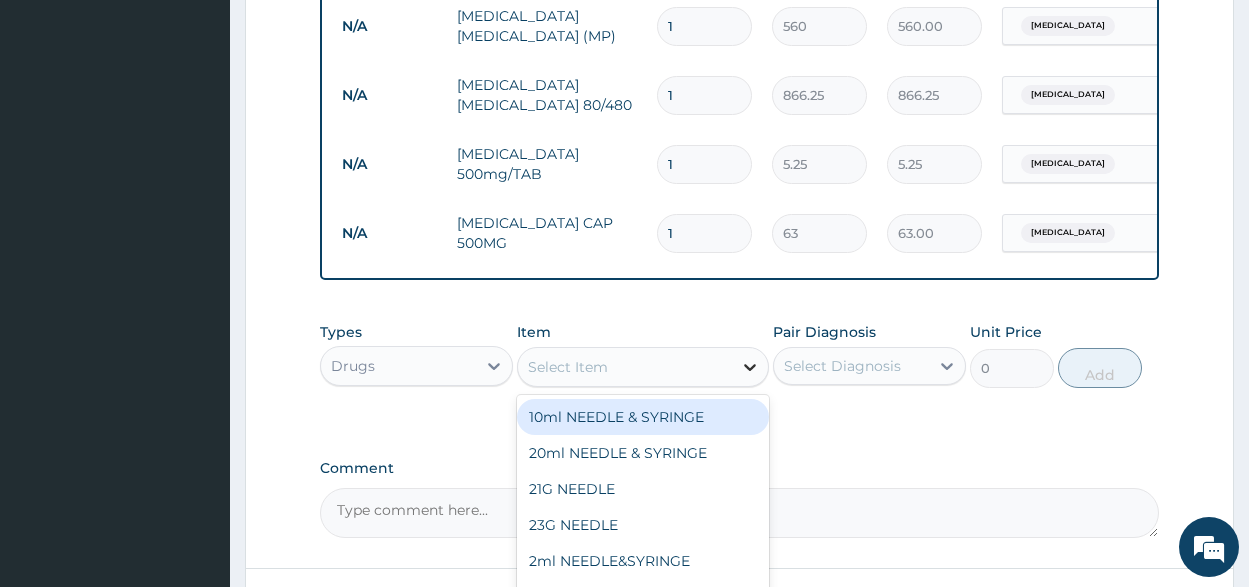 click 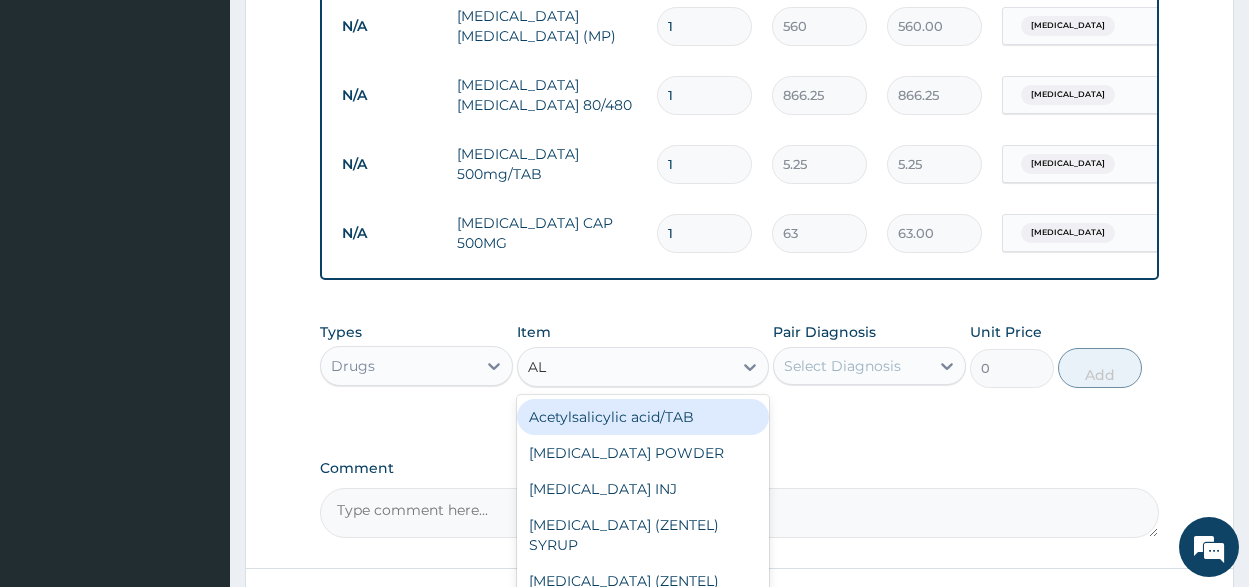 type on "A" 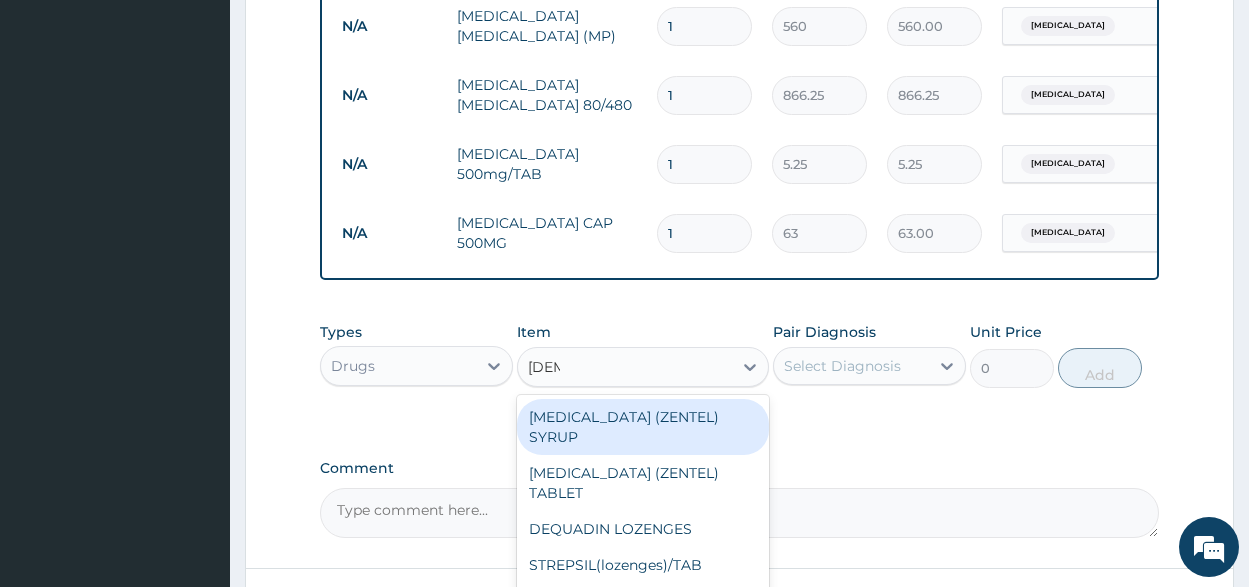 type on "ZENT" 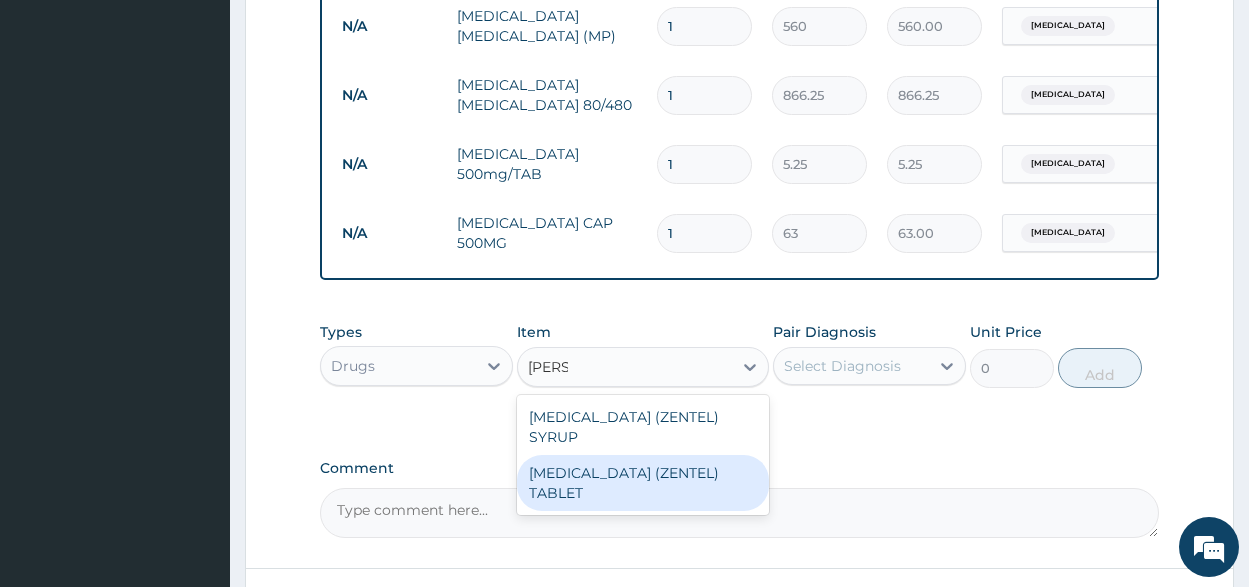 click on "[MEDICAL_DATA] (ZENTEL) TABLET" at bounding box center [643, 483] 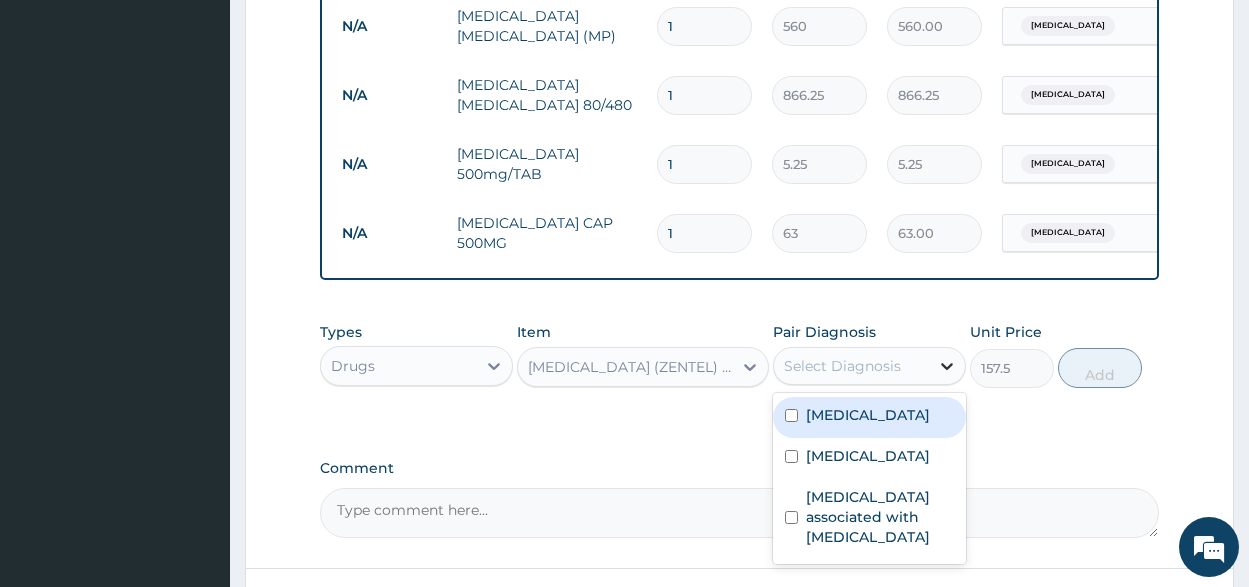 click 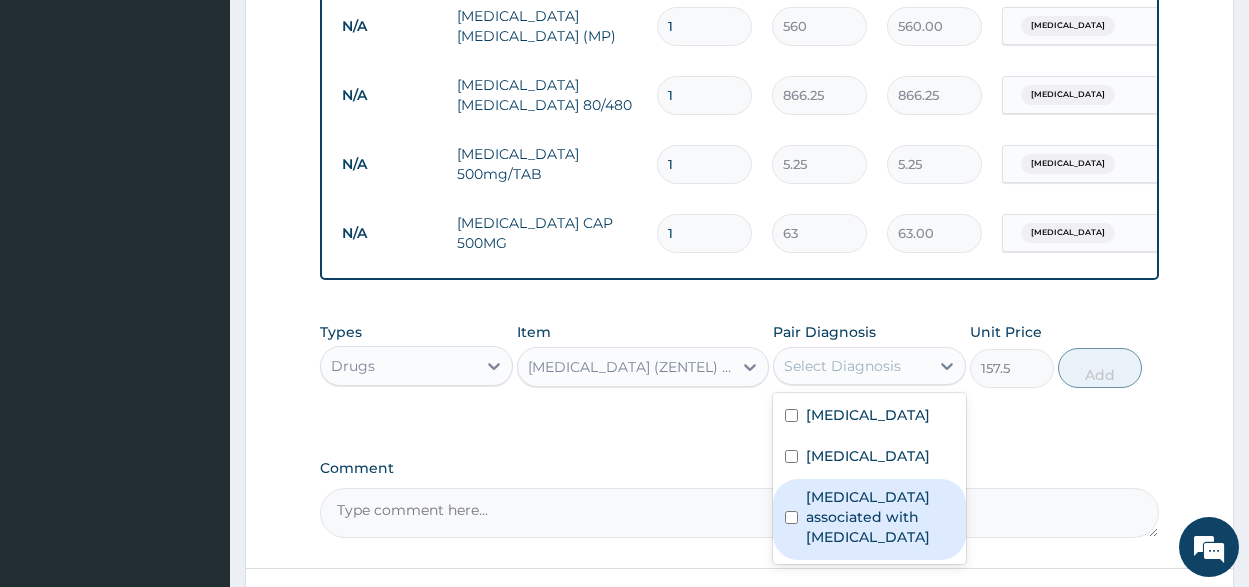 click at bounding box center (791, 517) 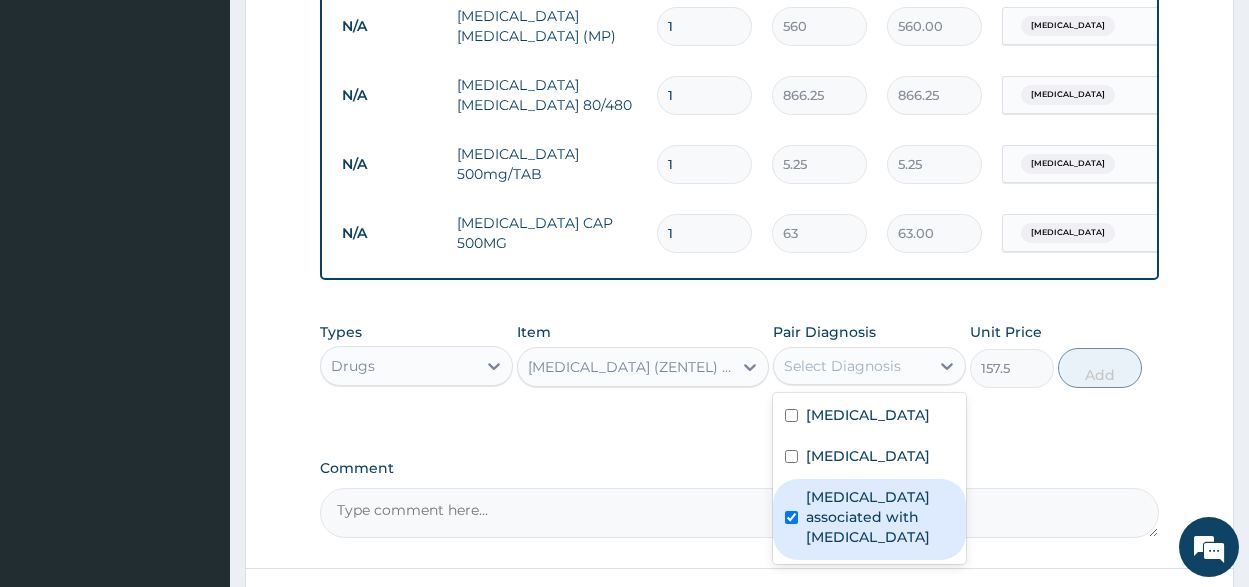 checkbox on "true" 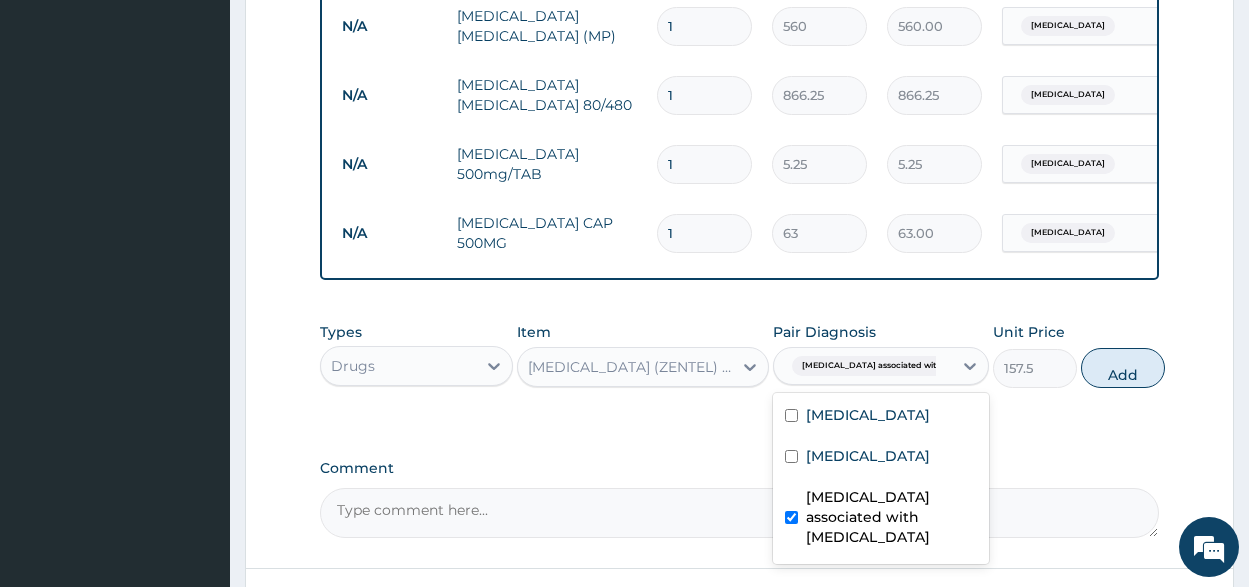 drag, startPoint x: 1106, startPoint y: 388, endPoint x: 1102, endPoint y: 411, distance: 23.345236 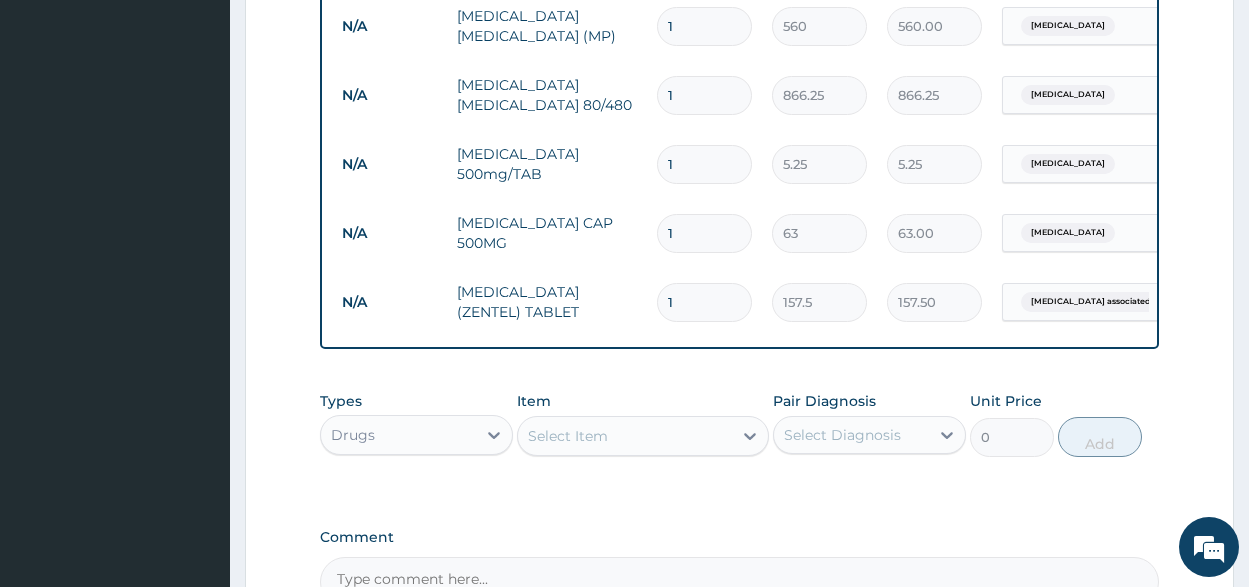 drag, startPoint x: 671, startPoint y: 296, endPoint x: 649, endPoint y: 298, distance: 22.090721 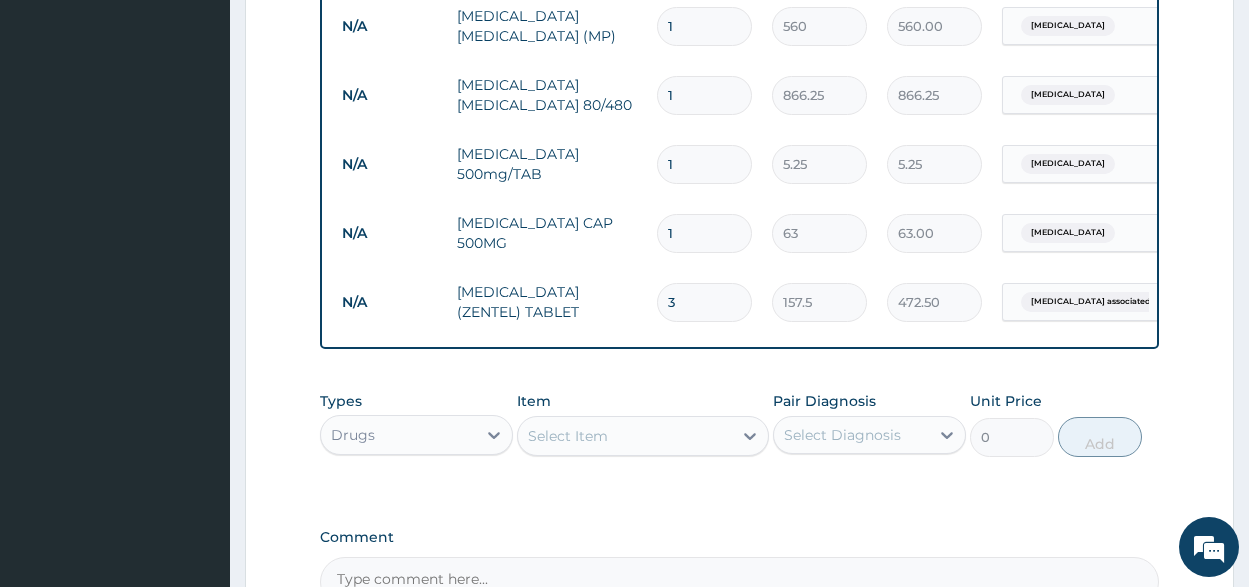 type on "3" 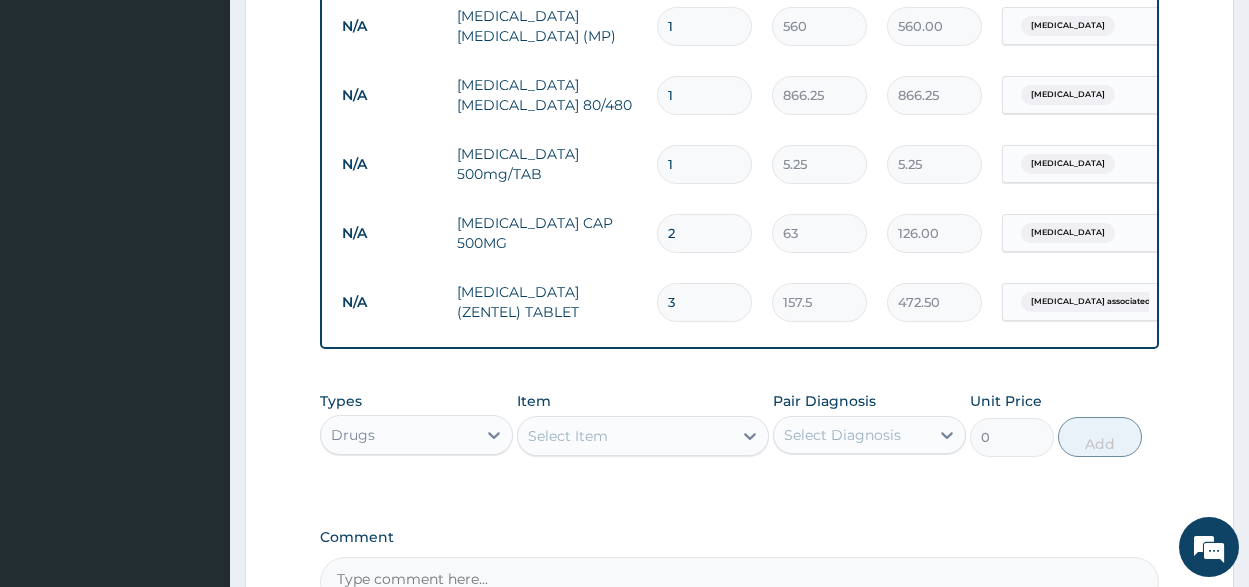 type on "20" 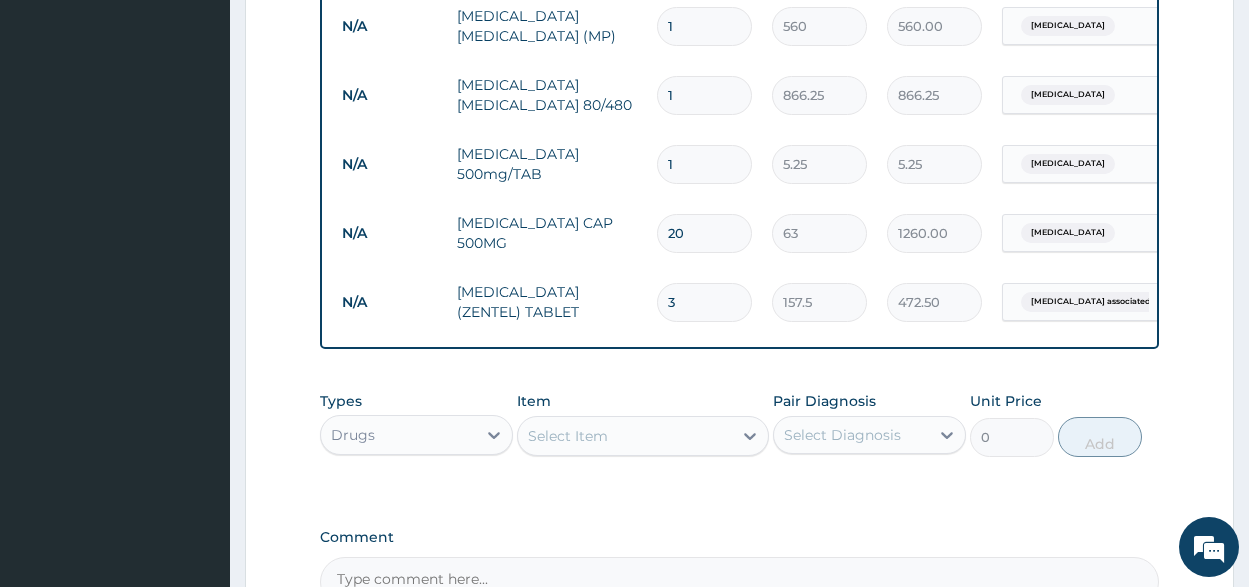 type on "20" 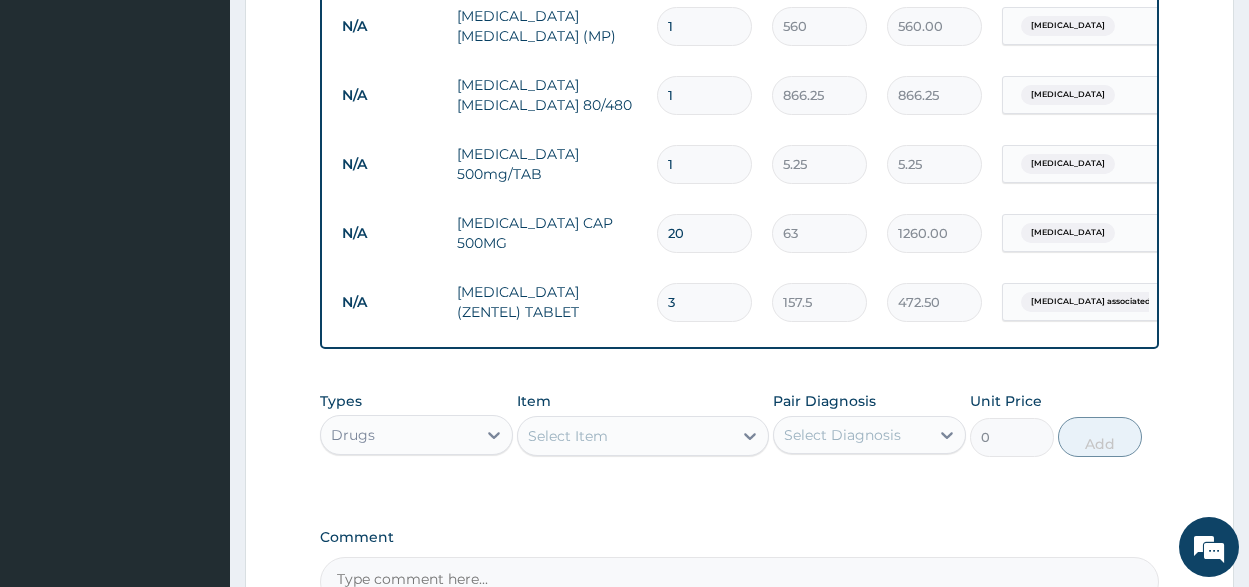 type on "18" 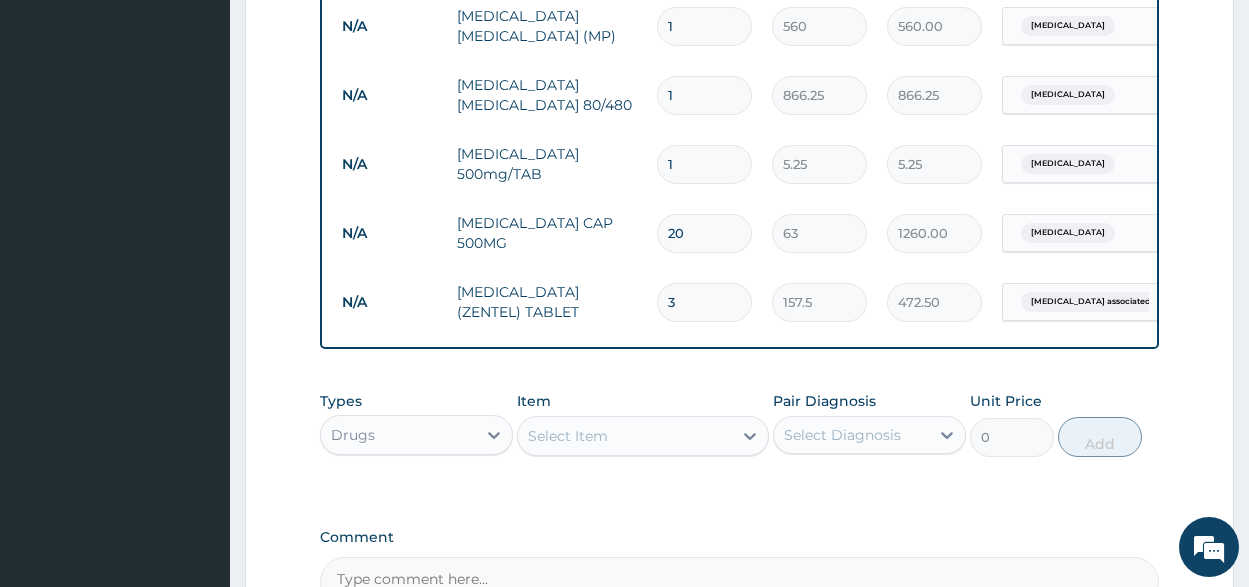 type on "94.50" 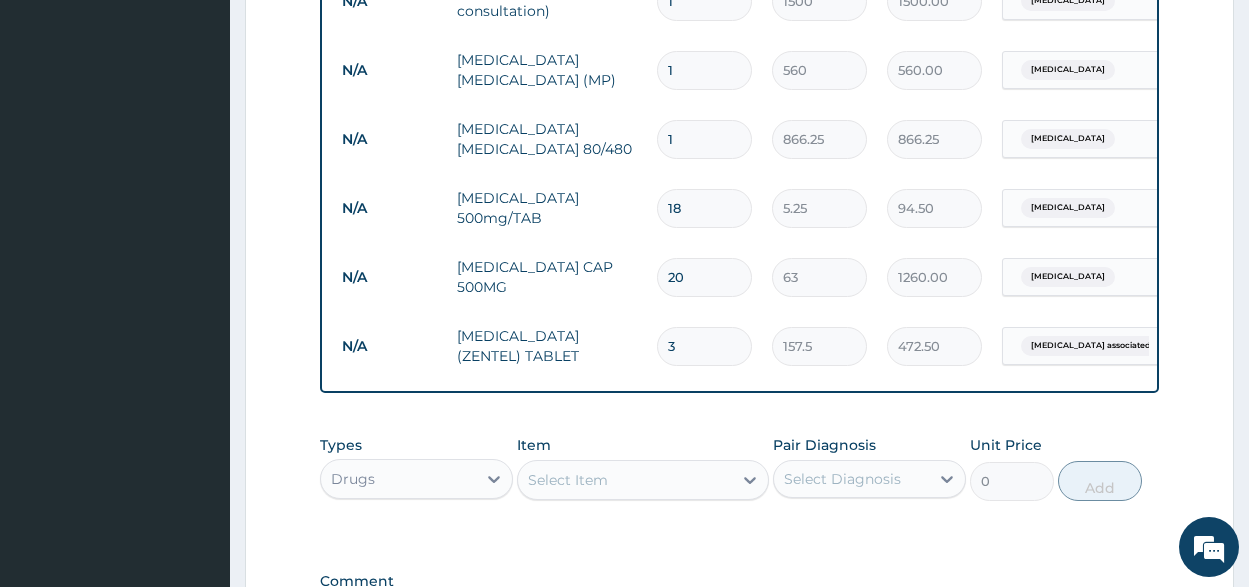 scroll, scrollTop: 1120, scrollLeft: 0, axis: vertical 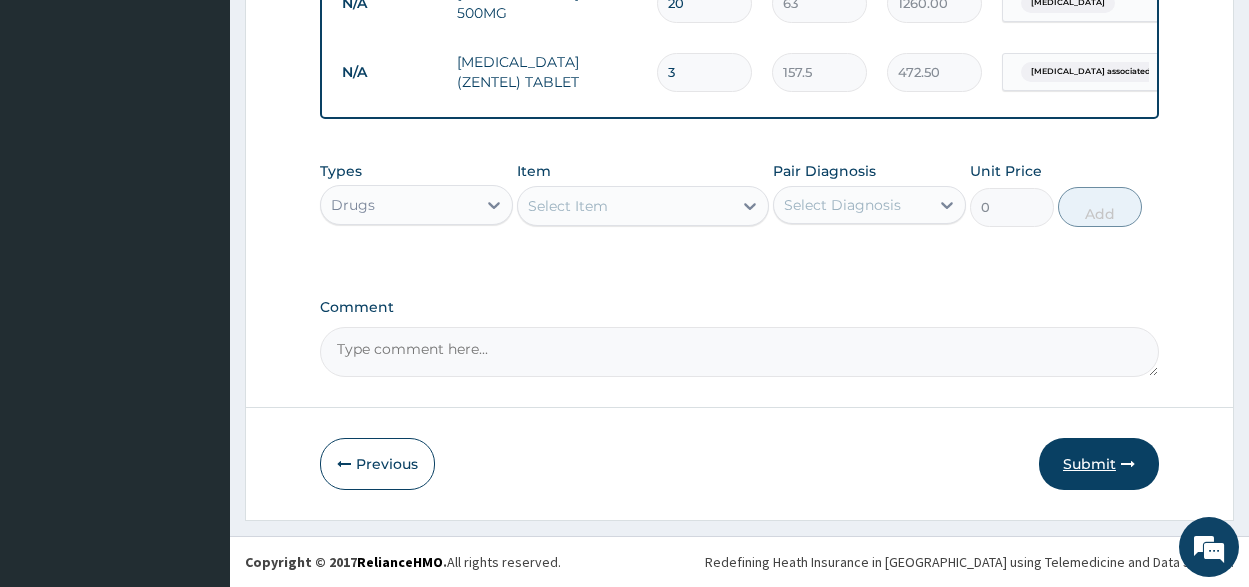 type on "18" 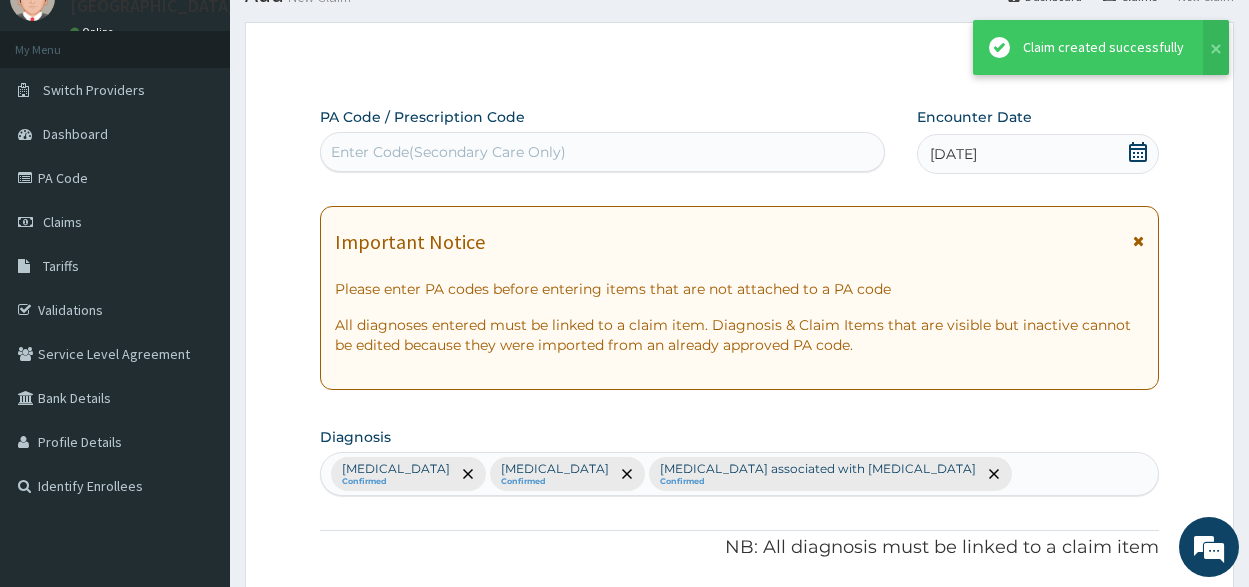 scroll, scrollTop: 1120, scrollLeft: 0, axis: vertical 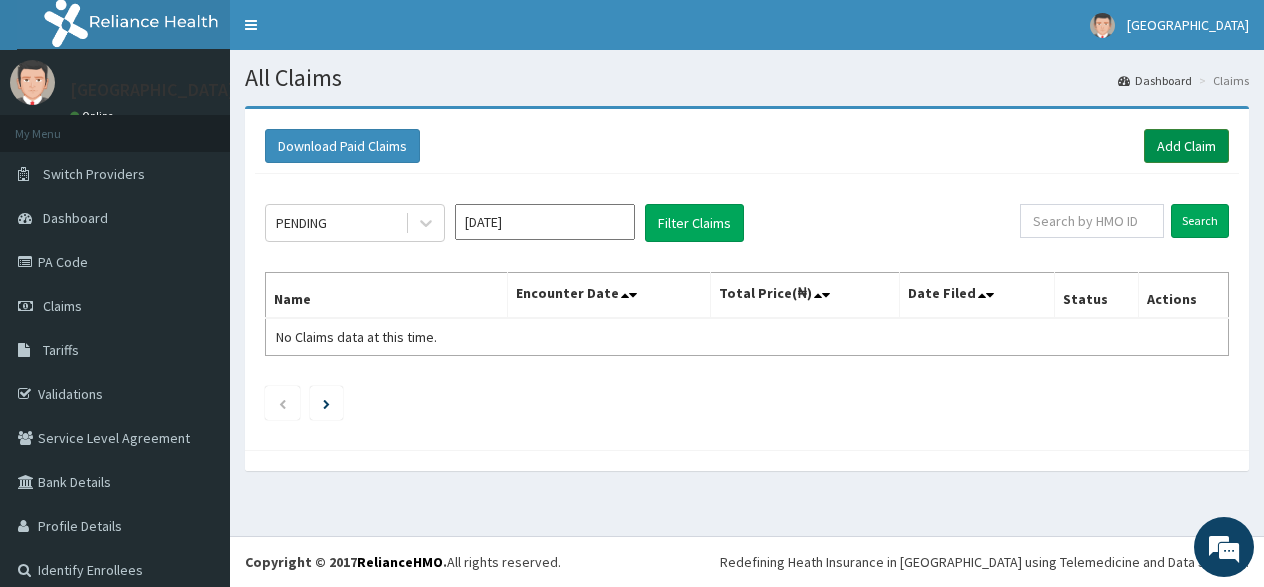 click on "Add Claim" at bounding box center (1186, 146) 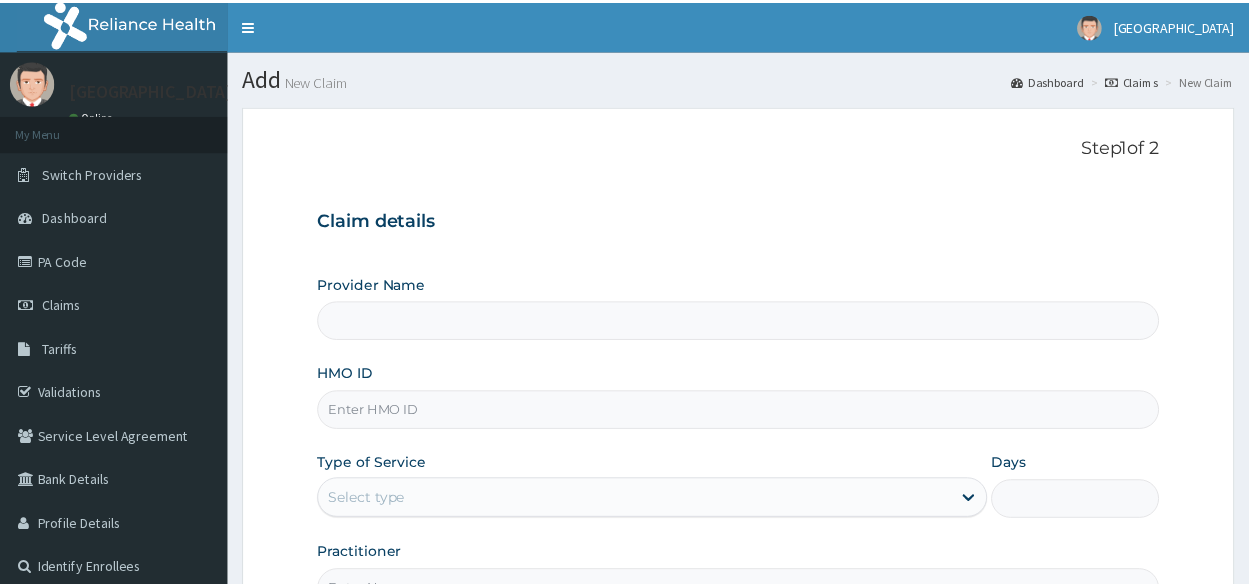scroll, scrollTop: 0, scrollLeft: 0, axis: both 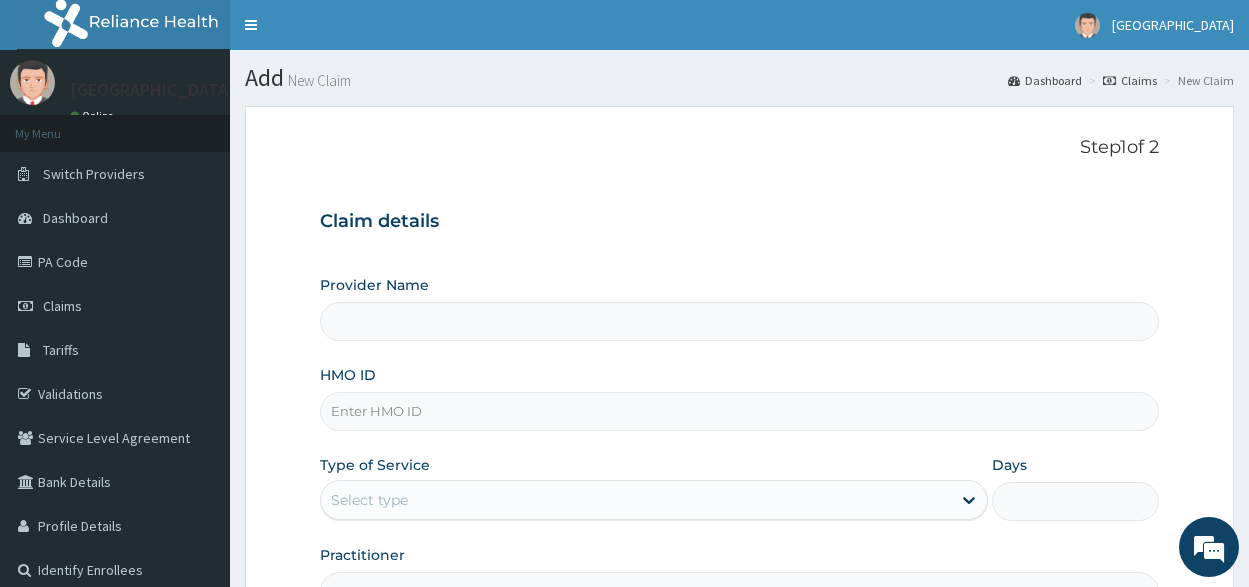 type on "[GEOGRAPHIC_DATA]" 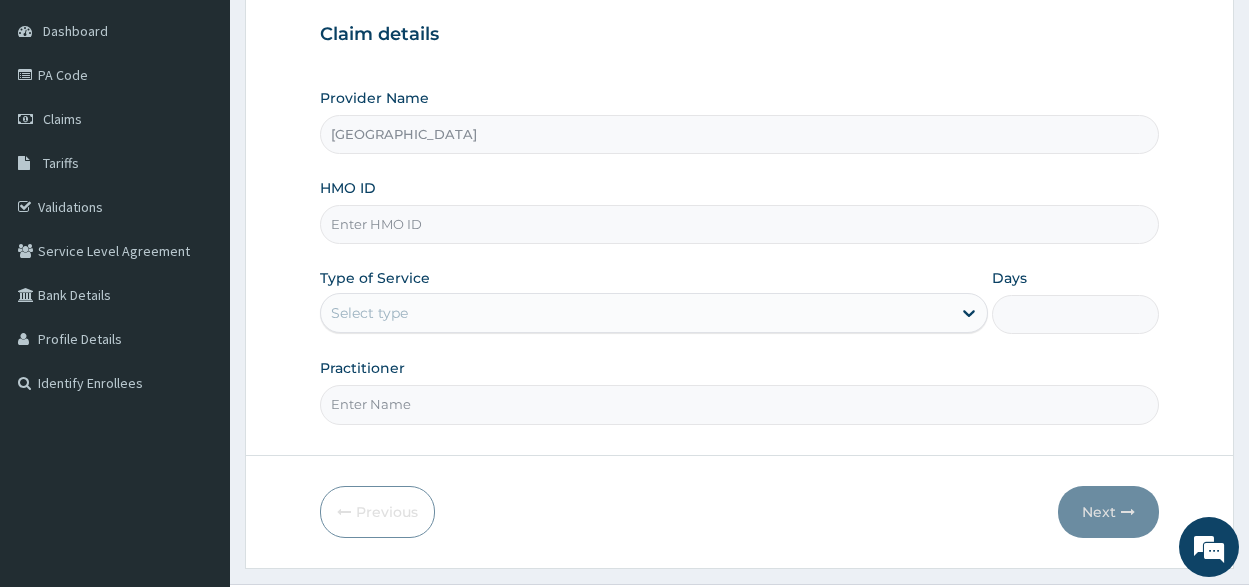 scroll, scrollTop: 200, scrollLeft: 0, axis: vertical 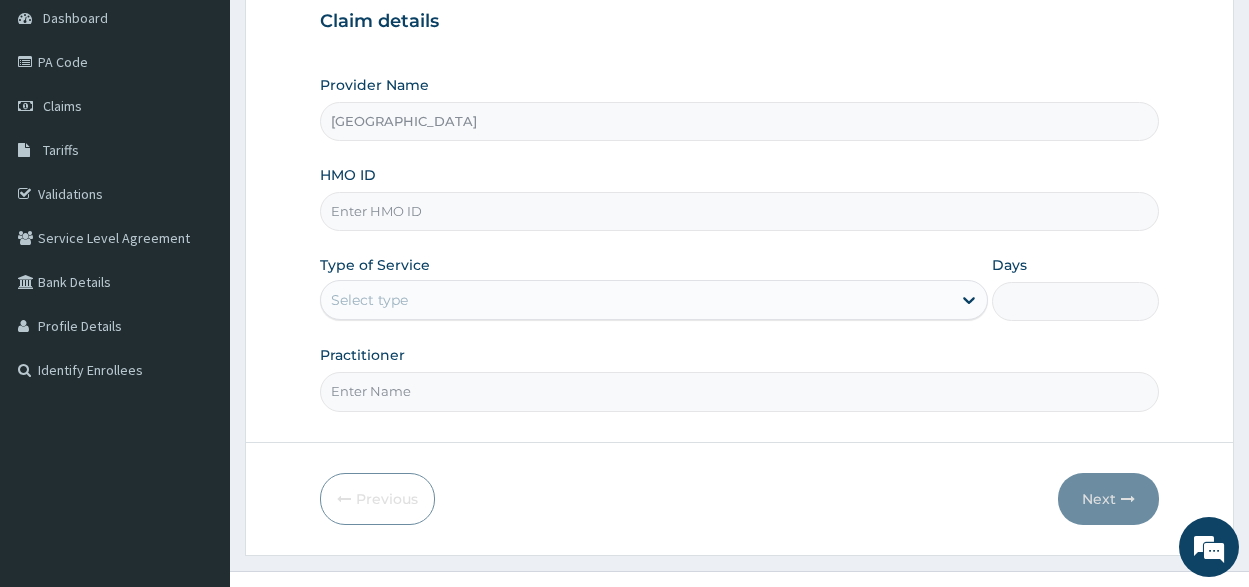 click on "HMO ID" at bounding box center [739, 211] 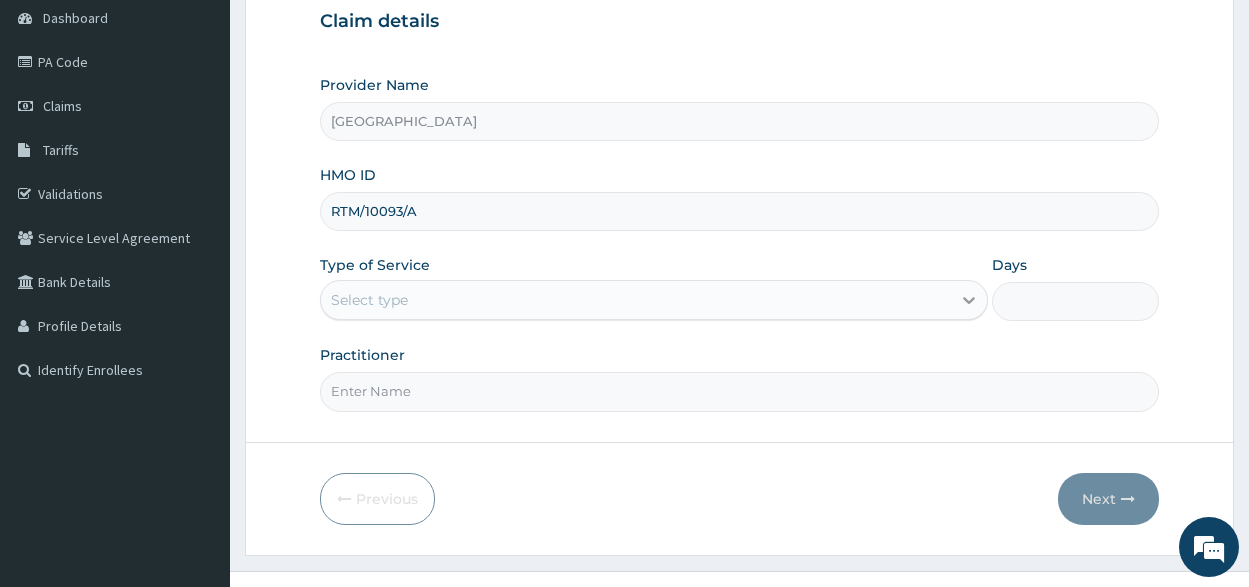 type on "RTM/10093/A" 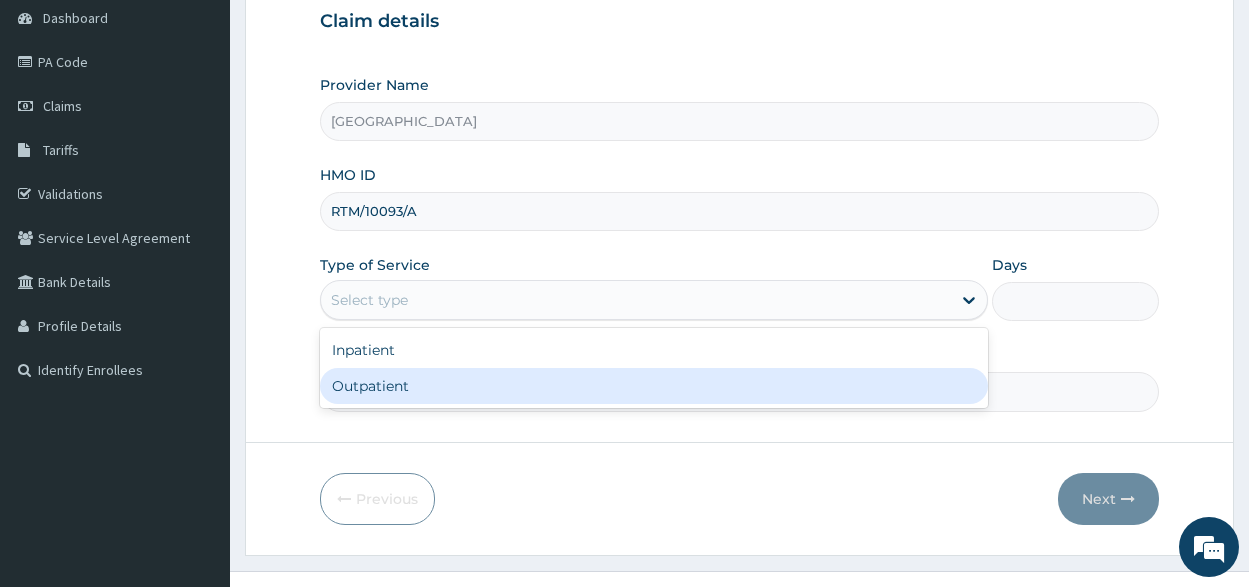 drag, startPoint x: 414, startPoint y: 389, endPoint x: 513, endPoint y: 386, distance: 99.04544 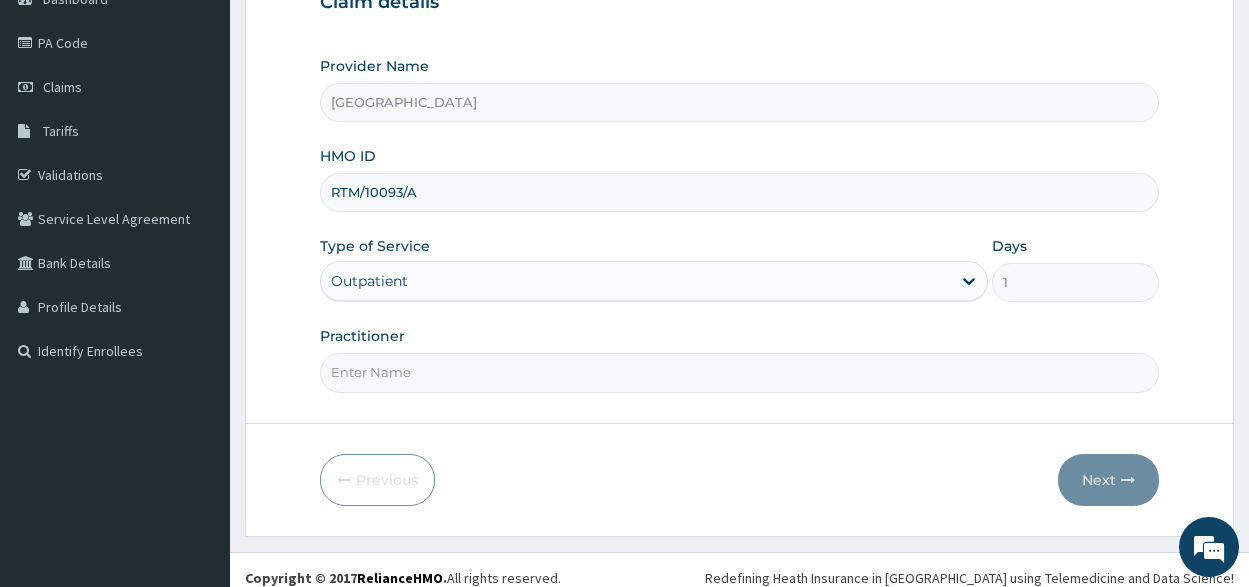 scroll, scrollTop: 235, scrollLeft: 0, axis: vertical 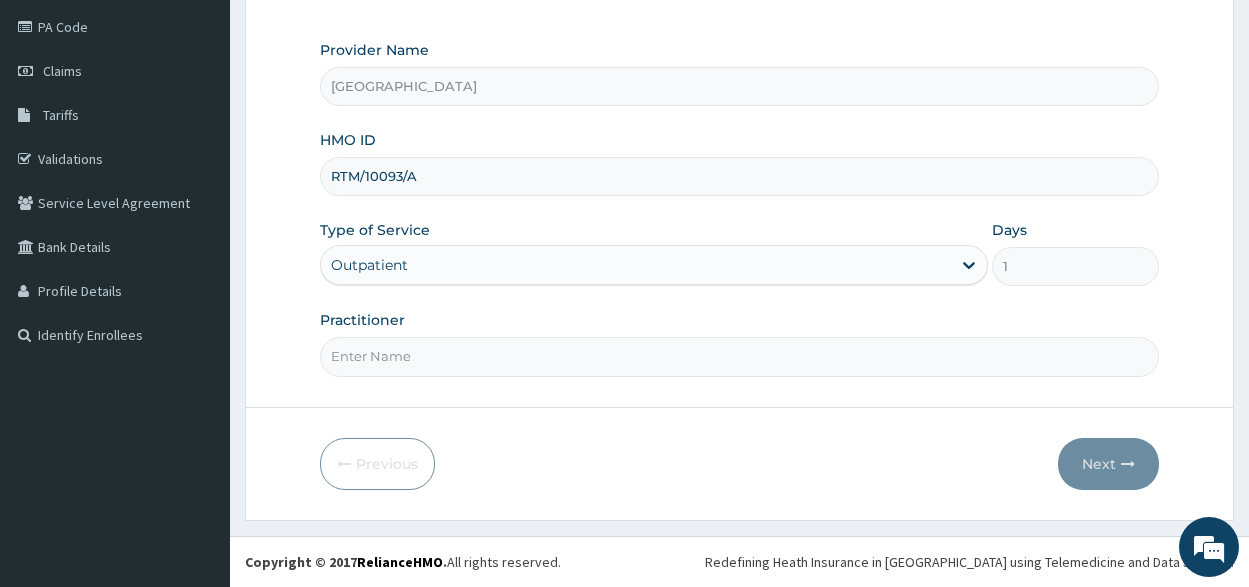 click on "Practitioner" at bounding box center [739, 356] 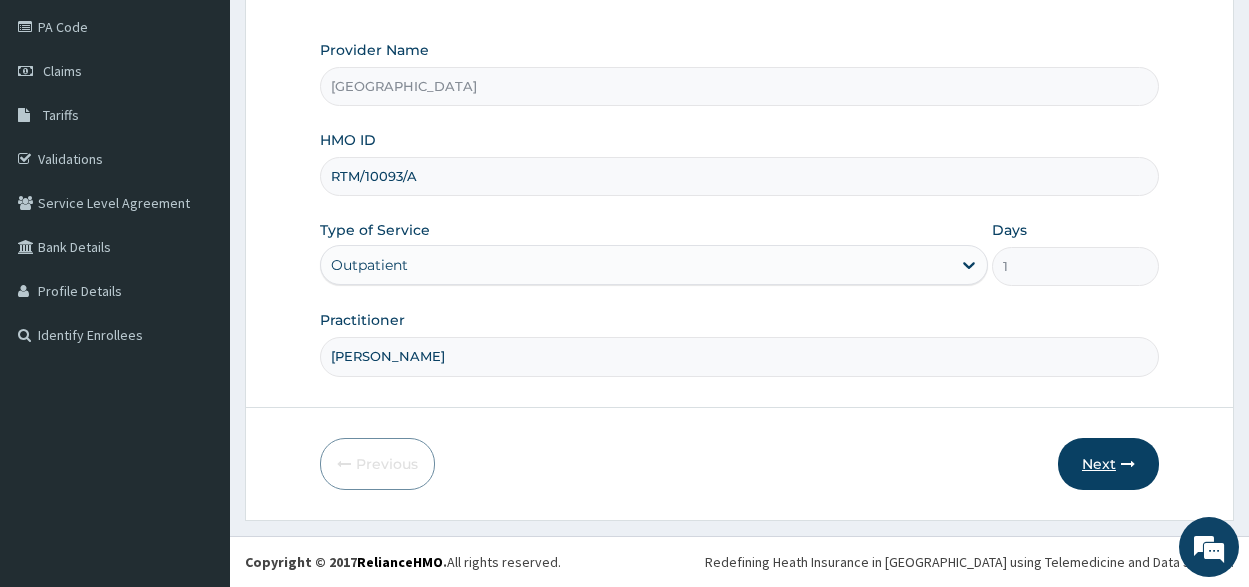 click on "Next" at bounding box center [1108, 464] 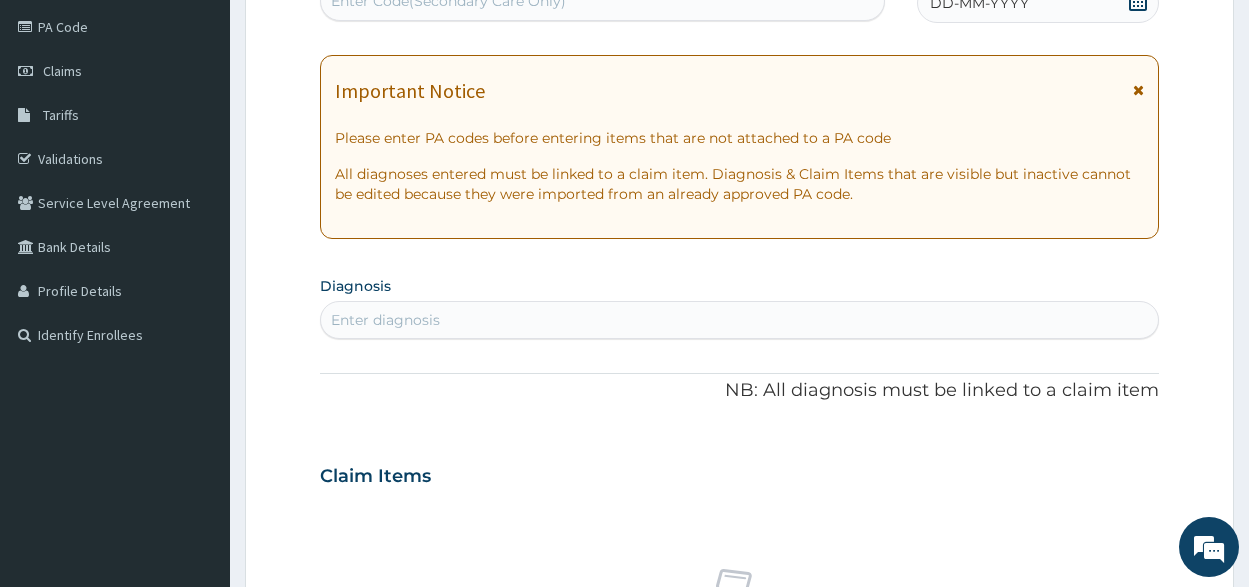scroll, scrollTop: 35, scrollLeft: 0, axis: vertical 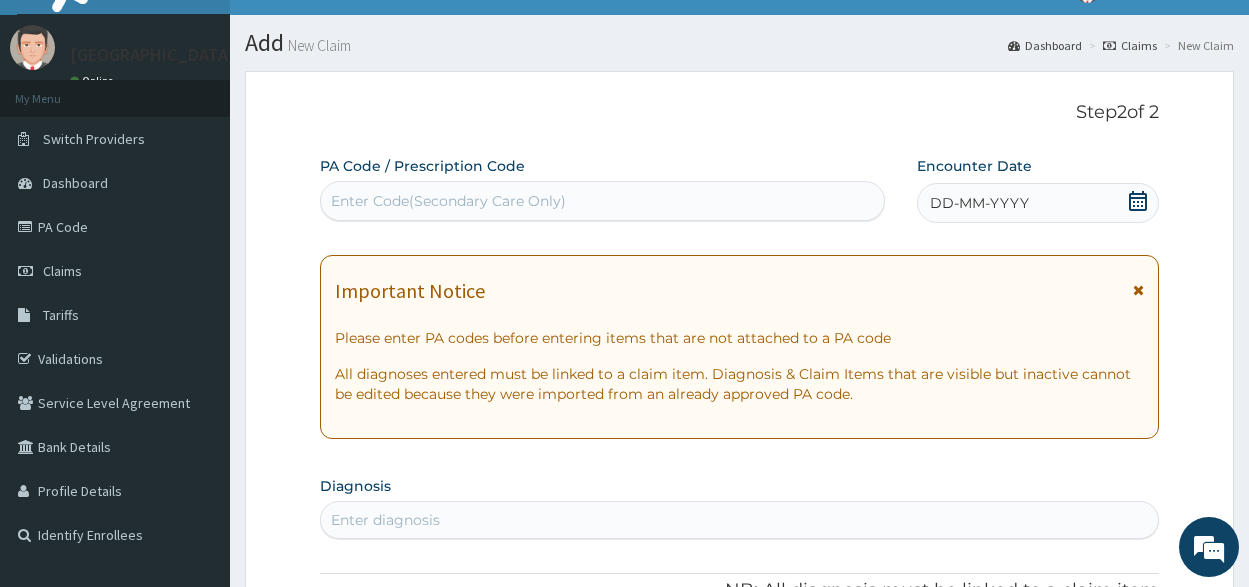 click 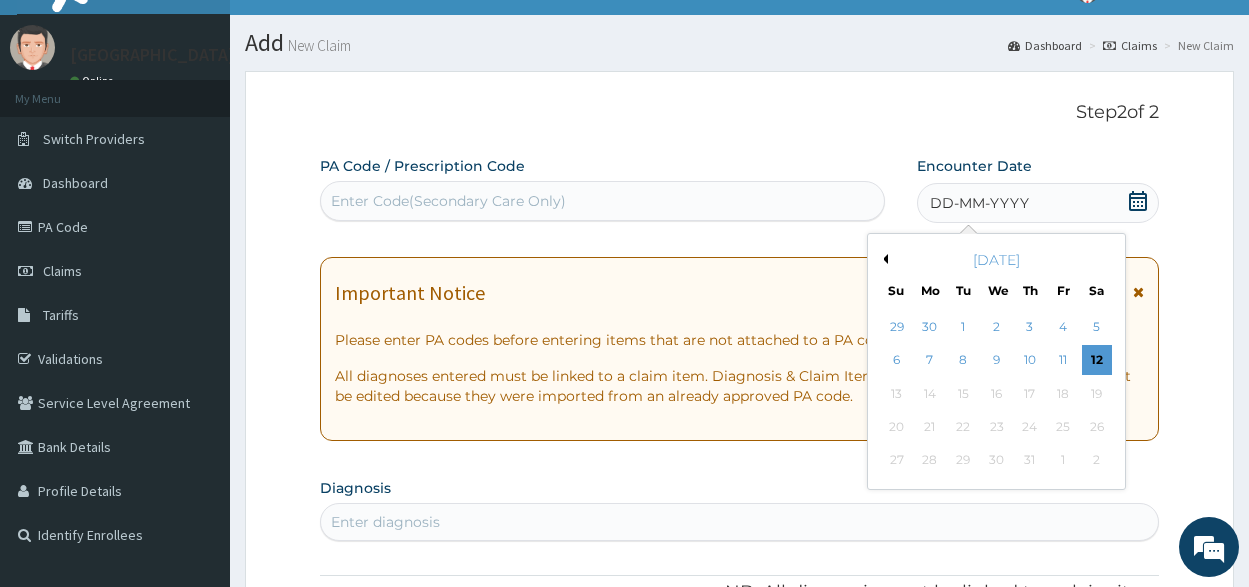 click 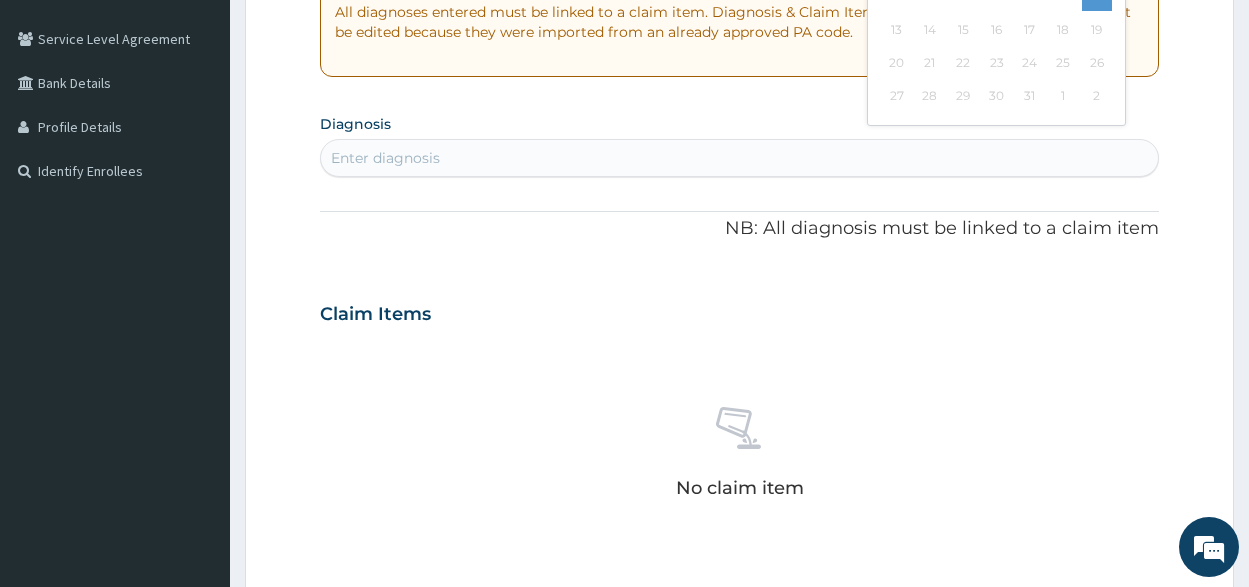 scroll, scrollTop: 400, scrollLeft: 0, axis: vertical 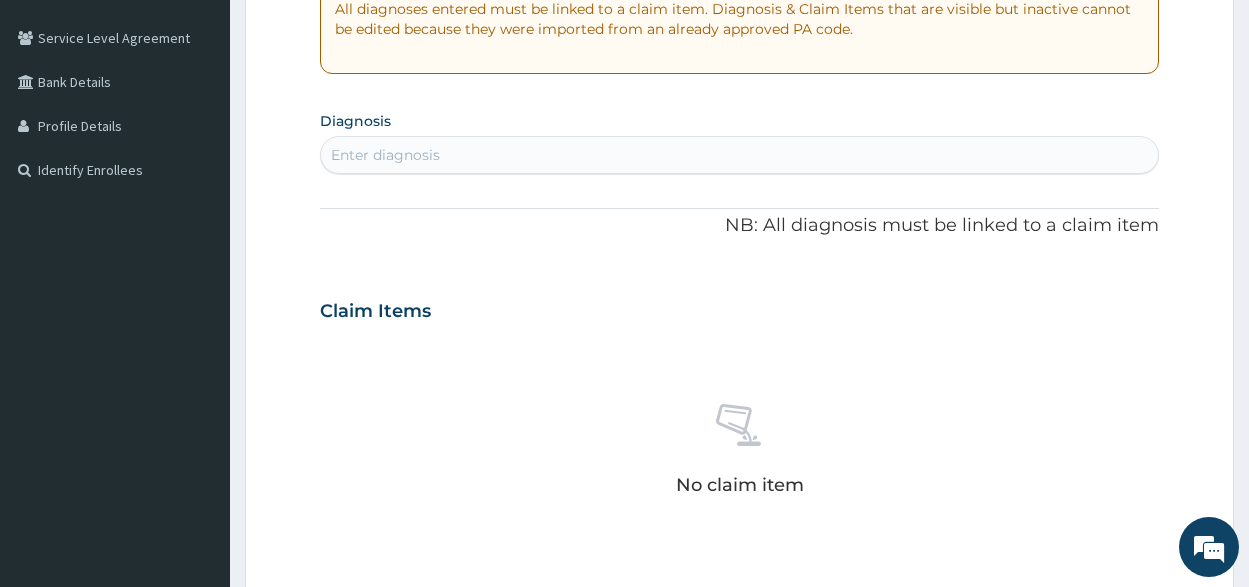 click on "Enter diagnosis" at bounding box center [385, 155] 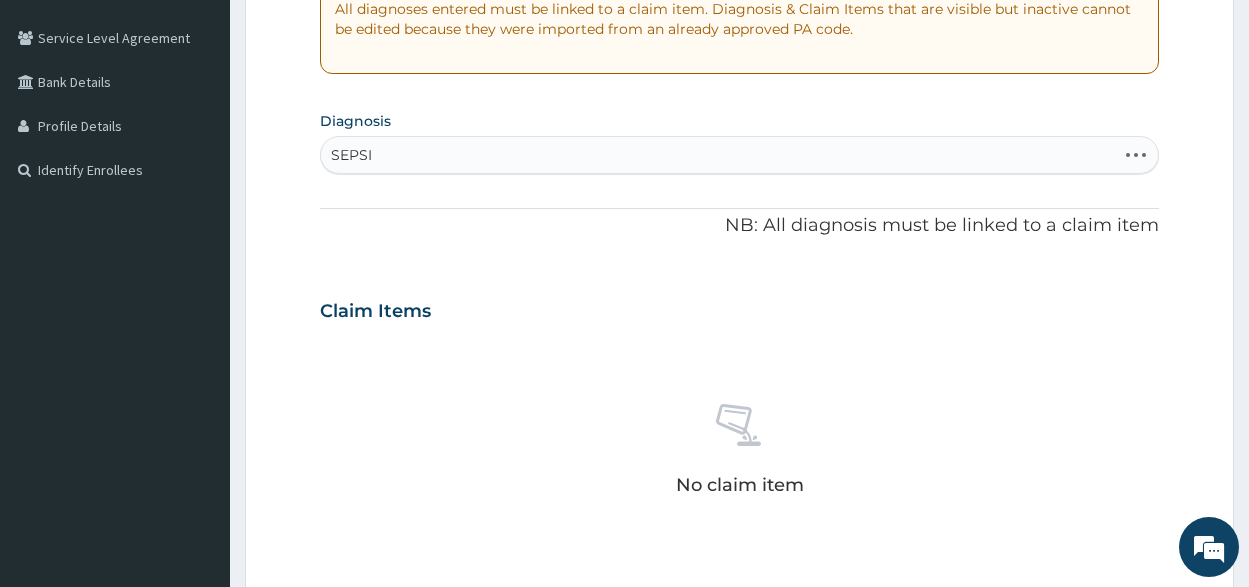 type on "SEPSIS" 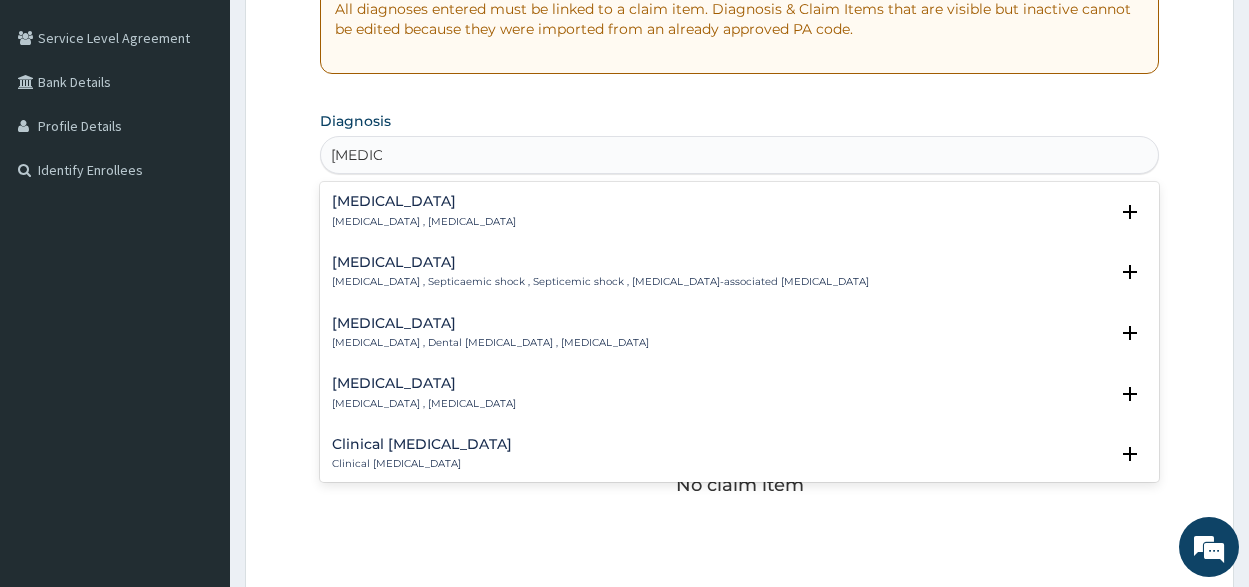 click on "Sepsis Systemic infection , Sepsis" at bounding box center (424, 211) 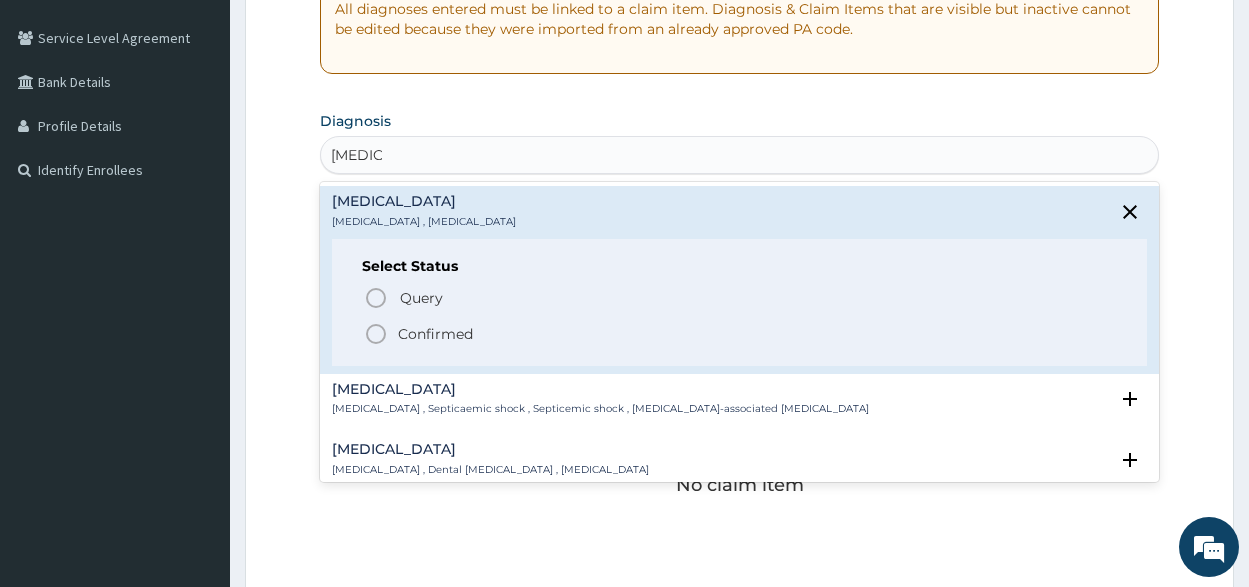 click 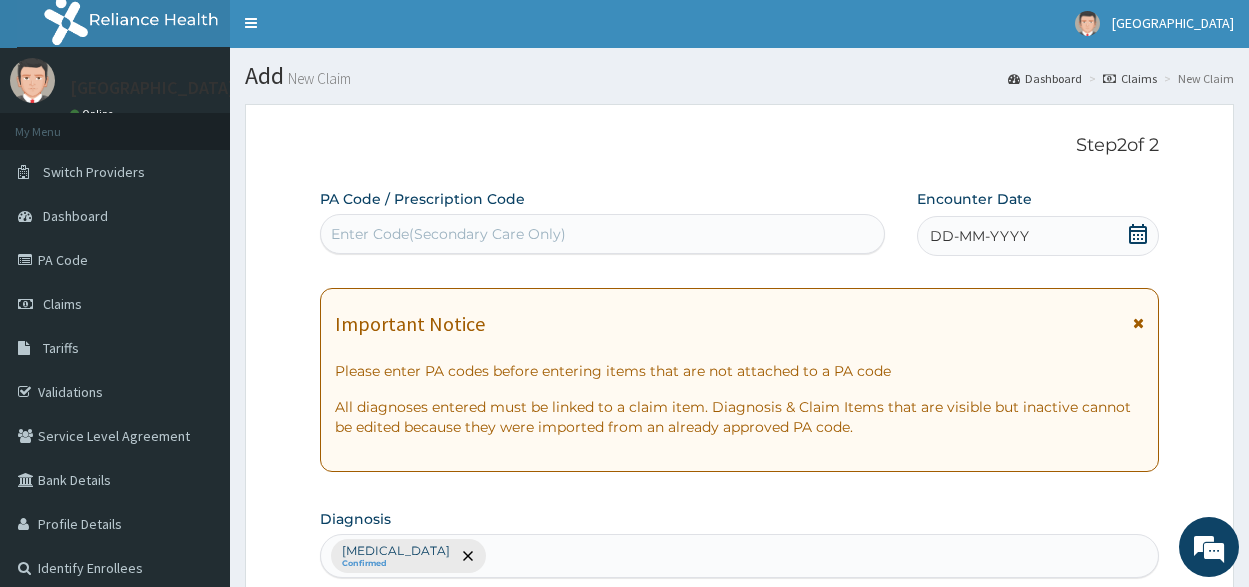 scroll, scrollTop: 0, scrollLeft: 0, axis: both 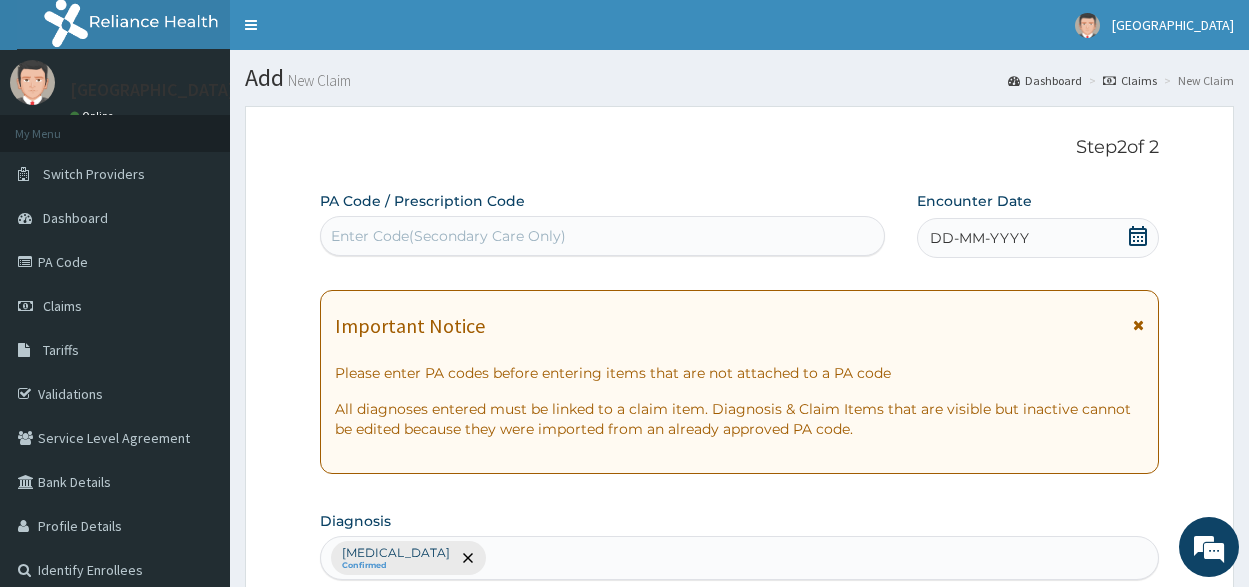 click 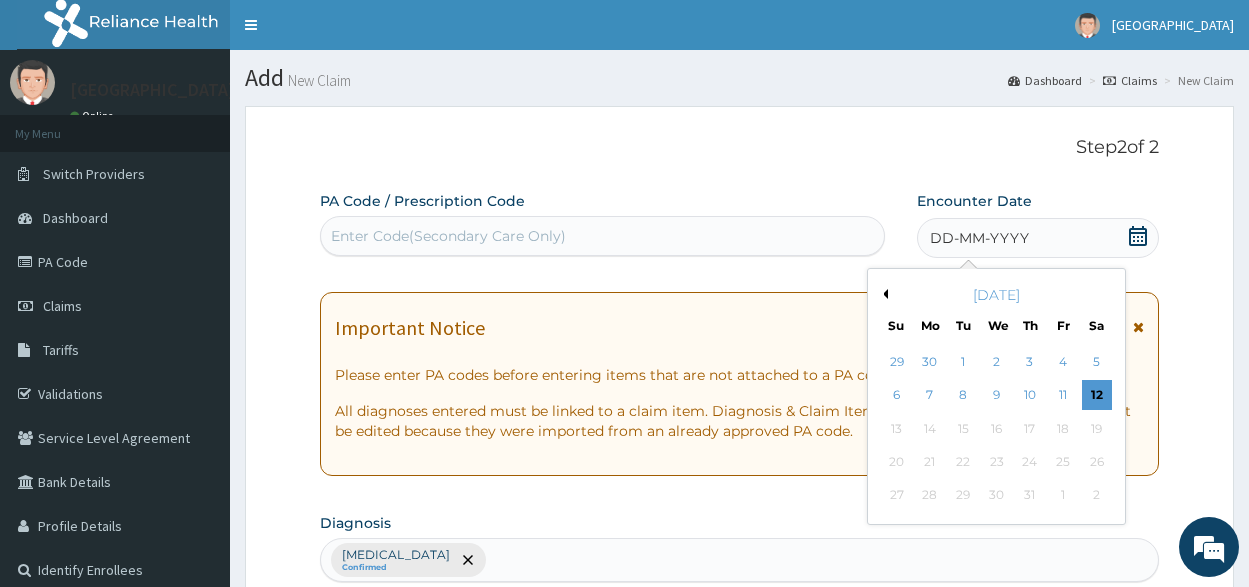 click on "Previous Month" at bounding box center (883, 294) 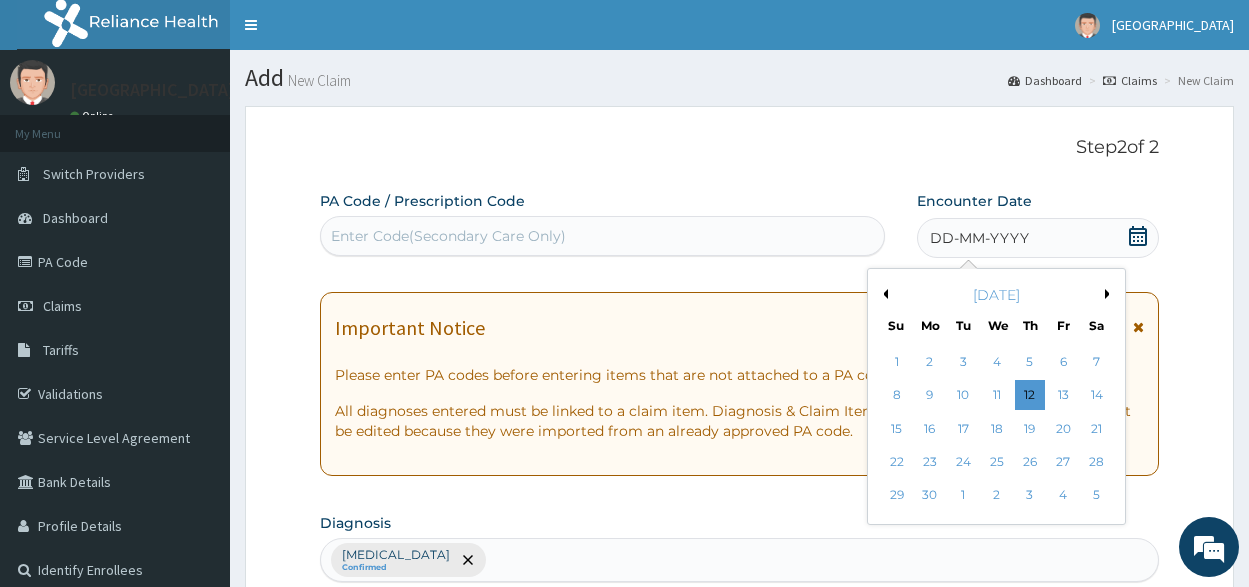 click on "Previous Month" at bounding box center (883, 294) 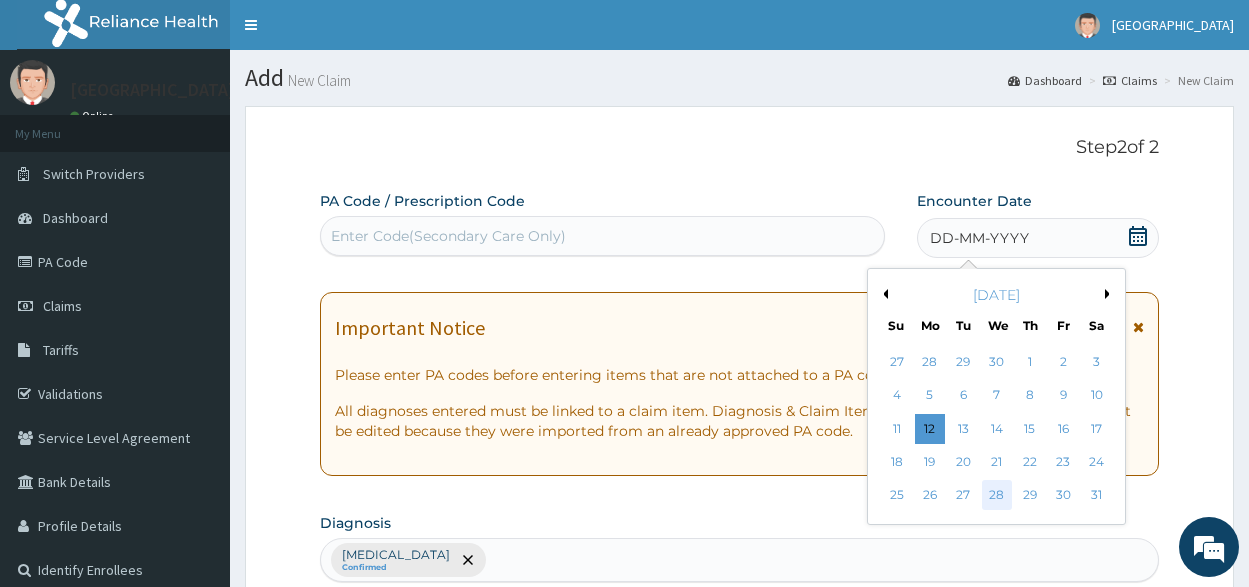 click on "28" at bounding box center [996, 496] 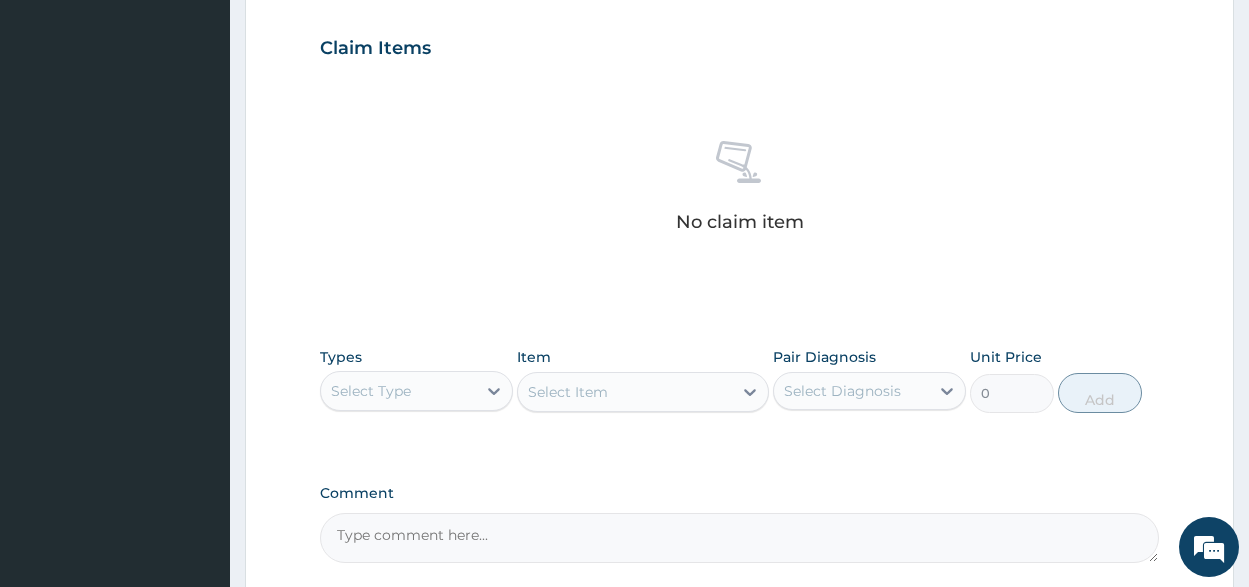 scroll, scrollTop: 700, scrollLeft: 0, axis: vertical 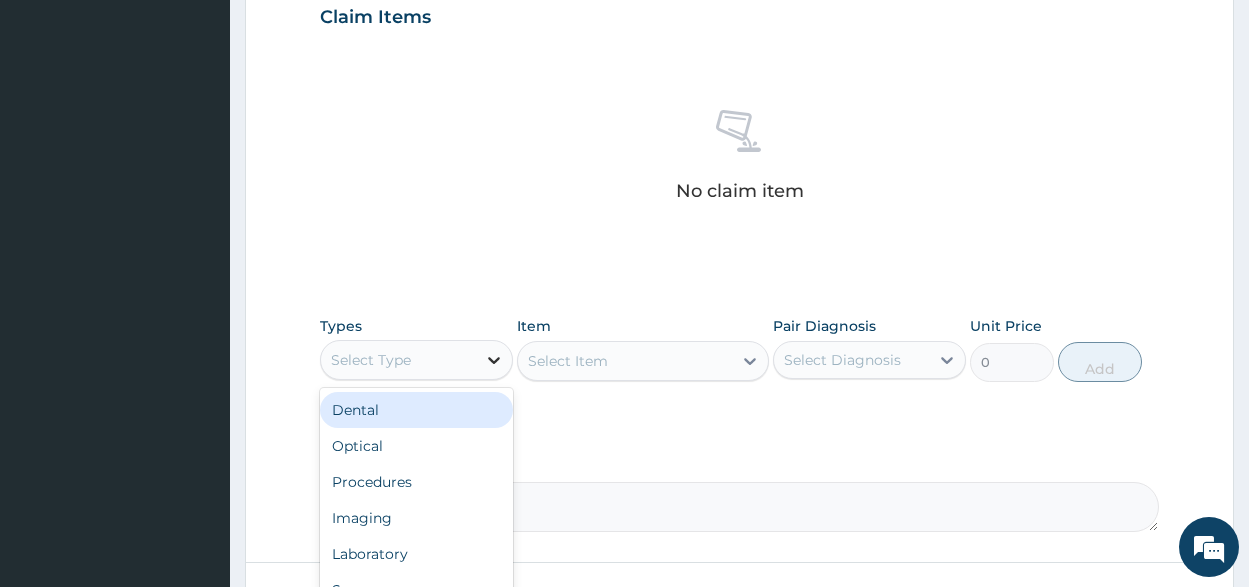 click 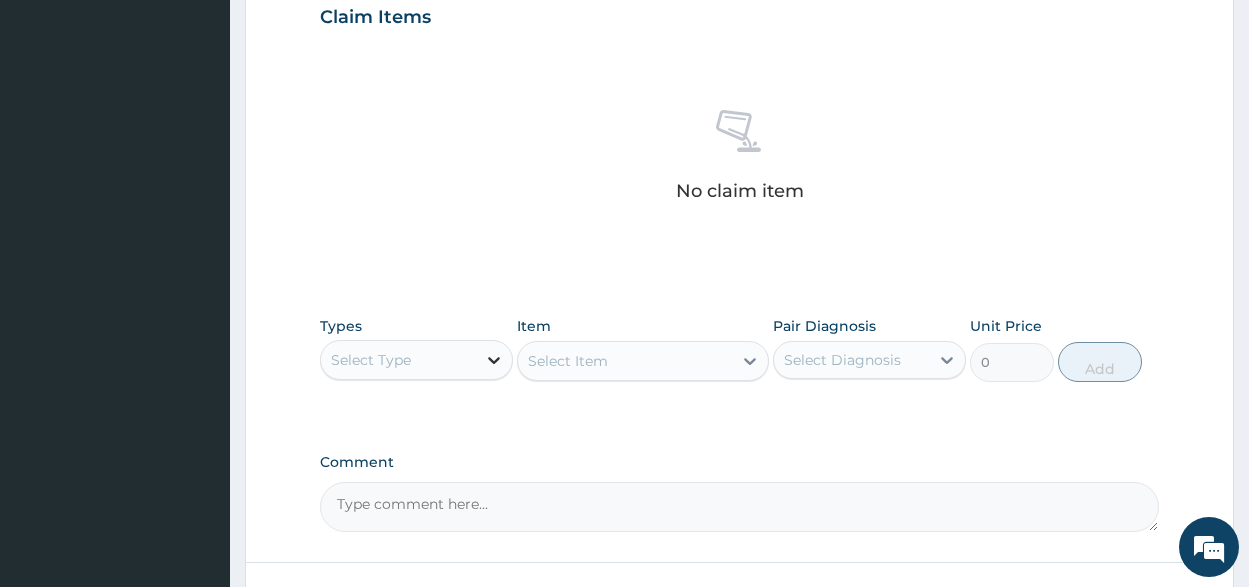 click 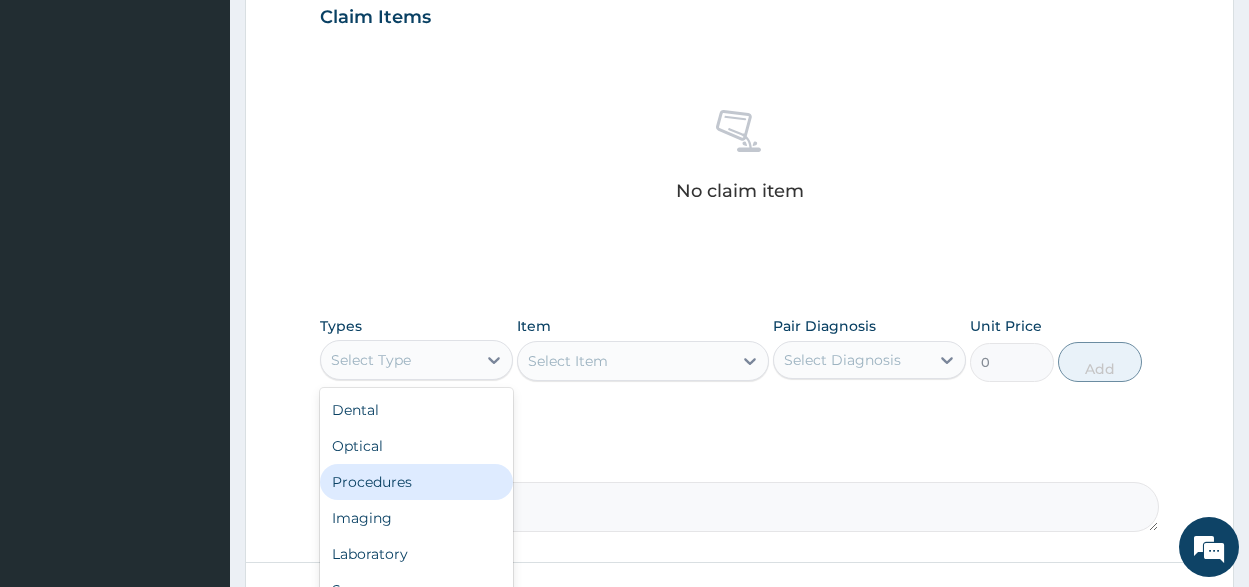 drag, startPoint x: 418, startPoint y: 482, endPoint x: 628, endPoint y: 424, distance: 217.86234 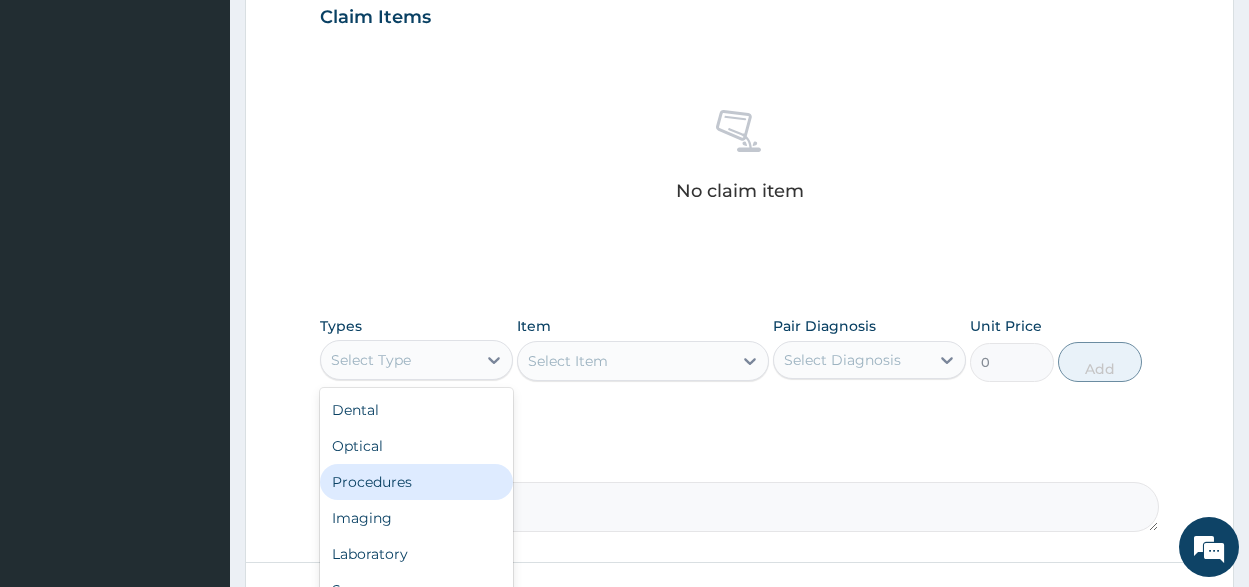 click on "Procedures" at bounding box center (416, 482) 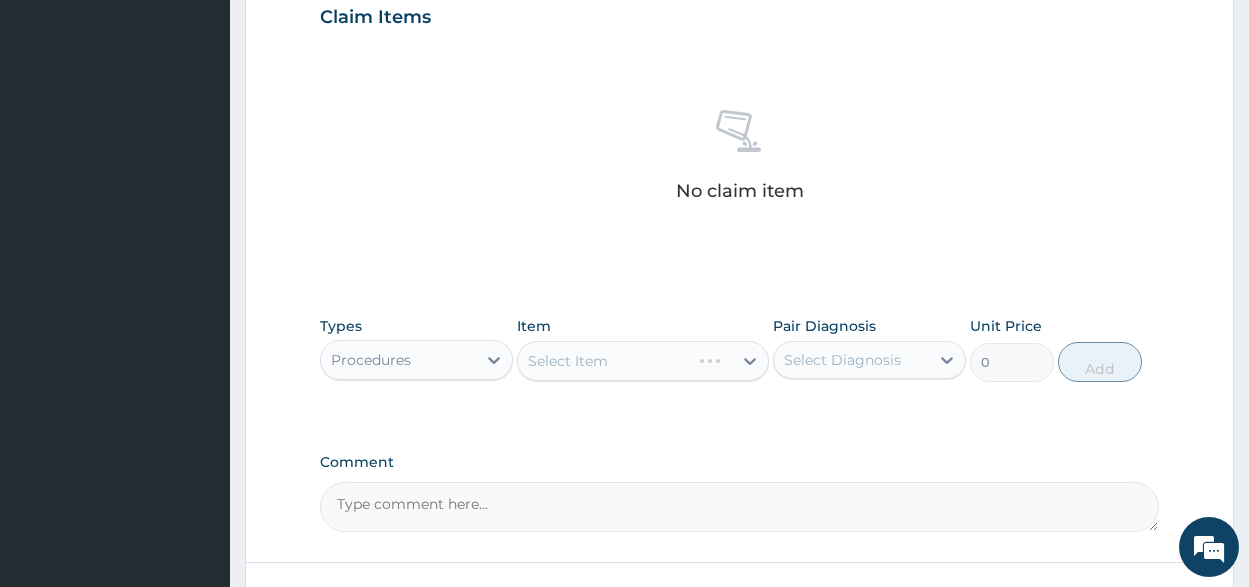 click on "Select Item" at bounding box center (643, 361) 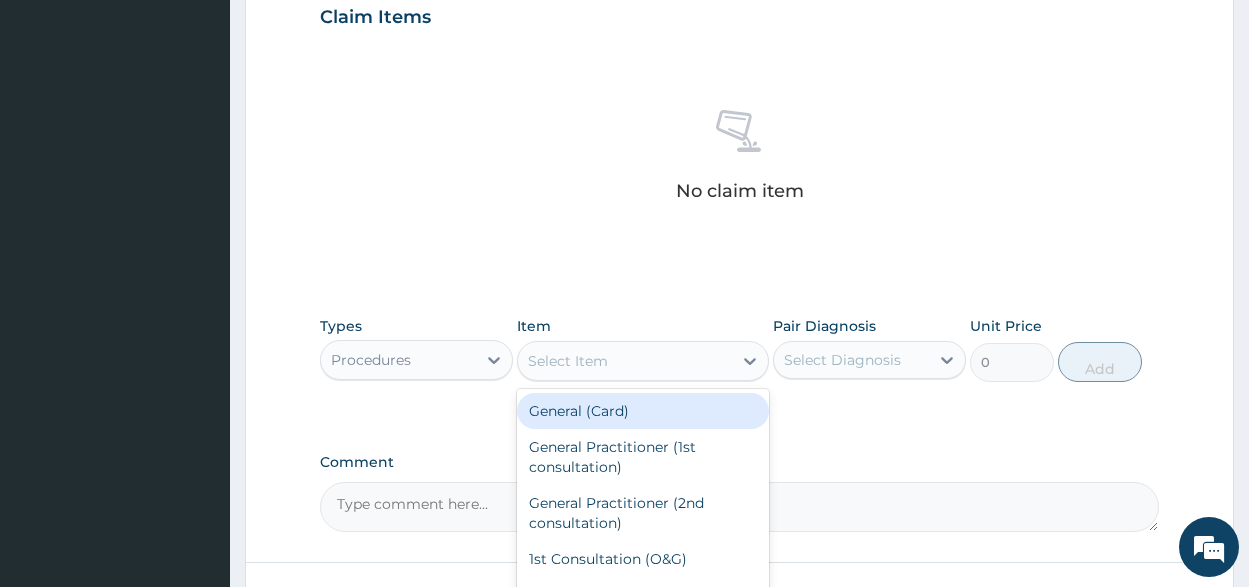 click 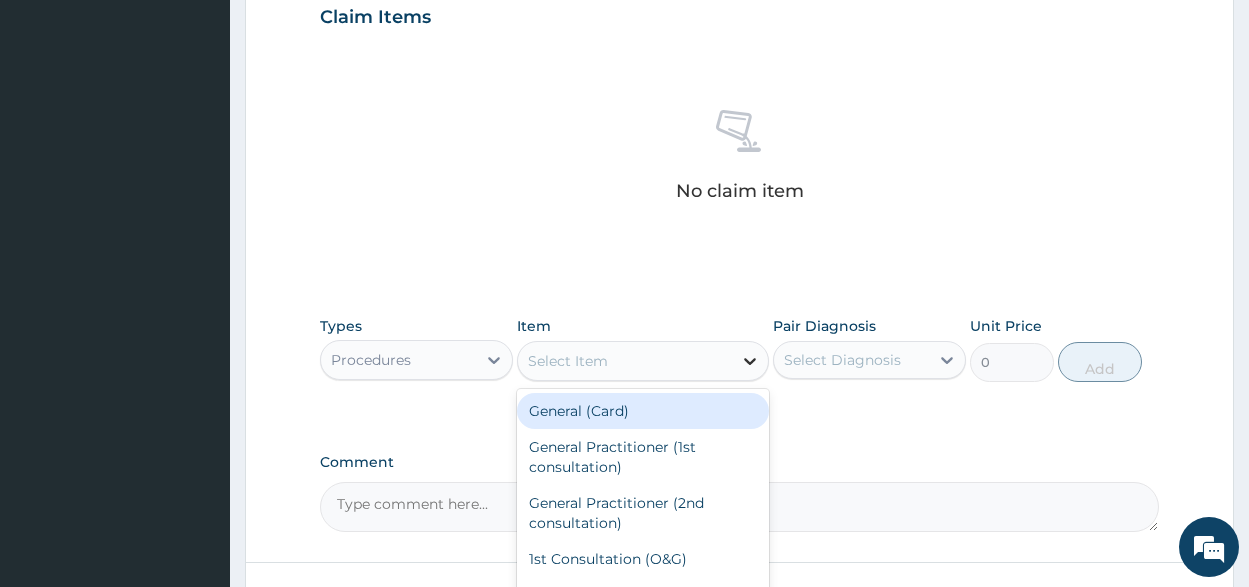 click 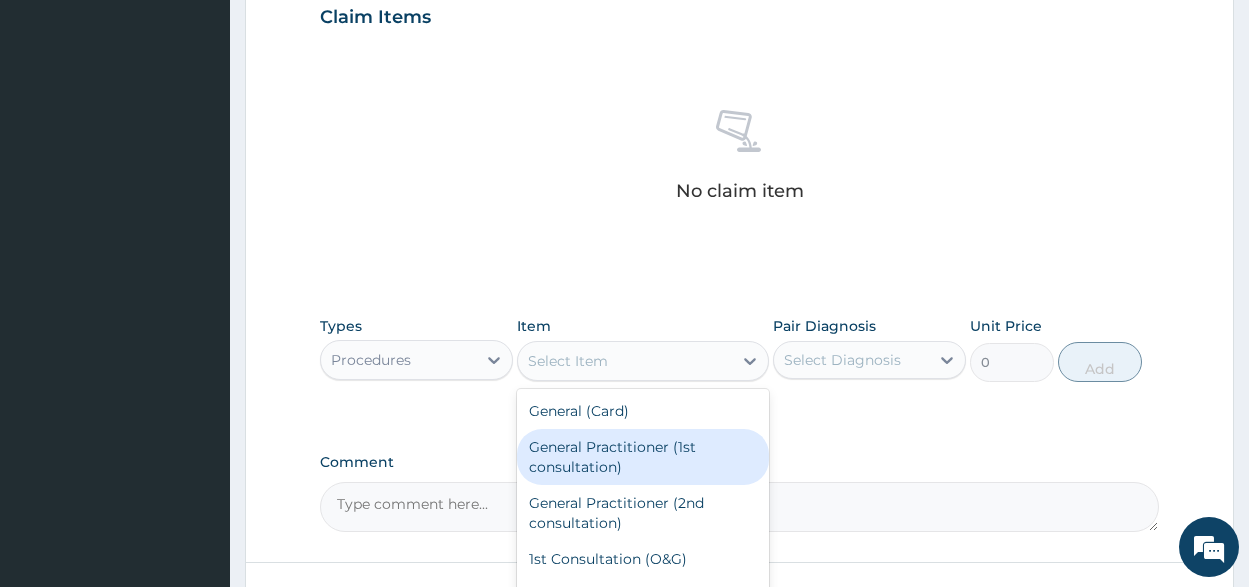 click on "General Practitioner (1st consultation)" at bounding box center [643, 457] 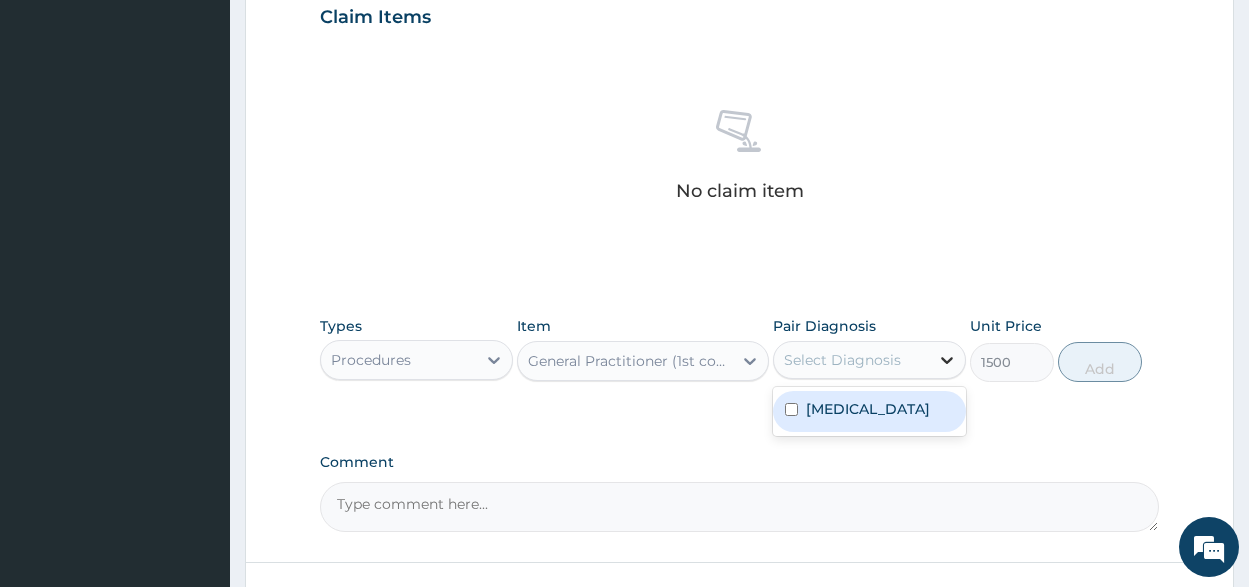 click 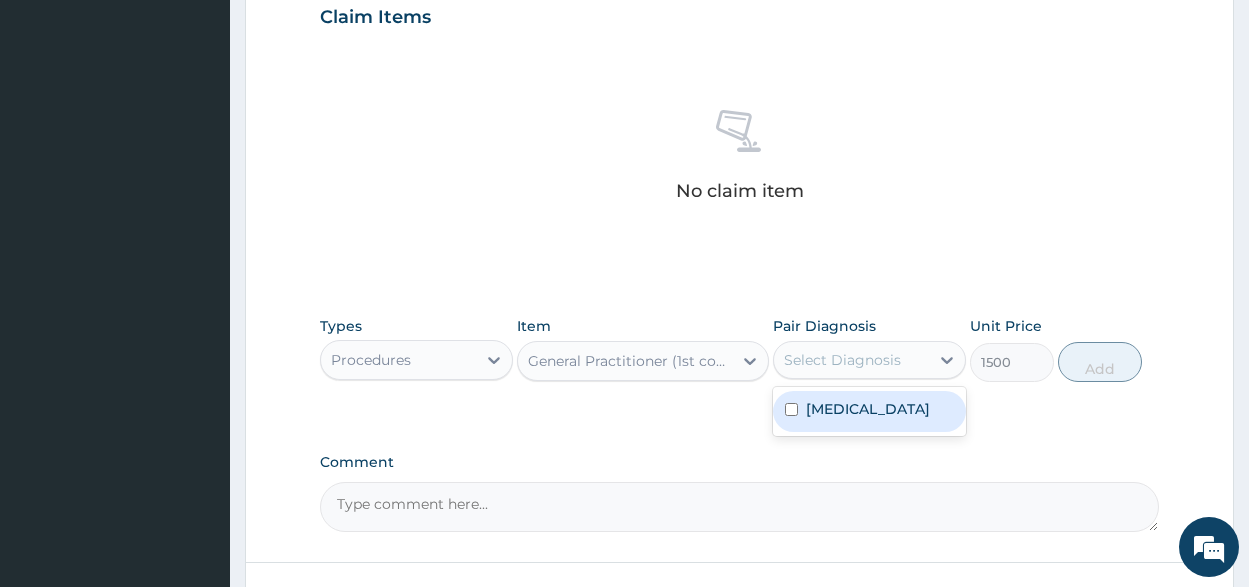 click on "Sepsis" at bounding box center (868, 409) 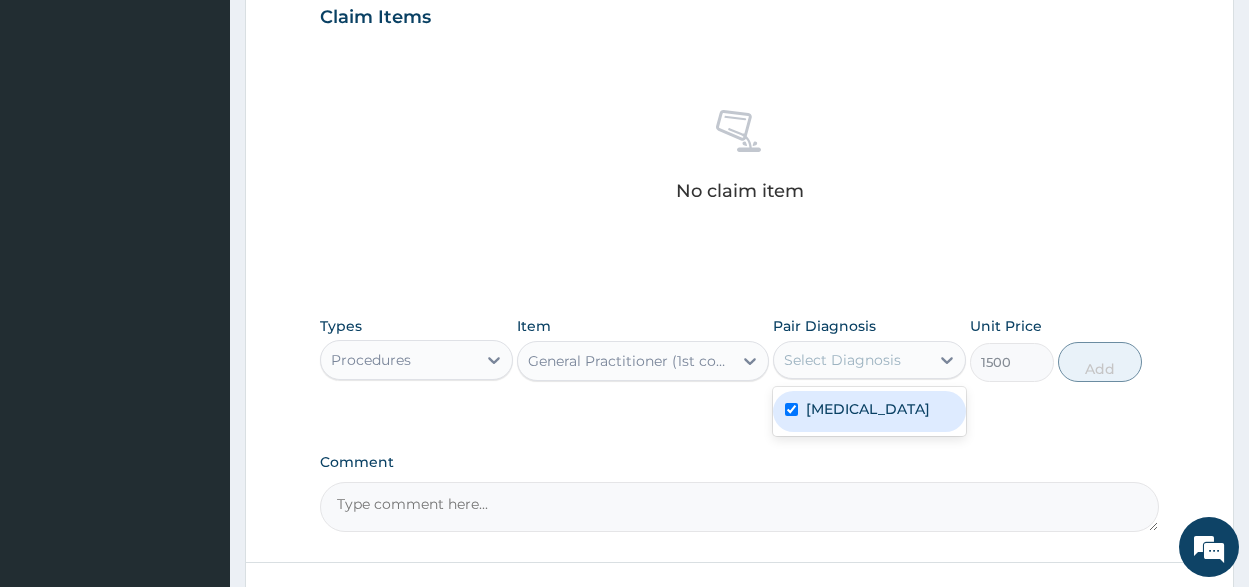 checkbox on "true" 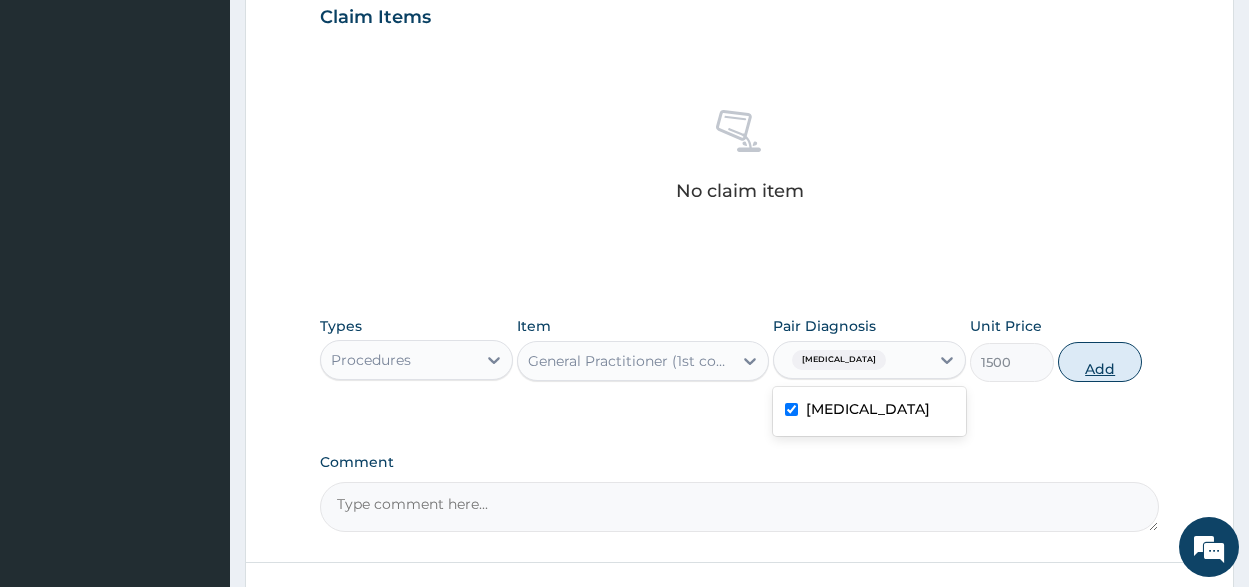 click on "Add" at bounding box center (1100, 362) 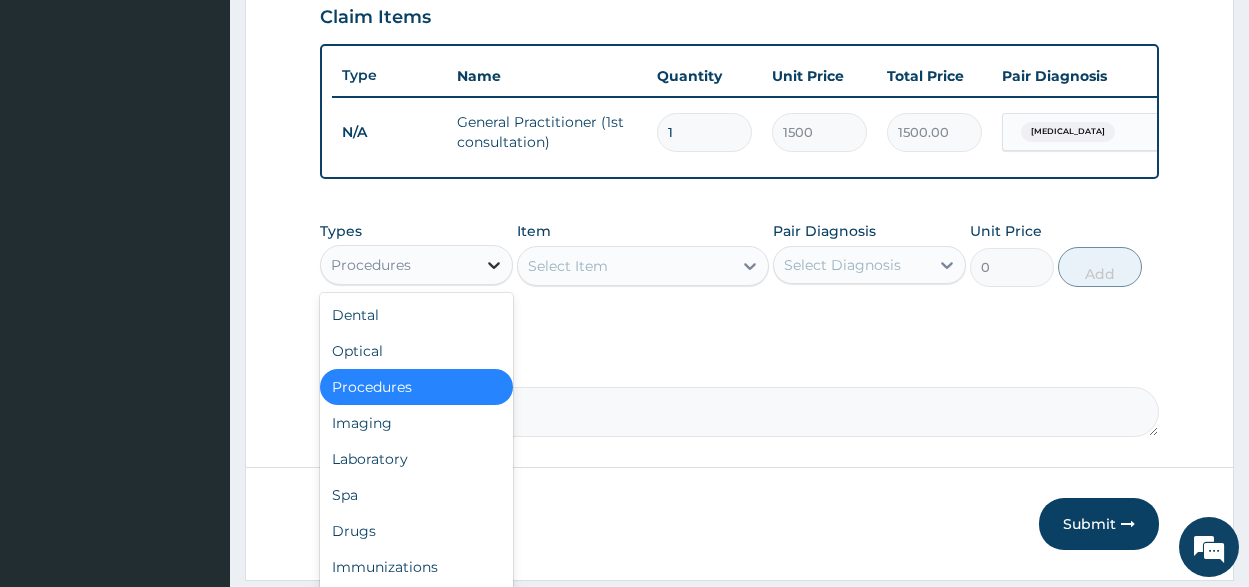 click 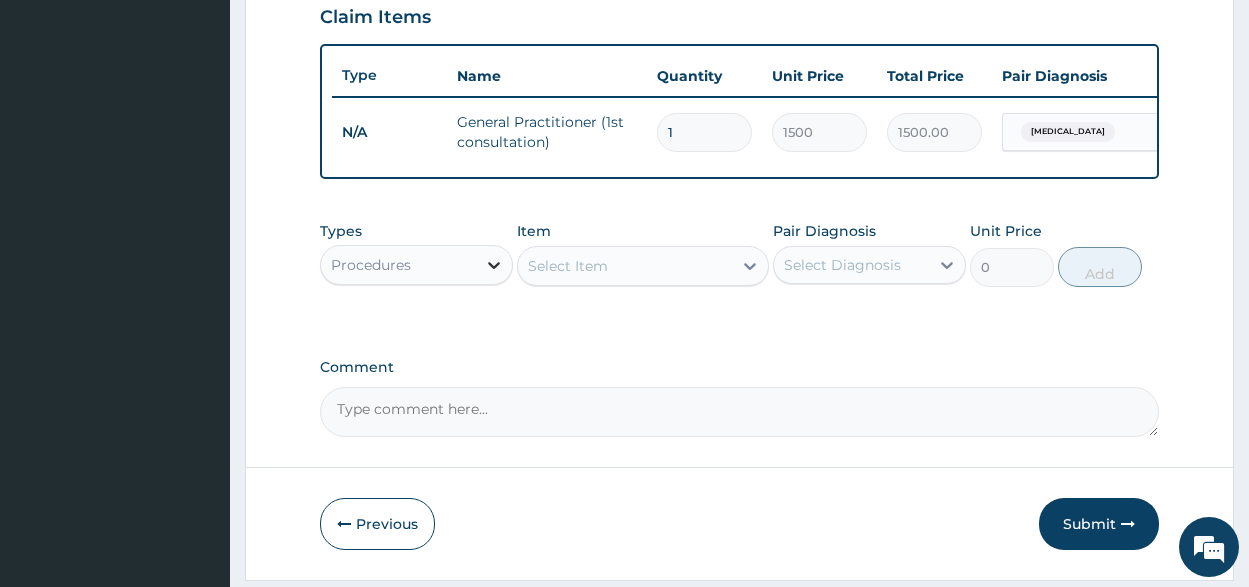 click 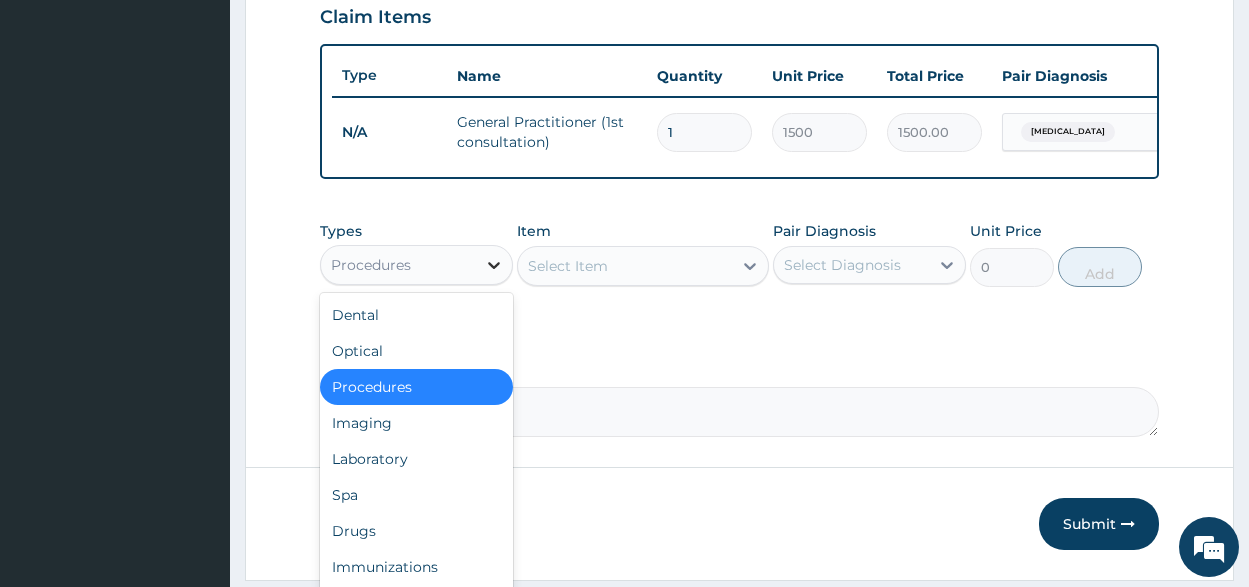 click 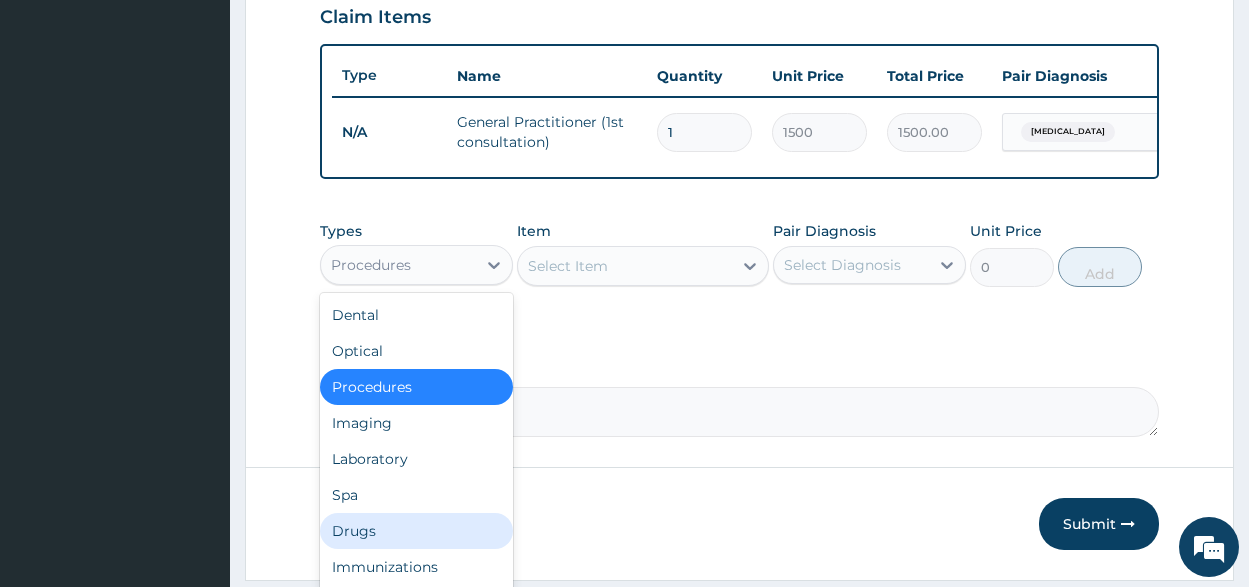 click on "Drugs" at bounding box center [416, 531] 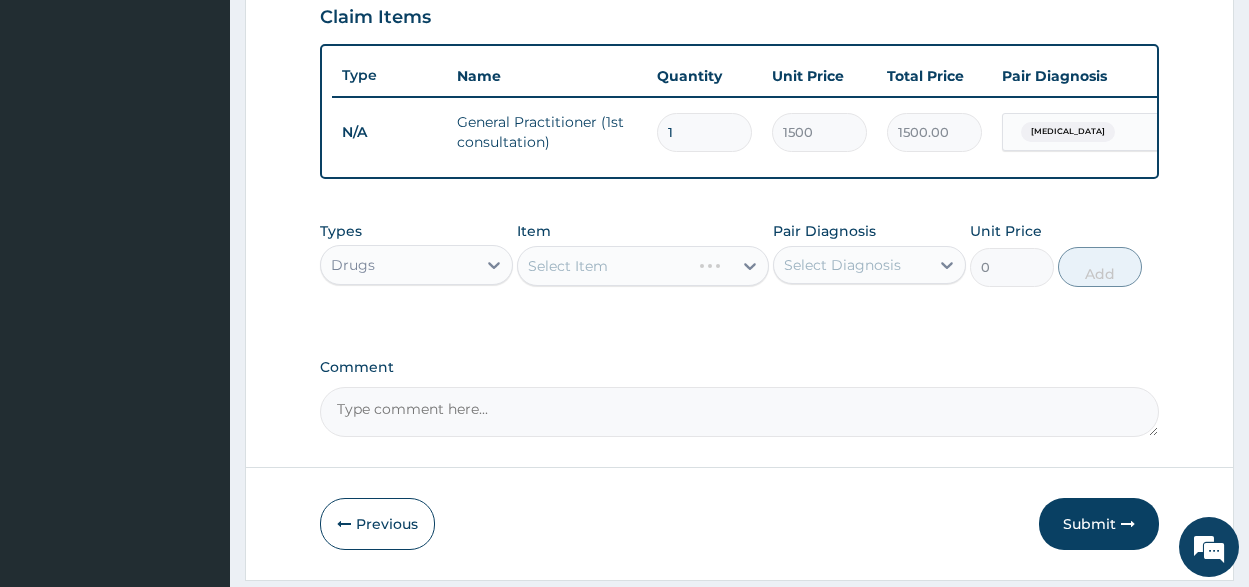 click on "Select Item" at bounding box center (643, 266) 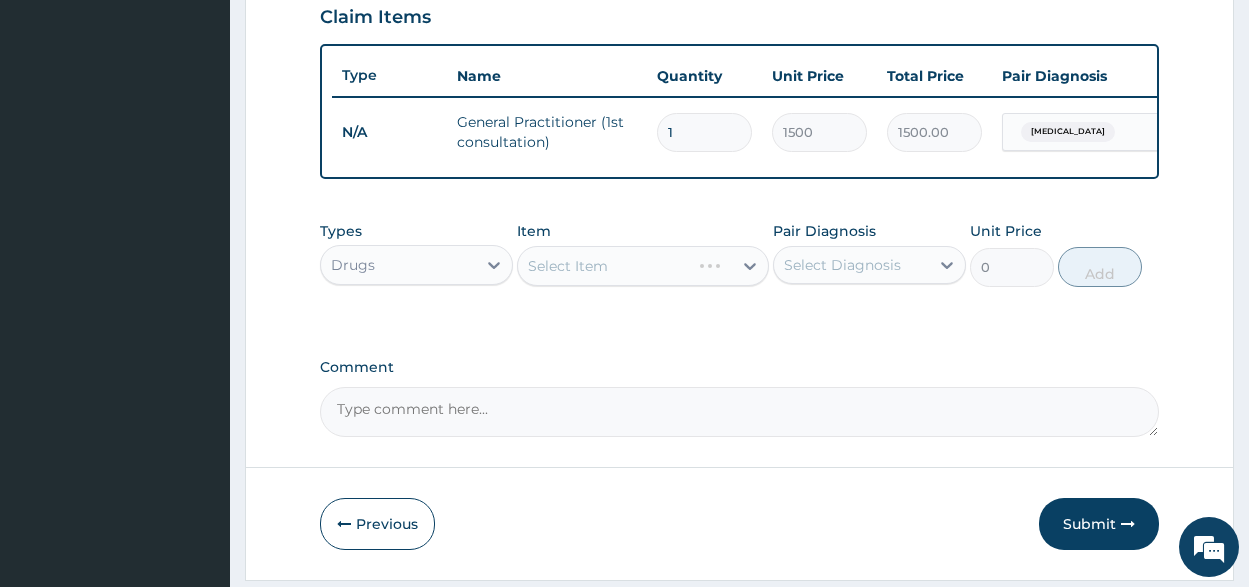click on "Select Item" at bounding box center [643, 266] 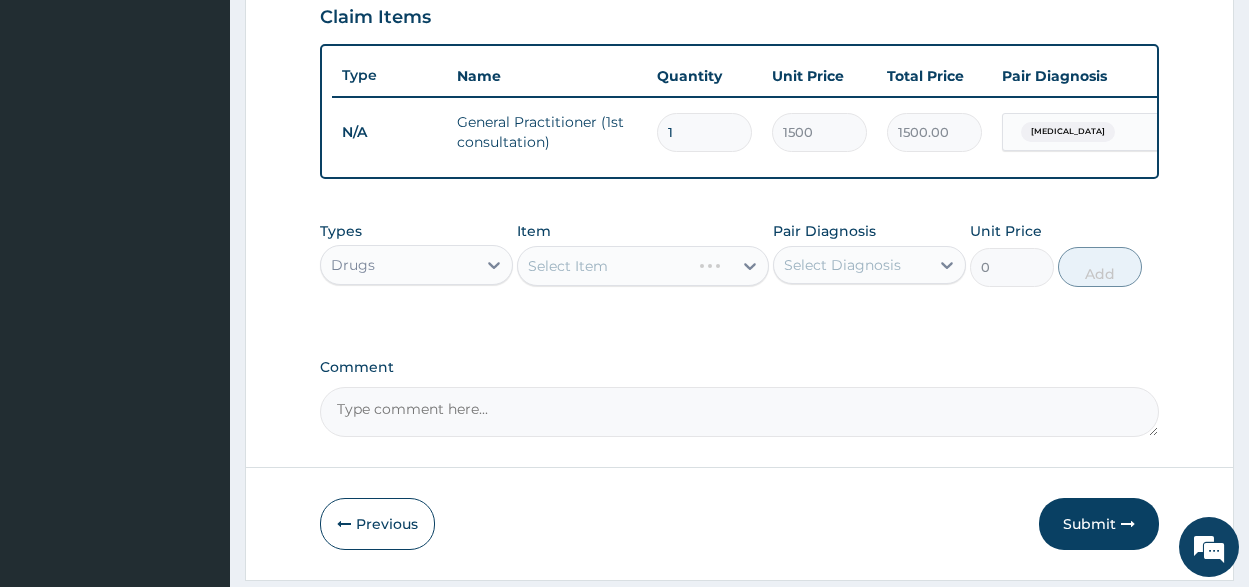 click on "Select Item" at bounding box center (643, 266) 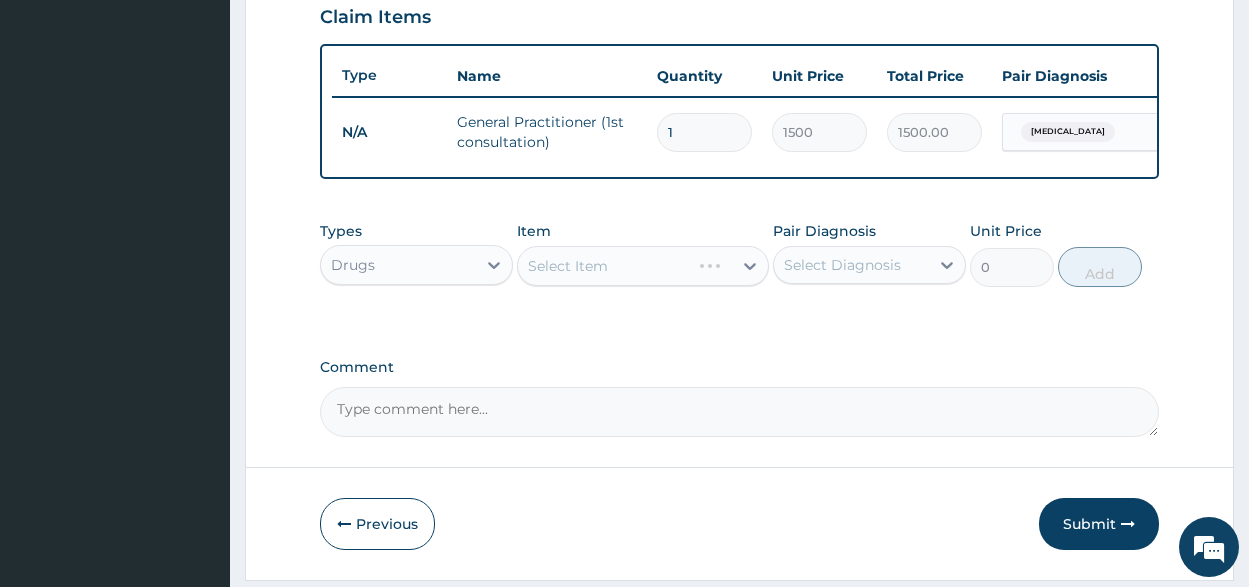 click on "Select Item" at bounding box center [643, 266] 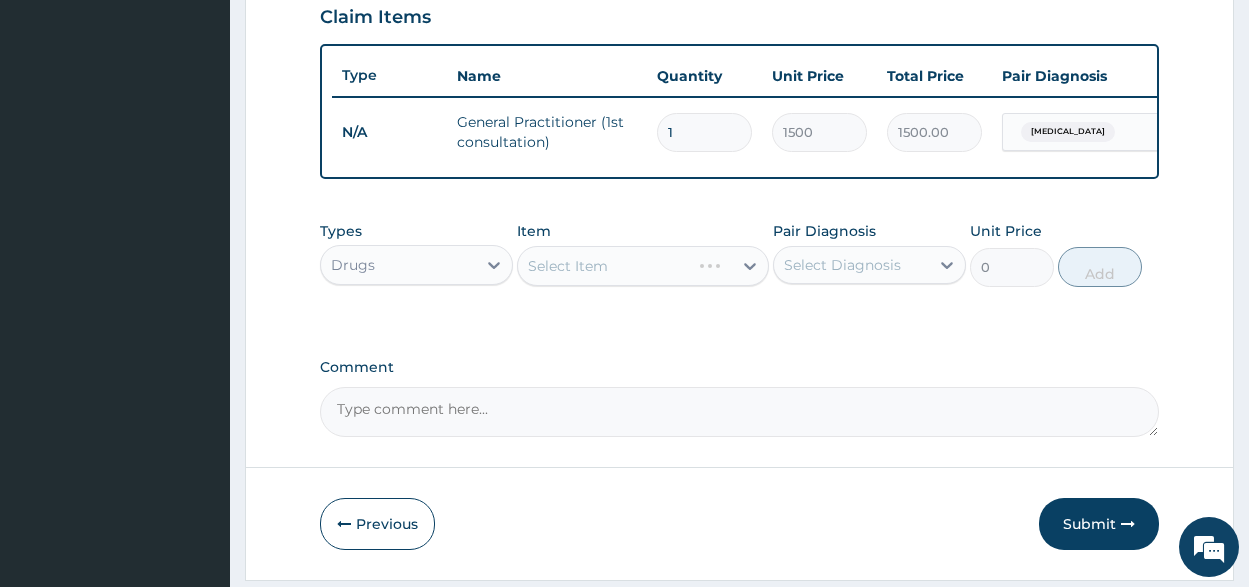 click on "Select Item" at bounding box center [643, 266] 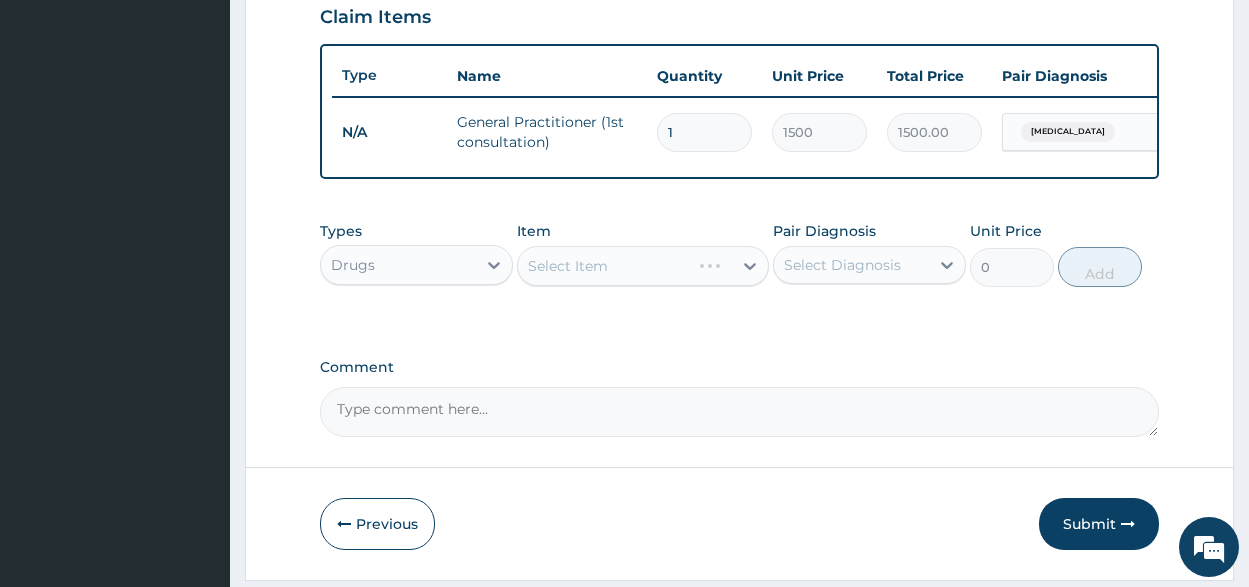 click on "Select Item" at bounding box center (643, 266) 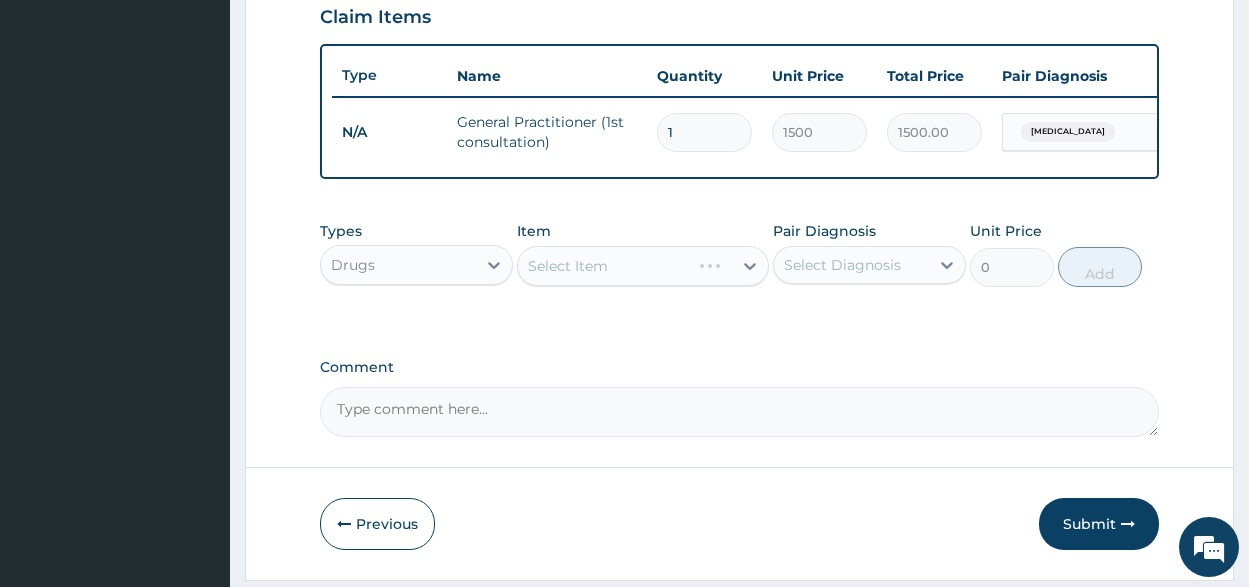 click on "Select Item" at bounding box center [643, 266] 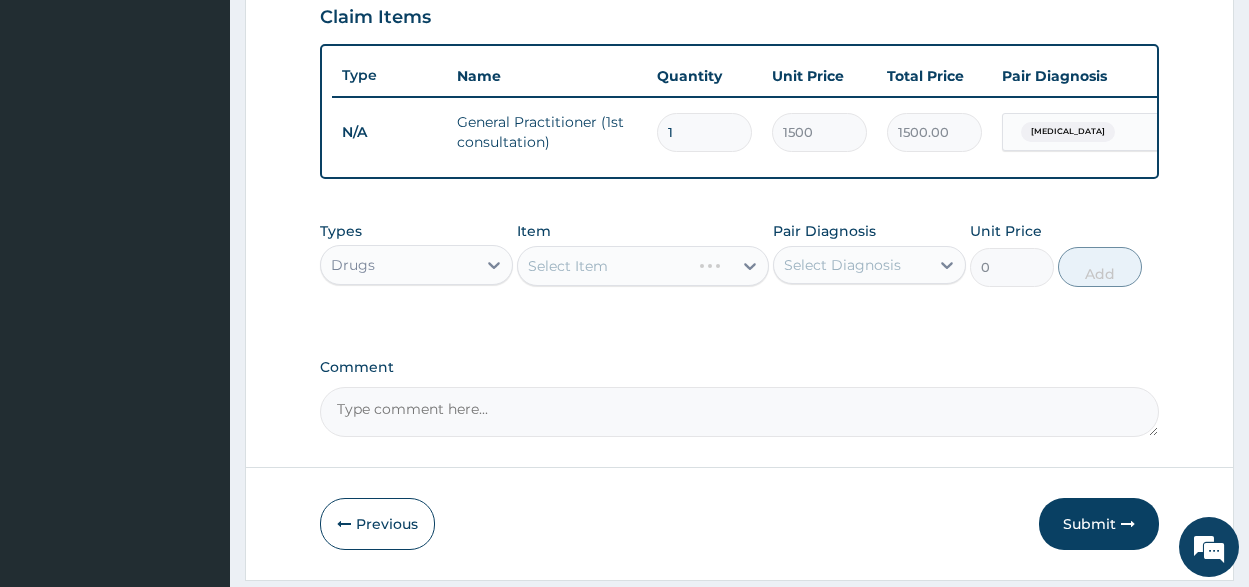 click on "Select Item" at bounding box center [643, 266] 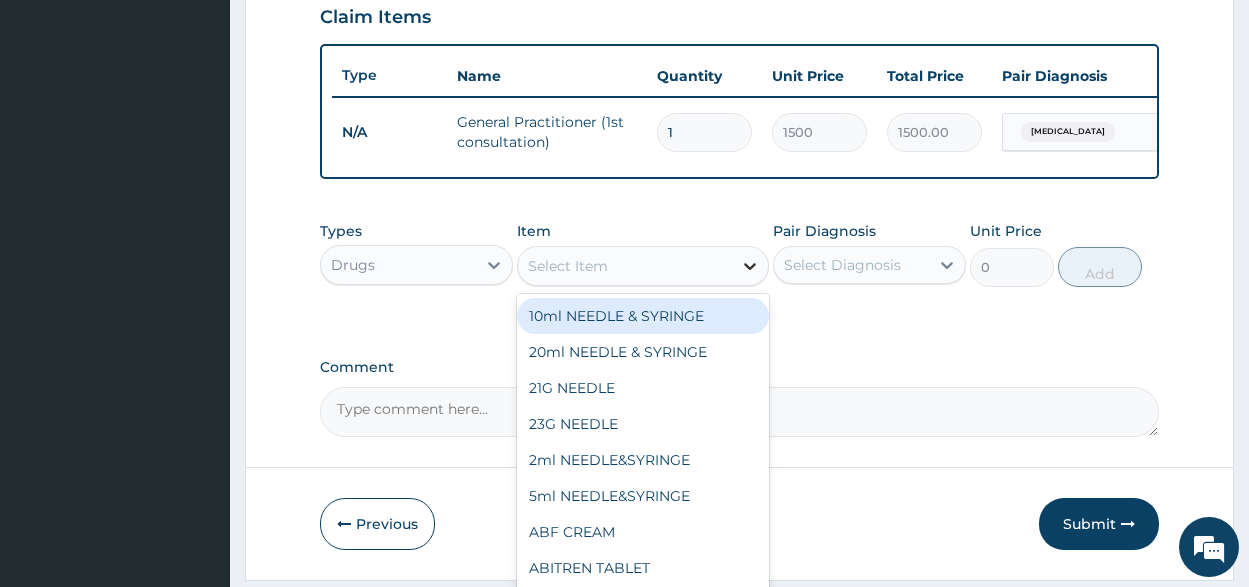 click 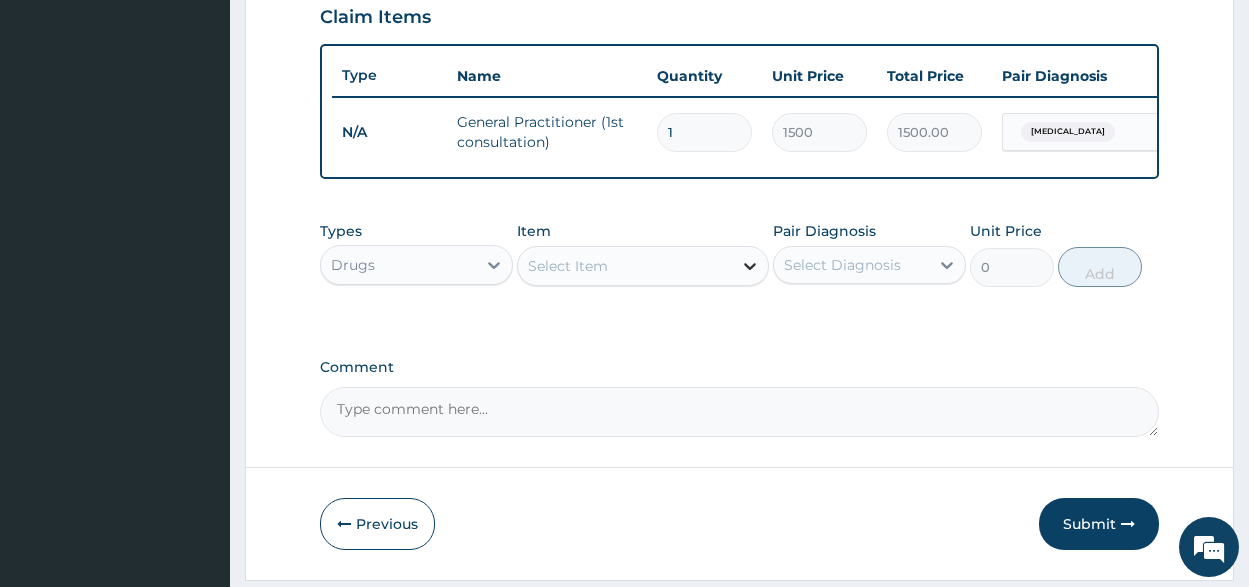 click 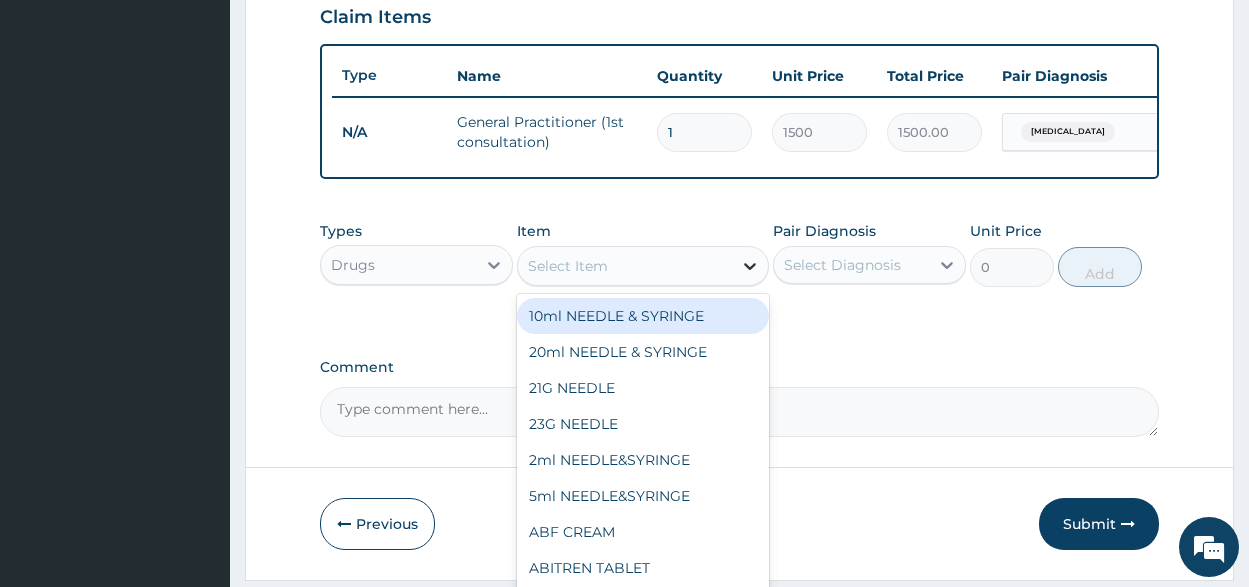 click 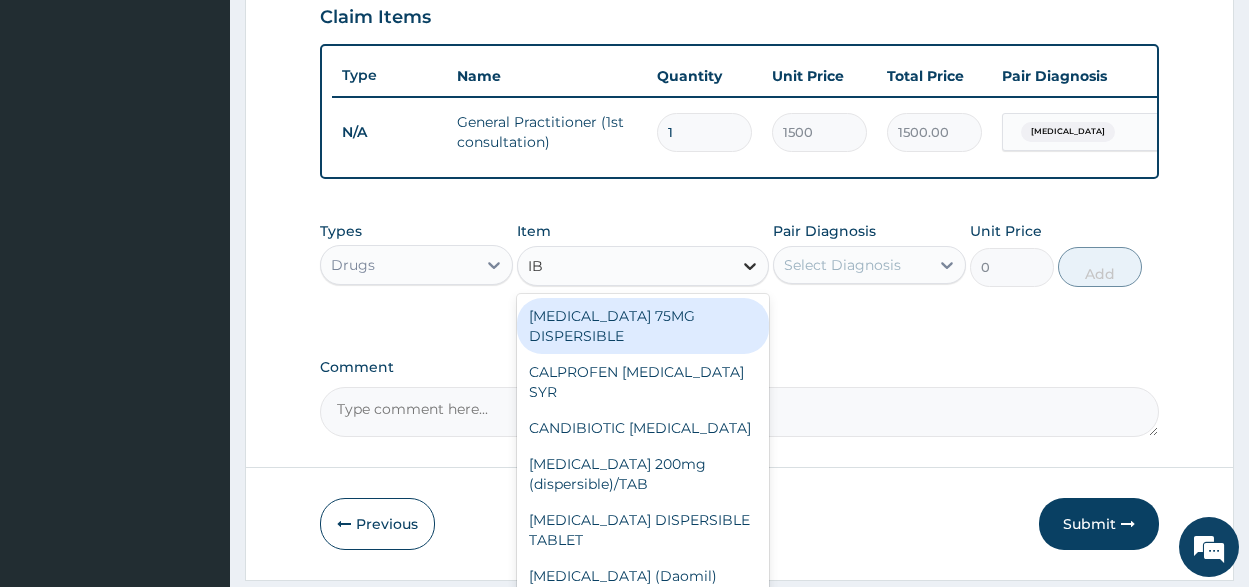 type on "IBU" 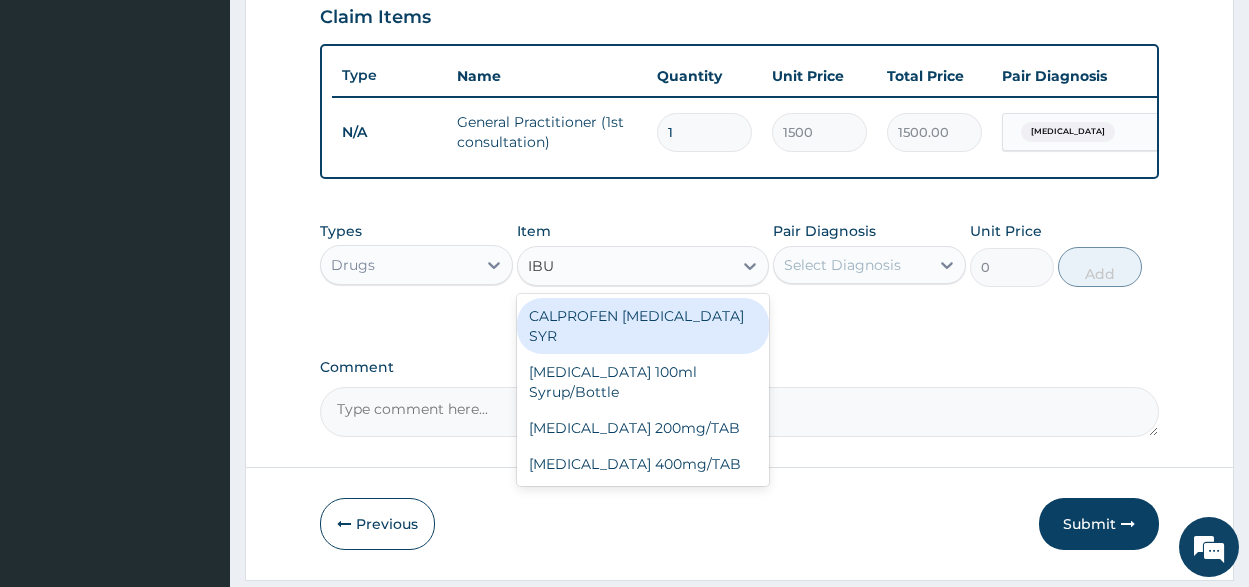 click on "CALPROFEN [MEDICAL_DATA] SYR" at bounding box center (643, 326) 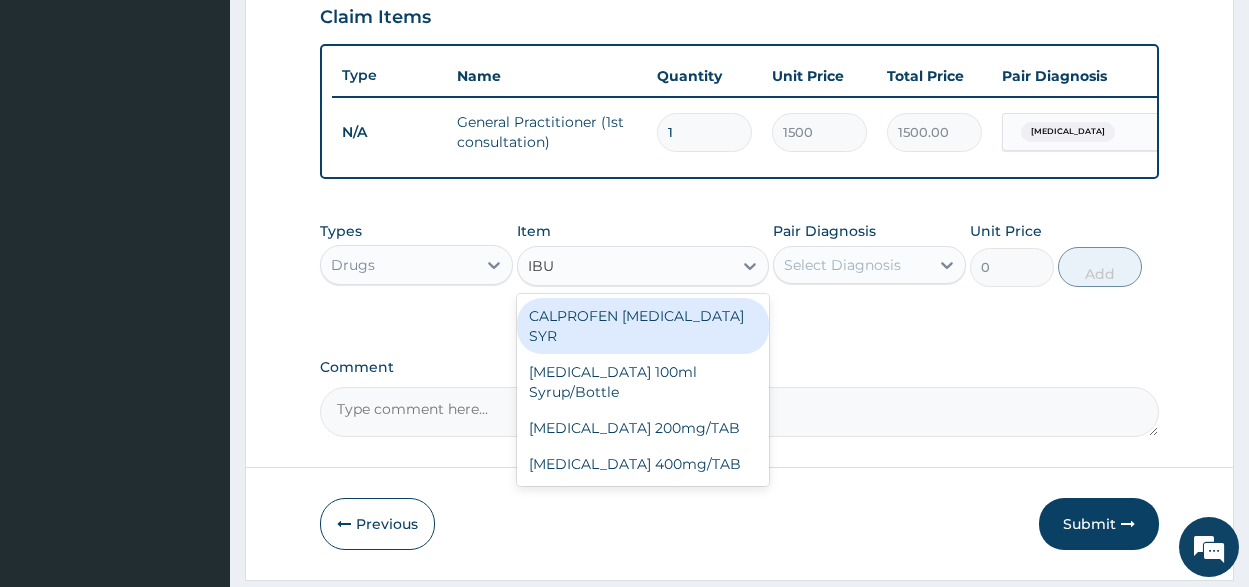 type 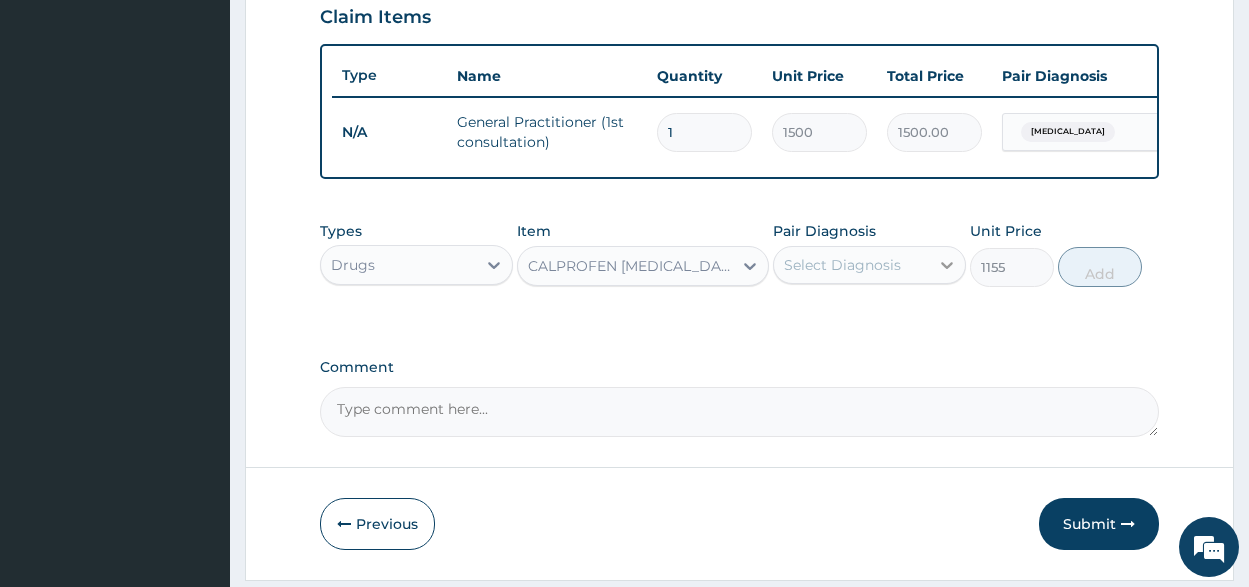 click 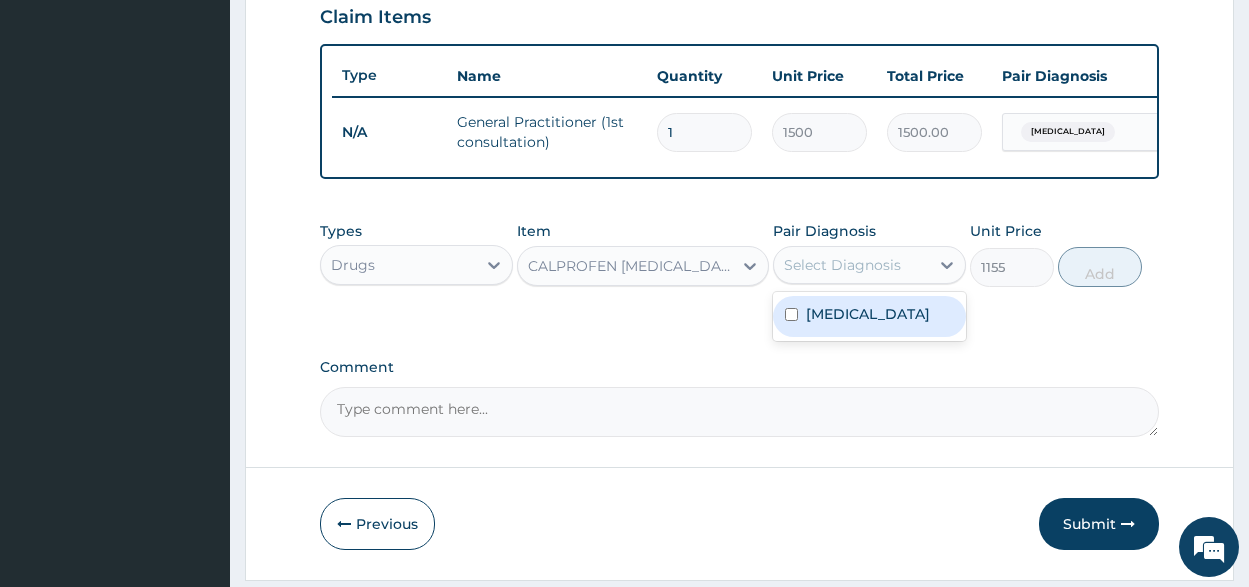 click at bounding box center (791, 314) 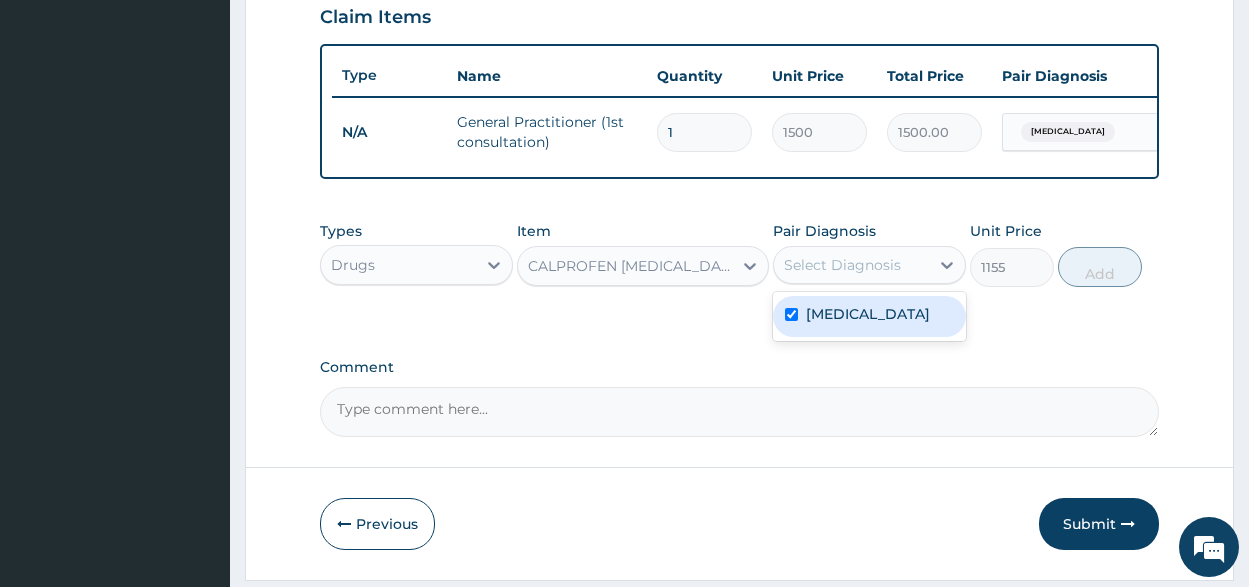checkbox on "true" 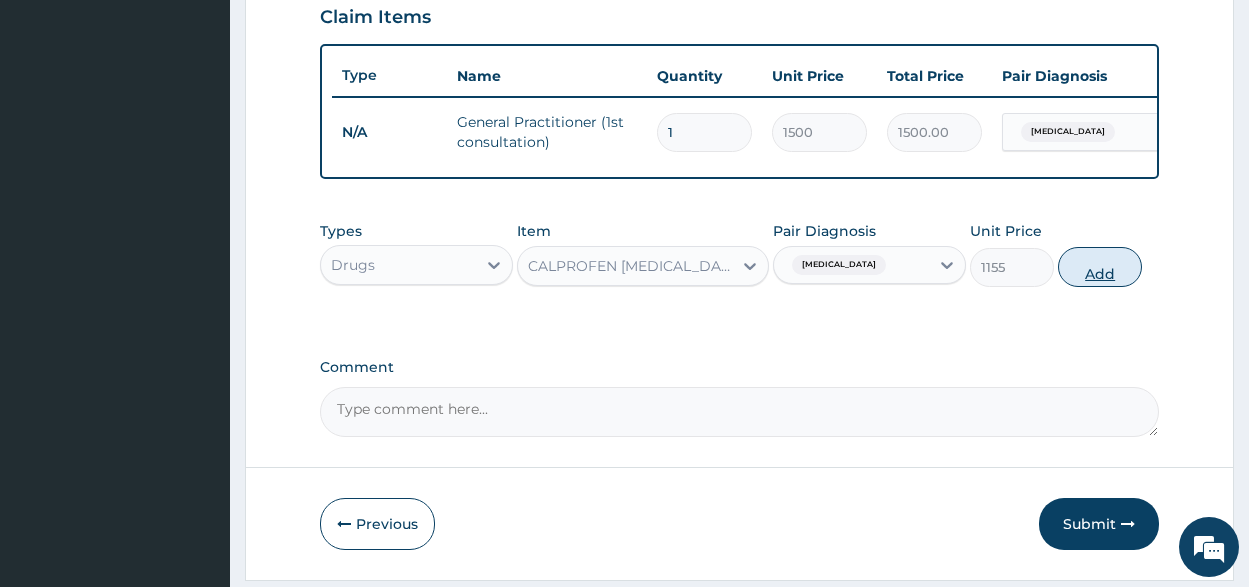 click on "Add" at bounding box center [1100, 267] 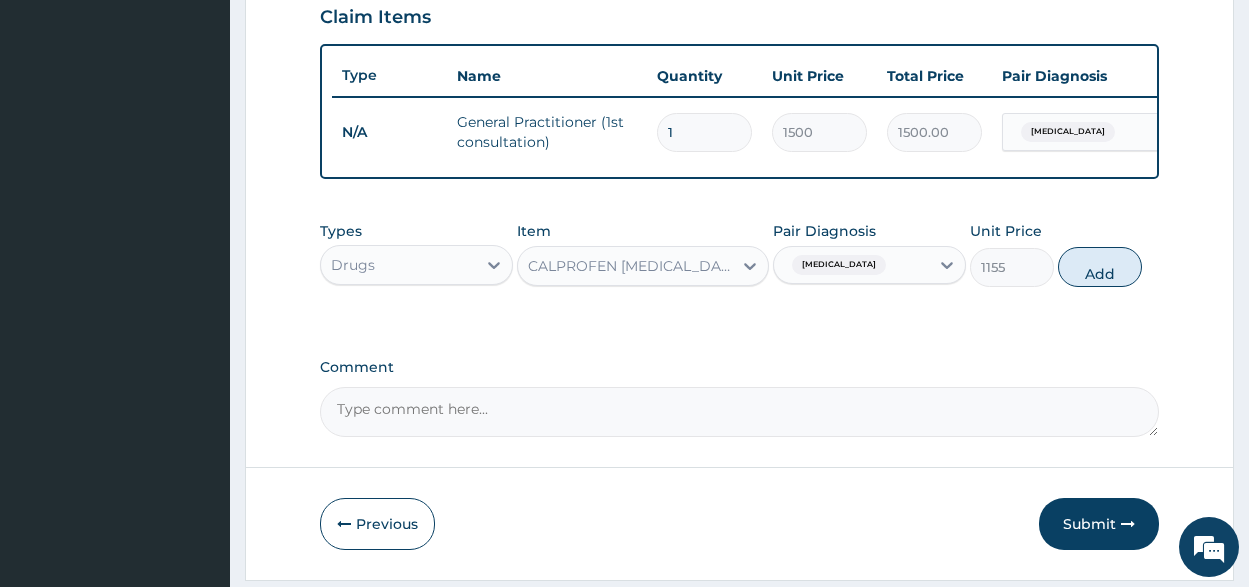 type on "0" 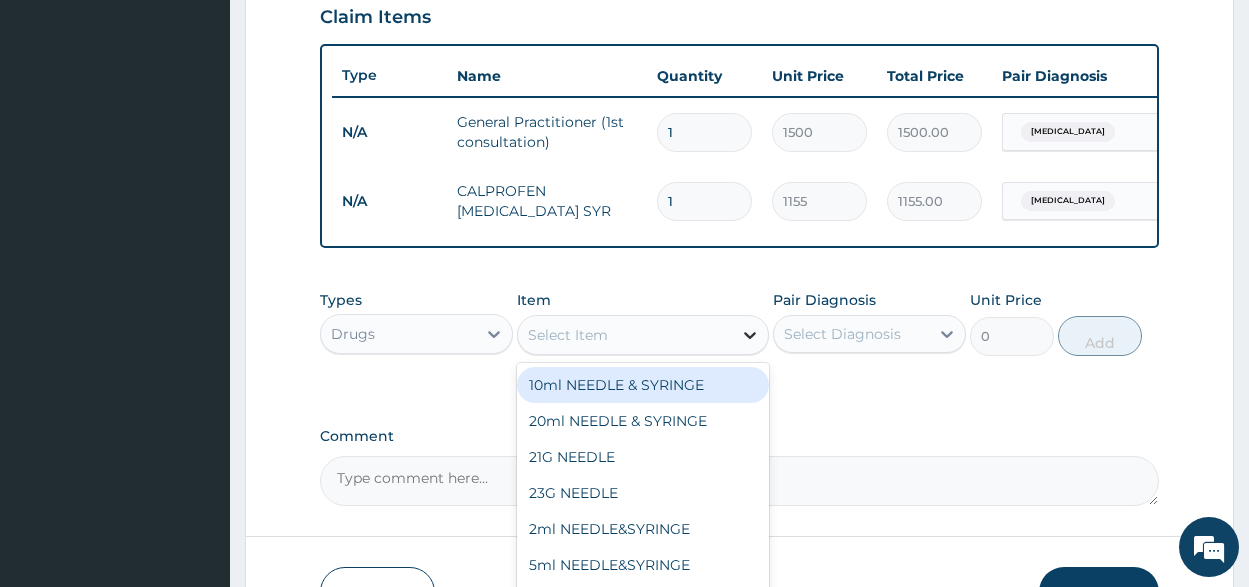 click 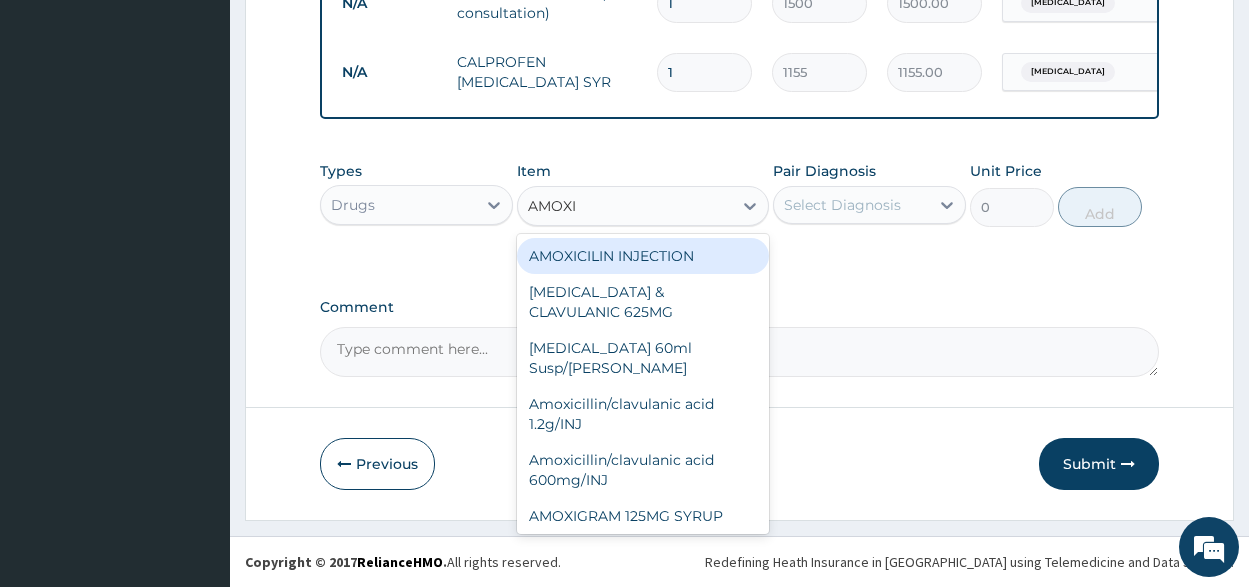 scroll, scrollTop: 844, scrollLeft: 0, axis: vertical 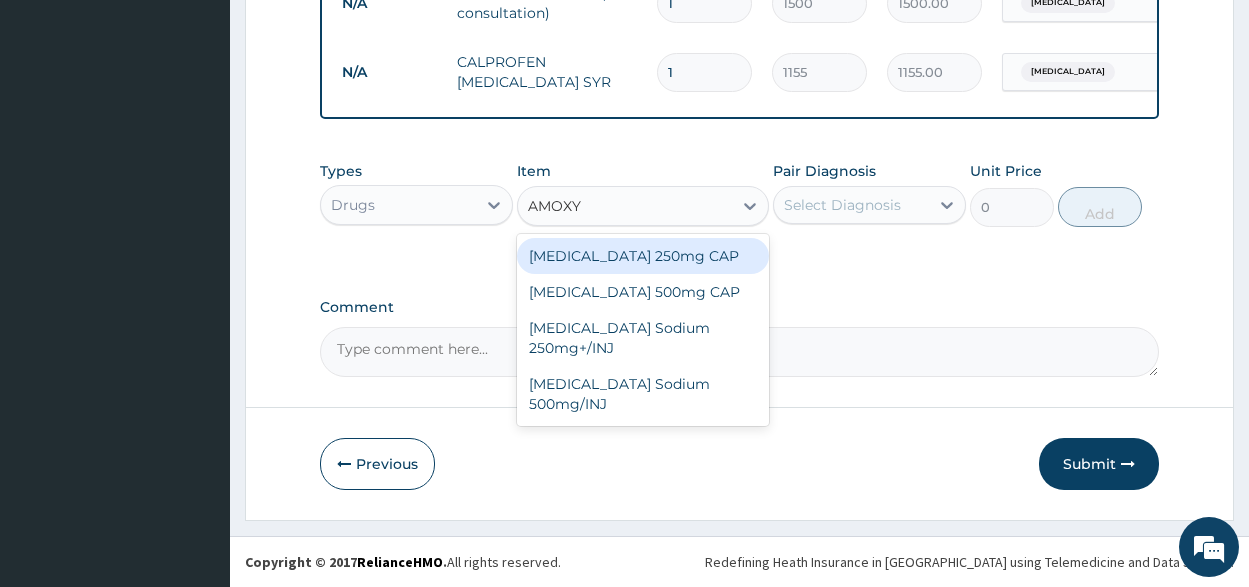 type on "AMOX" 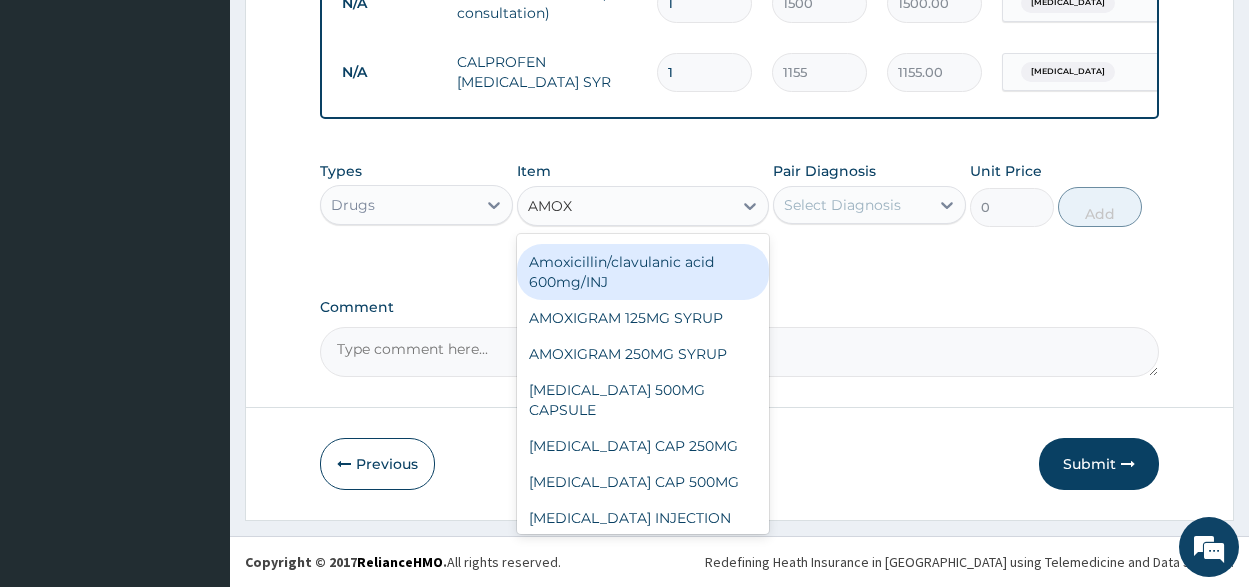 scroll, scrollTop: 200, scrollLeft: 0, axis: vertical 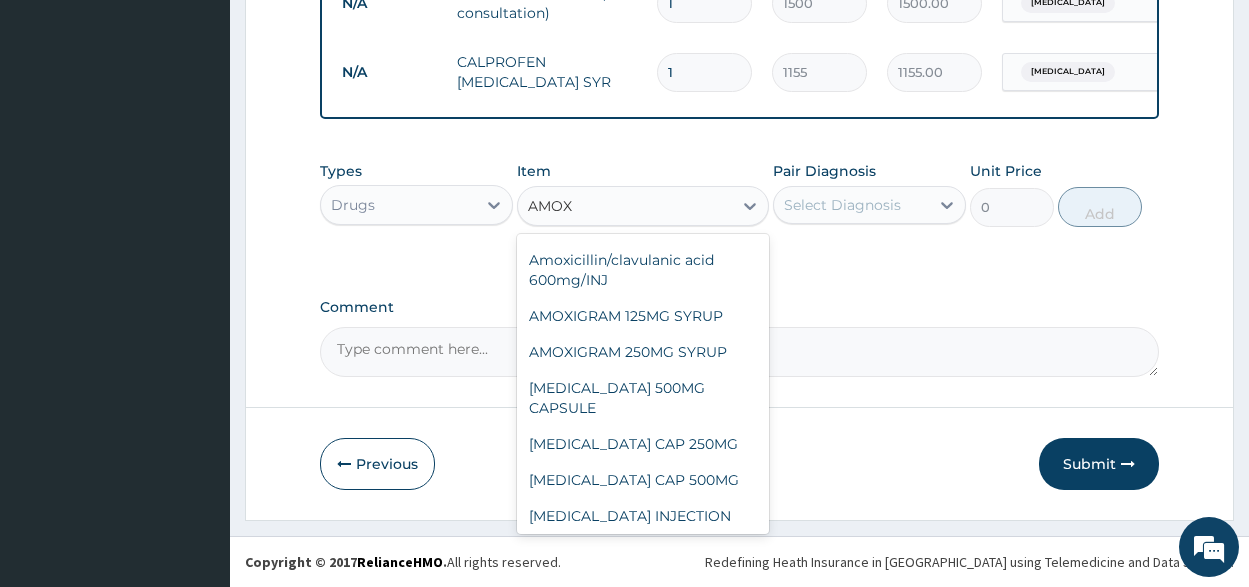 click on "[MEDICAL_DATA] SYRUP 100ML" at bounding box center [643, 552] 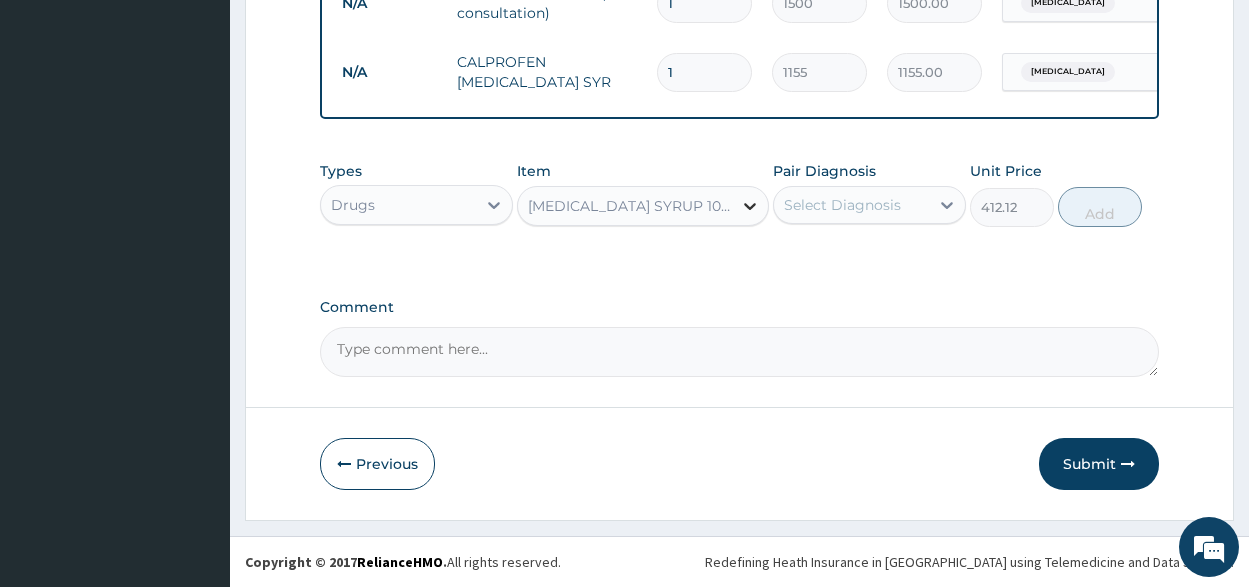 click 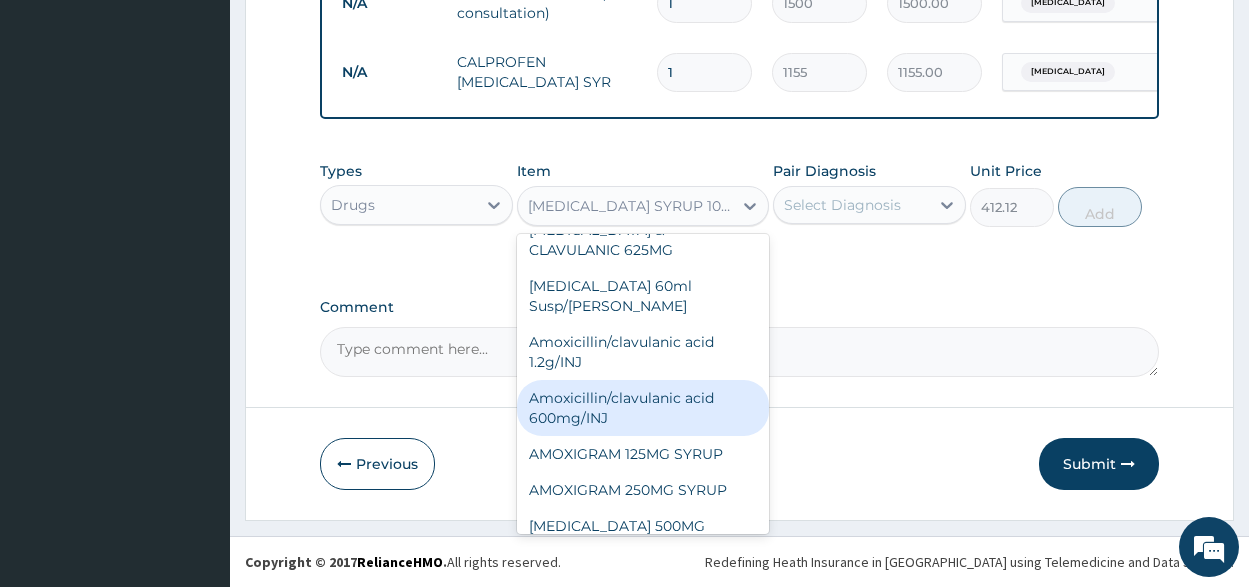 scroll, scrollTop: 2740, scrollLeft: 0, axis: vertical 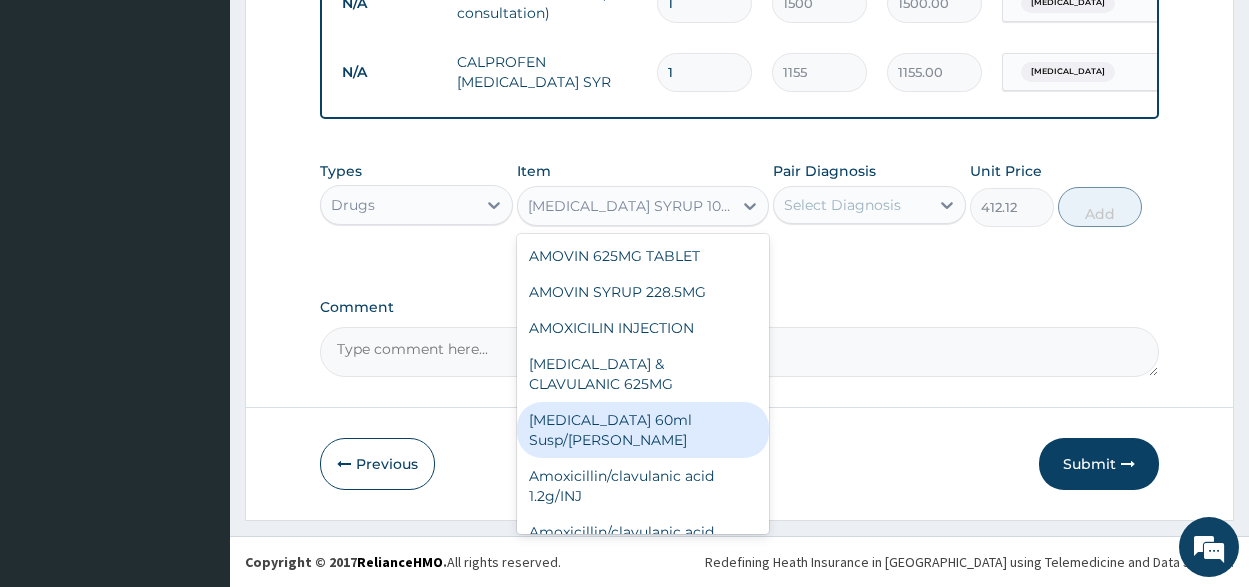 click on "[MEDICAL_DATA] 60ml Susp/[PERSON_NAME]" at bounding box center [643, 430] 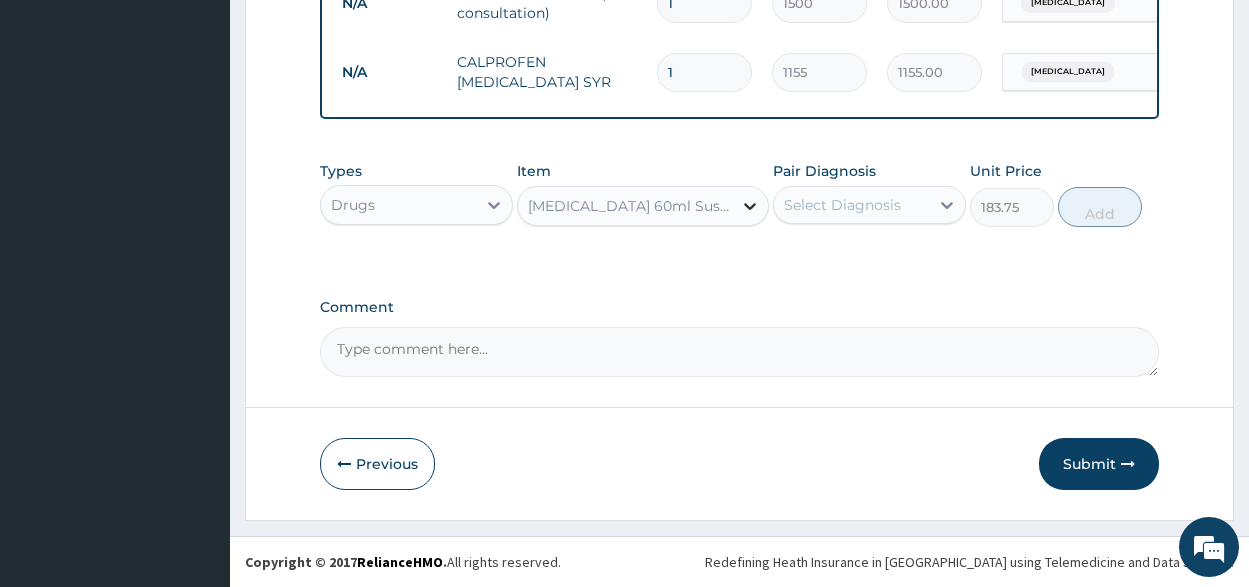 click 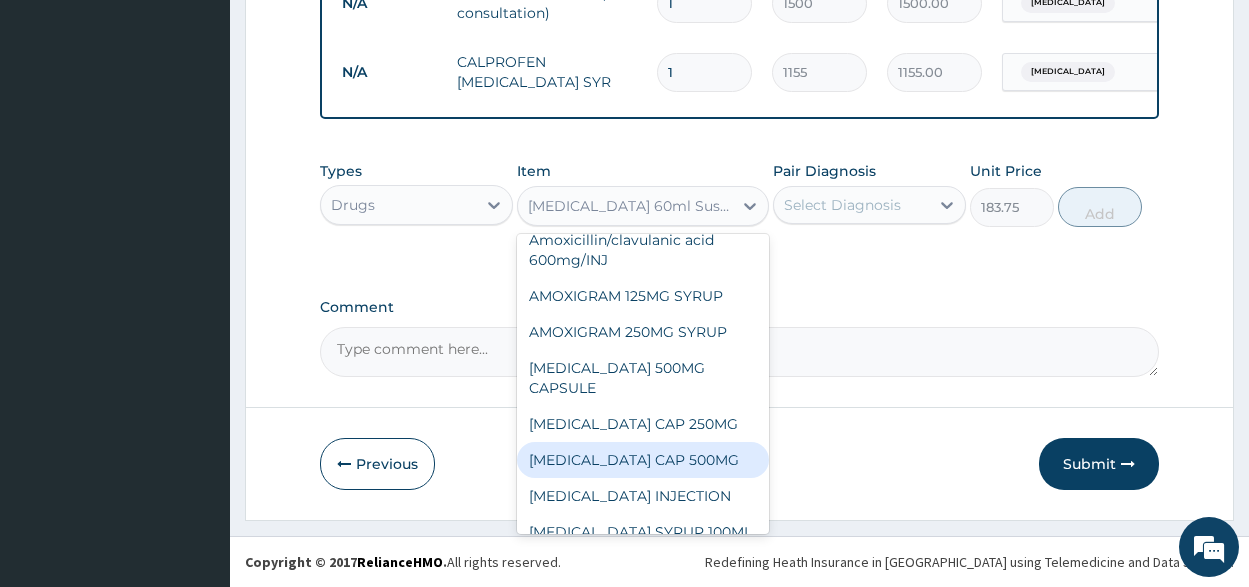 scroll, scrollTop: 3076, scrollLeft: 0, axis: vertical 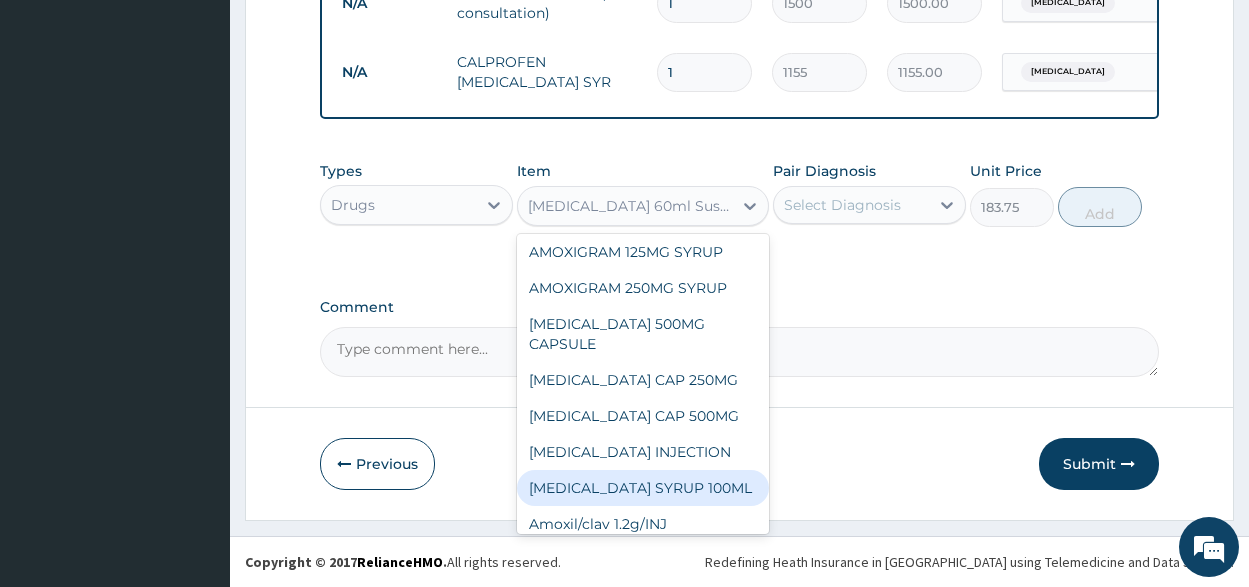 click on "[MEDICAL_DATA] SYRUP 100ML" at bounding box center (643, 488) 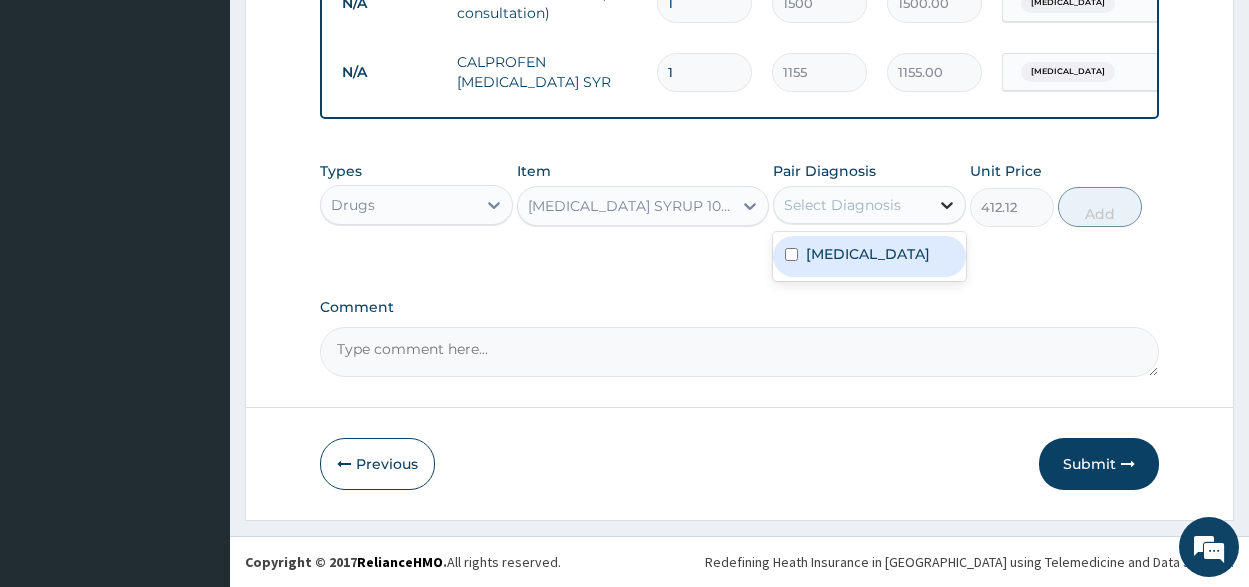 click 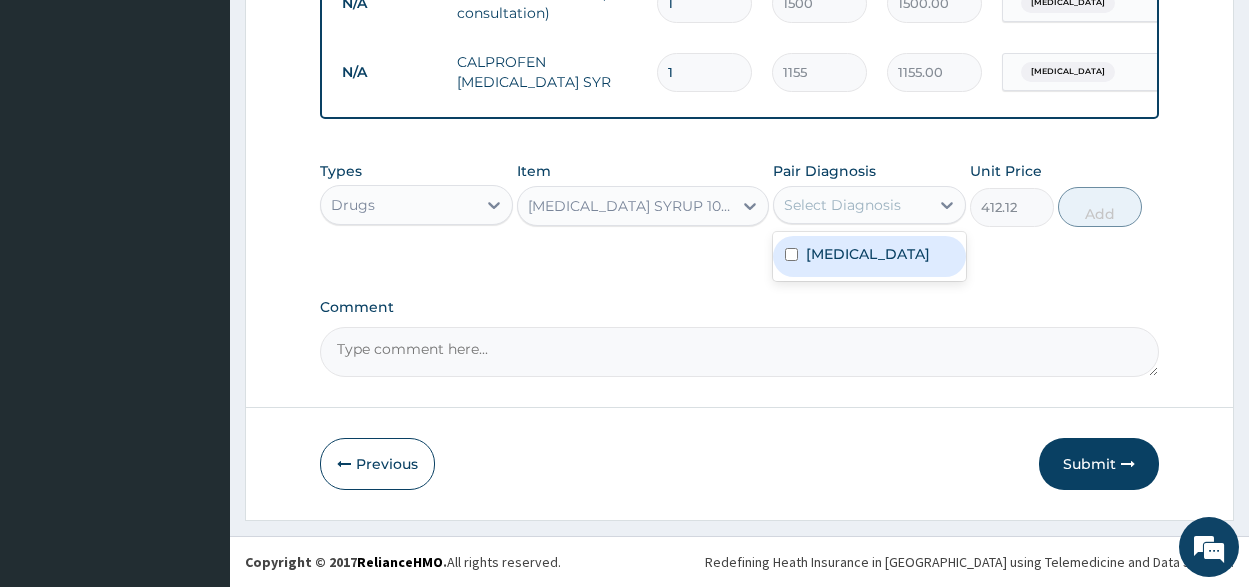 drag, startPoint x: 800, startPoint y: 256, endPoint x: 930, endPoint y: 244, distance: 130.55267 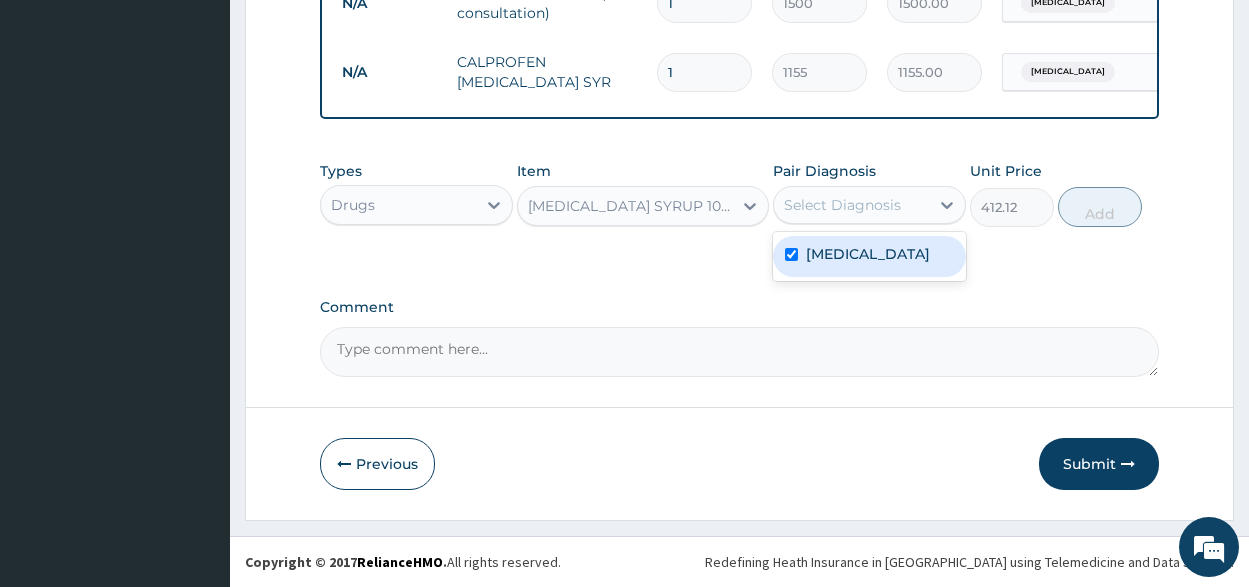 checkbox on "true" 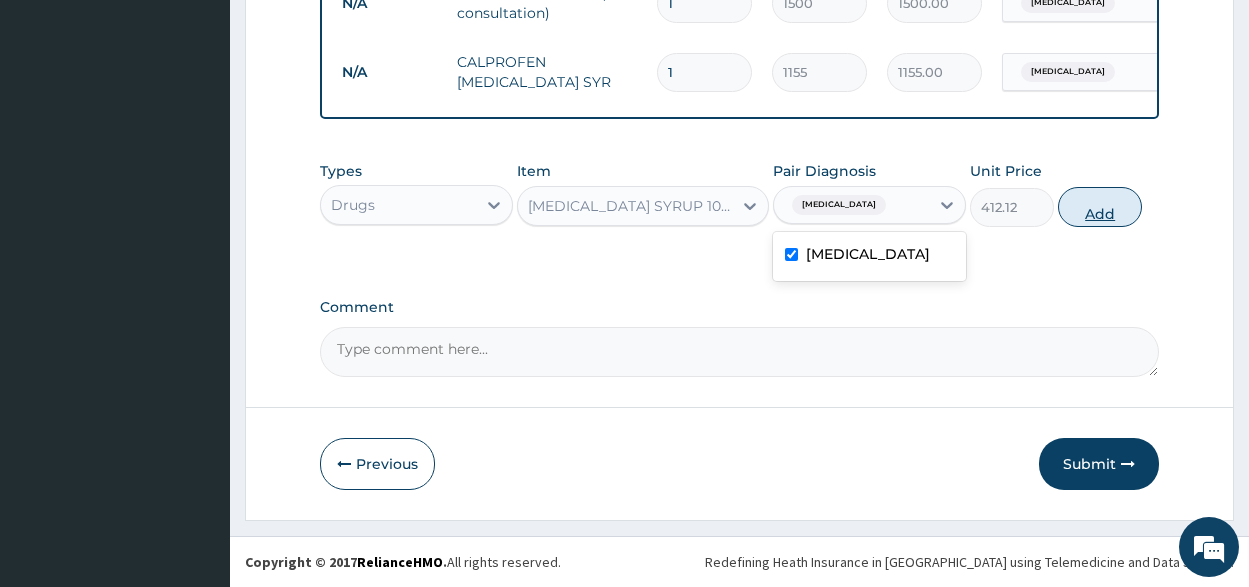 click on "Add" at bounding box center [1100, 207] 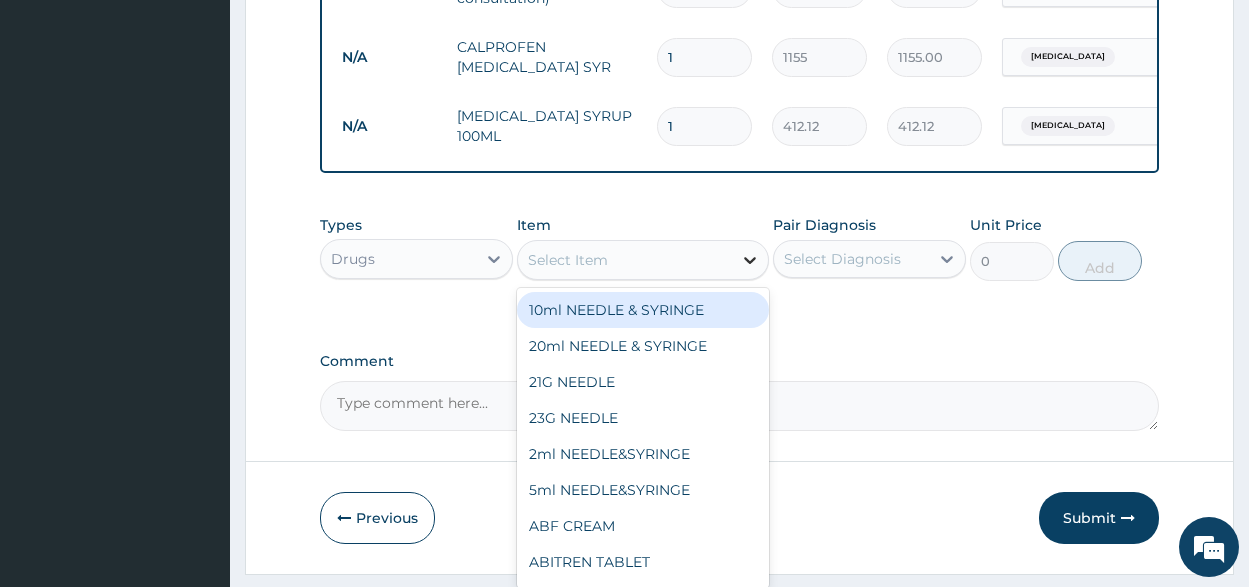 click 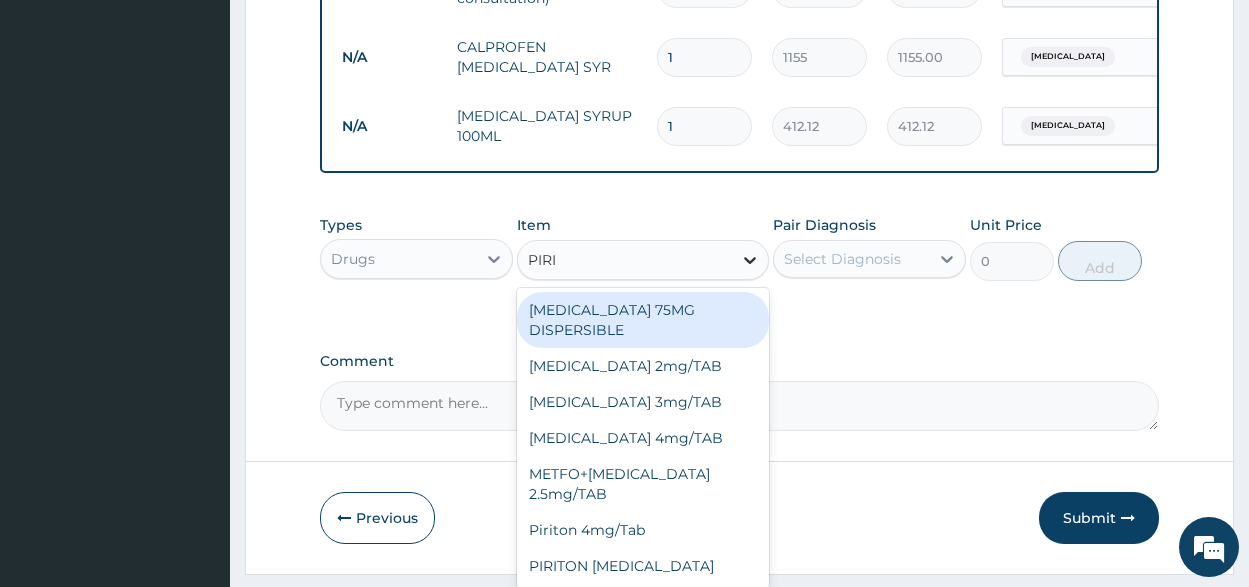type on "PIRIT" 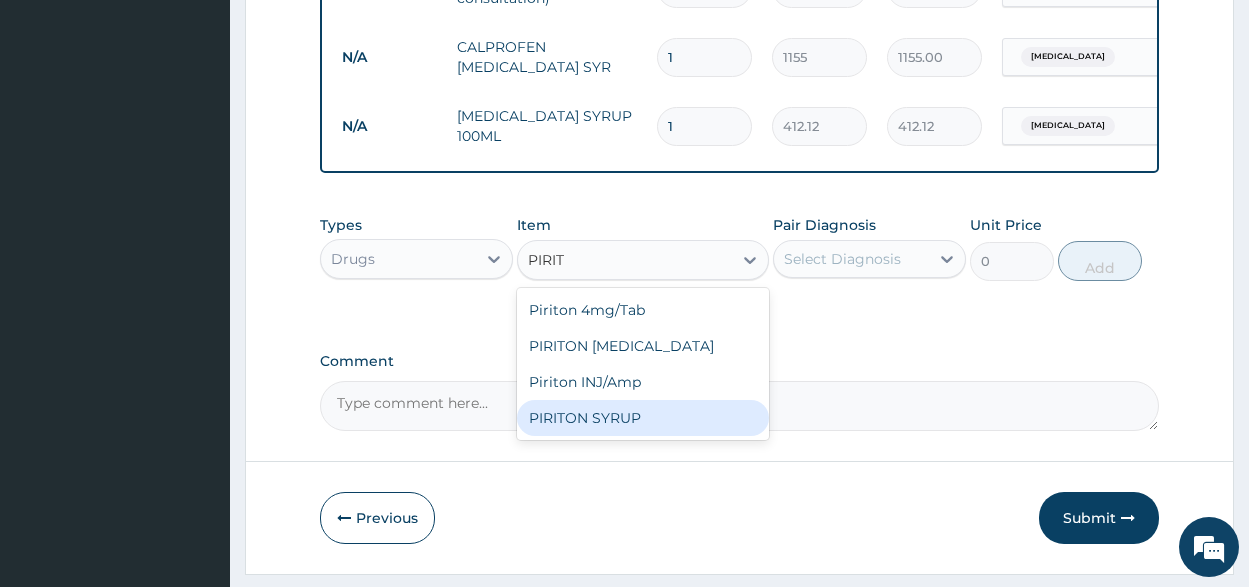 click on "PIRITON SYRUP" at bounding box center [643, 418] 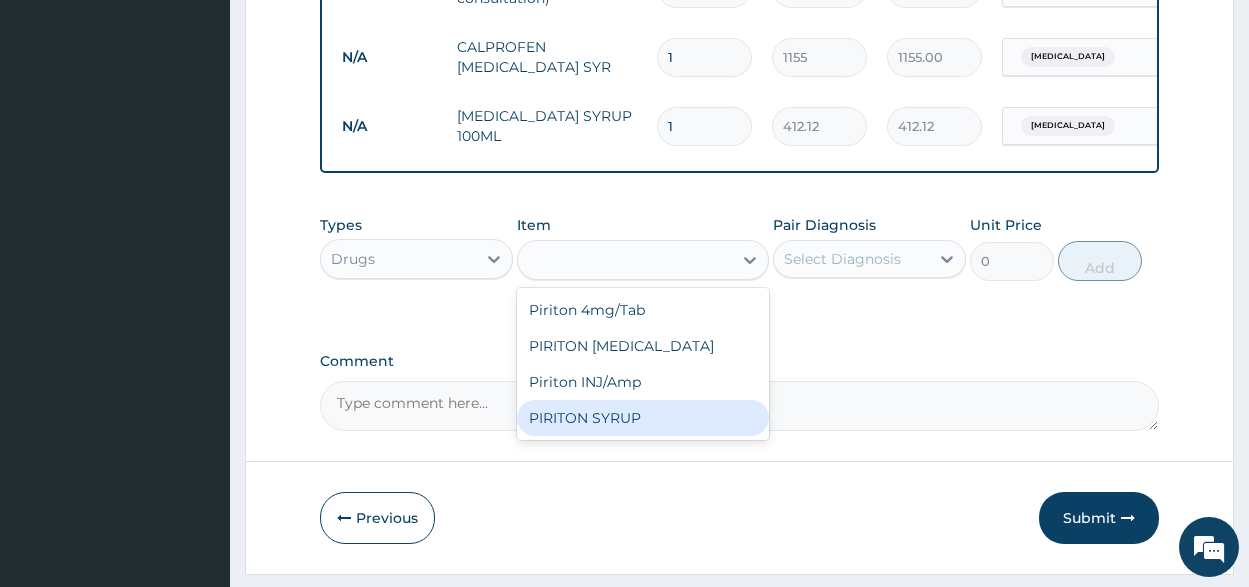 type on "210" 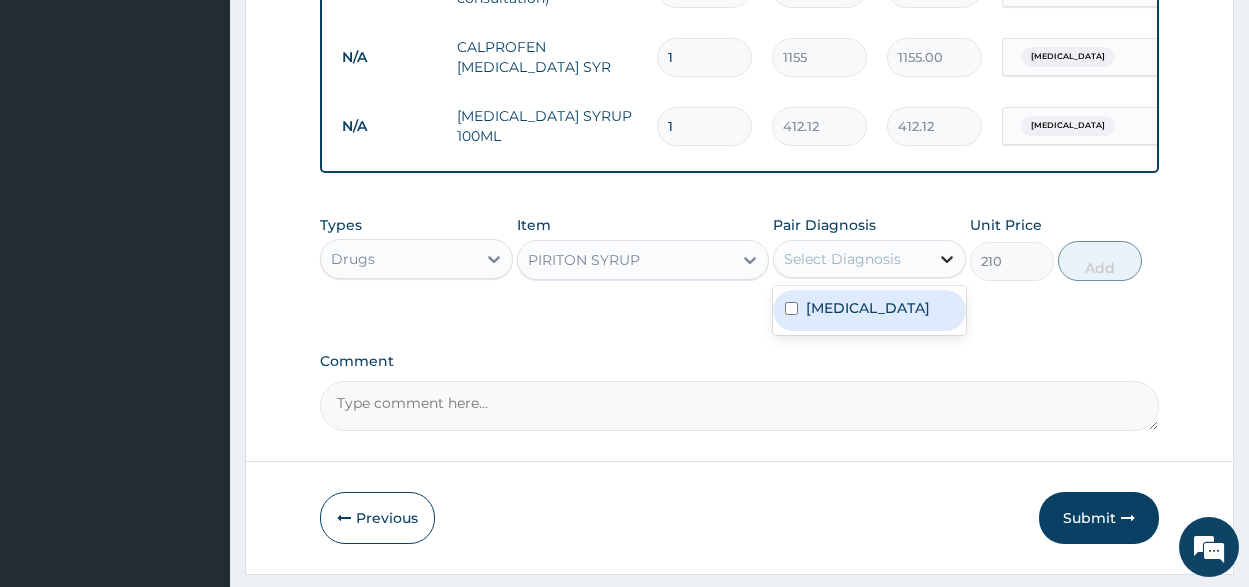 click 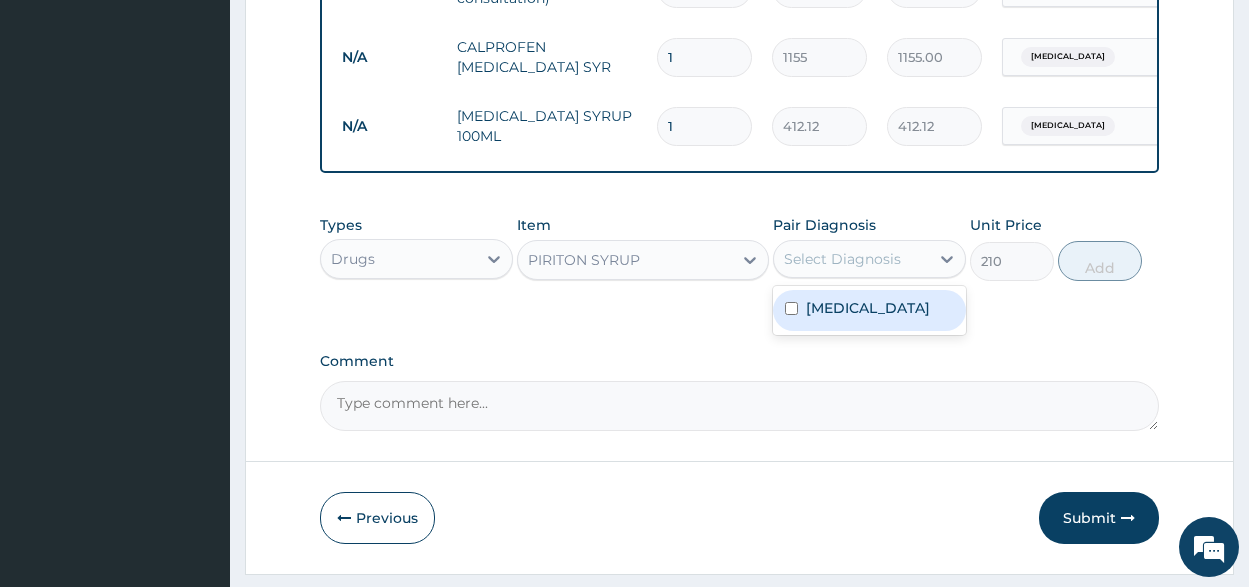 click at bounding box center (791, 308) 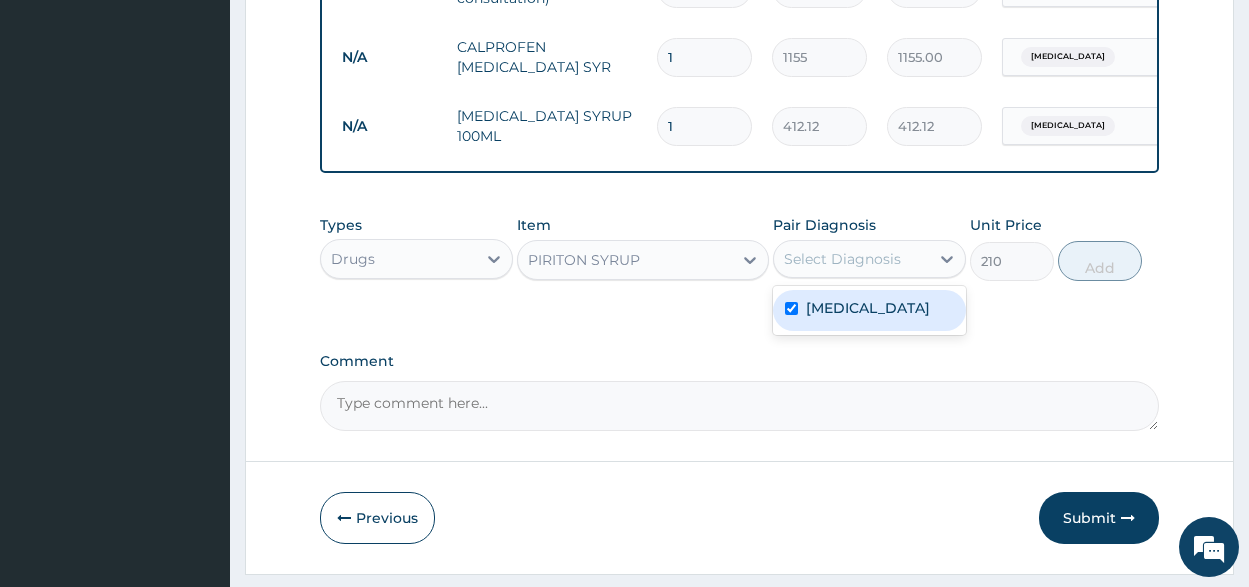 checkbox on "true" 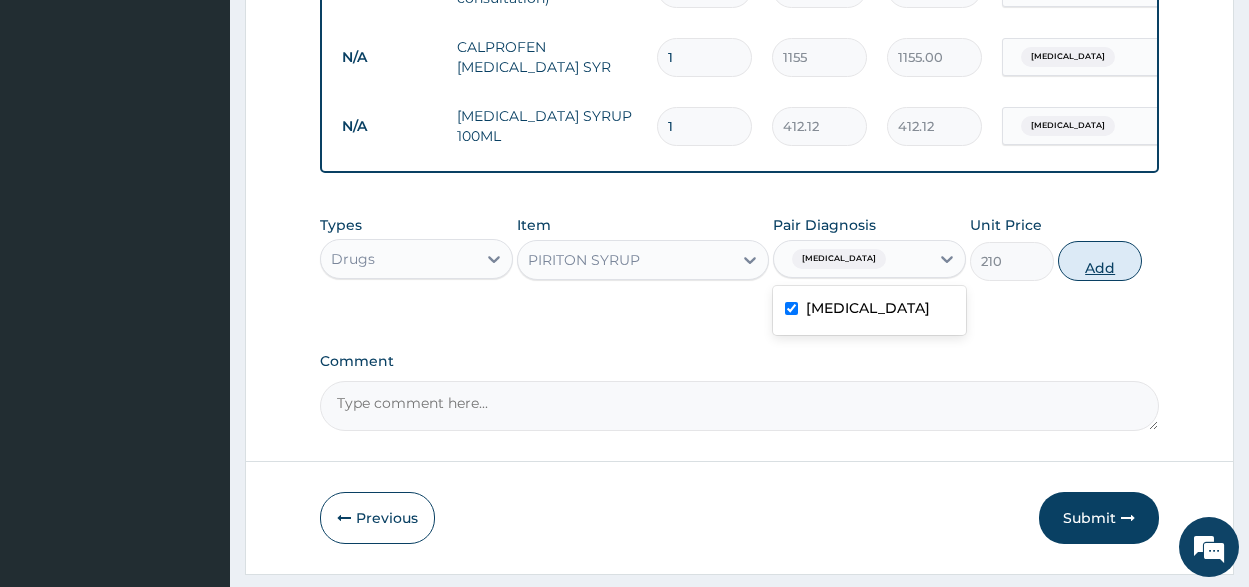 click on "Add" at bounding box center (1100, 261) 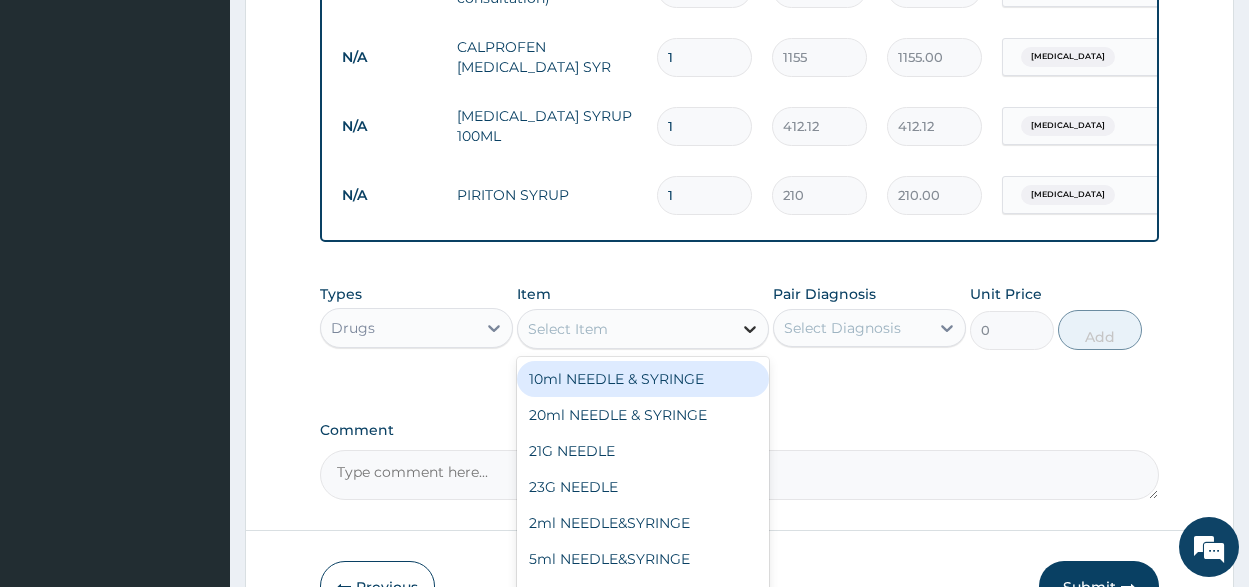 click 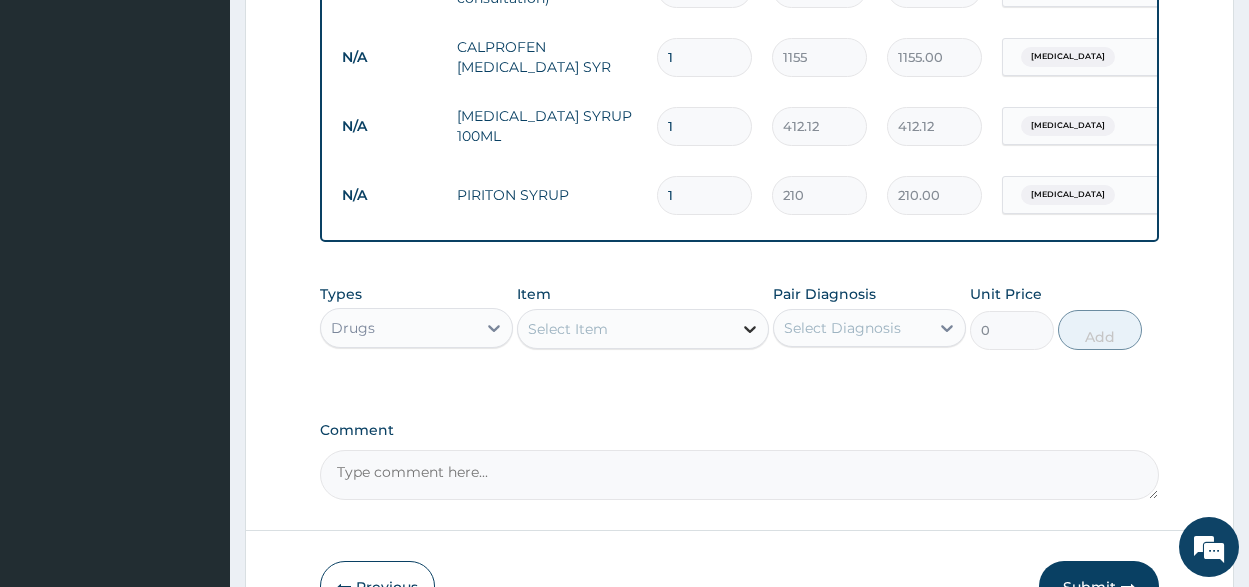 click 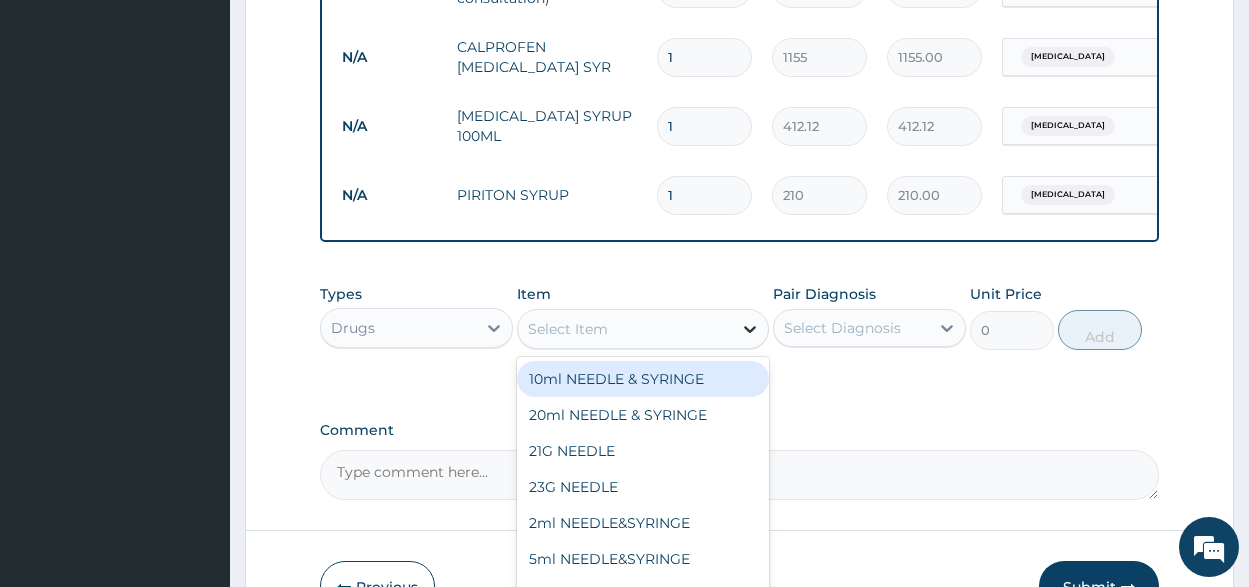 click 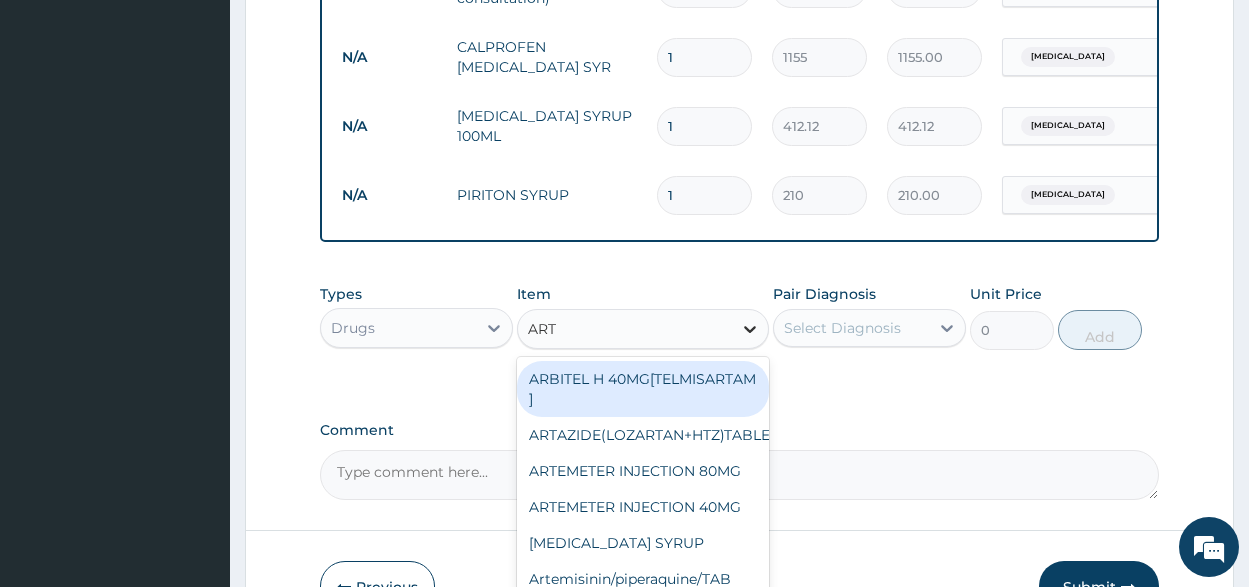 type on "ARTE" 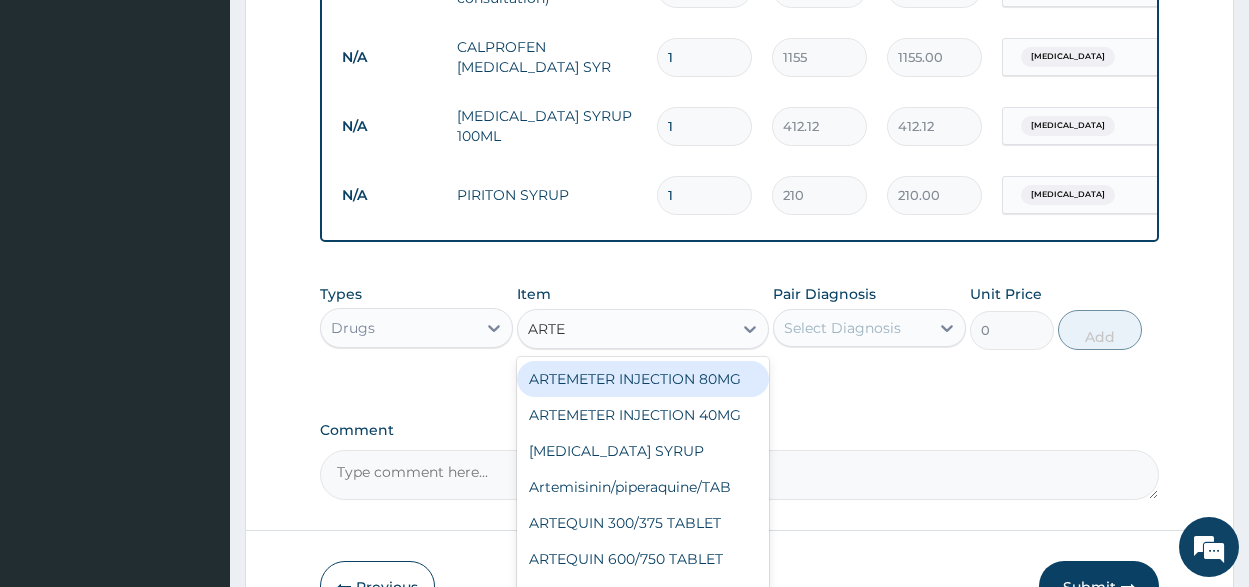 click on "ARTEMETER INJECTION  80MG" at bounding box center [643, 379] 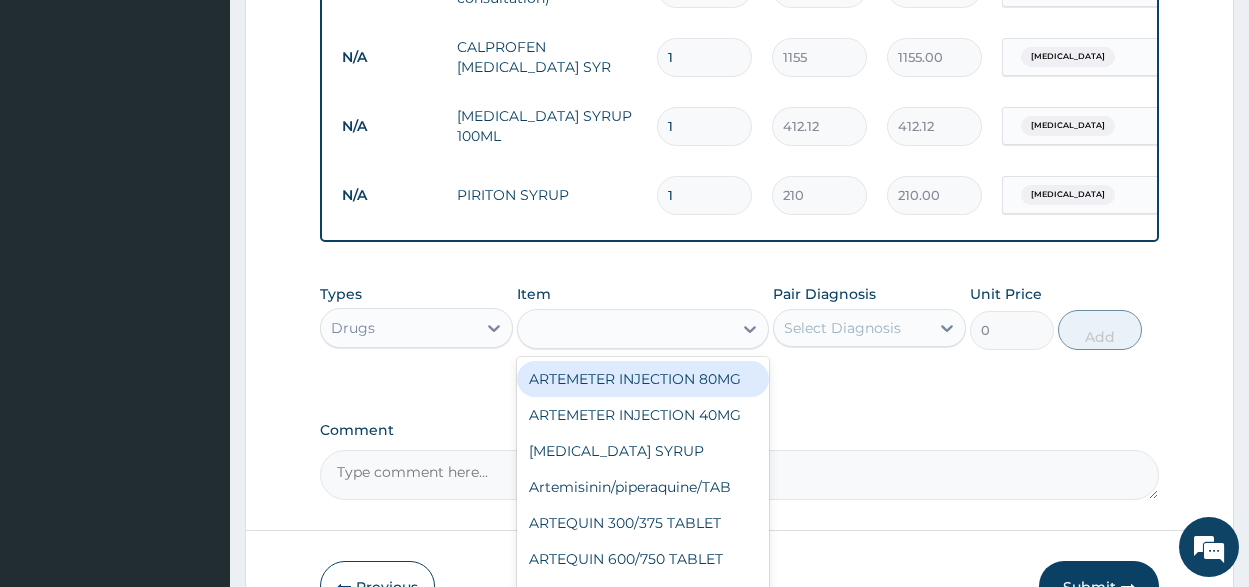 type on "210" 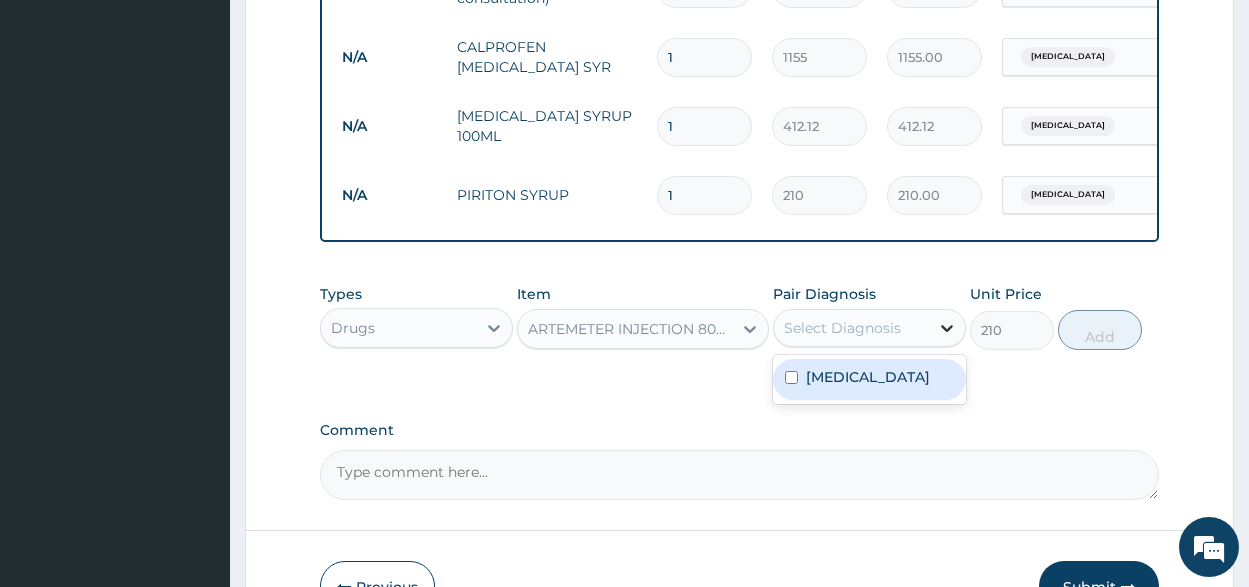 click 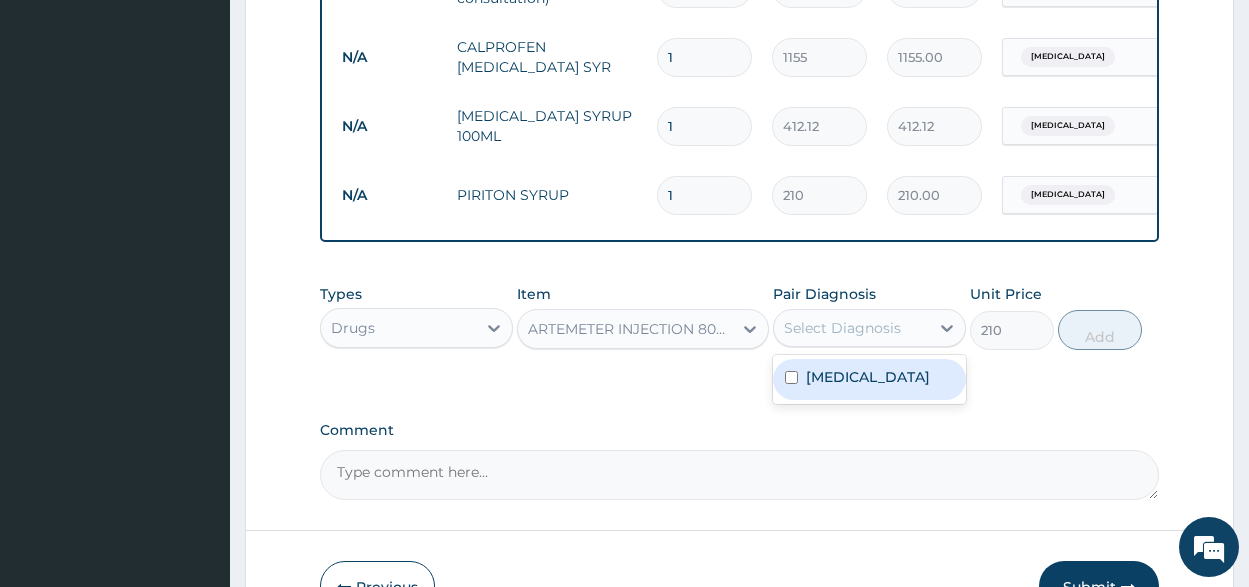 click on "Sepsis" at bounding box center [869, 379] 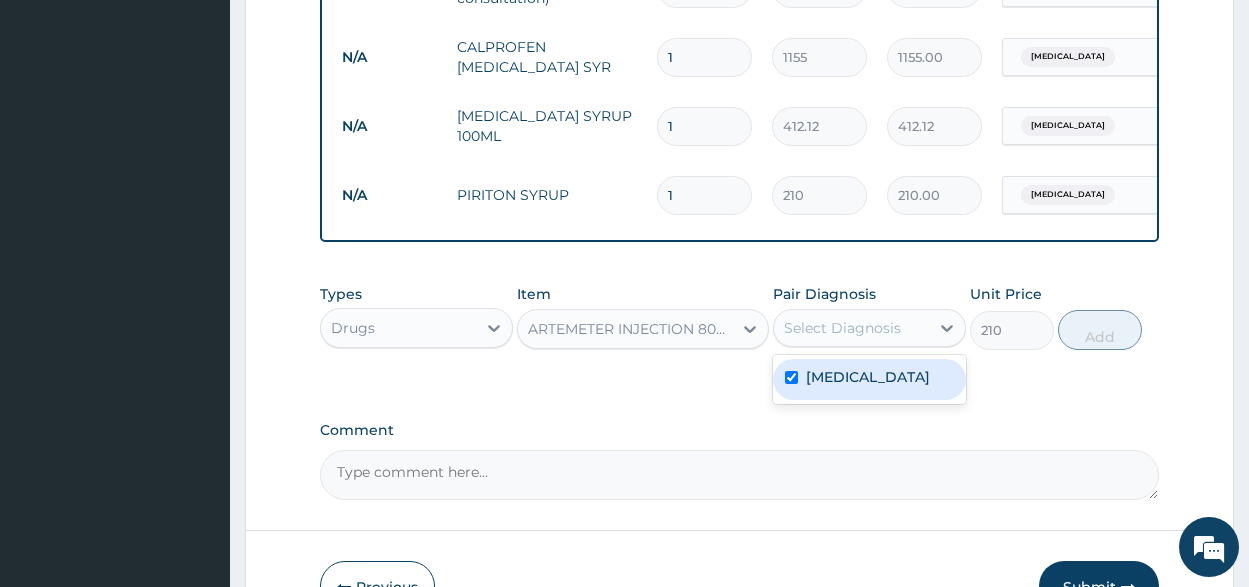 checkbox on "true" 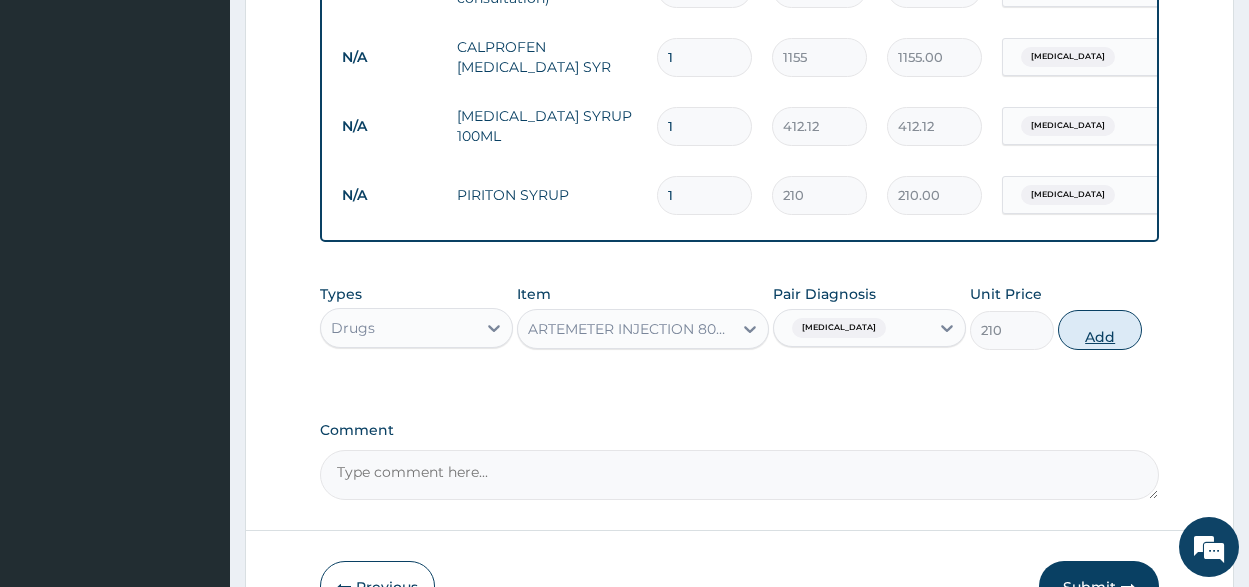 click on "Add" at bounding box center [1100, 330] 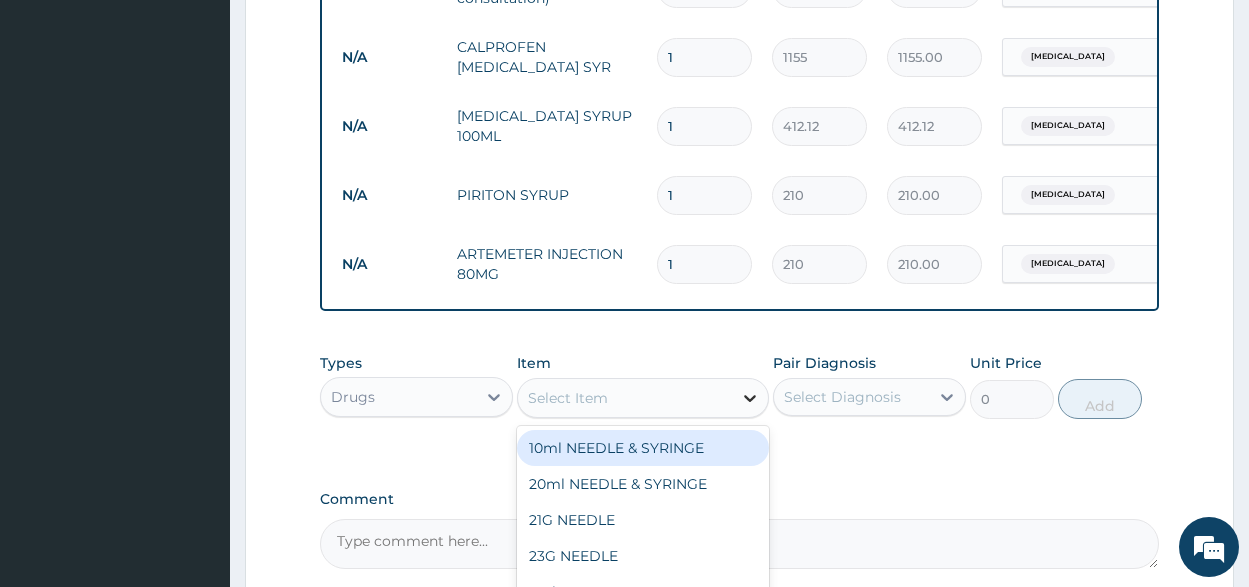 click 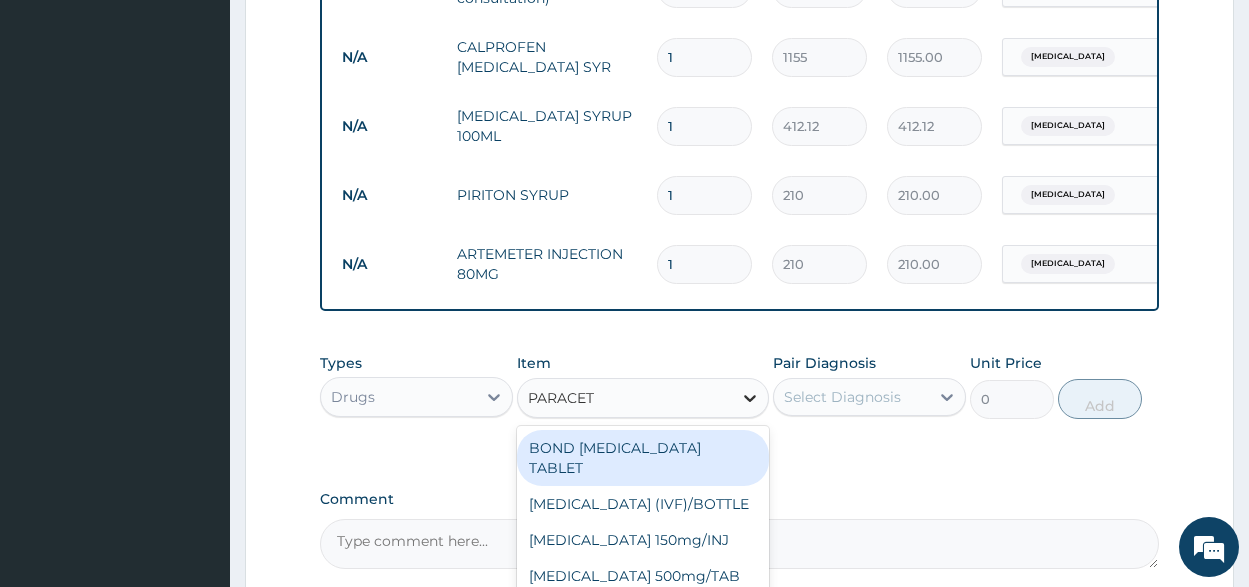 type on "PARACETA" 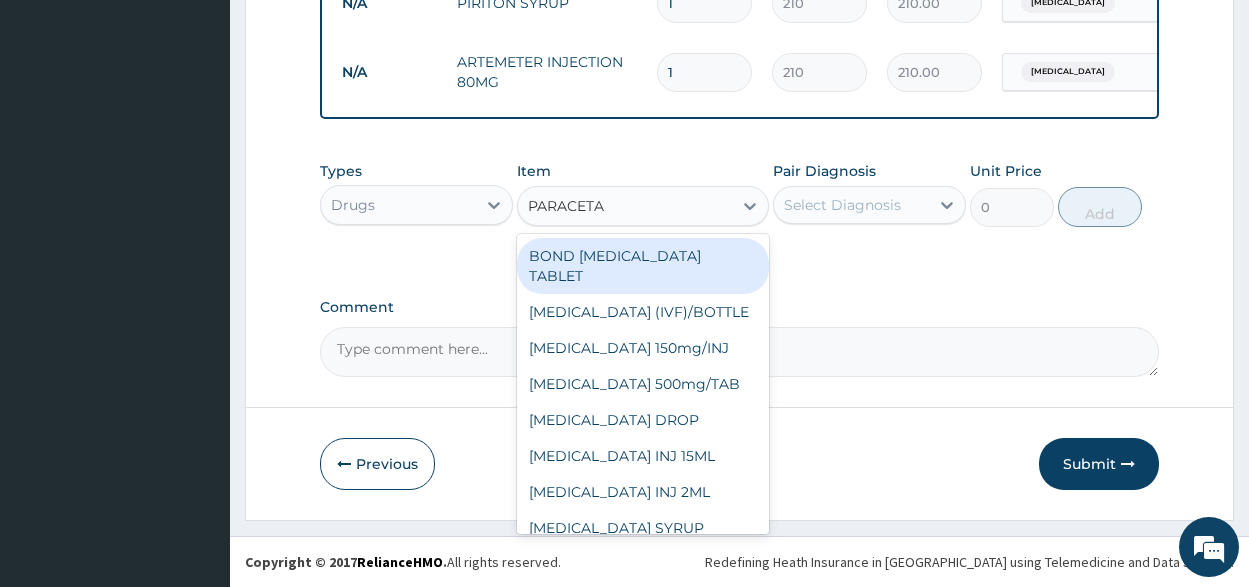 scroll, scrollTop: 1044, scrollLeft: 0, axis: vertical 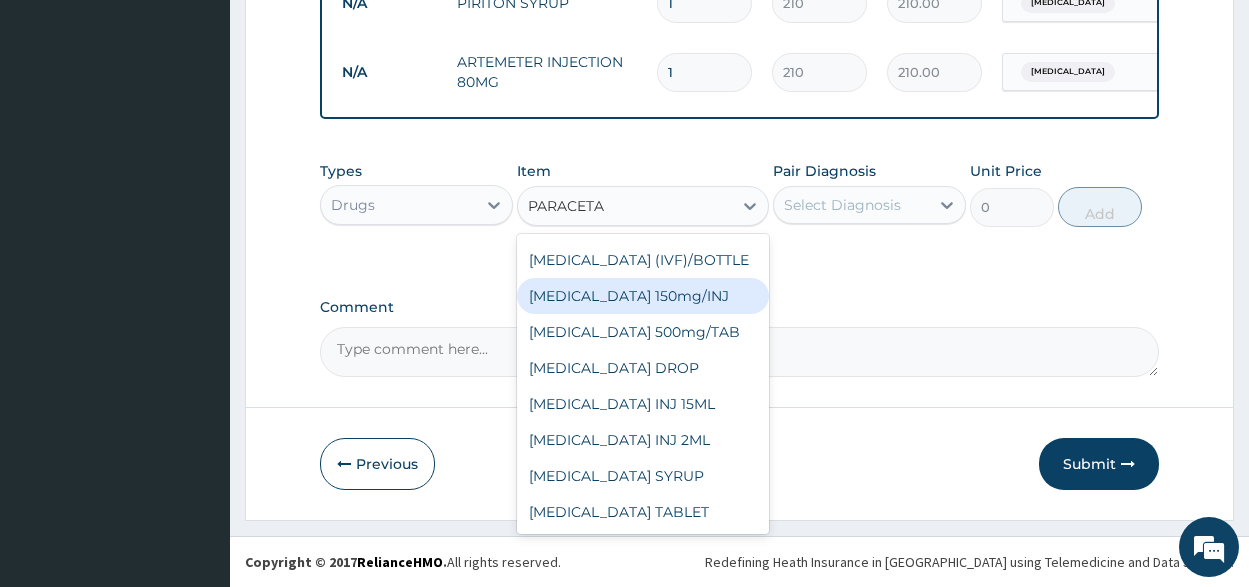 click on "[MEDICAL_DATA] 150mg/INJ" at bounding box center [643, 296] 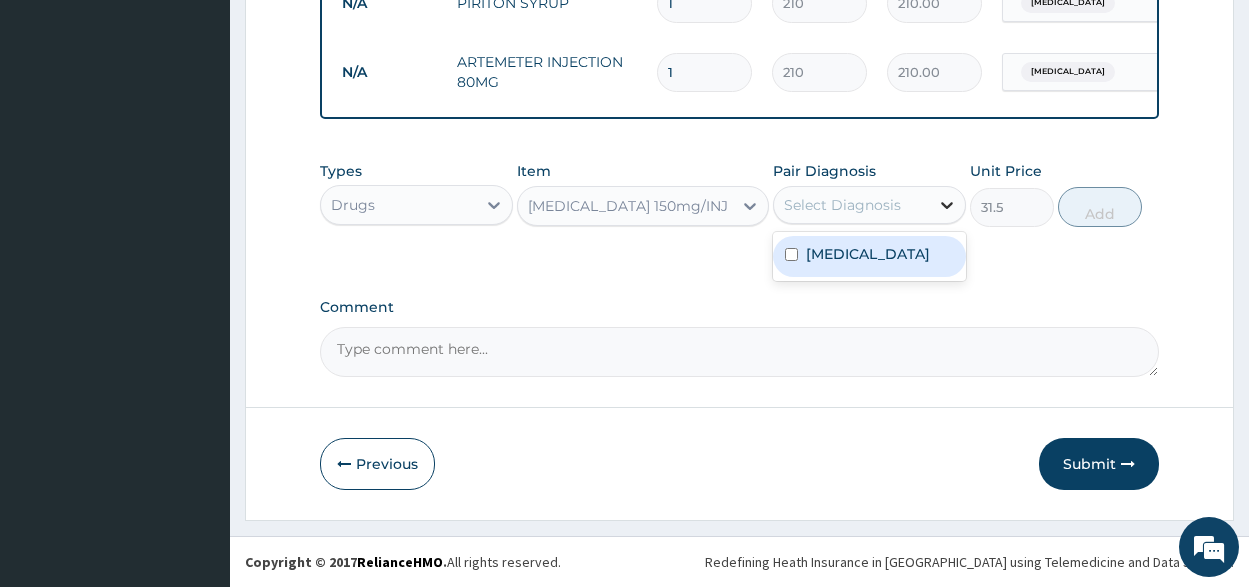 click 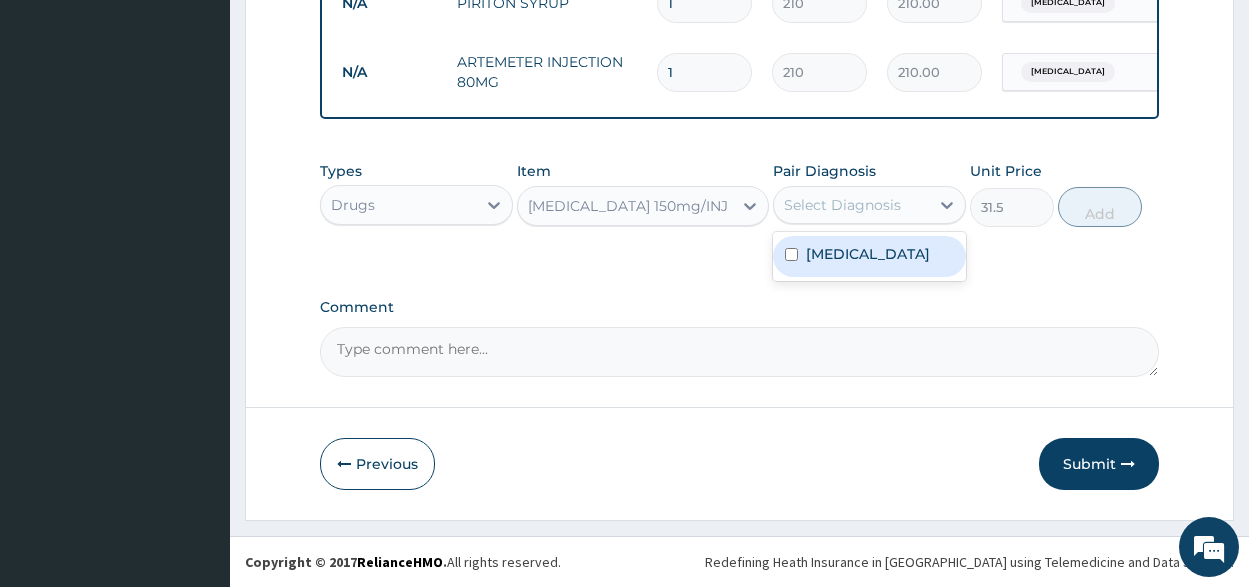 click at bounding box center (791, 254) 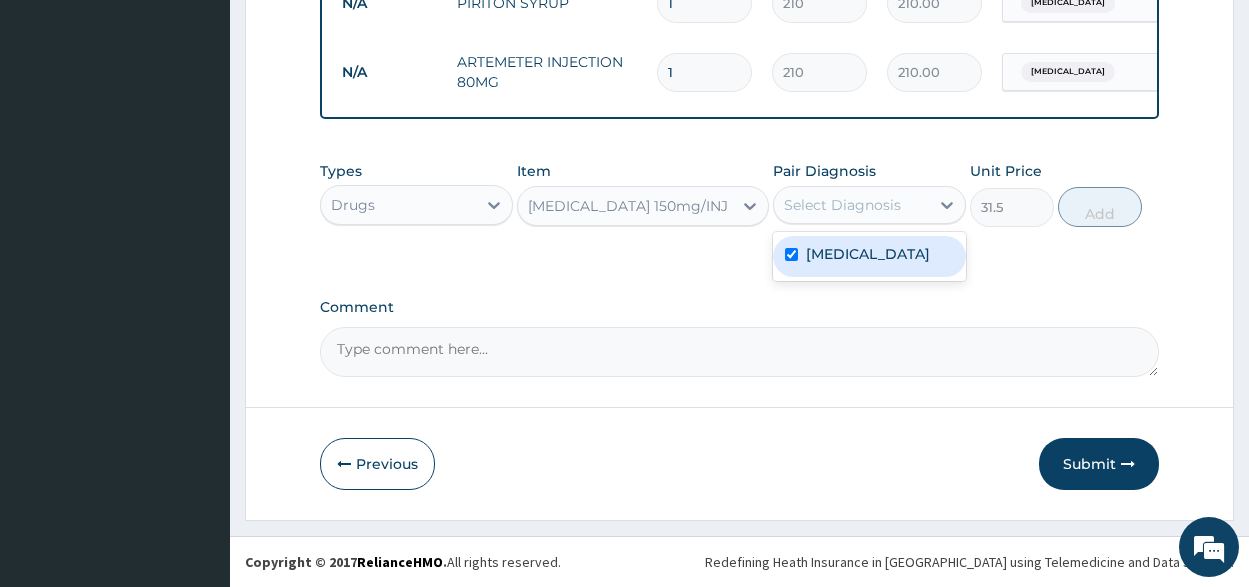 checkbox on "true" 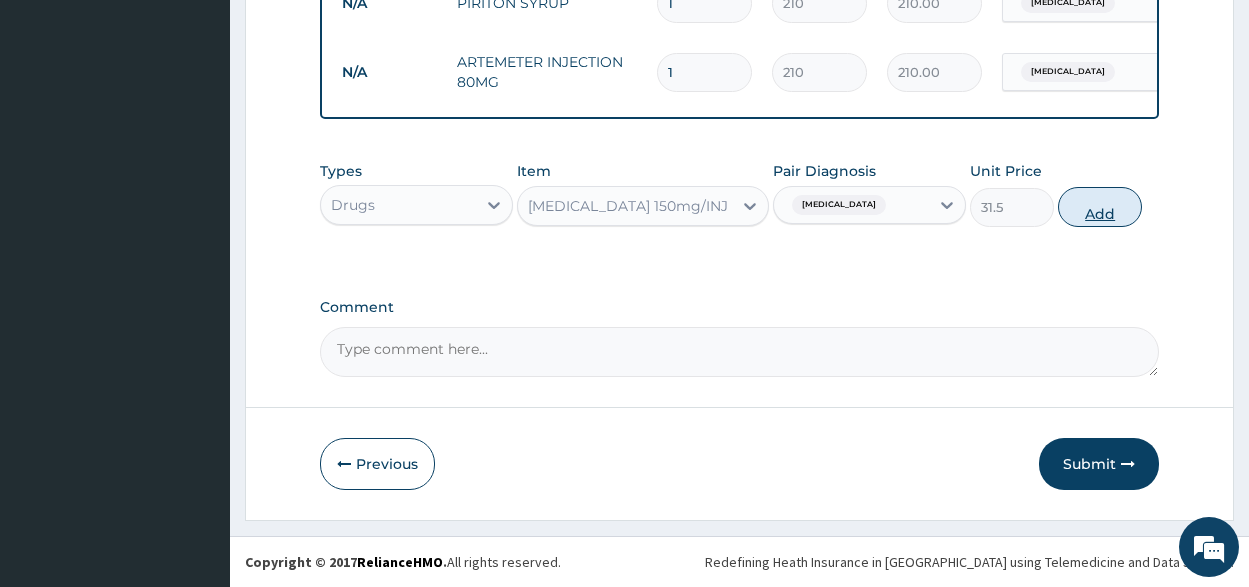click on "Add" at bounding box center [1100, 207] 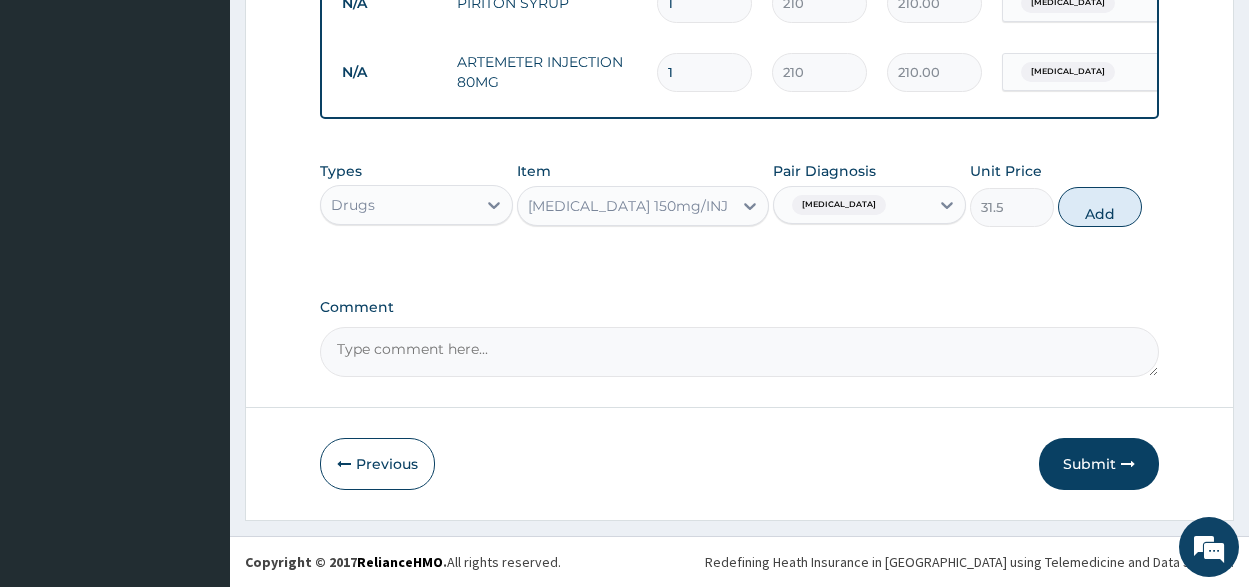 type on "0" 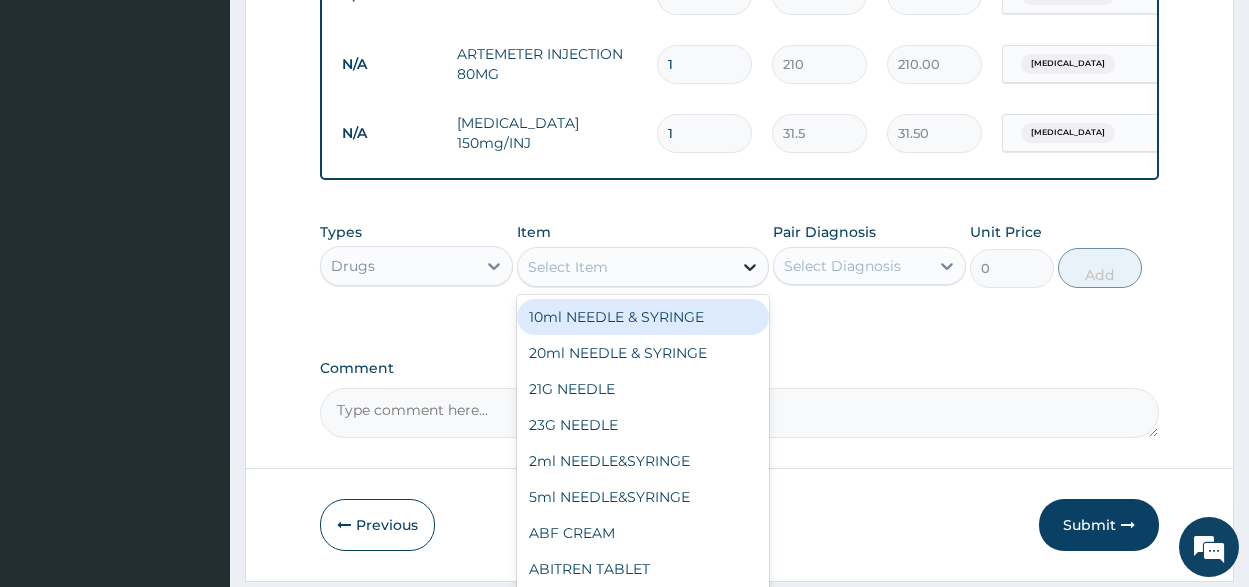 click 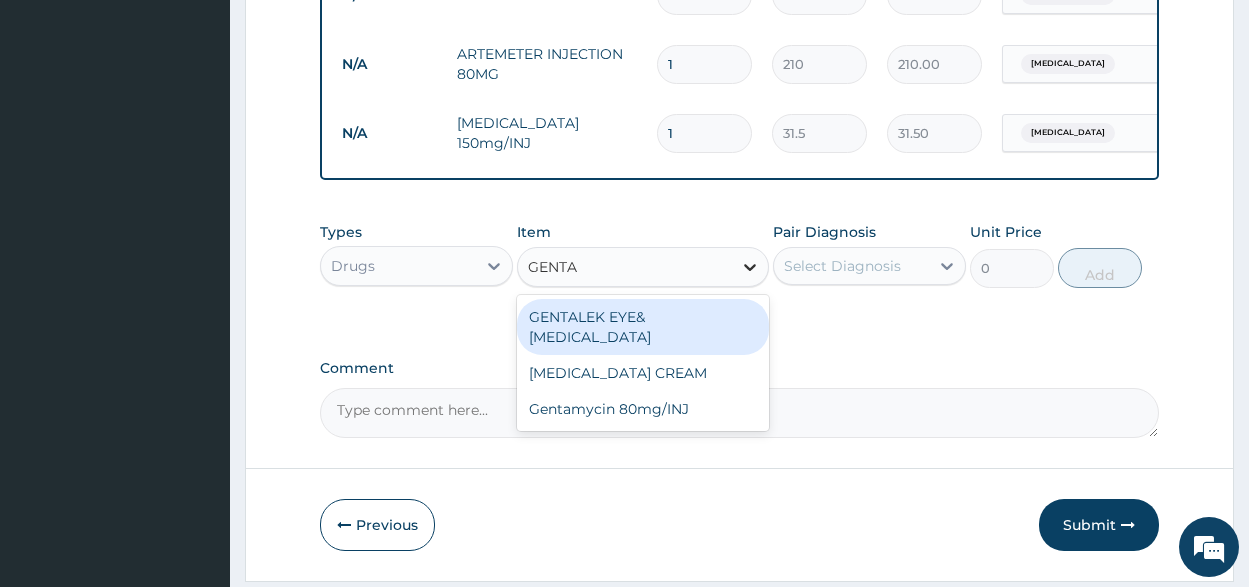 type on "GENTAM" 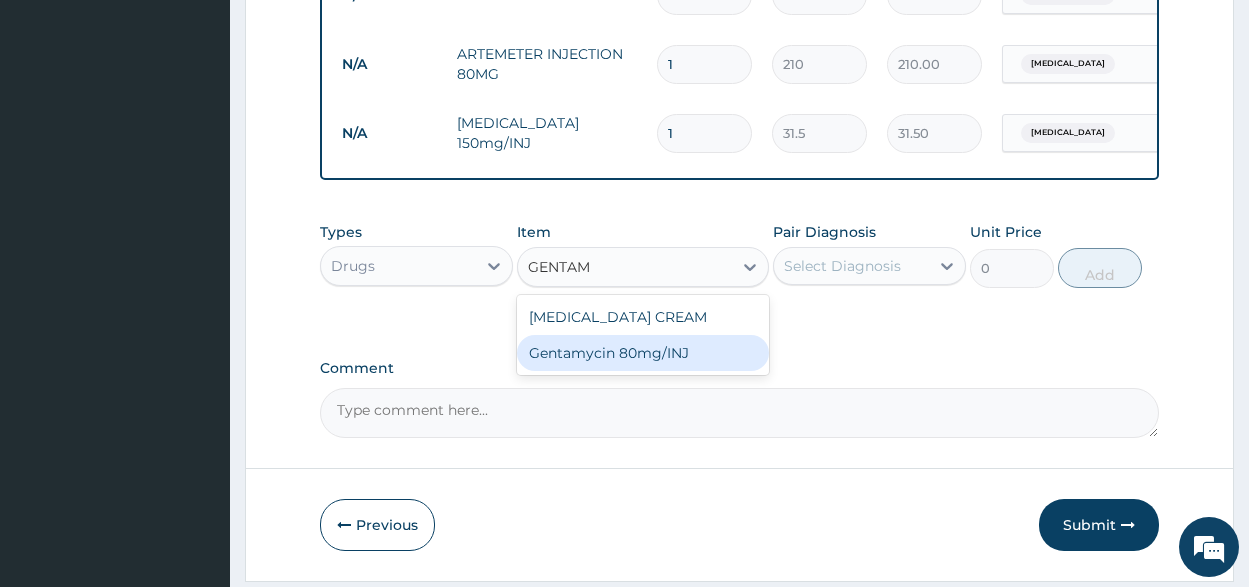 click on "Gentamycin 80mg/INJ" at bounding box center [643, 353] 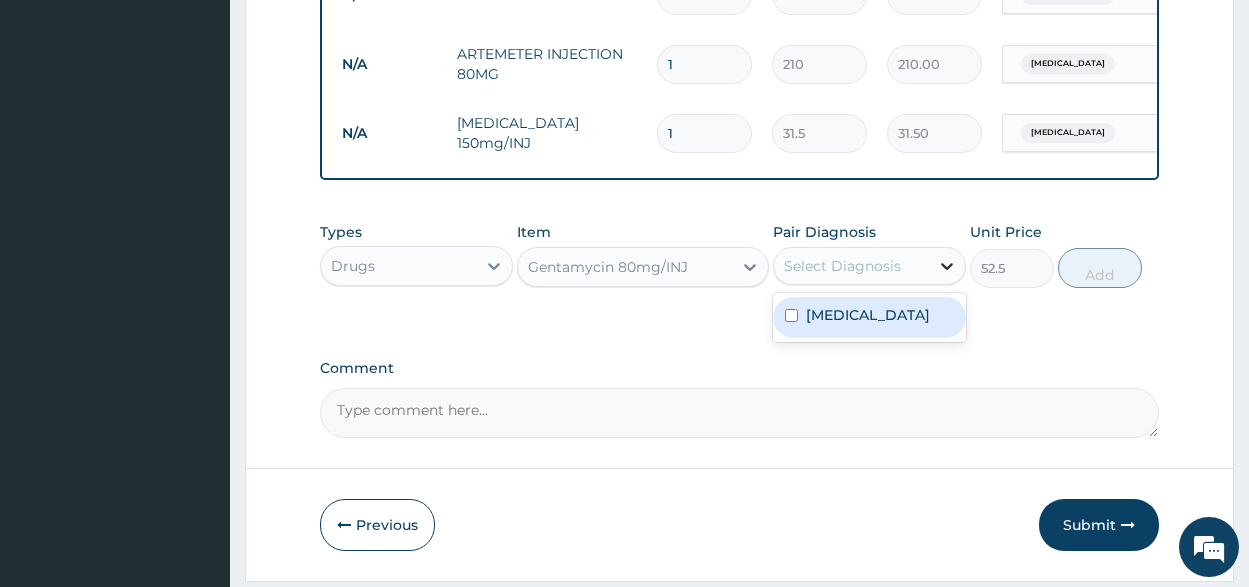 click 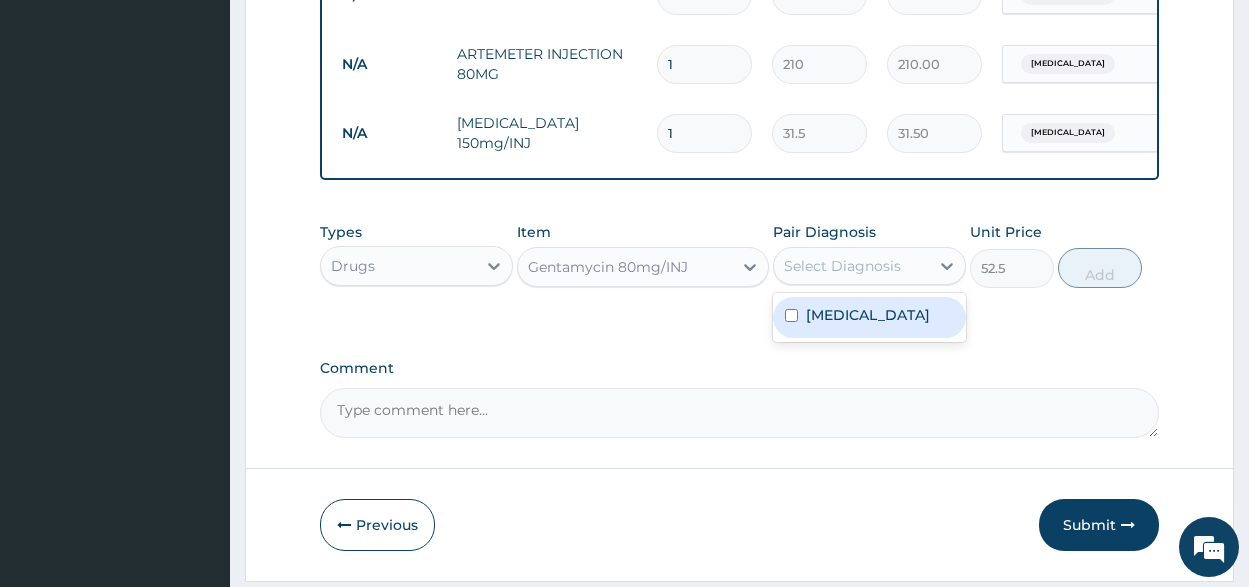 click at bounding box center (791, 315) 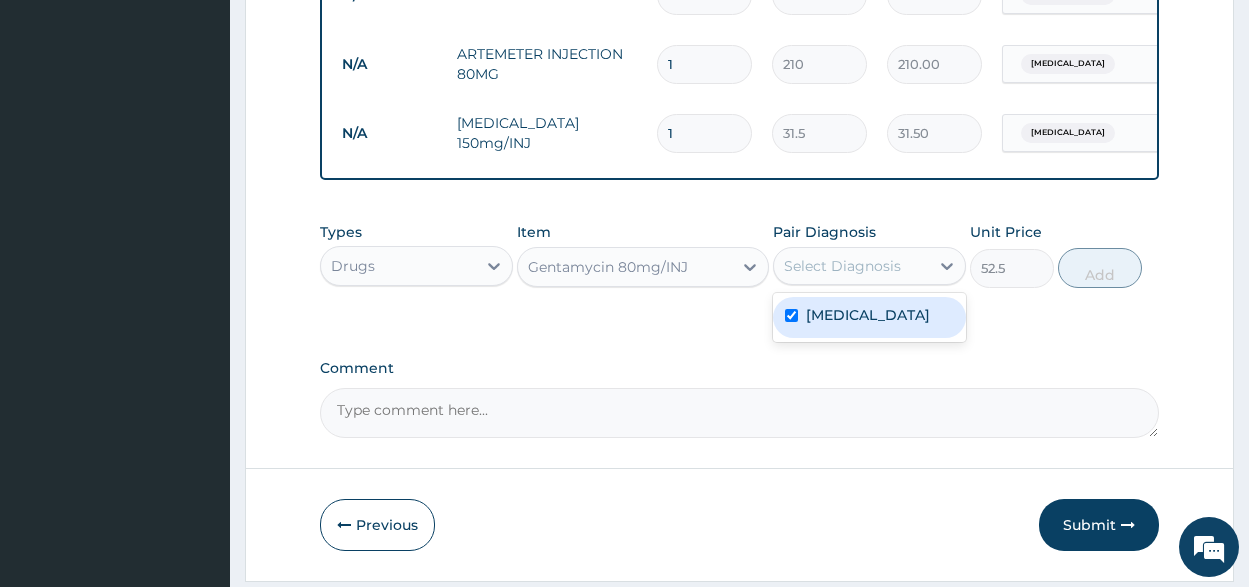 checkbox on "true" 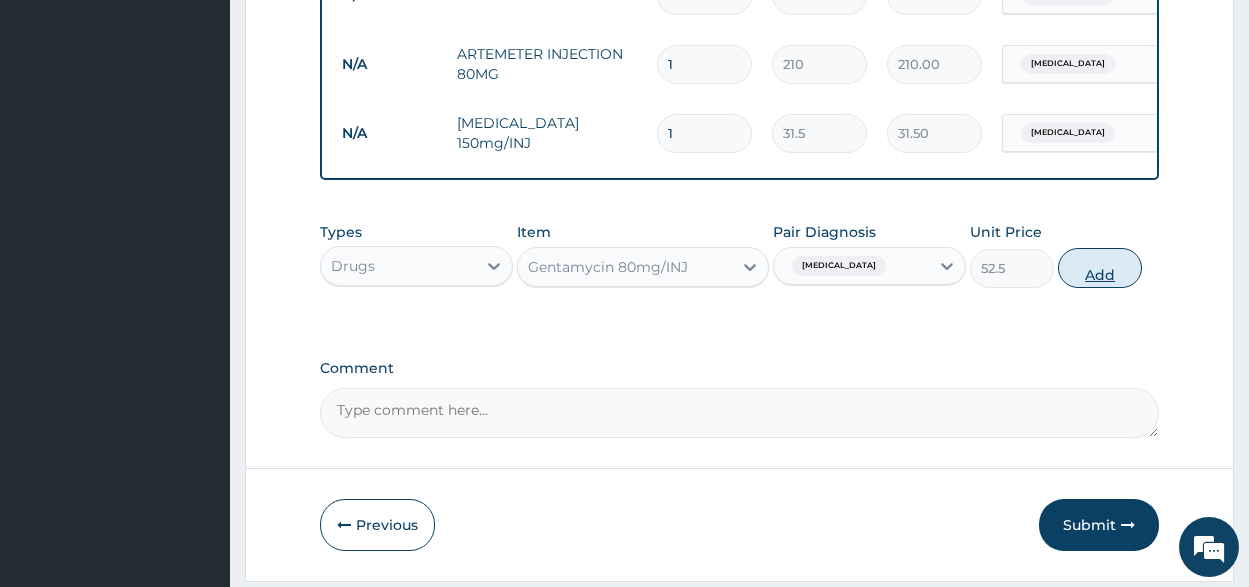 click on "Add" at bounding box center [1100, 268] 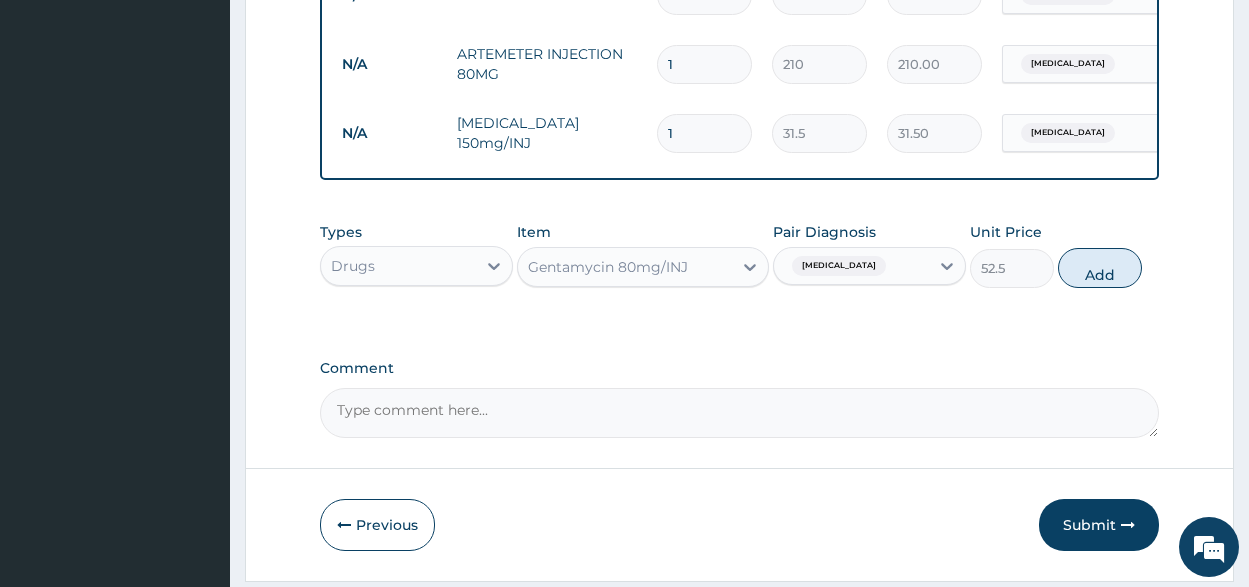 type on "0" 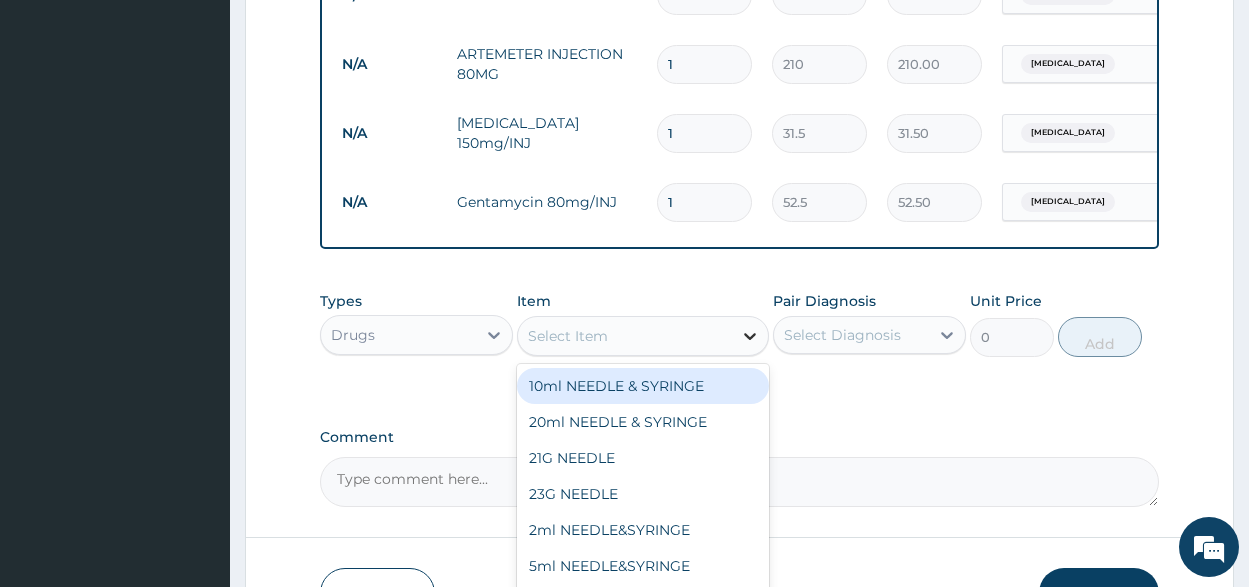 click 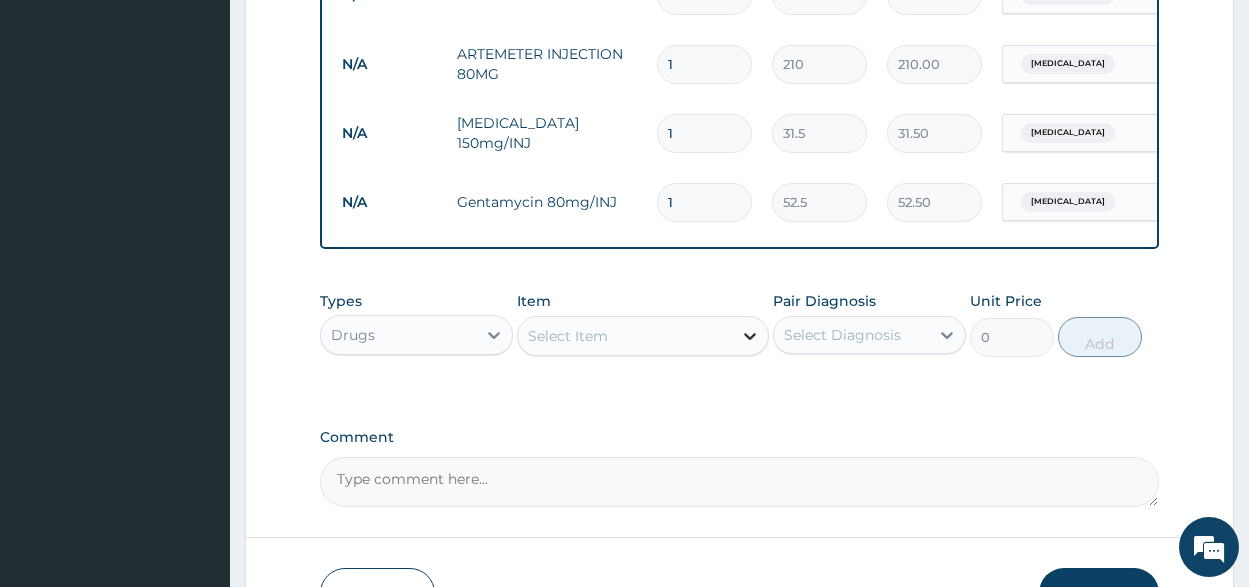 click 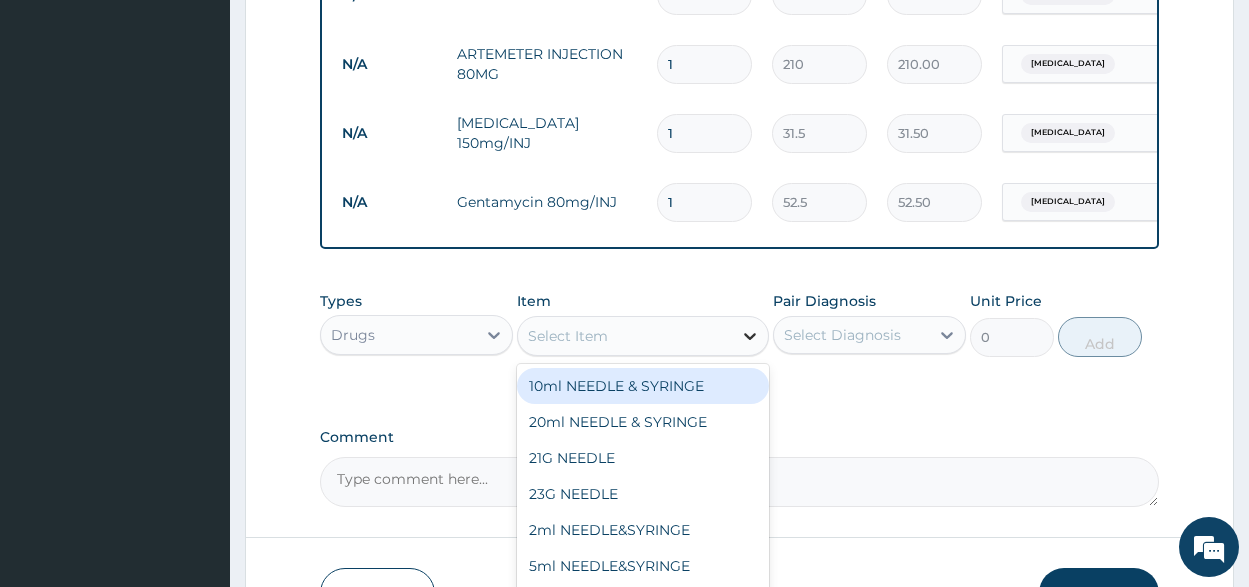 click 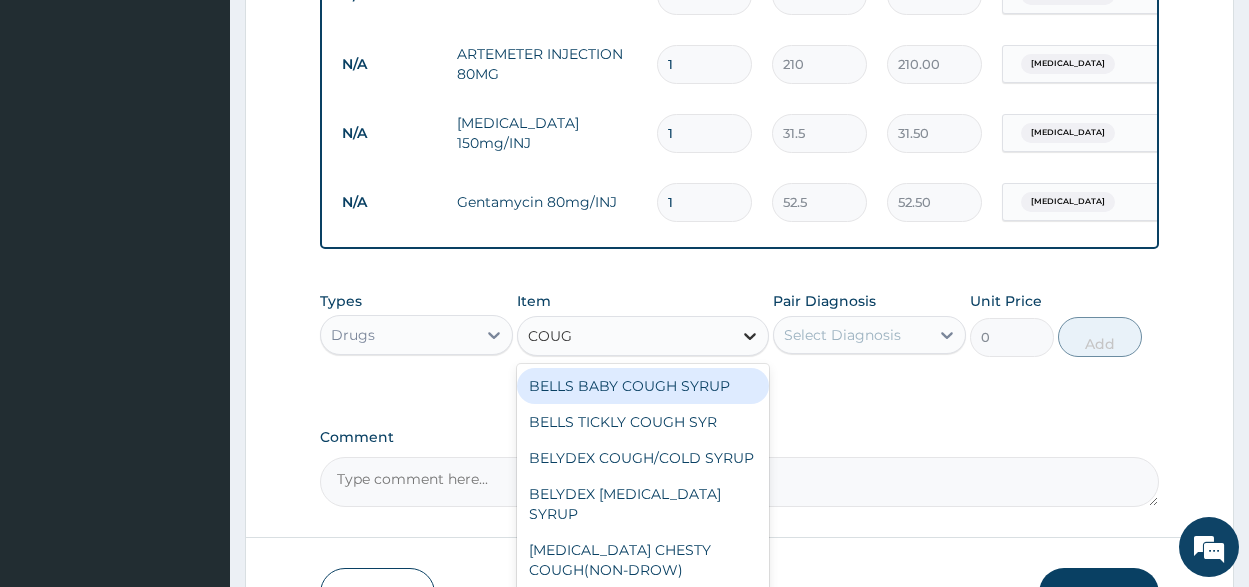 type on "COUGH" 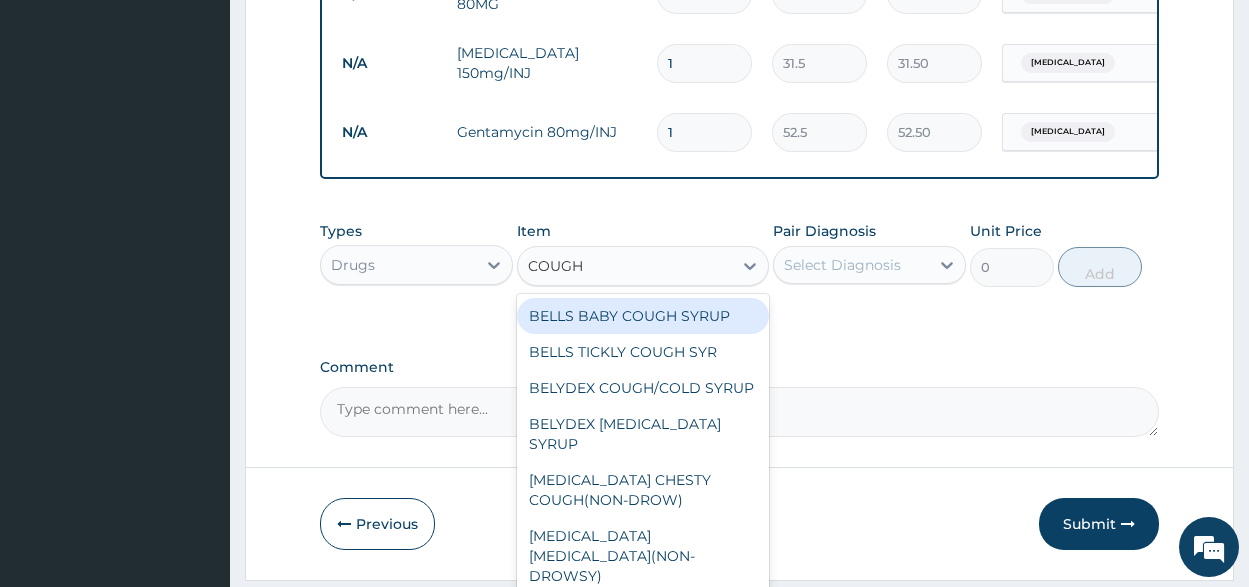 scroll, scrollTop: 1189, scrollLeft: 0, axis: vertical 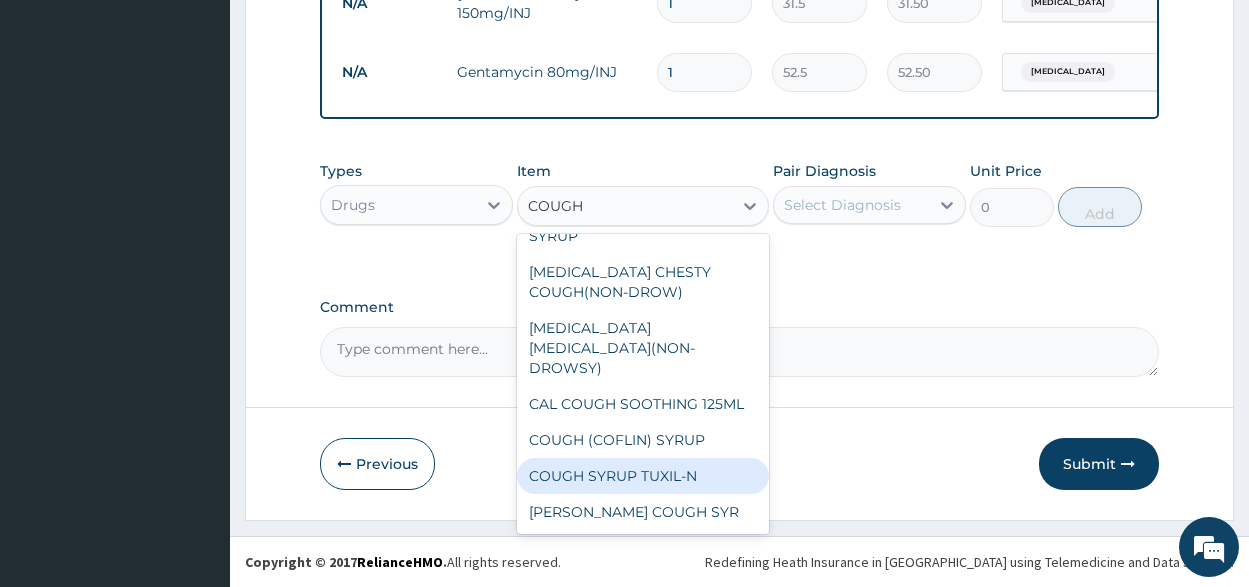 click on "COUGH SYRUP TUXIL-N" at bounding box center [643, 476] 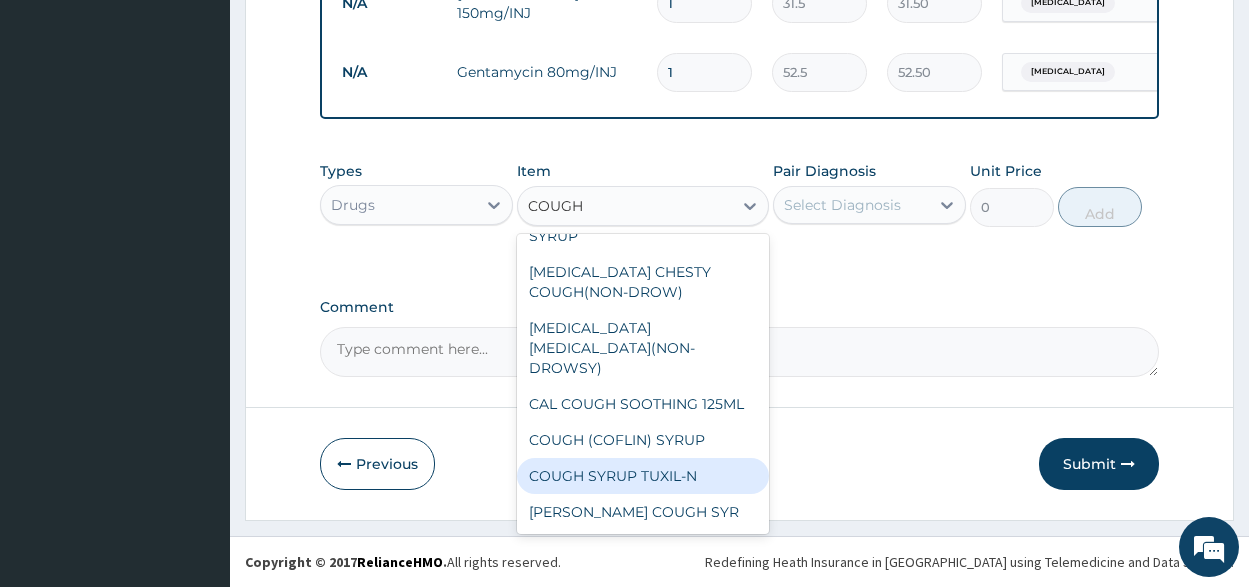 type 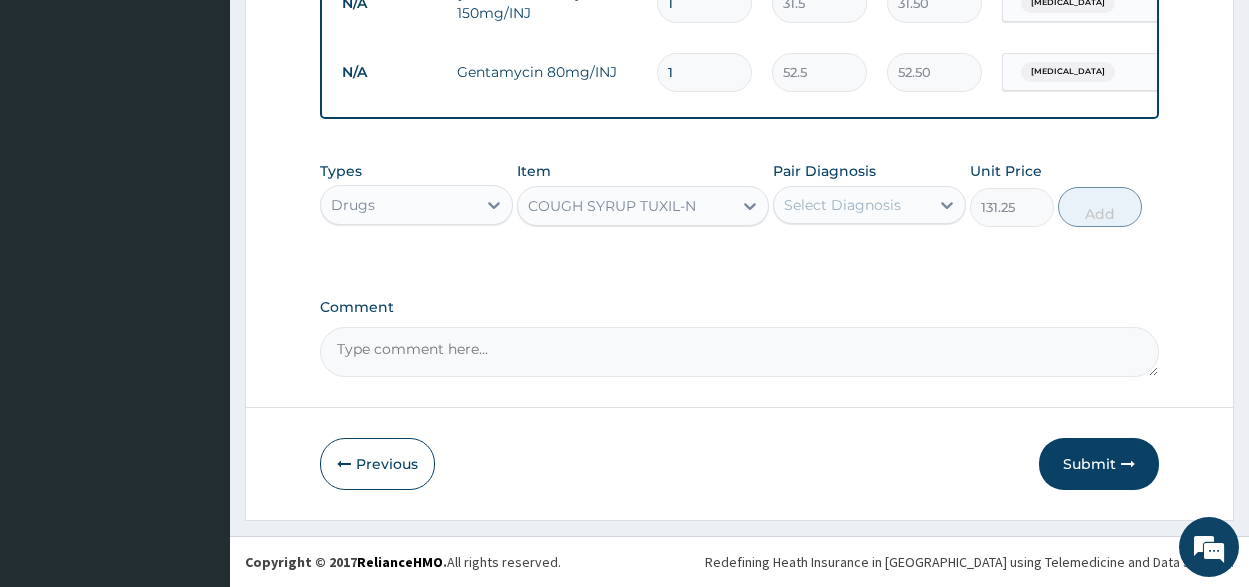 drag, startPoint x: 753, startPoint y: 200, endPoint x: 741, endPoint y: 227, distance: 29.546574 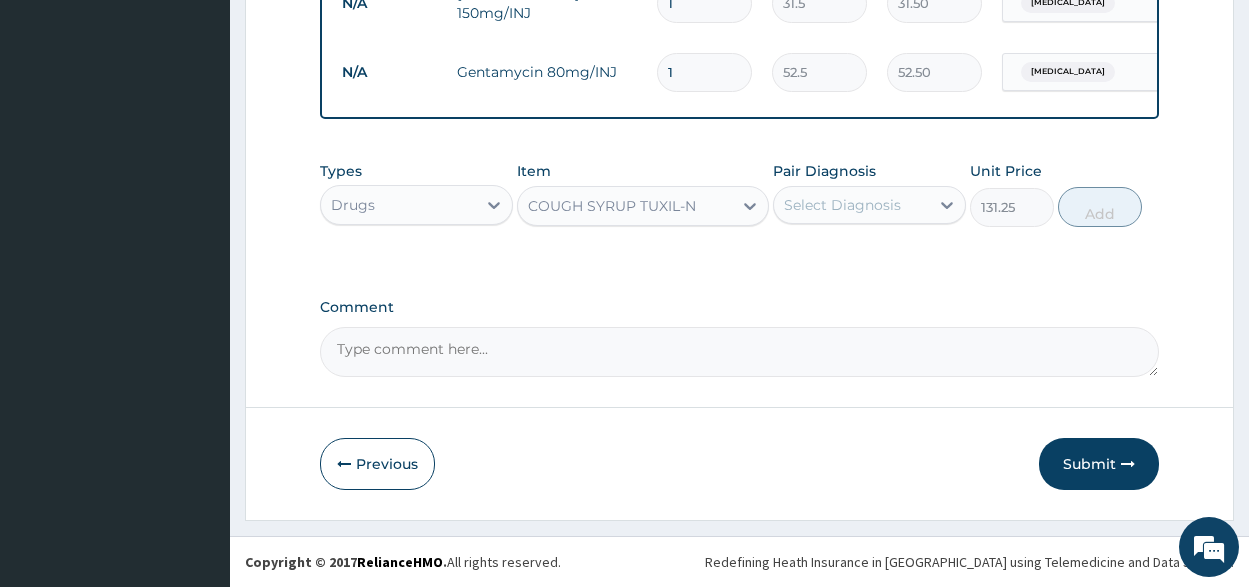 click 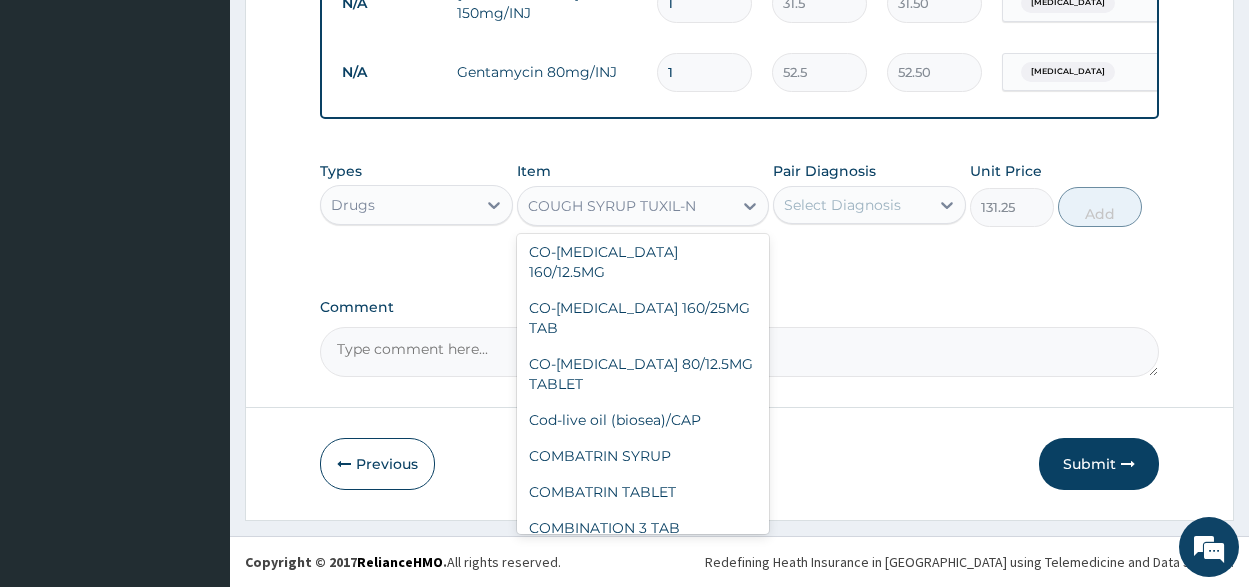 scroll, scrollTop: 20608, scrollLeft: 0, axis: vertical 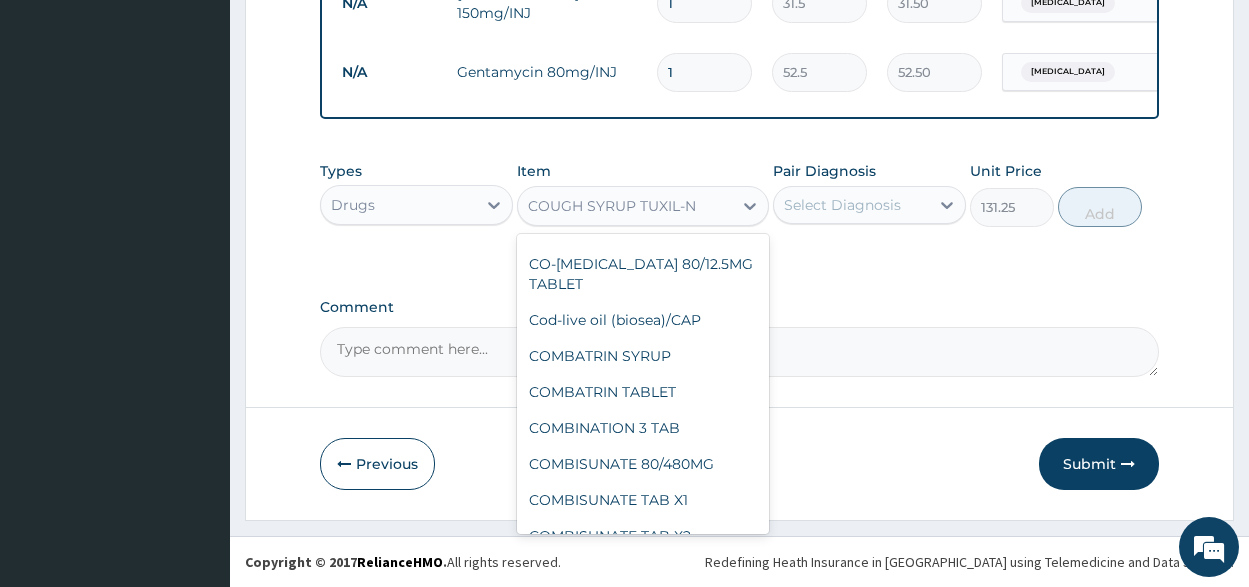 click on "COUGH (COFLIN) SYRUP" at bounding box center [643, 848] 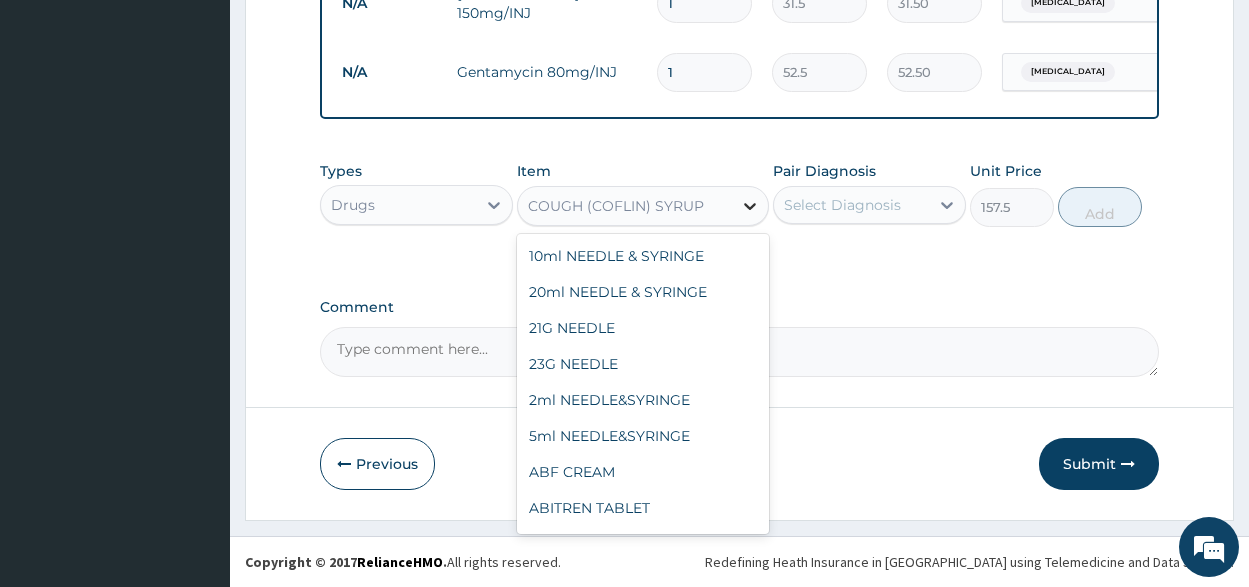 click 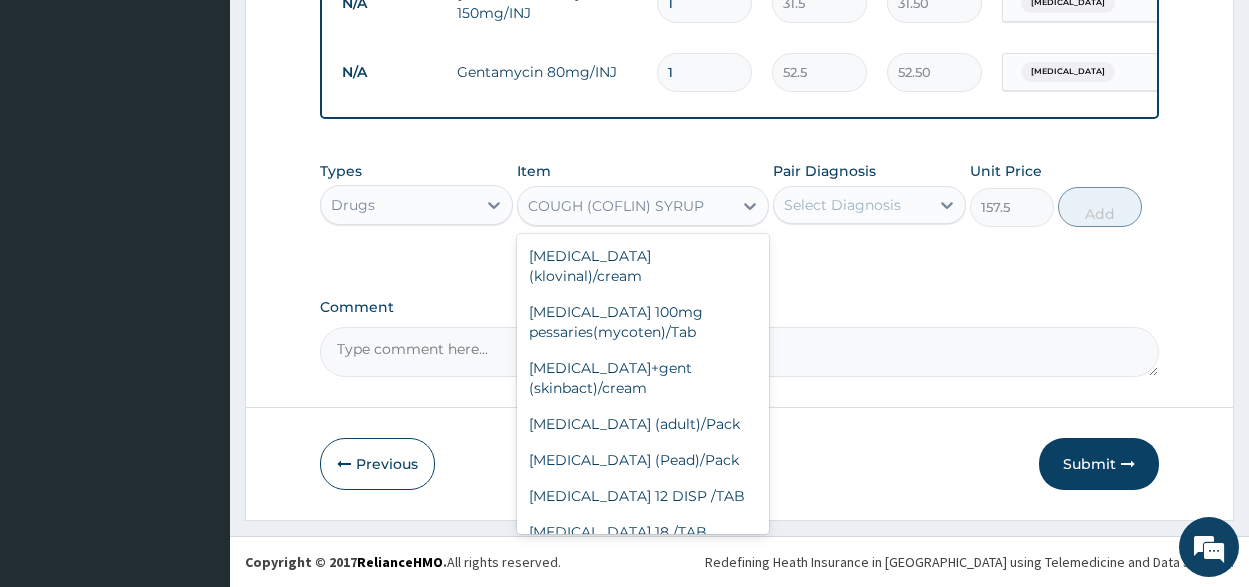 scroll, scrollTop: 19872, scrollLeft: 0, axis: vertical 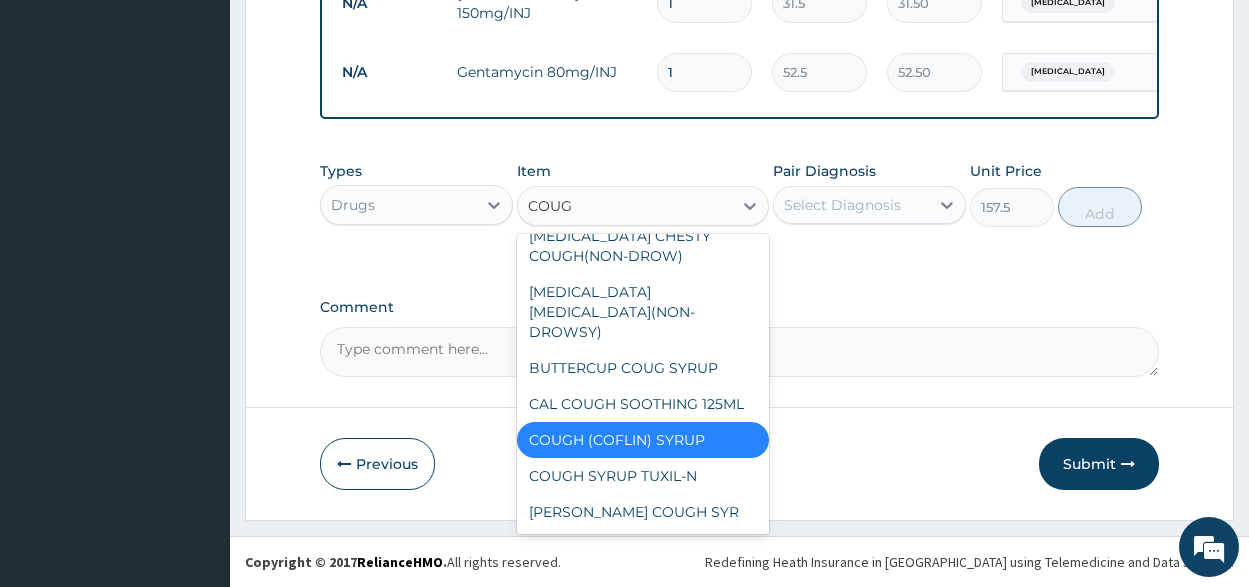 type on "COUGH" 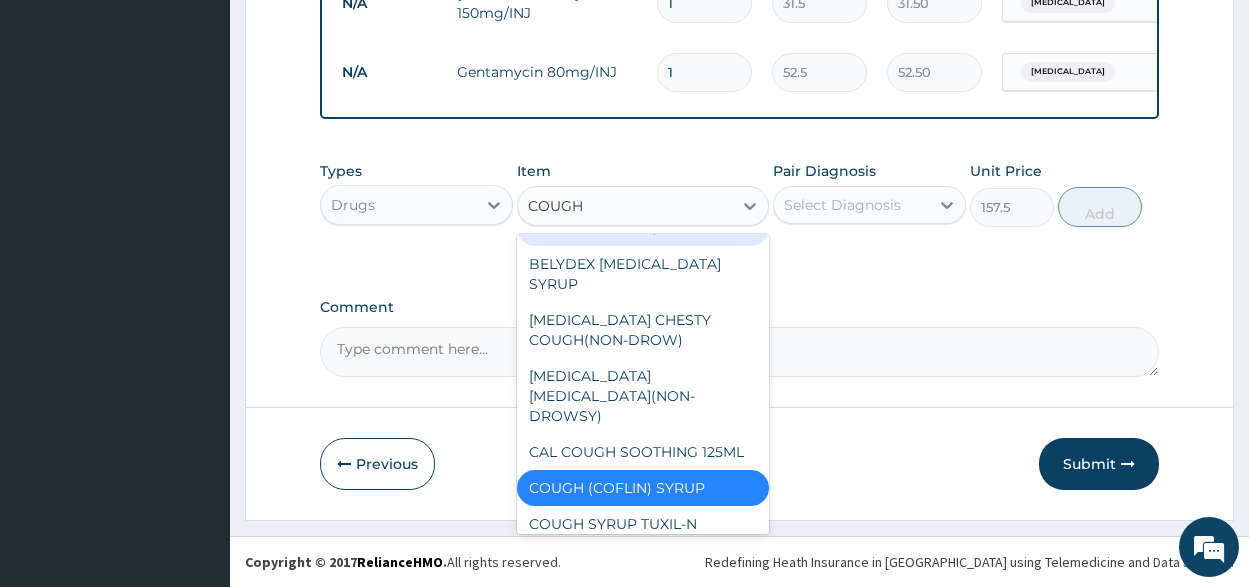 scroll, scrollTop: 148, scrollLeft: 0, axis: vertical 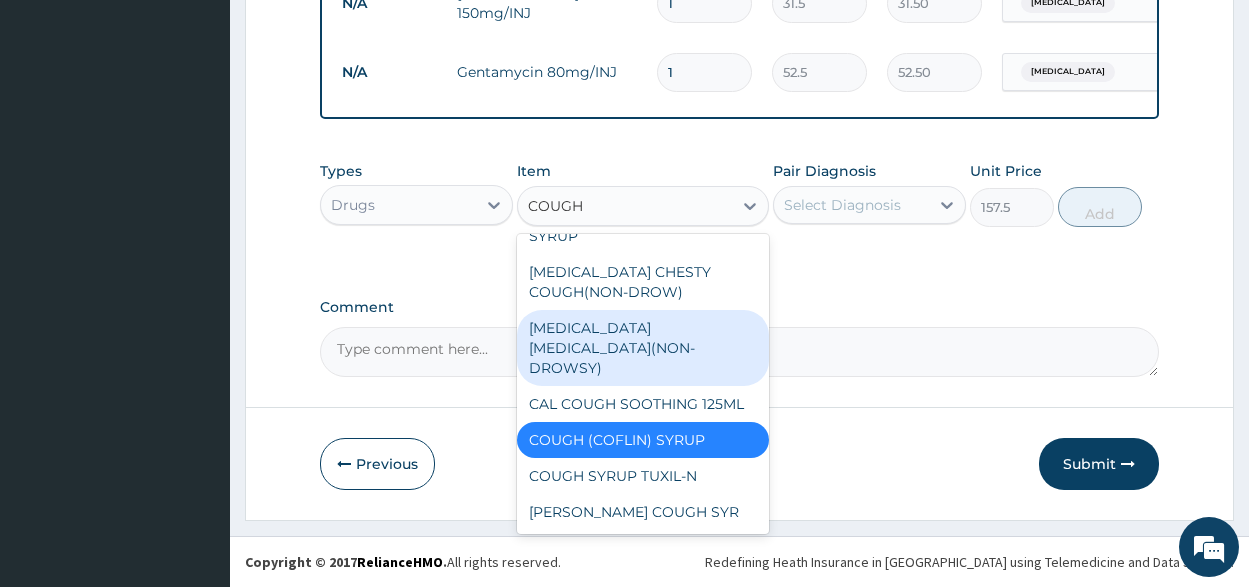 click on "[MEDICAL_DATA] [MEDICAL_DATA](NON-DROWSY)" at bounding box center [643, 348] 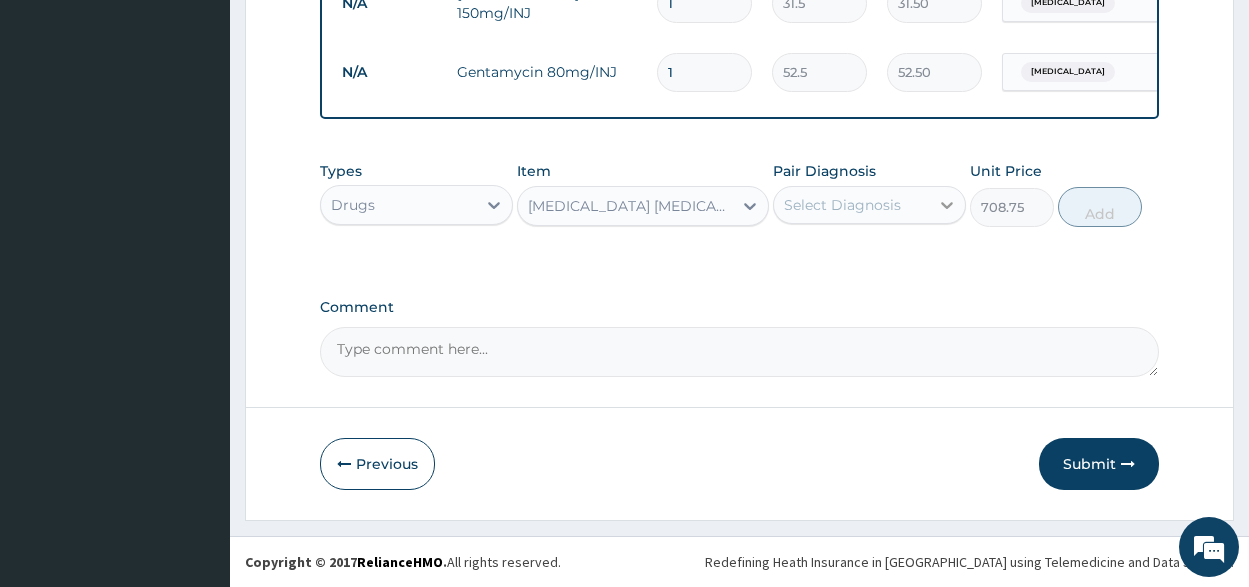 click 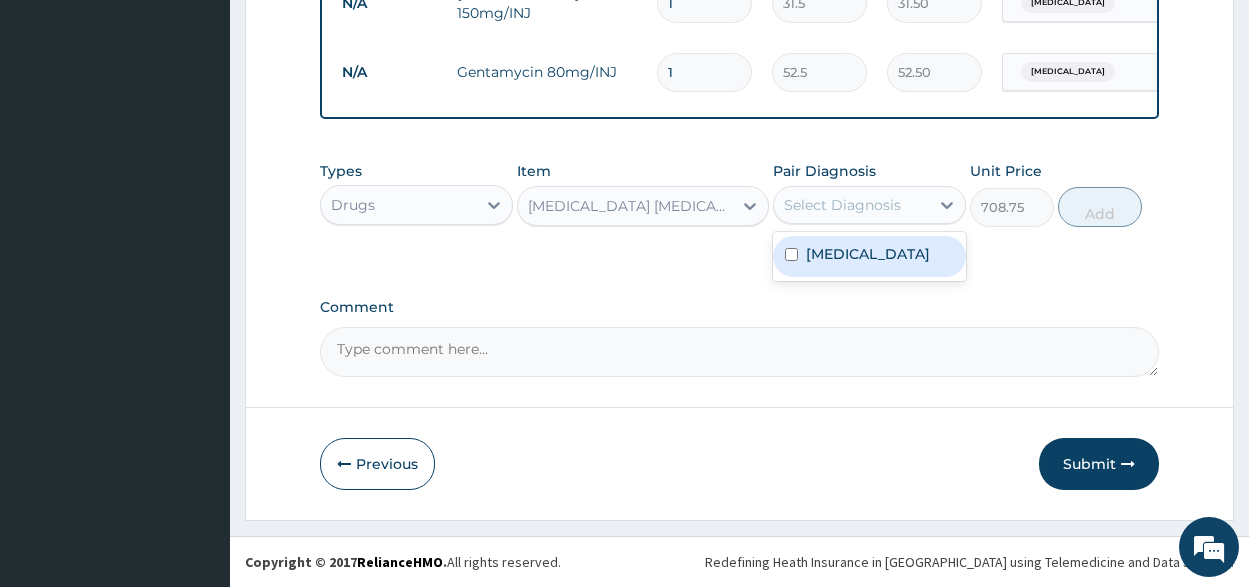 click on "Sepsis" at bounding box center [869, 256] 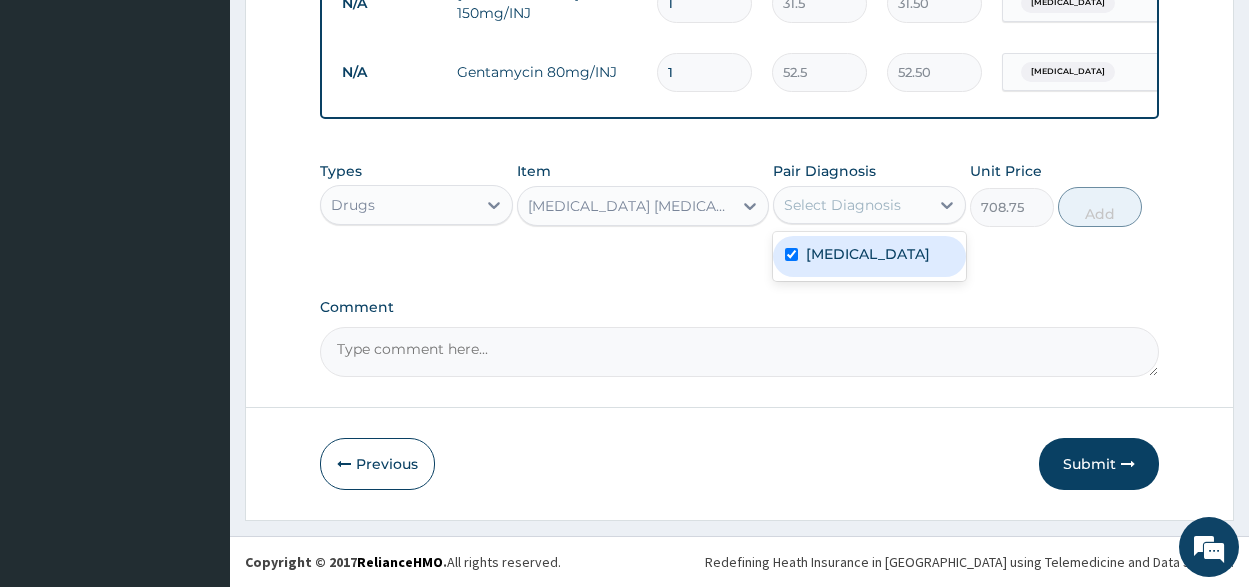 checkbox on "true" 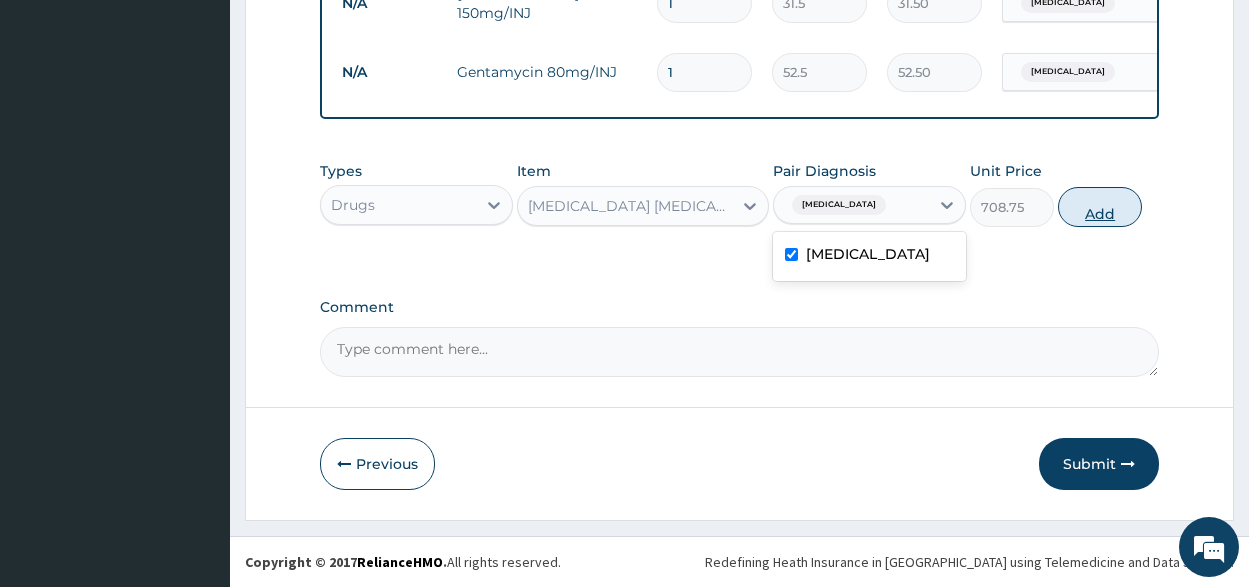 click on "Add" at bounding box center (1100, 207) 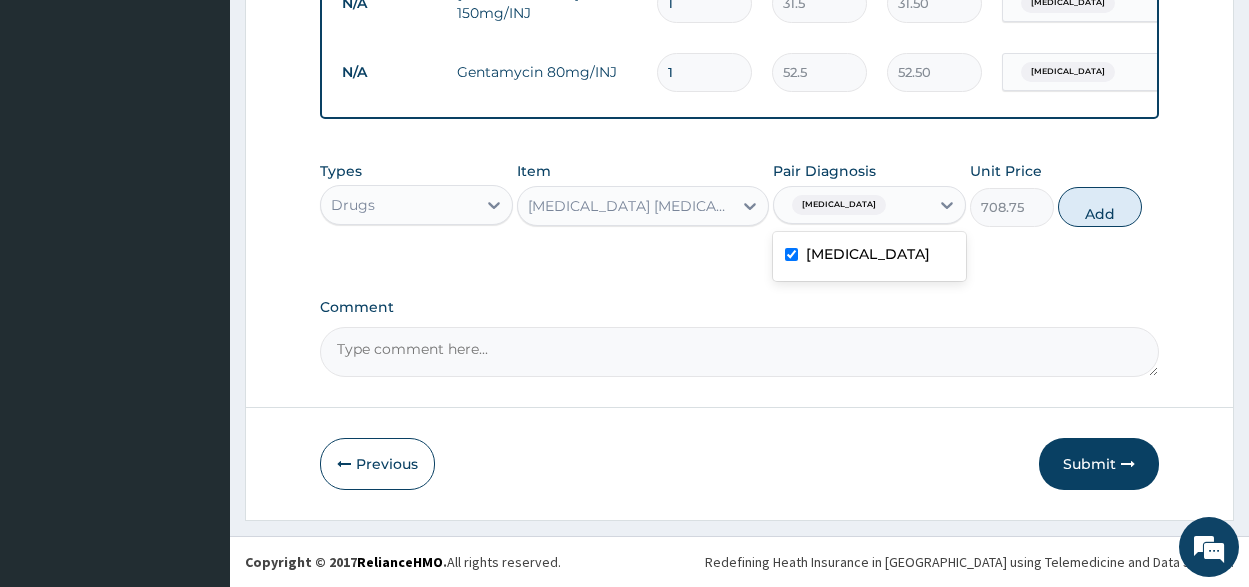 type on "0" 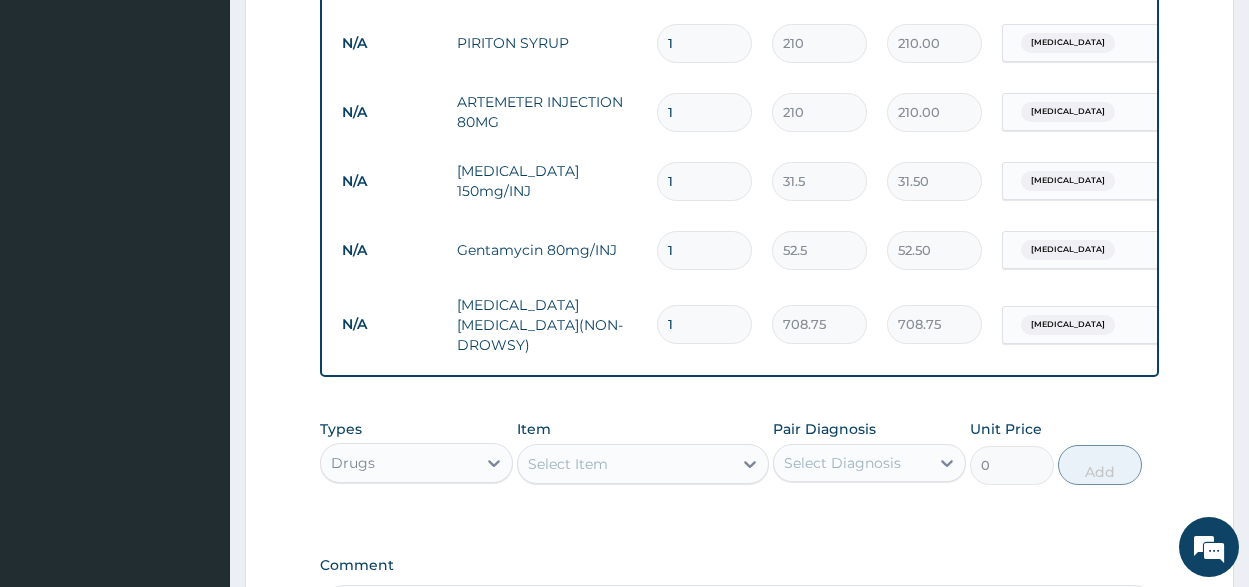 scroll, scrollTop: 958, scrollLeft: 0, axis: vertical 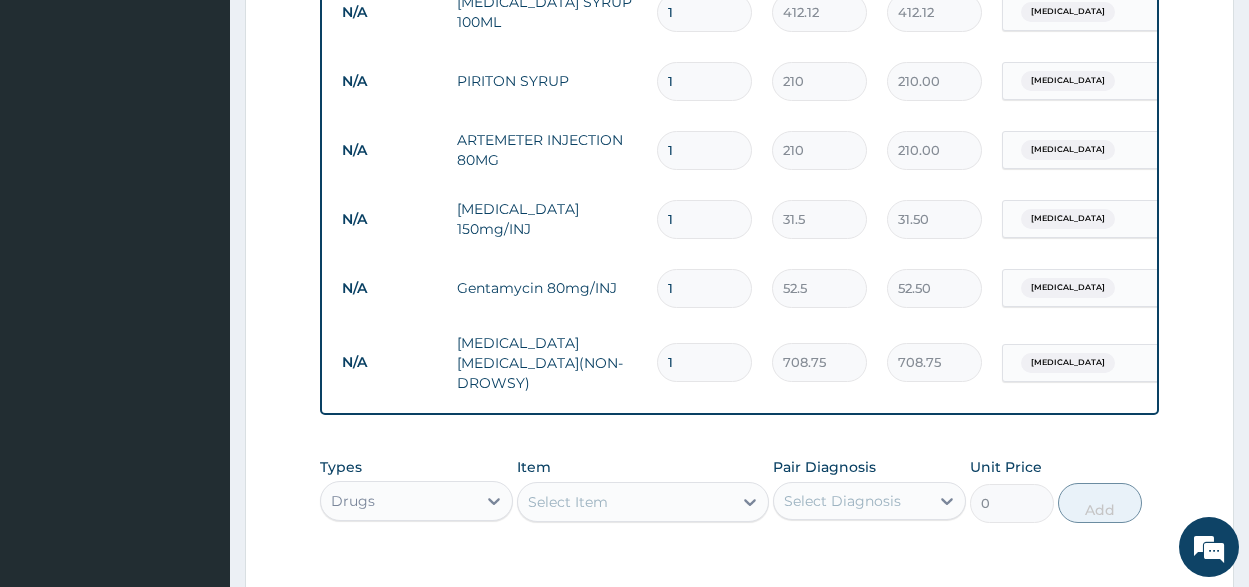 drag, startPoint x: 679, startPoint y: 288, endPoint x: 641, endPoint y: 294, distance: 38.470768 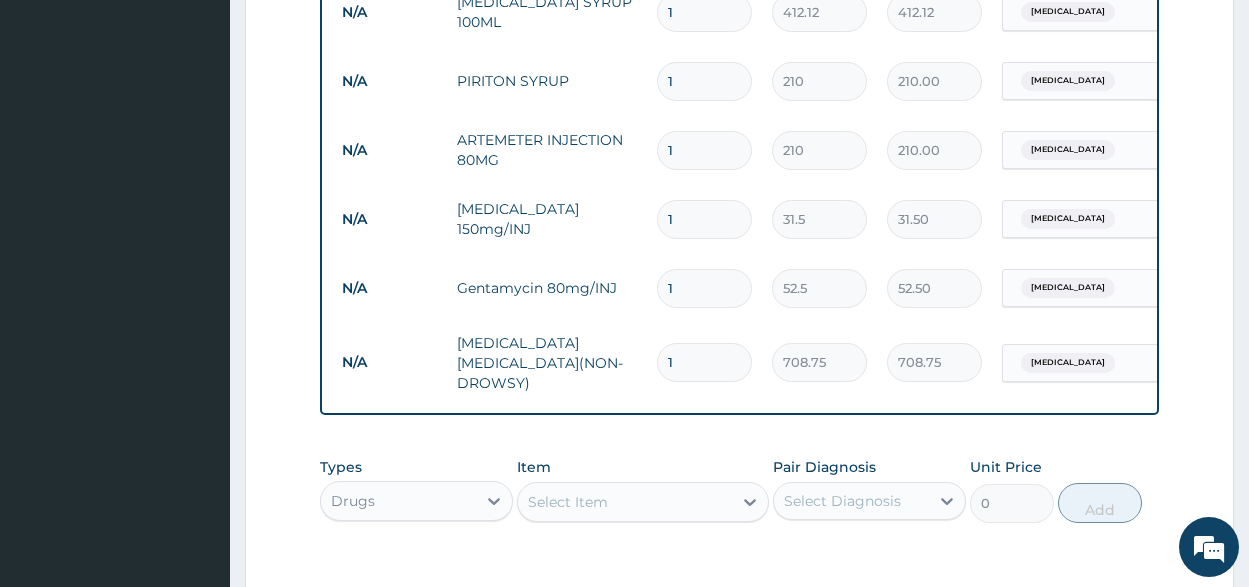 type on "3" 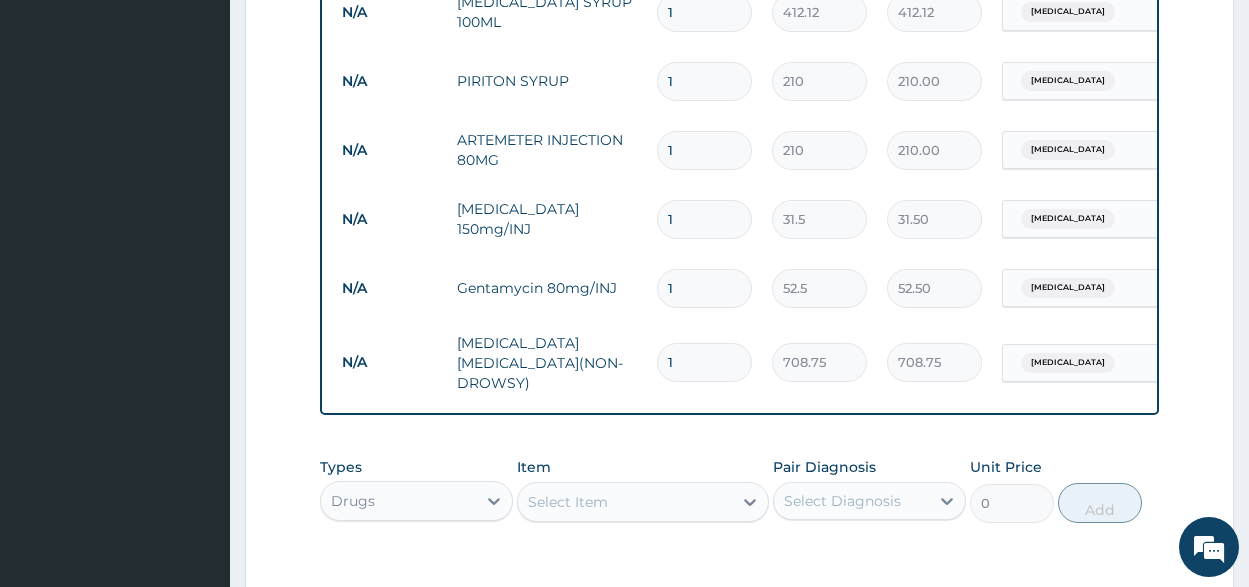 type on "157.50" 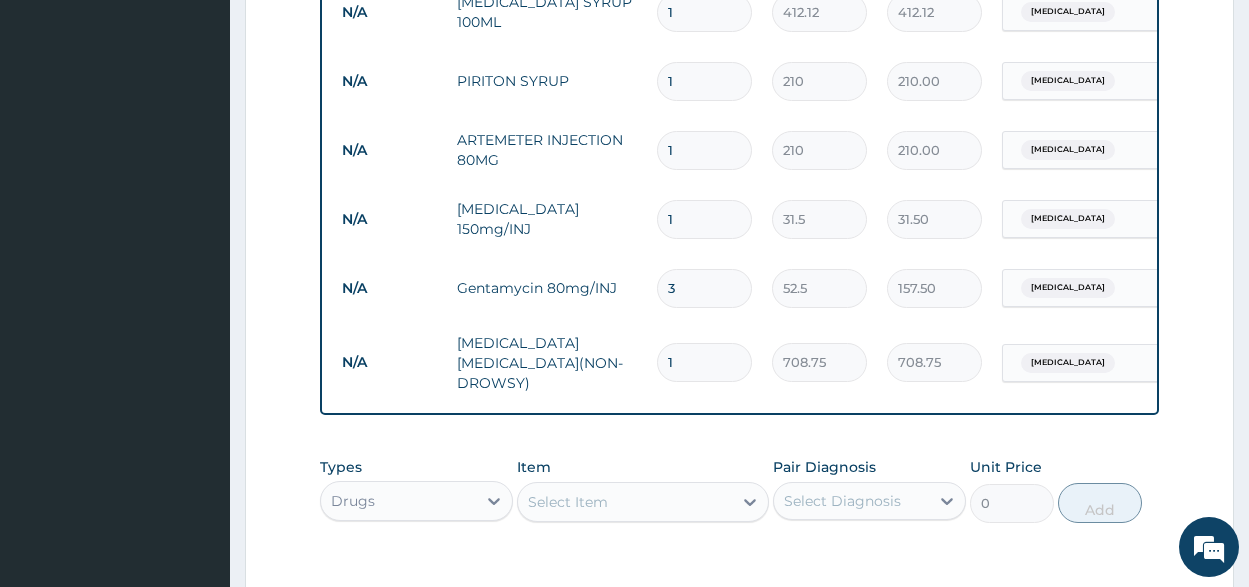 type on "3" 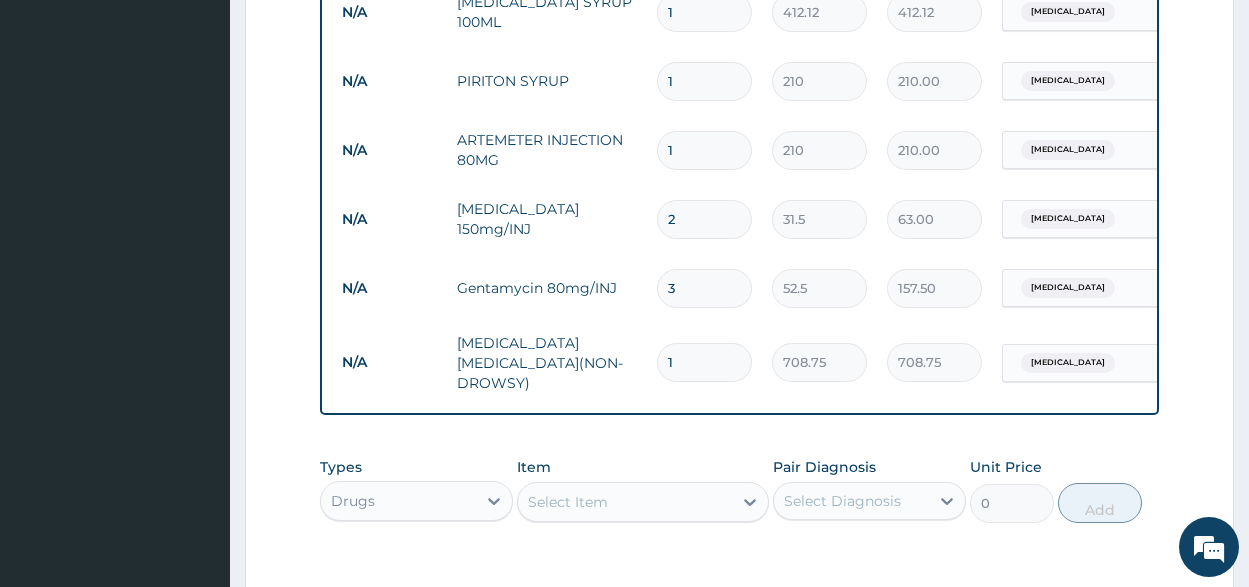 type on "2" 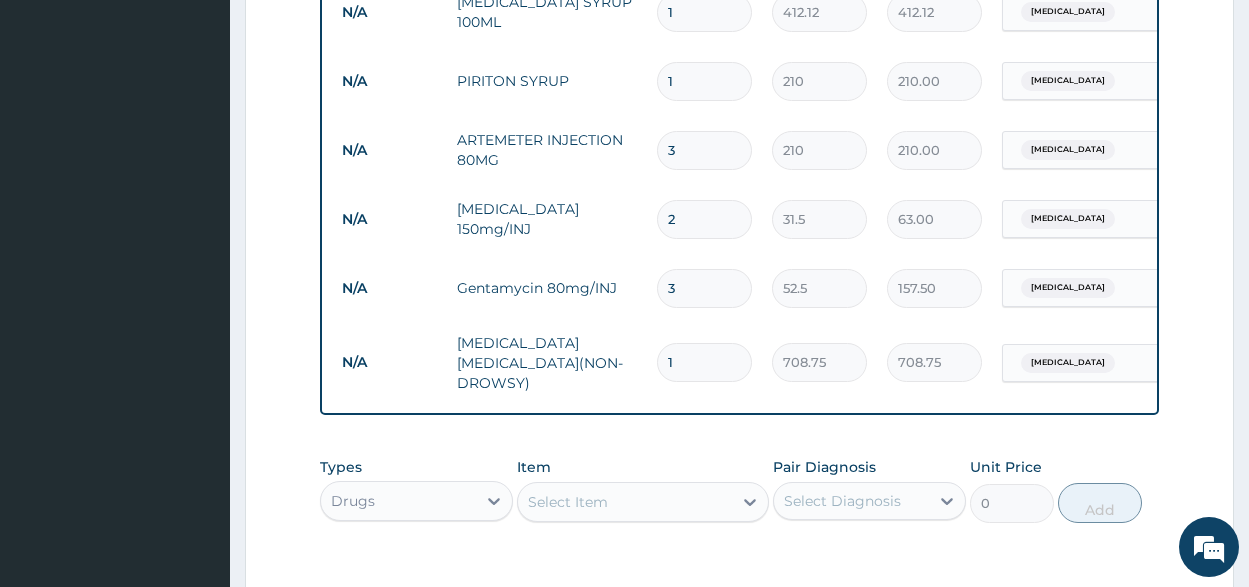 type on "630.00" 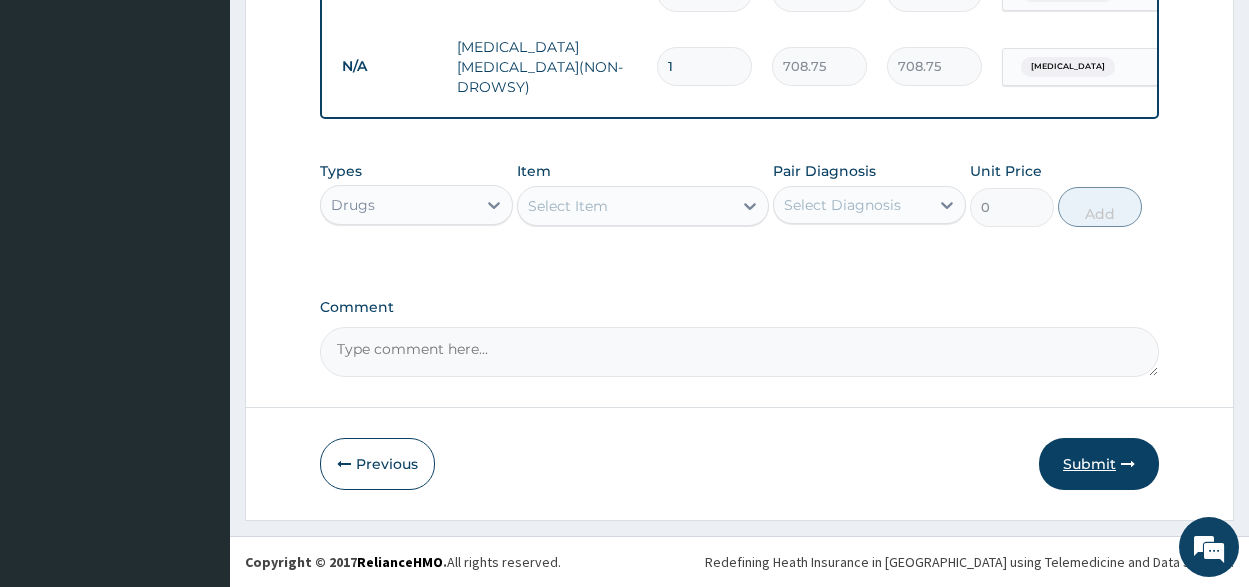 type on "3" 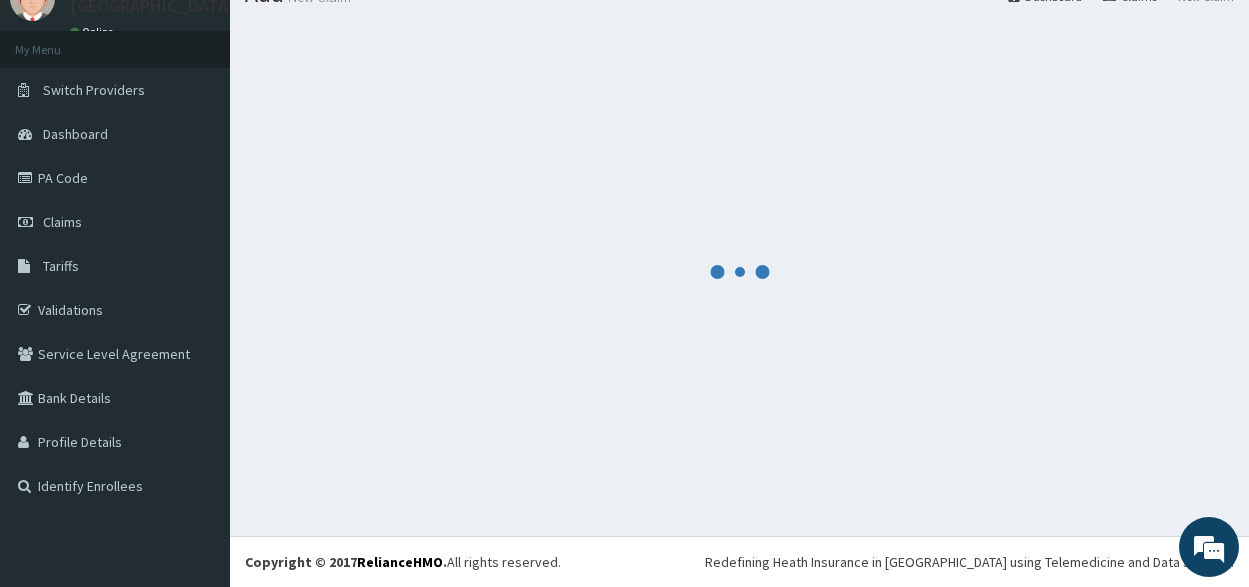 scroll, scrollTop: 1258, scrollLeft: 0, axis: vertical 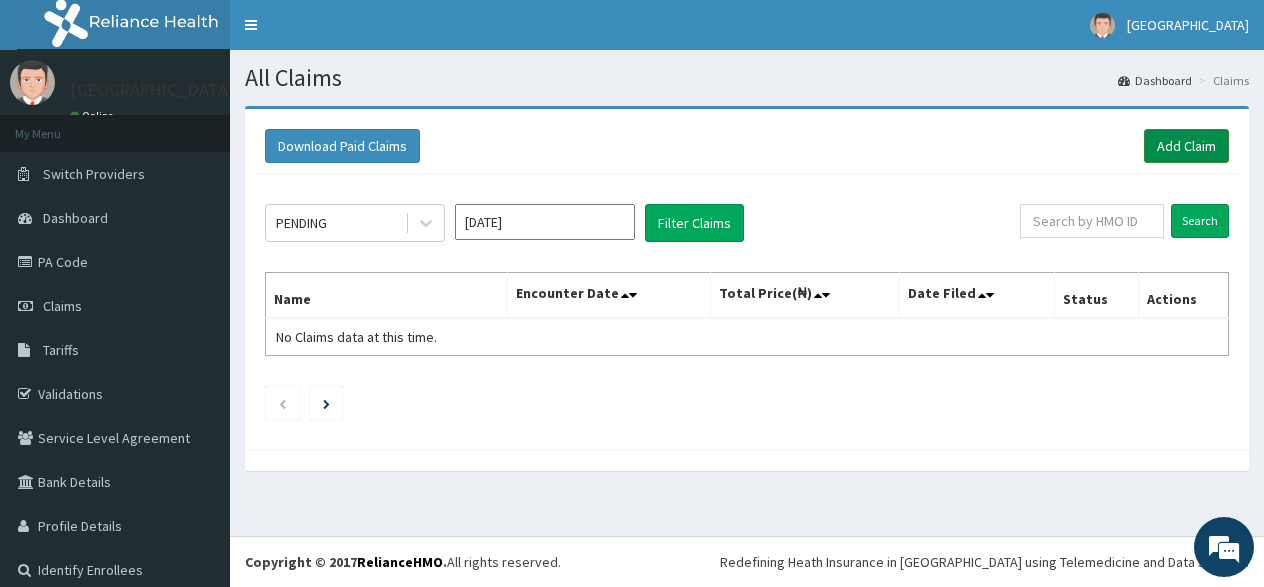 click on "Add Claim" at bounding box center (1186, 146) 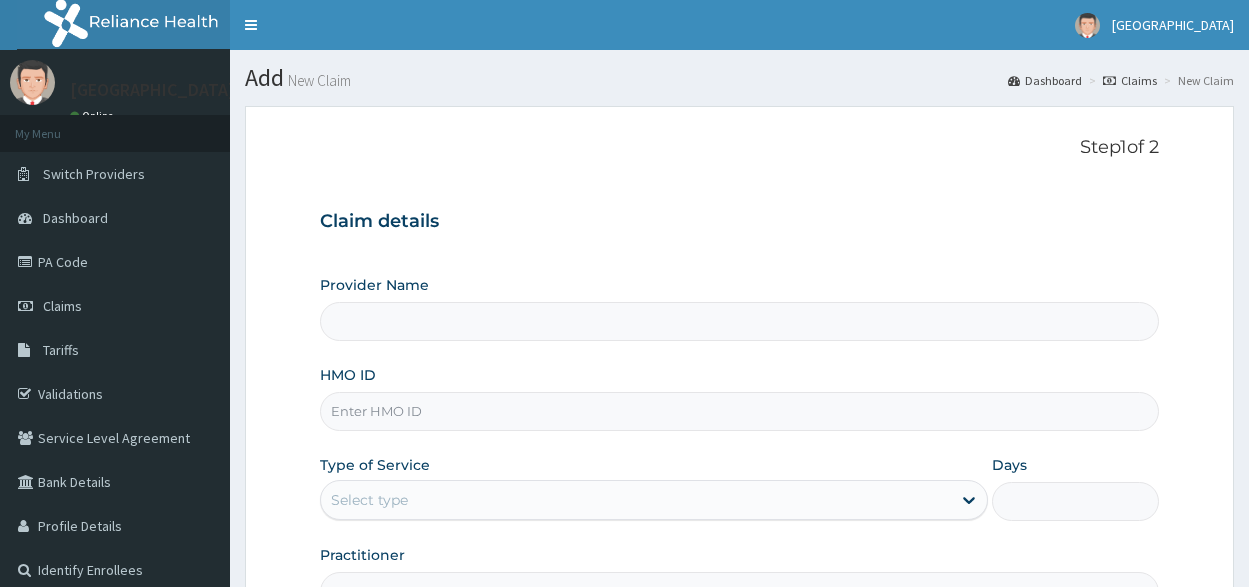 scroll, scrollTop: 0, scrollLeft: 0, axis: both 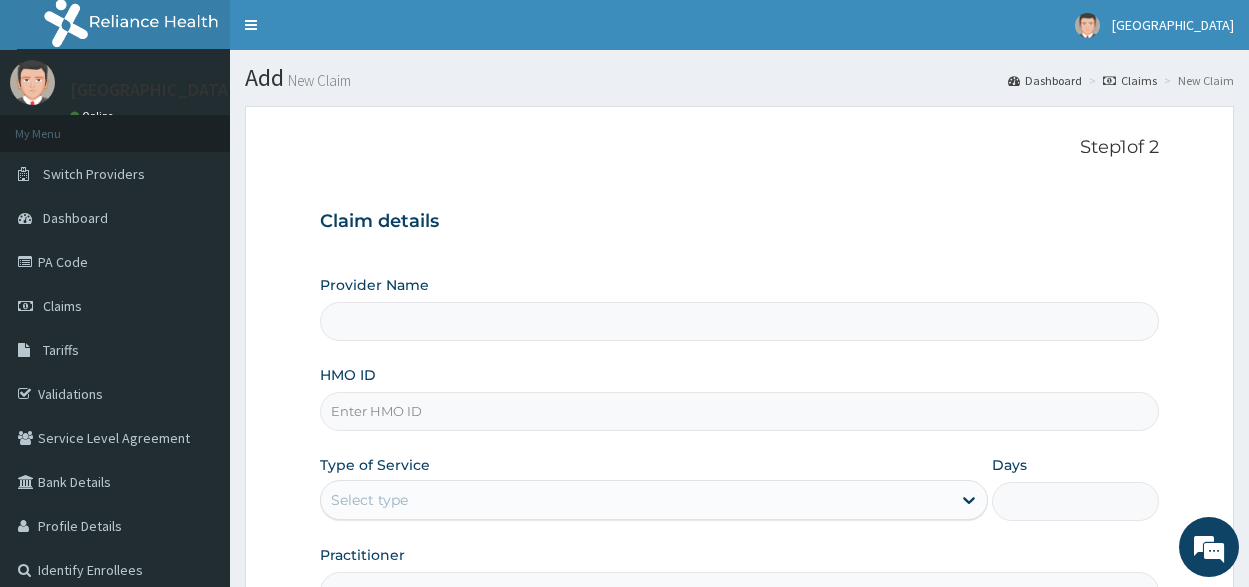 type on "[GEOGRAPHIC_DATA]" 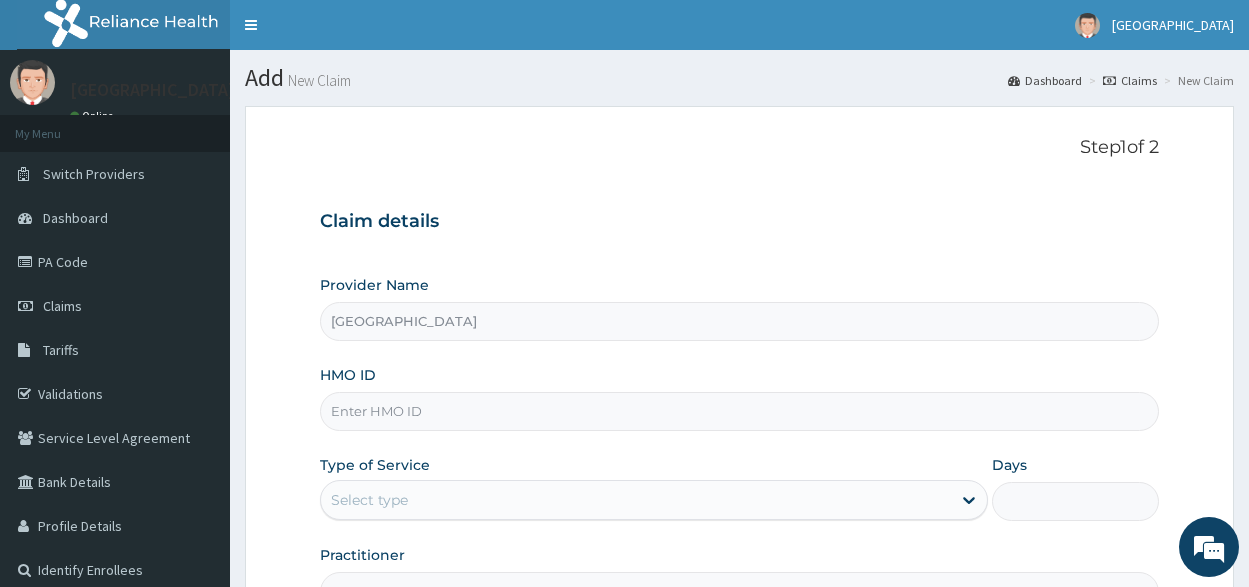 click on "HMO ID" at bounding box center (739, 411) 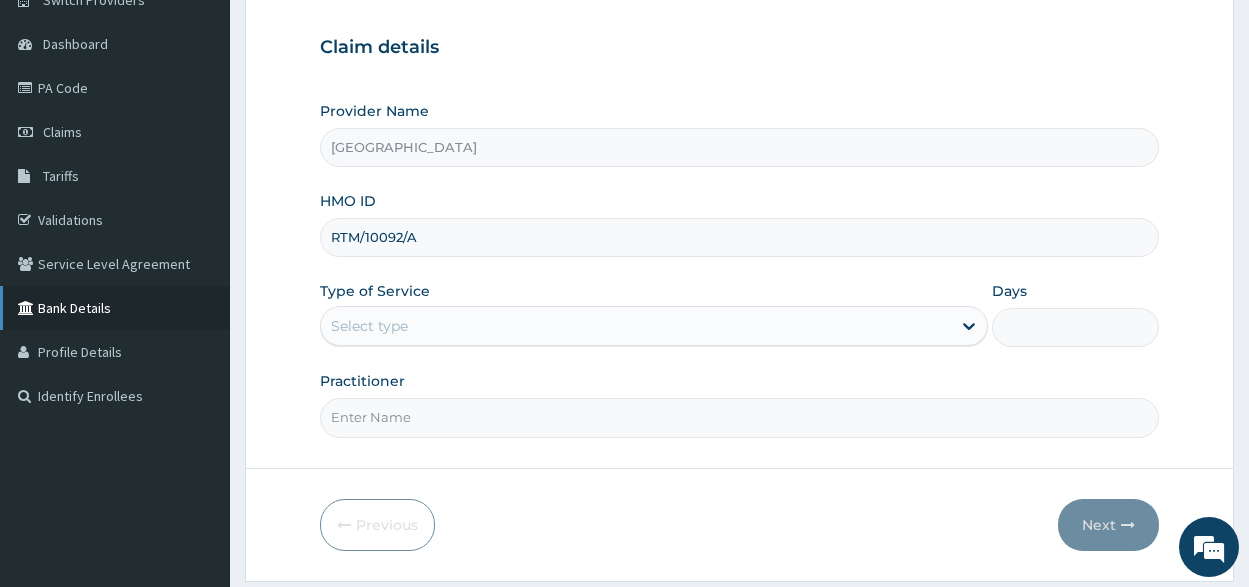 scroll, scrollTop: 200, scrollLeft: 0, axis: vertical 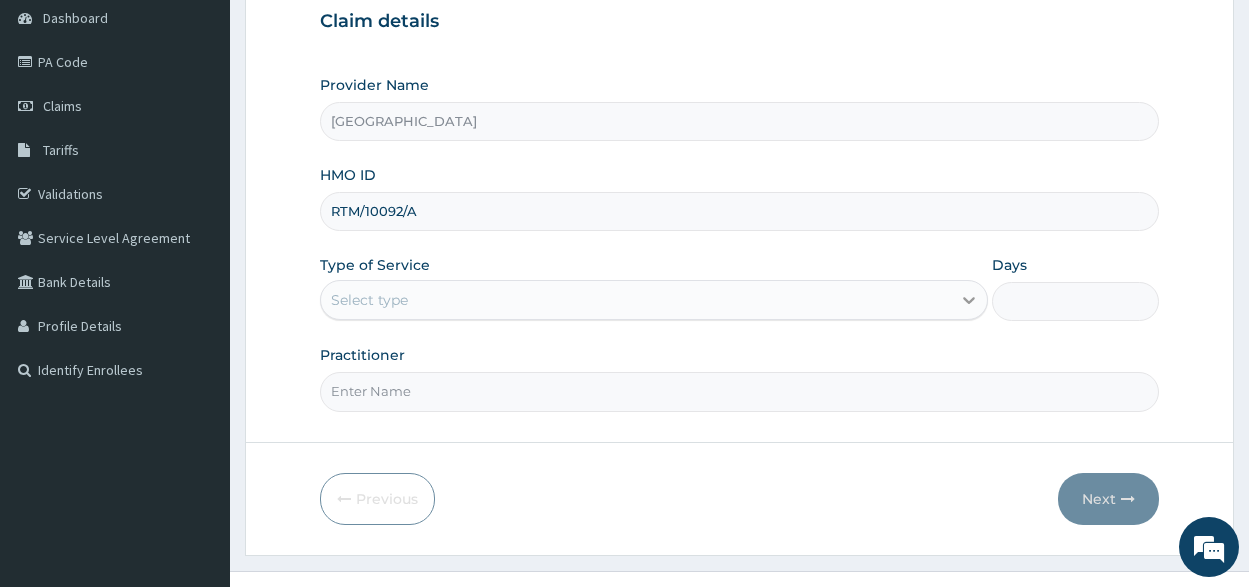 type on "RTM/10092/A" 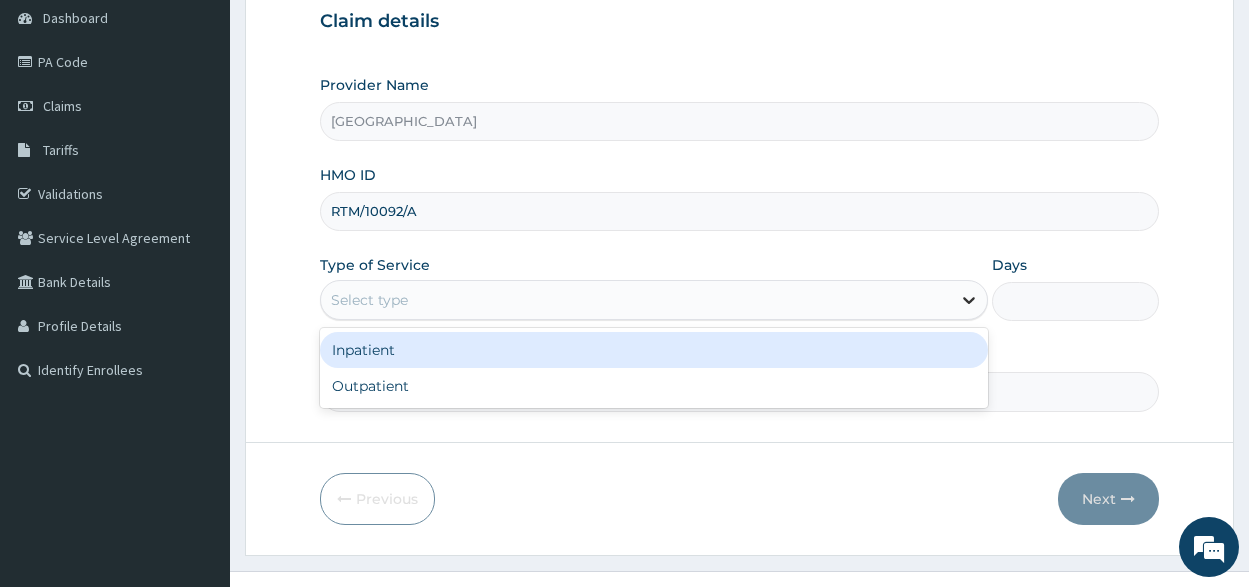 click 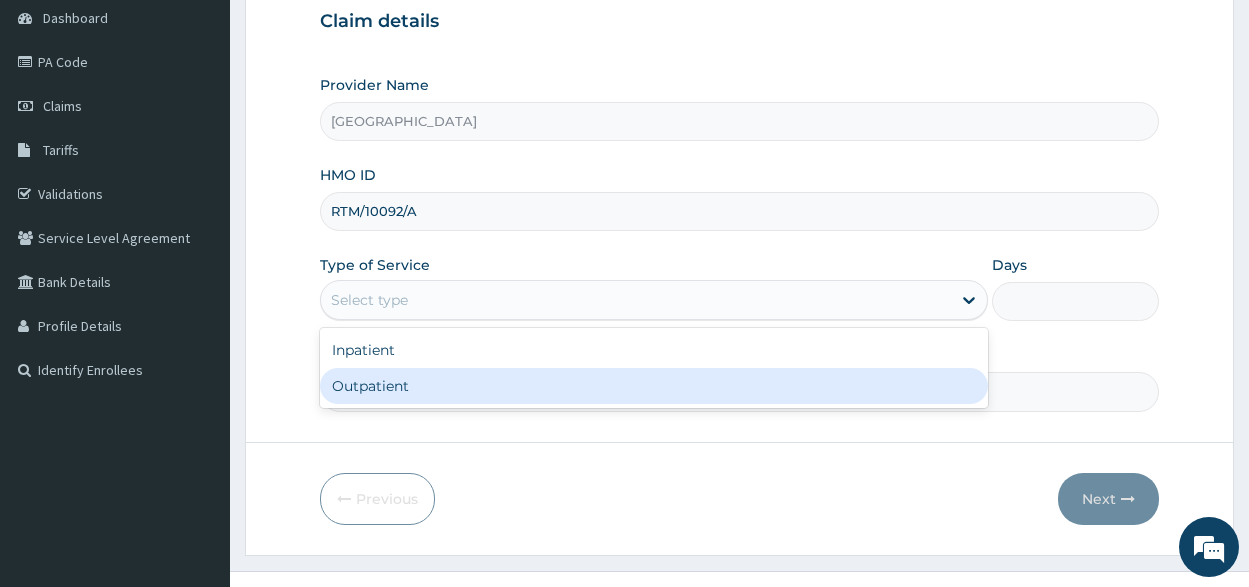 click on "Outpatient" at bounding box center (654, 386) 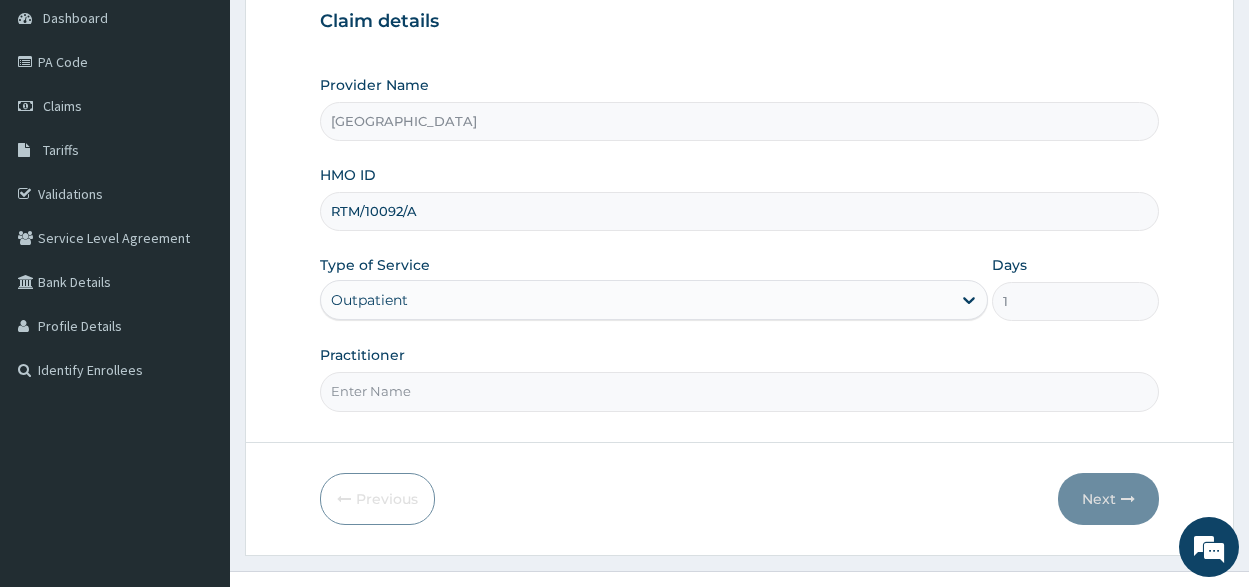 click on "Practitioner" at bounding box center (739, 391) 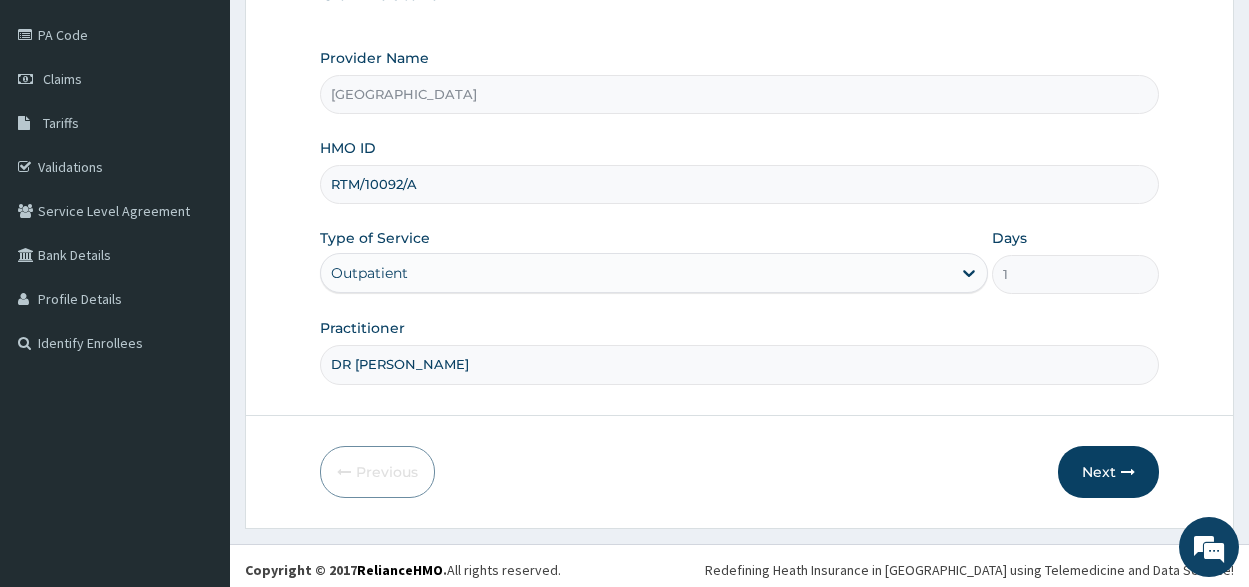 scroll, scrollTop: 235, scrollLeft: 0, axis: vertical 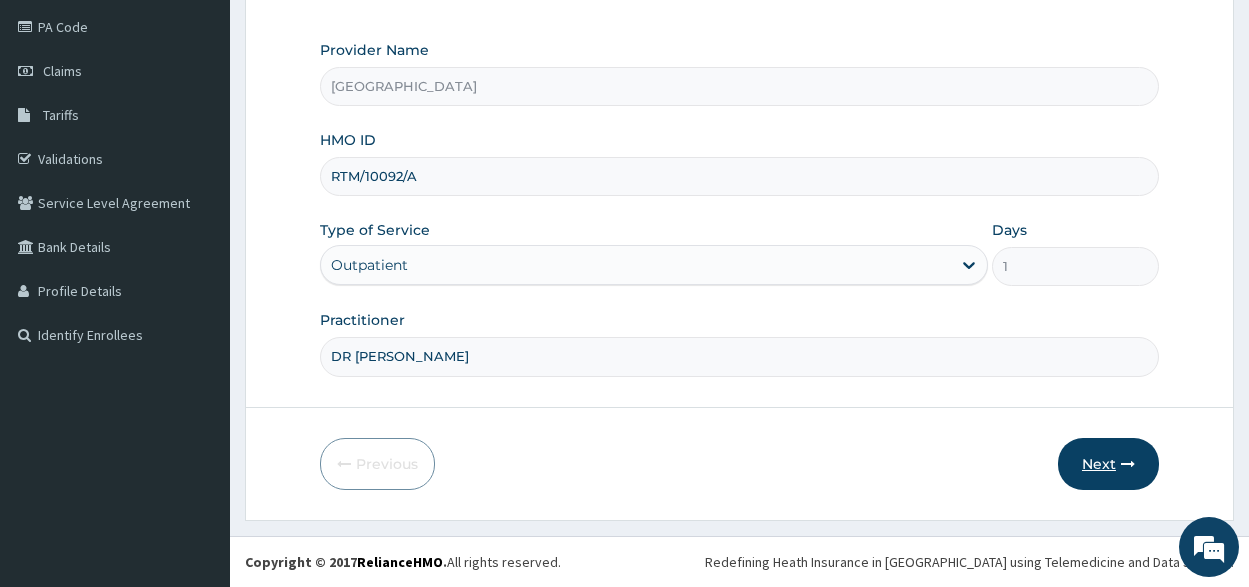 click on "Next" at bounding box center [1108, 464] 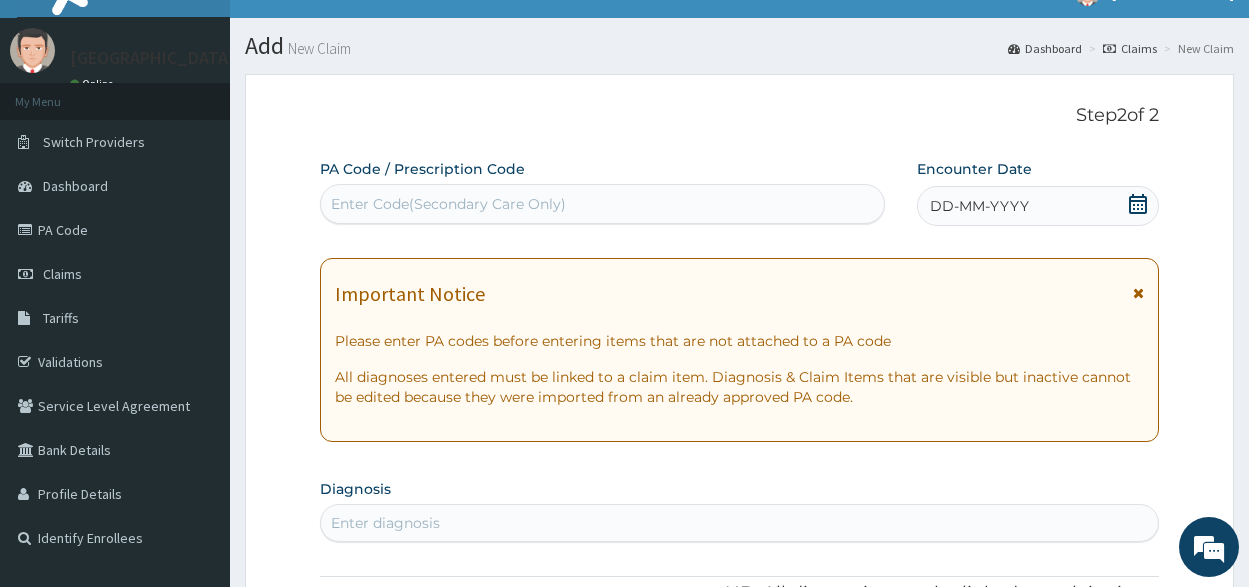 scroll, scrollTop: 0, scrollLeft: 0, axis: both 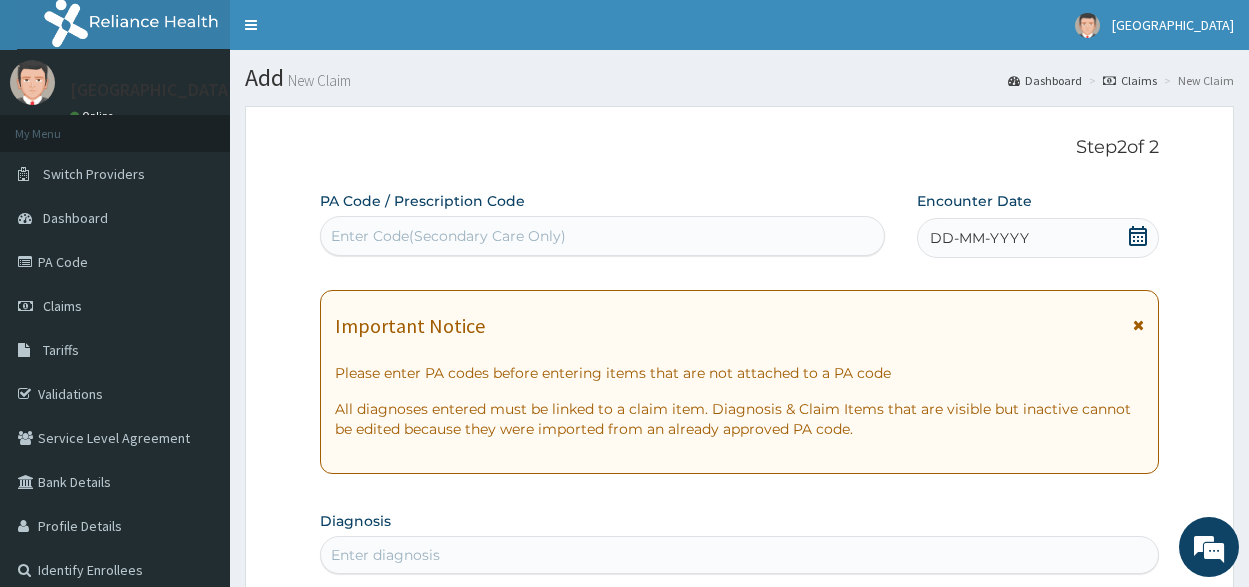 click 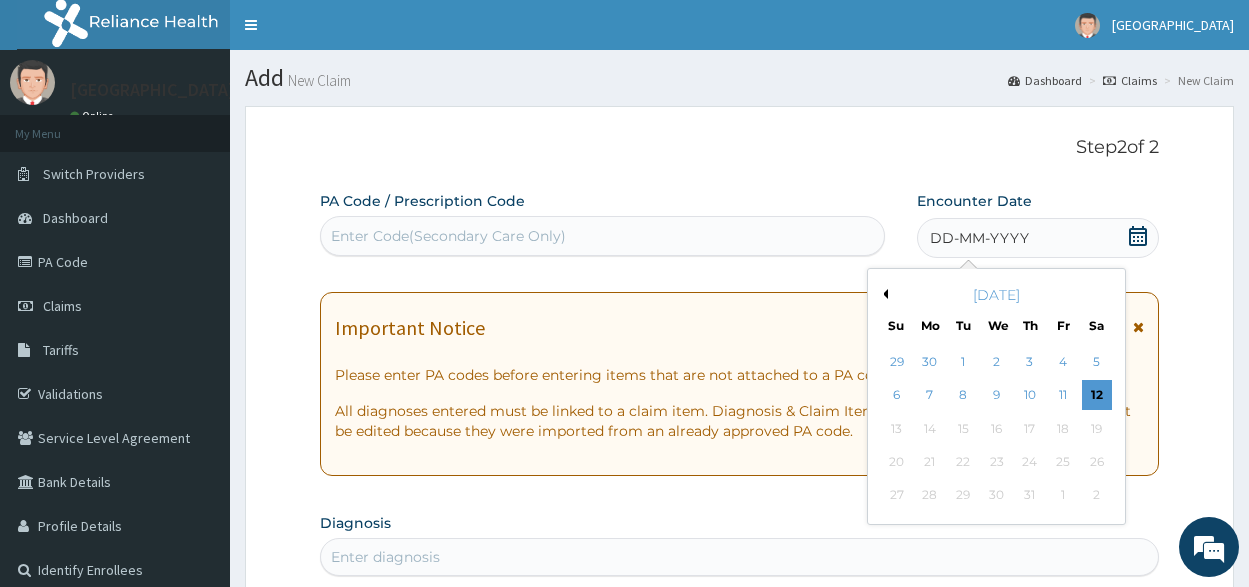 click on "Previous Month" at bounding box center (883, 294) 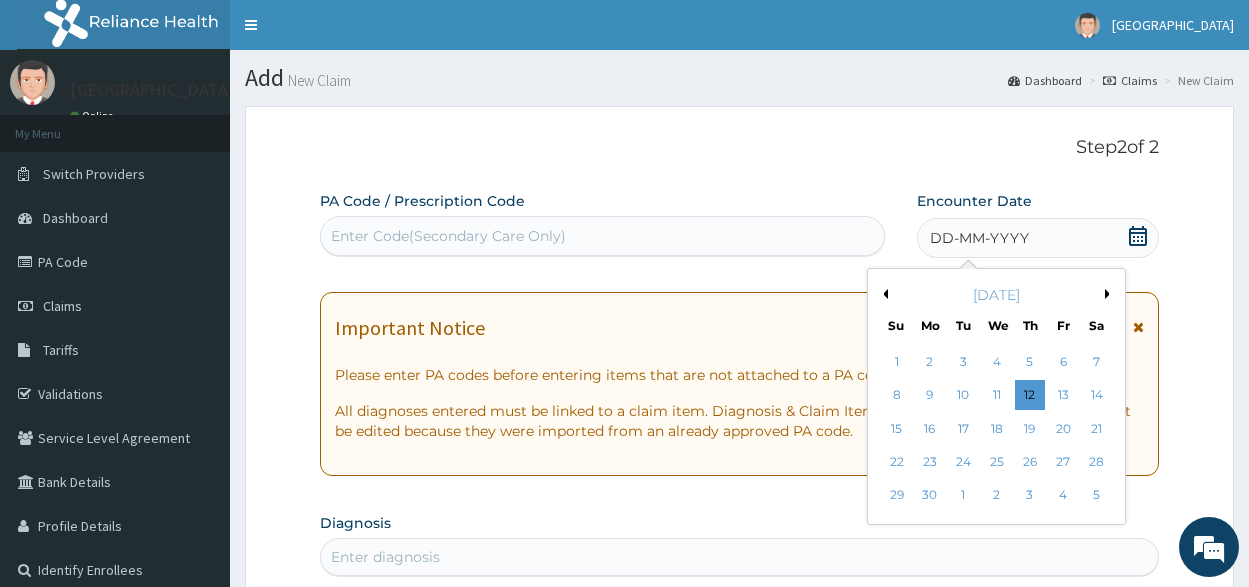 click on "Previous Month" at bounding box center [883, 294] 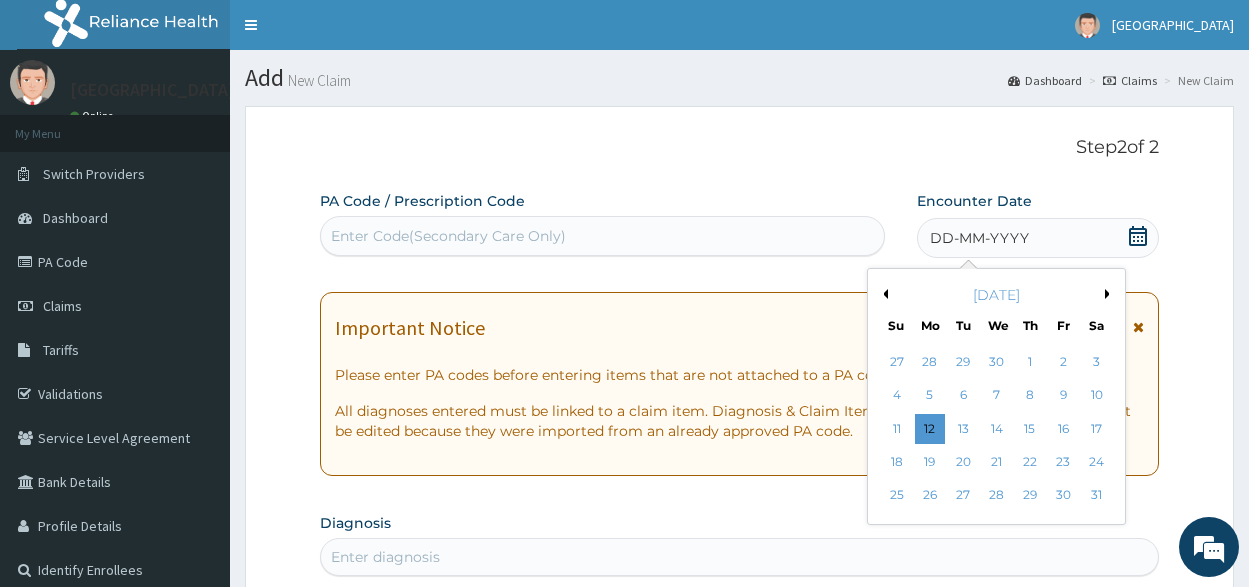 drag, startPoint x: 1002, startPoint y: 494, endPoint x: 925, endPoint y: 409, distance: 114.69089 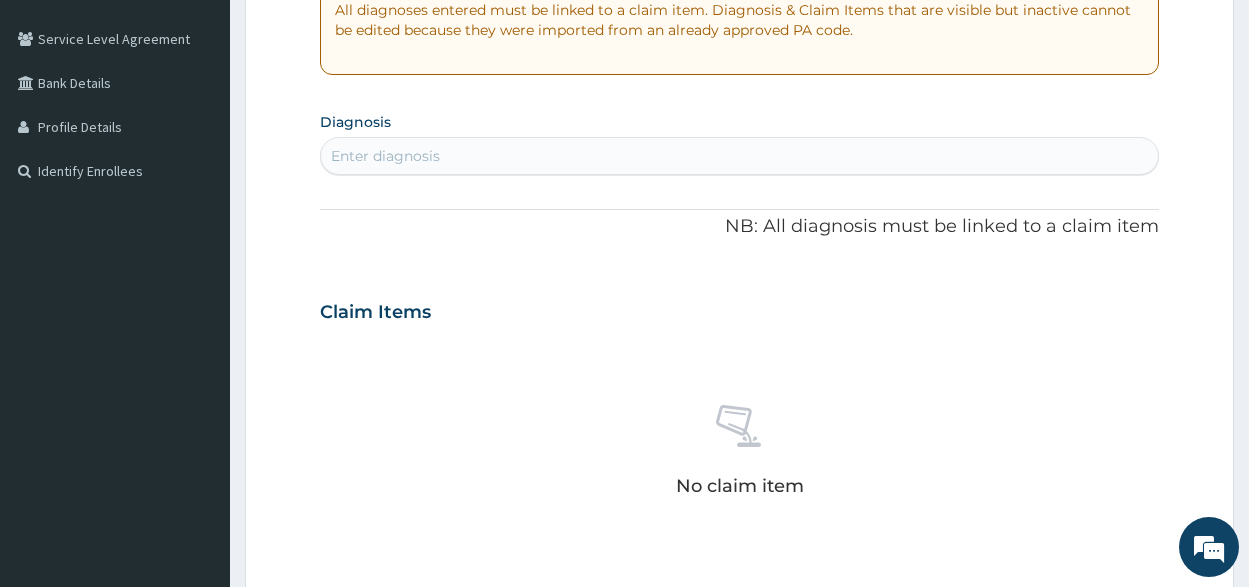 scroll, scrollTop: 400, scrollLeft: 0, axis: vertical 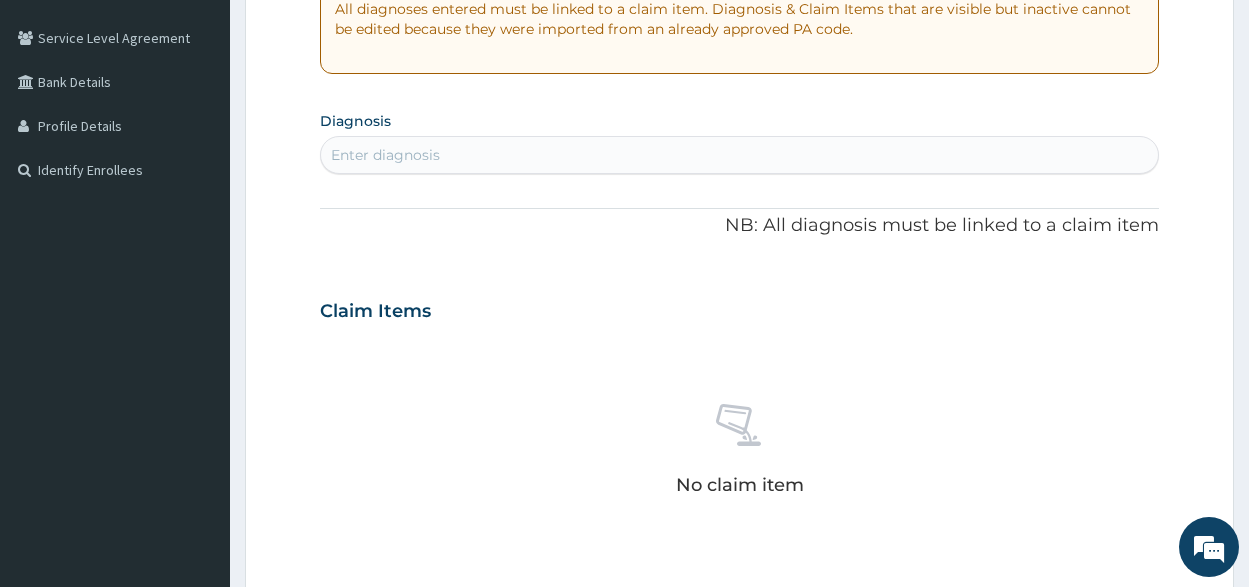 click on "Enter diagnosis" at bounding box center [385, 155] 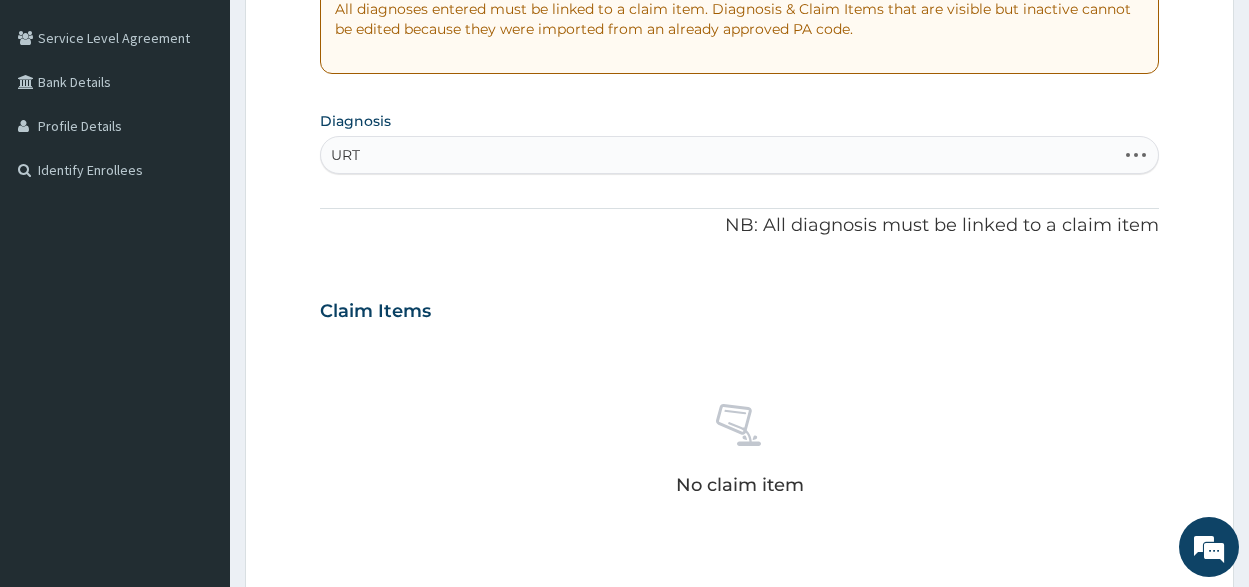 type on "URTI" 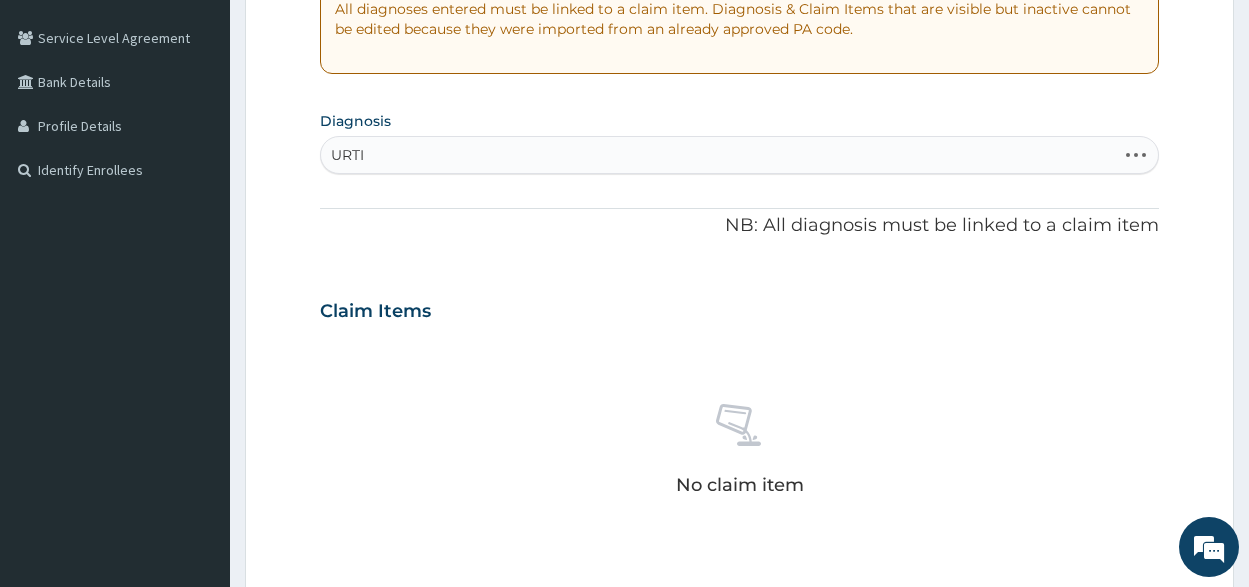 click on "[PERSON_NAME]" at bounding box center (718, 155) 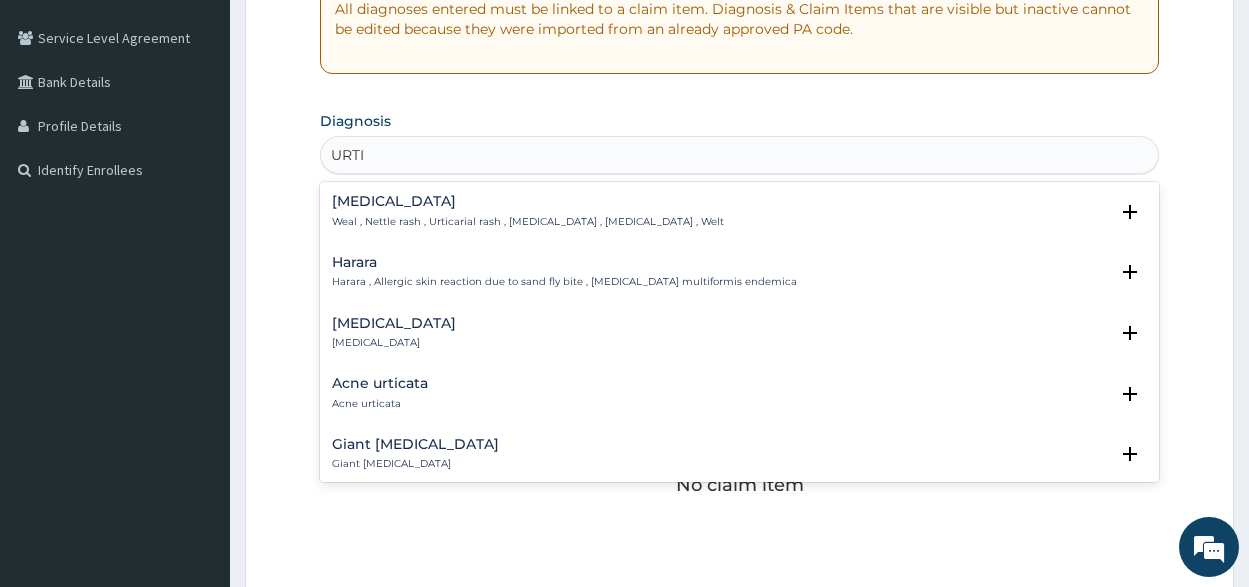 click on "[MEDICAL_DATA]" at bounding box center [394, 323] 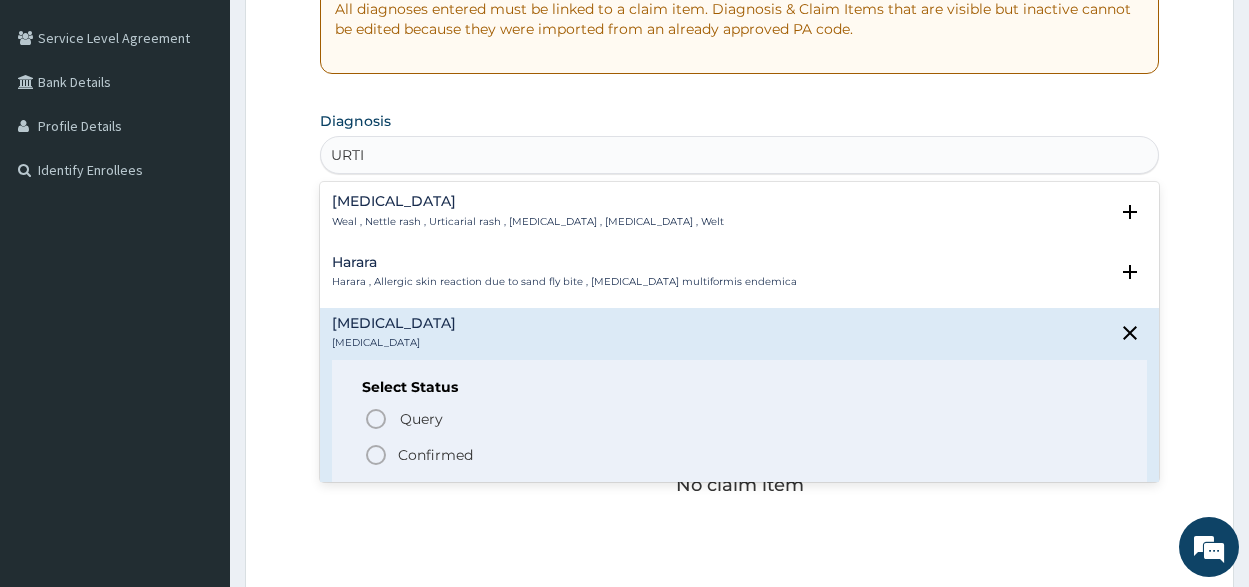 click 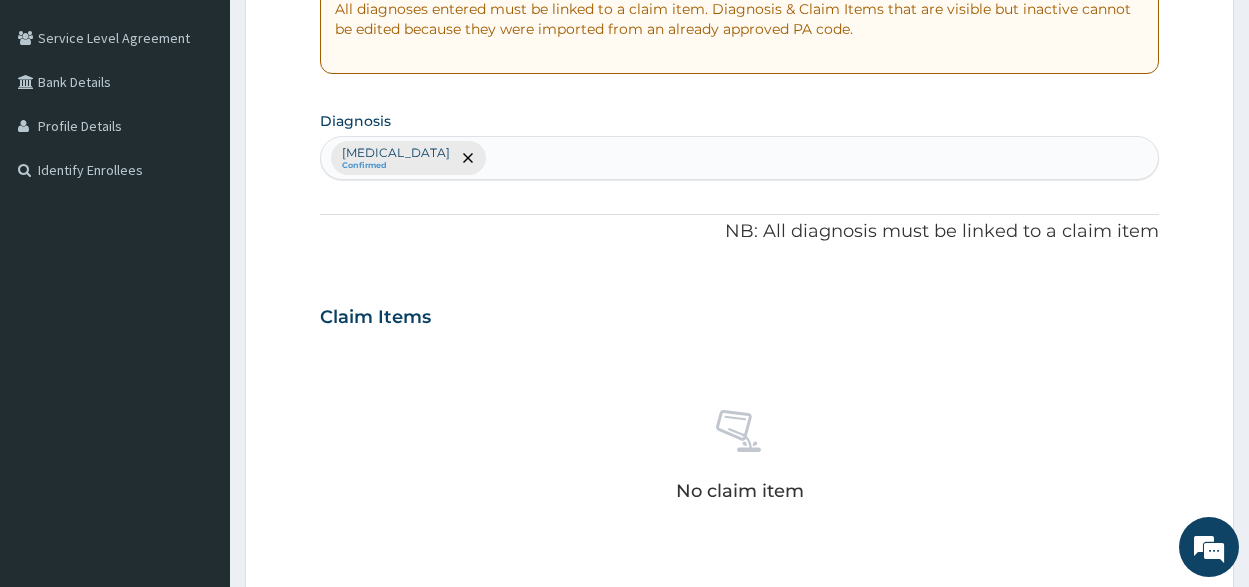 click on "[MEDICAL_DATA] Confirmed" at bounding box center (739, 158) 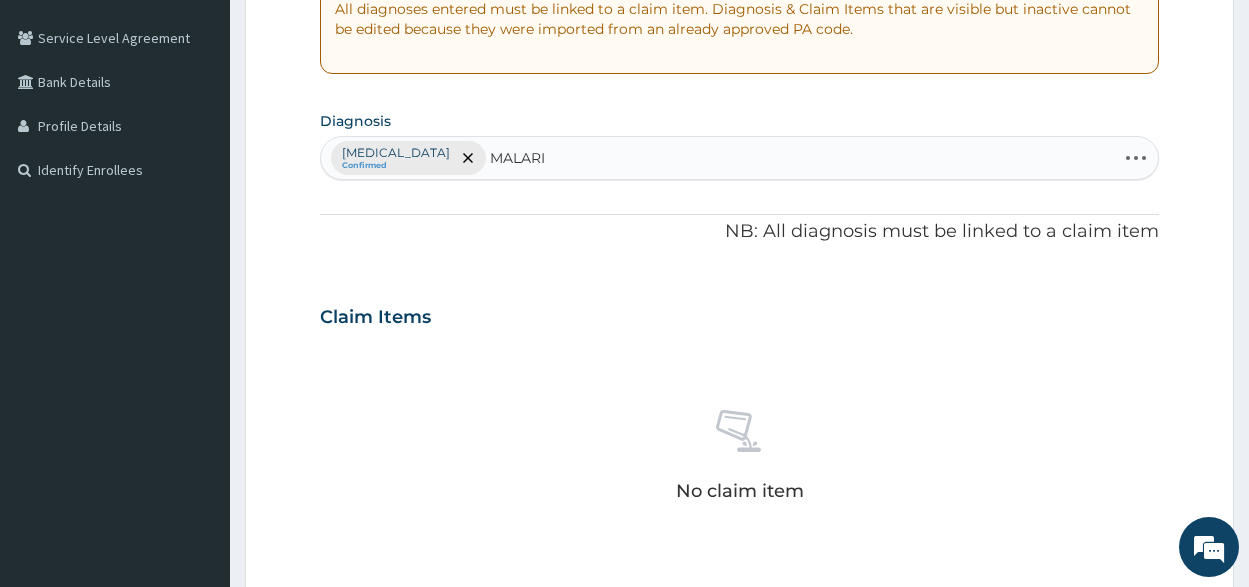 type on "[MEDICAL_DATA]" 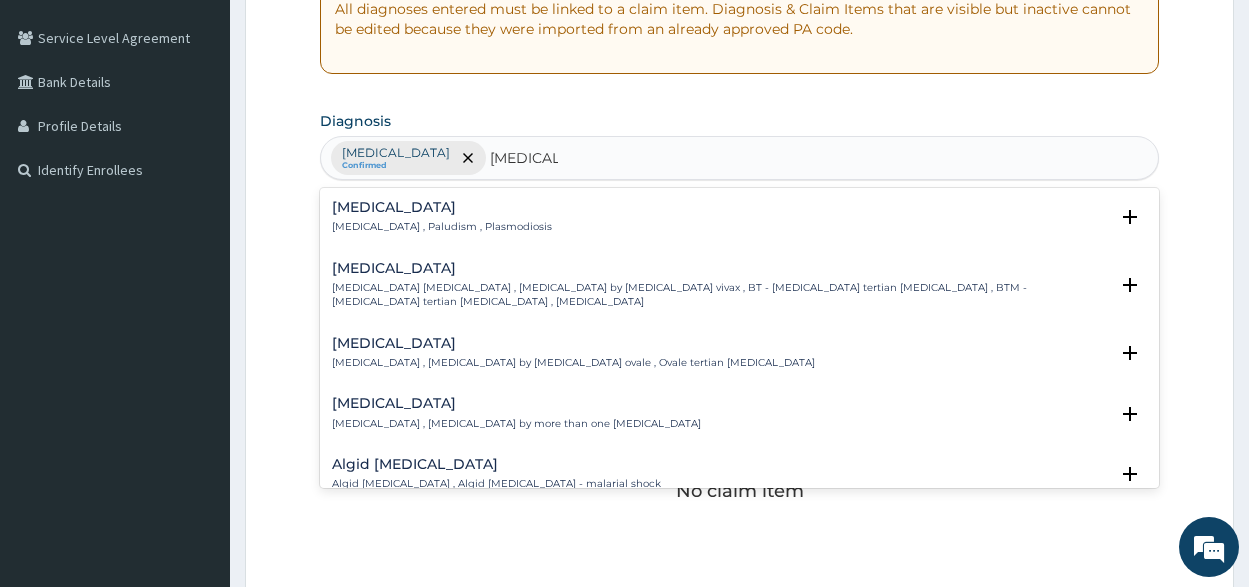 click on "[MEDICAL_DATA]" at bounding box center (442, 207) 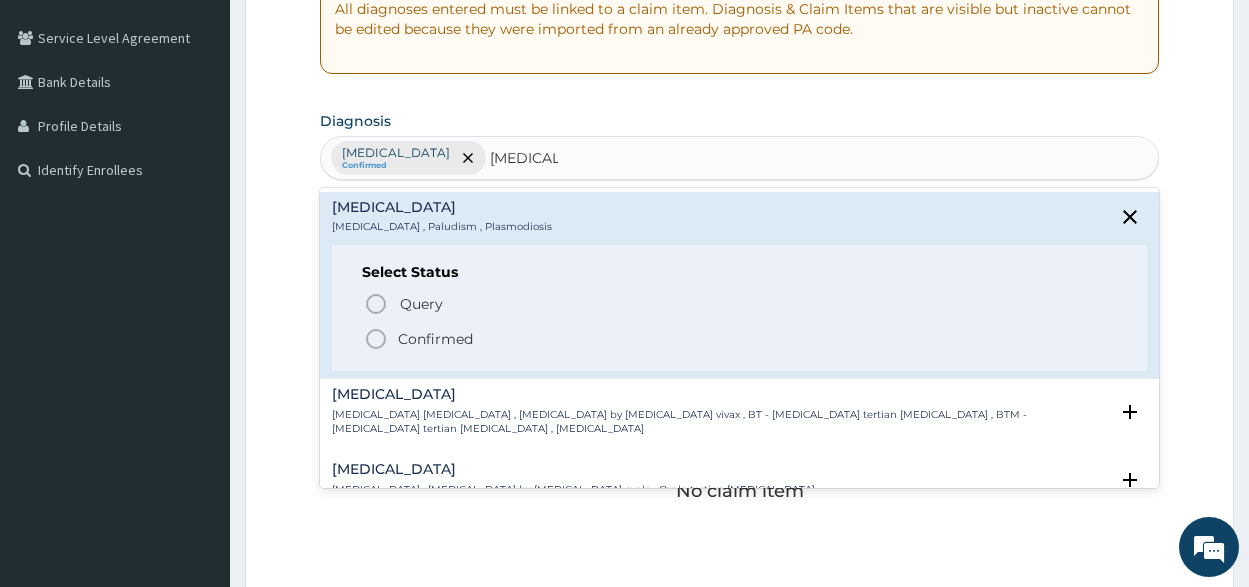 click 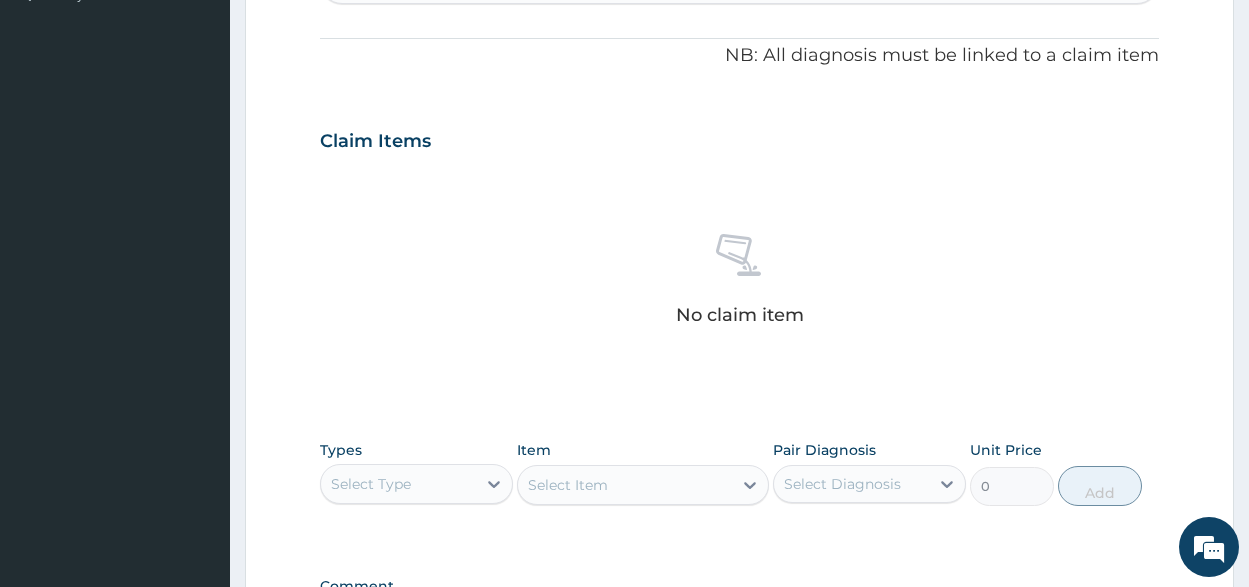 scroll, scrollTop: 400, scrollLeft: 0, axis: vertical 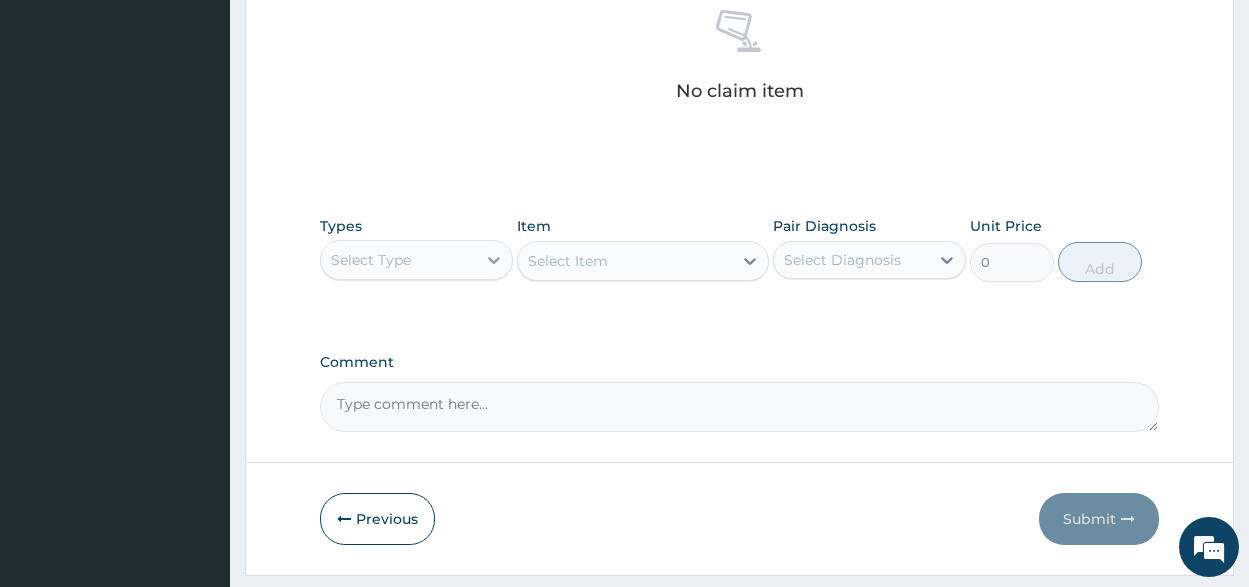 click 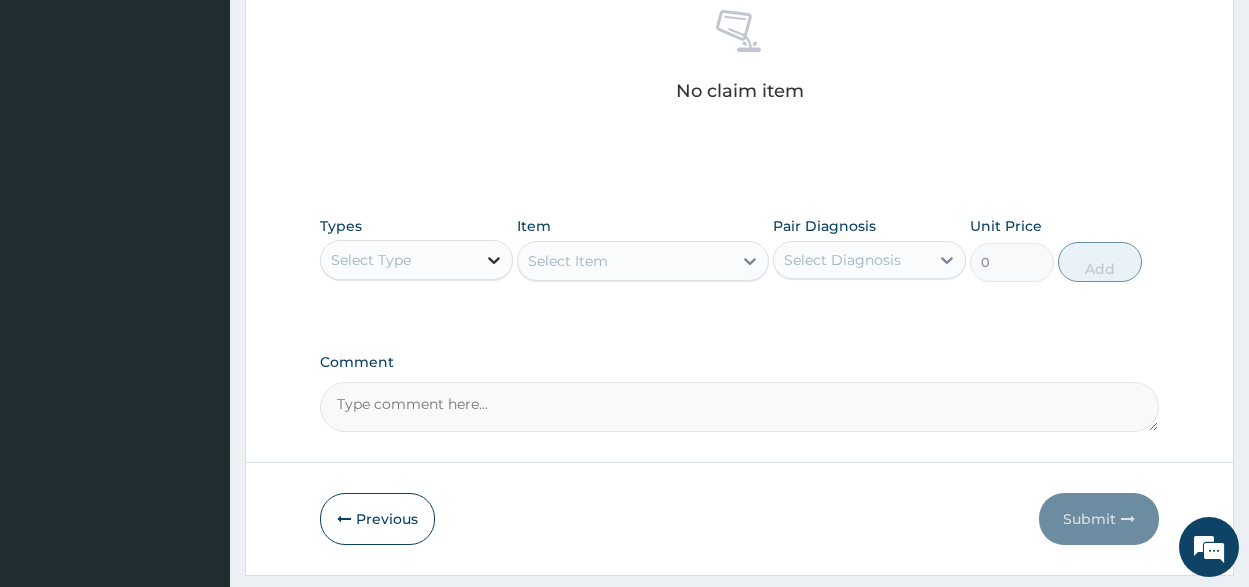 click 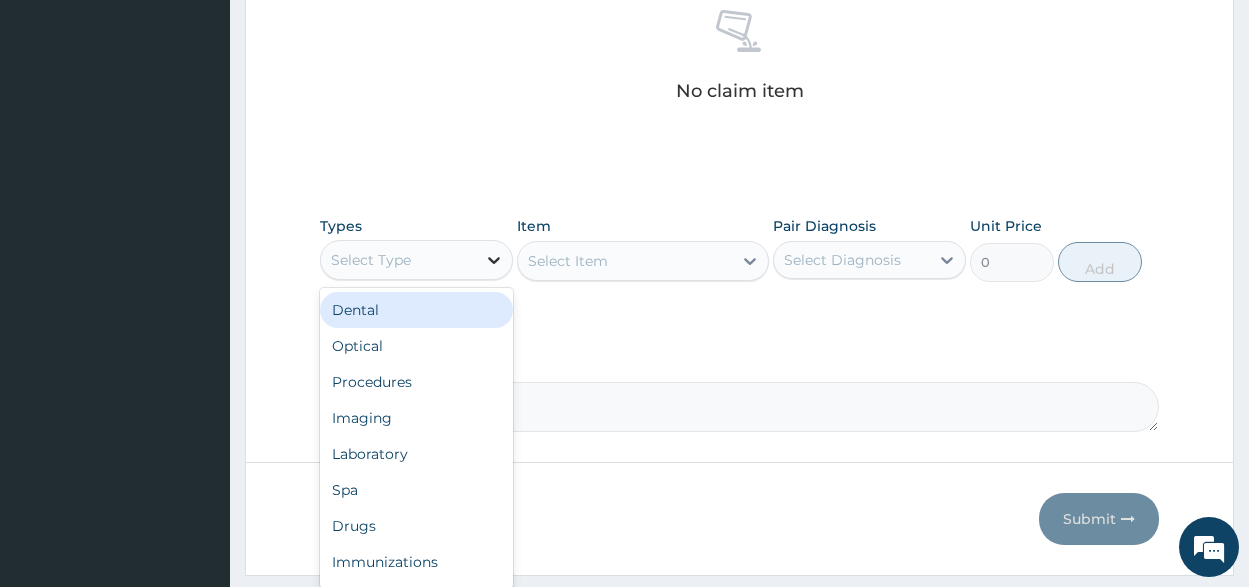 click 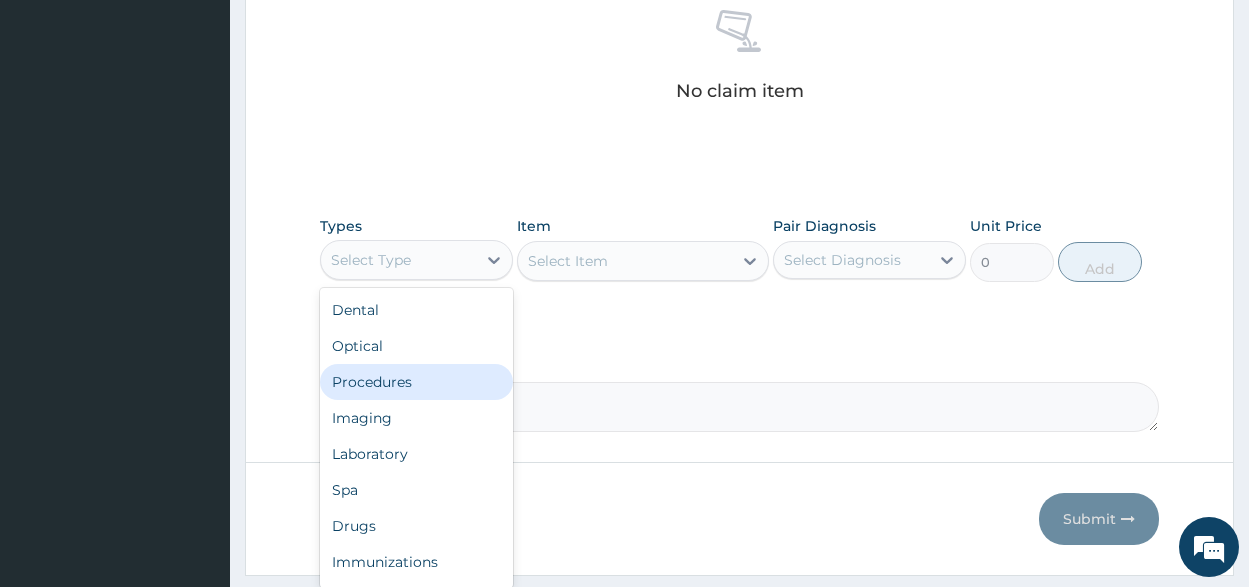 drag, startPoint x: 398, startPoint y: 376, endPoint x: 675, endPoint y: 309, distance: 284.98773 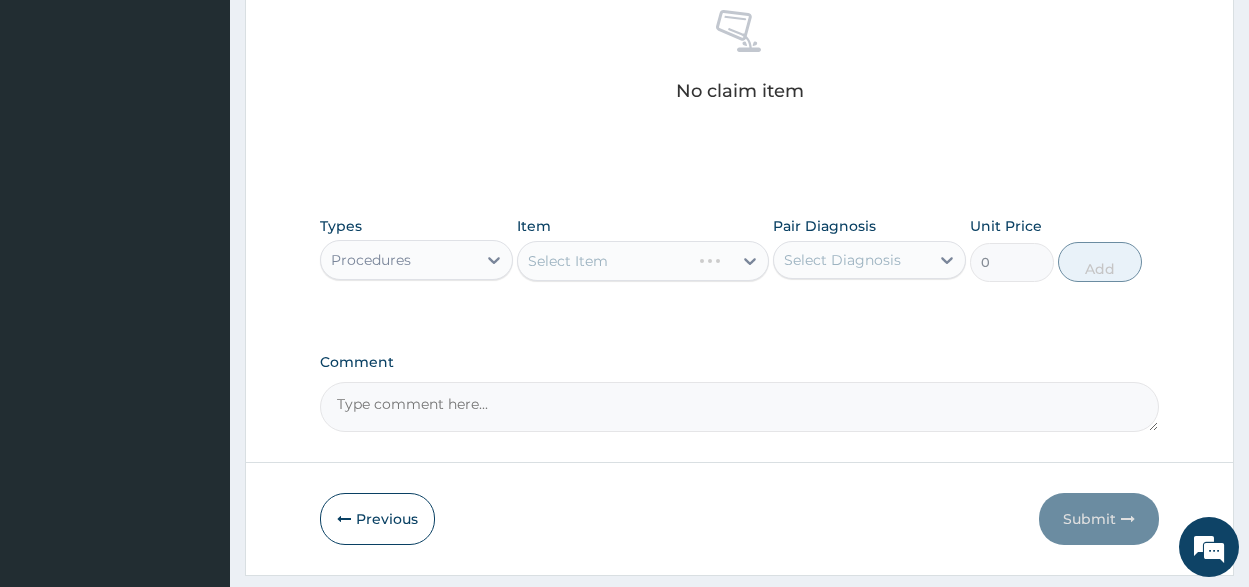 click on "Select Item" at bounding box center [643, 261] 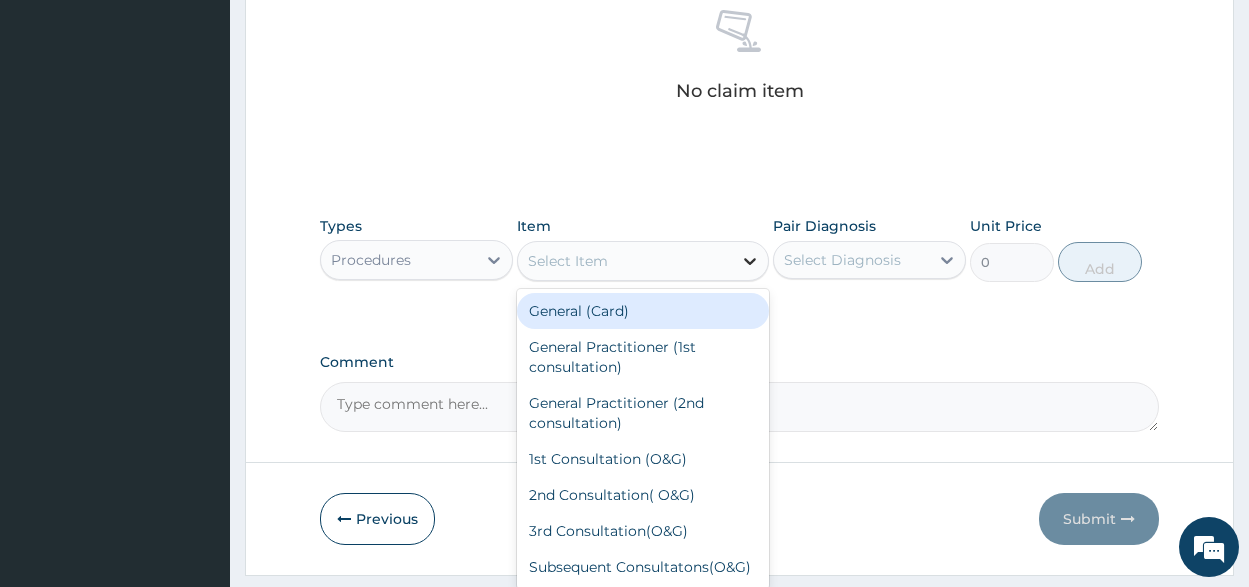click 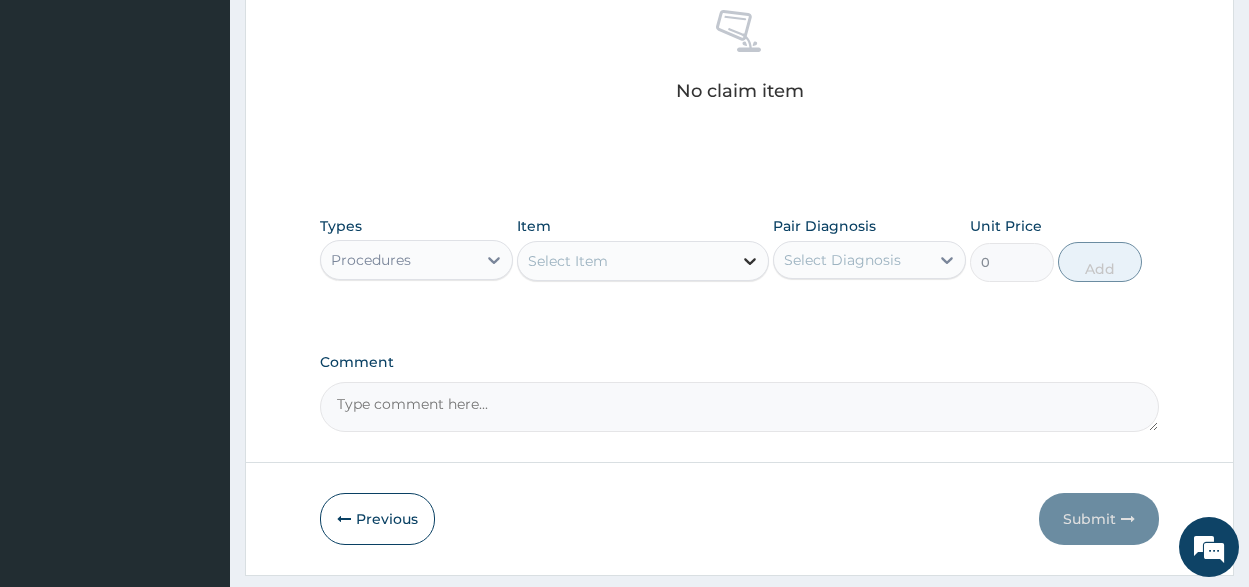 click 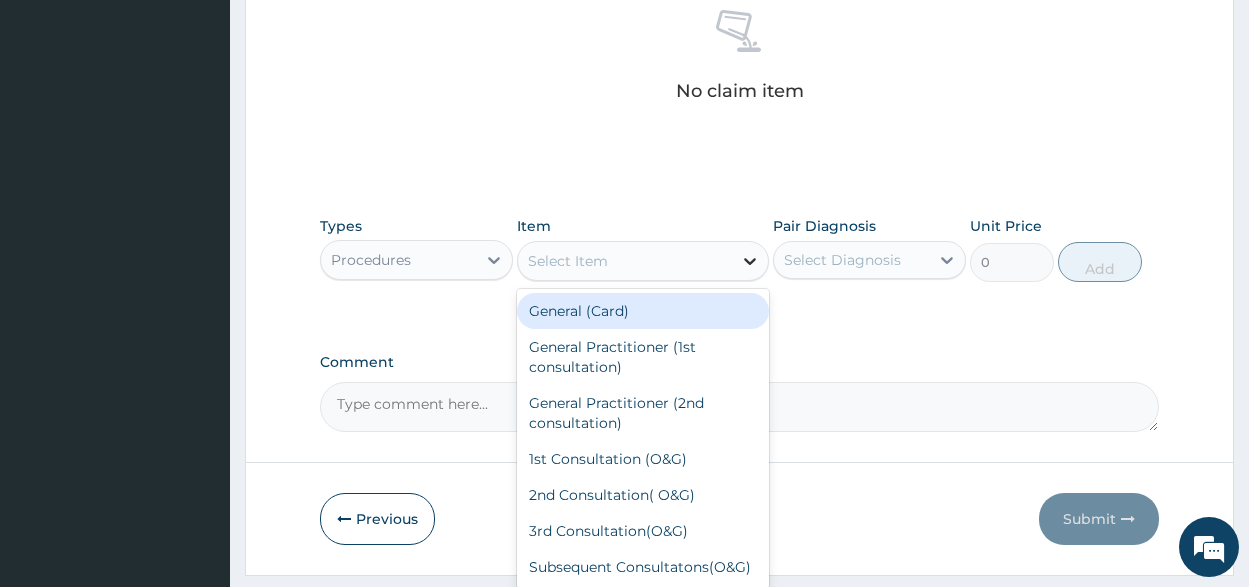 click 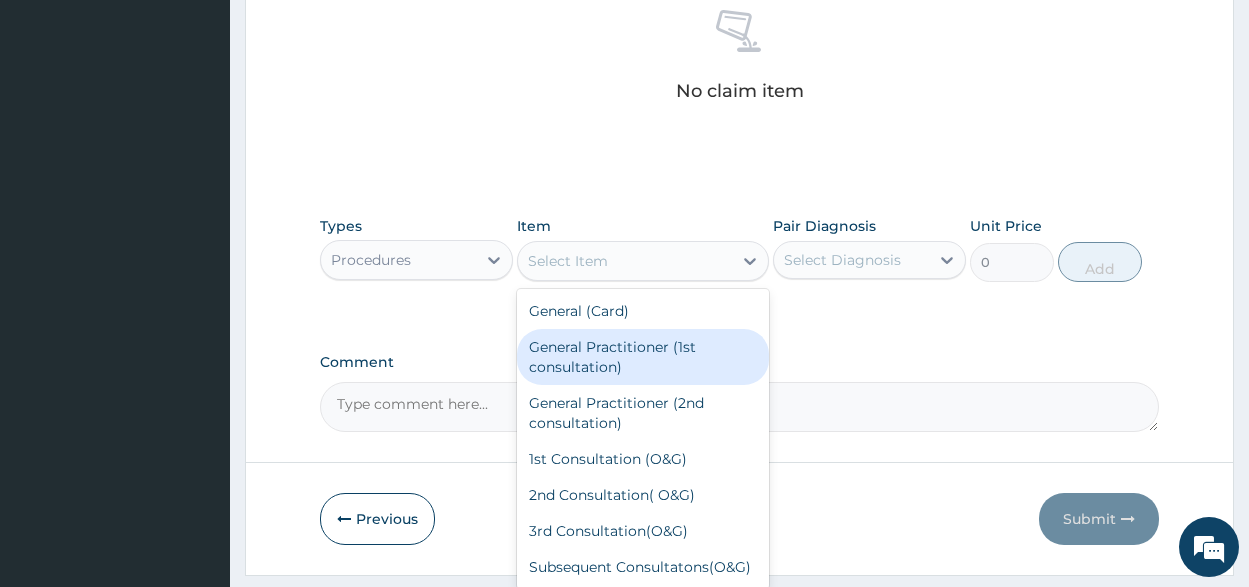 click on "General Practitioner (1st consultation)" at bounding box center [643, 357] 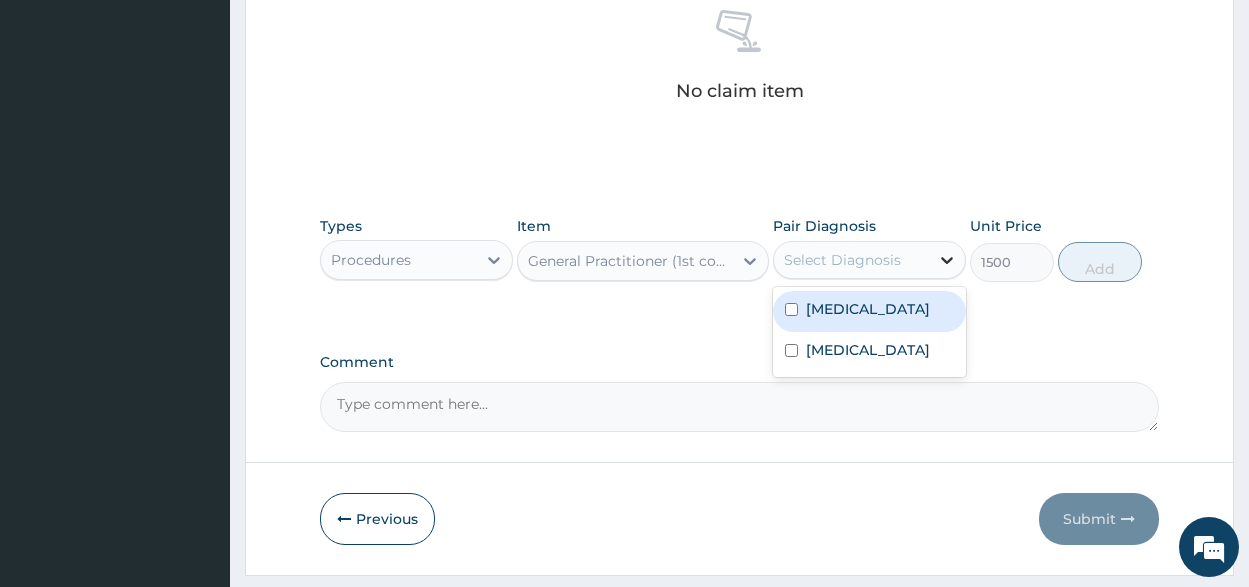 click 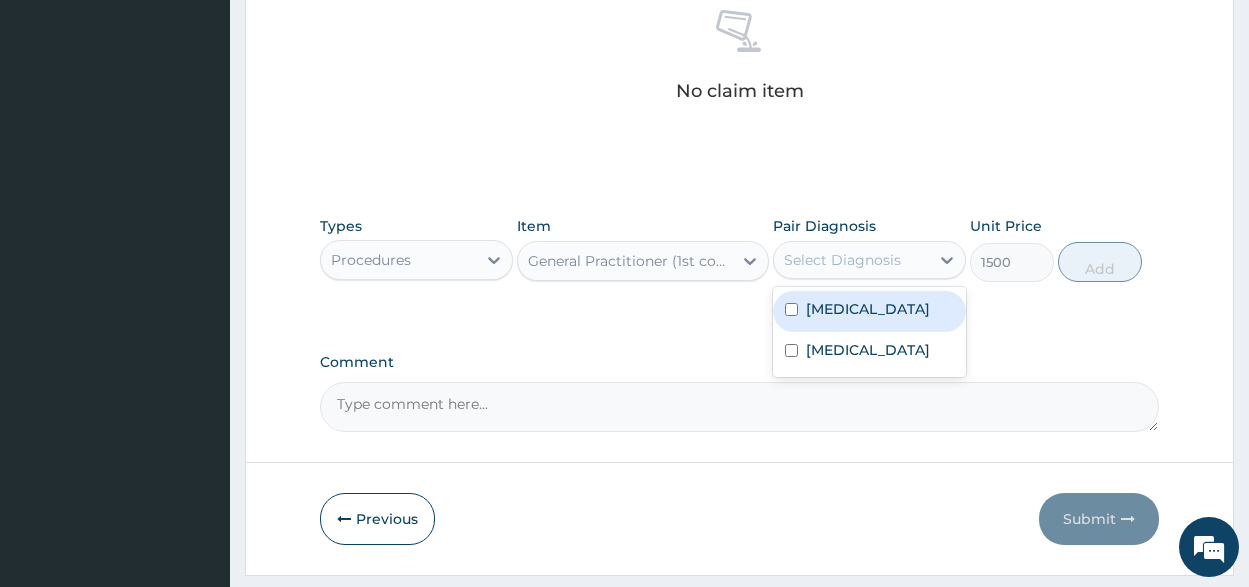 click on "[MEDICAL_DATA]" at bounding box center [869, 311] 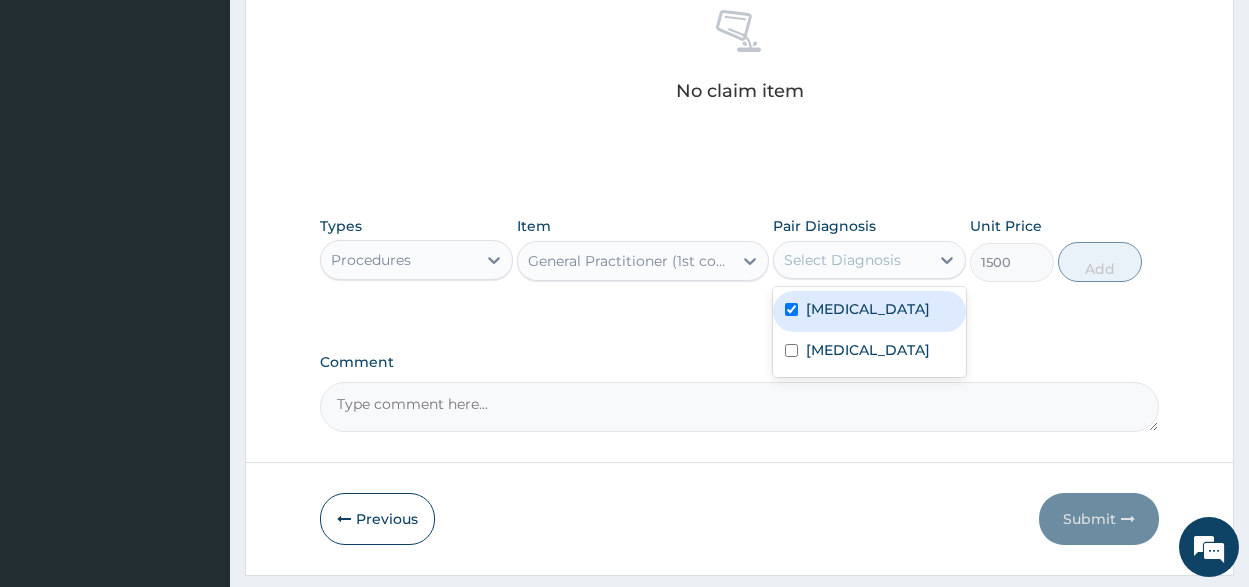 checkbox on "true" 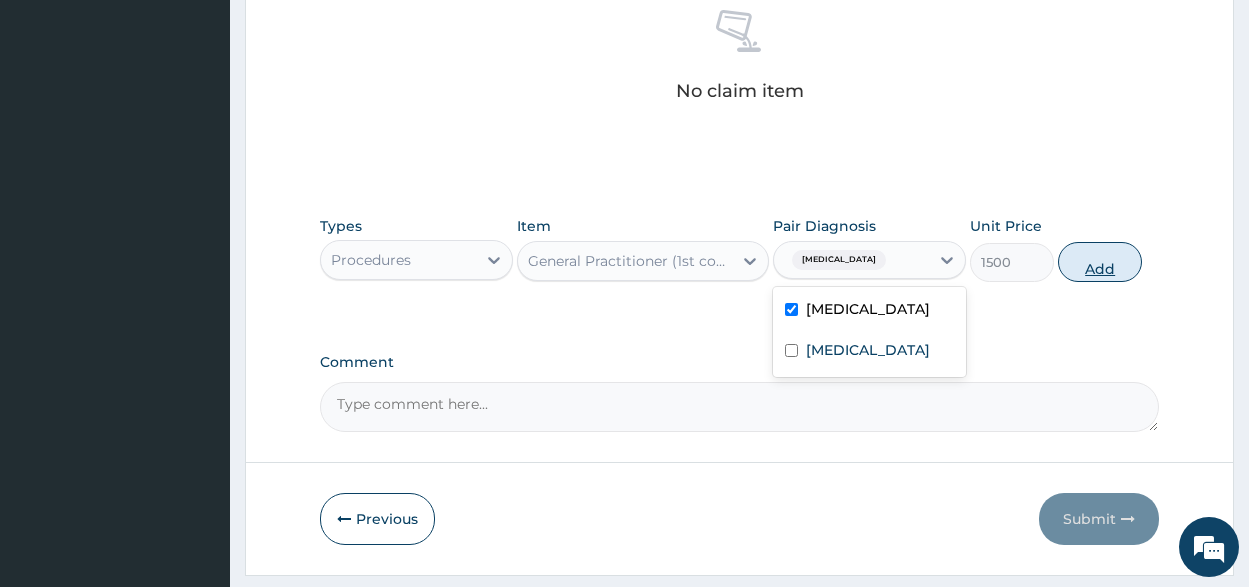 click on "Add" at bounding box center [1100, 262] 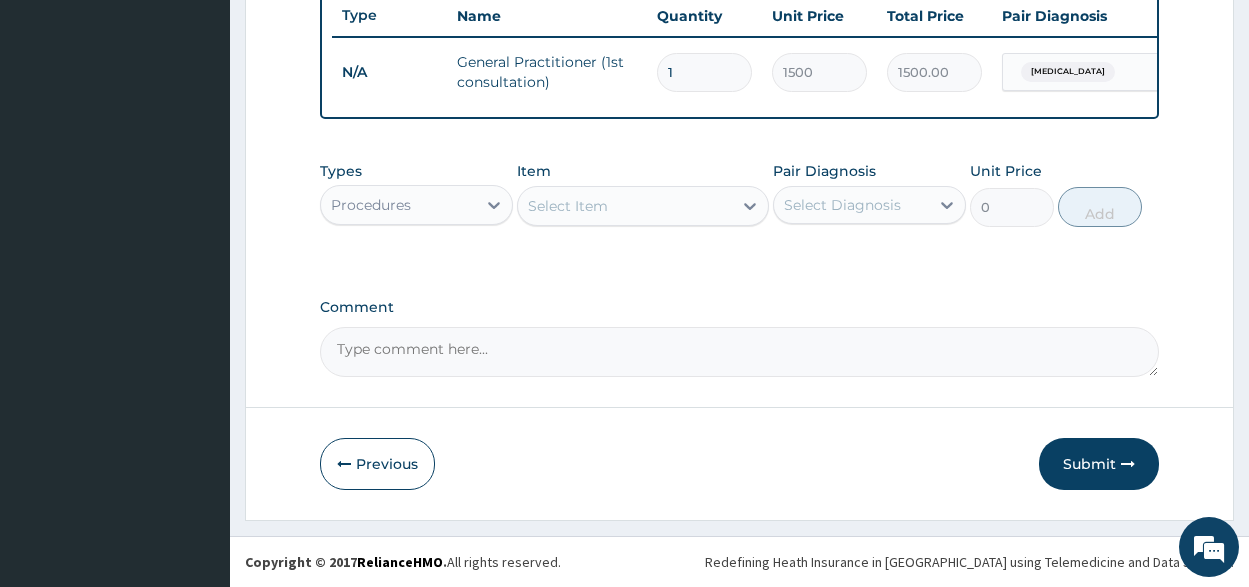 scroll, scrollTop: 775, scrollLeft: 0, axis: vertical 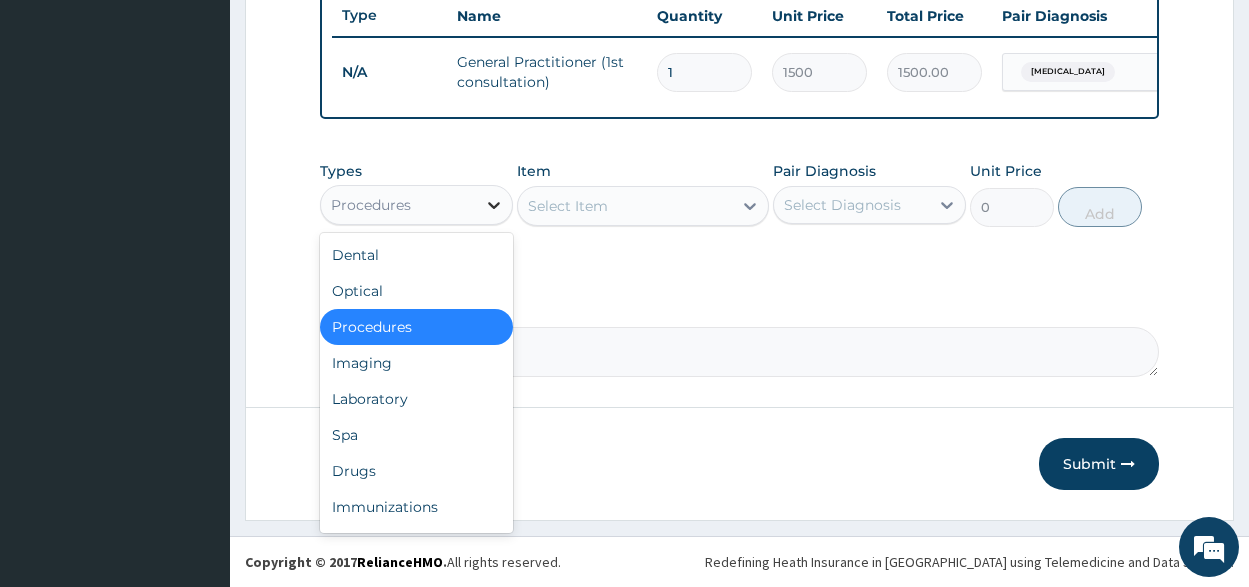 click 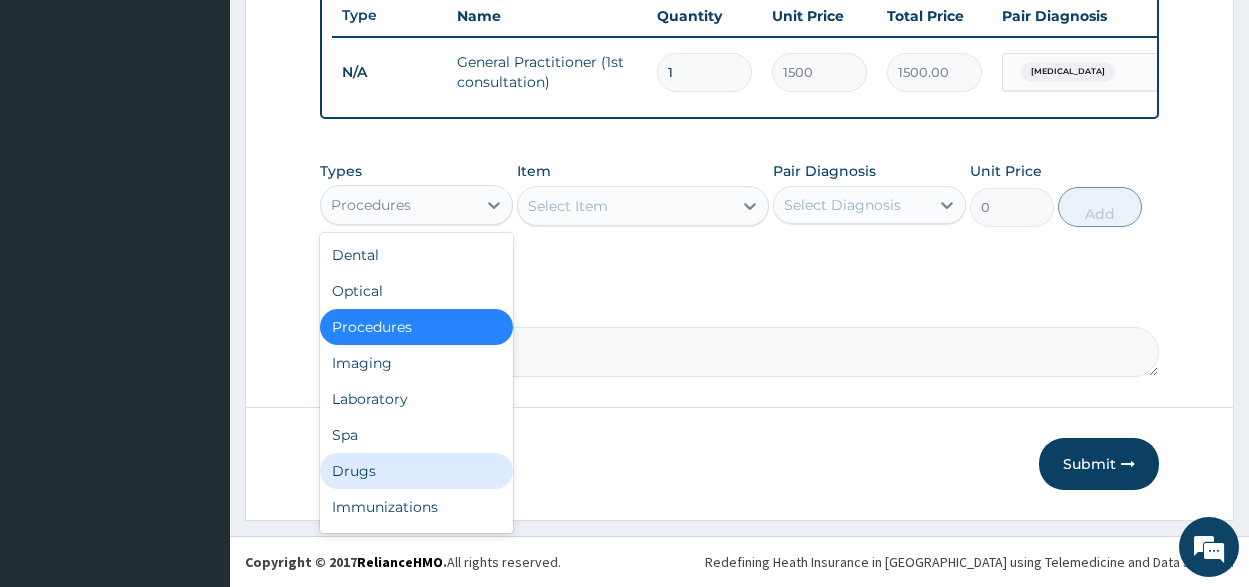 click on "Drugs" at bounding box center (416, 471) 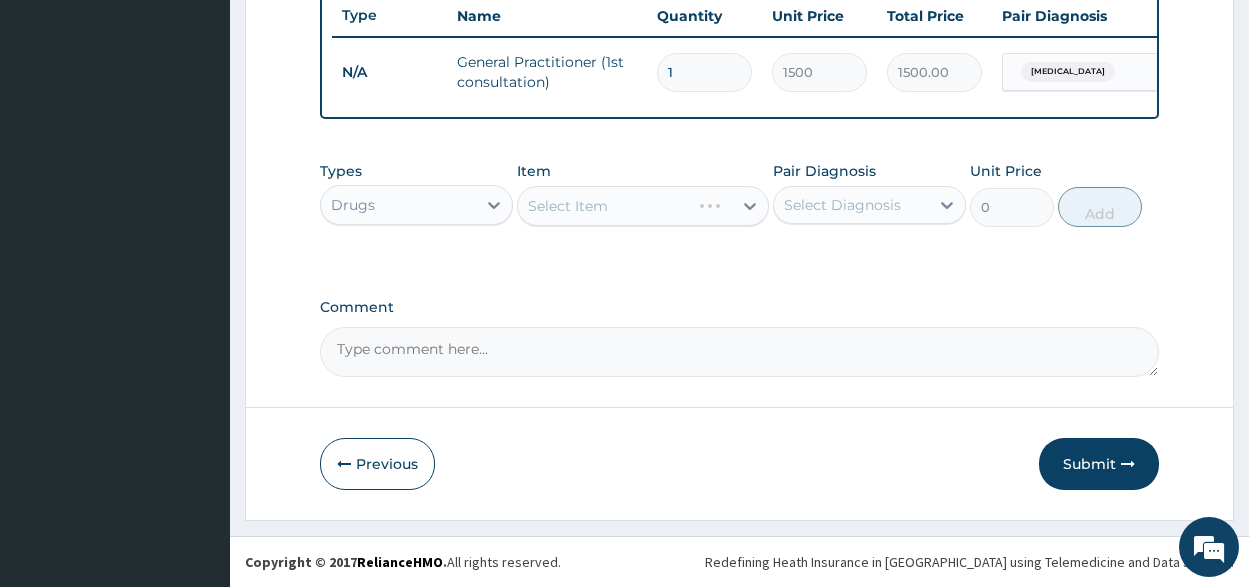 click on "Select Item" at bounding box center (643, 206) 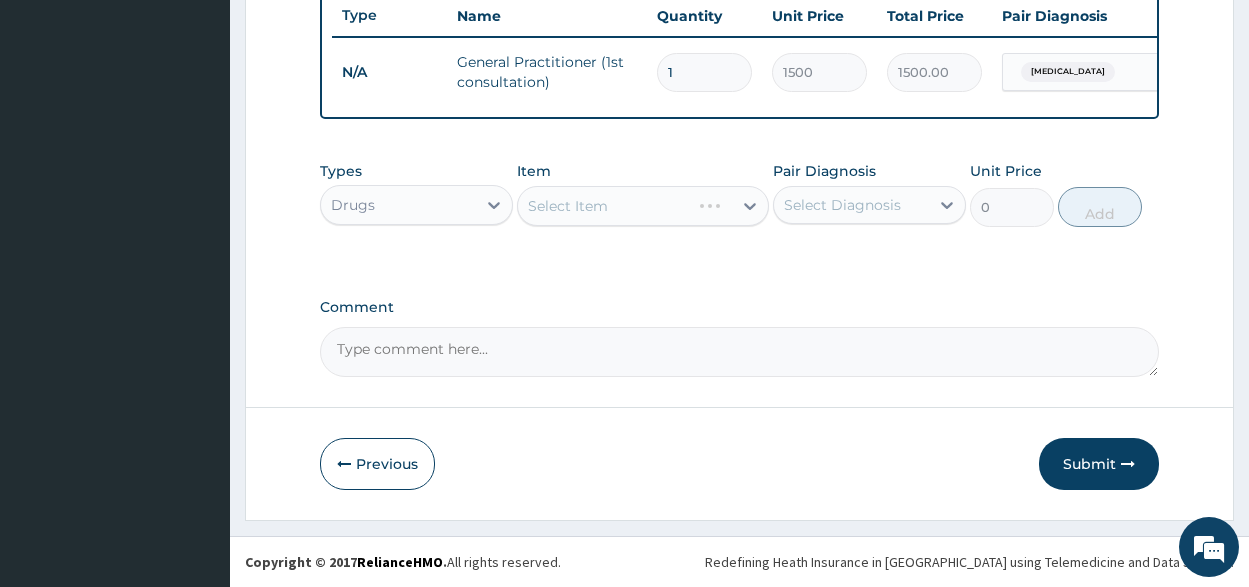 click on "Select Item" at bounding box center [643, 206] 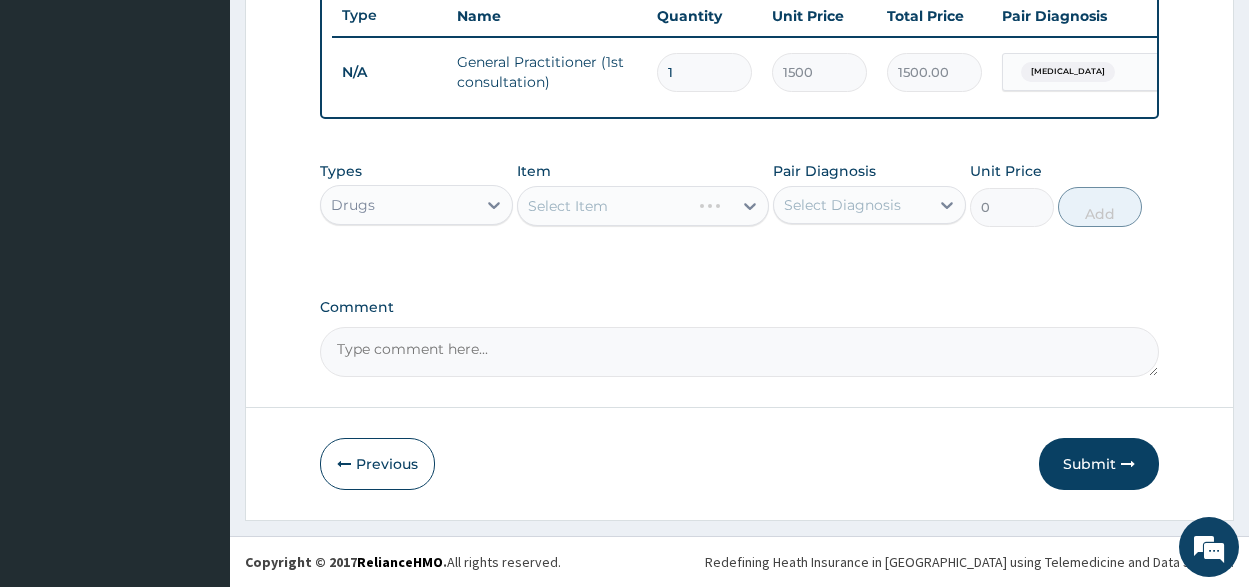 click on "Select Item" at bounding box center (643, 206) 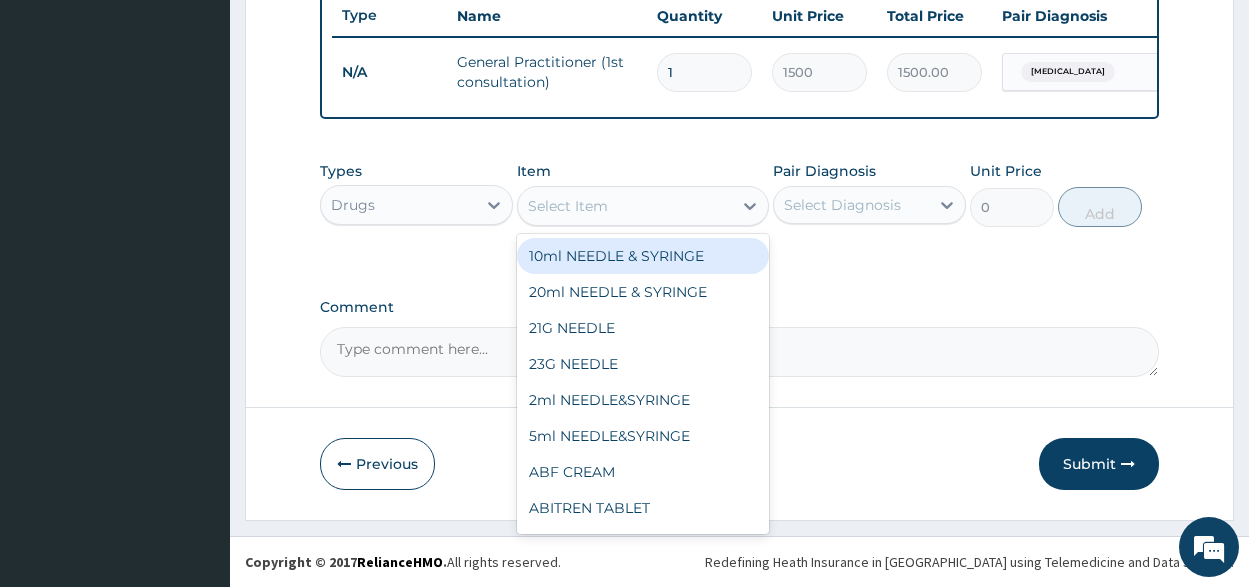 click 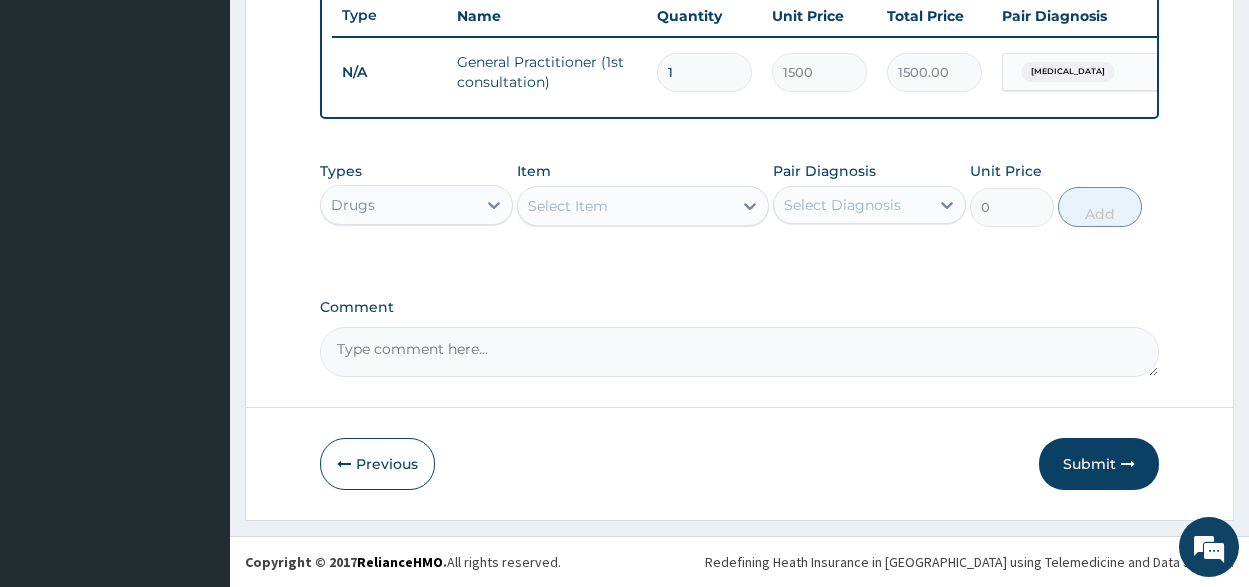 click 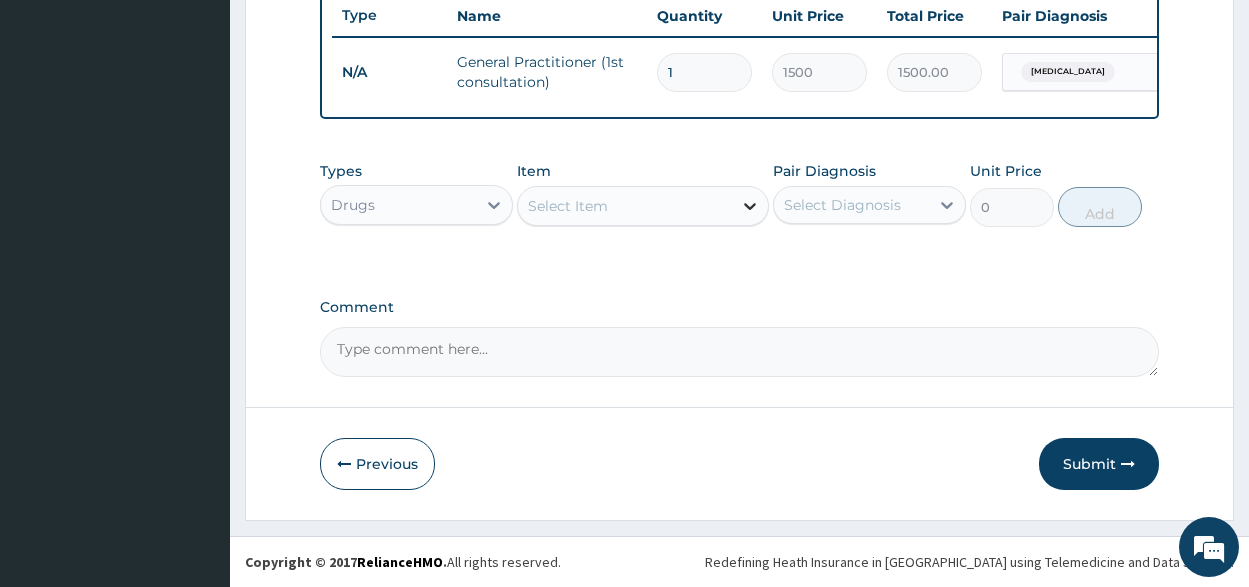 click 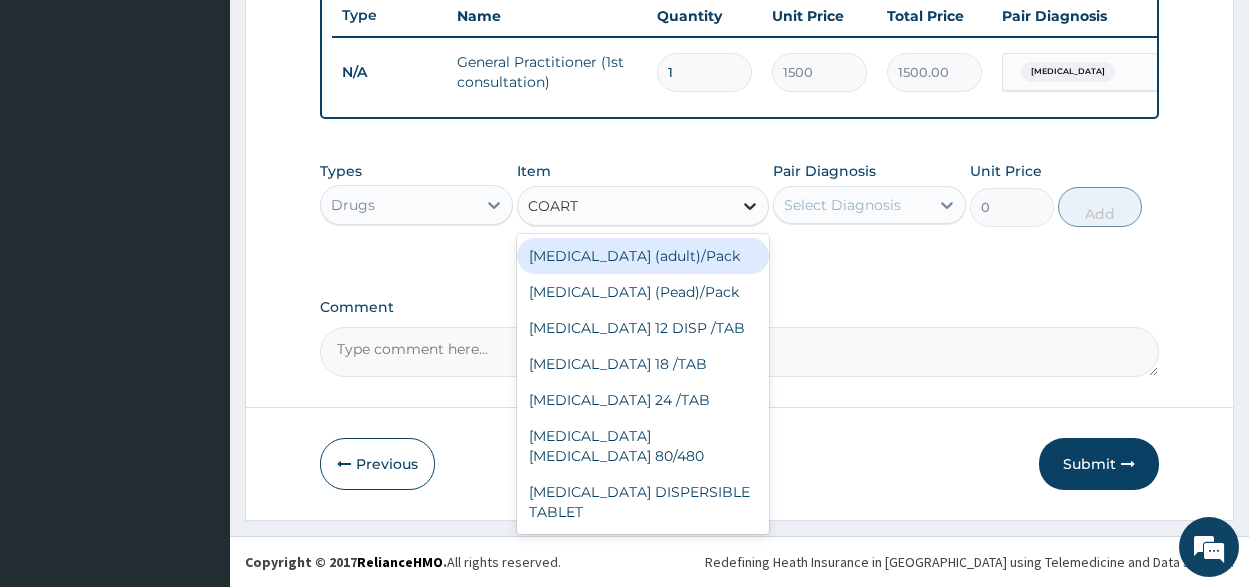 type on "COARTE" 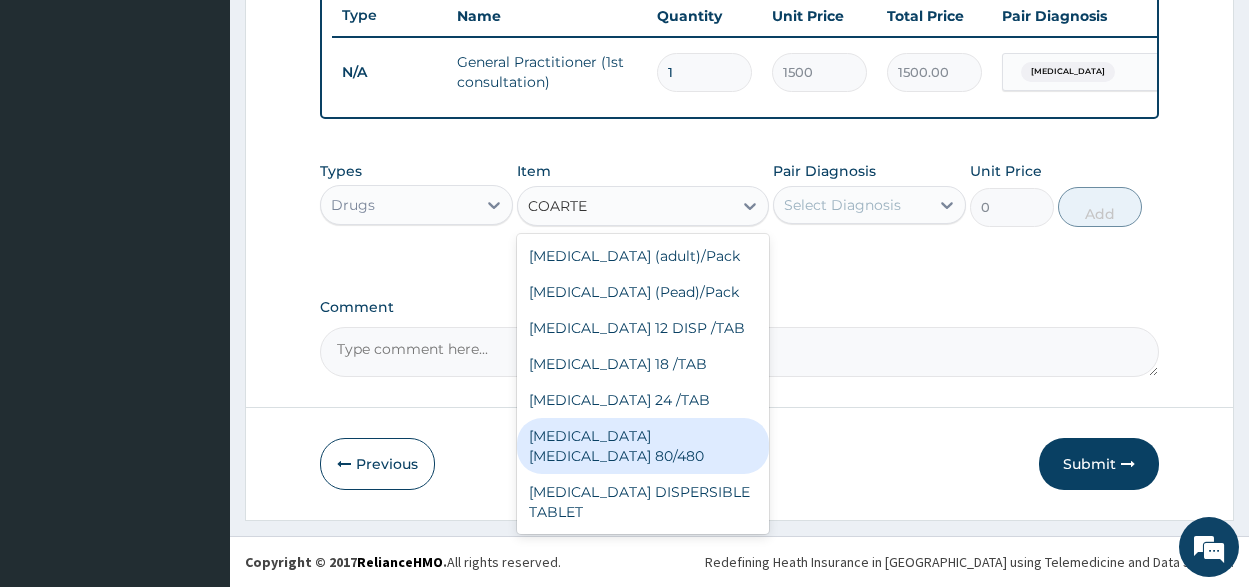 click on "[MEDICAL_DATA] [MEDICAL_DATA] 80/480" at bounding box center (643, 446) 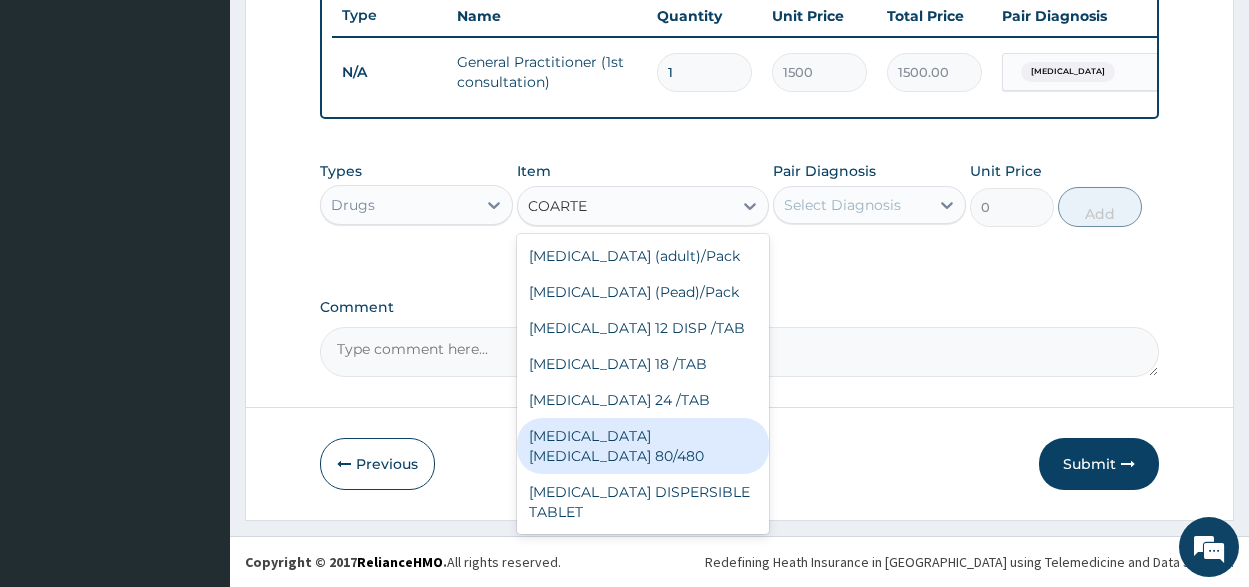 type 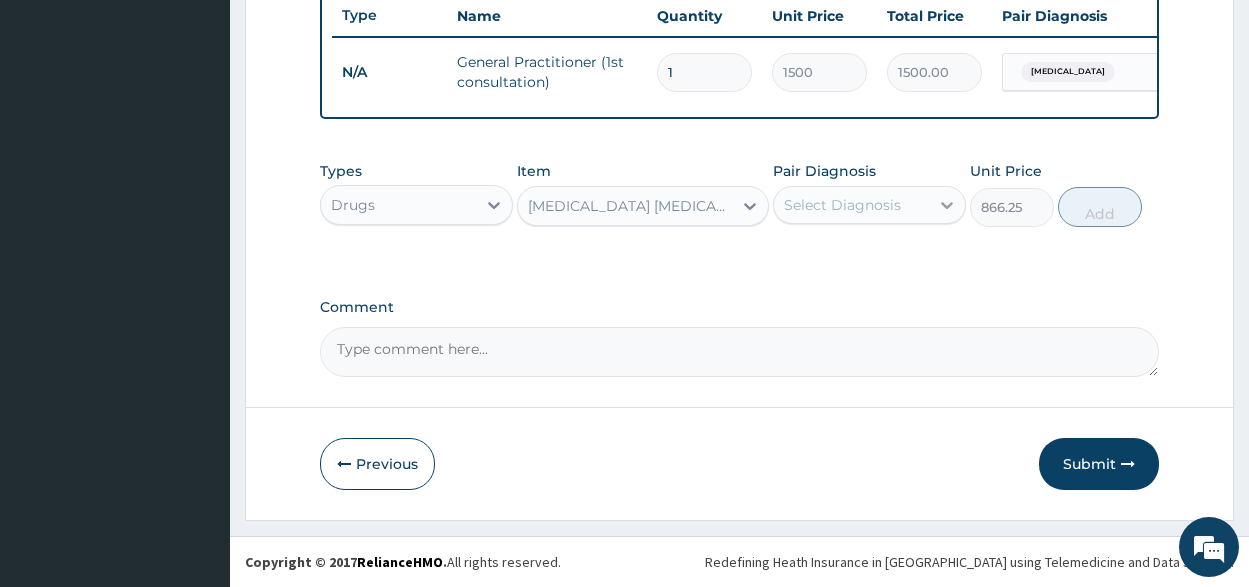 click 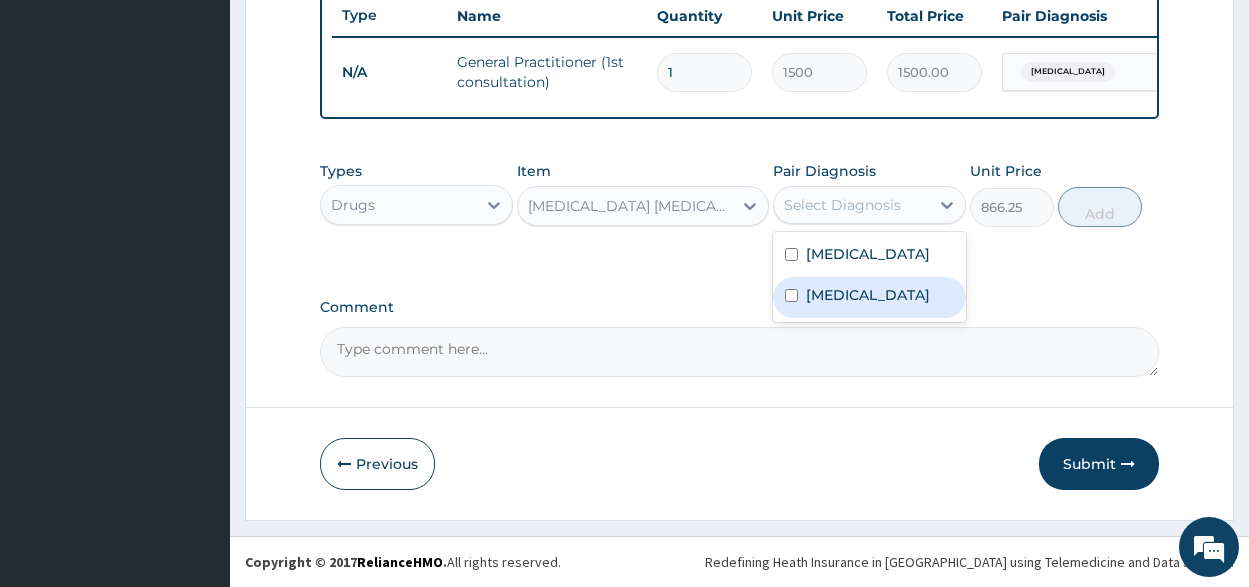 click at bounding box center [791, 295] 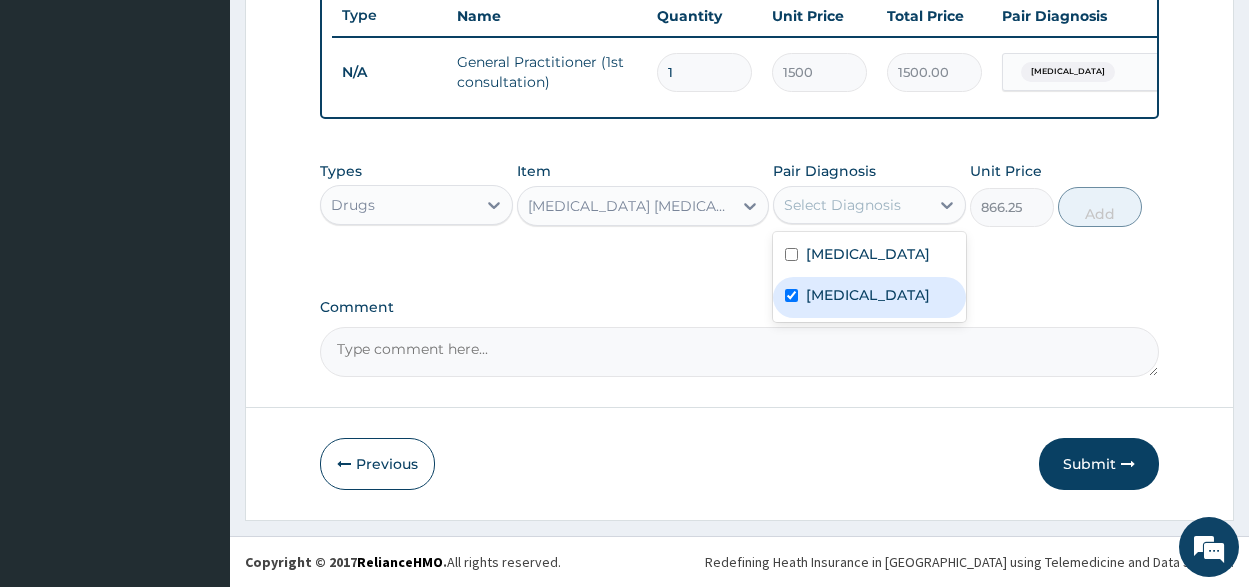 checkbox on "true" 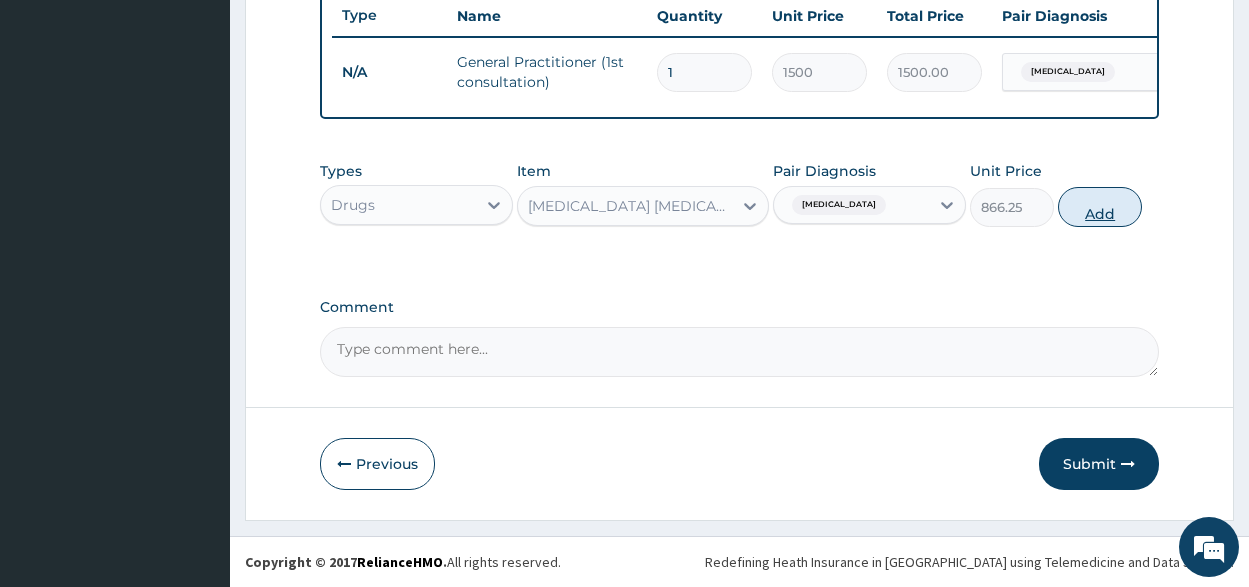 click on "Add" at bounding box center (1100, 207) 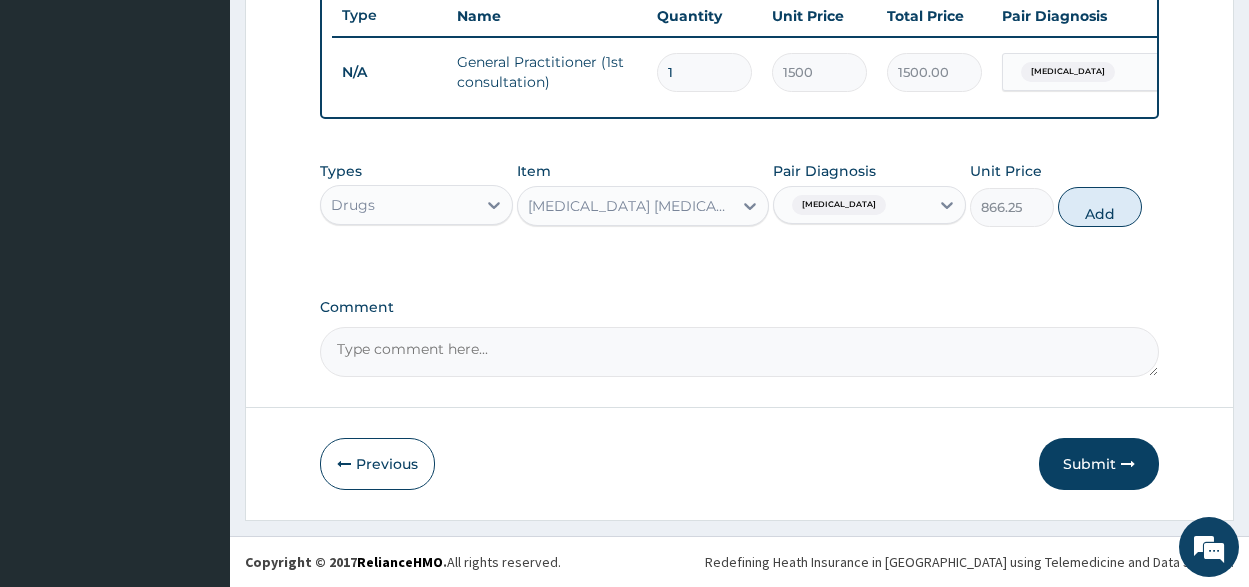 type on "0" 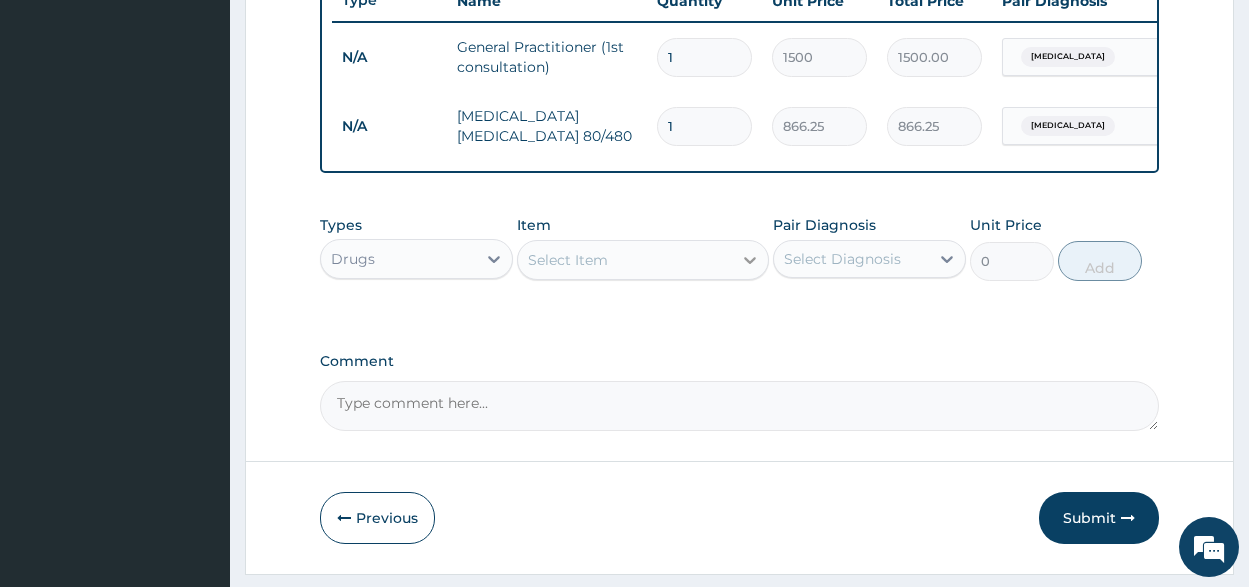 click 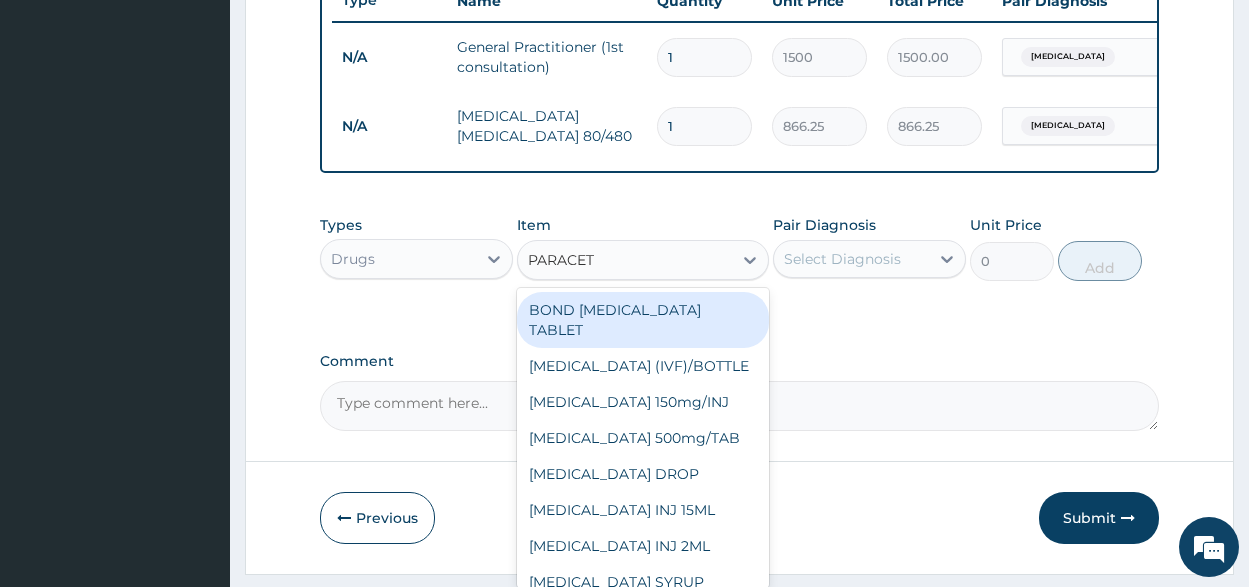type on "PARACETA" 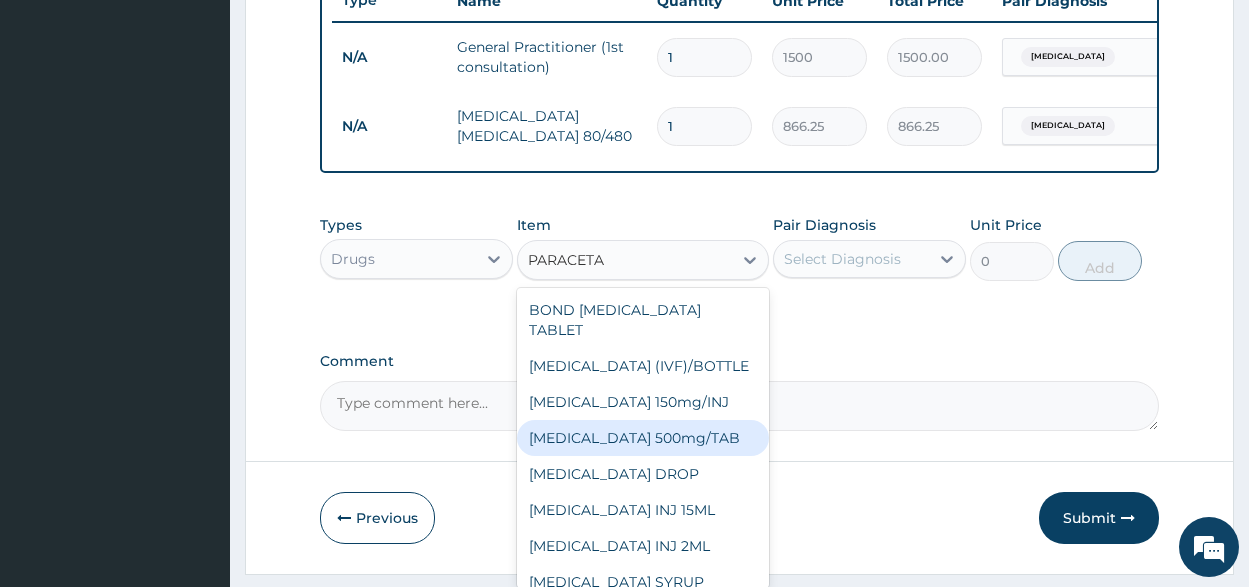 click on "PARACETAMOL 500mg/TAB" at bounding box center [643, 438] 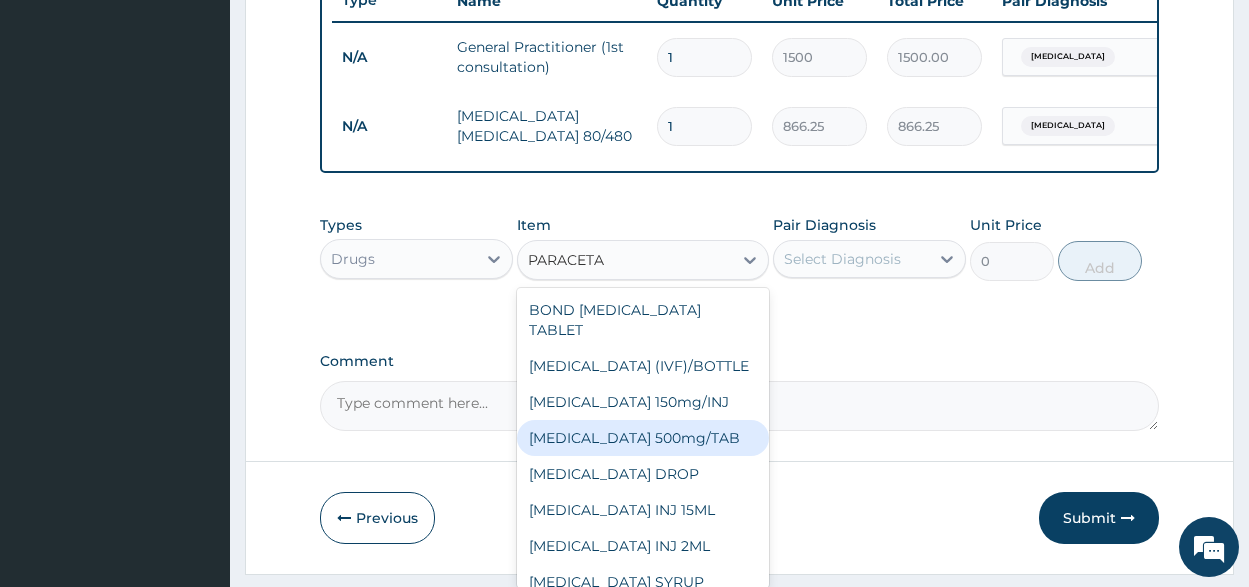 type 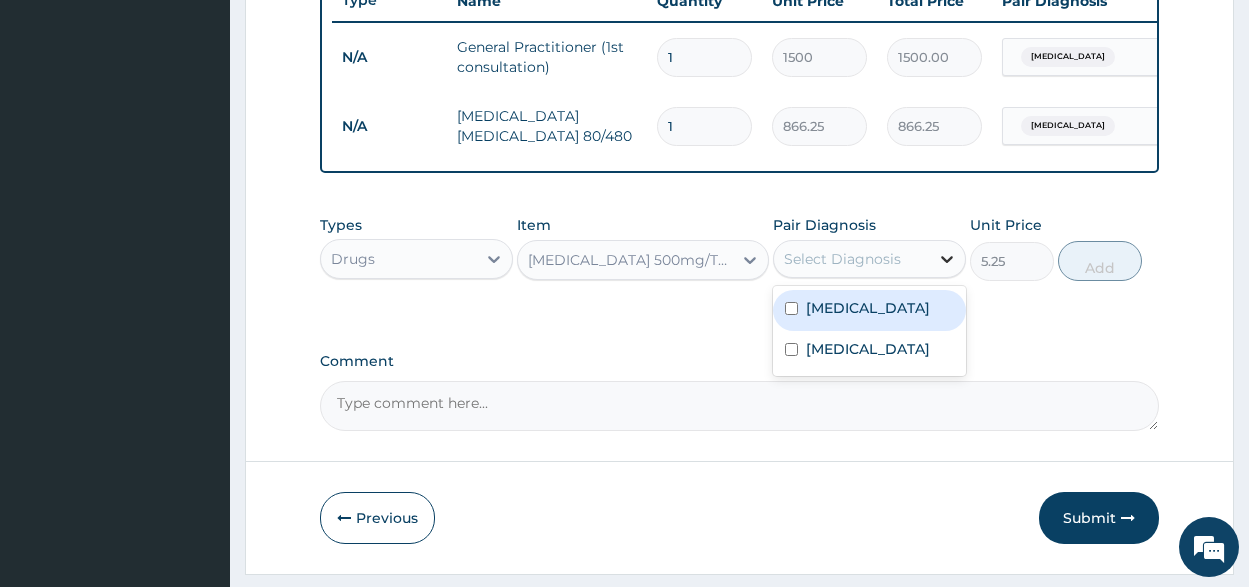 click 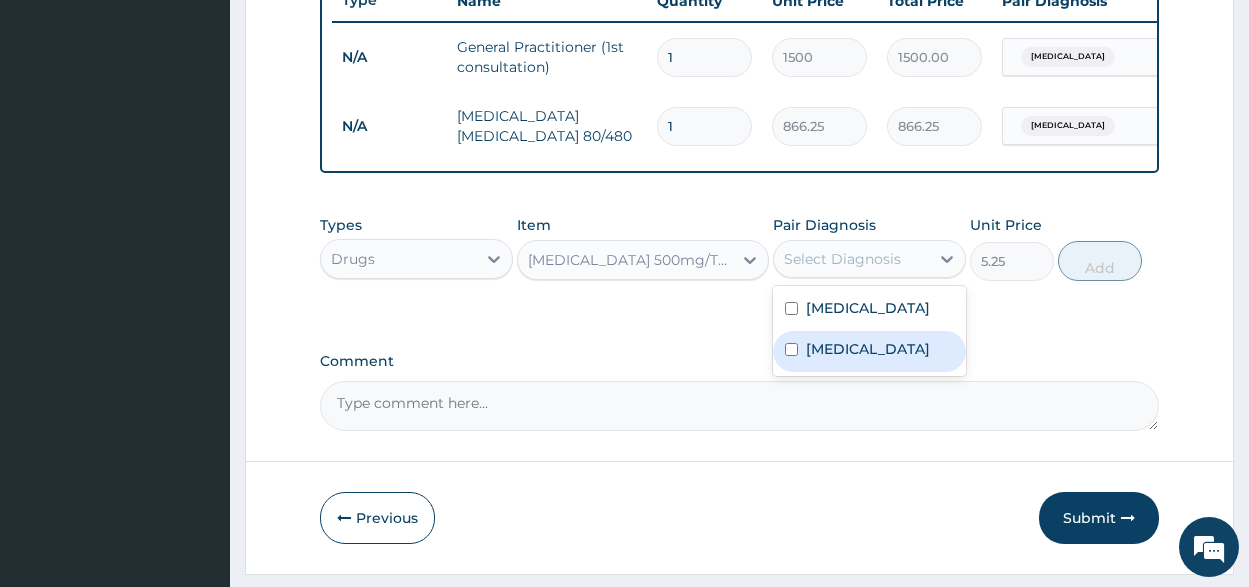 click at bounding box center (791, 349) 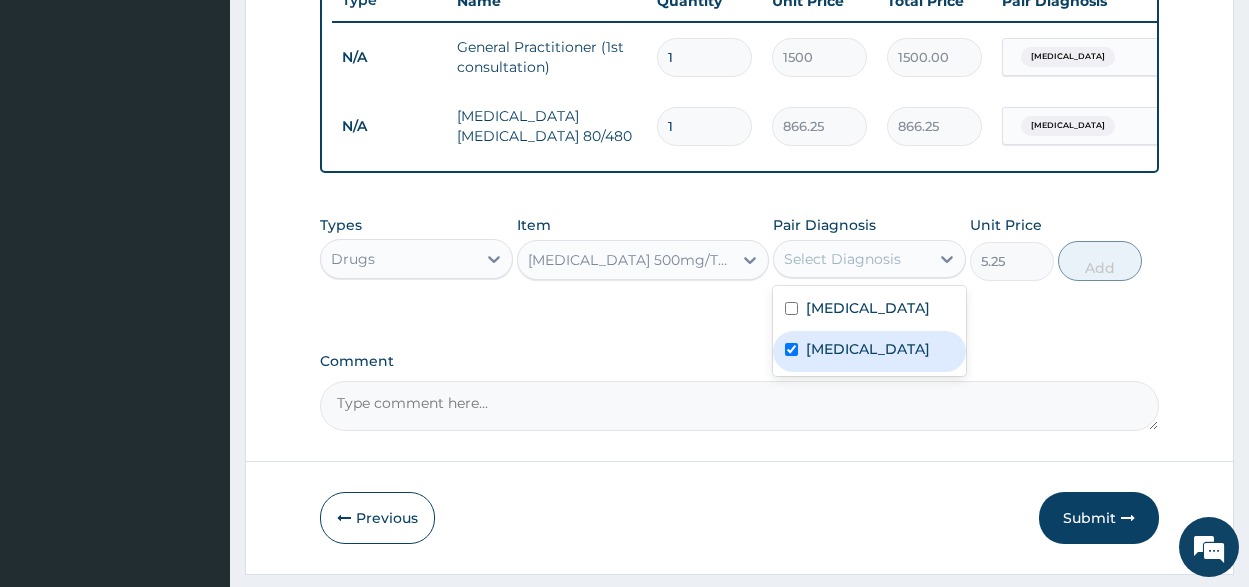 checkbox on "true" 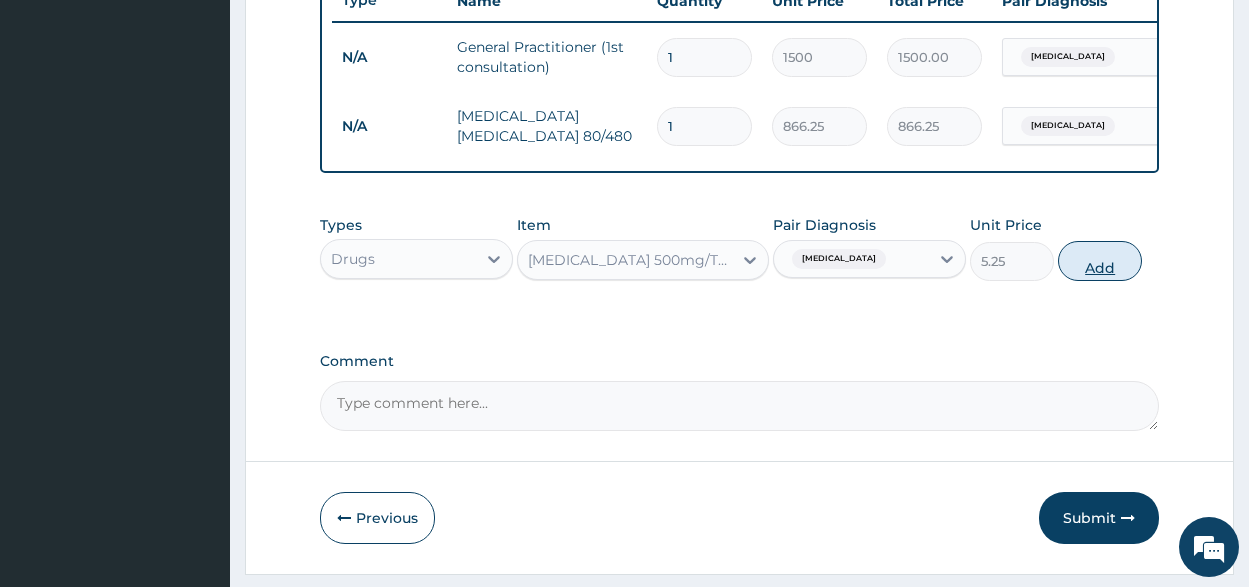 click on "Add" at bounding box center (1100, 261) 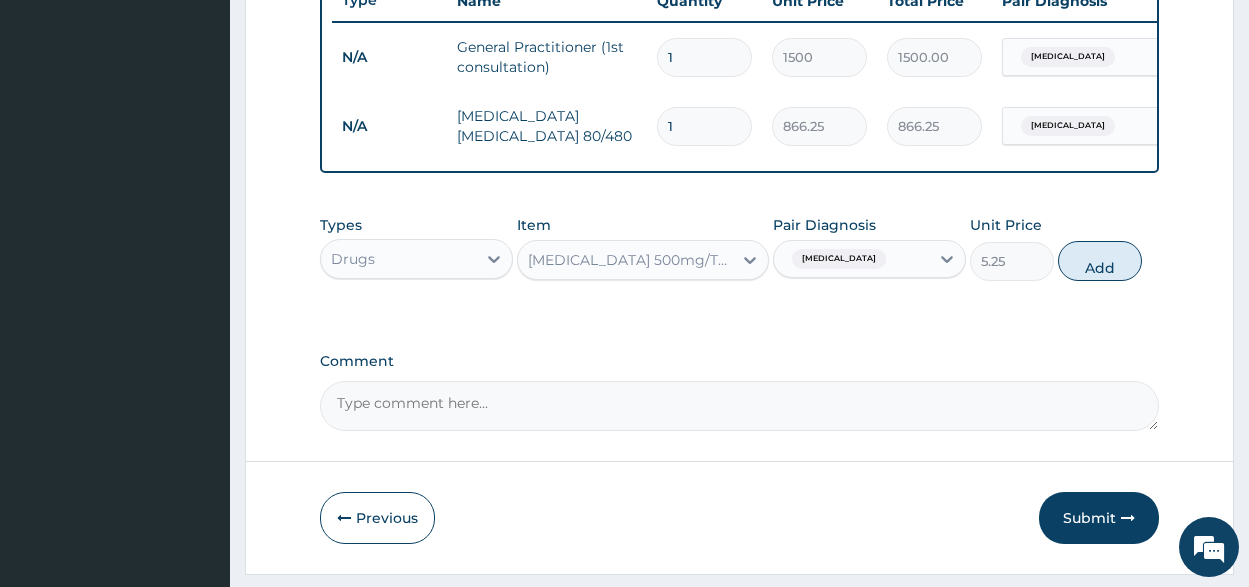 type on "0" 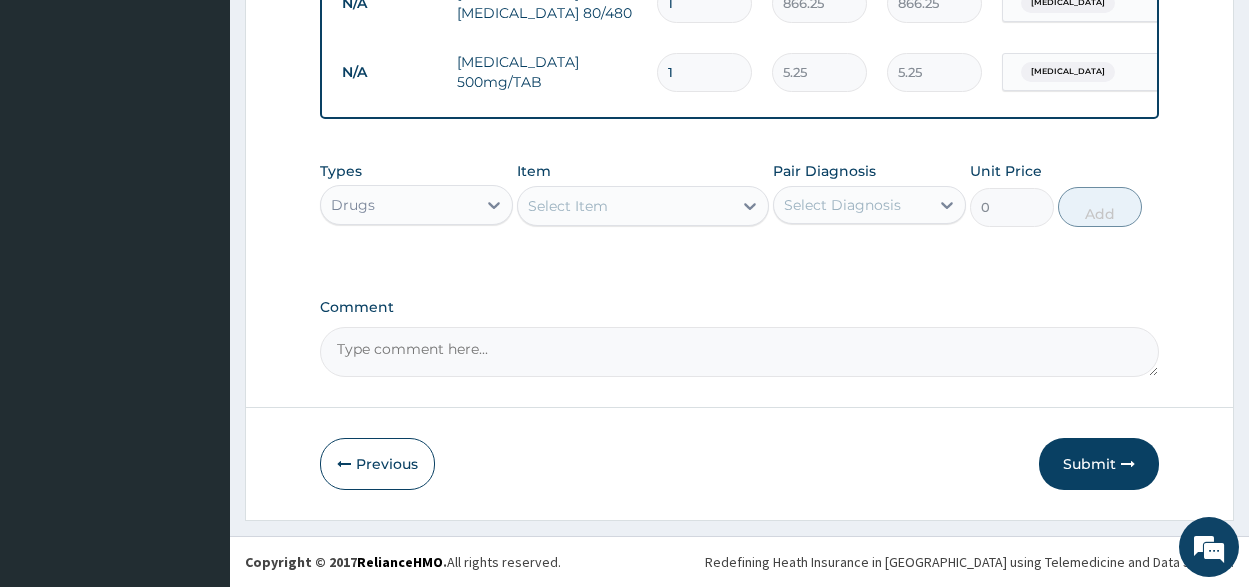 scroll, scrollTop: 913, scrollLeft: 0, axis: vertical 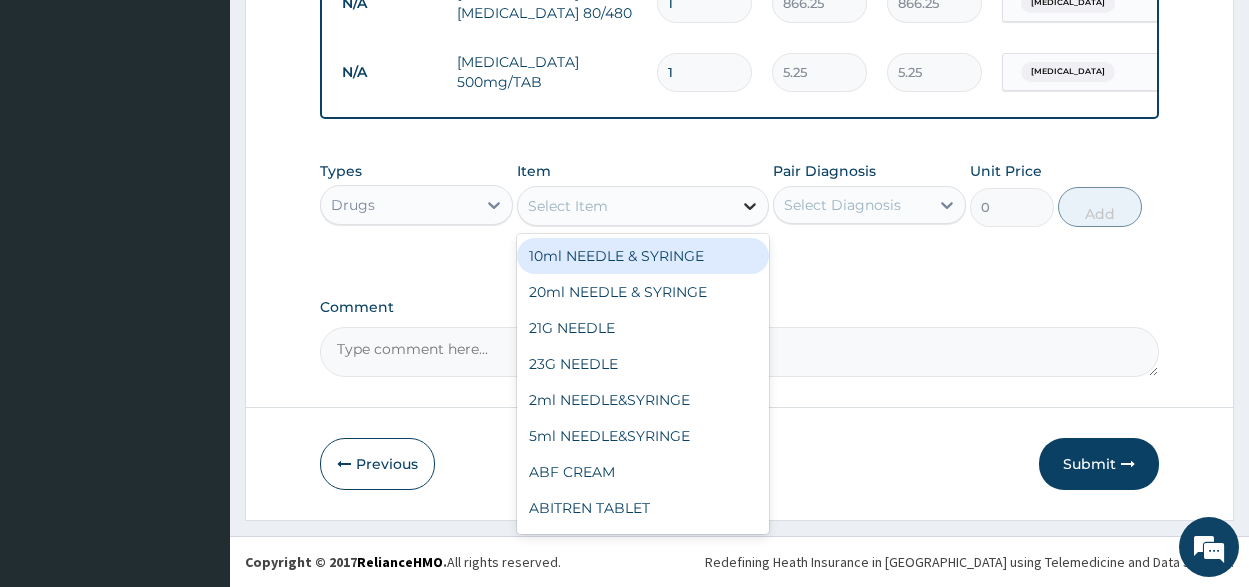 click 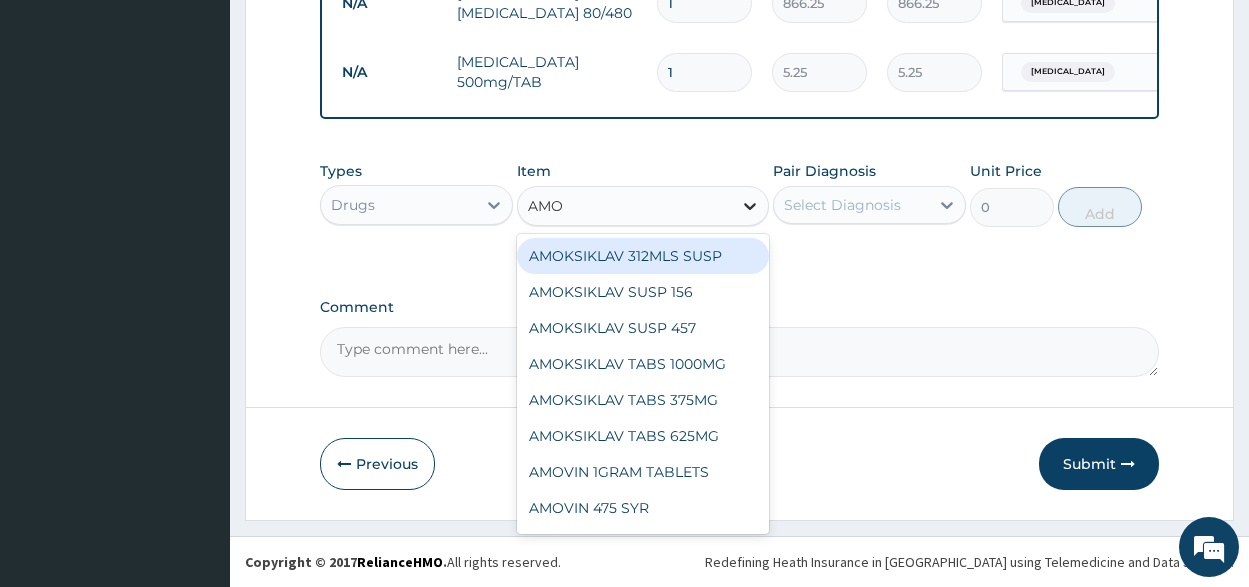 type on "AMOX" 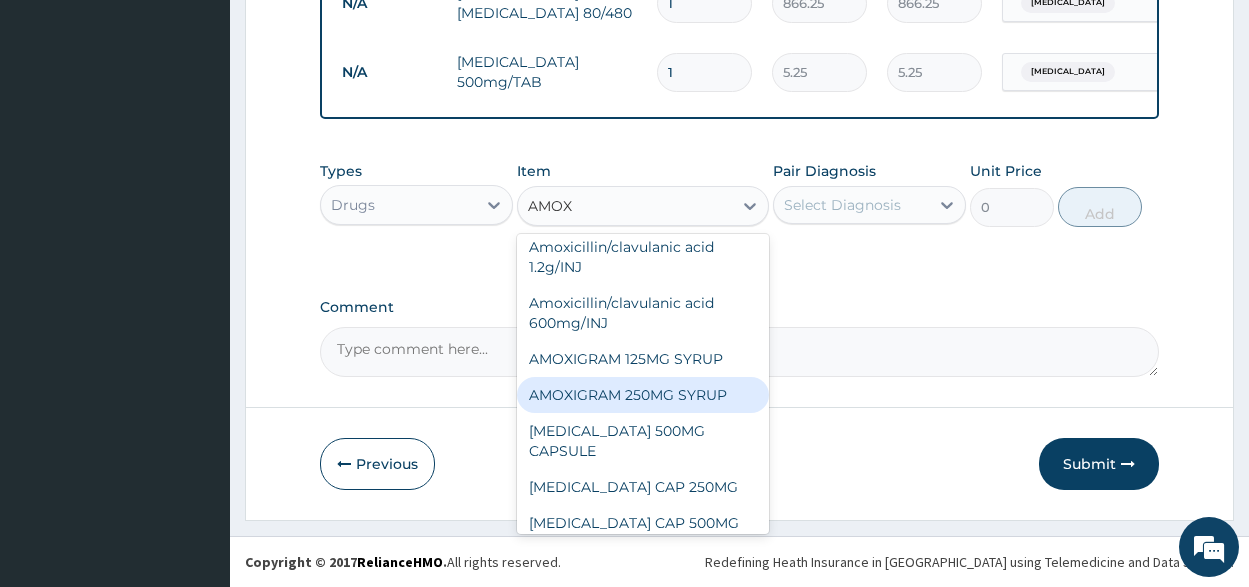 scroll, scrollTop: 200, scrollLeft: 0, axis: vertical 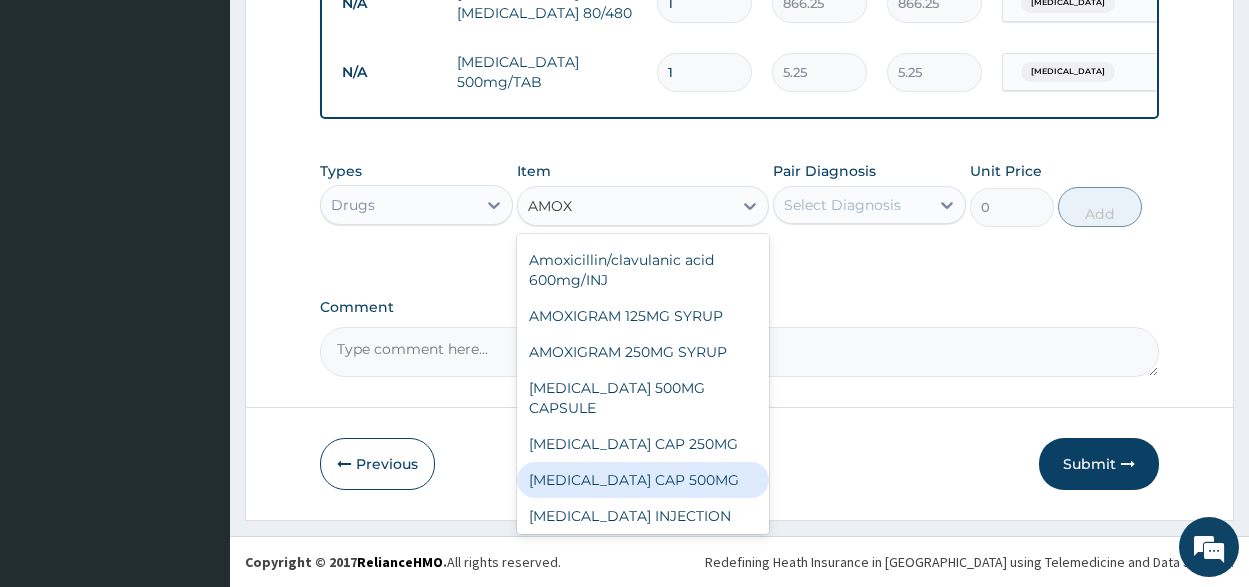 click on "AMOXIL CAP 500MG" at bounding box center [643, 480] 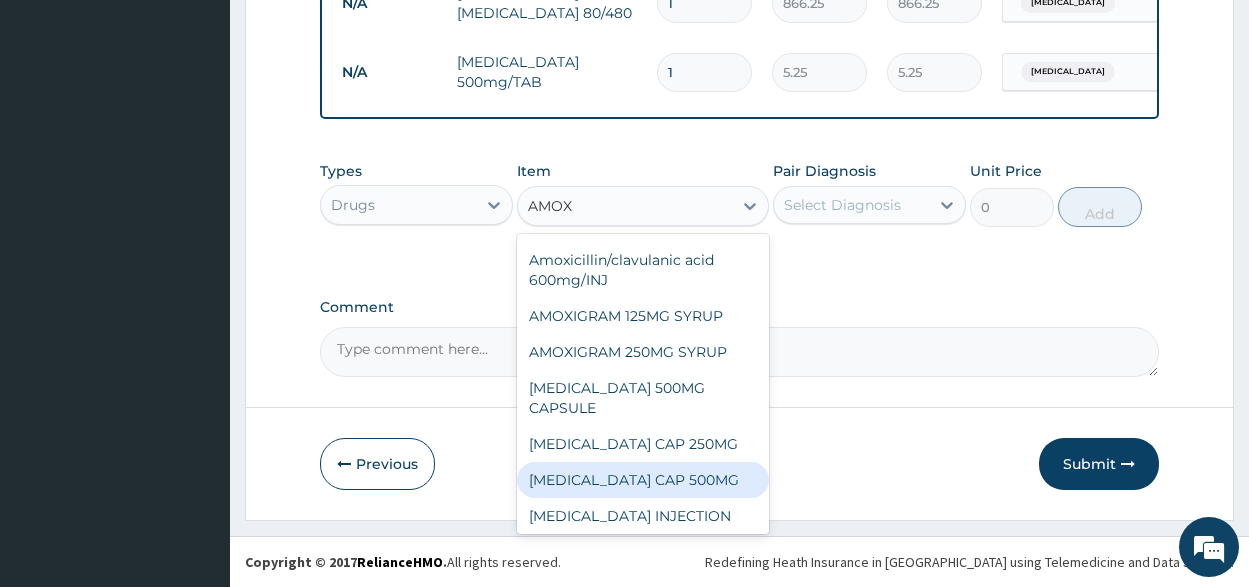 type 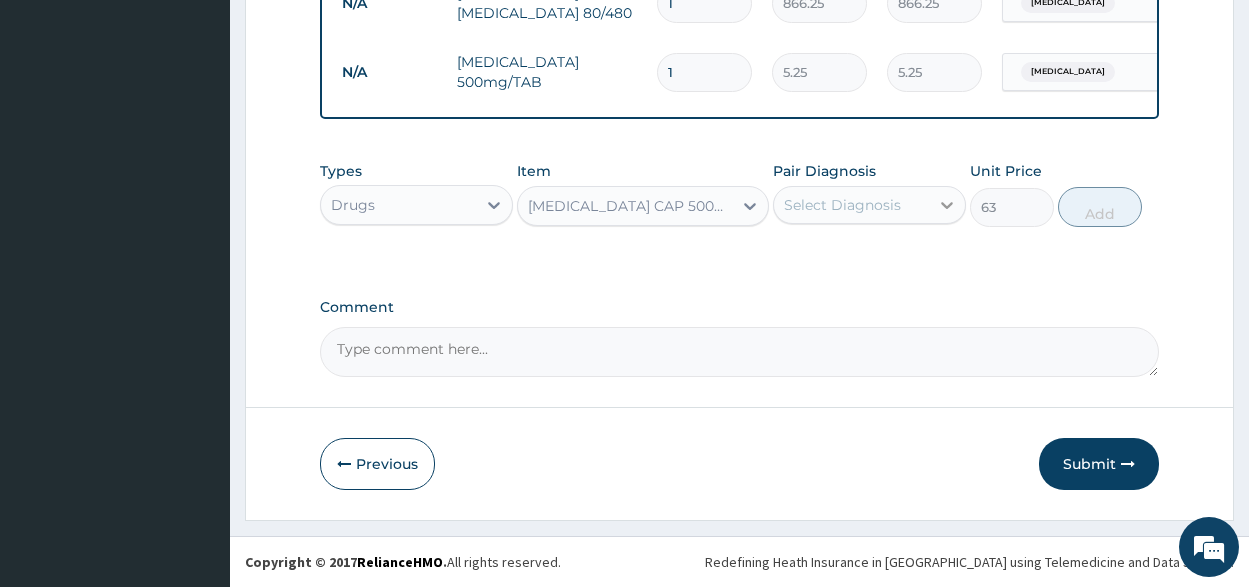 click 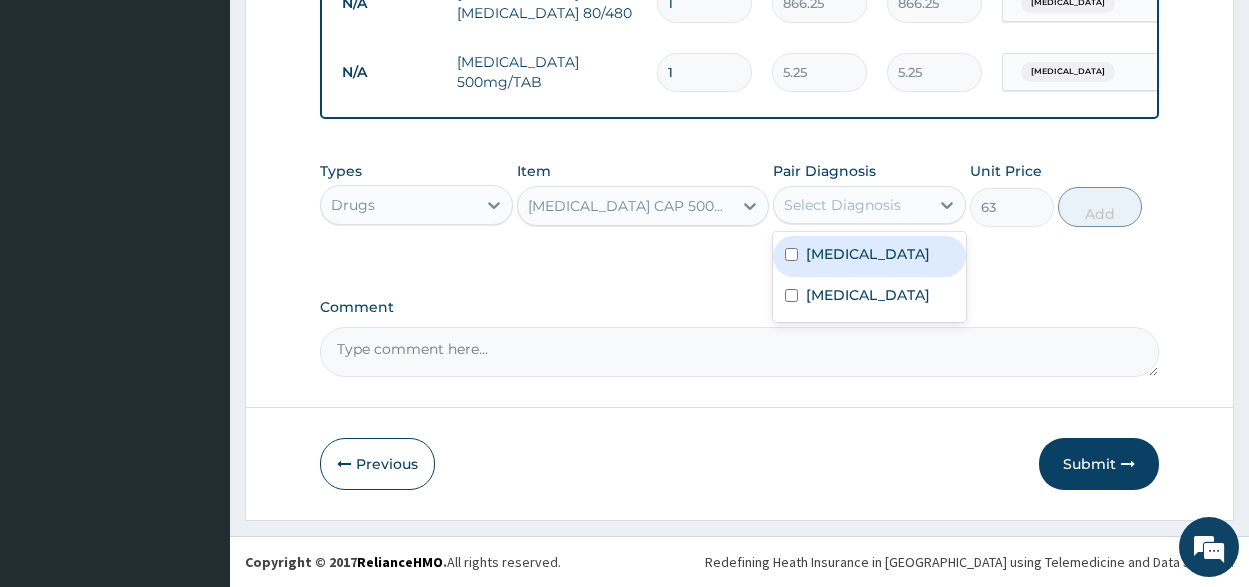 click at bounding box center [791, 254] 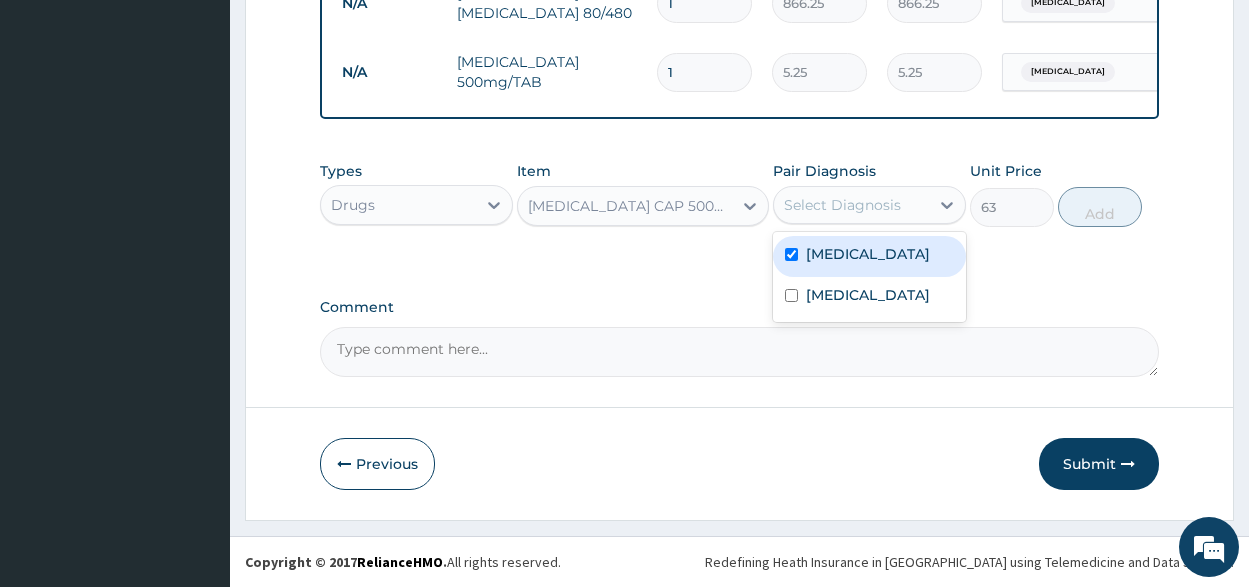 checkbox on "true" 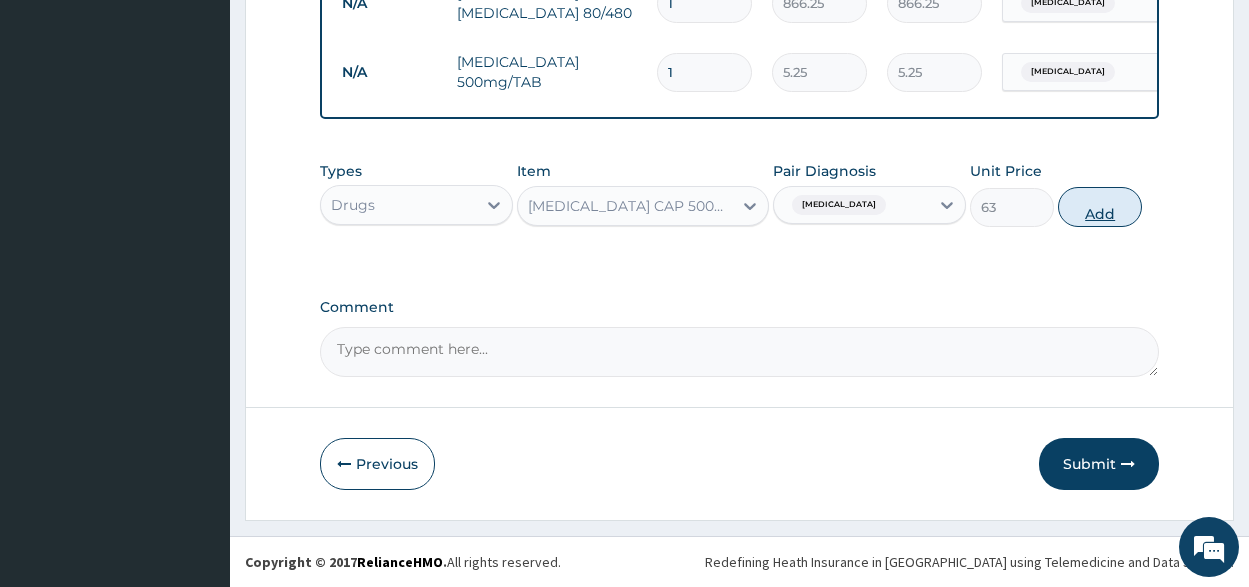 click on "Add" at bounding box center [1100, 207] 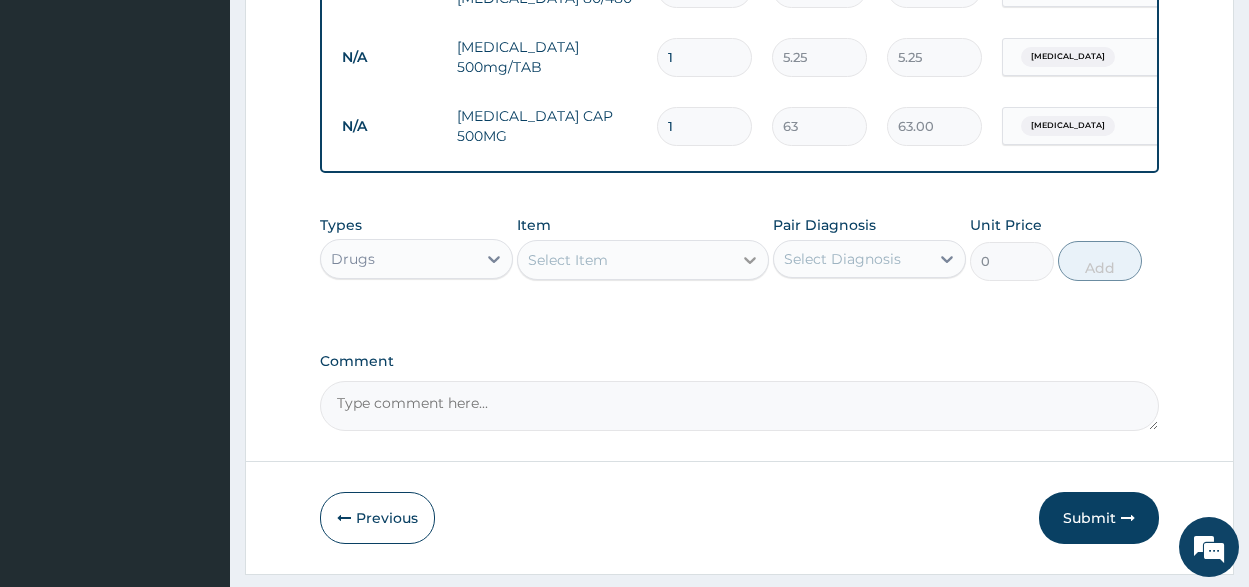 click 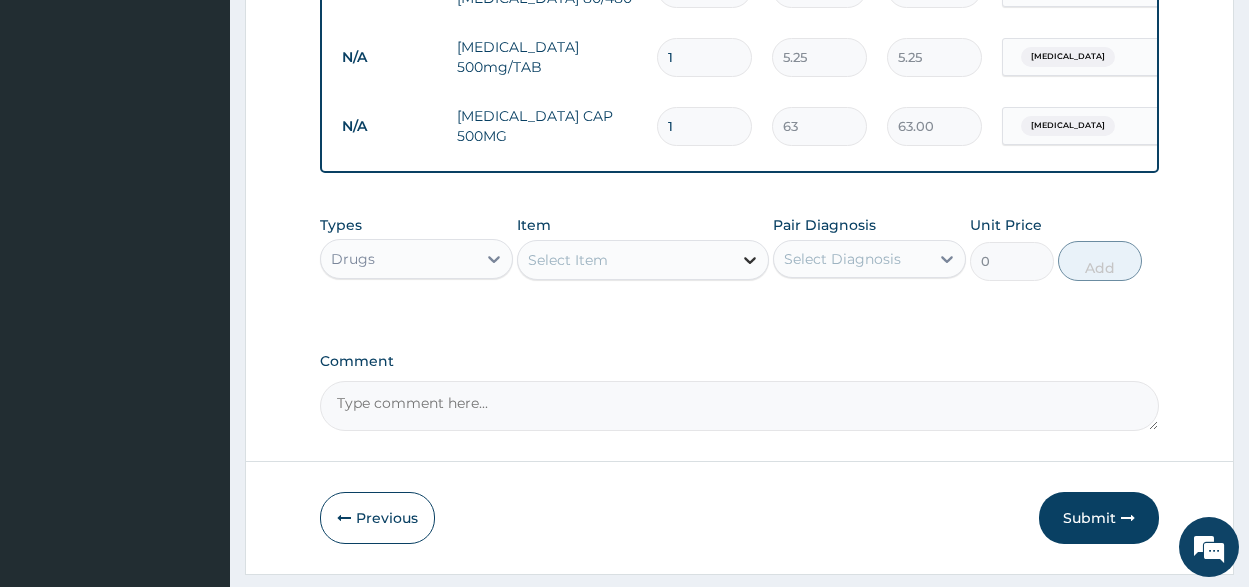 click 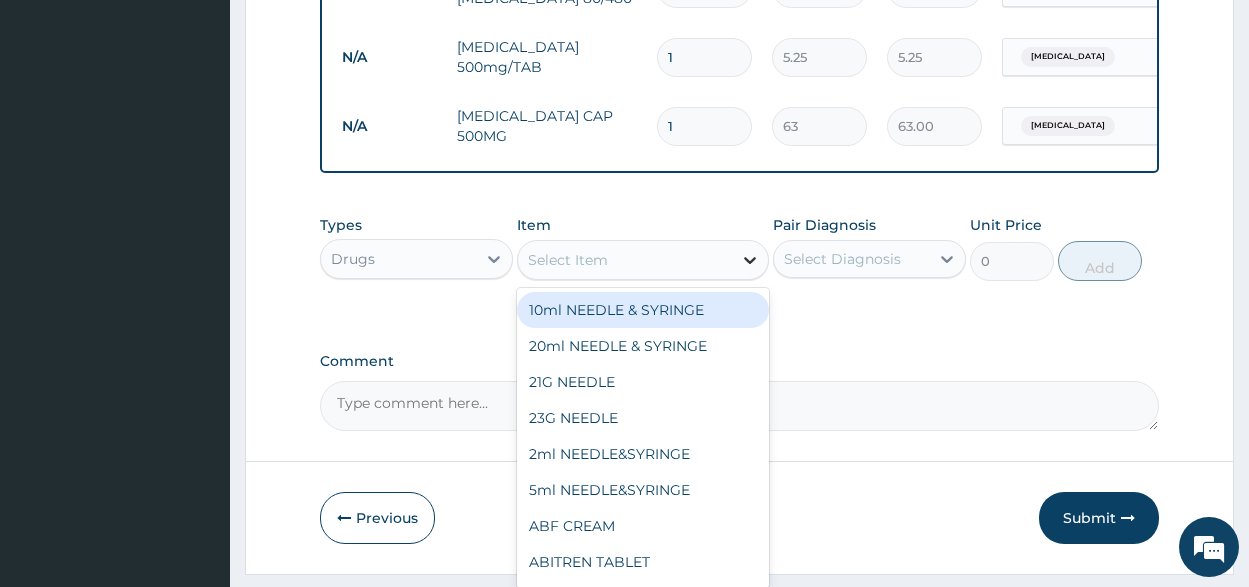 click 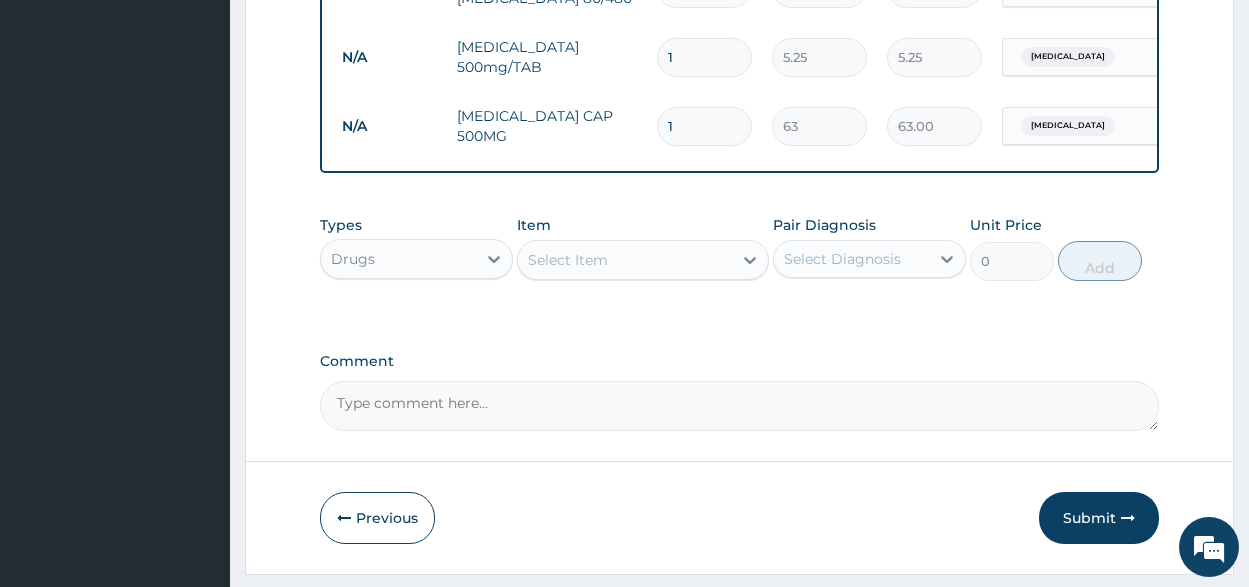 click on "Select Item" at bounding box center (625, 260) 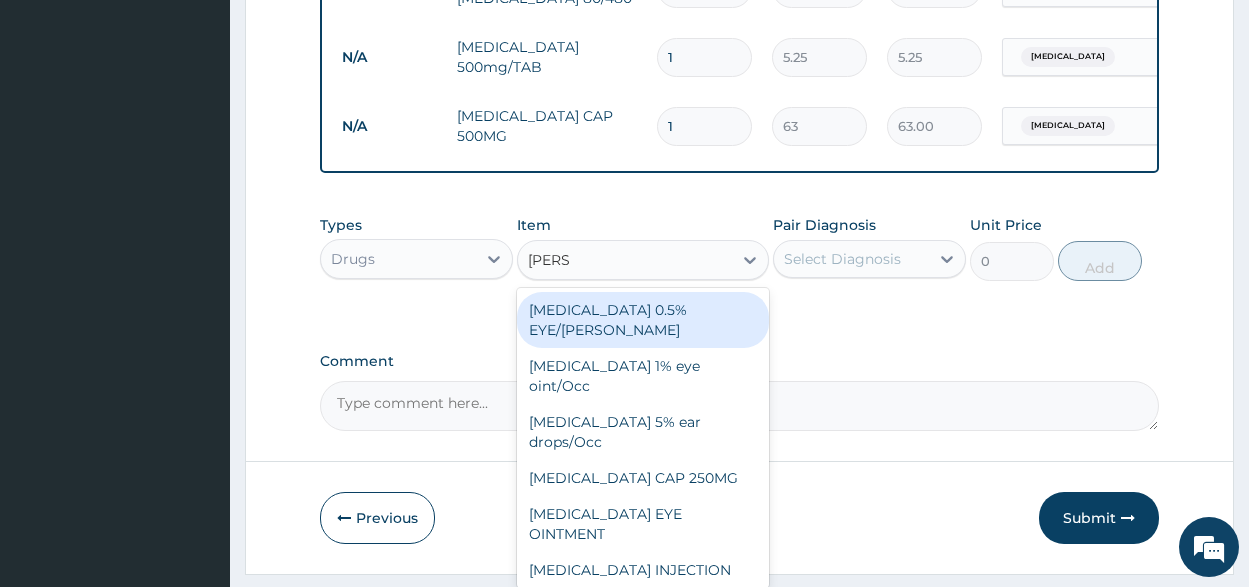 type on "LORAT" 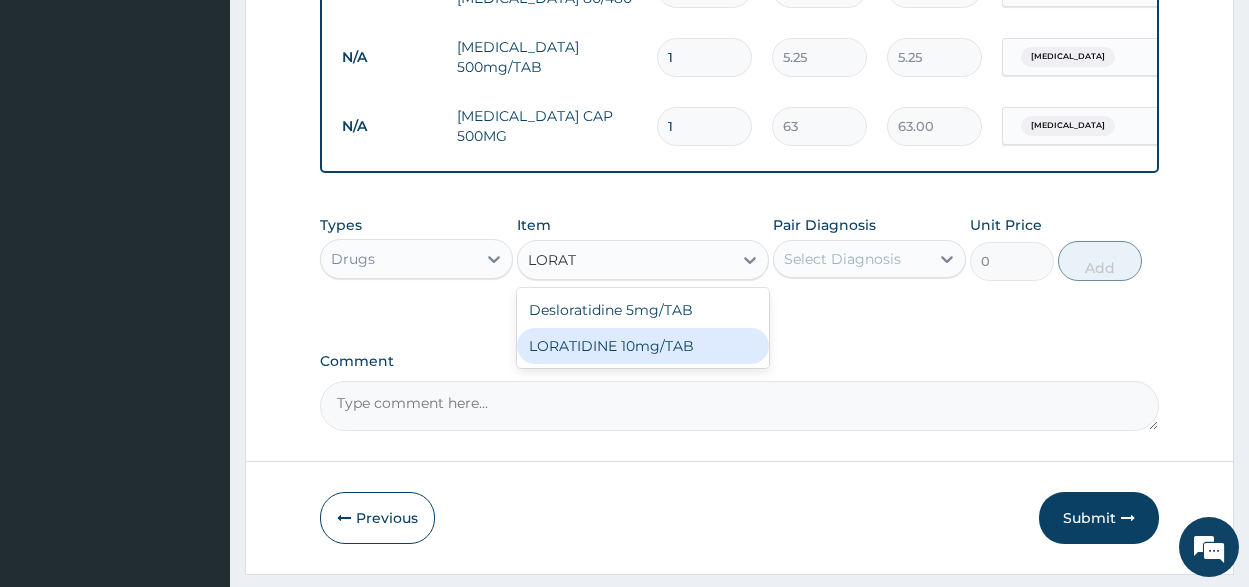 drag, startPoint x: 646, startPoint y: 360, endPoint x: 927, endPoint y: 270, distance: 295.061 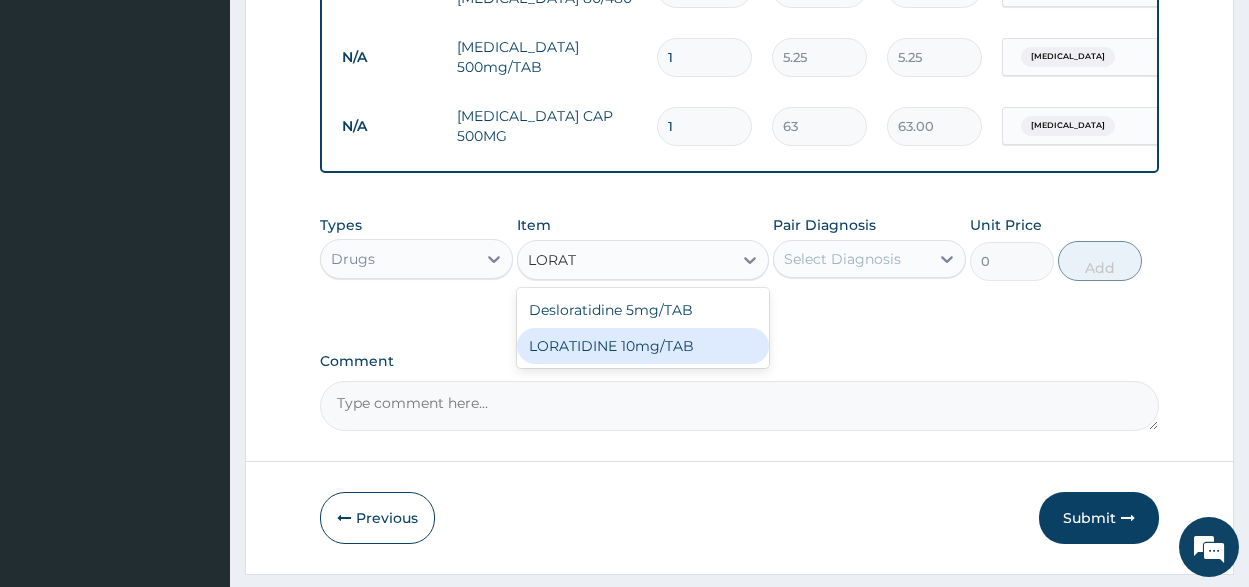 click on "LORATIDINE 10mg/TAB" at bounding box center (643, 346) 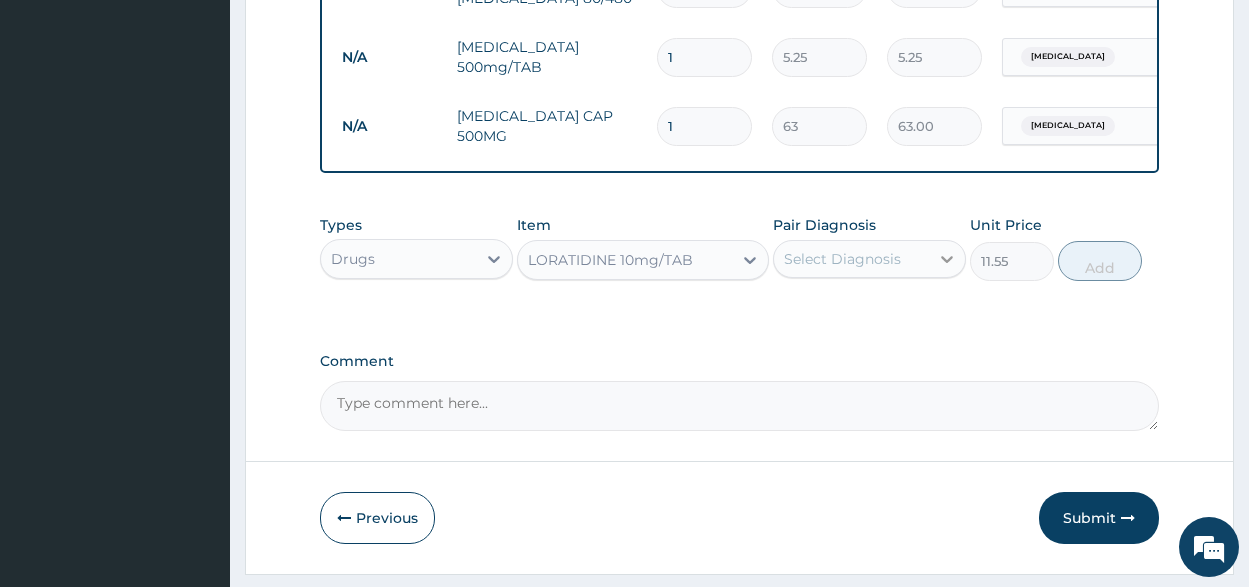 click 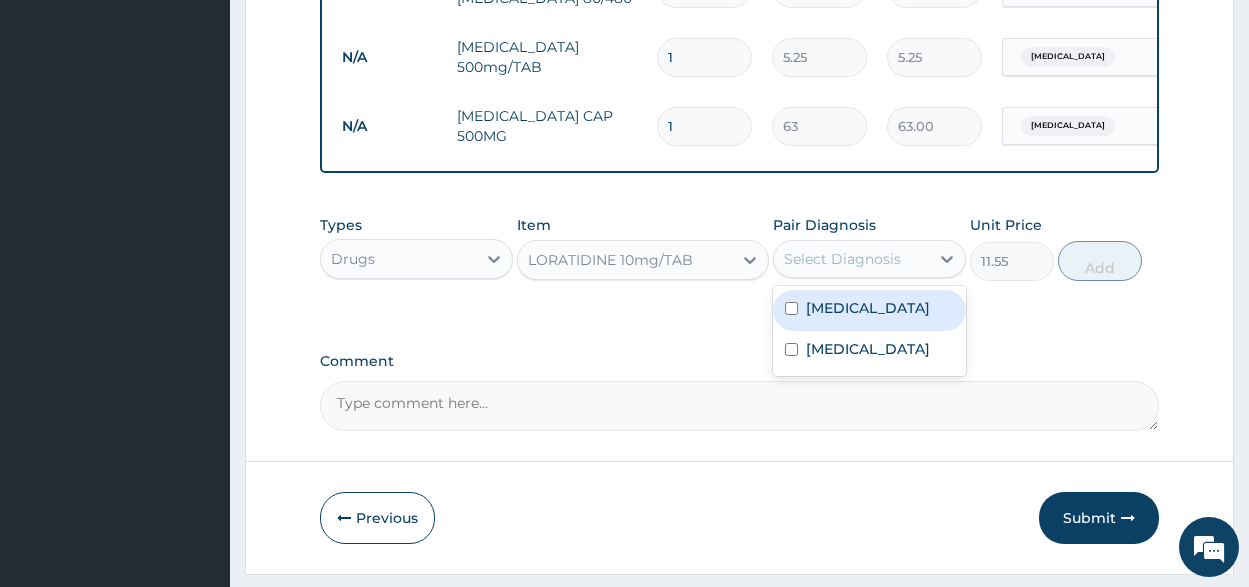 click on "Urticaria" at bounding box center (868, 308) 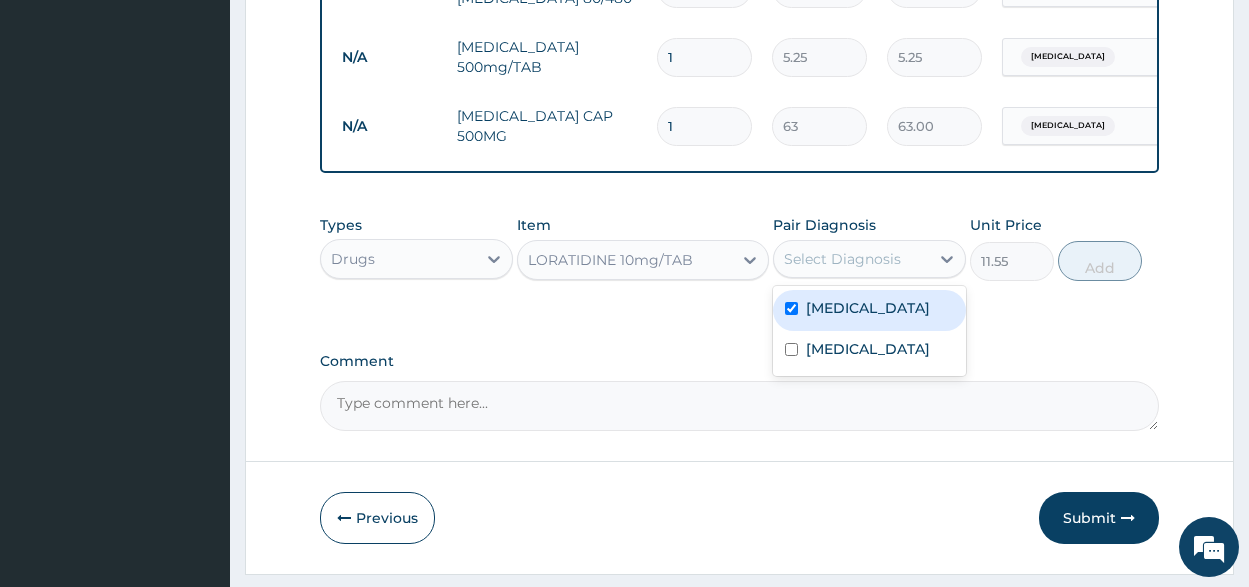 checkbox on "true" 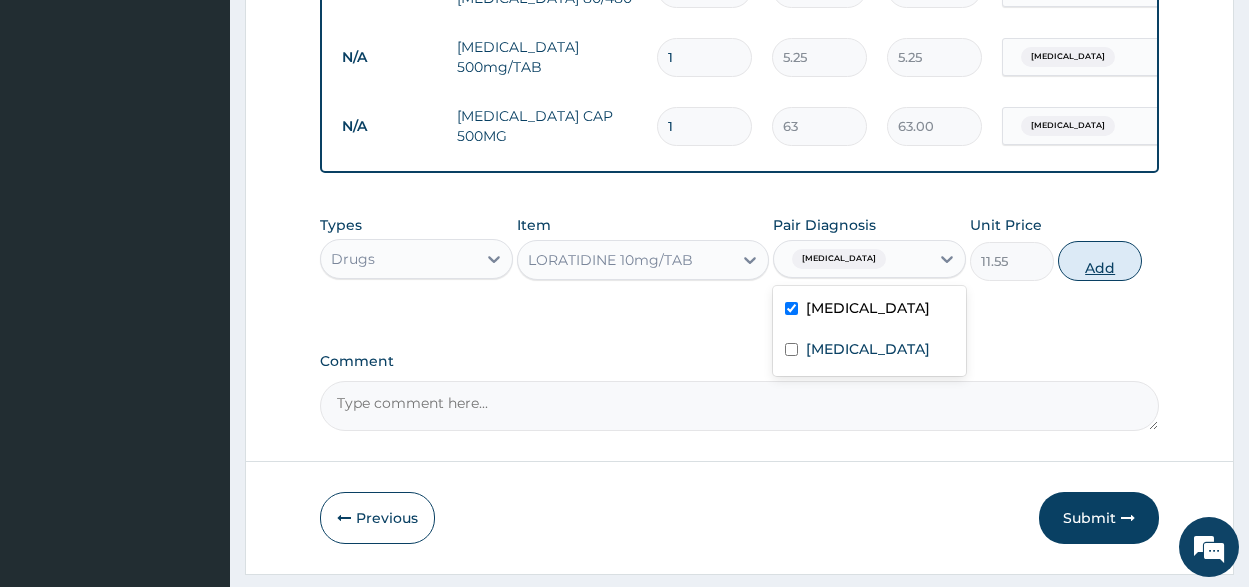 click on "Add" at bounding box center (1100, 261) 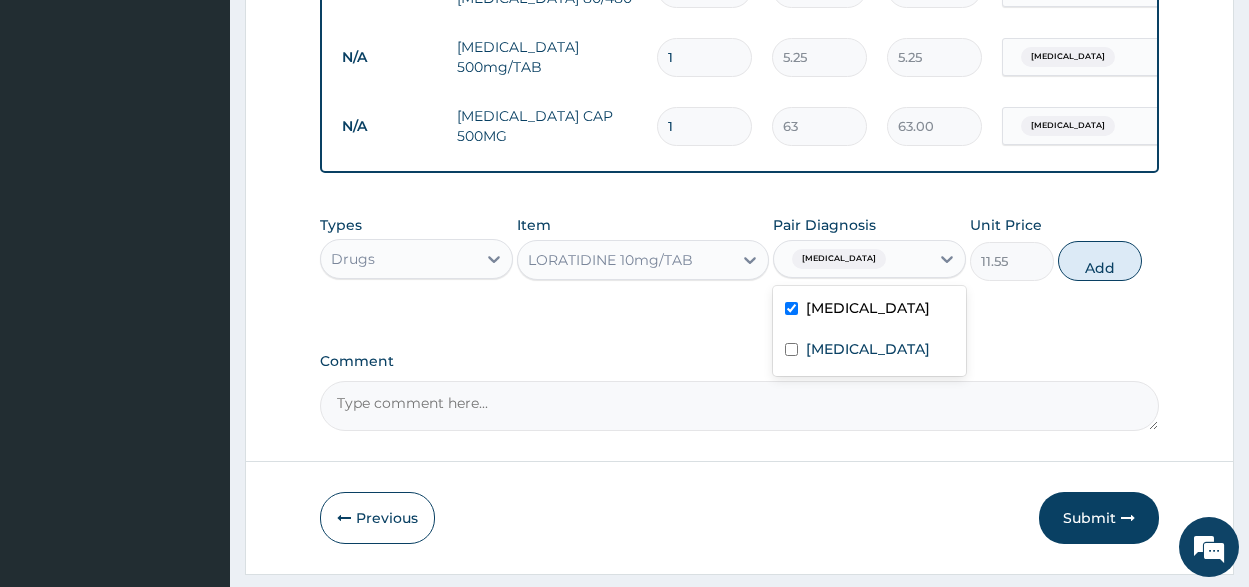 type on "0" 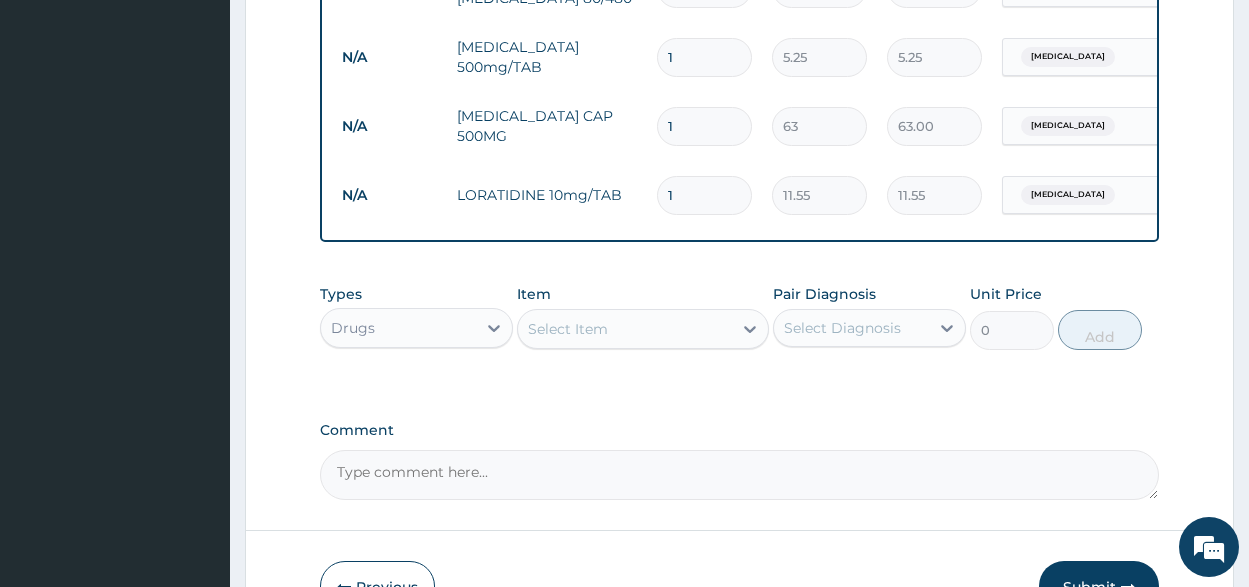 type on "10" 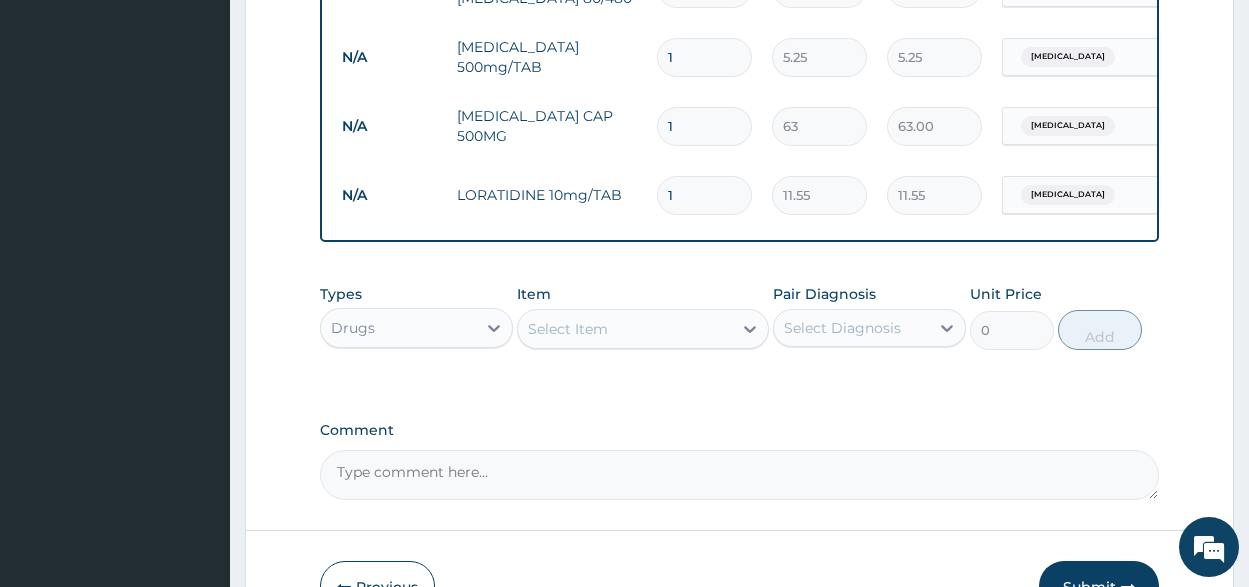 type on "115.50" 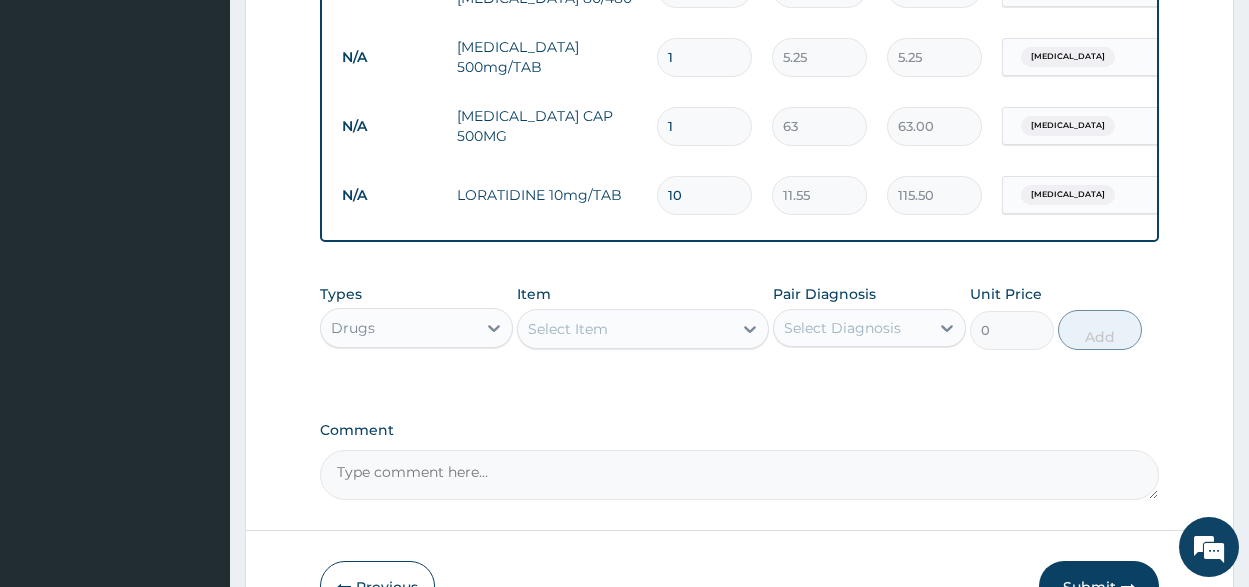 type on "10" 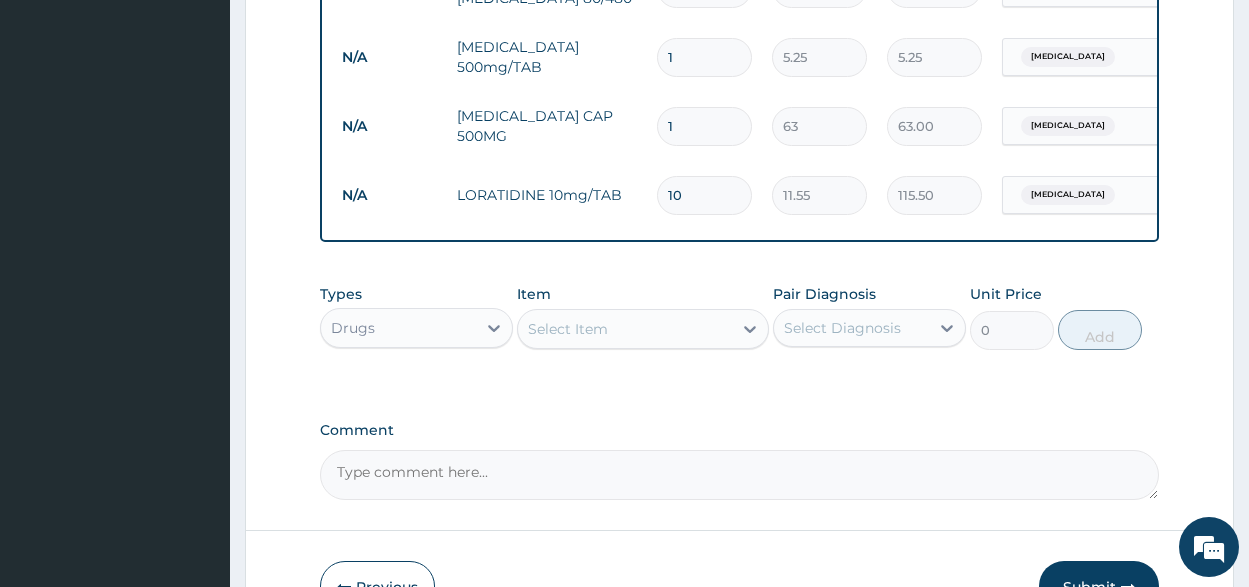 drag, startPoint x: 680, startPoint y: 126, endPoint x: 632, endPoint y: 122, distance: 48.166378 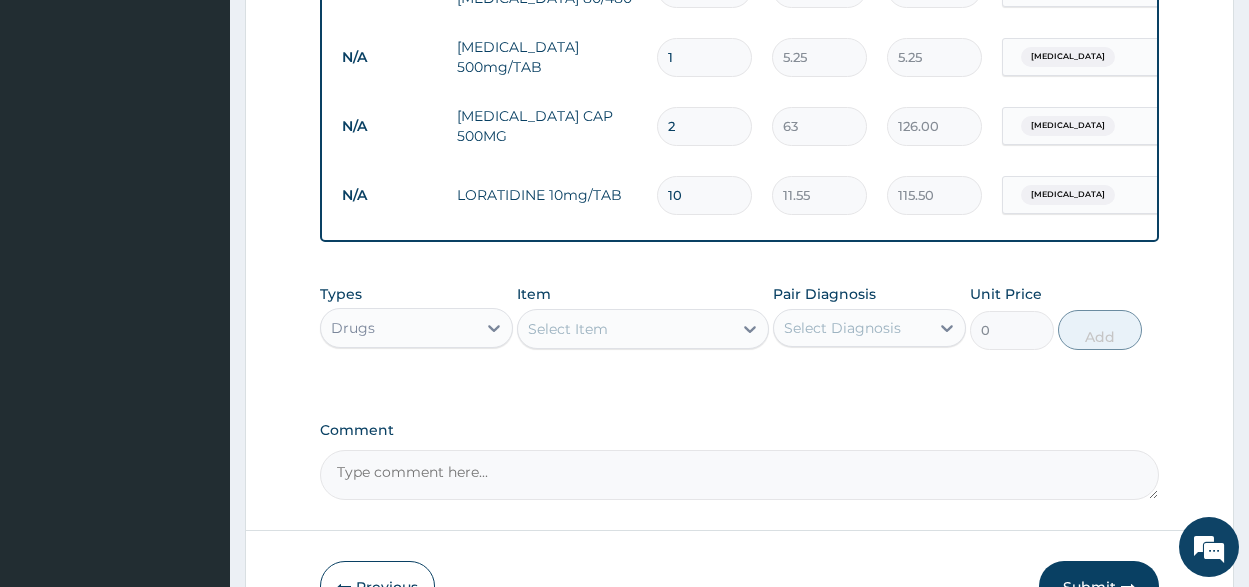 type on "20" 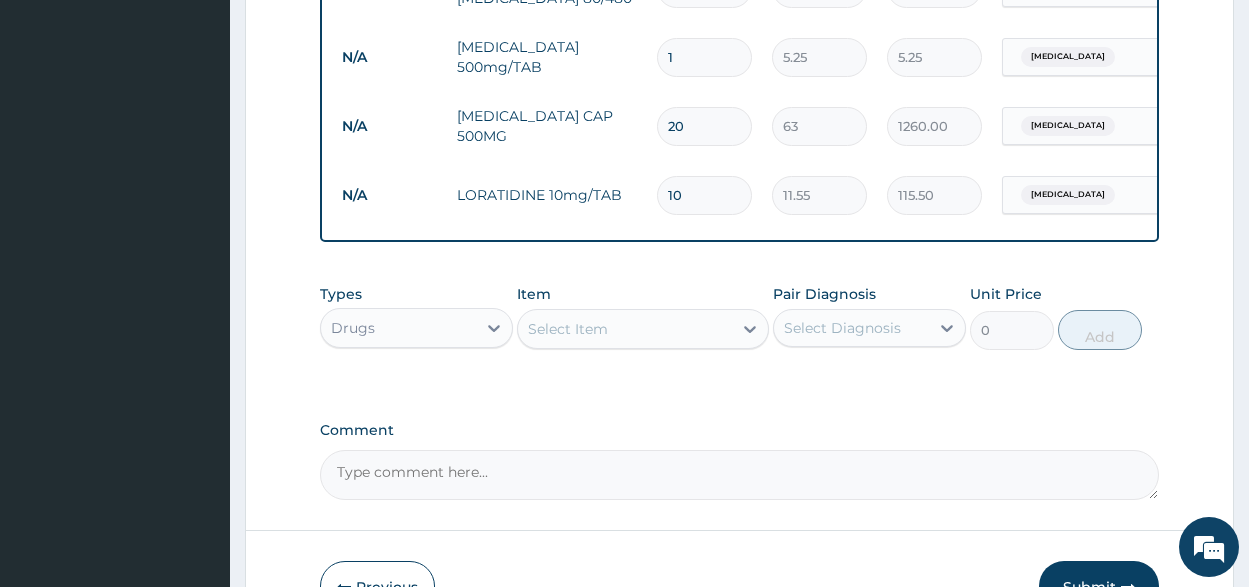 type on "20" 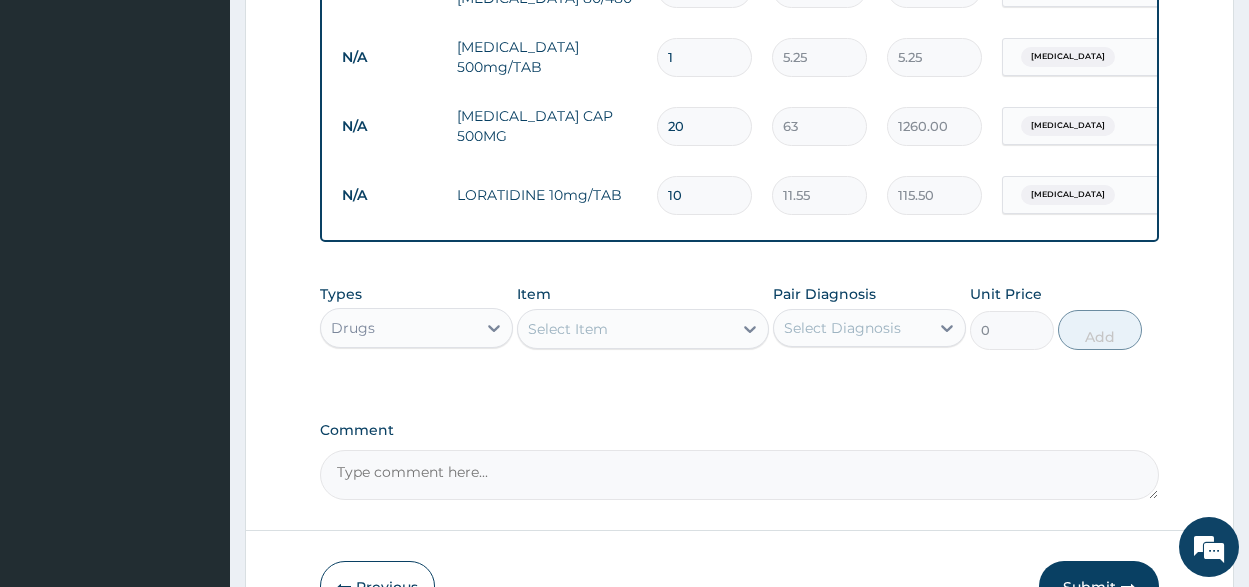 click on "1" at bounding box center (704, 57) 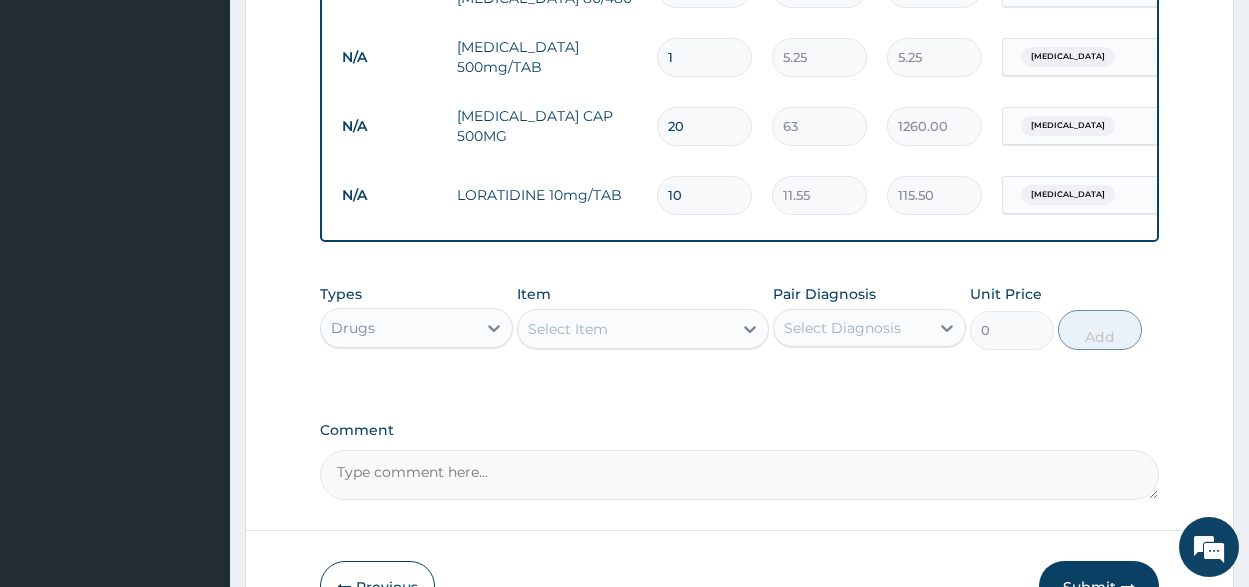type on "18" 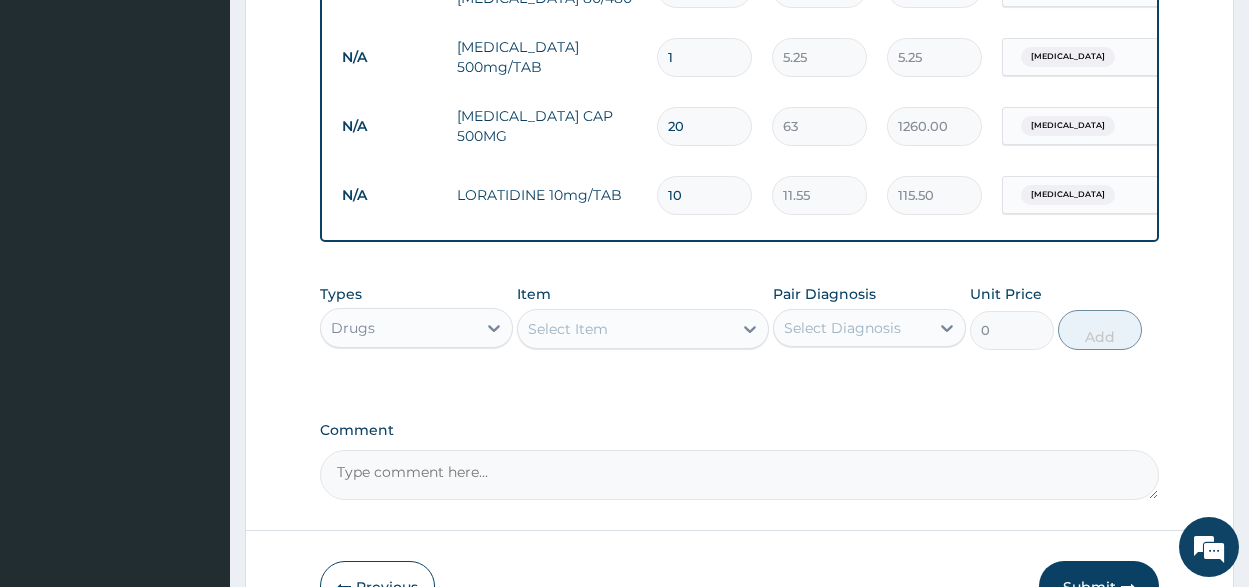 type on "94.50" 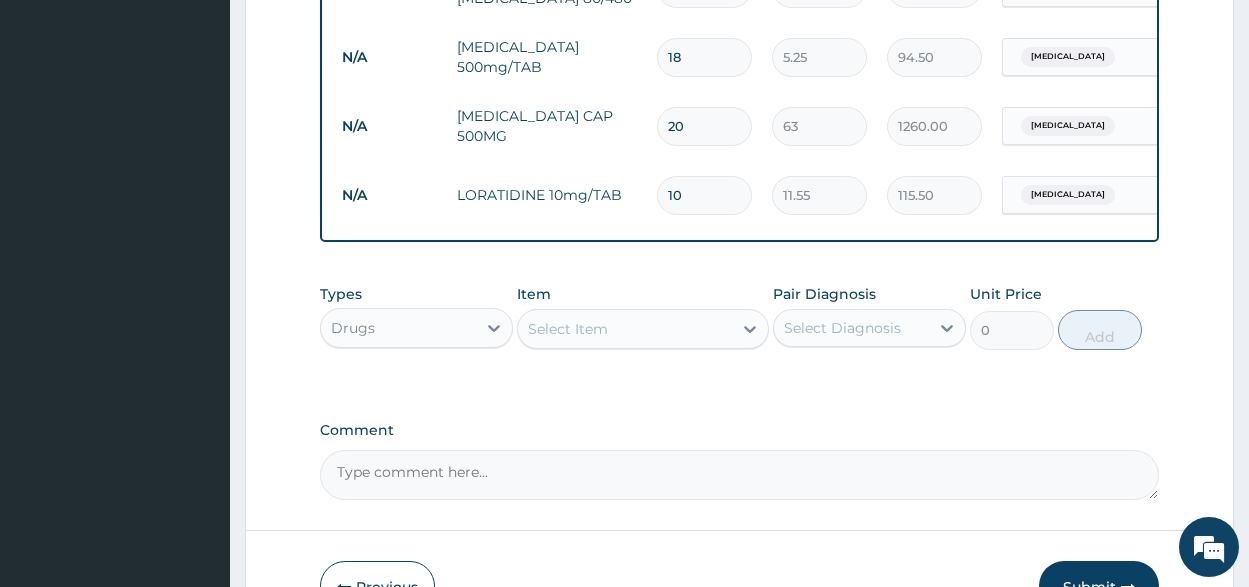 type on "19" 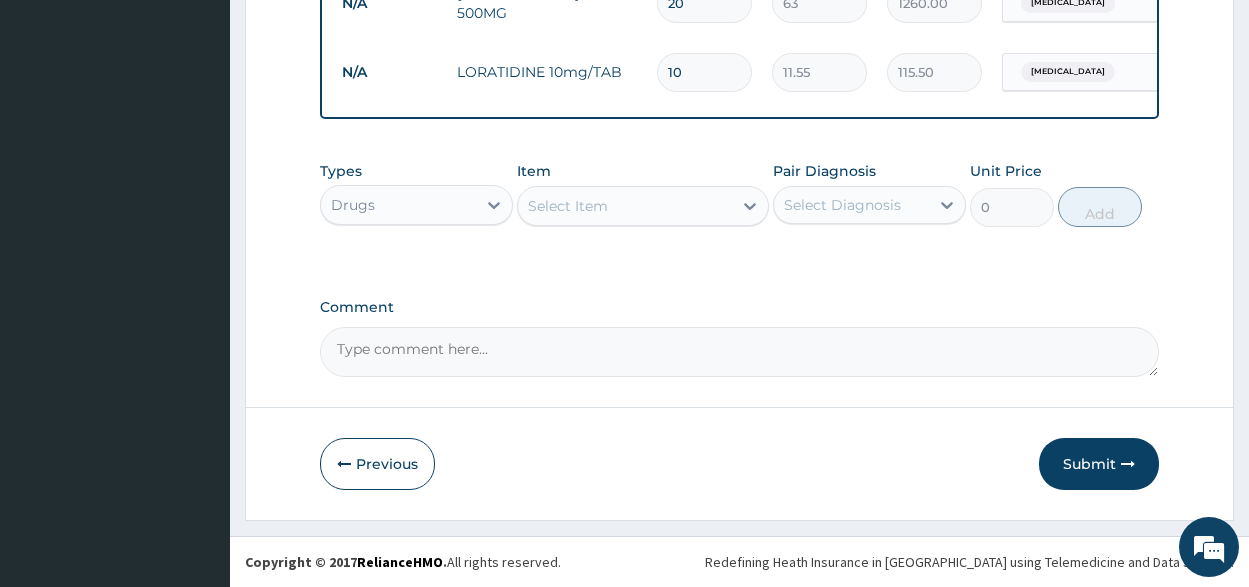 scroll, scrollTop: 1051, scrollLeft: 0, axis: vertical 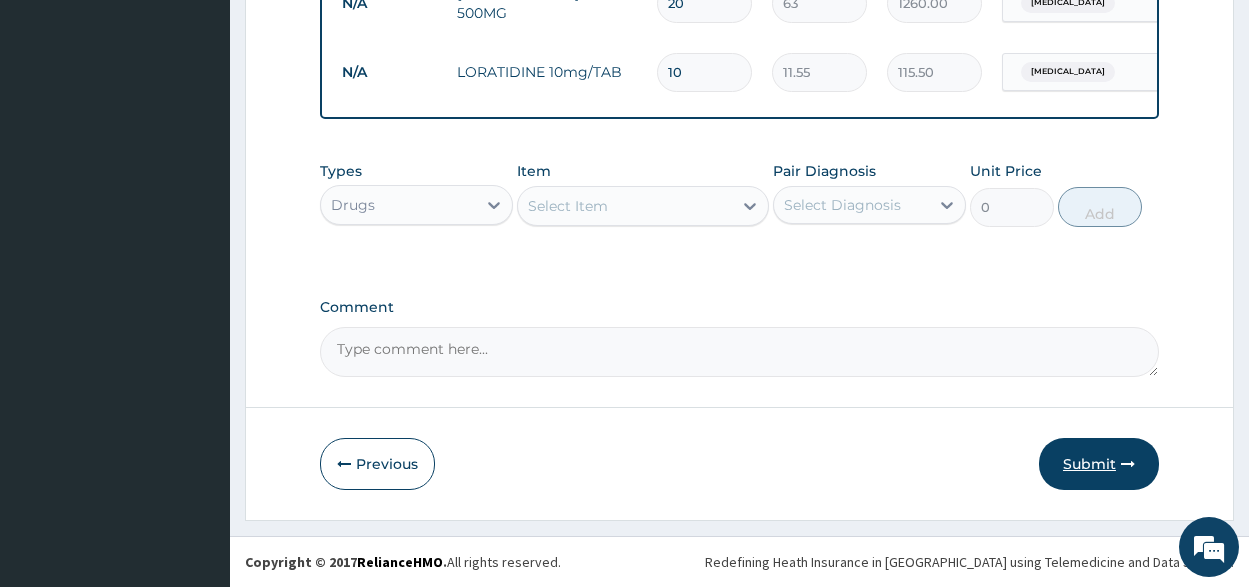 type on "19" 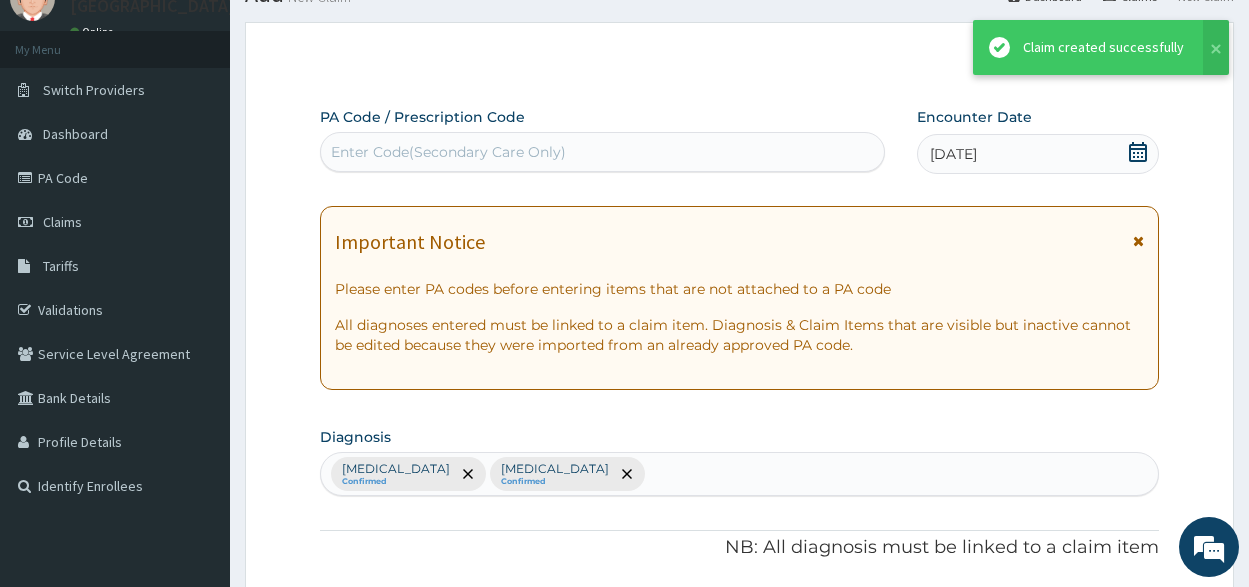 scroll, scrollTop: 1051, scrollLeft: 0, axis: vertical 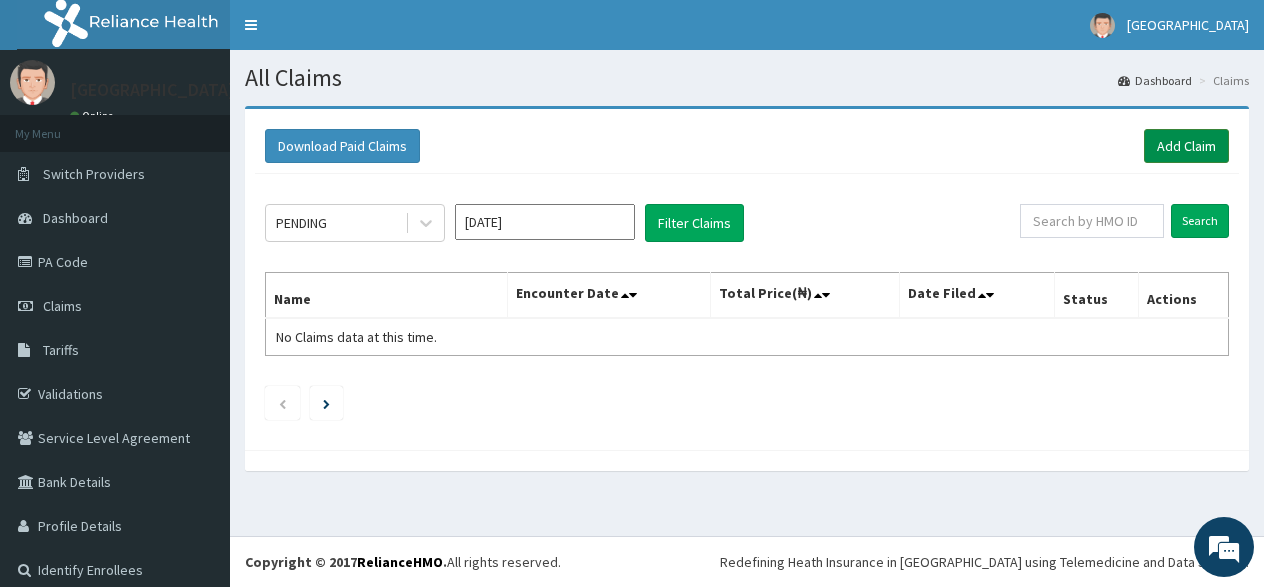 click on "Add Claim" at bounding box center (1186, 146) 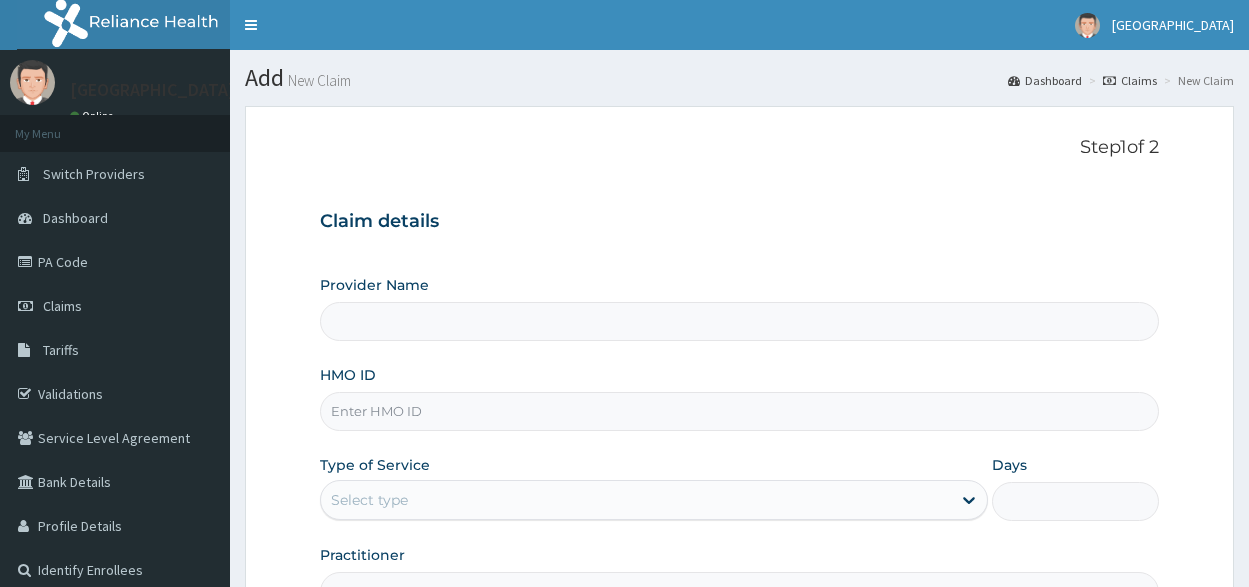 type on "[GEOGRAPHIC_DATA]" 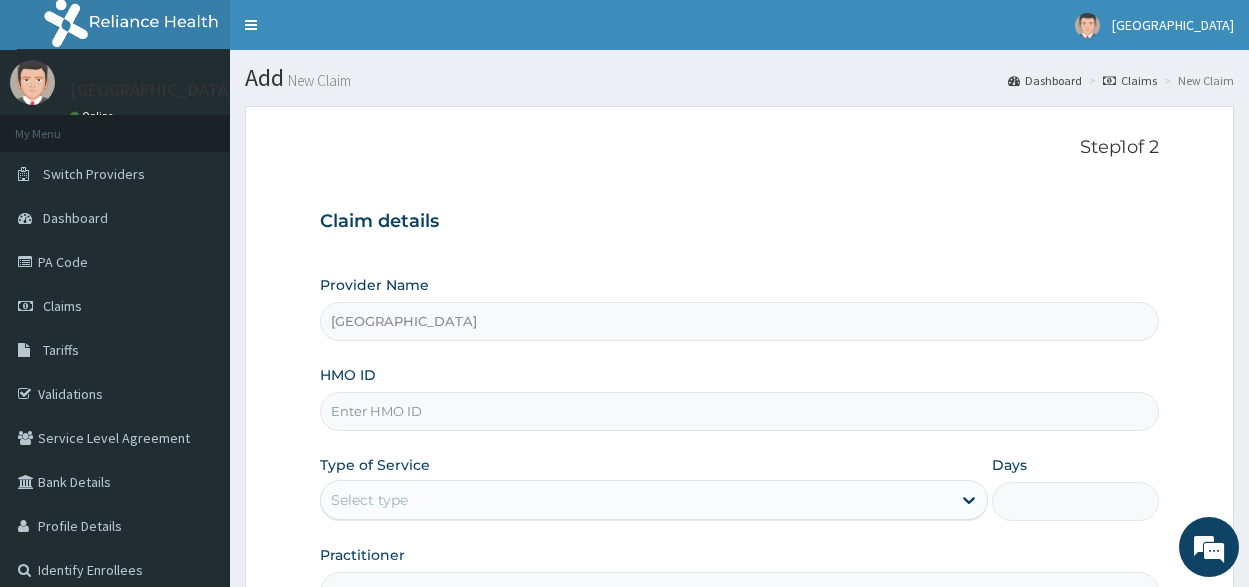 scroll, scrollTop: 0, scrollLeft: 0, axis: both 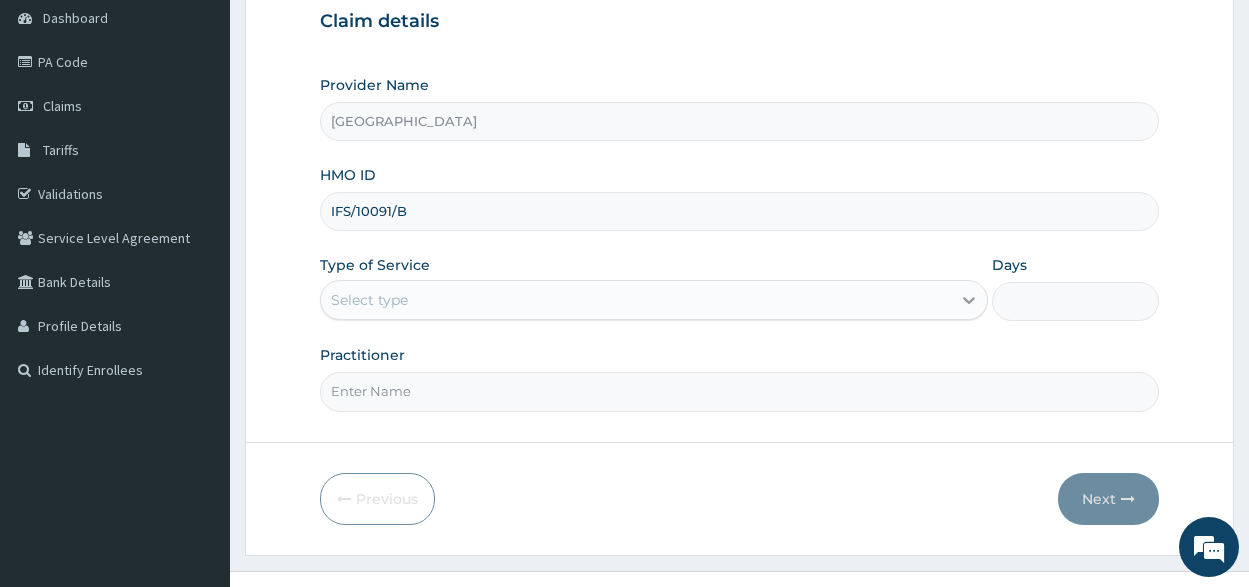 type on "IFS/10091/B" 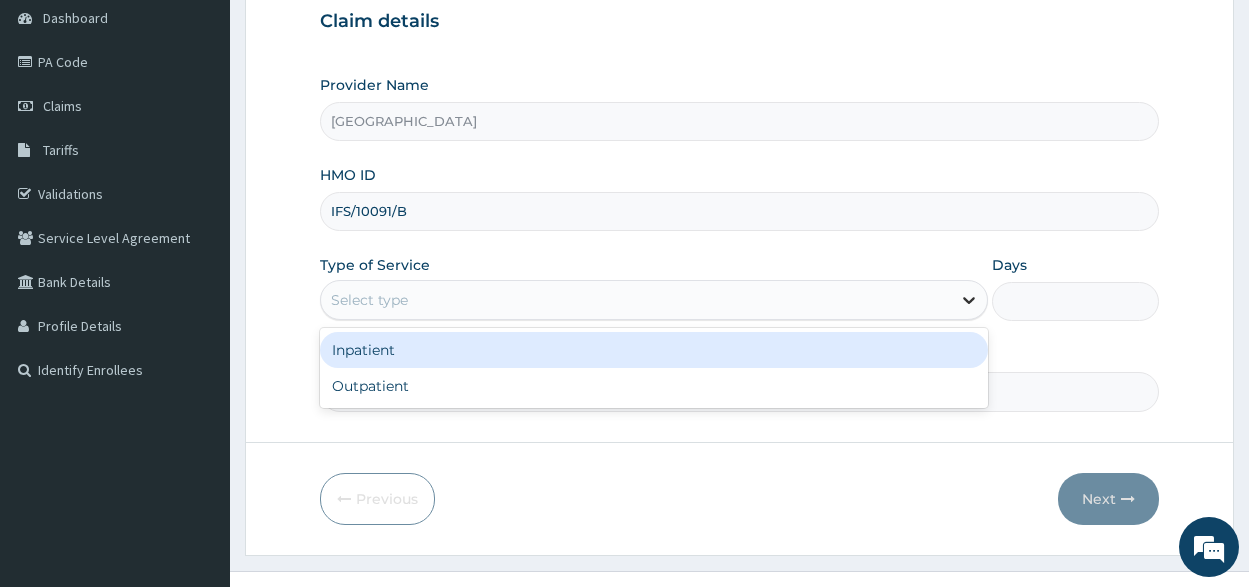 click 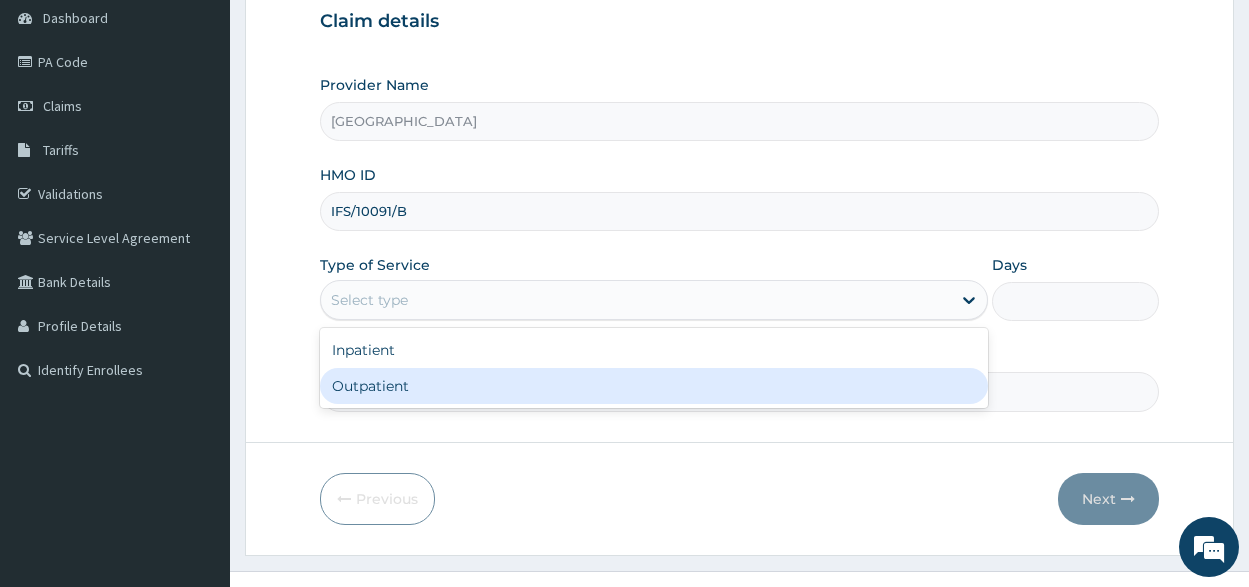 click on "Outpatient" at bounding box center (654, 386) 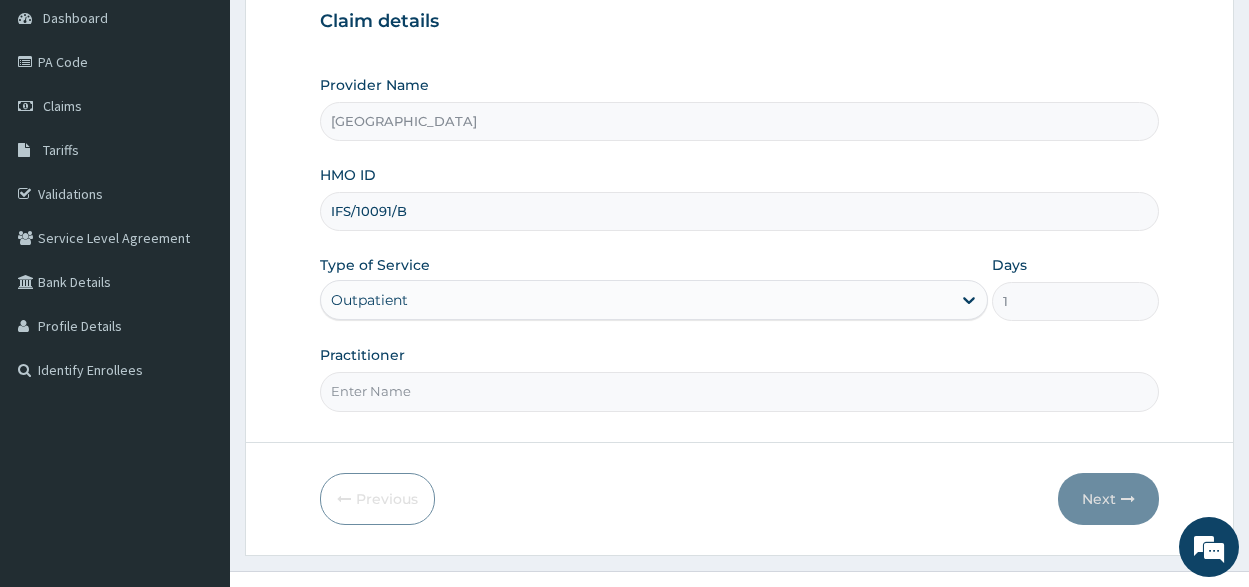 click on "Practitioner" at bounding box center (739, 391) 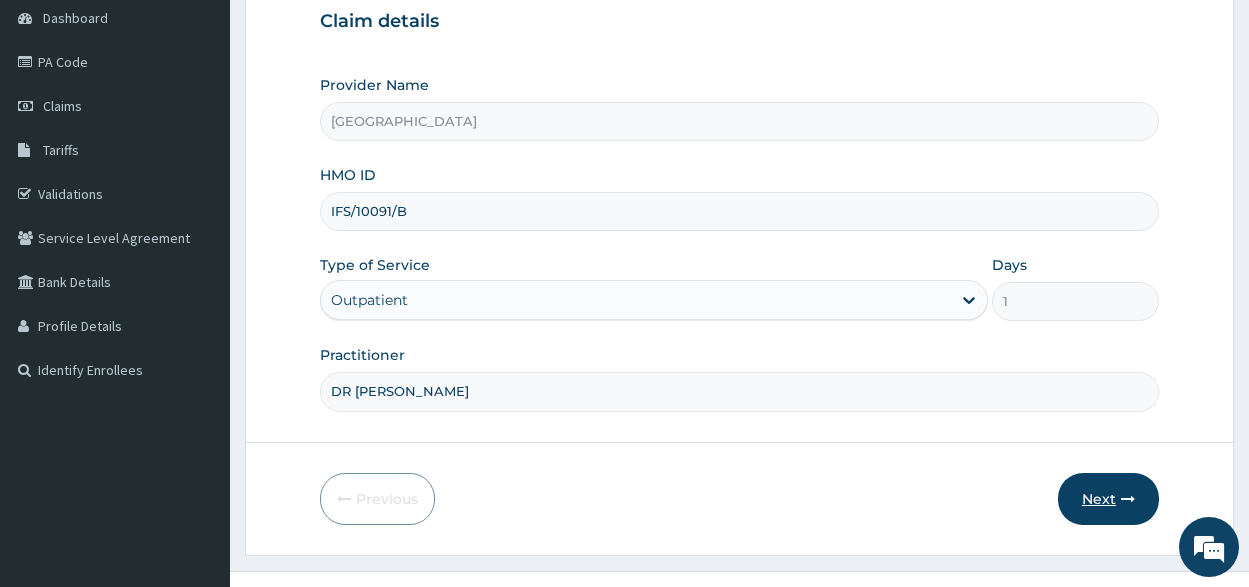 click on "Next" at bounding box center (1108, 499) 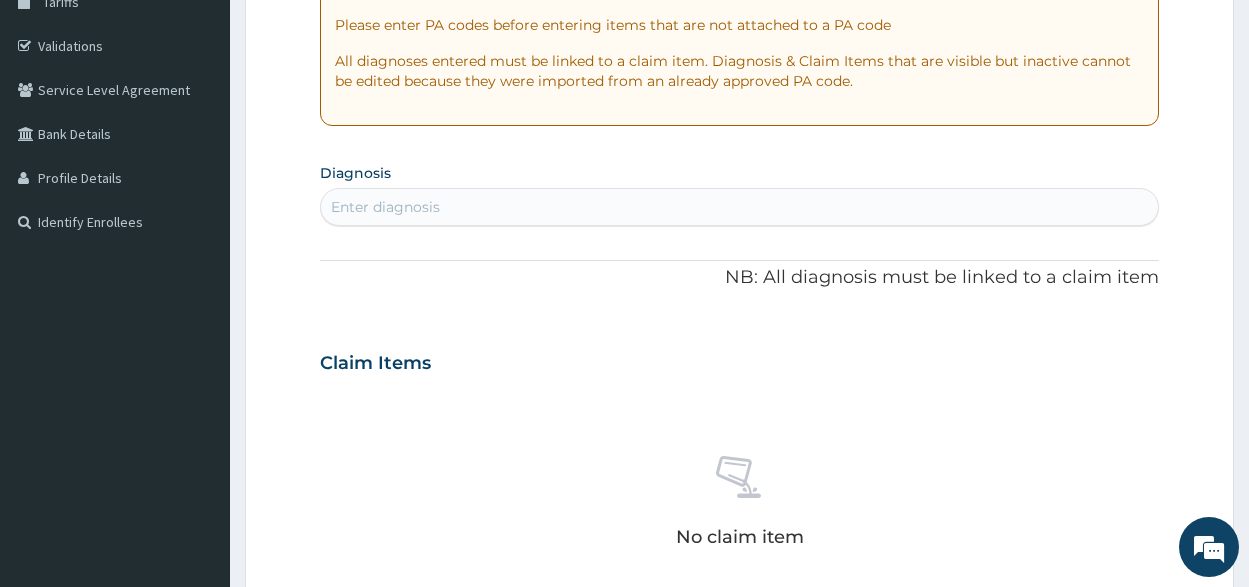scroll, scrollTop: 300, scrollLeft: 0, axis: vertical 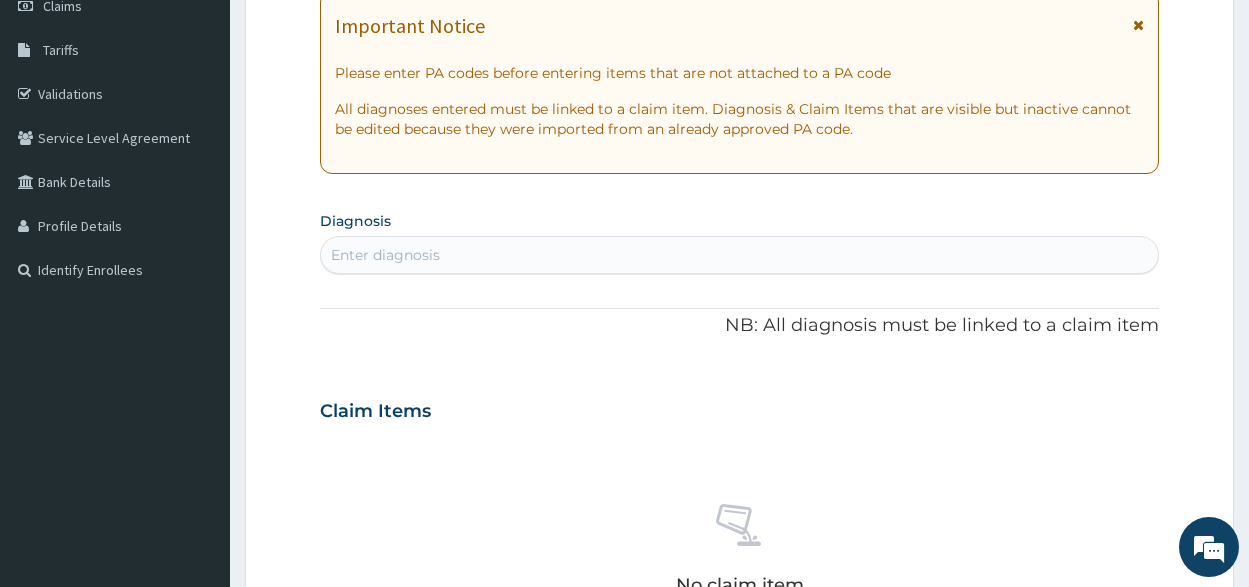 click on "Enter diagnosis" at bounding box center [385, 255] 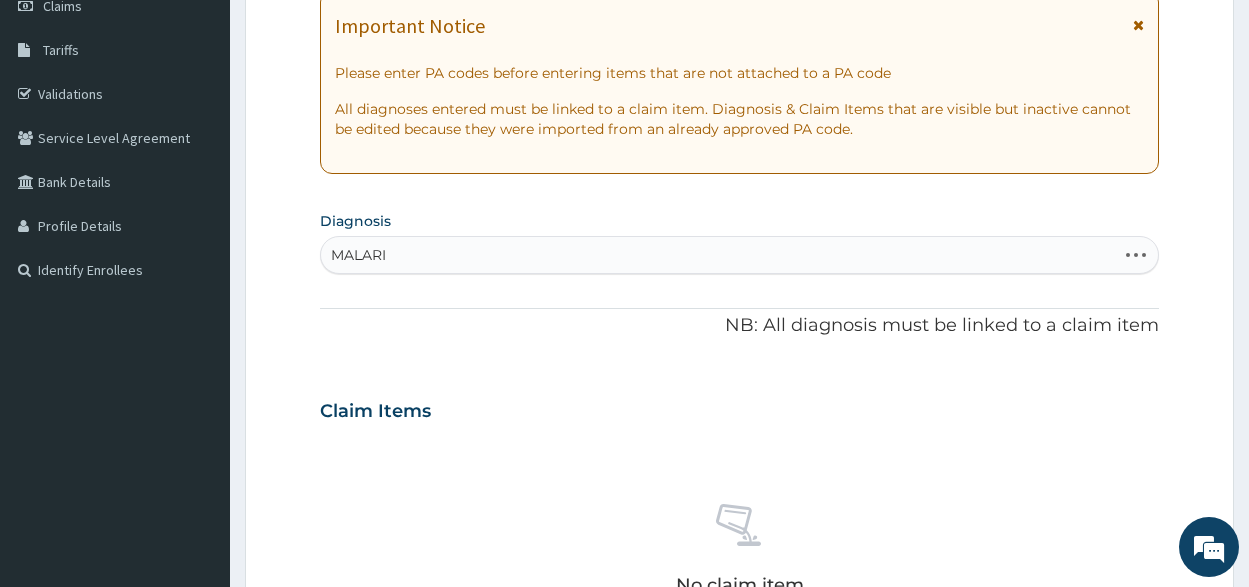 type on "[MEDICAL_DATA]" 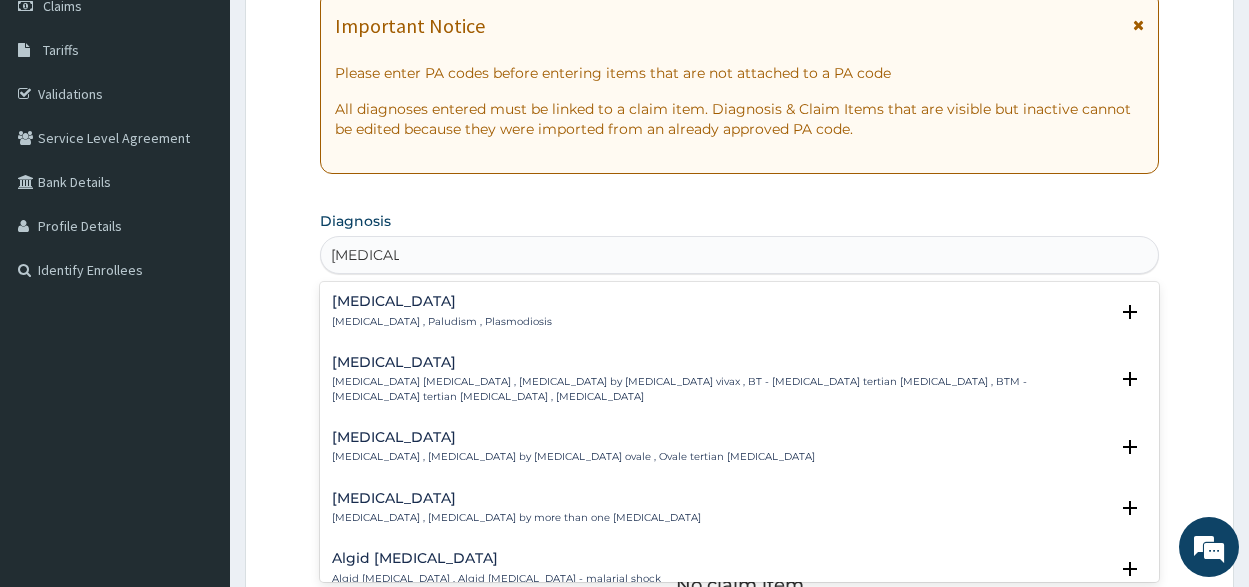 click on "[MEDICAL_DATA]" at bounding box center (442, 301) 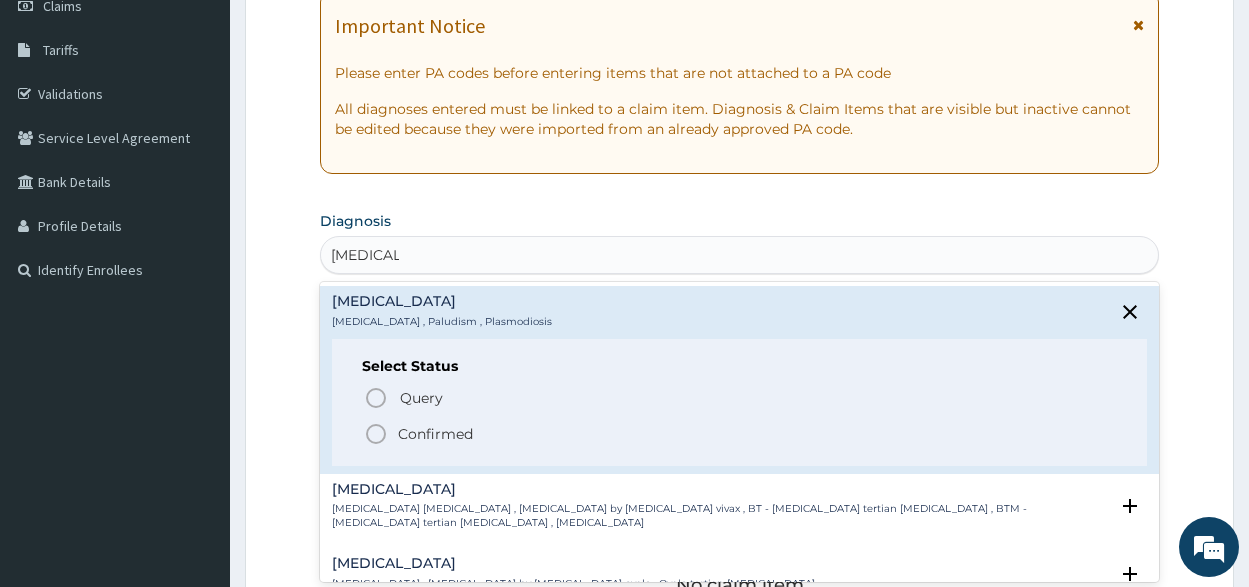 drag, startPoint x: 373, startPoint y: 440, endPoint x: 429, endPoint y: 340, distance: 114.61239 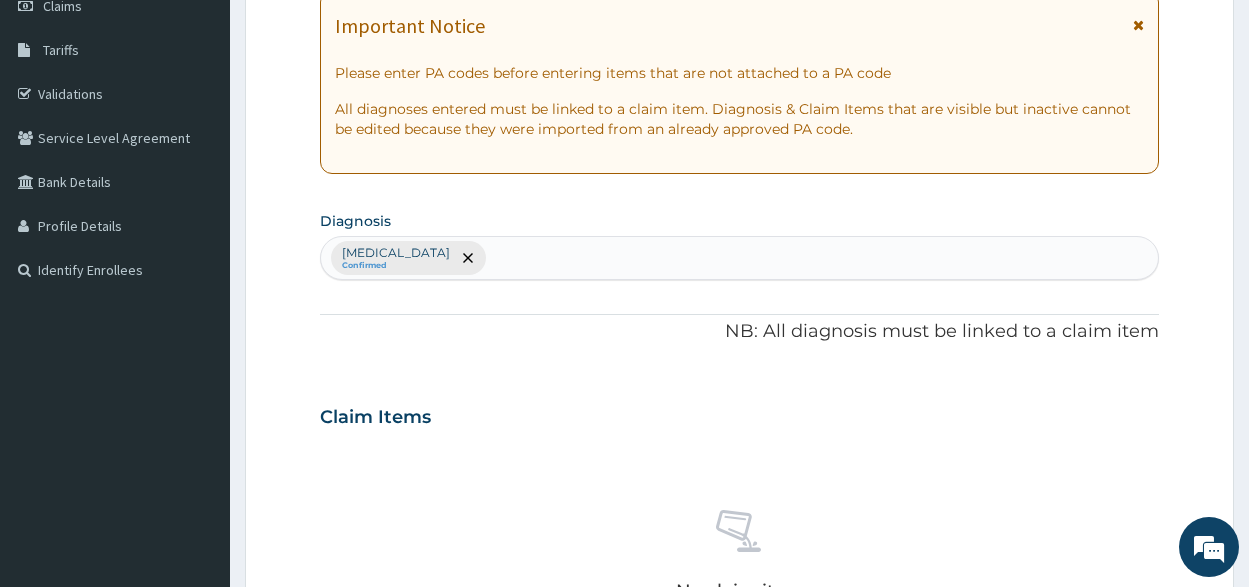 click on "[MEDICAL_DATA] Confirmed" at bounding box center (739, 258) 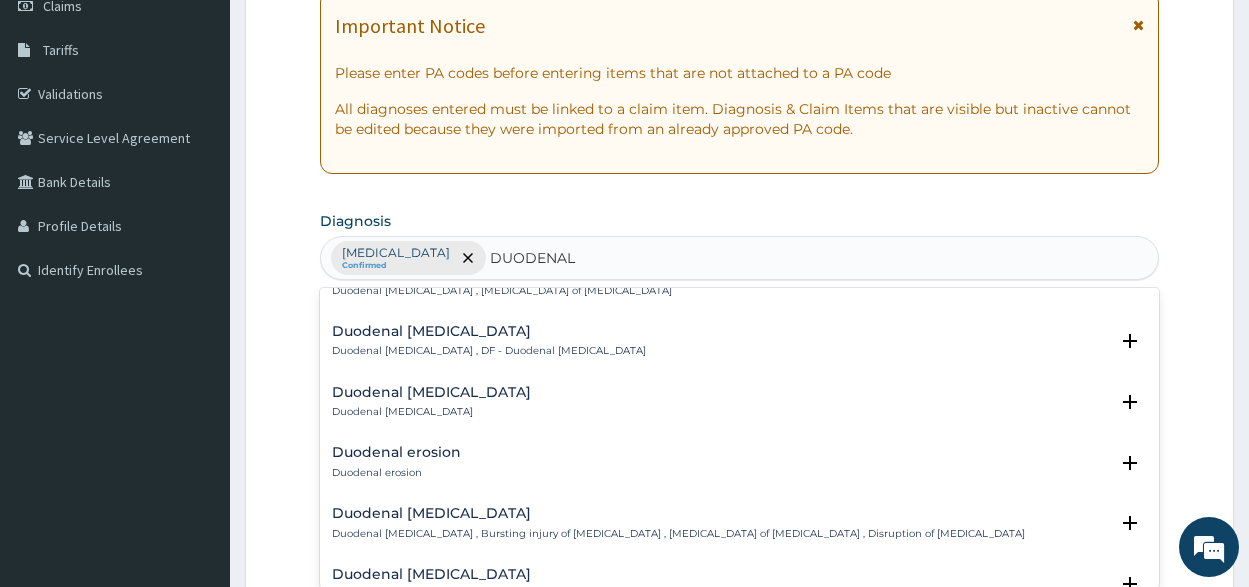 scroll, scrollTop: 0, scrollLeft: 0, axis: both 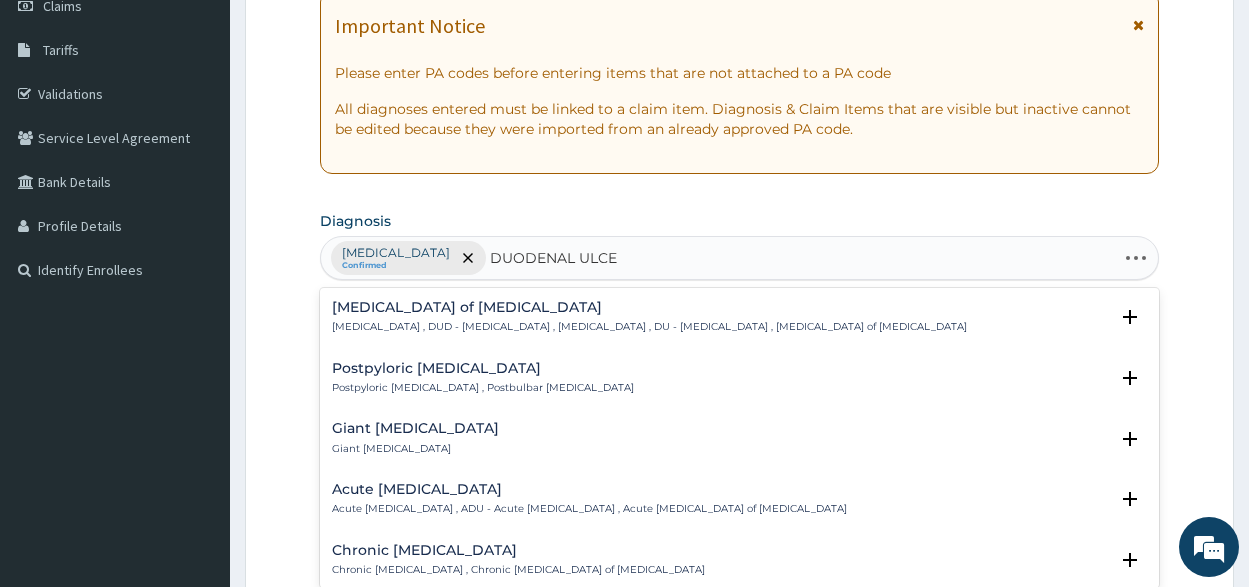 type on "[MEDICAL_DATA]" 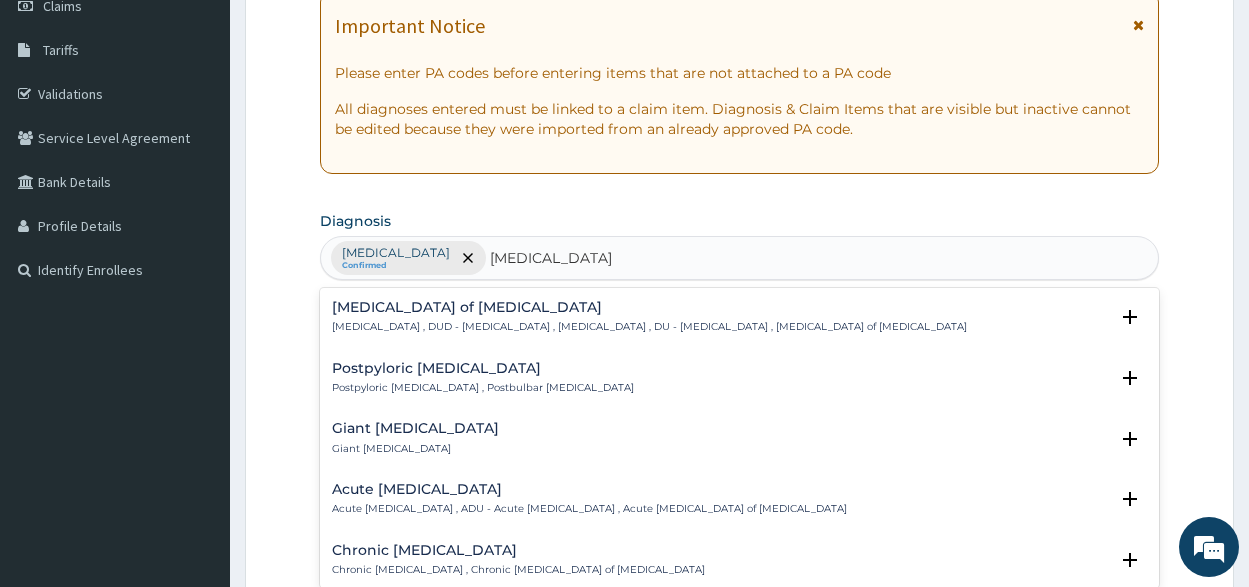 click on "Acute [MEDICAL_DATA]" at bounding box center [589, 489] 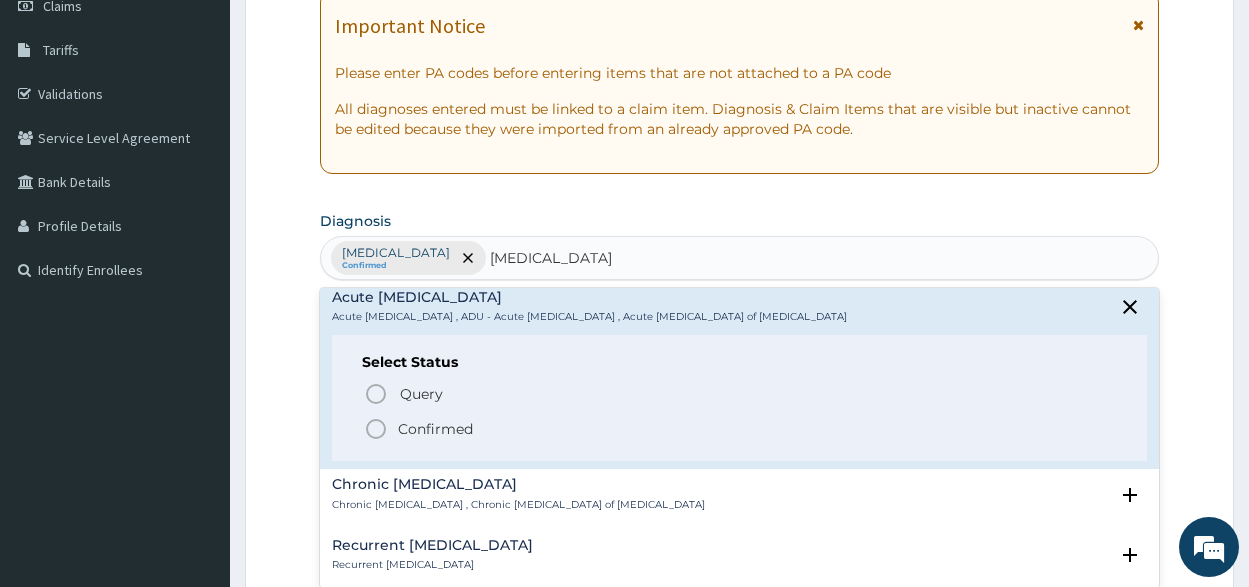 scroll, scrollTop: 200, scrollLeft: 0, axis: vertical 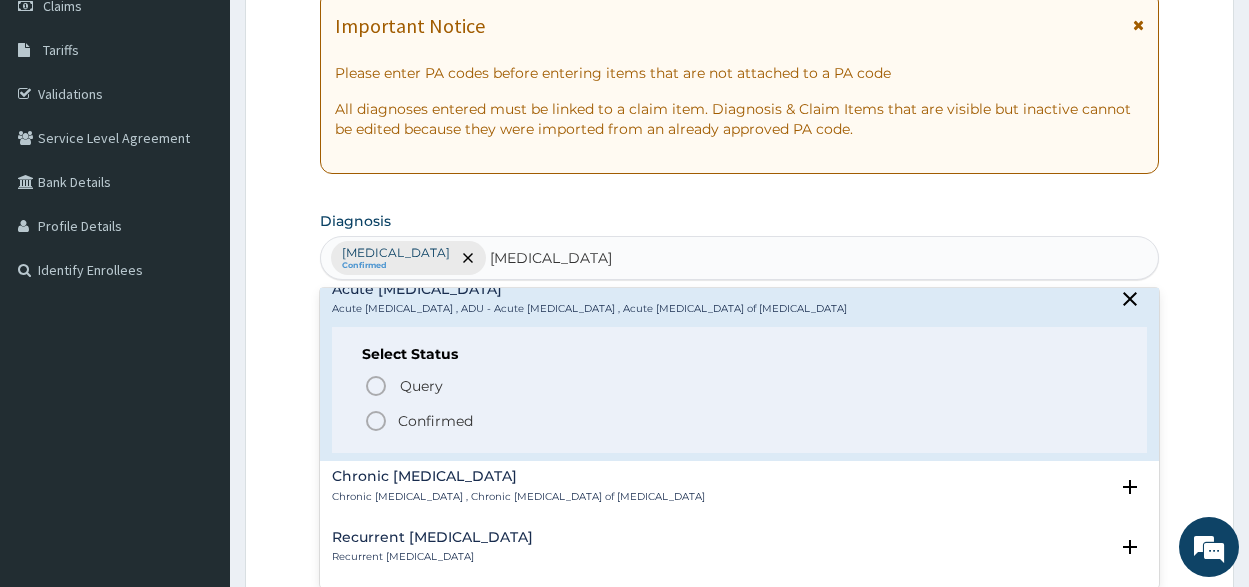 click 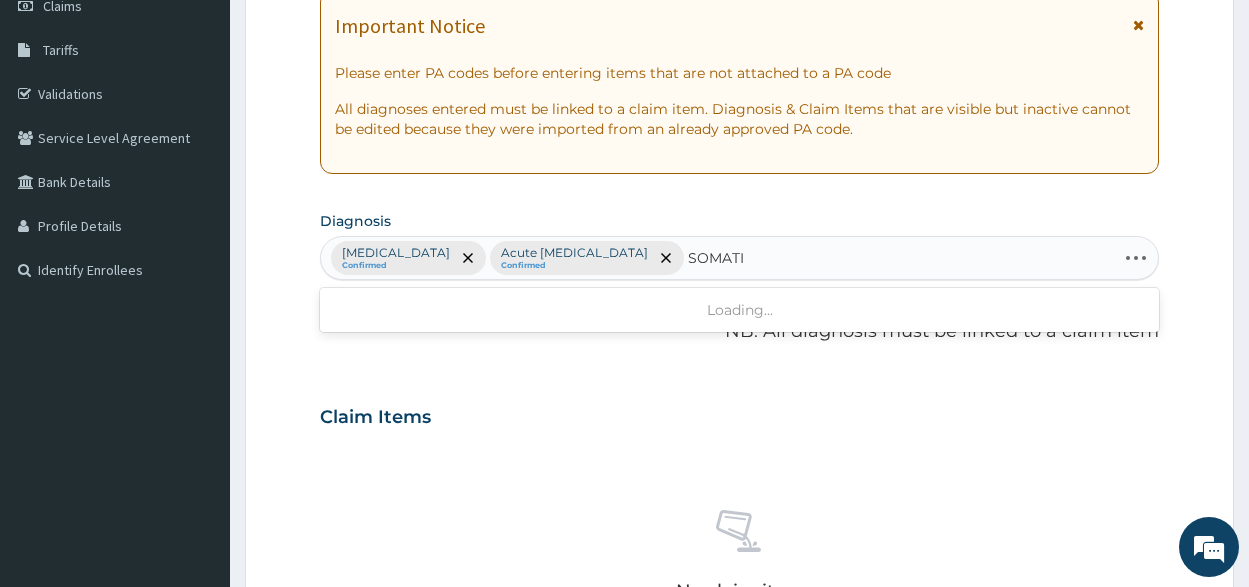 type on "SOMATIZ" 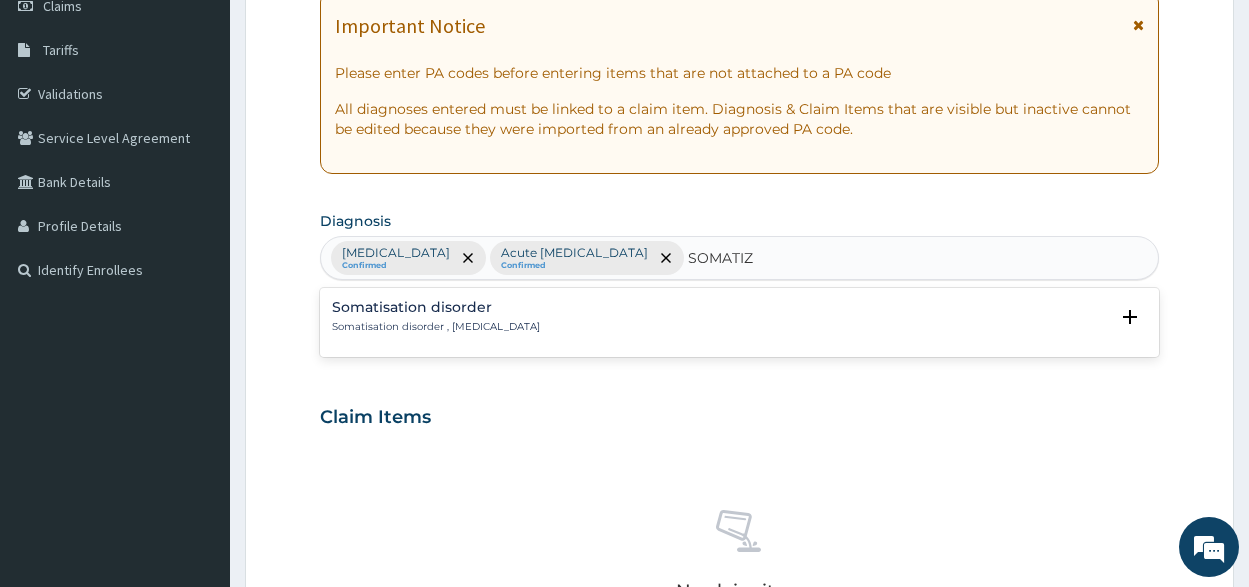 click on "Somatisation disorder" at bounding box center [436, 307] 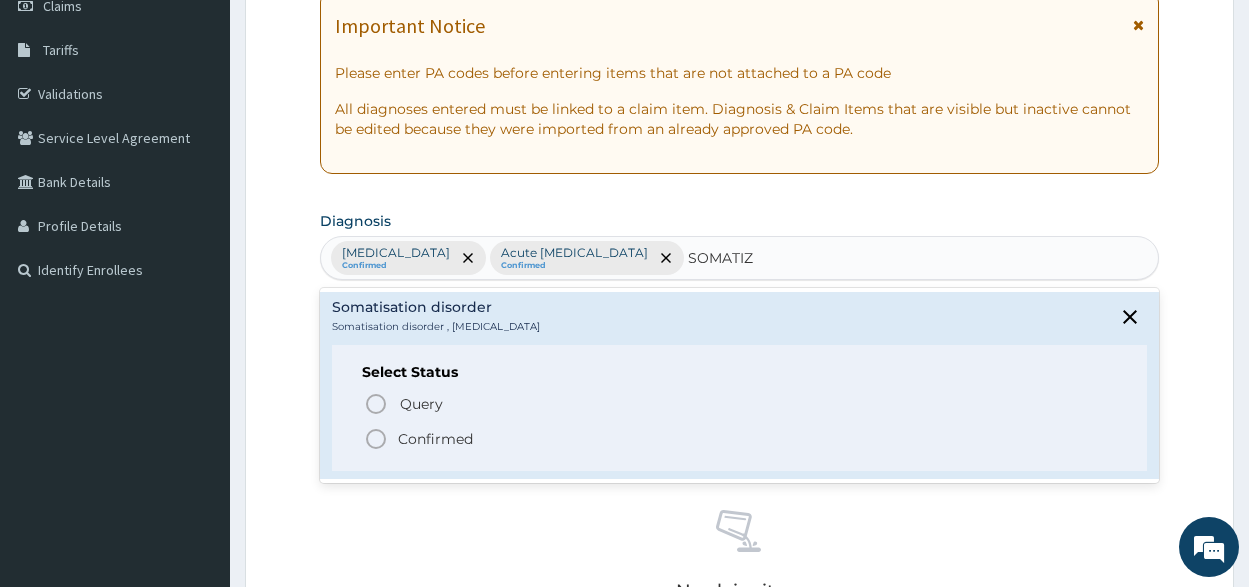 click 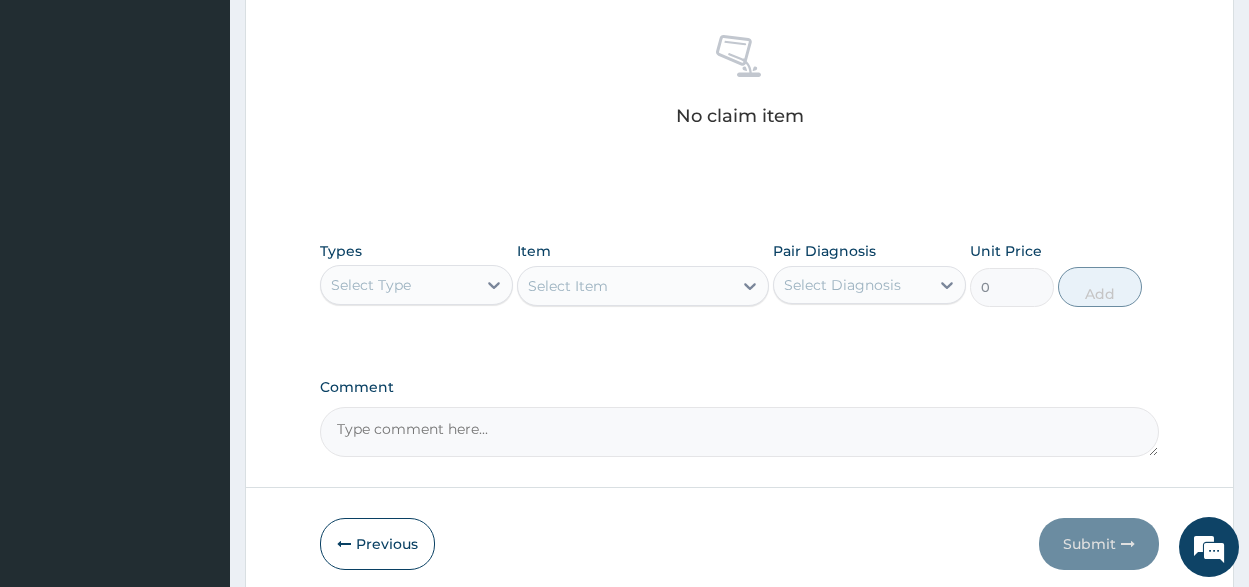 scroll, scrollTop: 800, scrollLeft: 0, axis: vertical 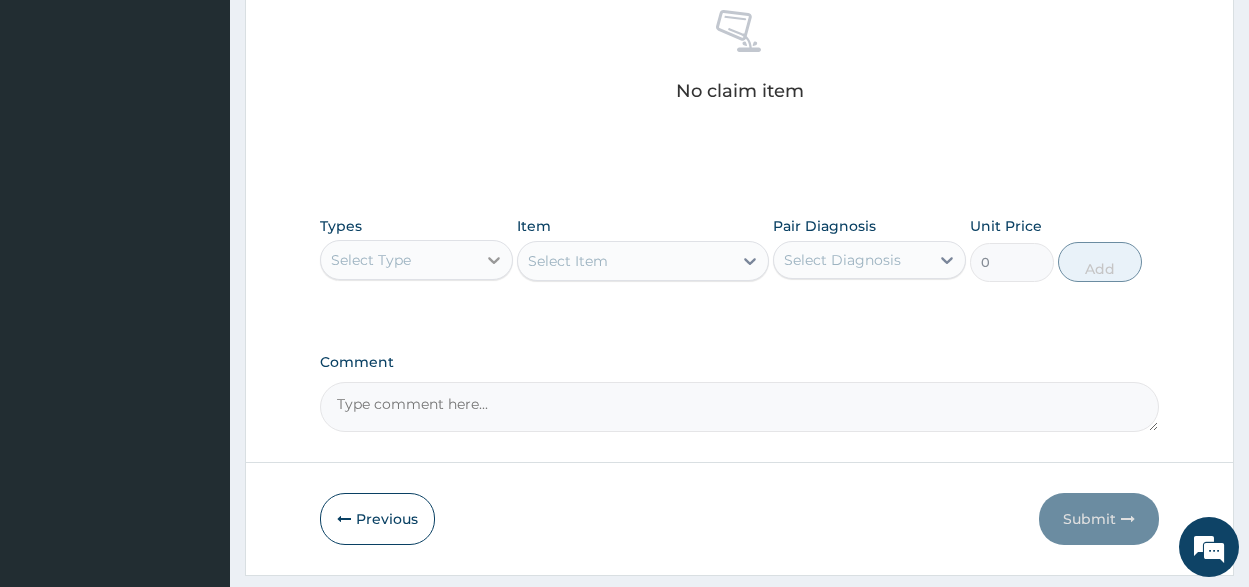 click 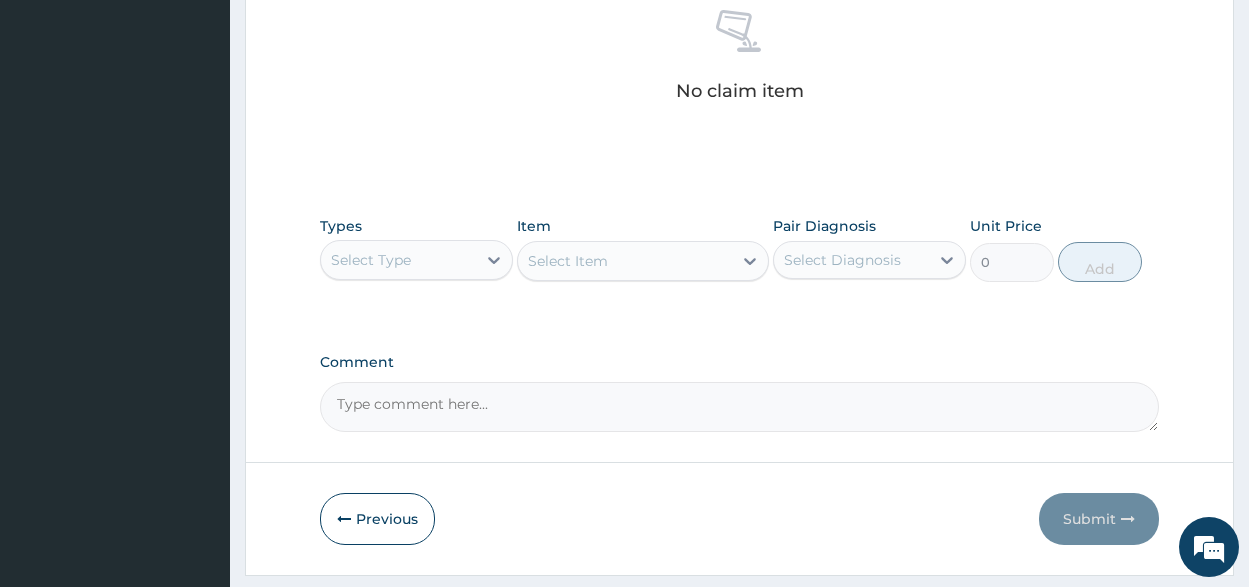 click on "No claim item" at bounding box center [739, 59] 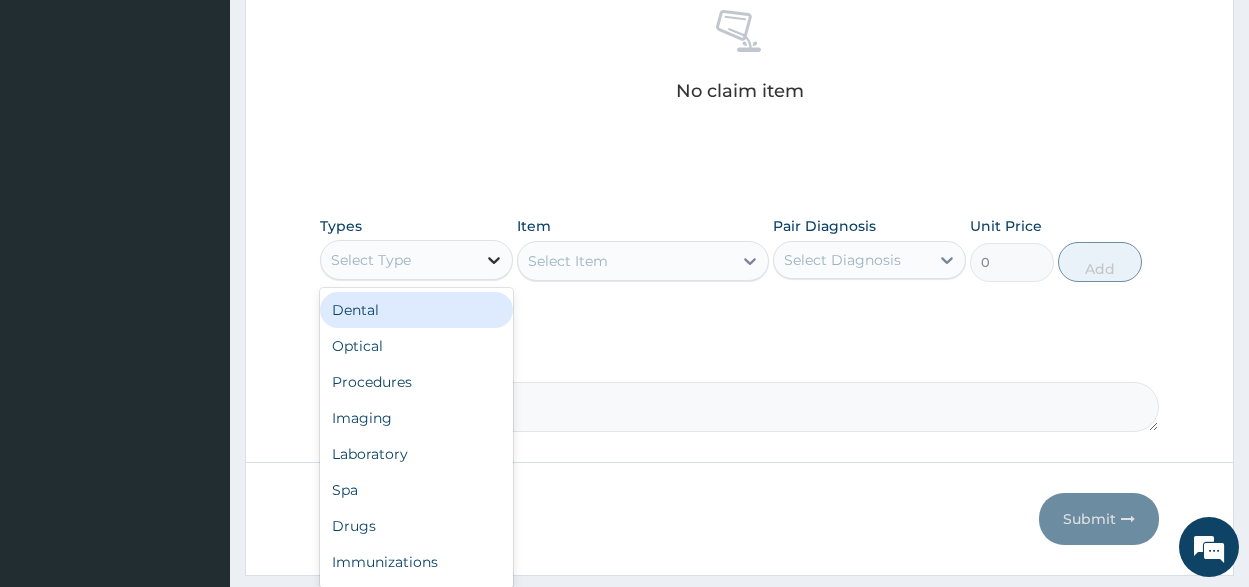 click 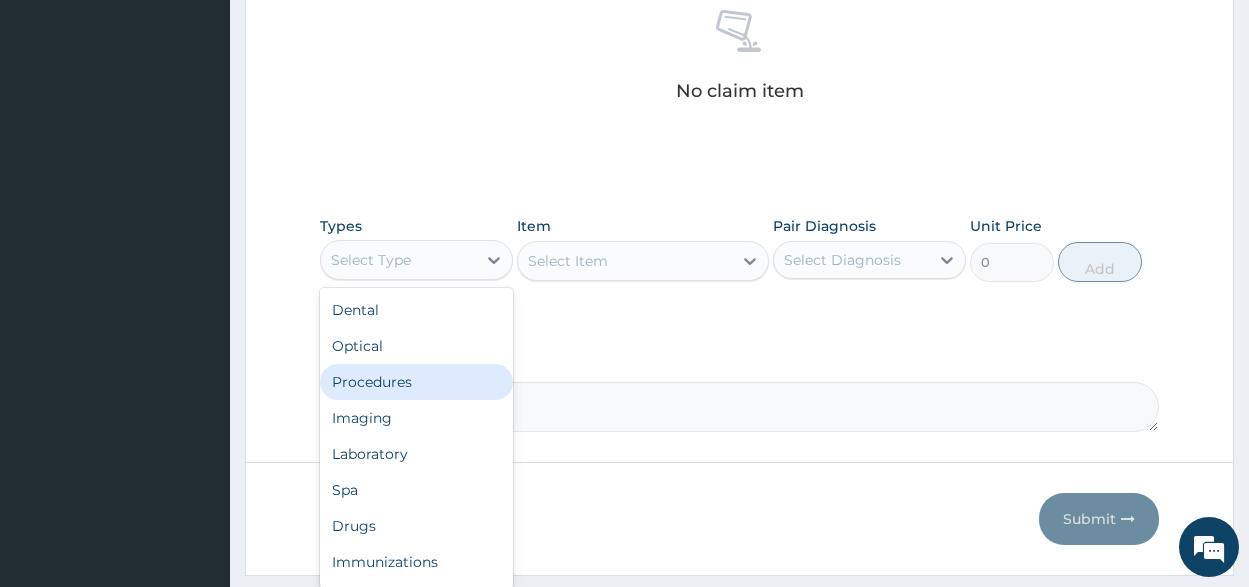 drag, startPoint x: 416, startPoint y: 379, endPoint x: 599, endPoint y: 324, distance: 191.08636 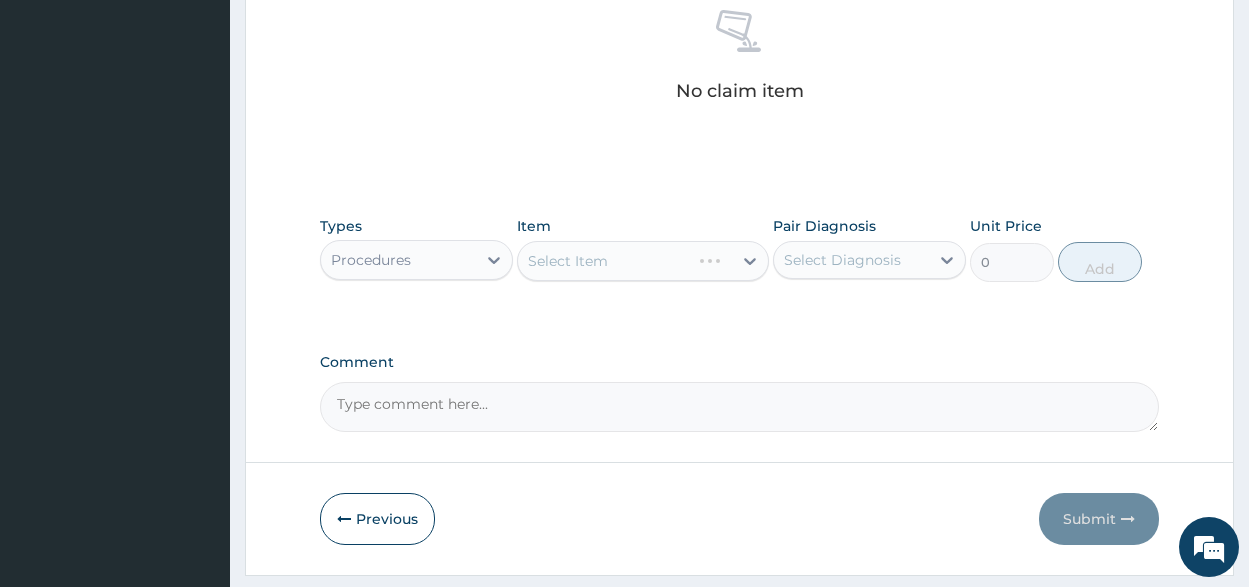 click on "Select Item" at bounding box center [643, 261] 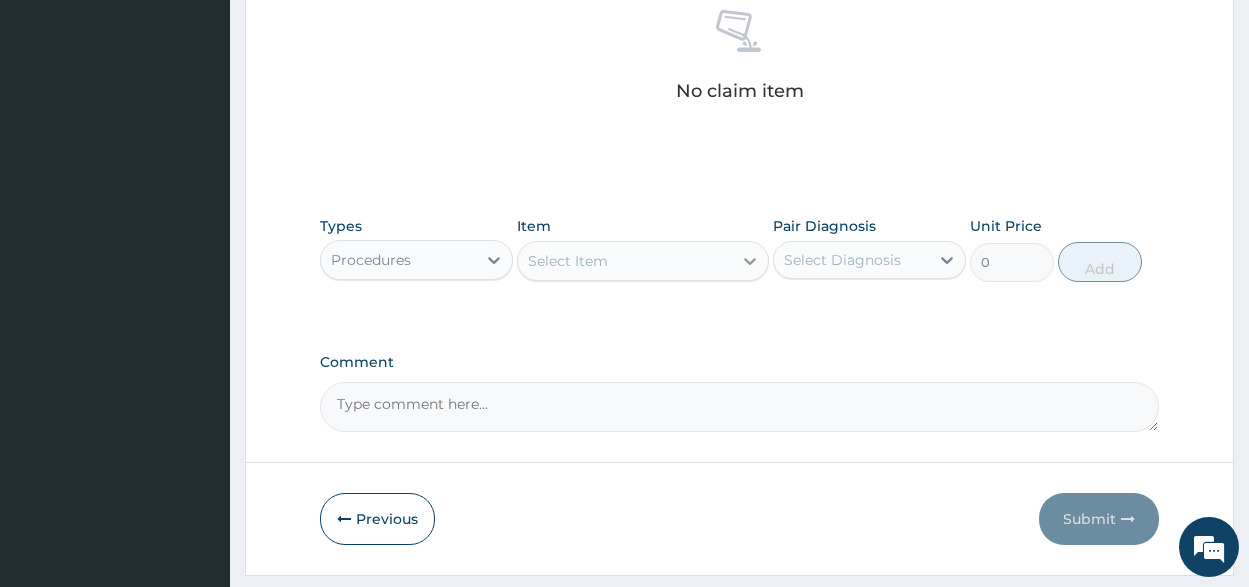 click 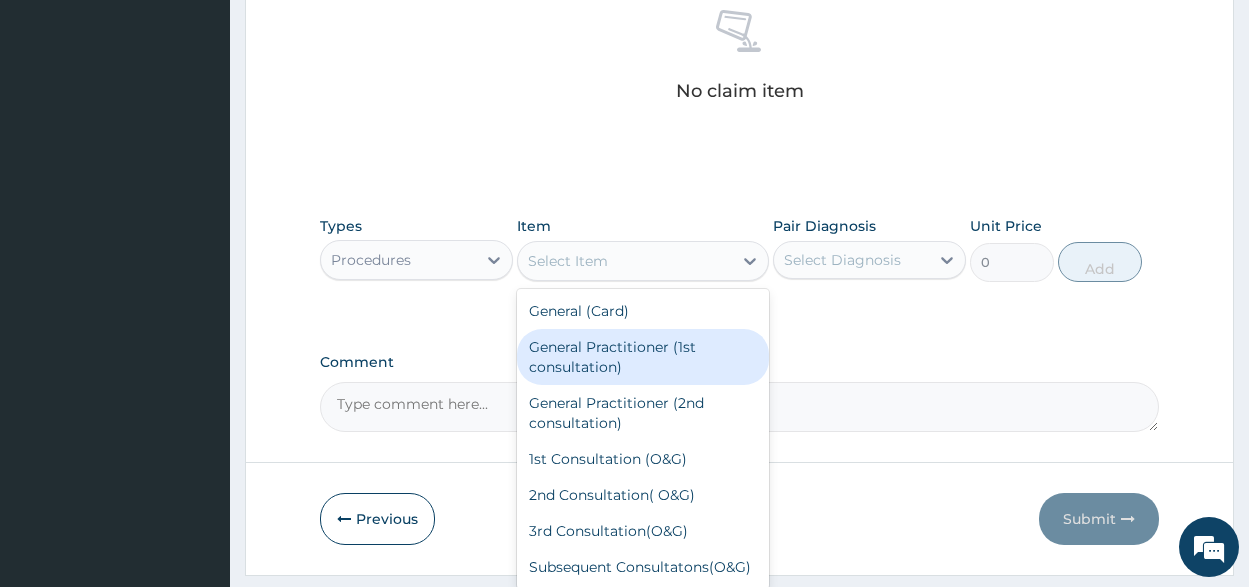 click on "General Practitioner (1st consultation)" at bounding box center [643, 357] 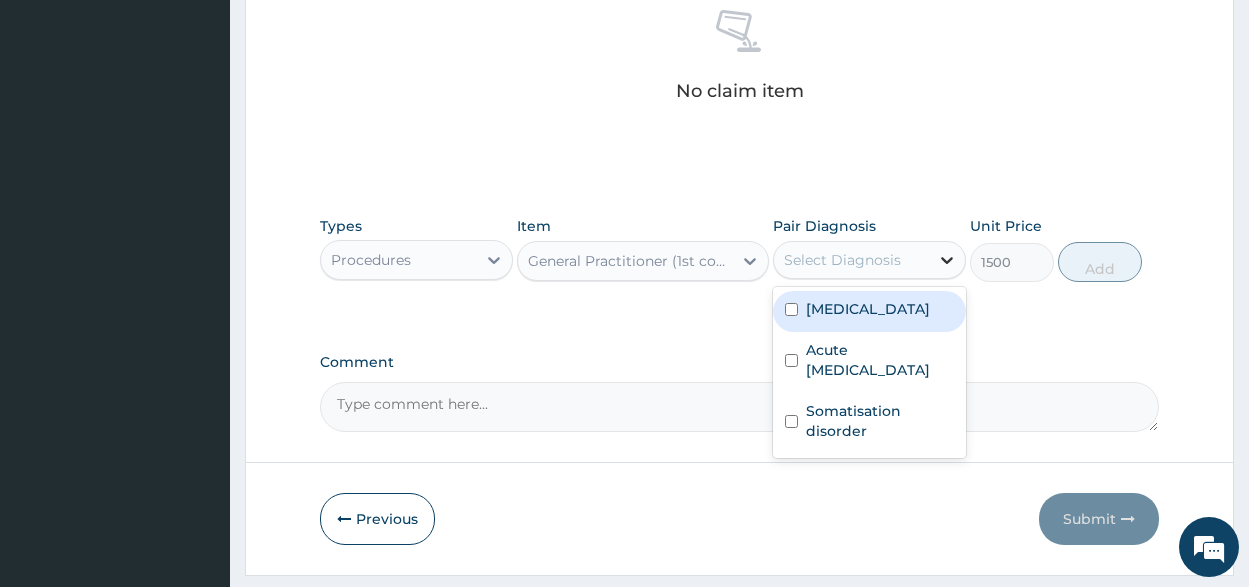 click 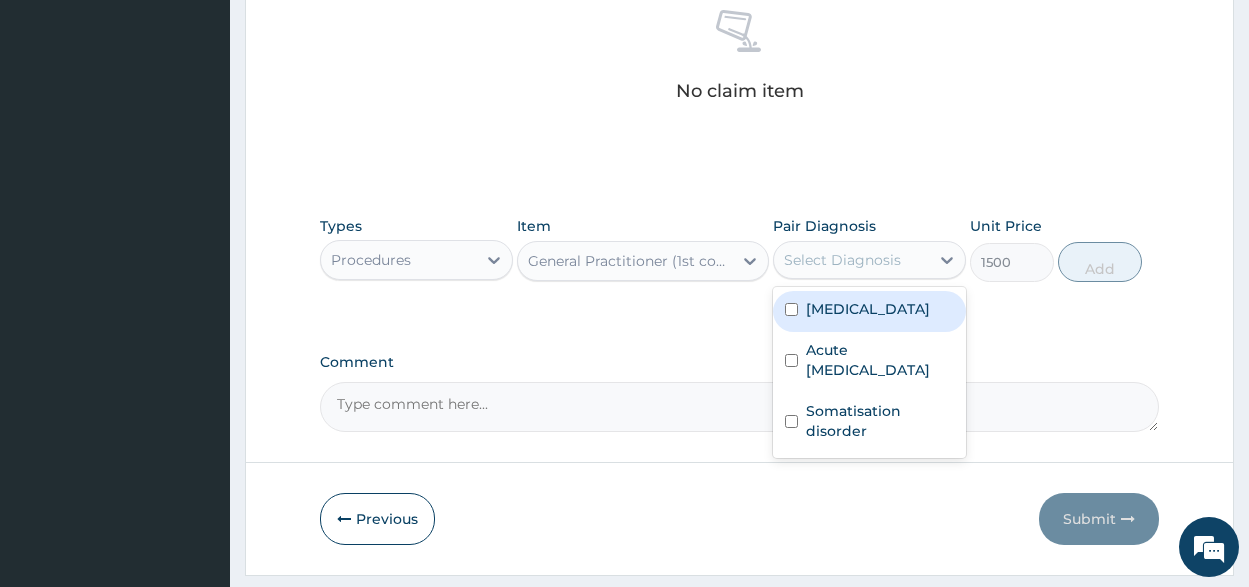 click at bounding box center (791, 309) 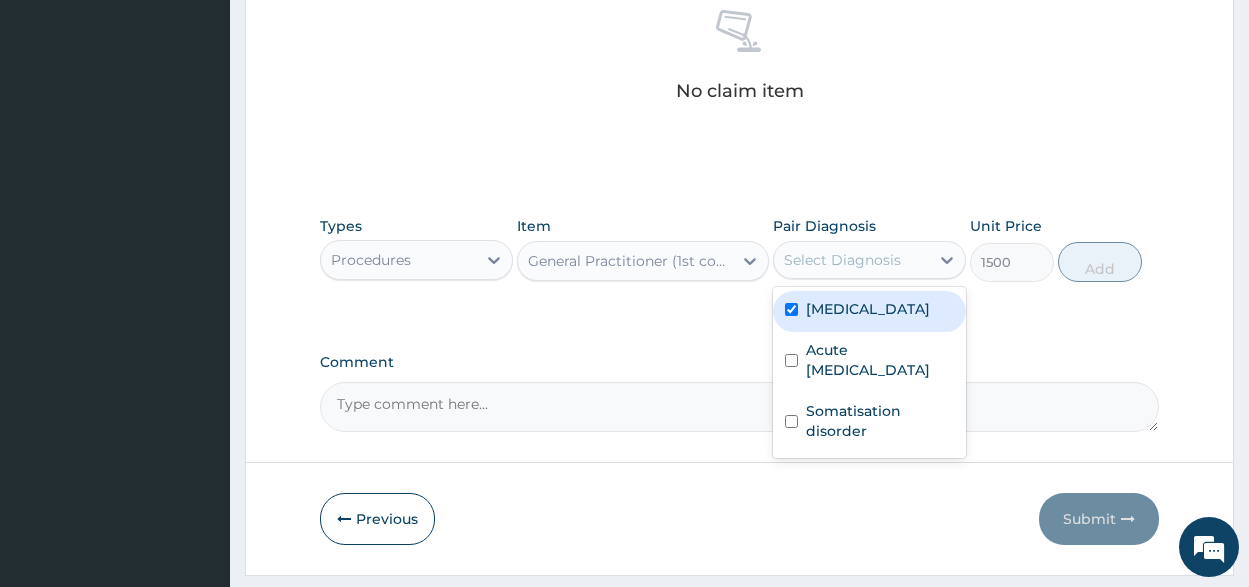 checkbox on "true" 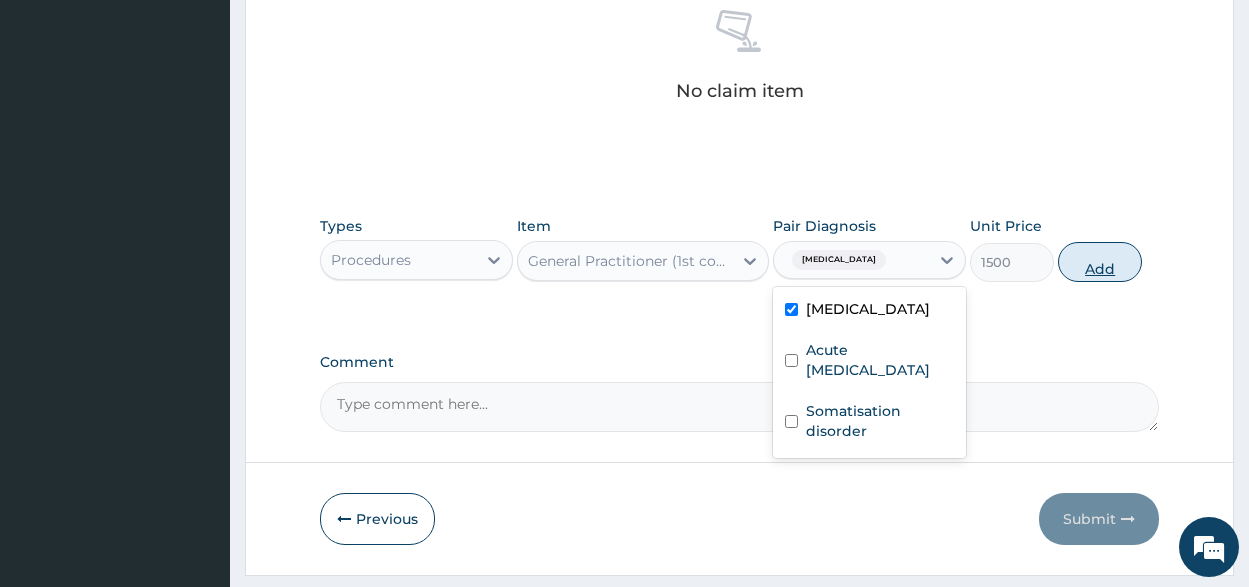 click on "Add" at bounding box center (1100, 262) 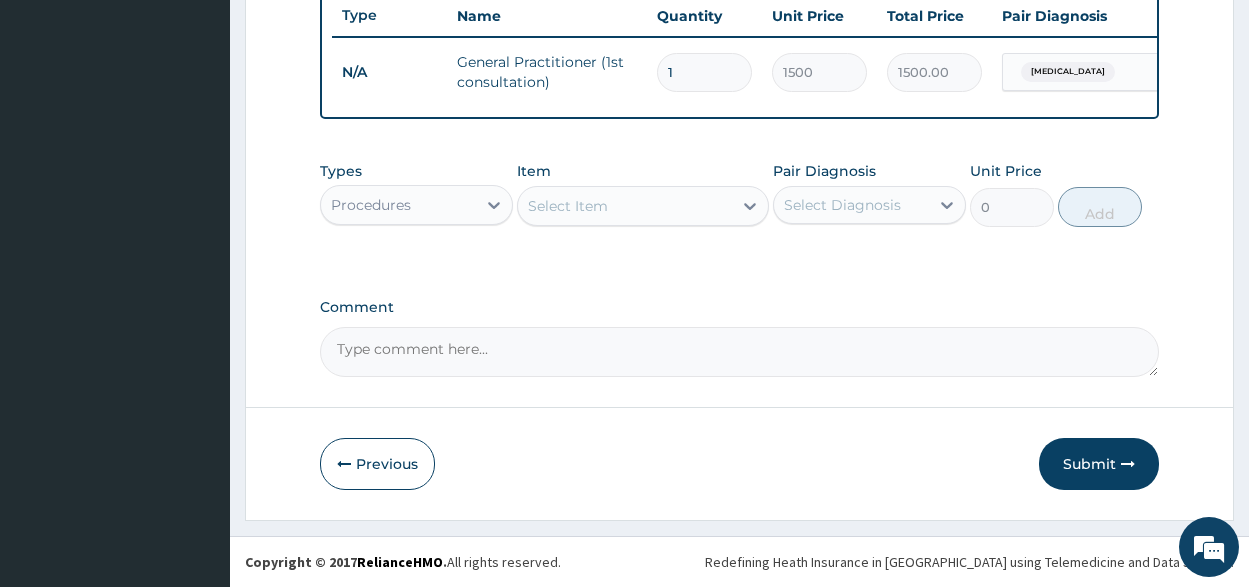scroll, scrollTop: 775, scrollLeft: 0, axis: vertical 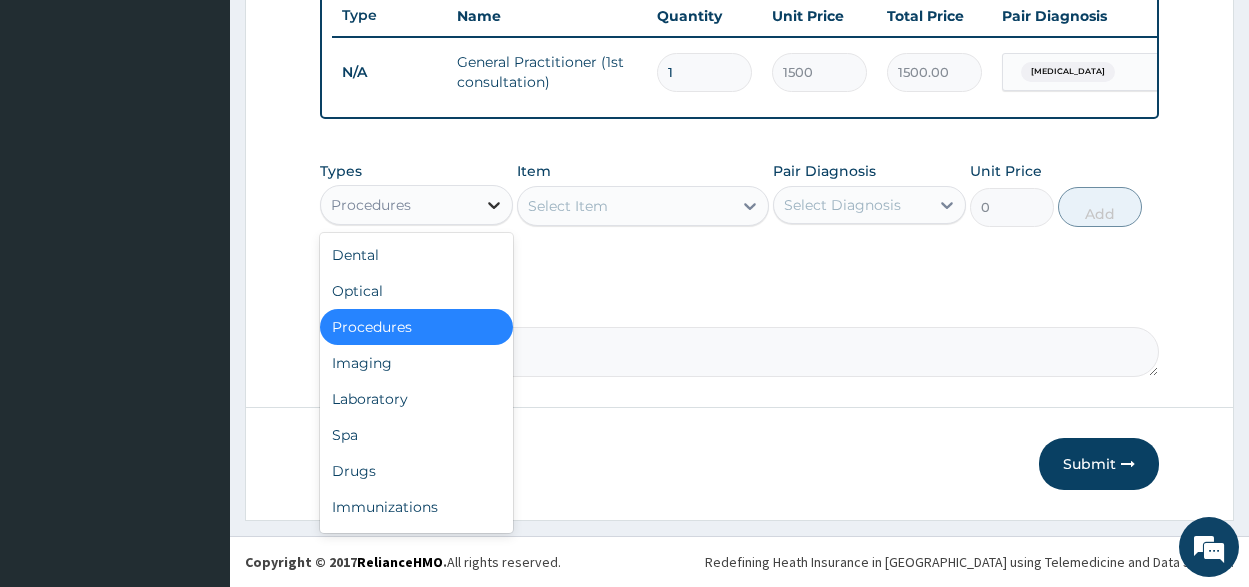 click 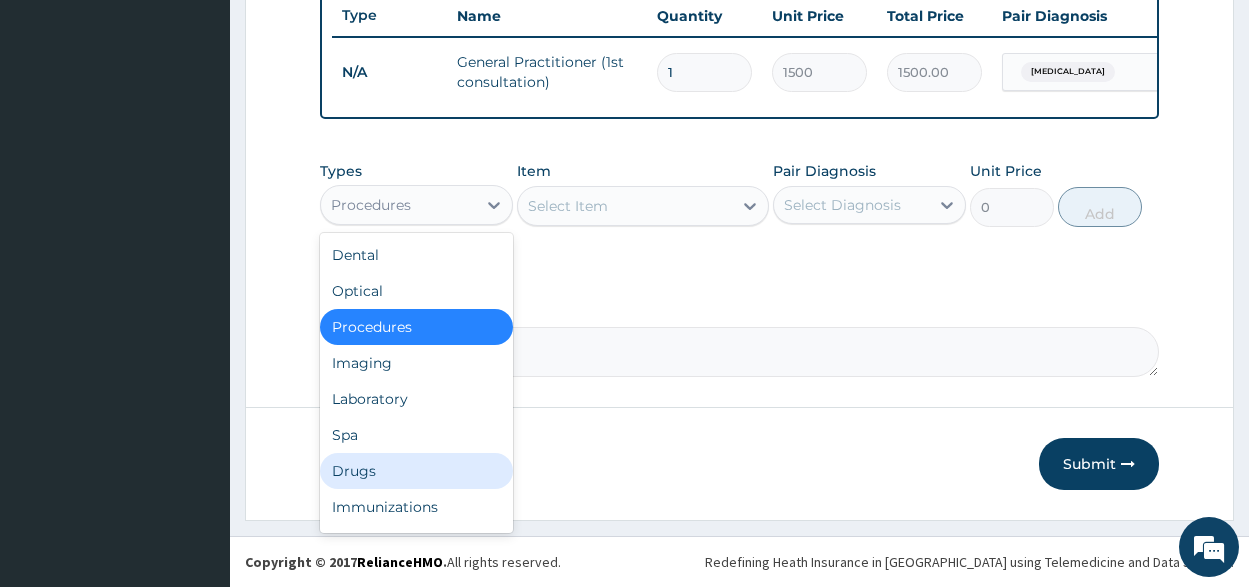 click on "Drugs" at bounding box center (416, 471) 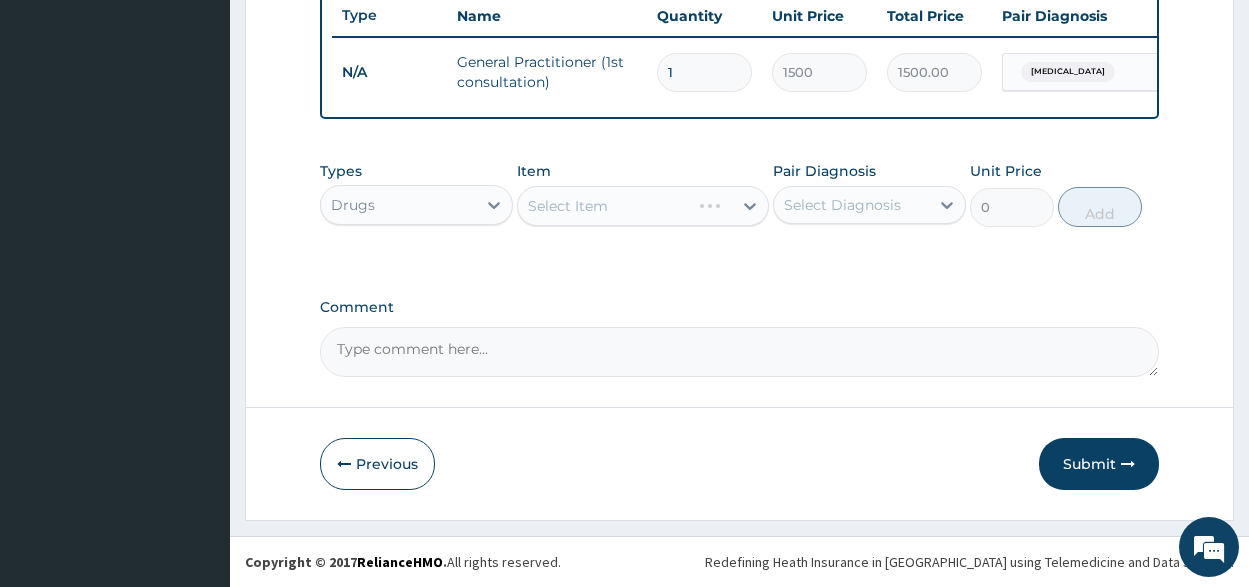 click on "Select Item" at bounding box center [643, 206] 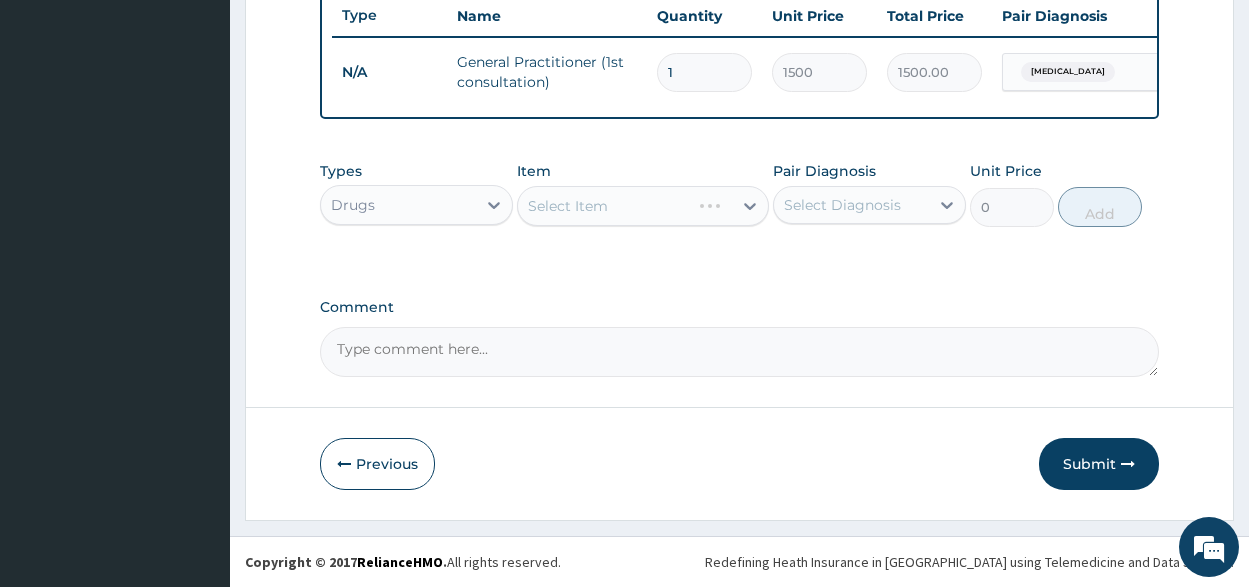 click on "Select Item" at bounding box center (643, 206) 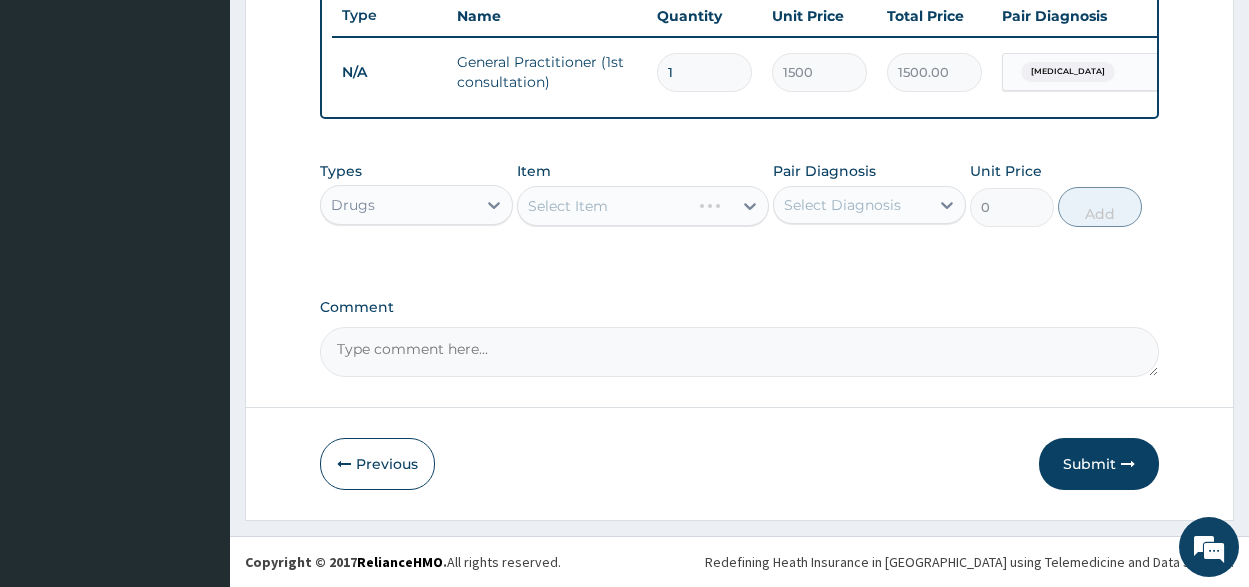 click on "Select Item" at bounding box center (643, 206) 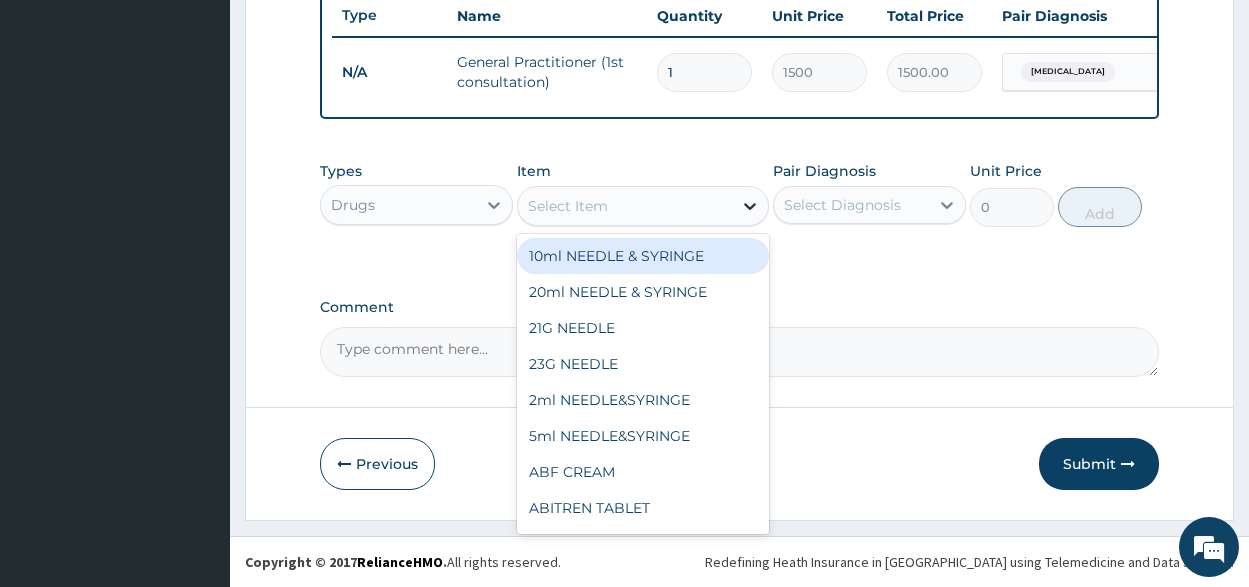 click 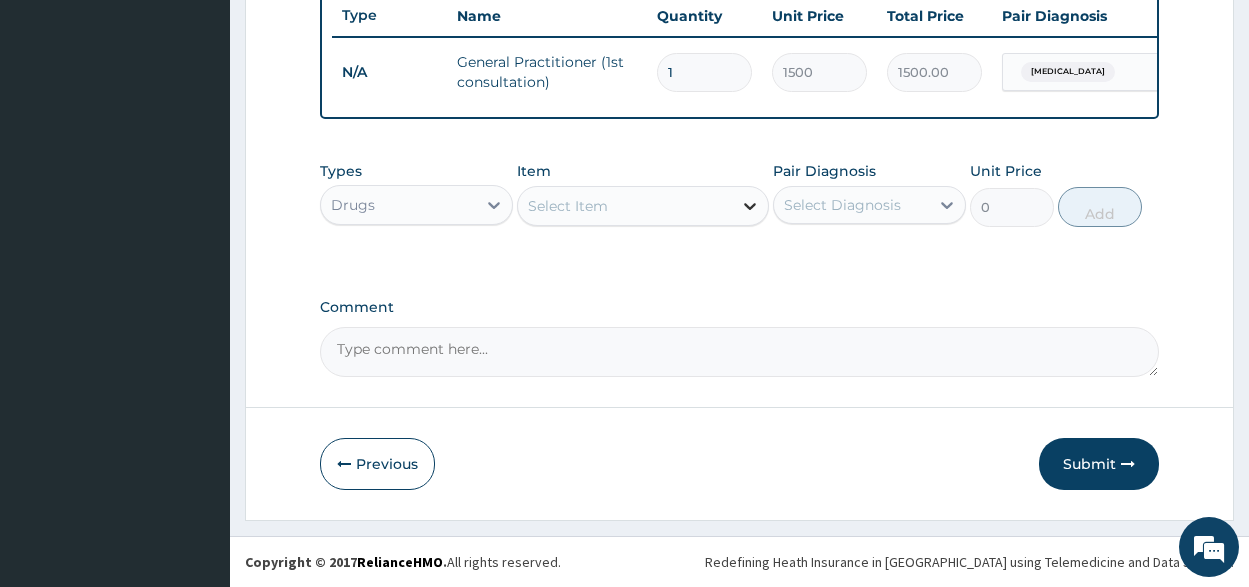 click 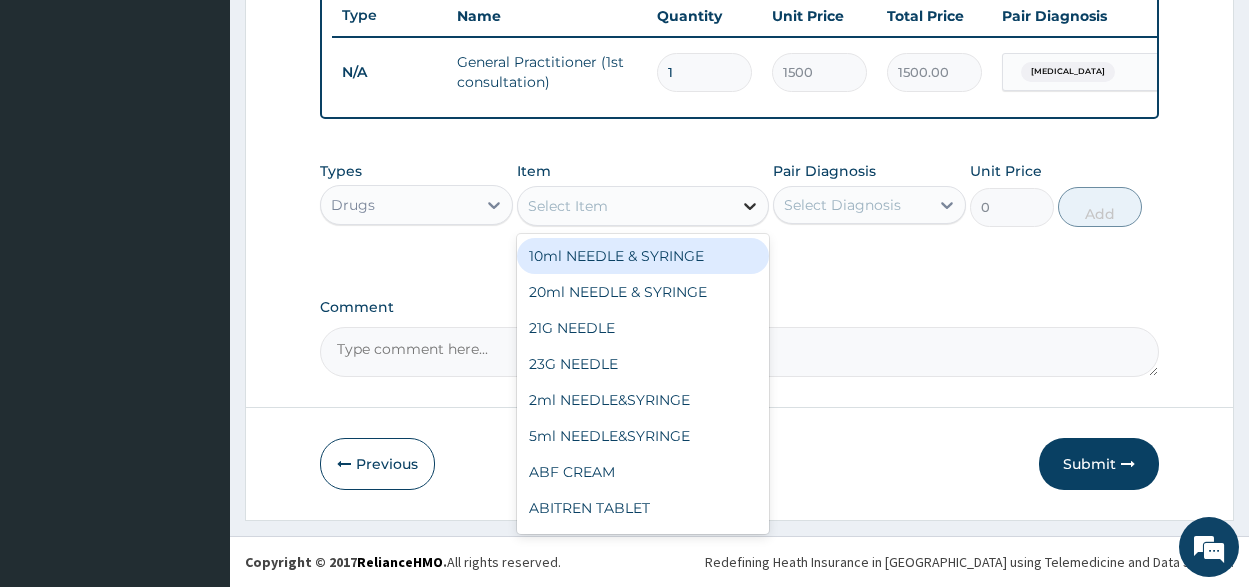 click 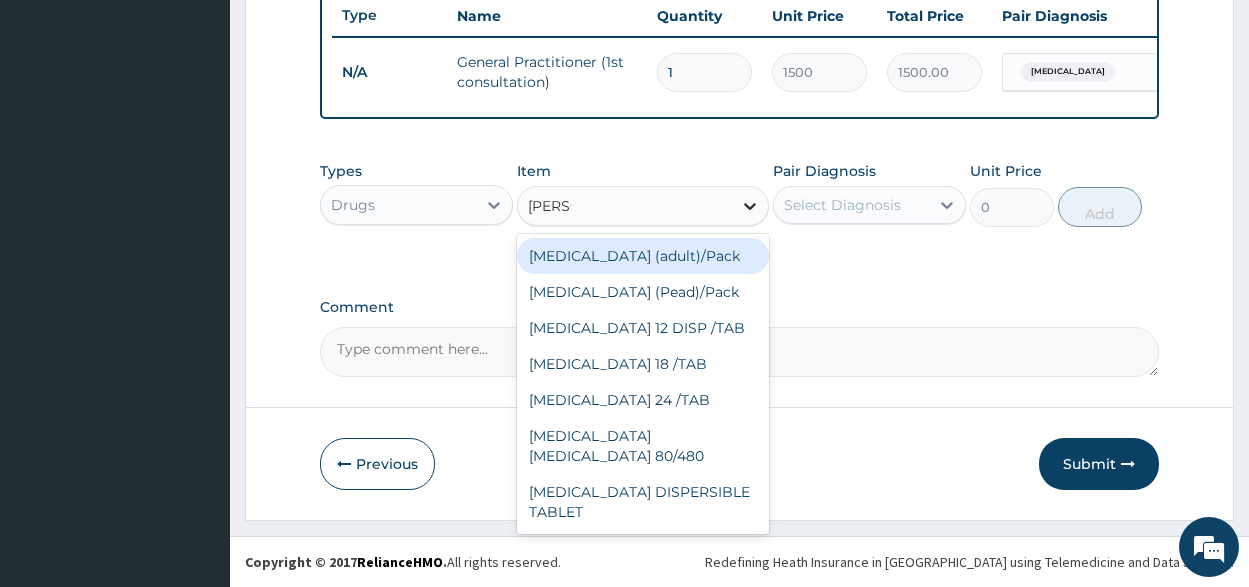 type on "COART" 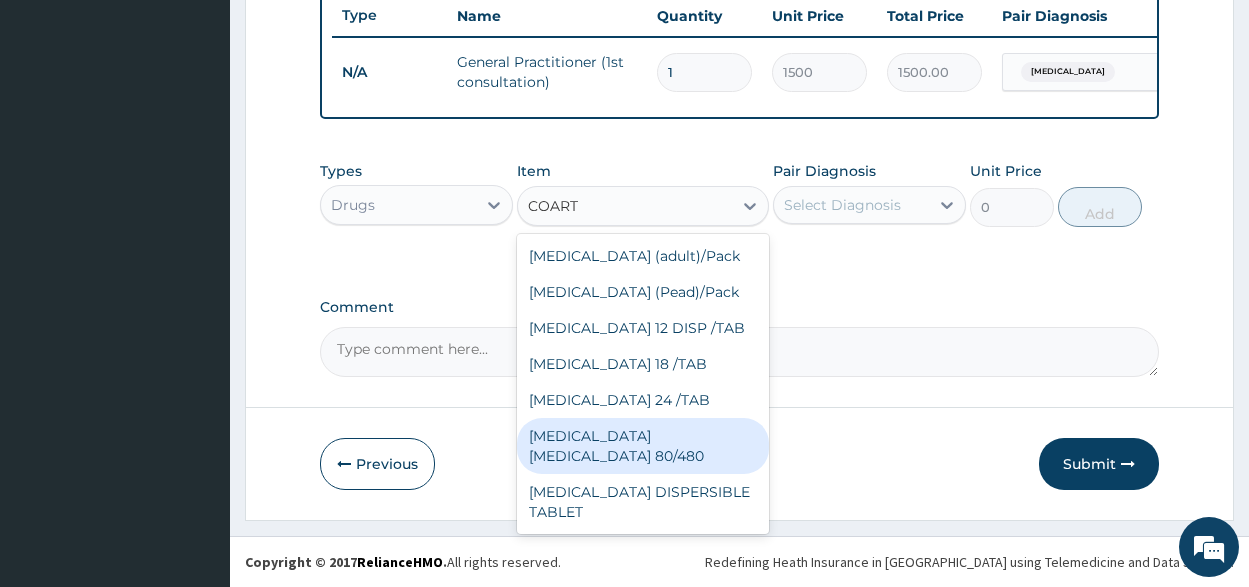 click on "COARTEM D TAB 80/480" at bounding box center [643, 446] 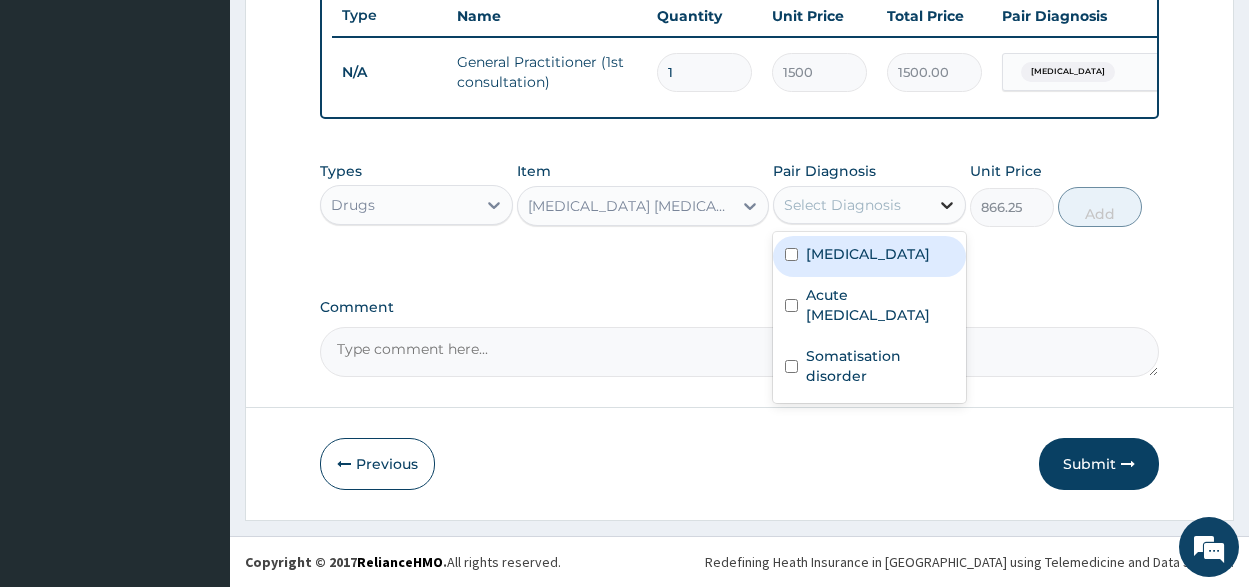 click 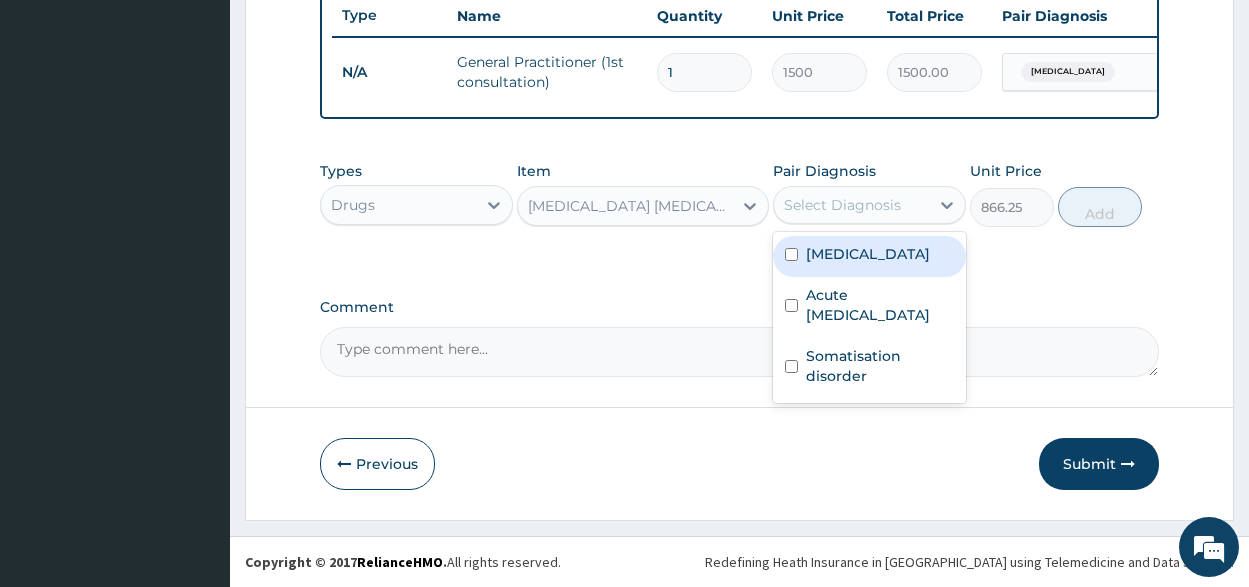 drag, startPoint x: 794, startPoint y: 253, endPoint x: 880, endPoint y: 251, distance: 86.023254 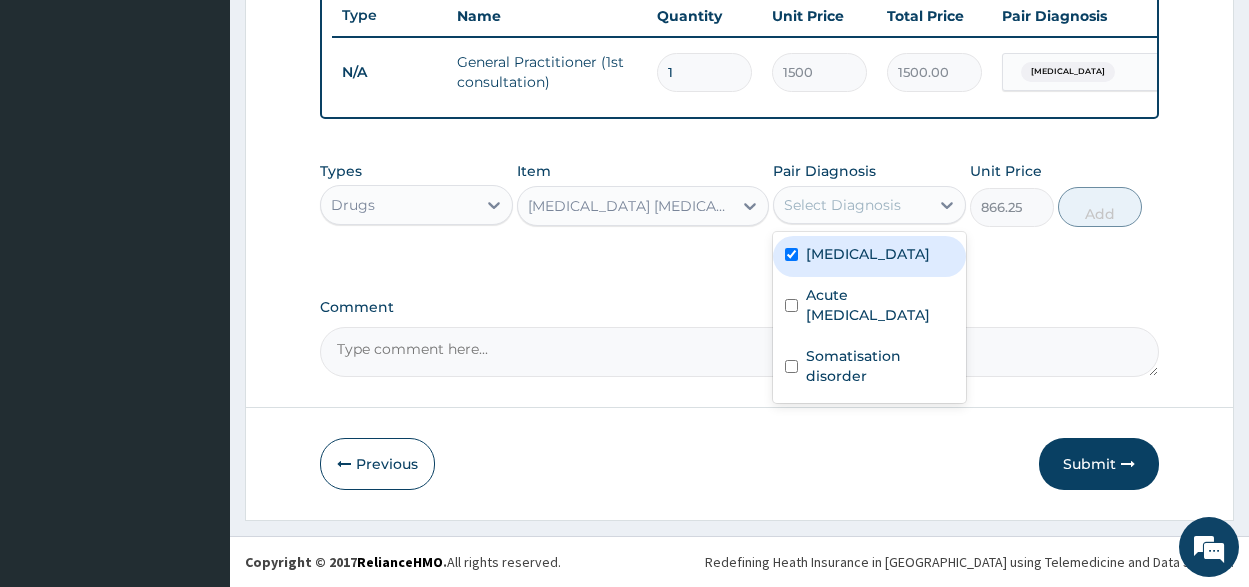 checkbox on "true" 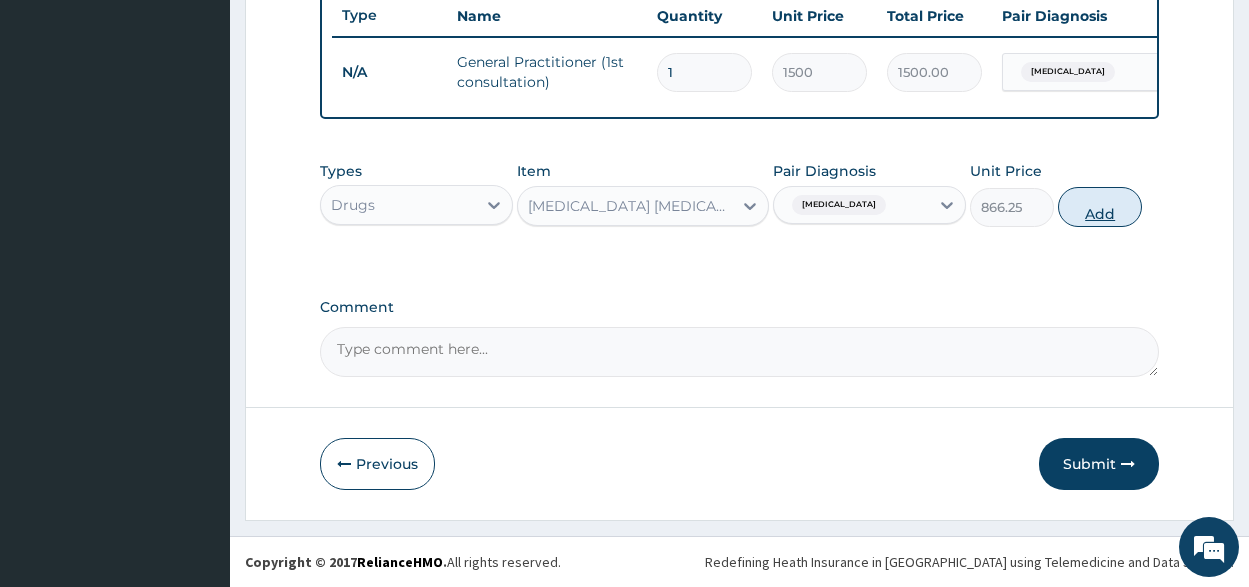 click on "Add" at bounding box center (1100, 207) 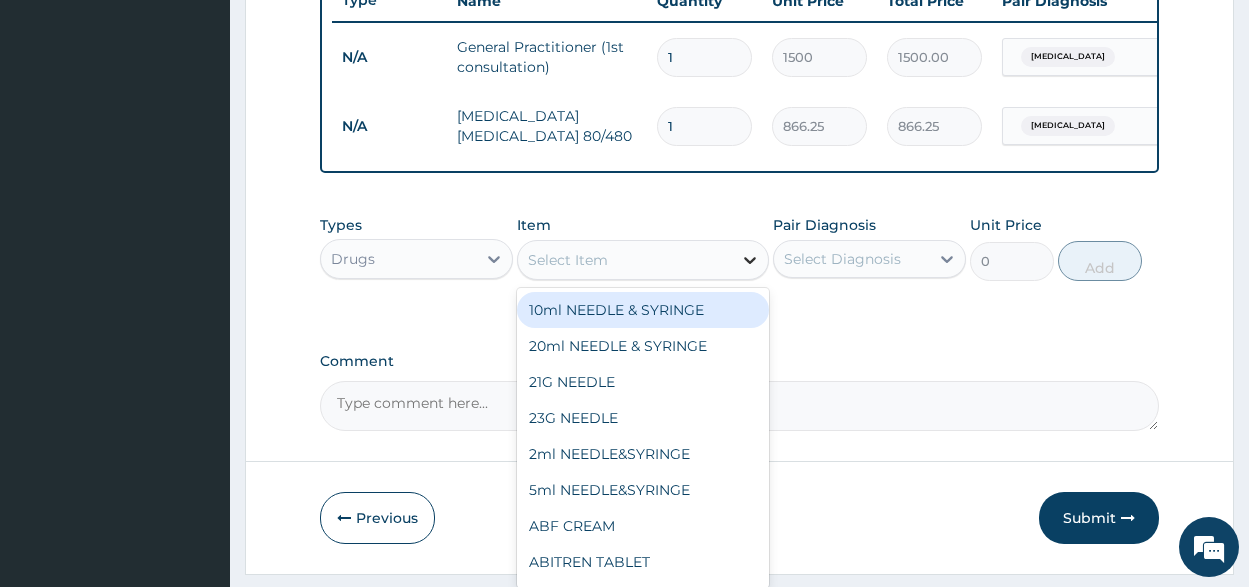 click 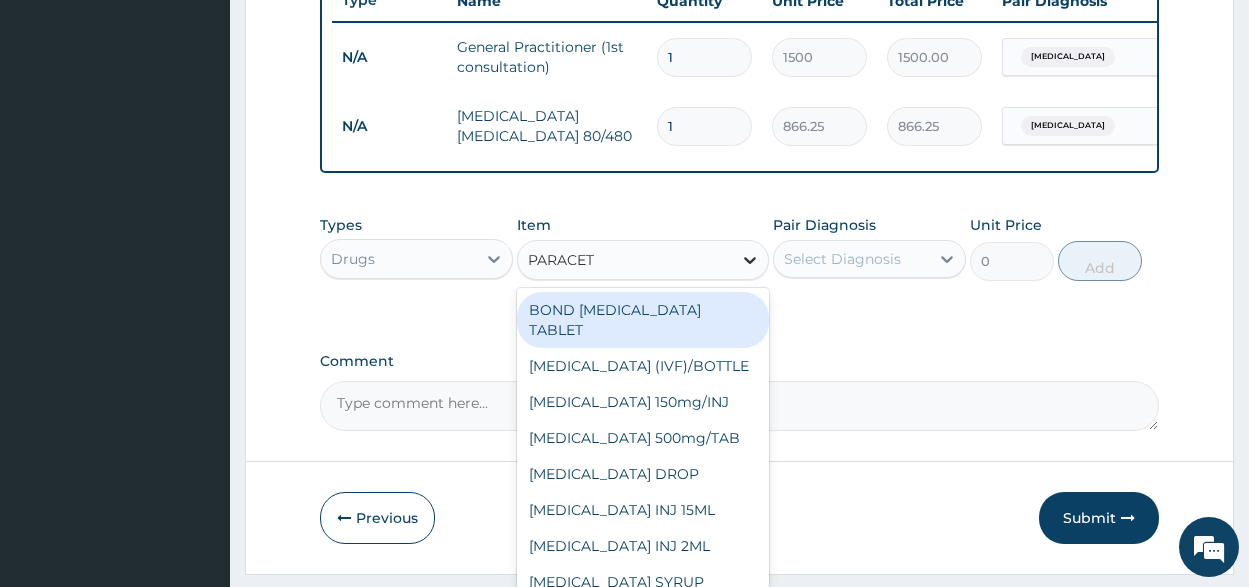type on "PARACETA" 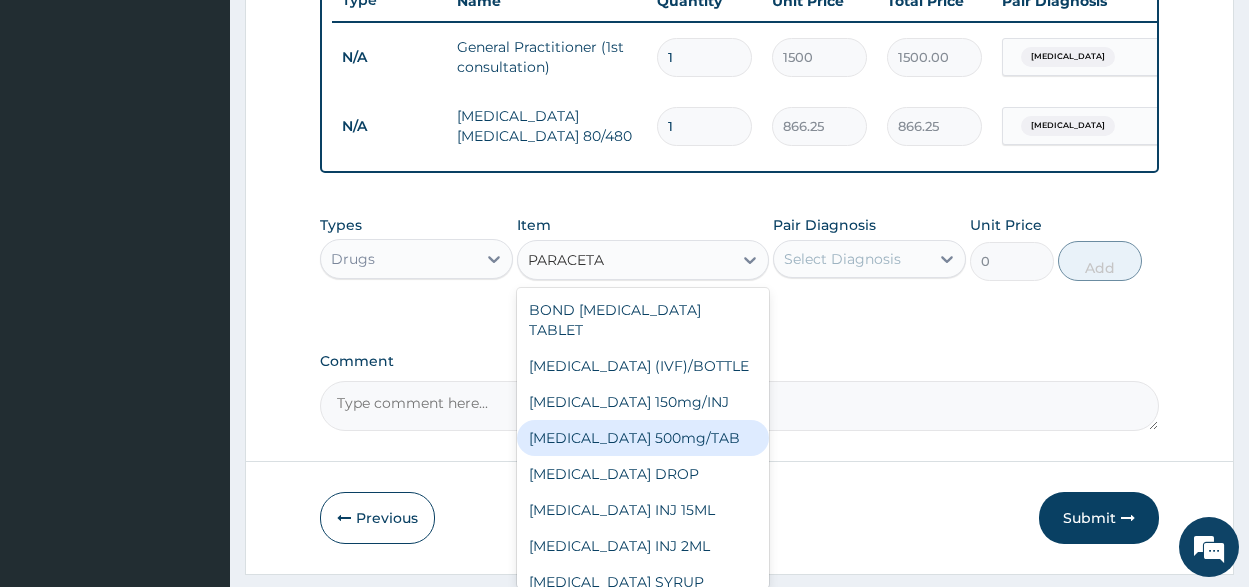 click on "PARACETAMOL 500mg/TAB" at bounding box center [643, 438] 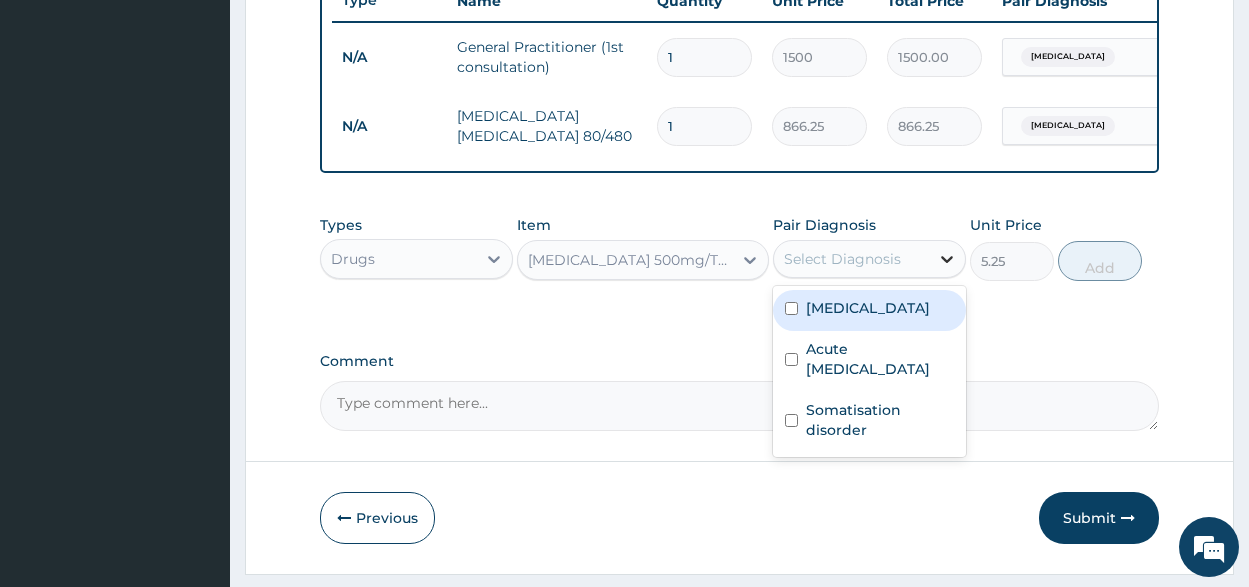 click 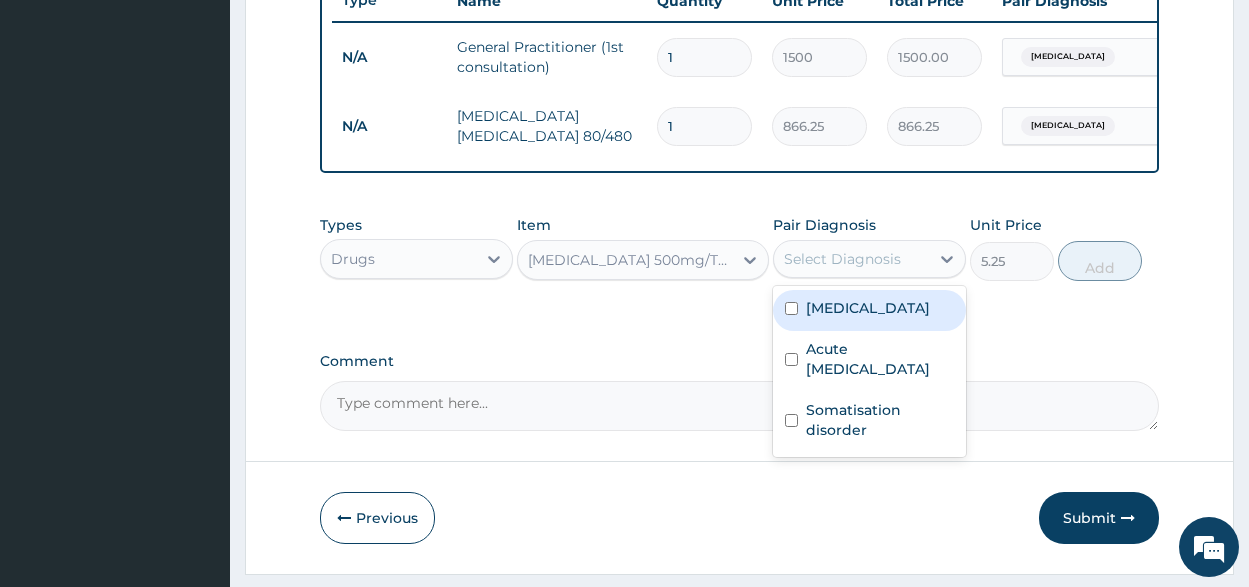 click at bounding box center [791, 308] 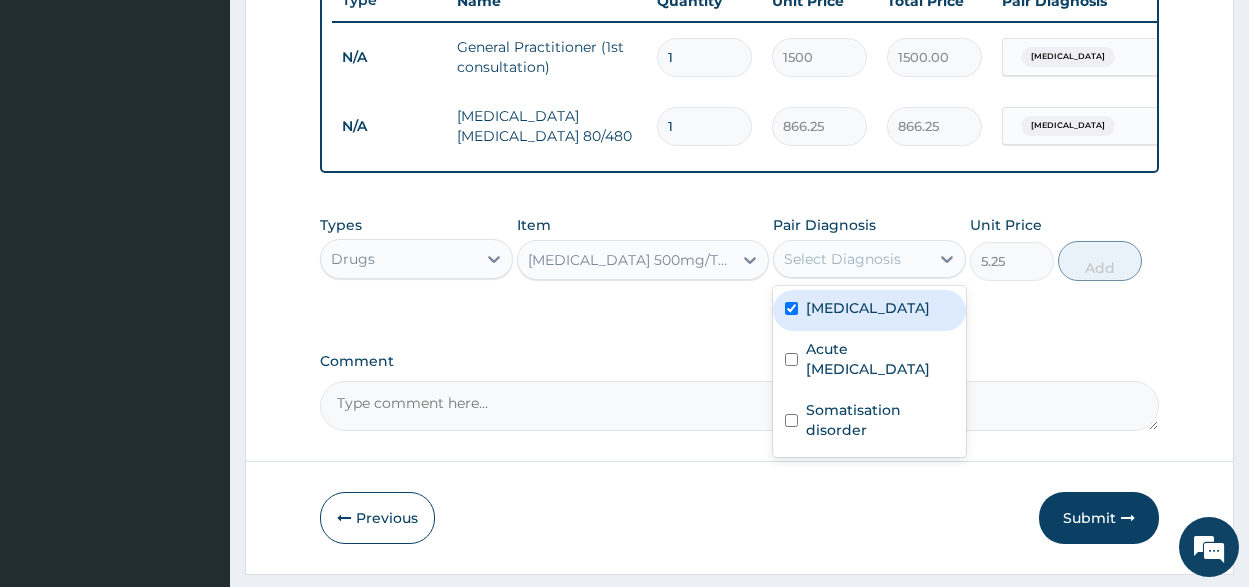 checkbox on "true" 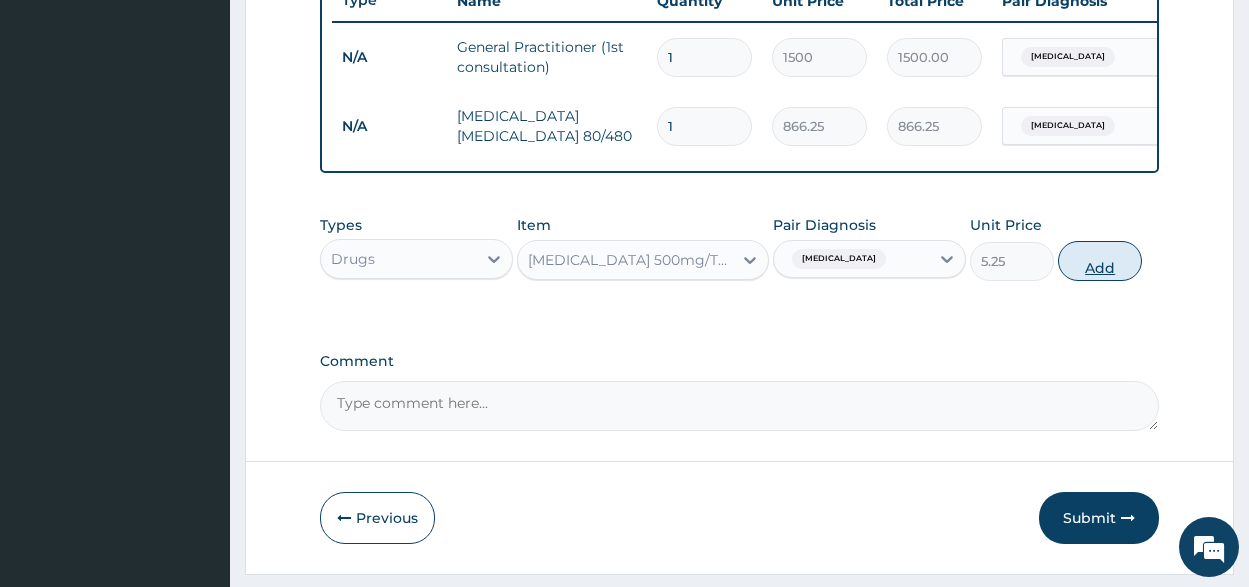 click on "Add" at bounding box center (1100, 261) 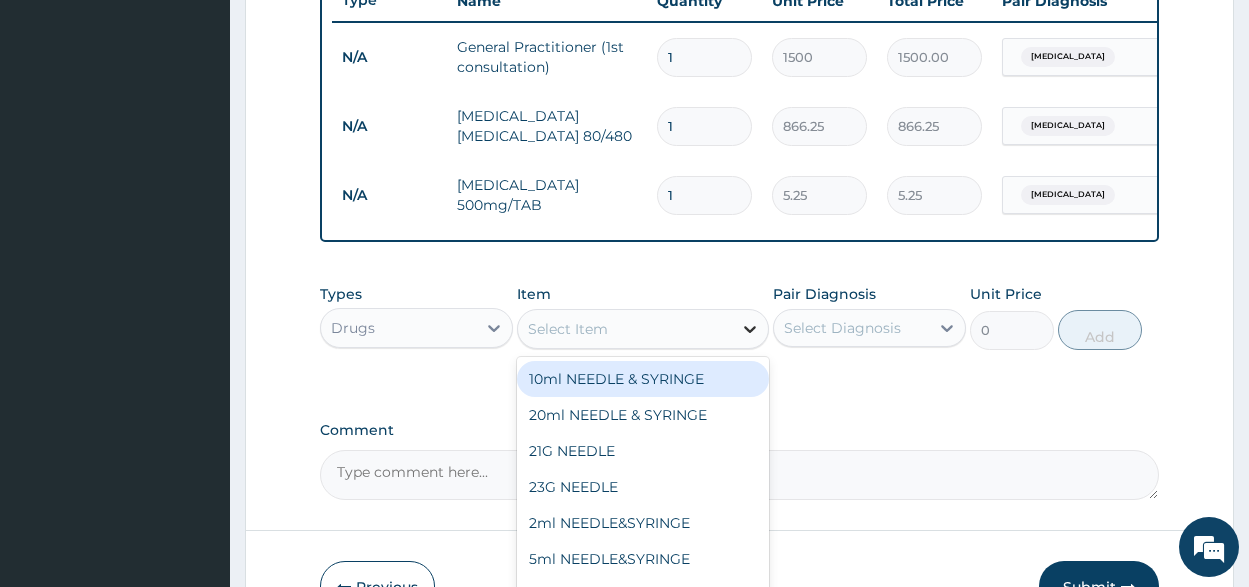 click 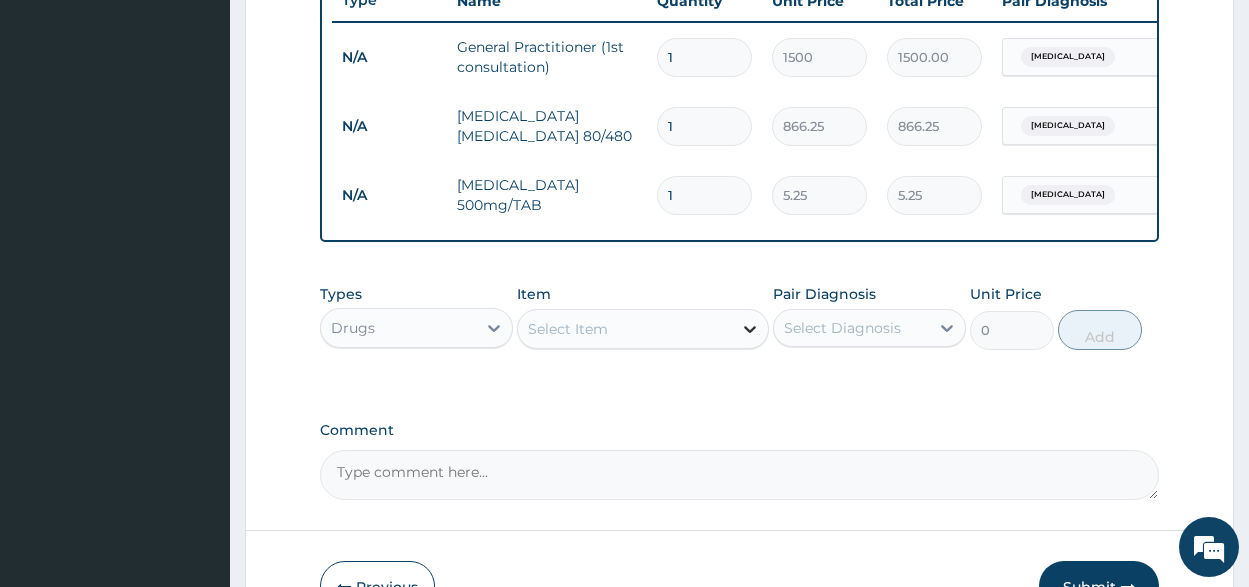 click 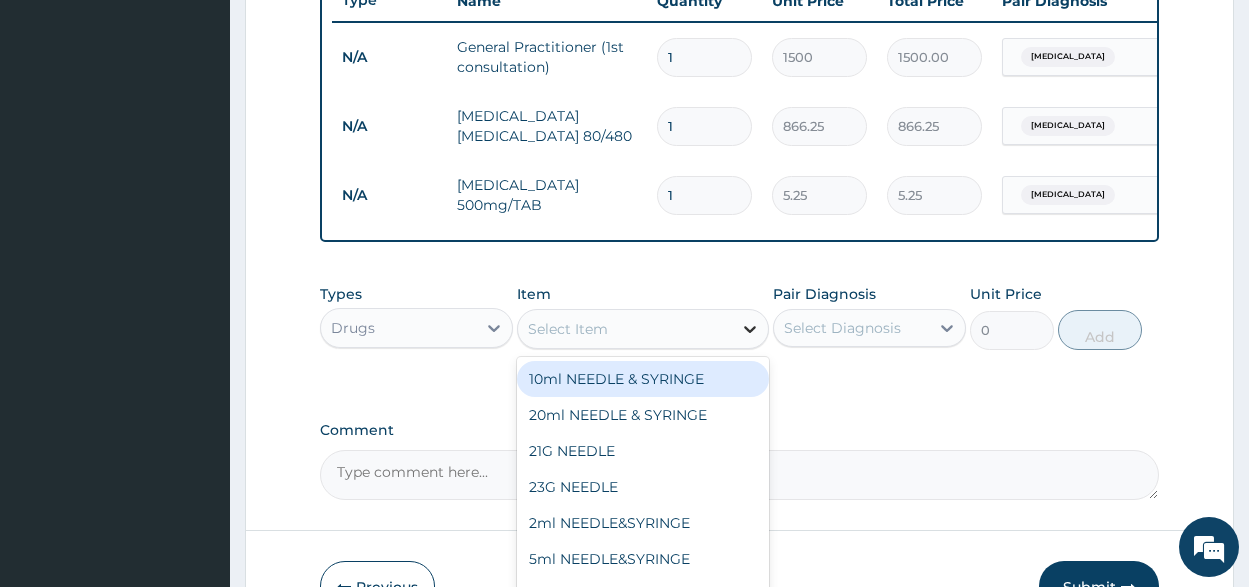 click 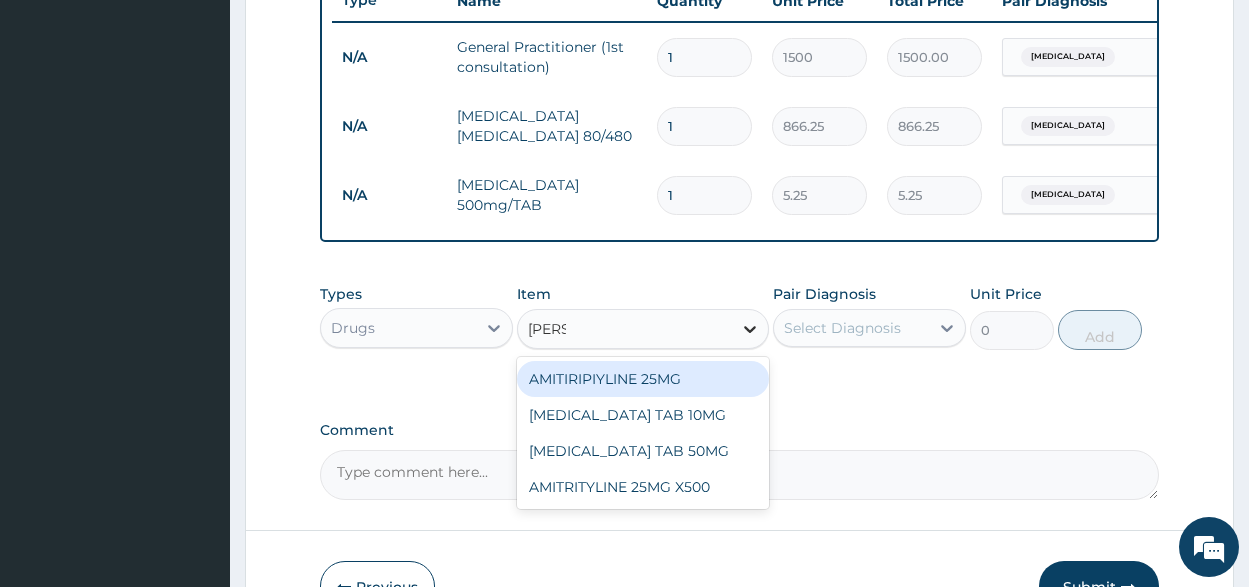 type on "AMITR" 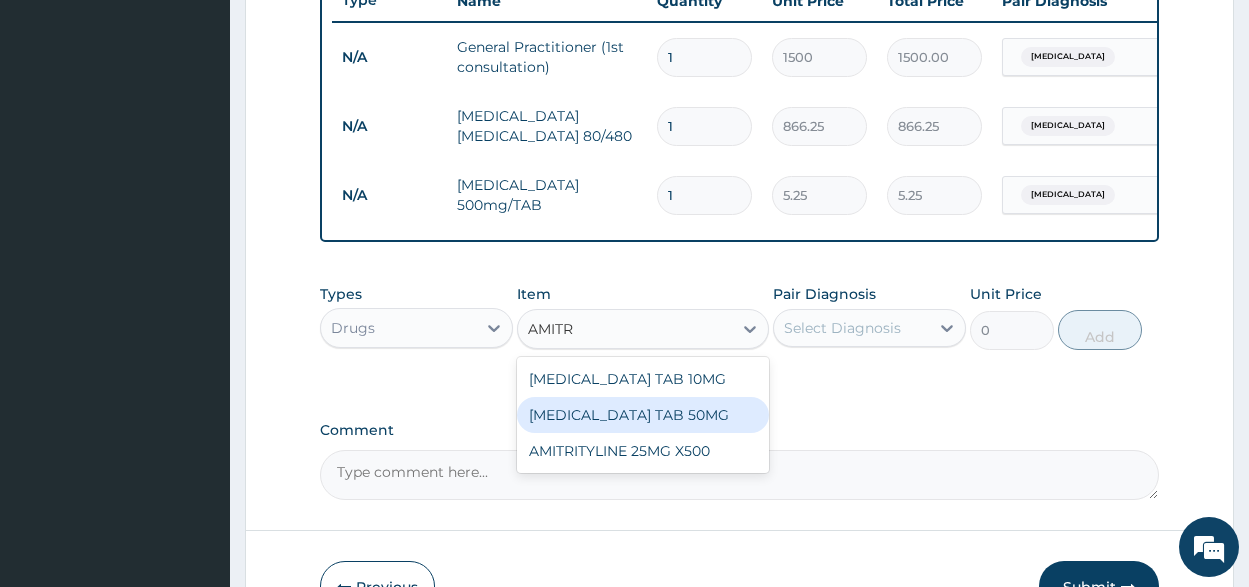click on "AMITRIPTYLINE TAB 50MG" at bounding box center (643, 415) 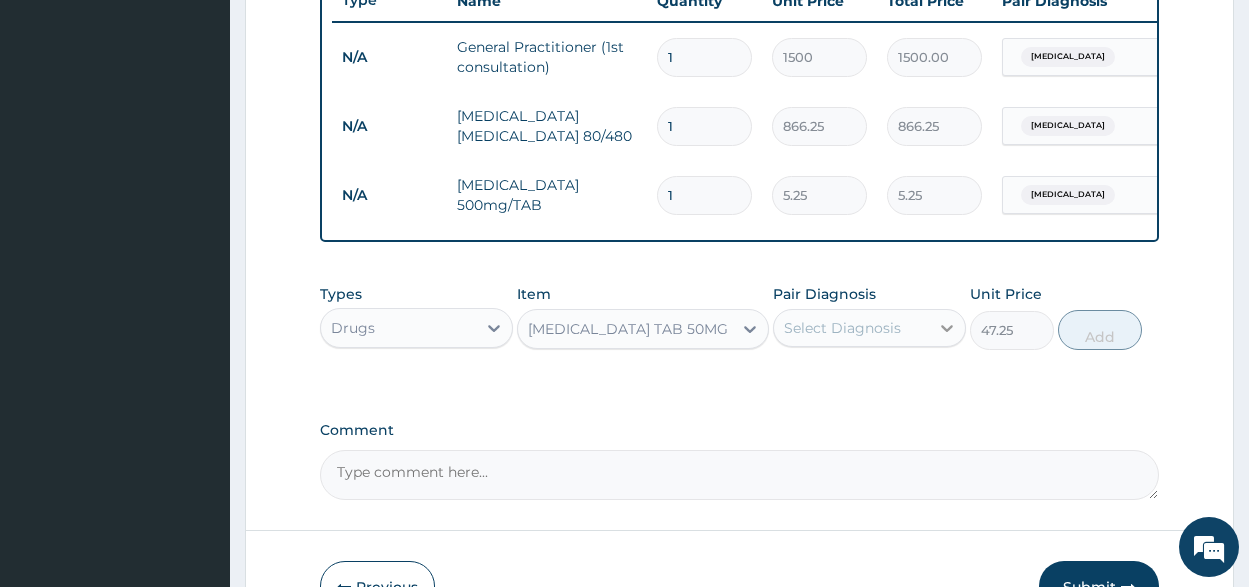 click 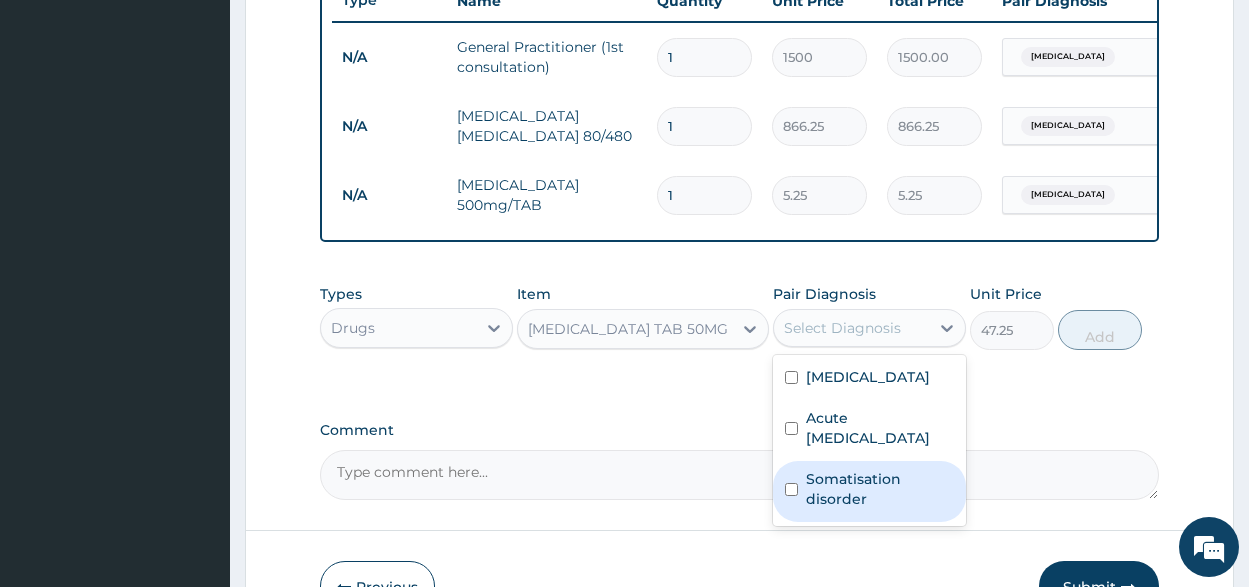 click on "Somatisation disorder" at bounding box center (880, 489) 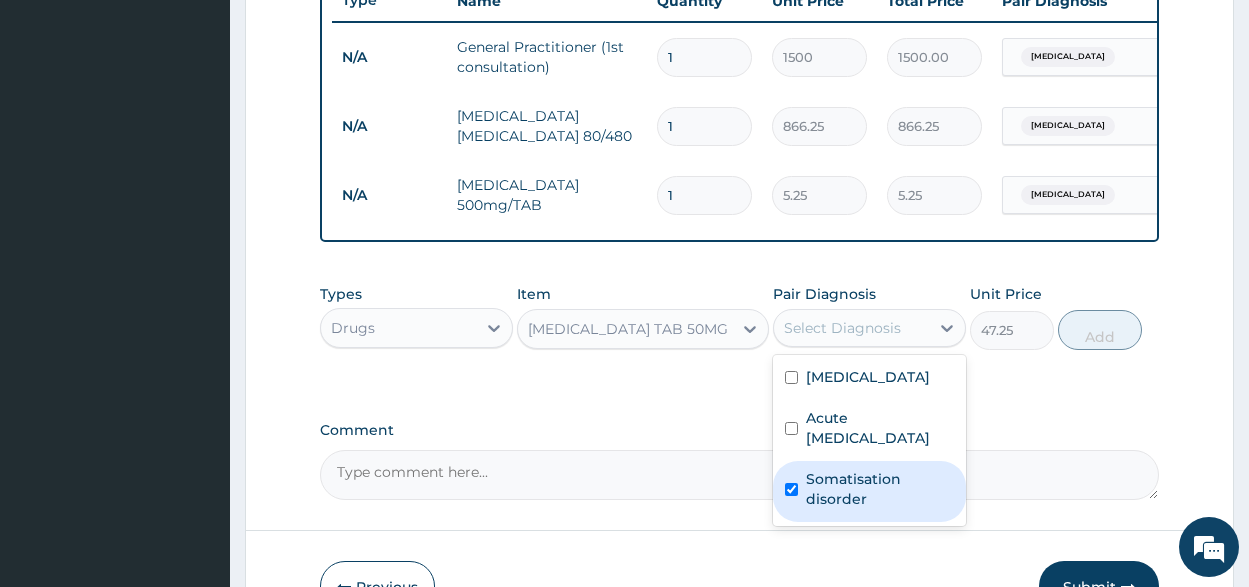 checkbox on "true" 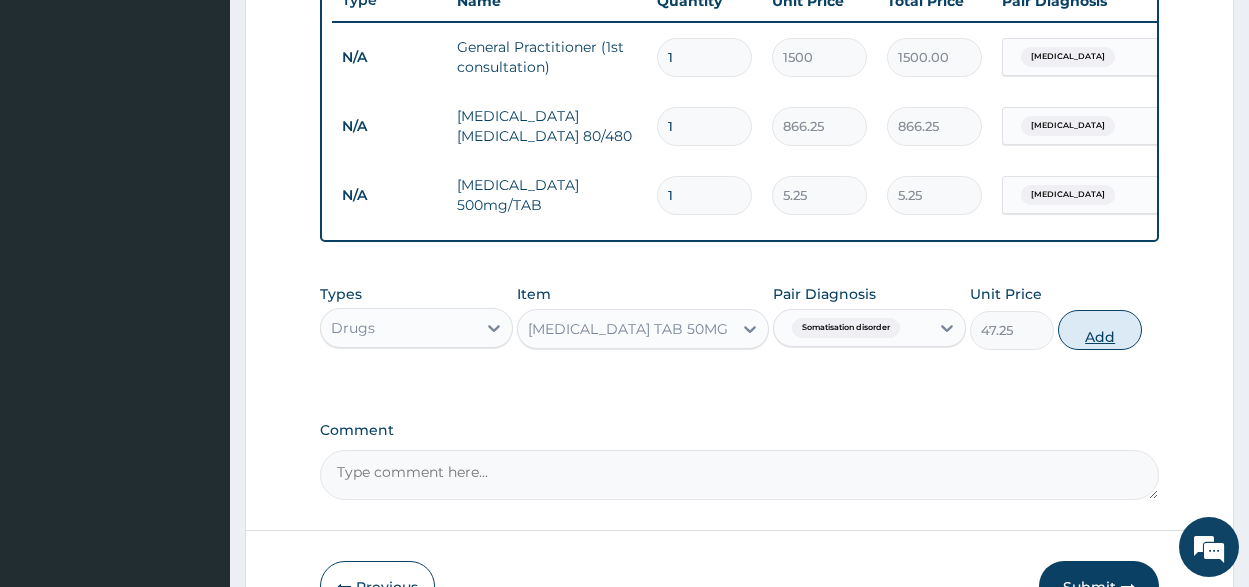 click on "Add" at bounding box center [1100, 330] 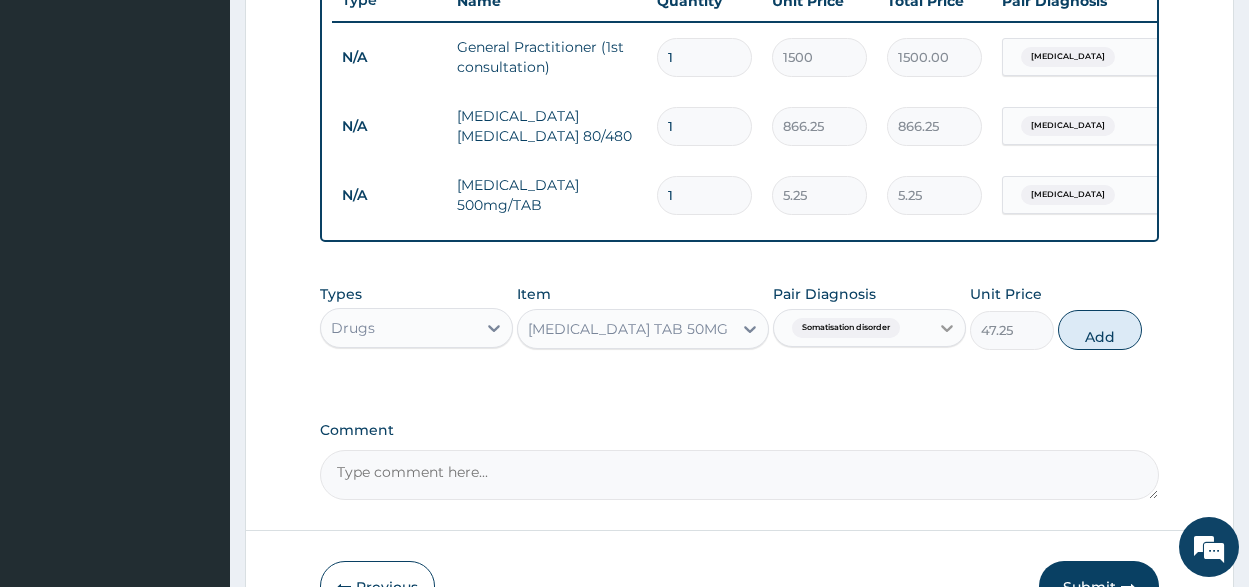 type on "0" 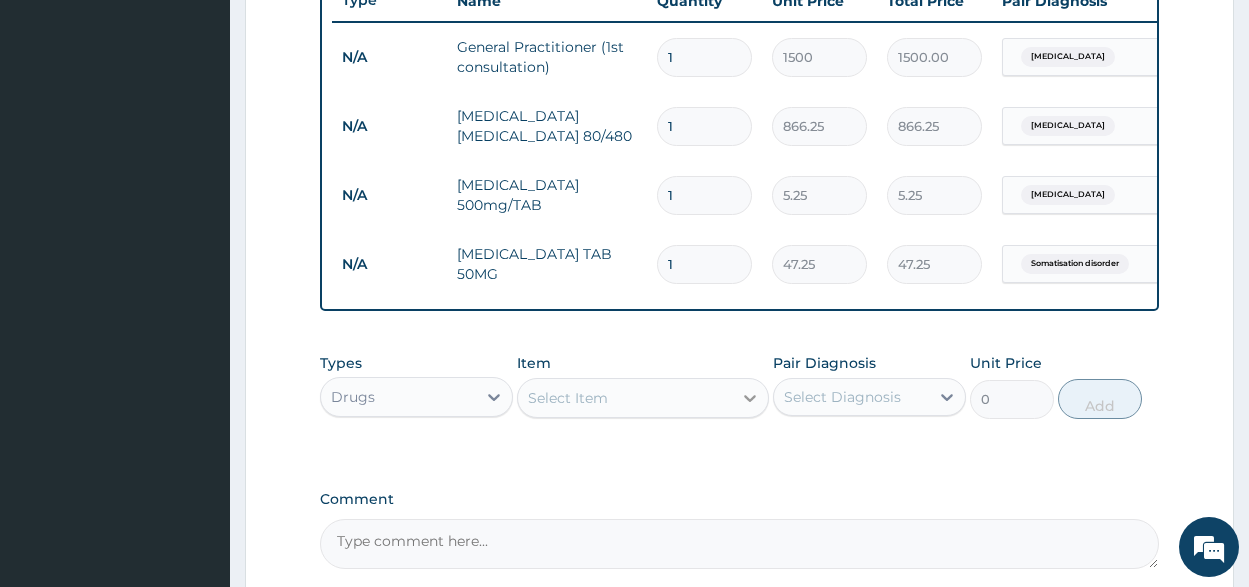 click 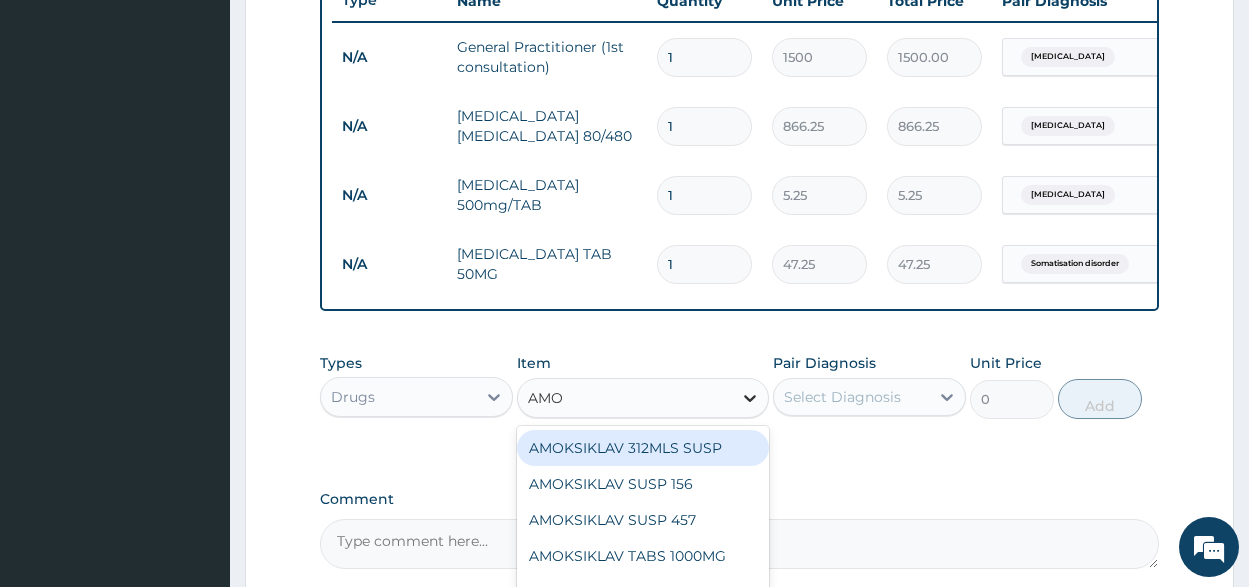 type on "AMOX" 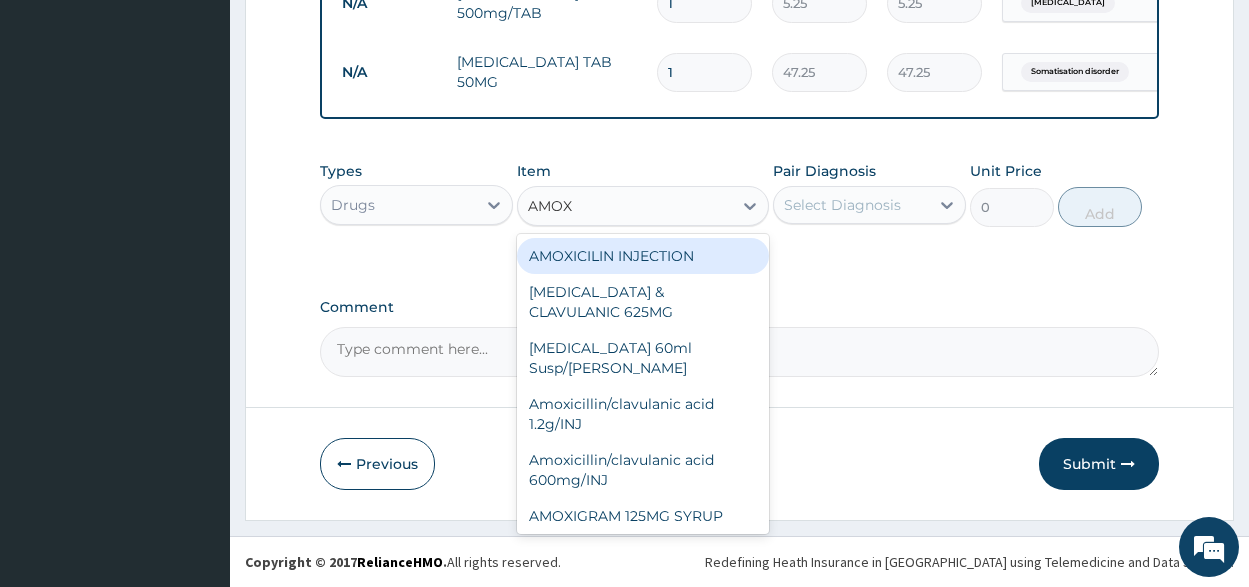 scroll, scrollTop: 982, scrollLeft: 0, axis: vertical 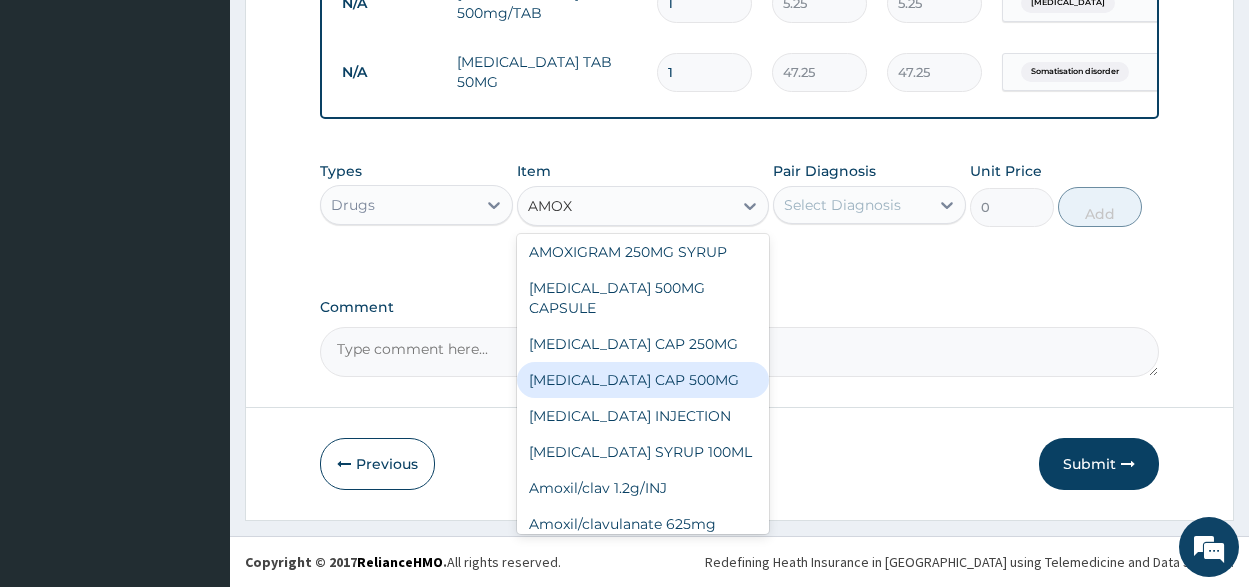 click on "AMOXIL CAP 500MG" at bounding box center [643, 380] 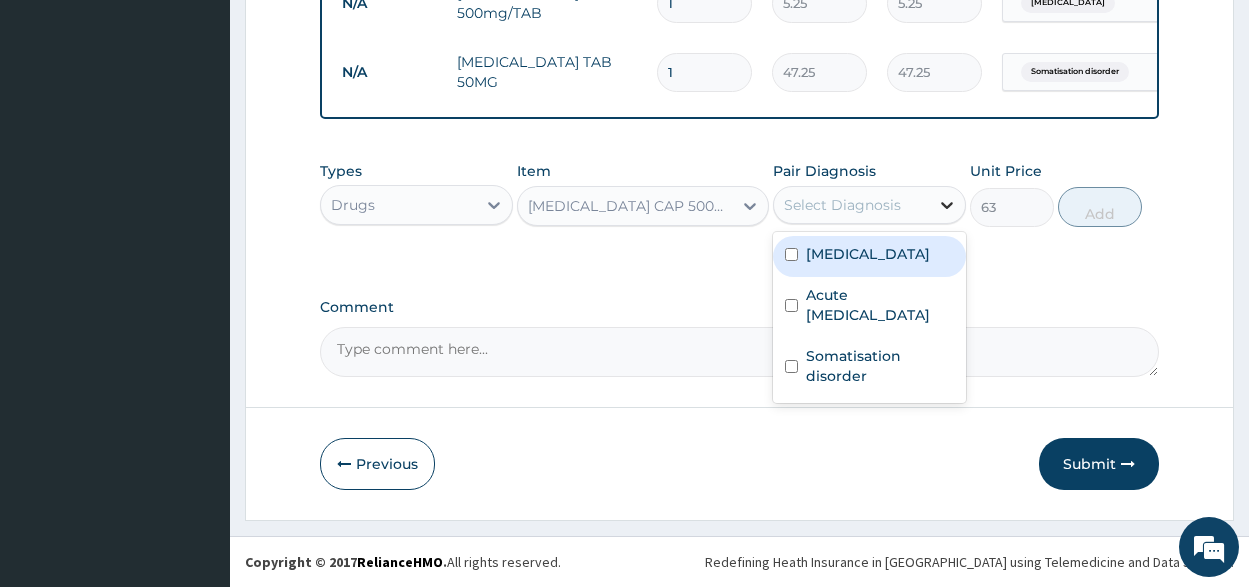 click 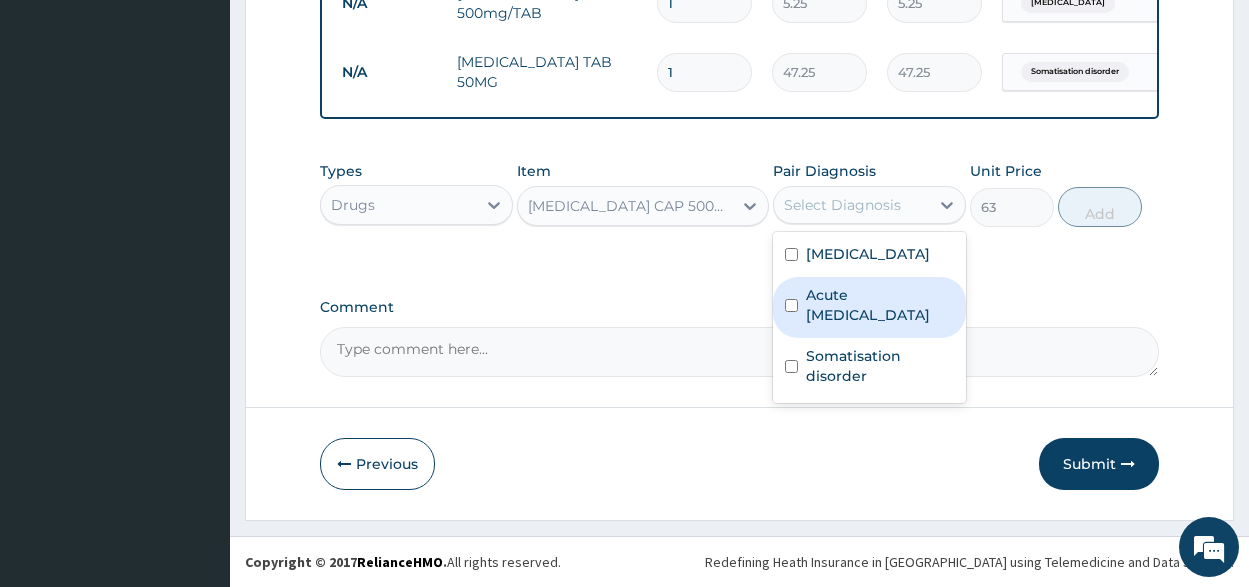 click on "Acute duodenal ulcer" at bounding box center [880, 305] 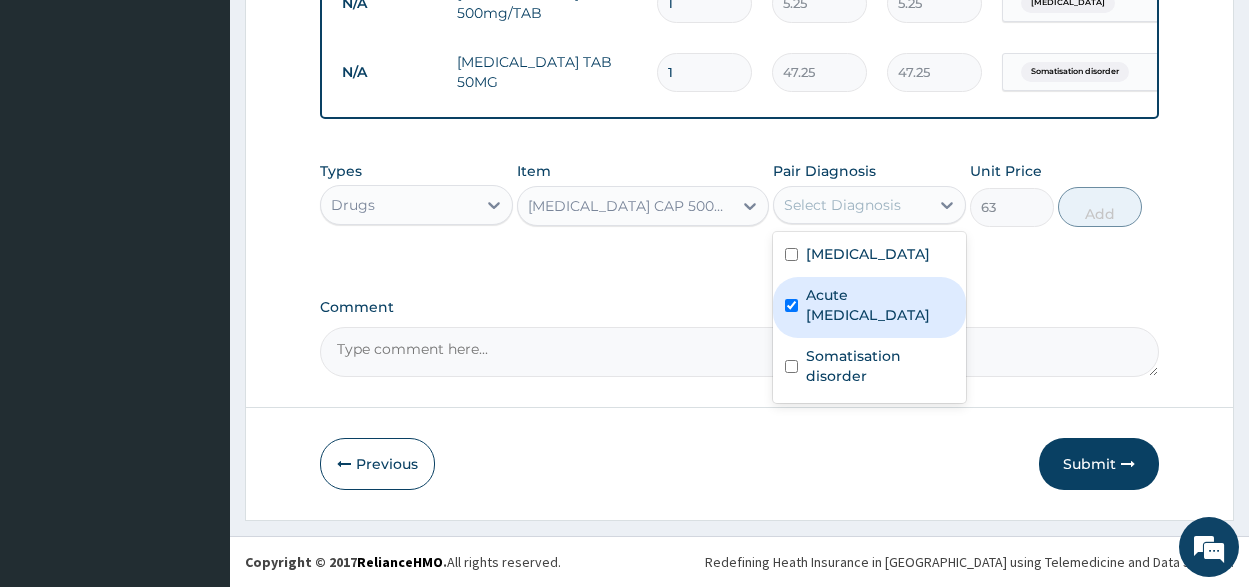 checkbox on "true" 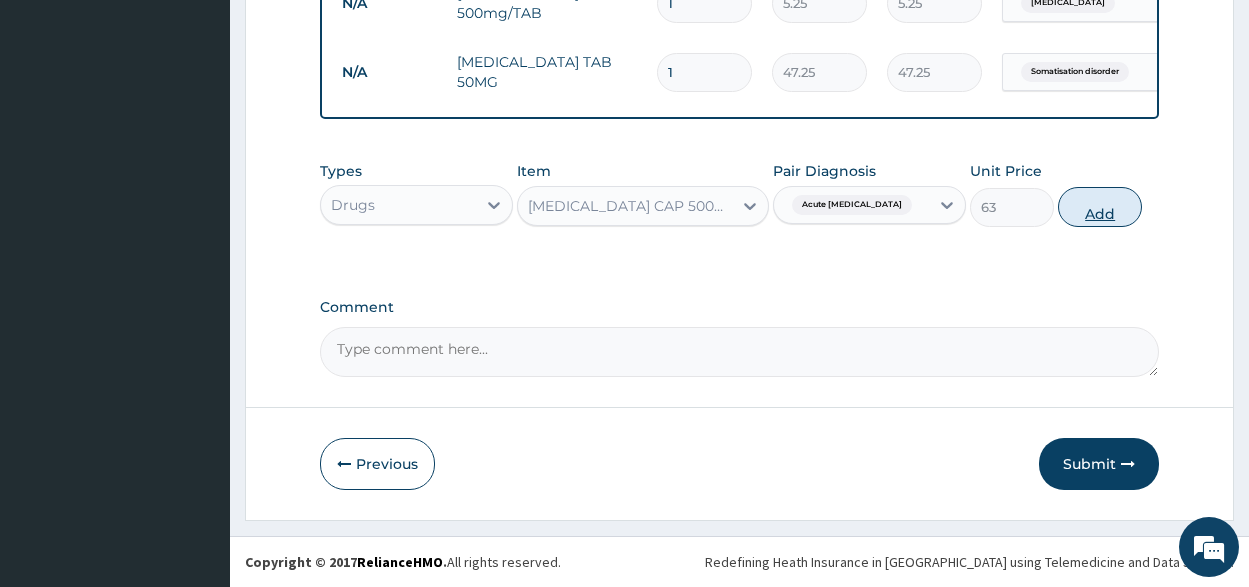 click on "Add" at bounding box center (1100, 207) 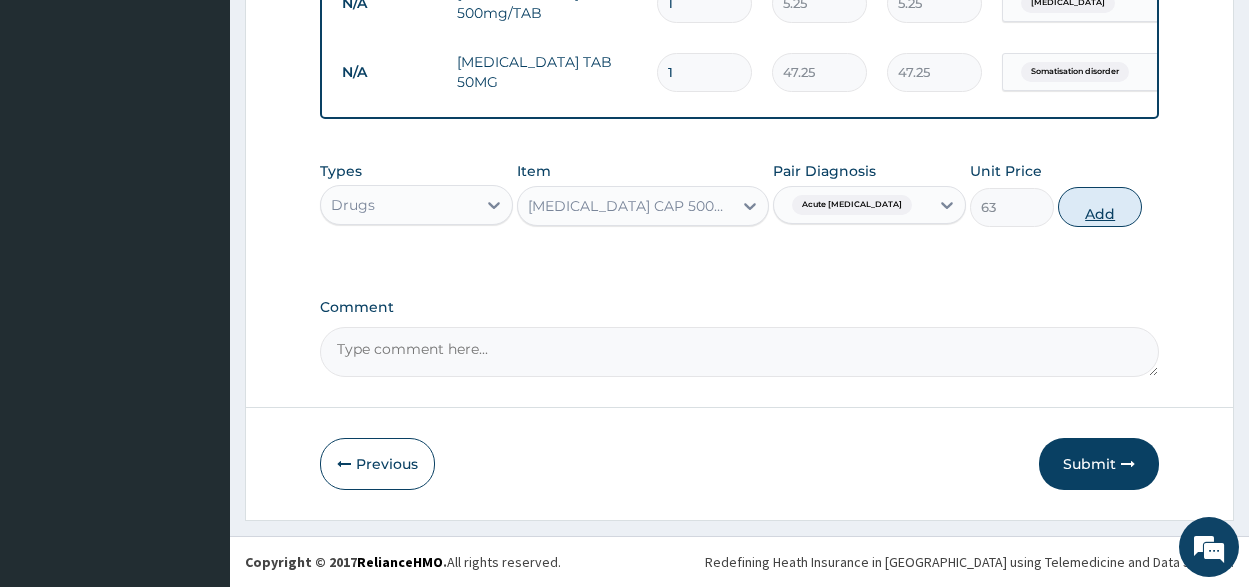 type on "0" 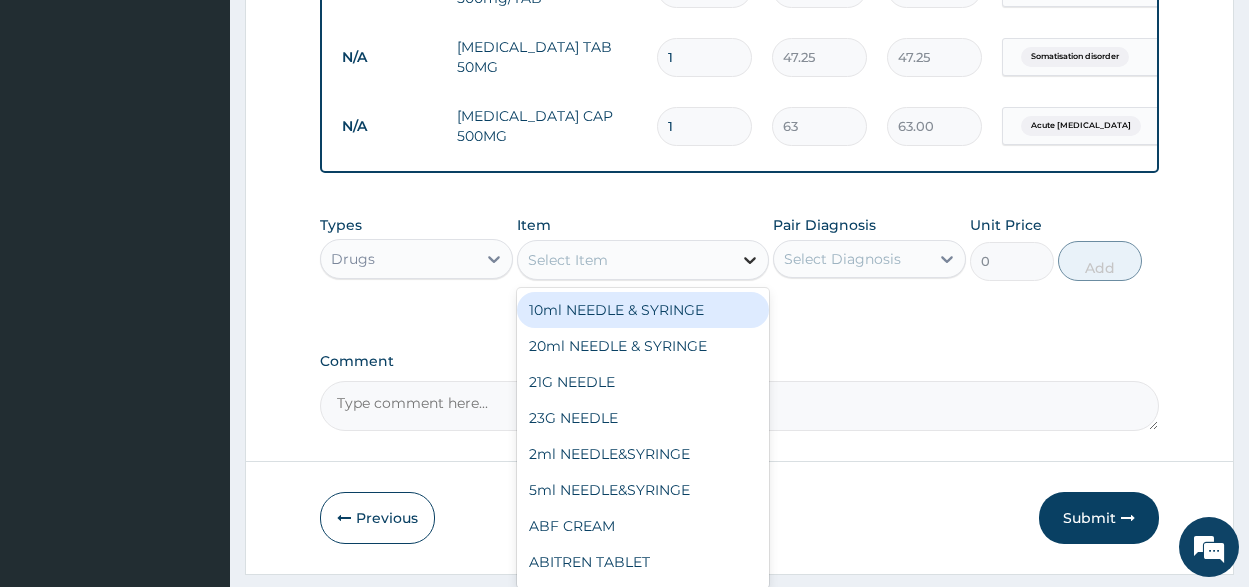 click 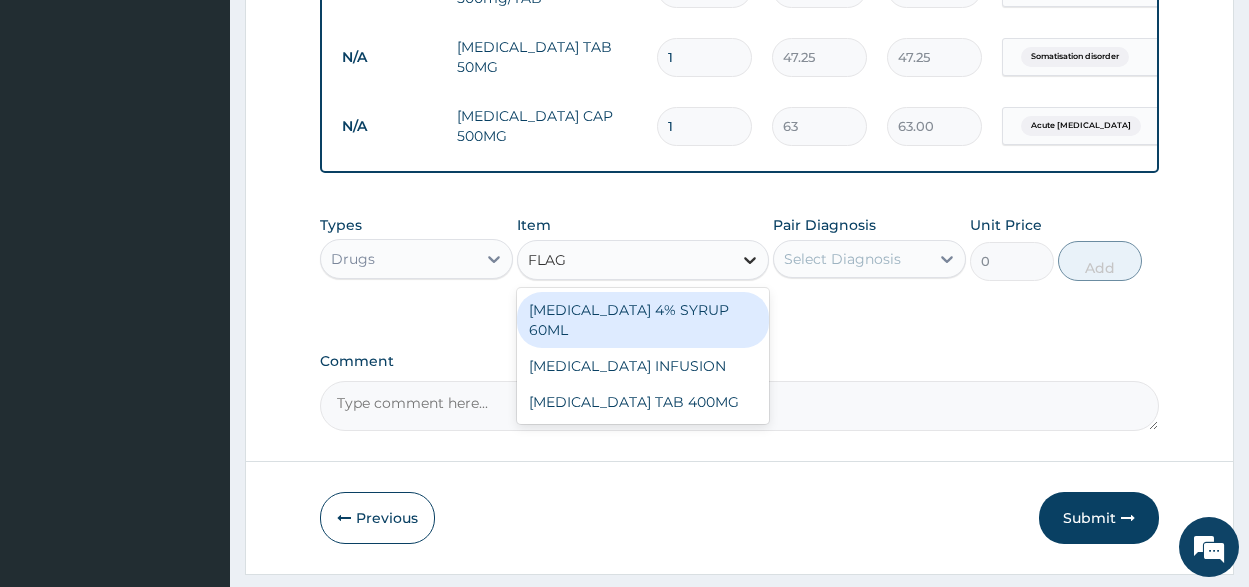type on "FLAGY" 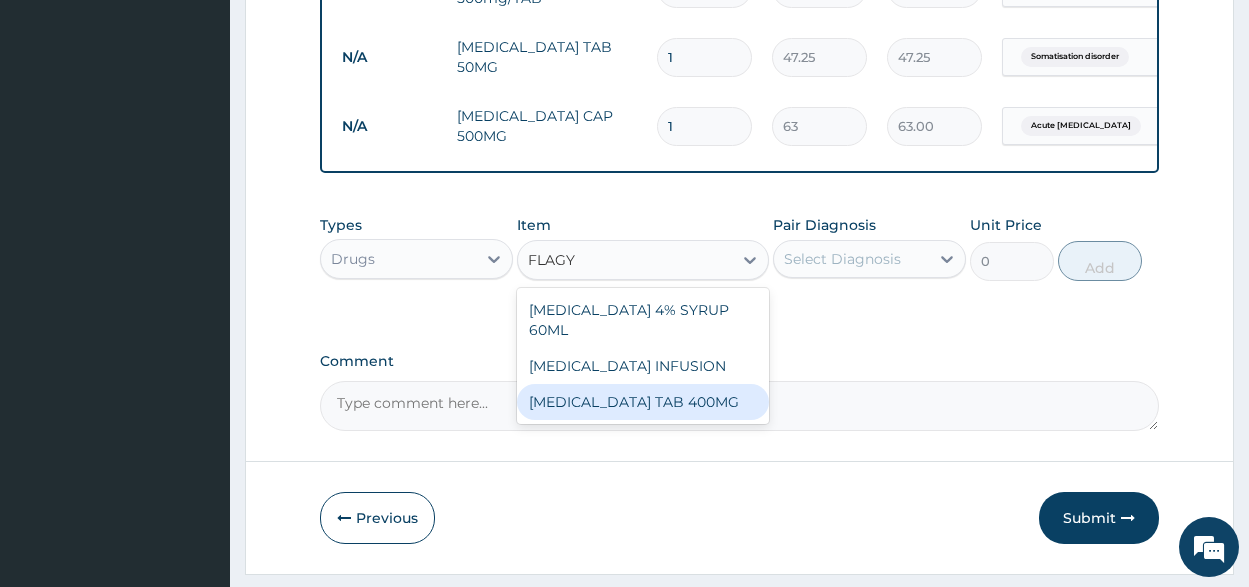 click on "FLAGYL TAB 400MG" at bounding box center (643, 402) 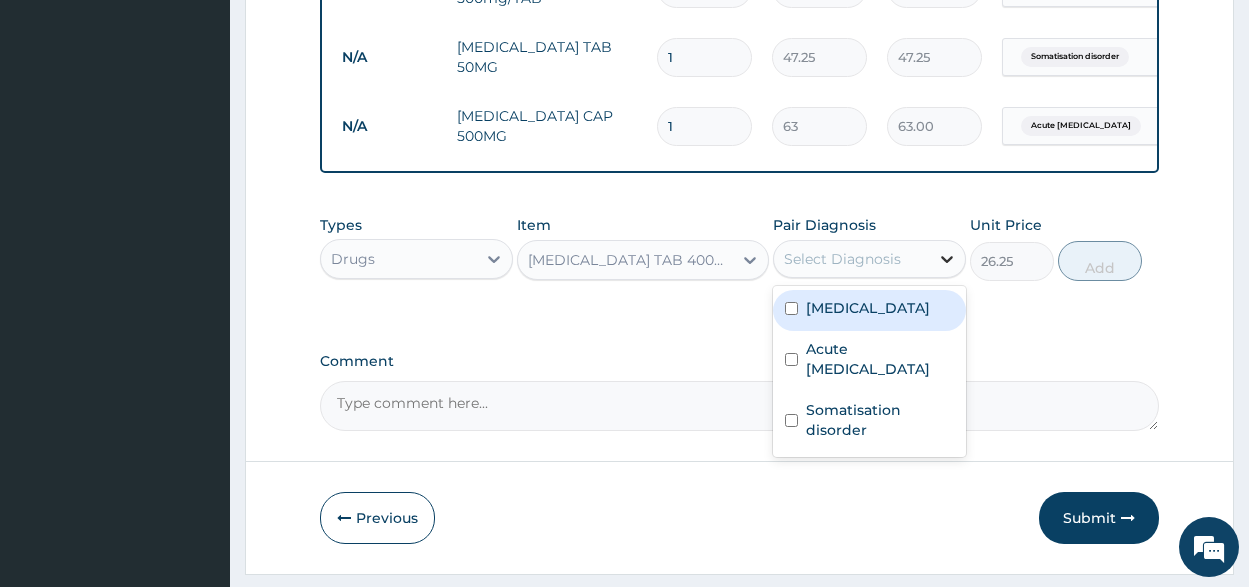 click 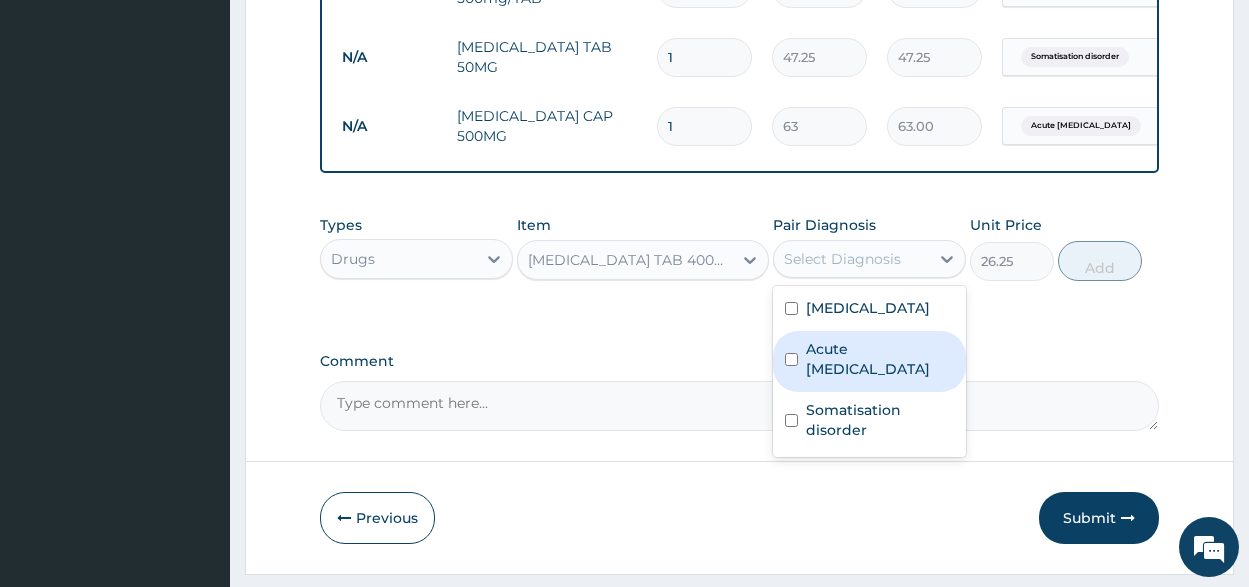 click on "Acute duodenal ulcer" at bounding box center [880, 359] 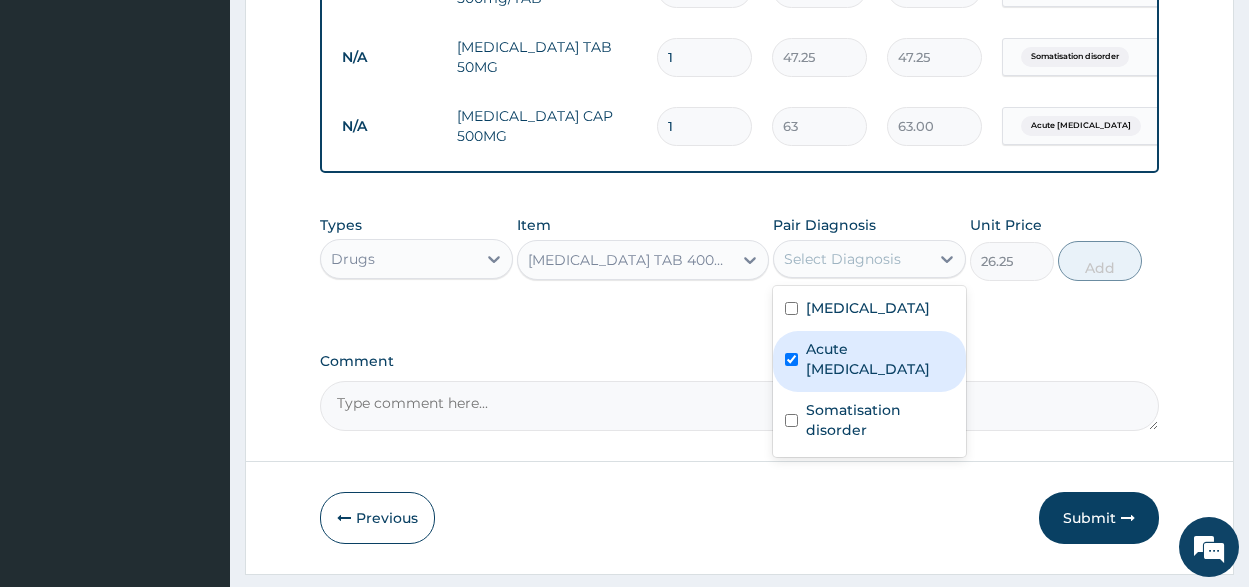 checkbox on "true" 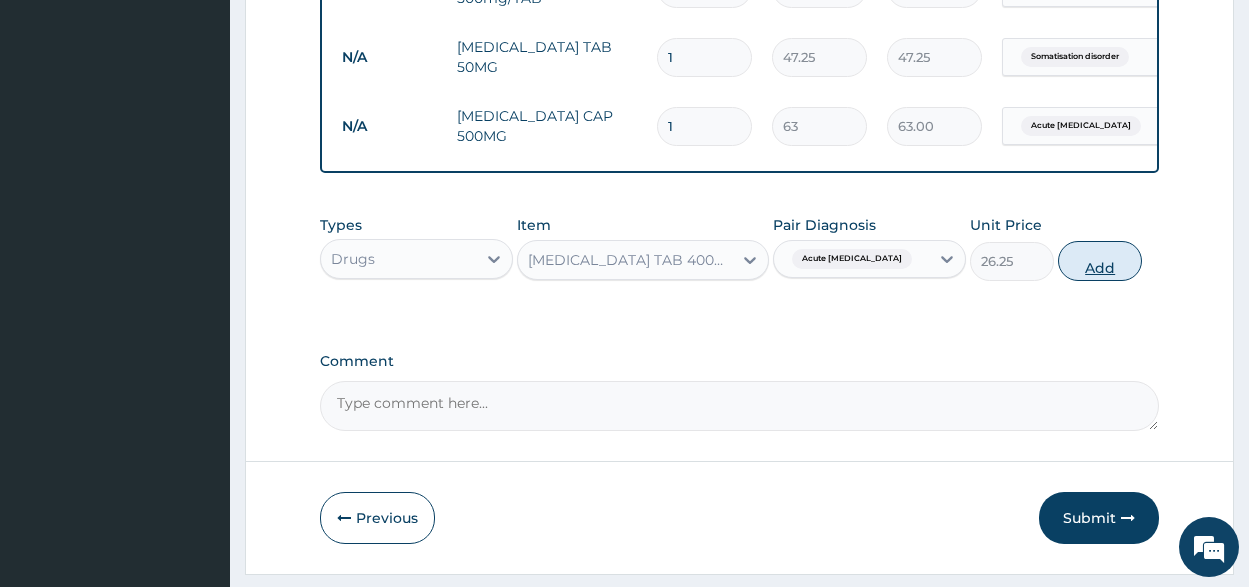 click on "Add" at bounding box center [1100, 261] 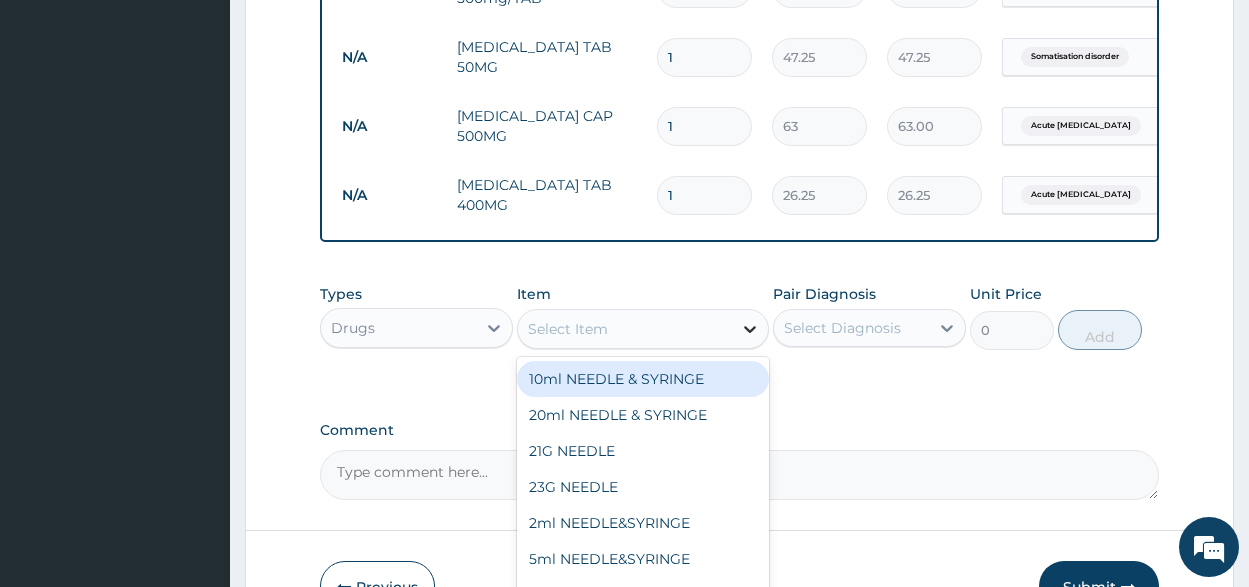 click 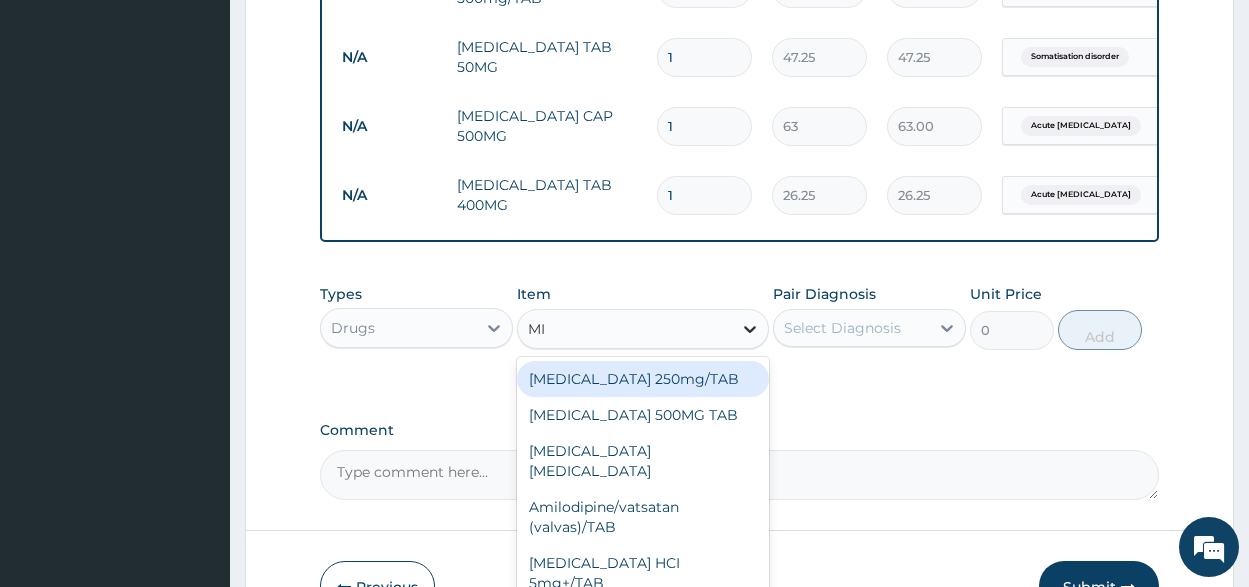 type on "M" 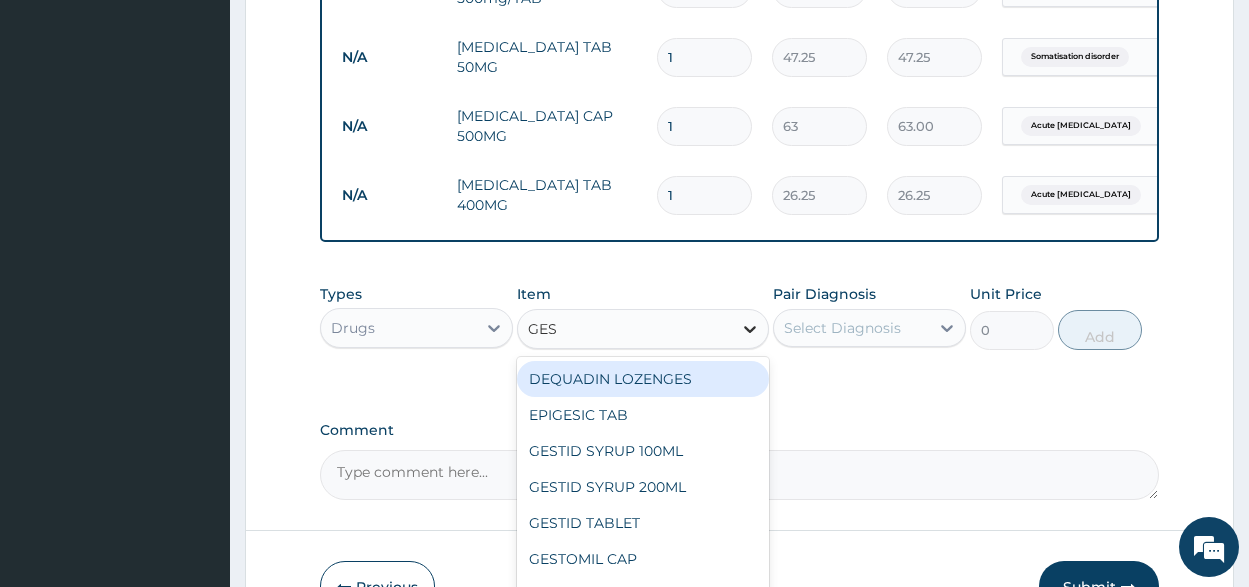 type on "GEST" 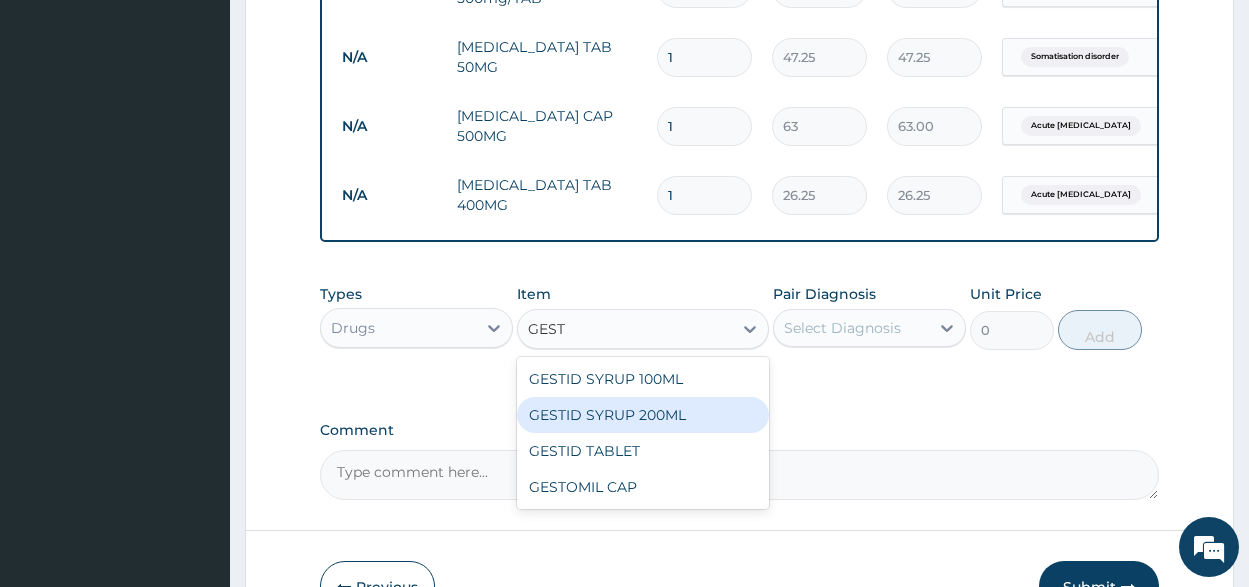 click on "GESTID SYRUP 200ML" at bounding box center (643, 415) 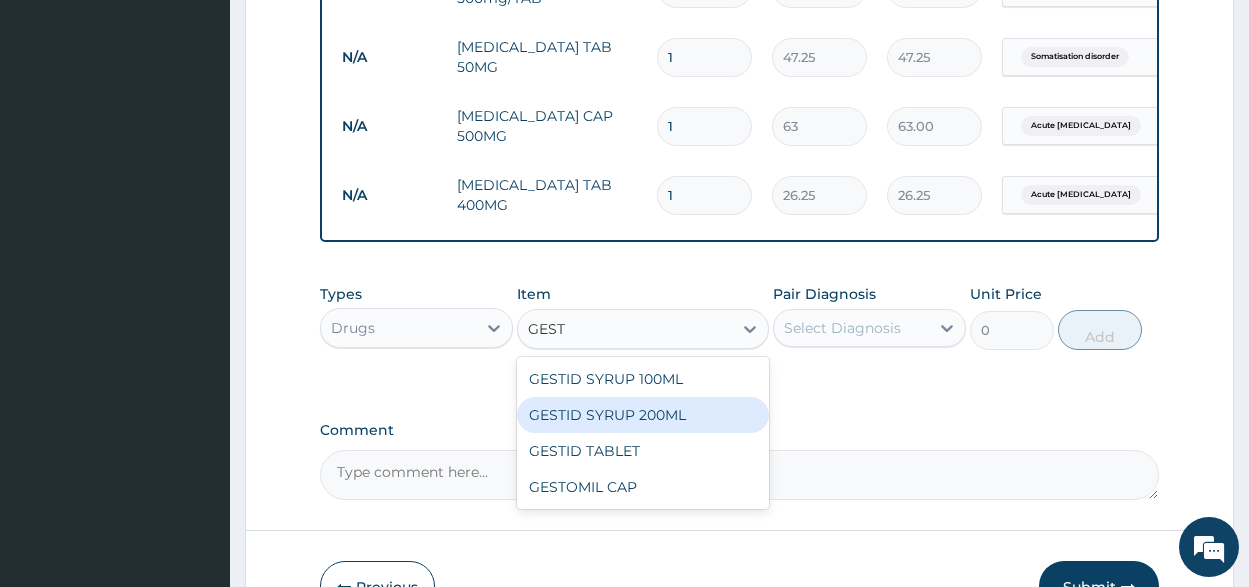 type 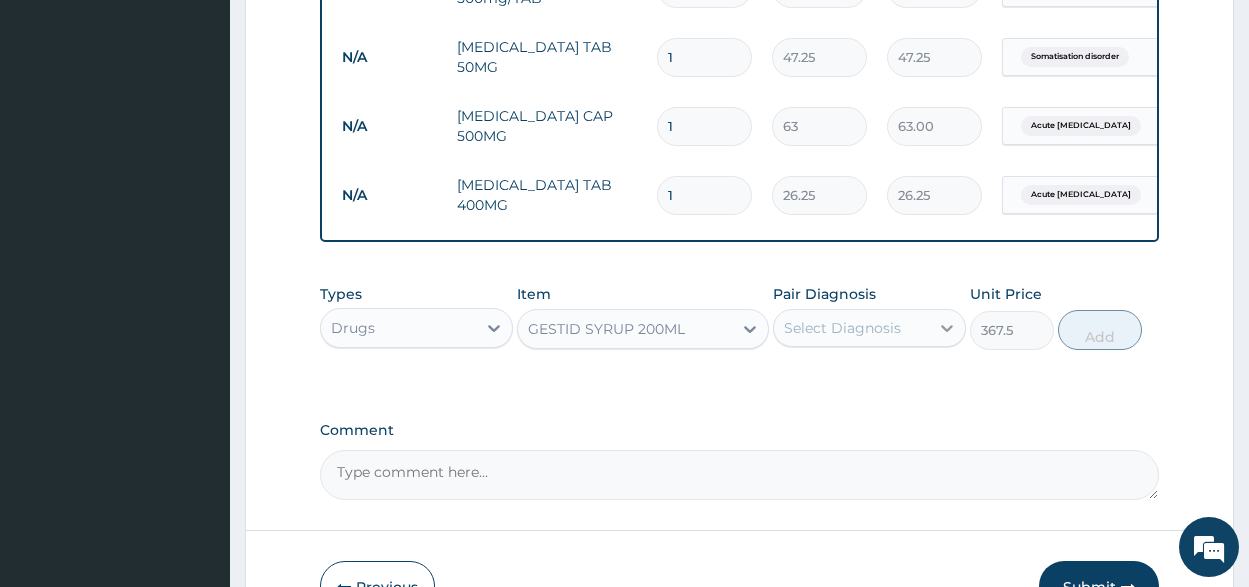 click 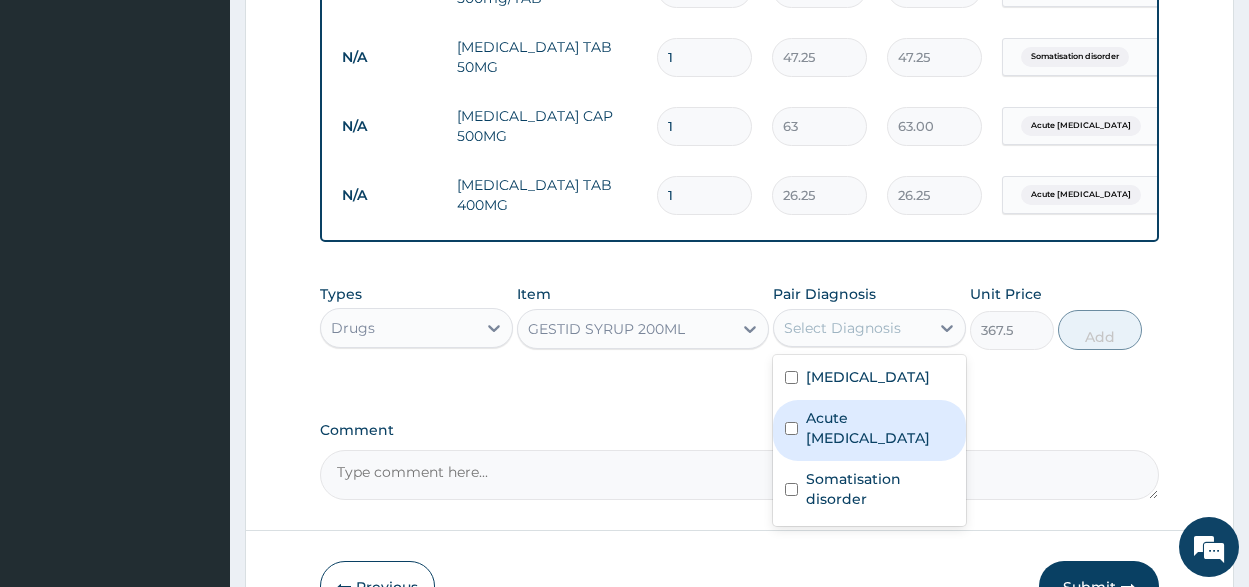 click at bounding box center (791, 428) 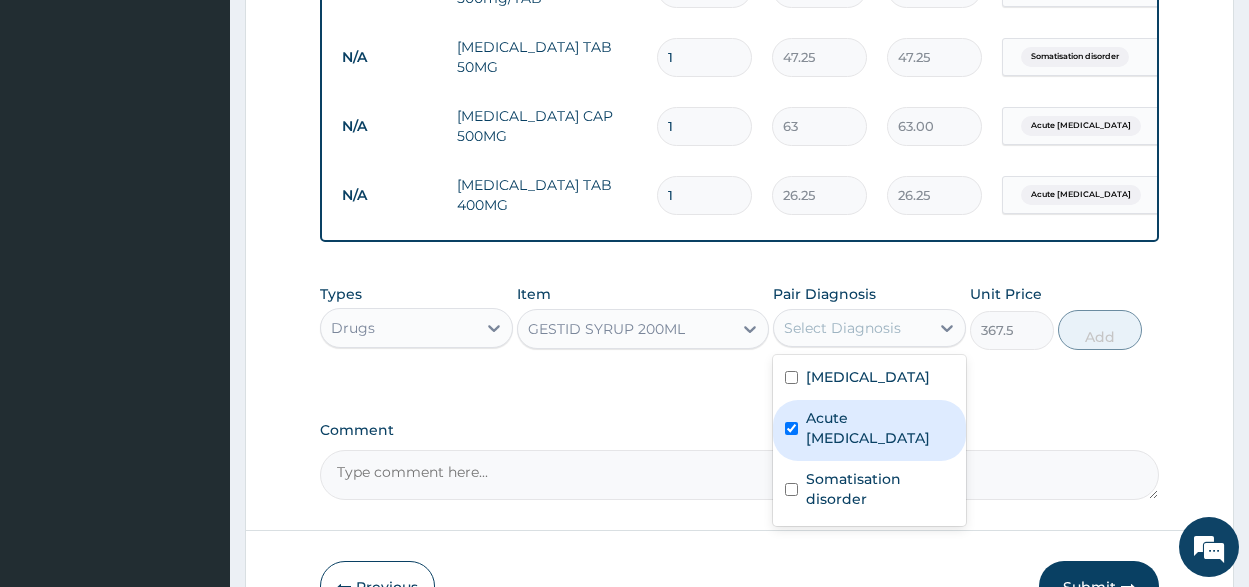 checkbox on "true" 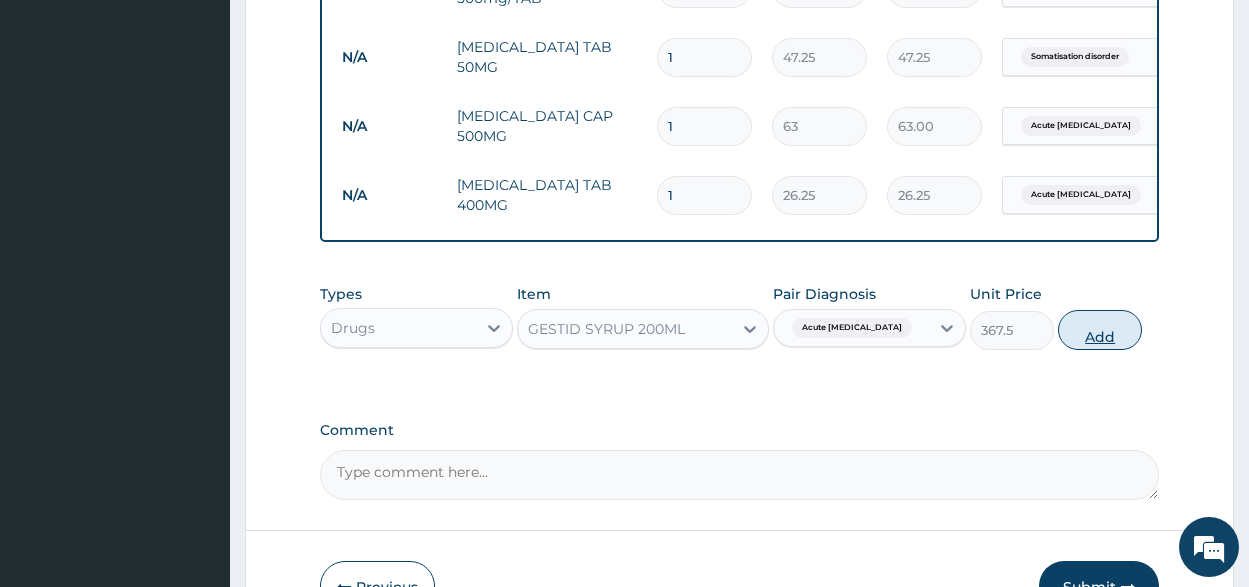 click on "Add" at bounding box center [1100, 330] 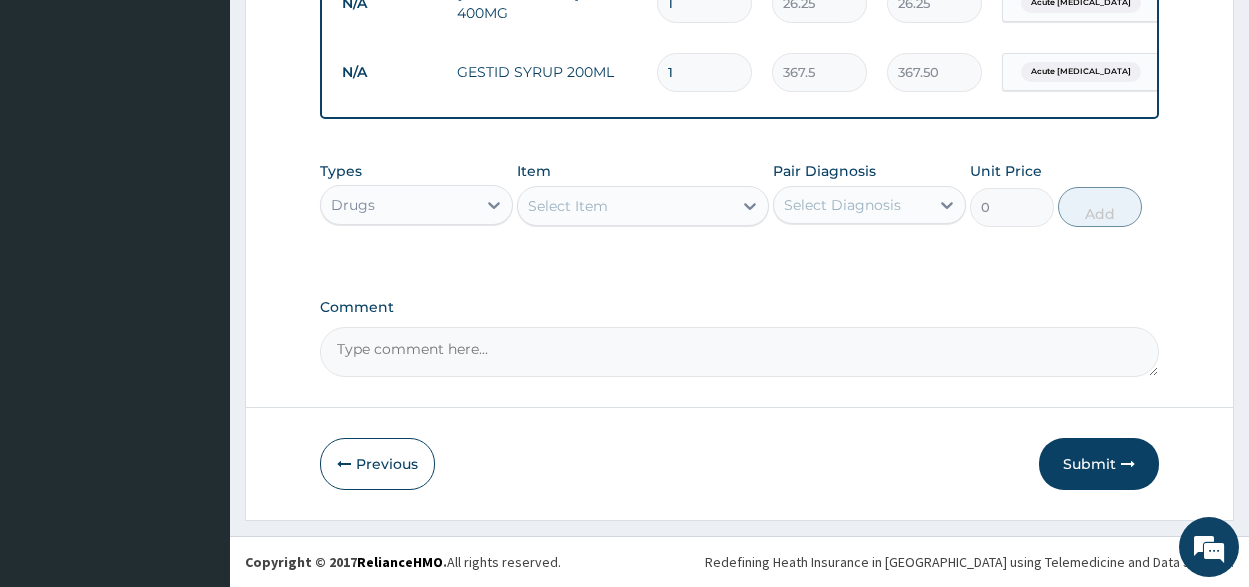 scroll, scrollTop: 1182, scrollLeft: 0, axis: vertical 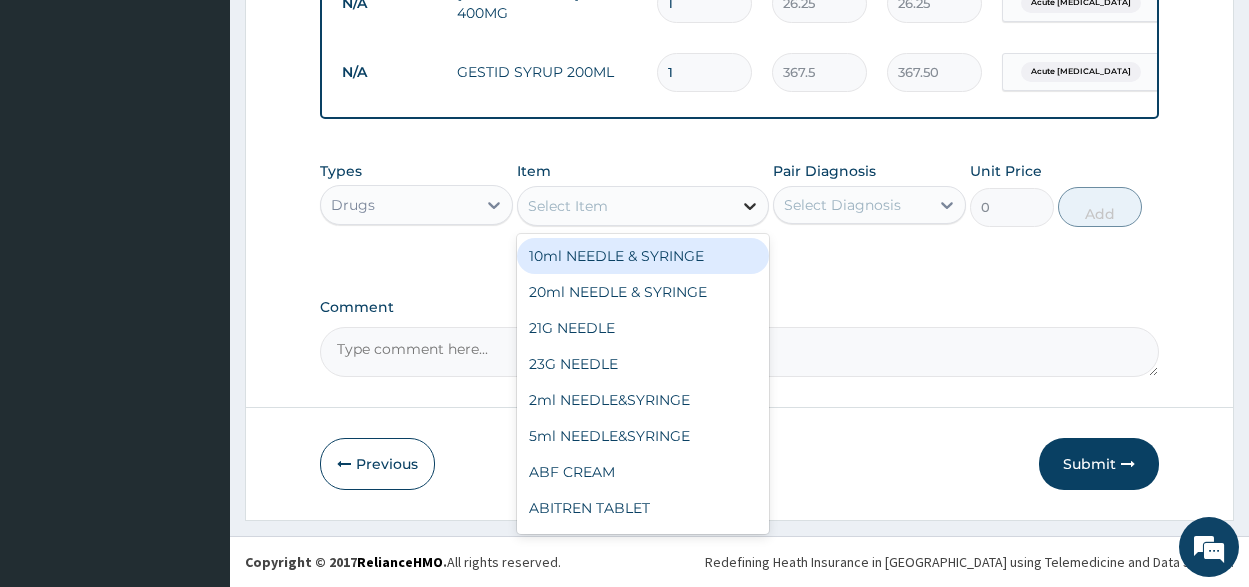 click 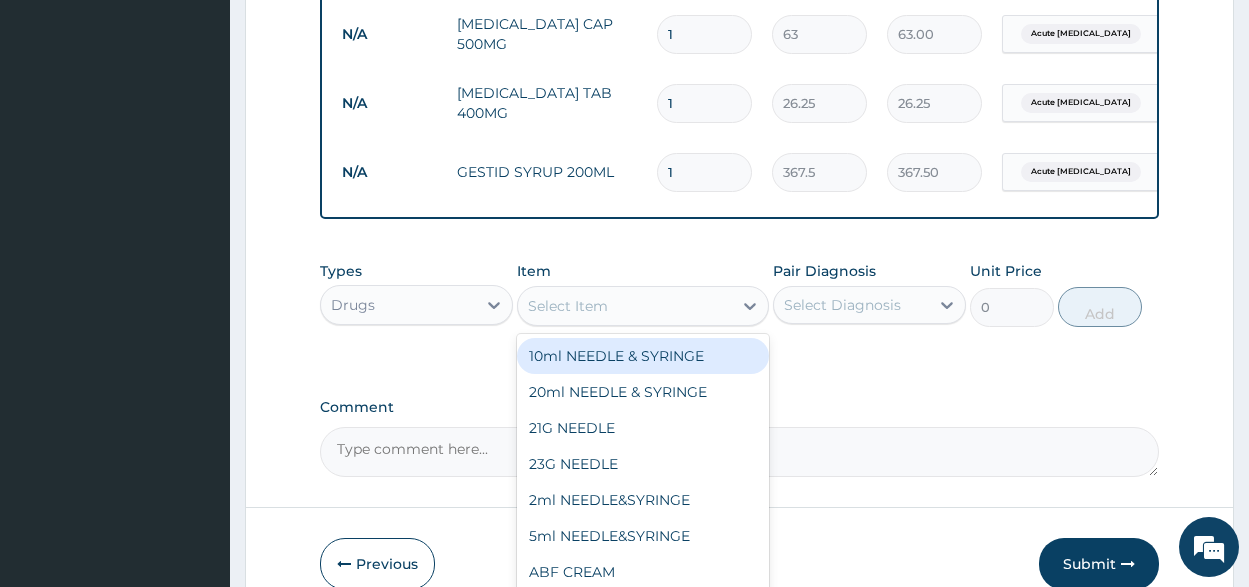 scroll, scrollTop: 1082, scrollLeft: 0, axis: vertical 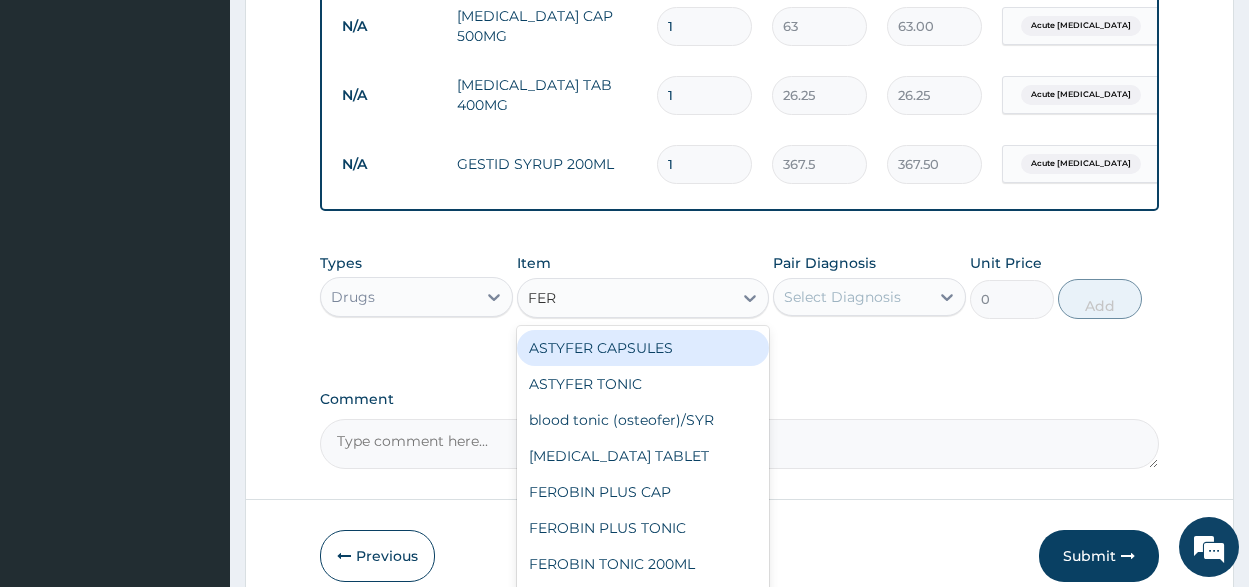 type on "FERR" 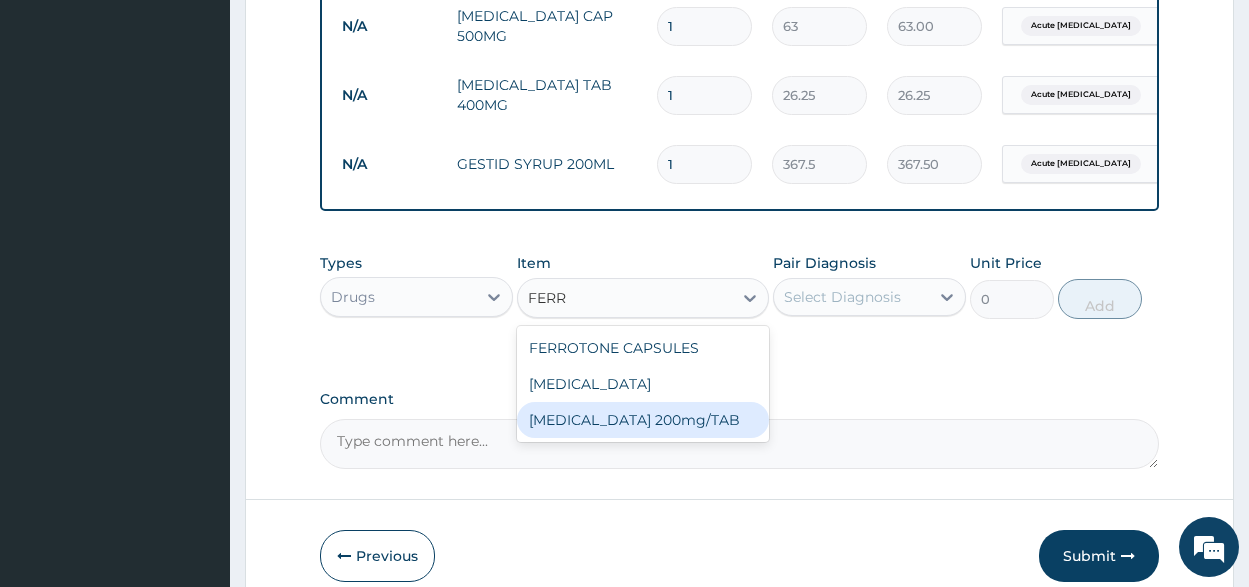 click on "FERROUS SULPHATE 200mg/TAB" at bounding box center [643, 420] 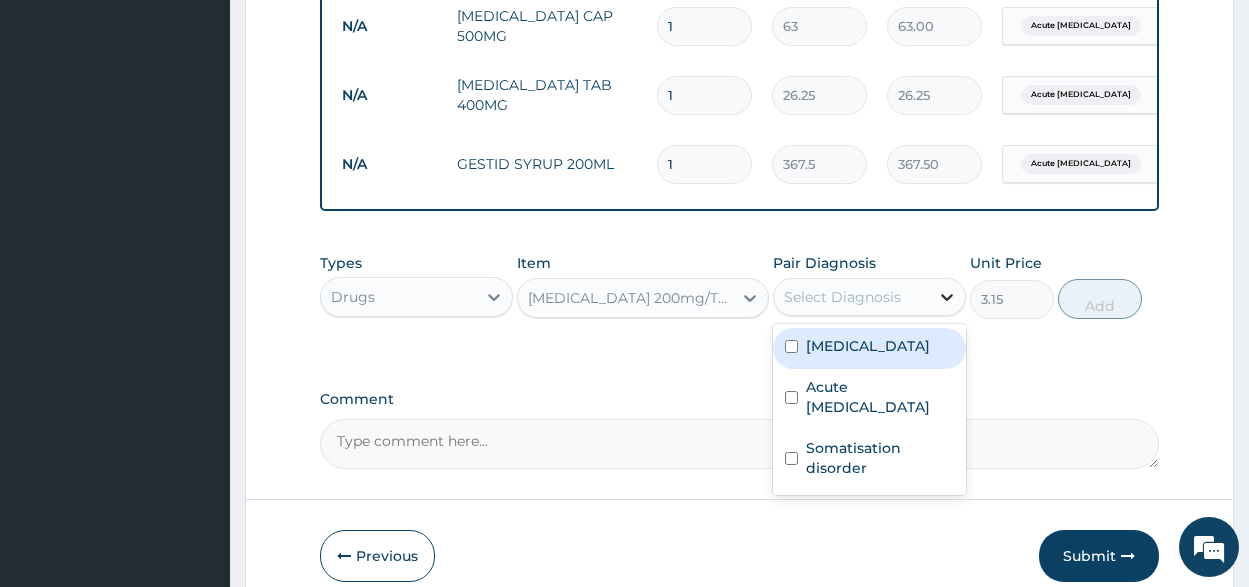 click 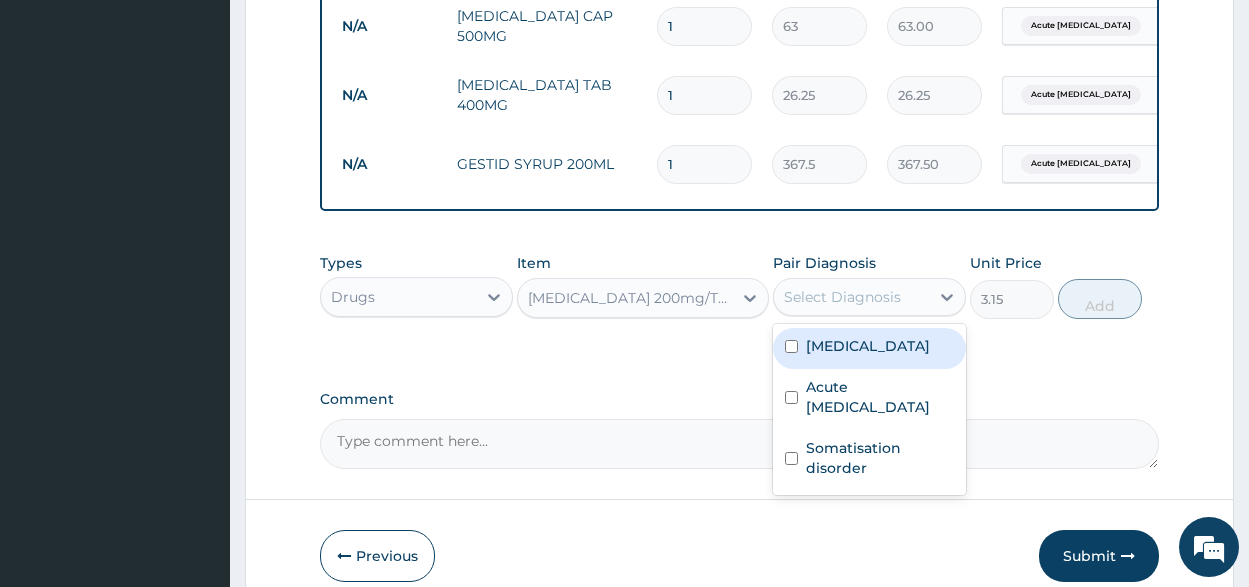 click at bounding box center (791, 346) 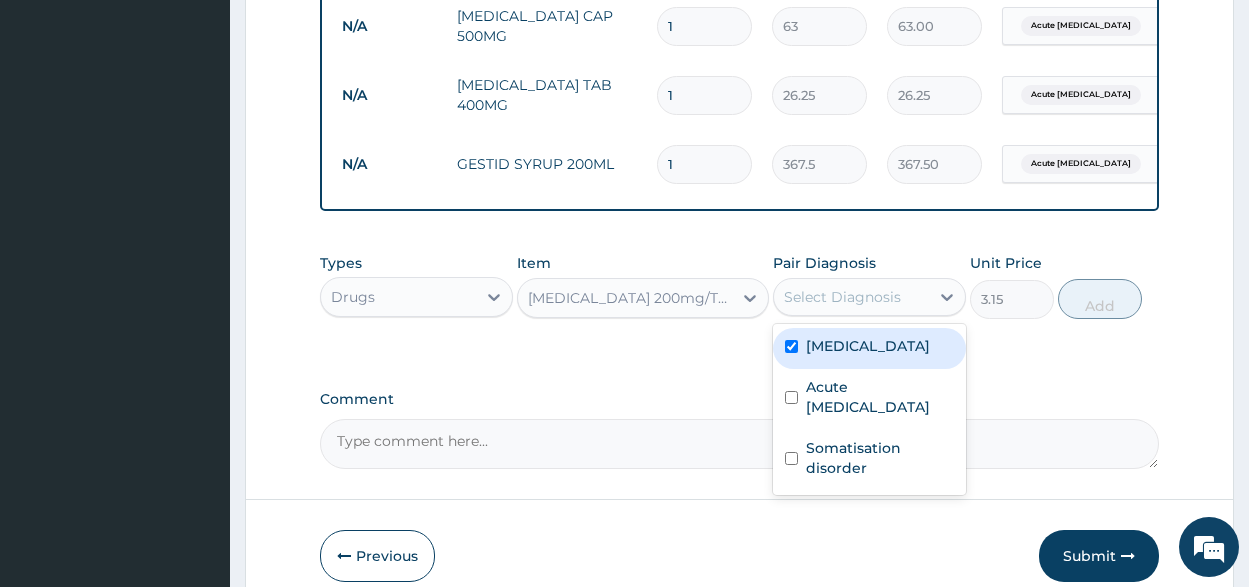 checkbox on "true" 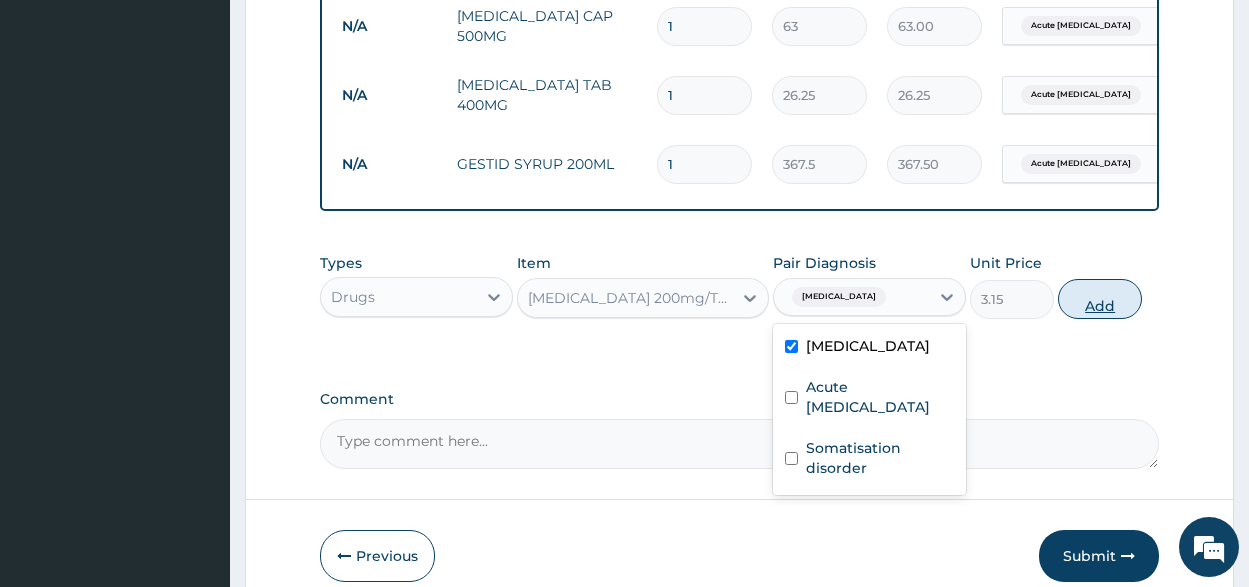 click on "Add" at bounding box center (1100, 299) 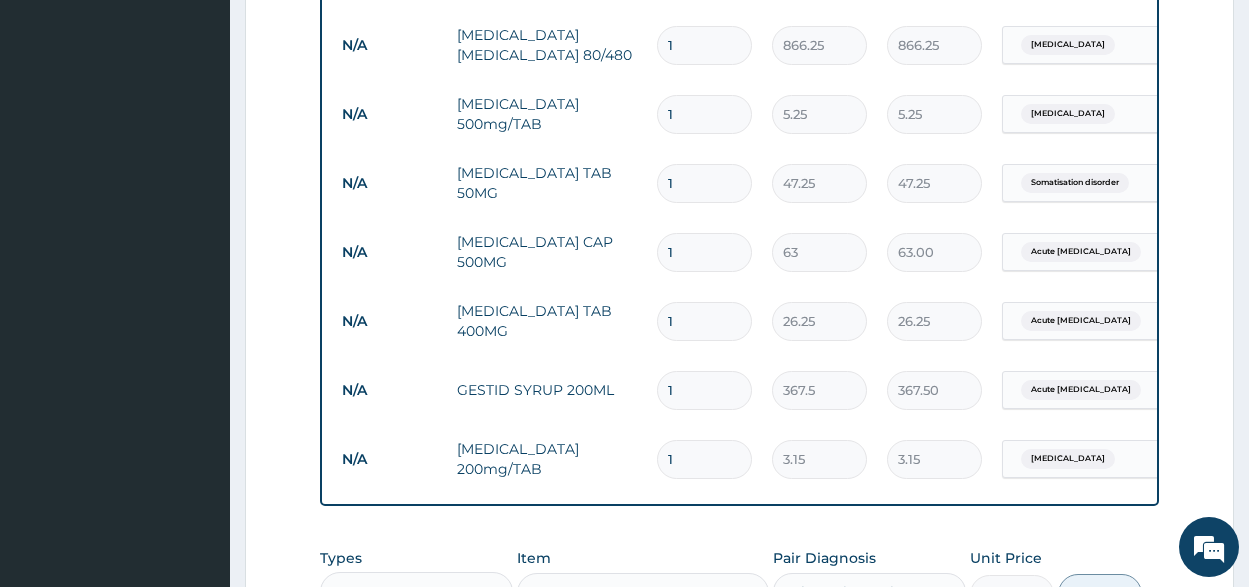 scroll, scrollTop: 882, scrollLeft: 0, axis: vertical 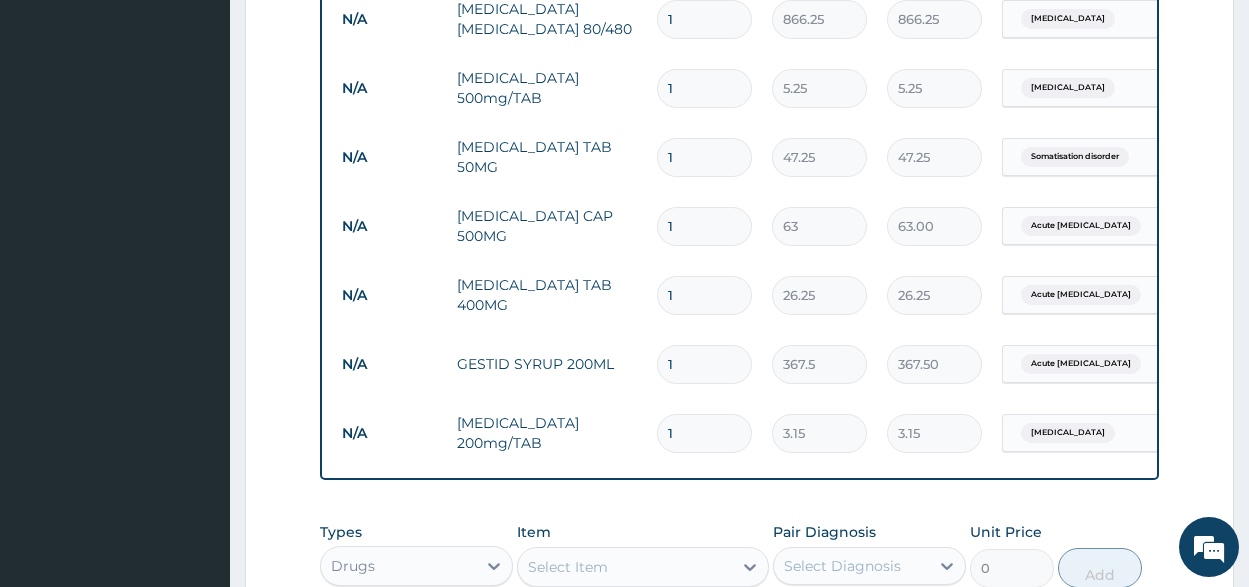 drag, startPoint x: 685, startPoint y: 87, endPoint x: 629, endPoint y: 86, distance: 56.008926 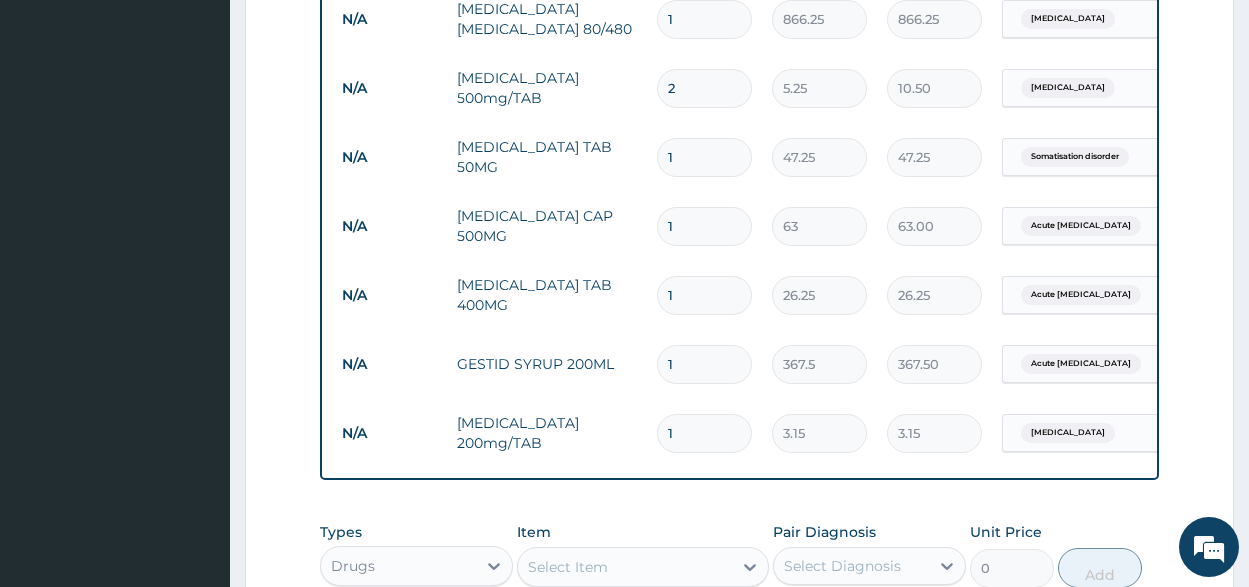 type on "24" 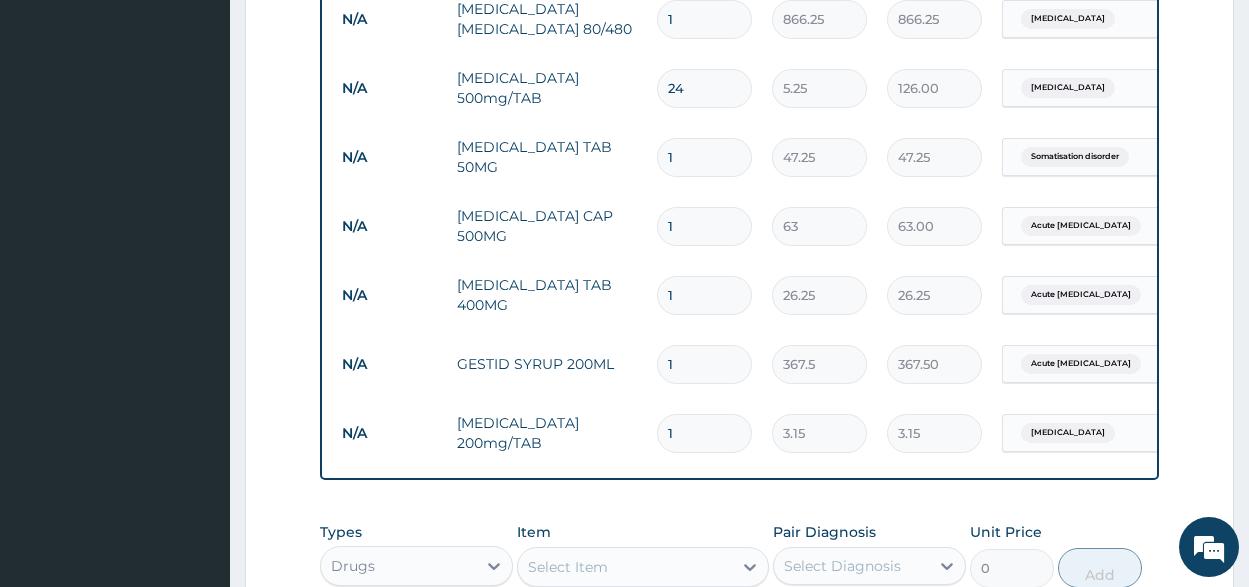 type on "24" 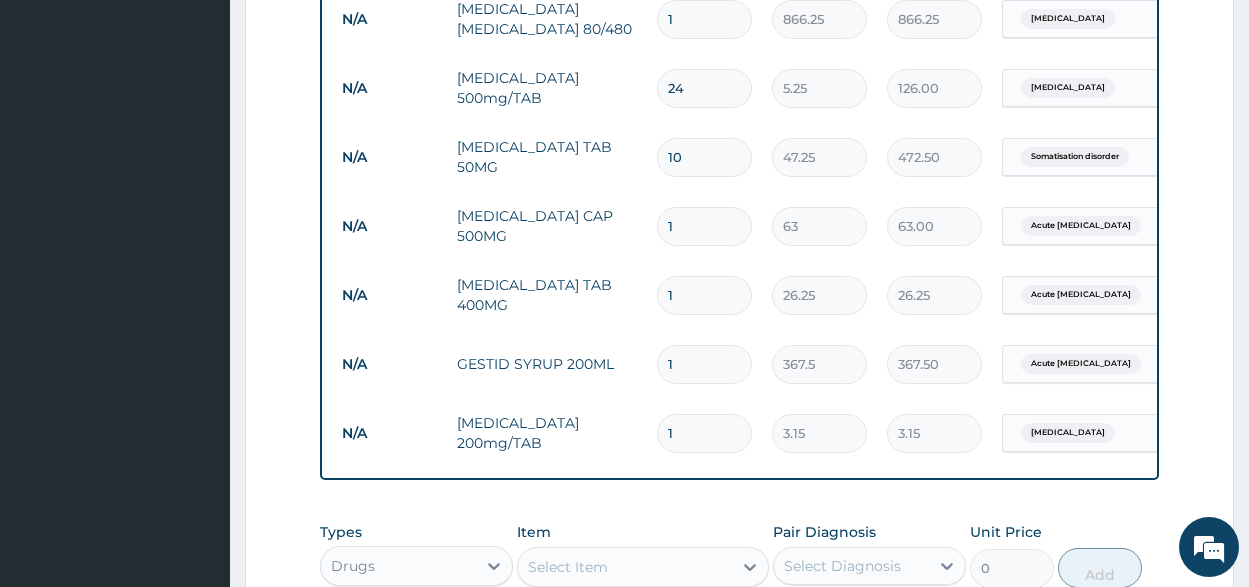 type on "10" 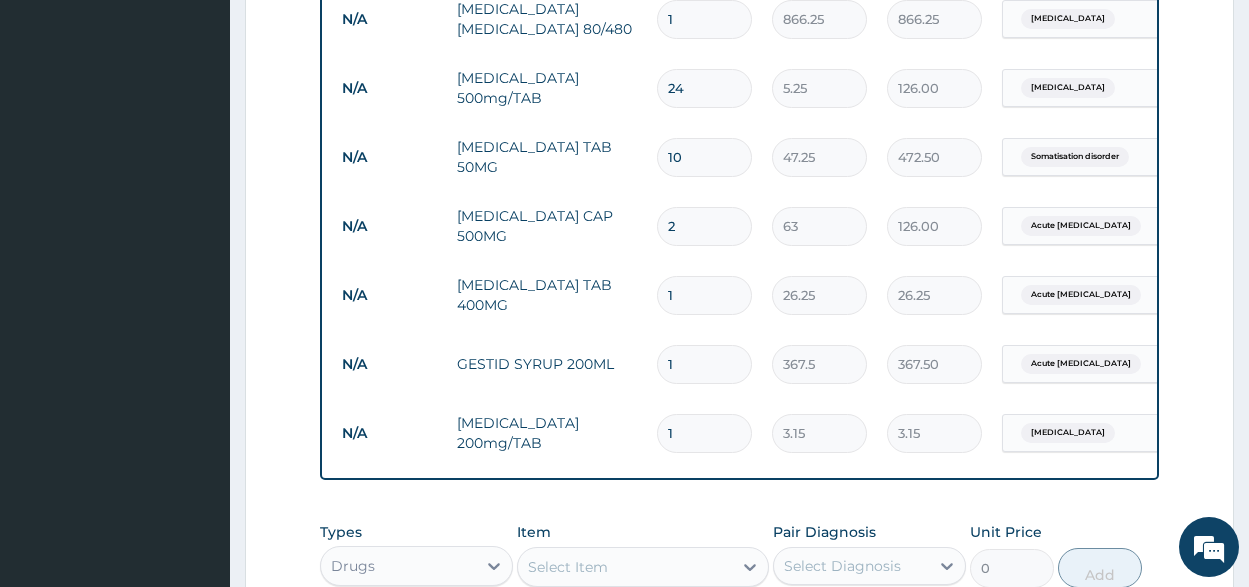 type on "20" 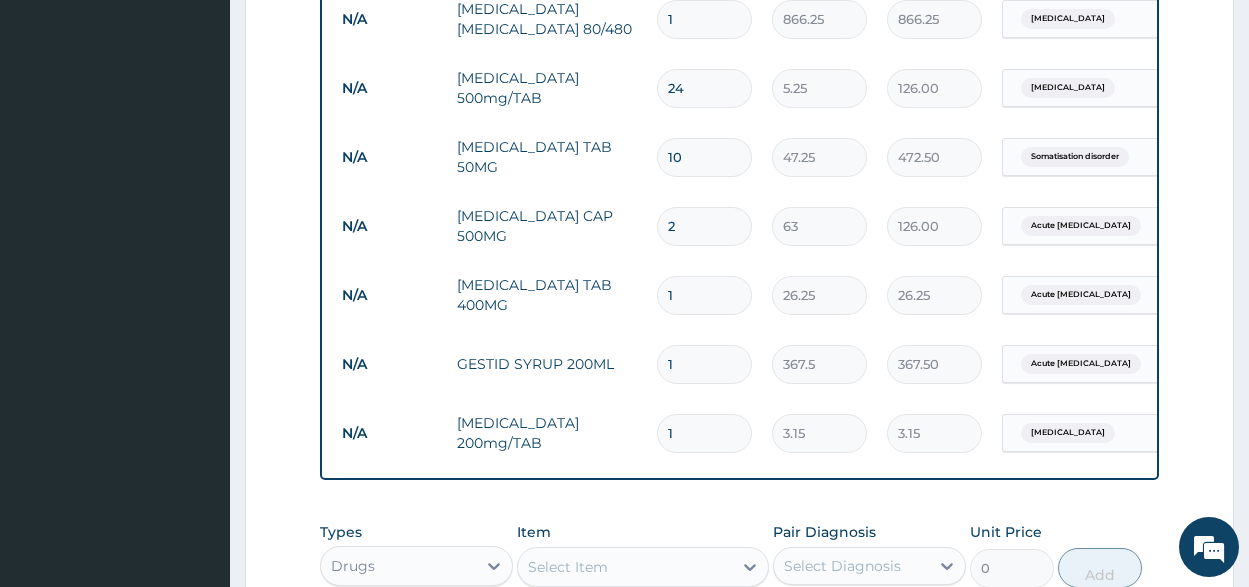 type on "1260.00" 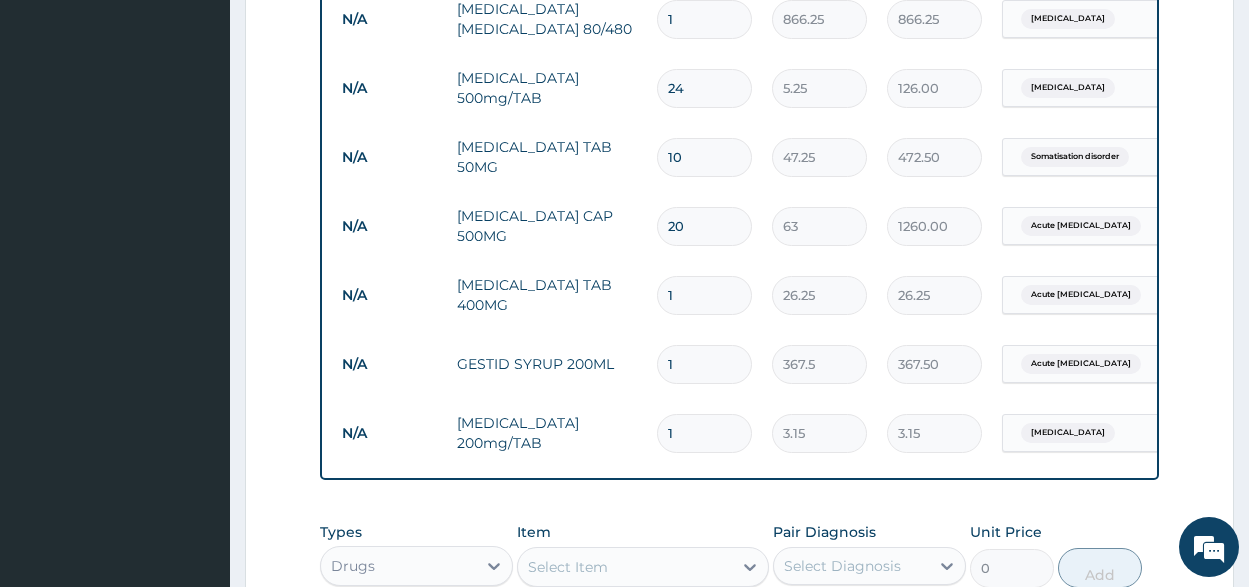 type on "20" 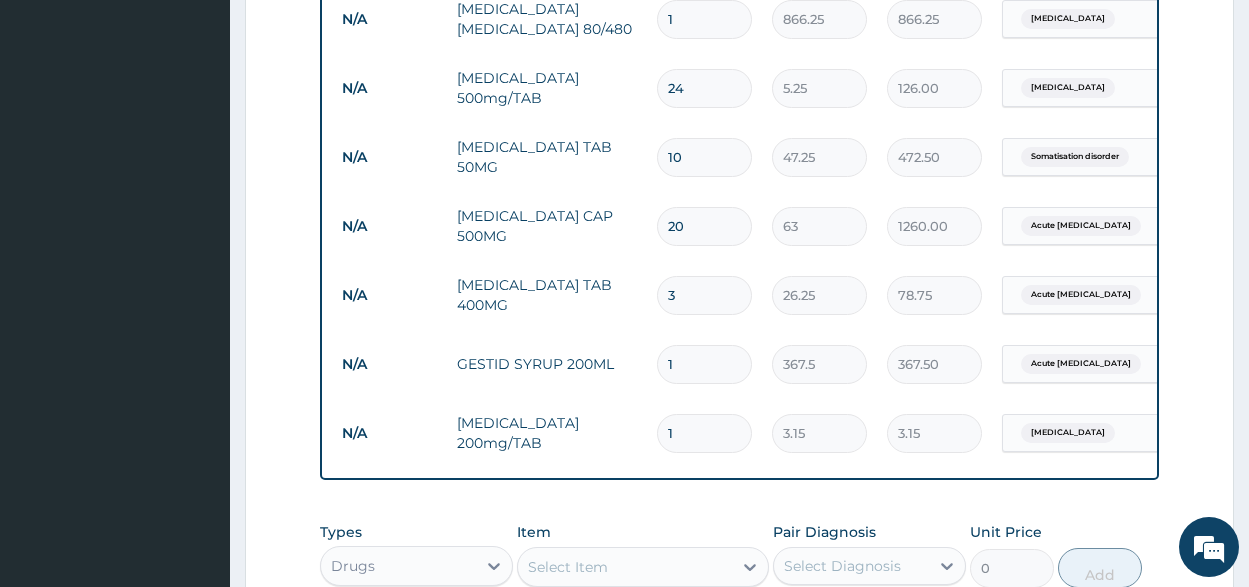 type on "30" 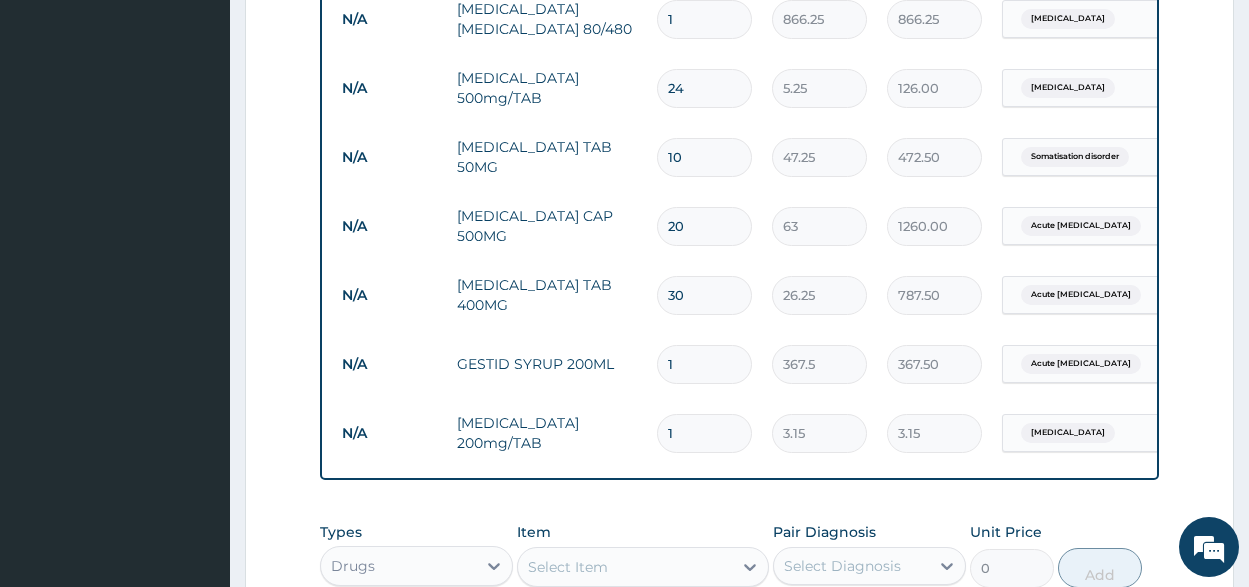 type on "30" 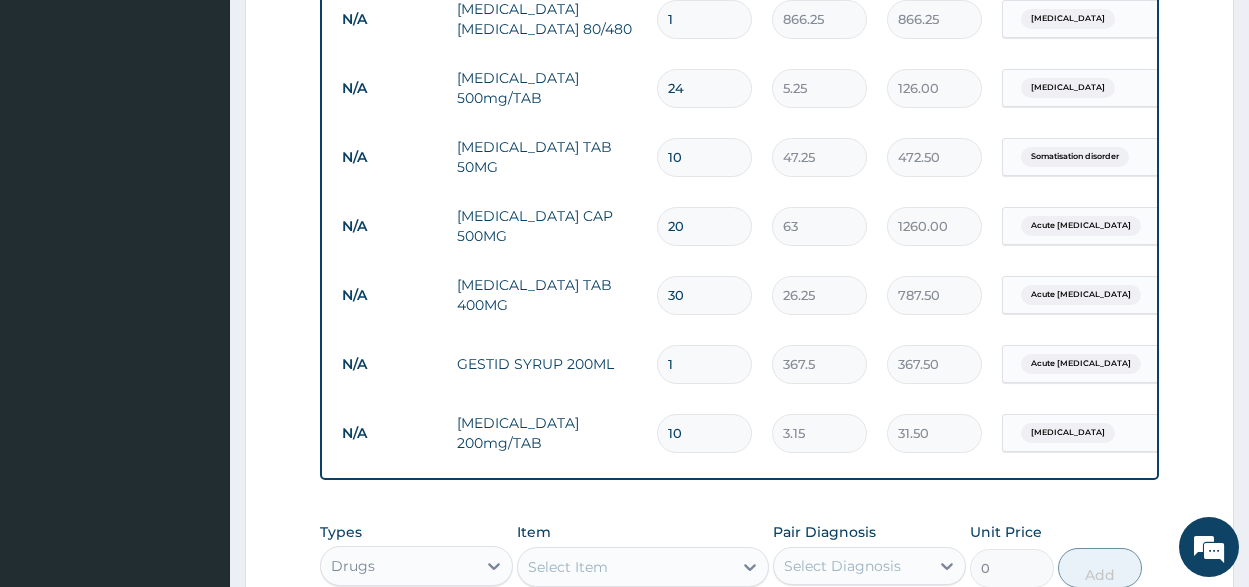 type on "8" 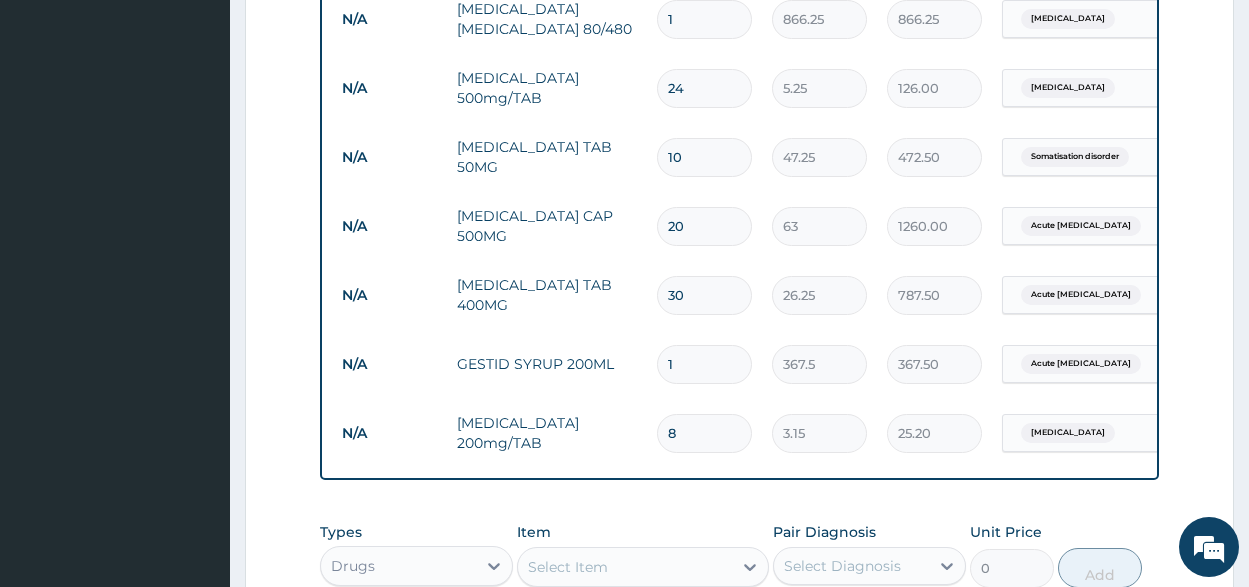 type on "7" 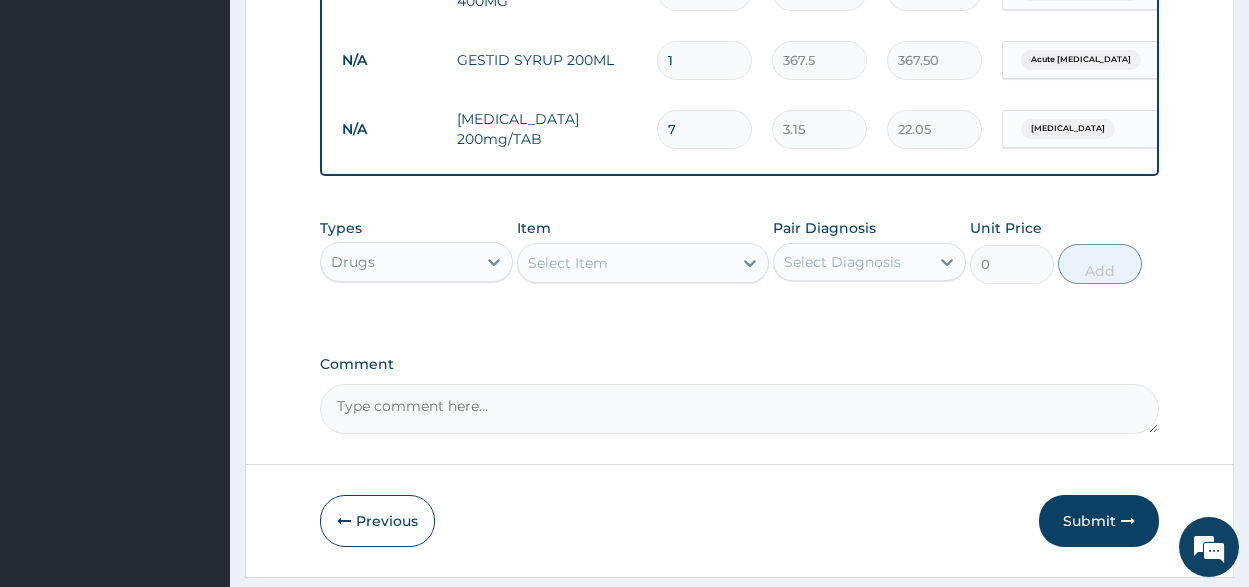 scroll, scrollTop: 1258, scrollLeft: 0, axis: vertical 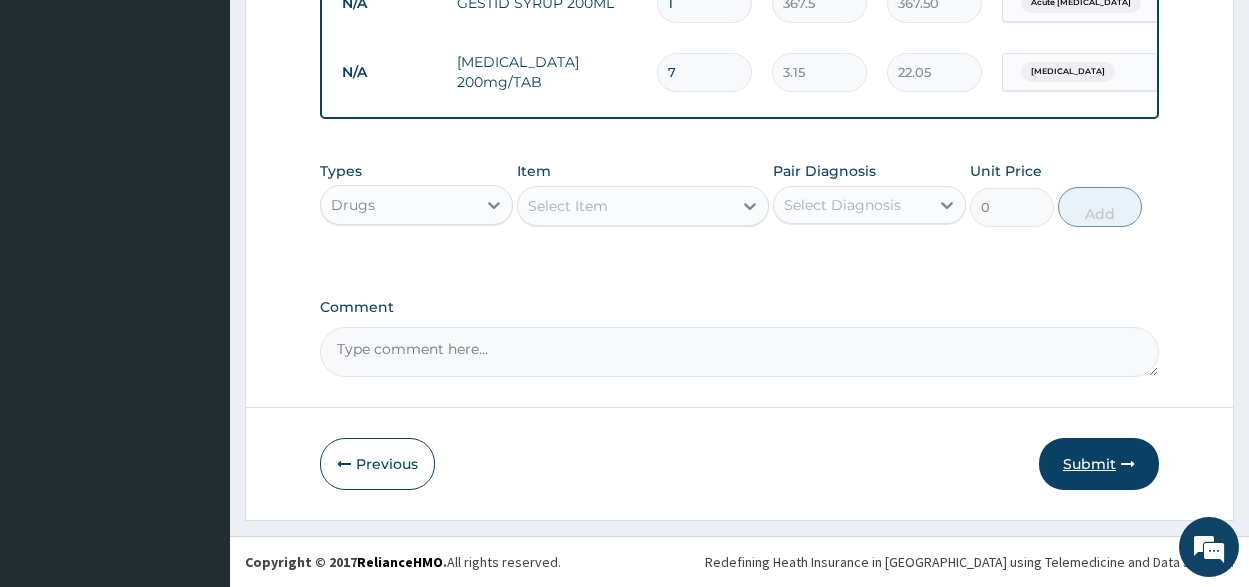 type on "7" 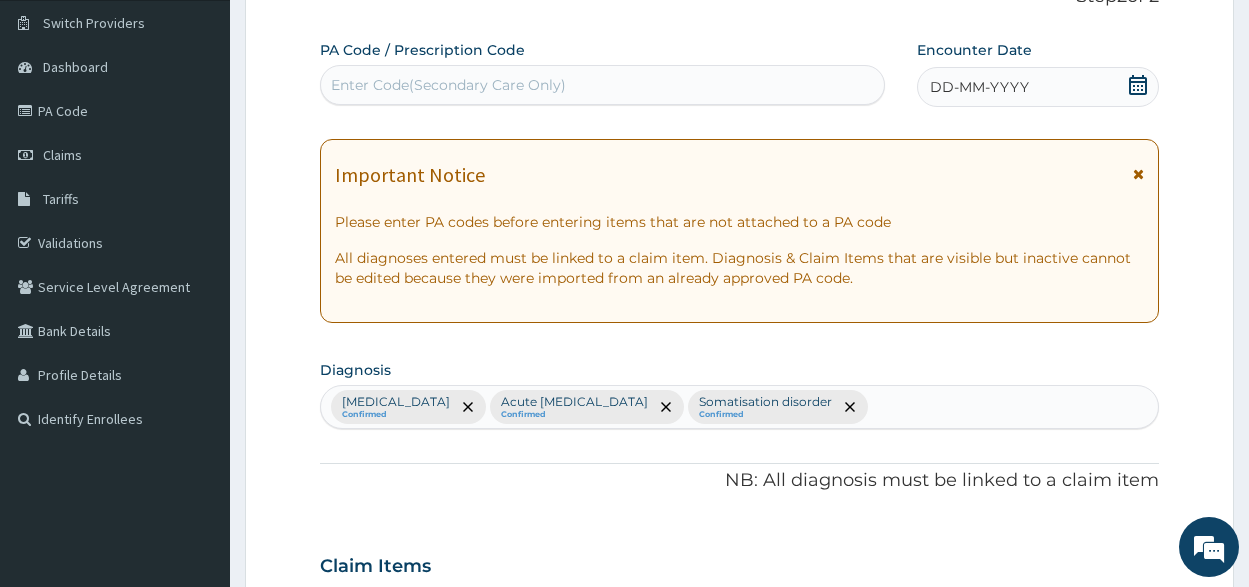 scroll, scrollTop: 0, scrollLeft: 0, axis: both 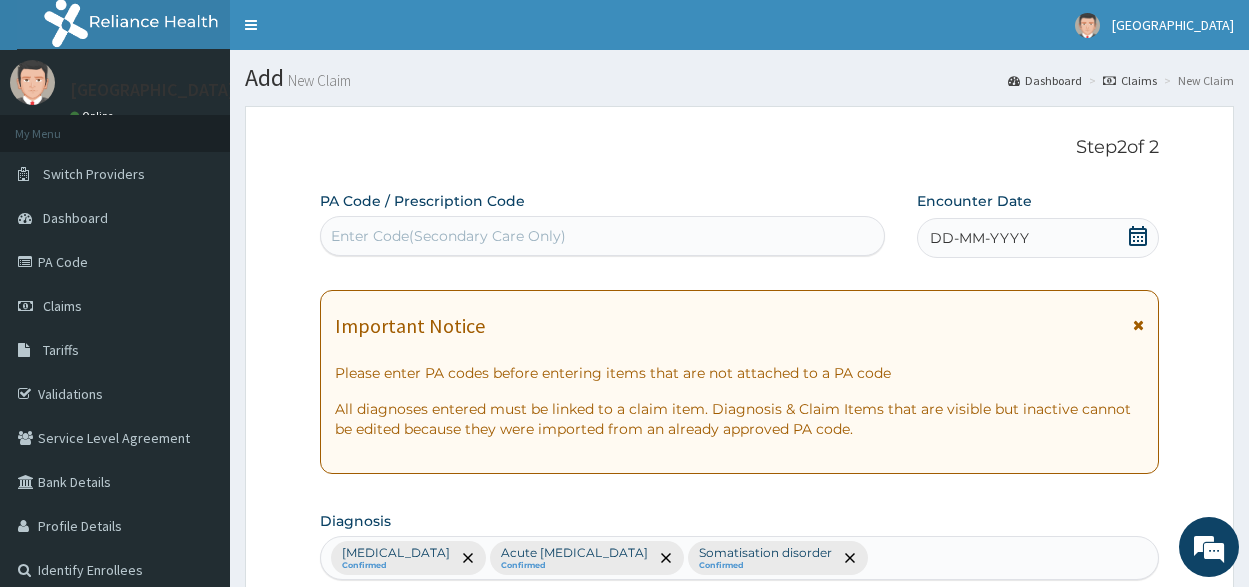 click 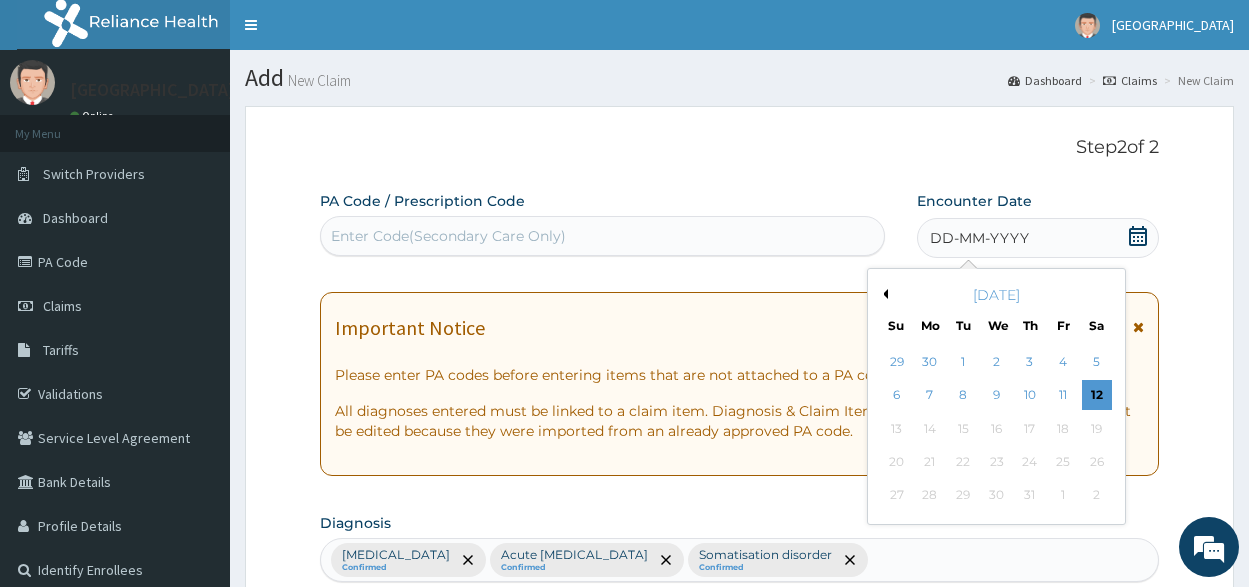 click on "July 2025" at bounding box center (996, 295) 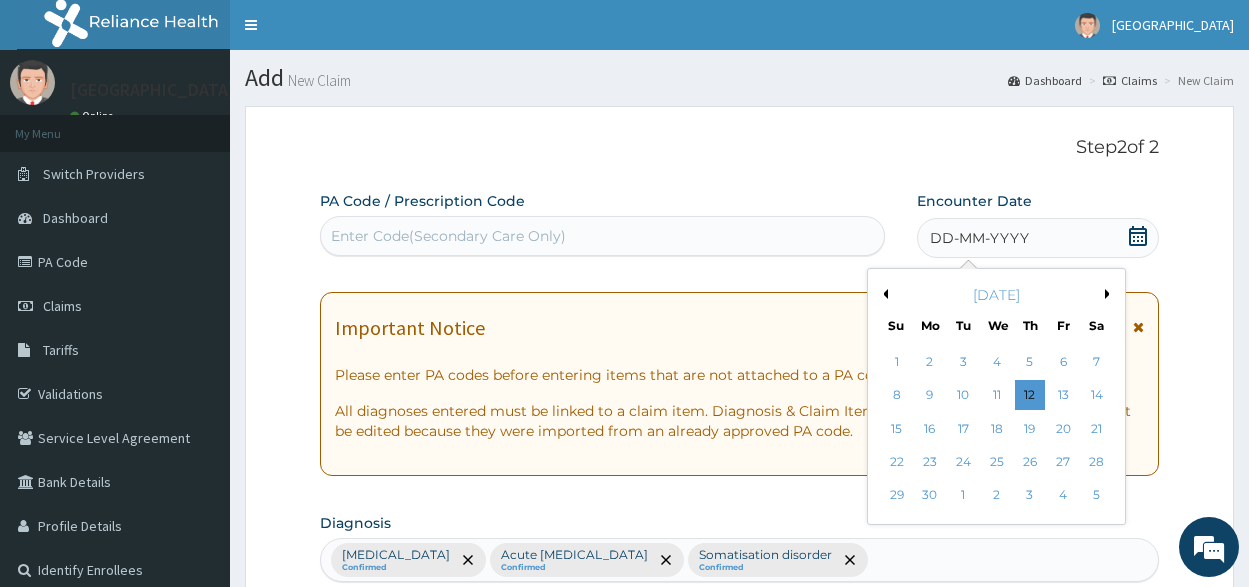 click on "Previous Month" at bounding box center [883, 294] 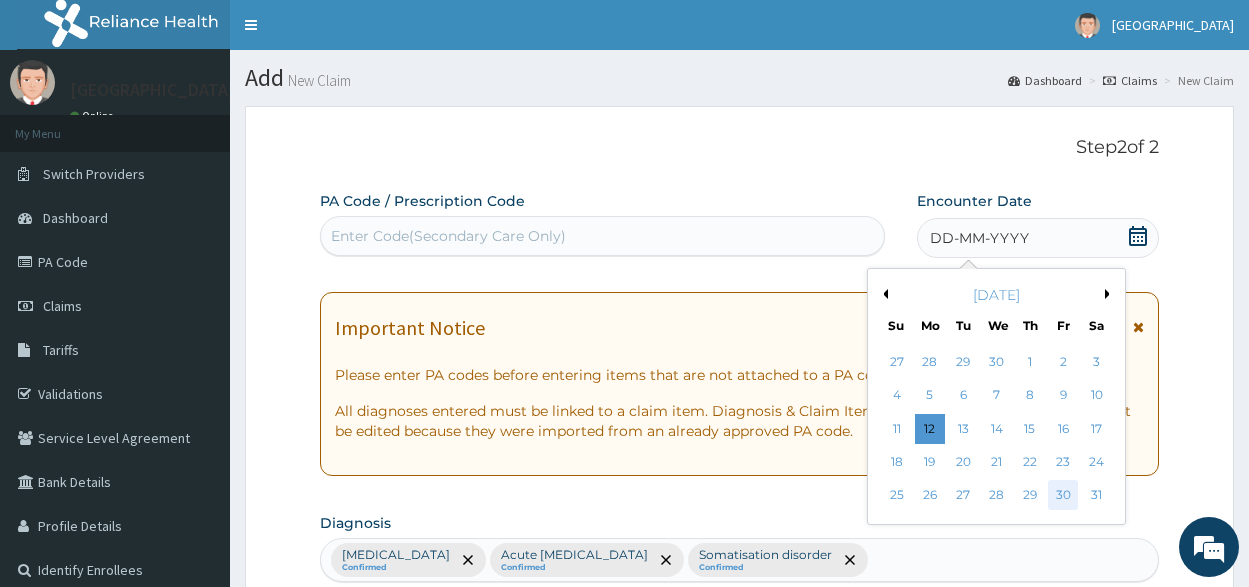 click on "30" at bounding box center [1063, 496] 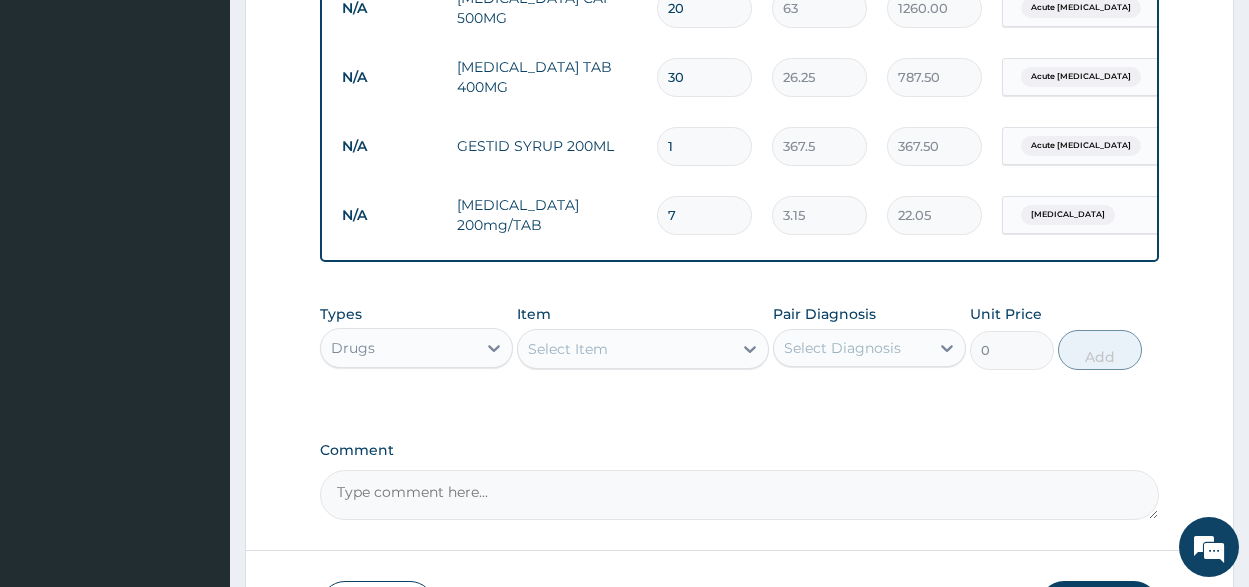 scroll, scrollTop: 1258, scrollLeft: 0, axis: vertical 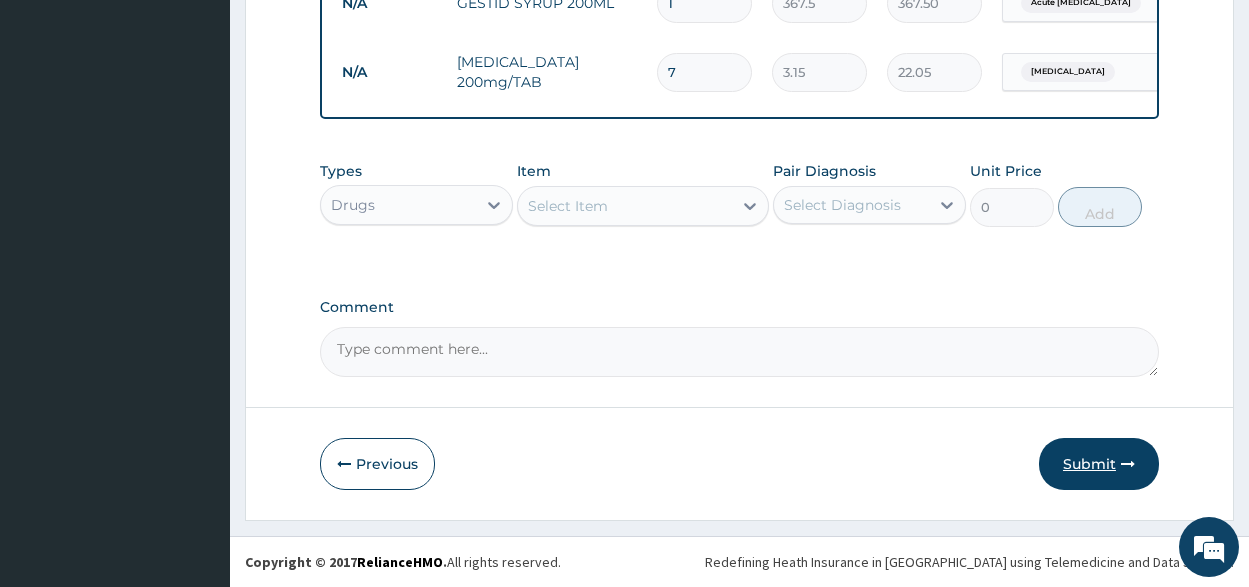 click on "Submit" at bounding box center (1099, 464) 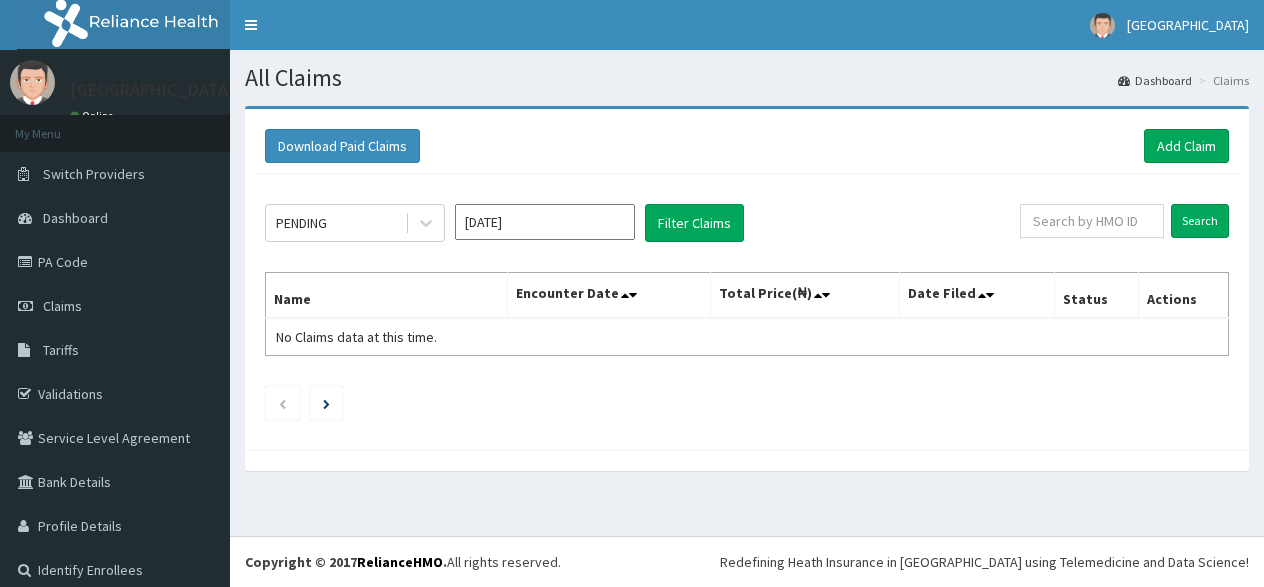 scroll, scrollTop: 0, scrollLeft: 0, axis: both 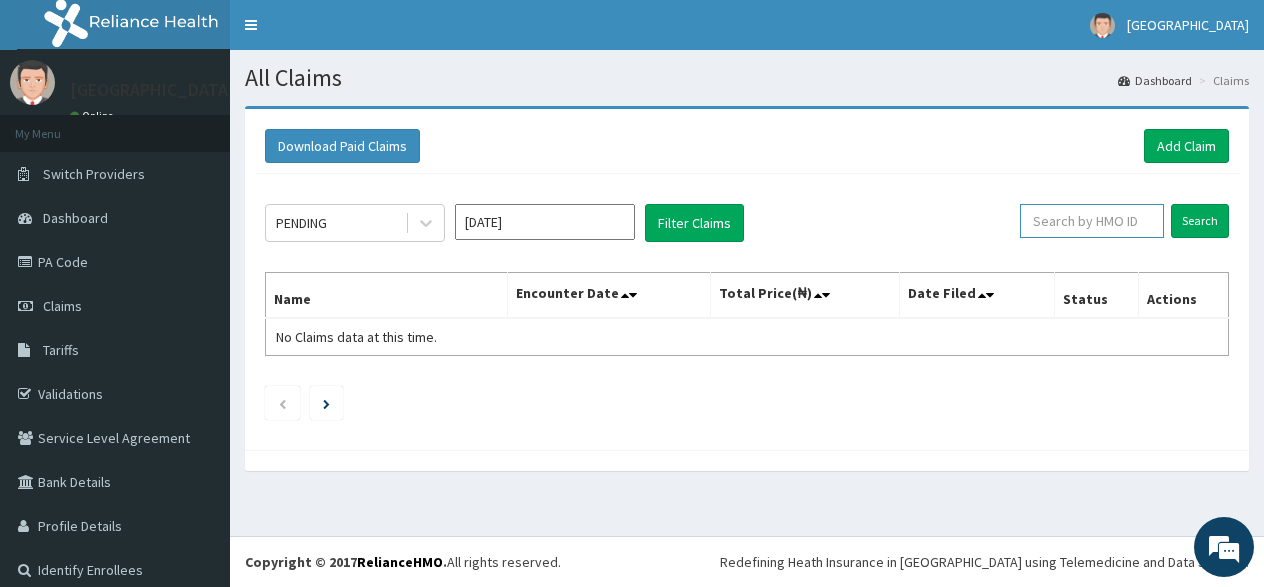 click at bounding box center [1092, 221] 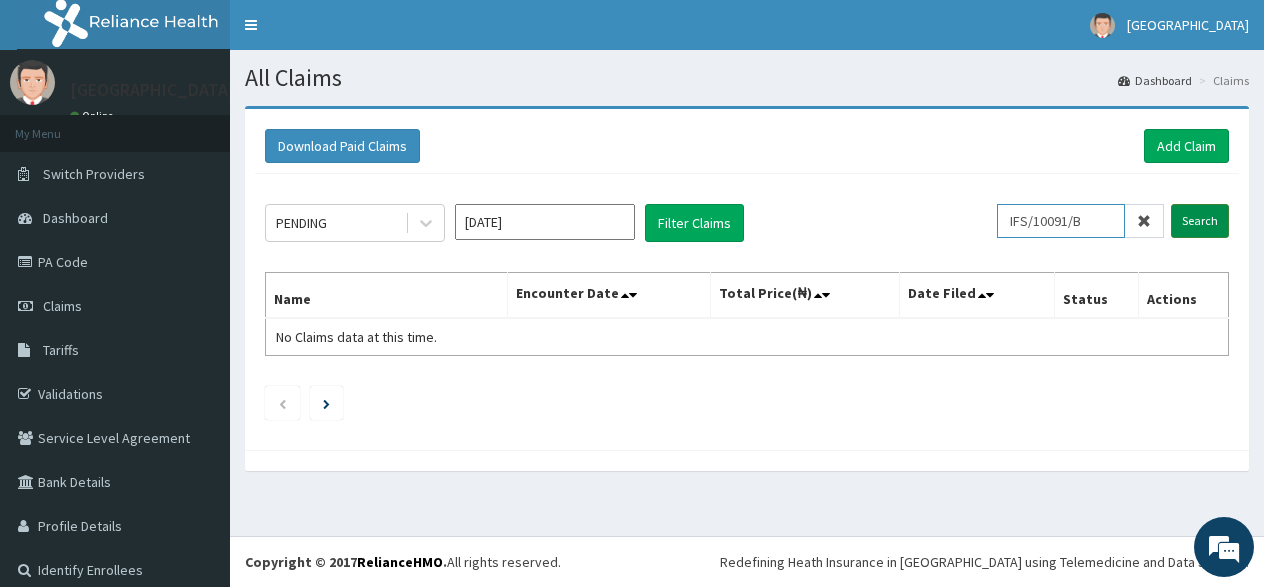 type on "IFS/10091/B" 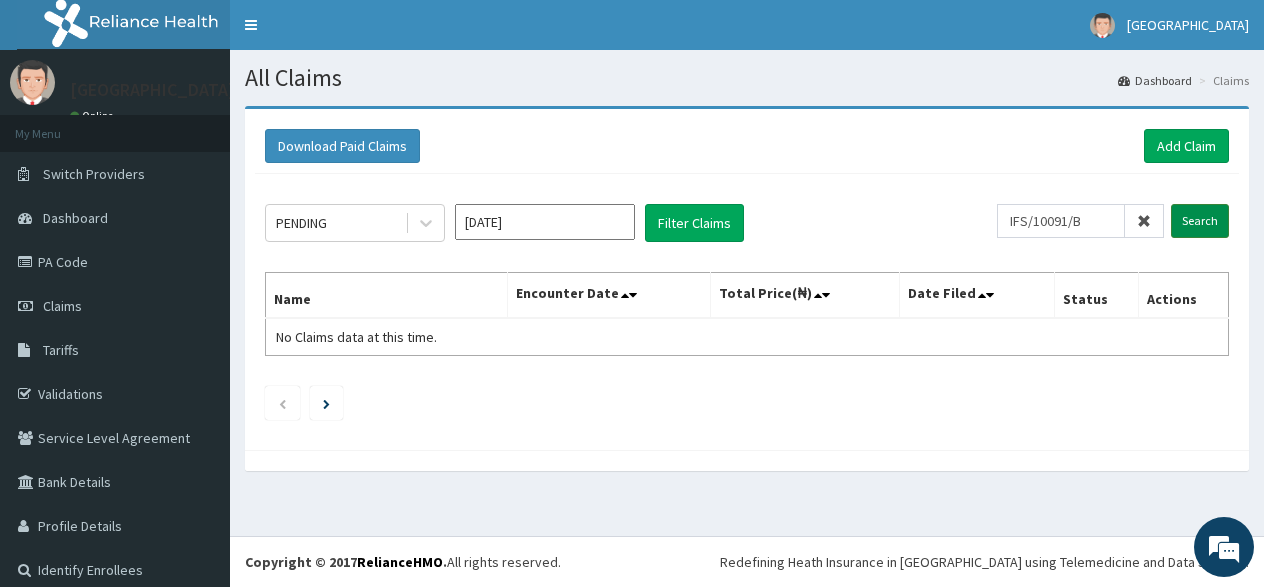 click on "Search" at bounding box center [1200, 221] 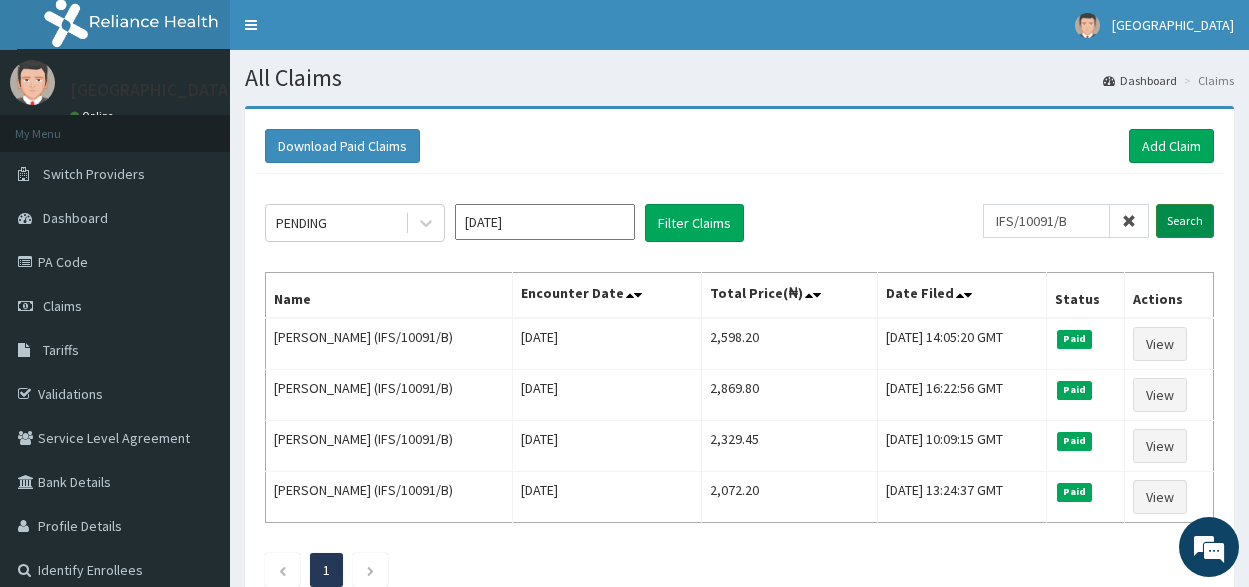 scroll, scrollTop: 0, scrollLeft: 0, axis: both 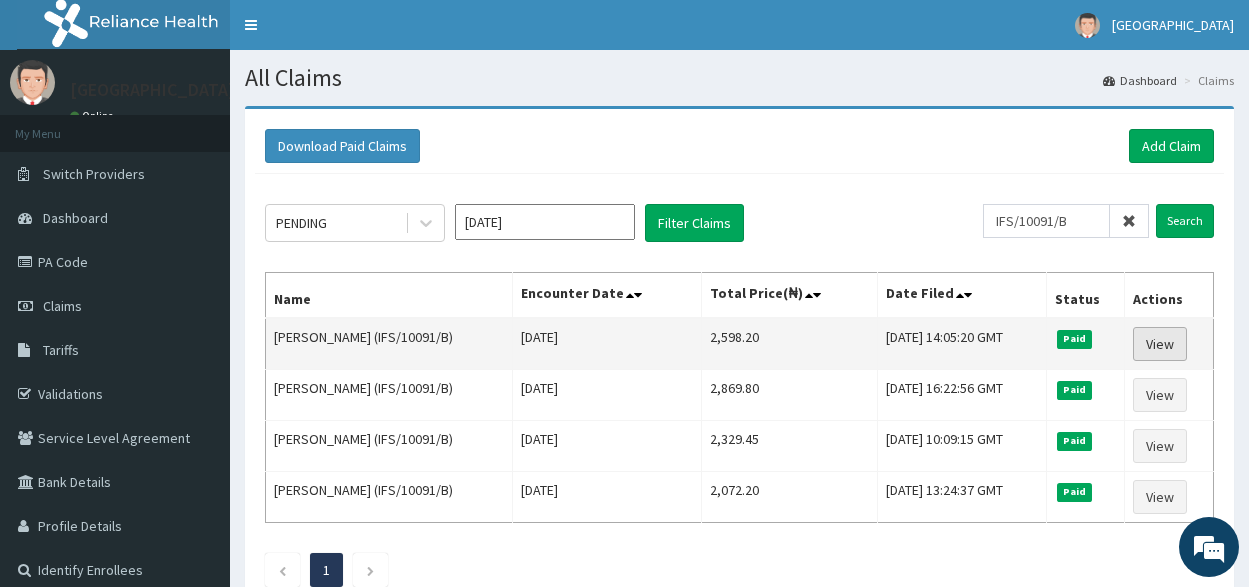 click on "View" at bounding box center (1160, 344) 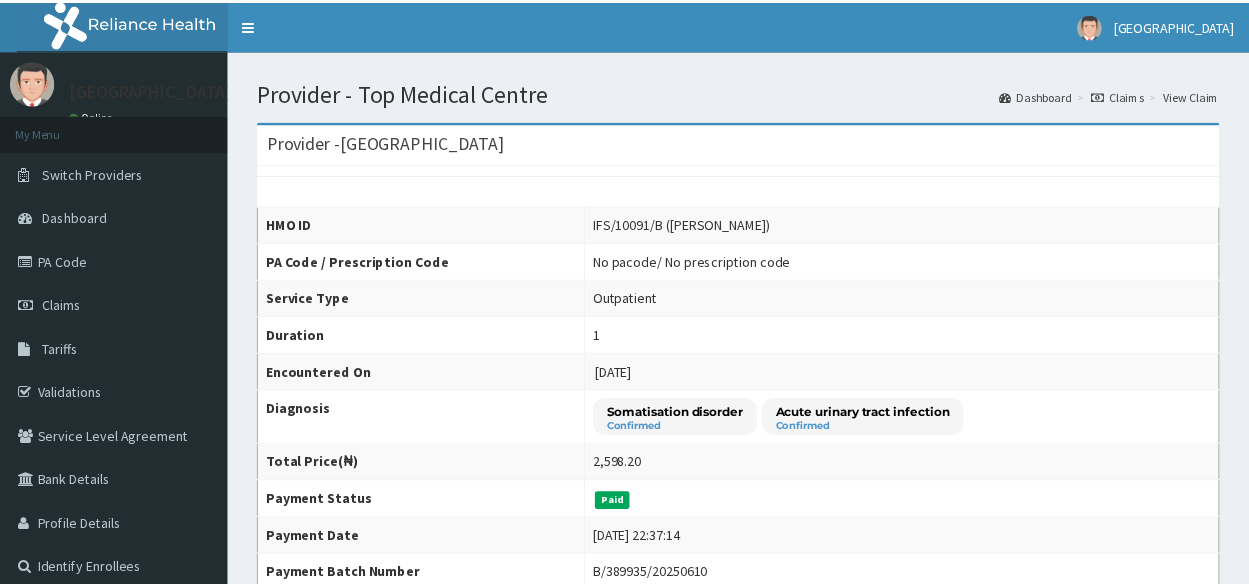 scroll, scrollTop: 0, scrollLeft: 0, axis: both 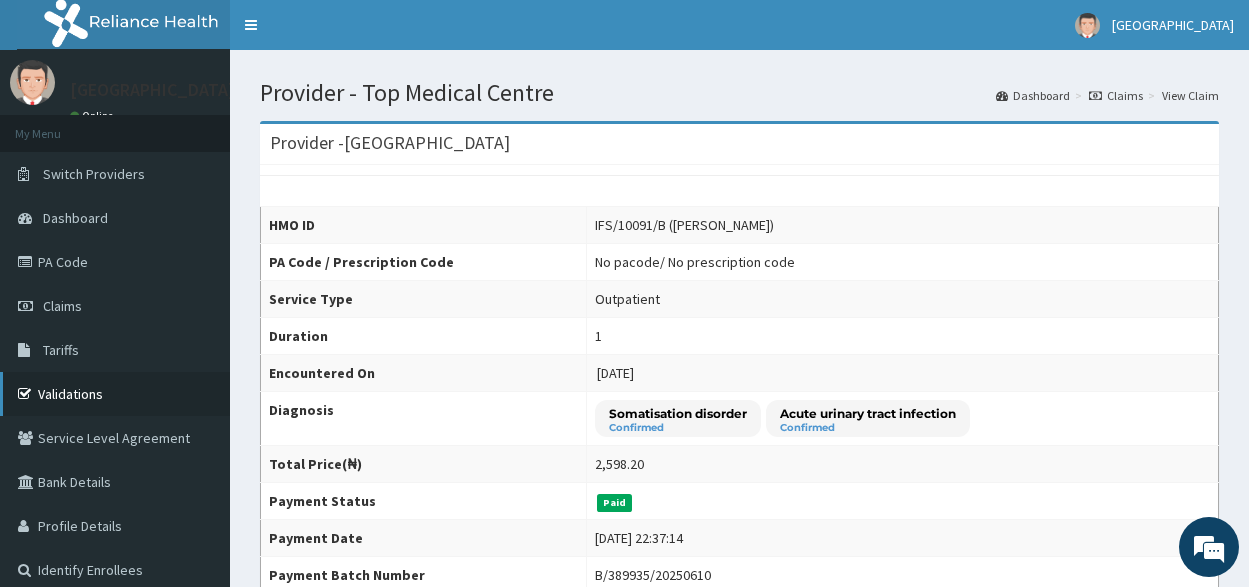 click on "Validations" at bounding box center [115, 394] 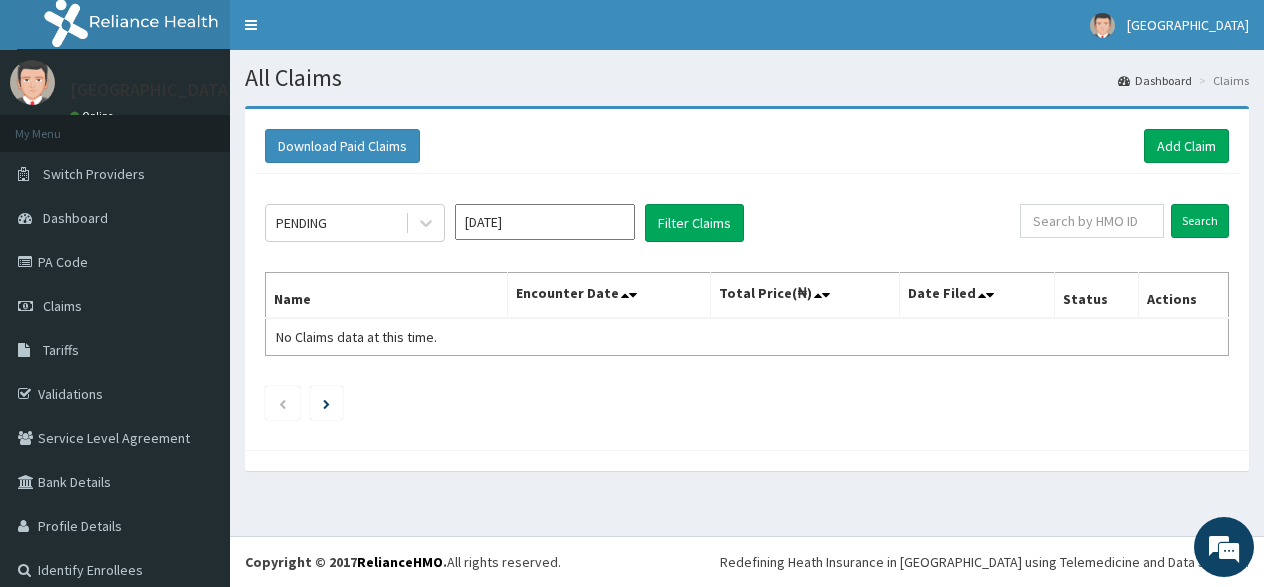 scroll, scrollTop: 0, scrollLeft: 0, axis: both 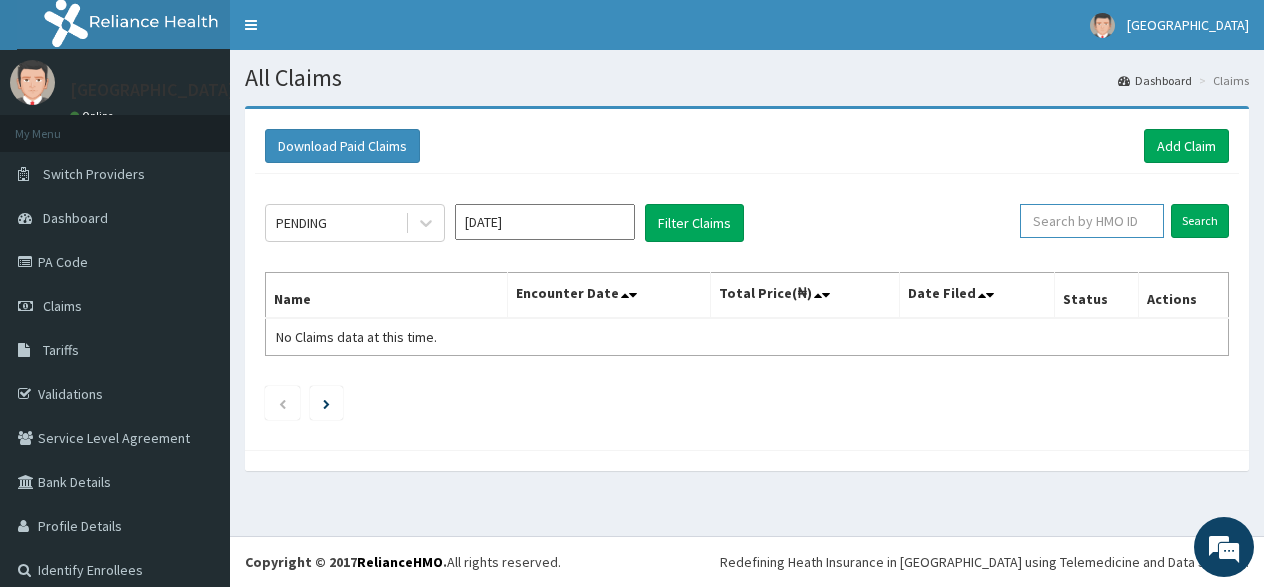 click at bounding box center [1092, 221] 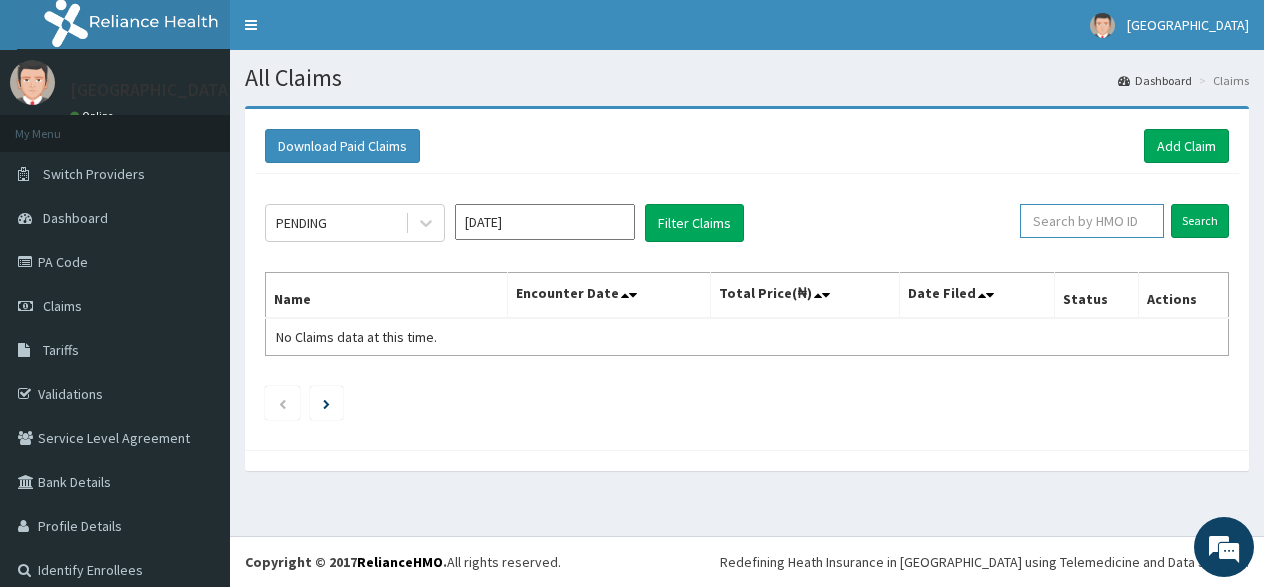 paste on "CYU/10026/C" 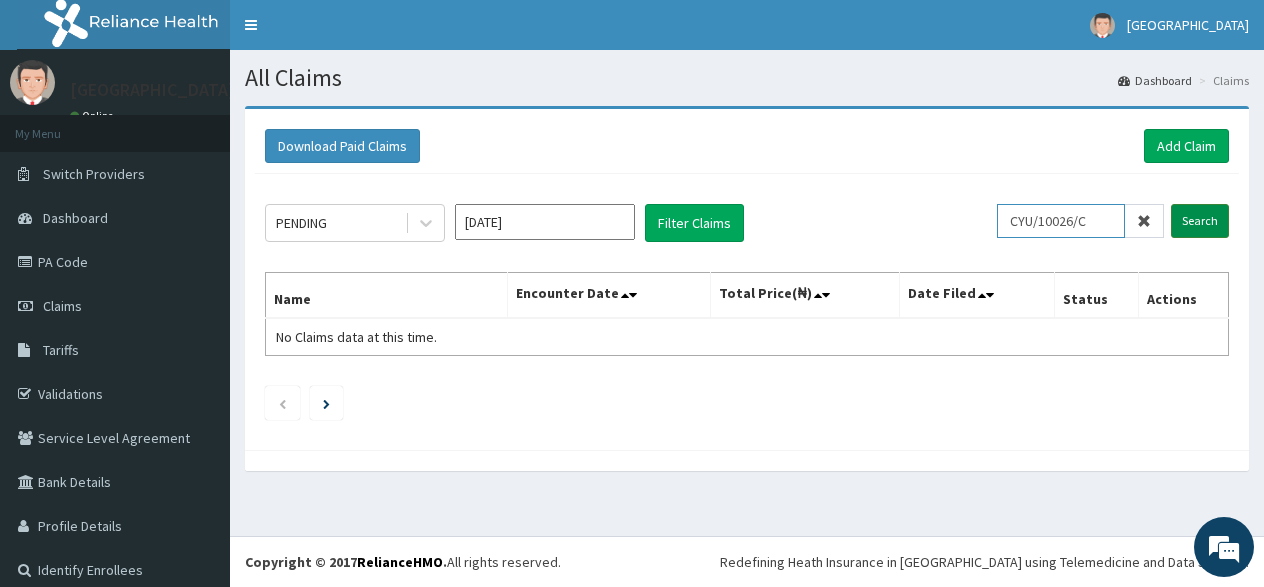 type on "CYU/10026/C" 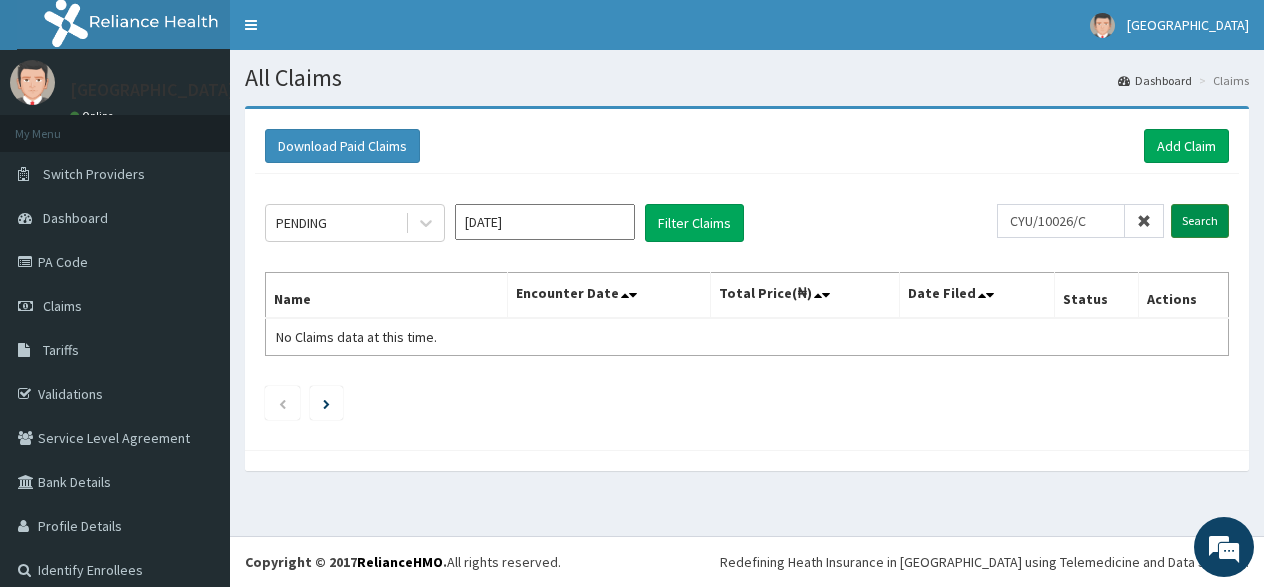 click on "Search" at bounding box center [1200, 221] 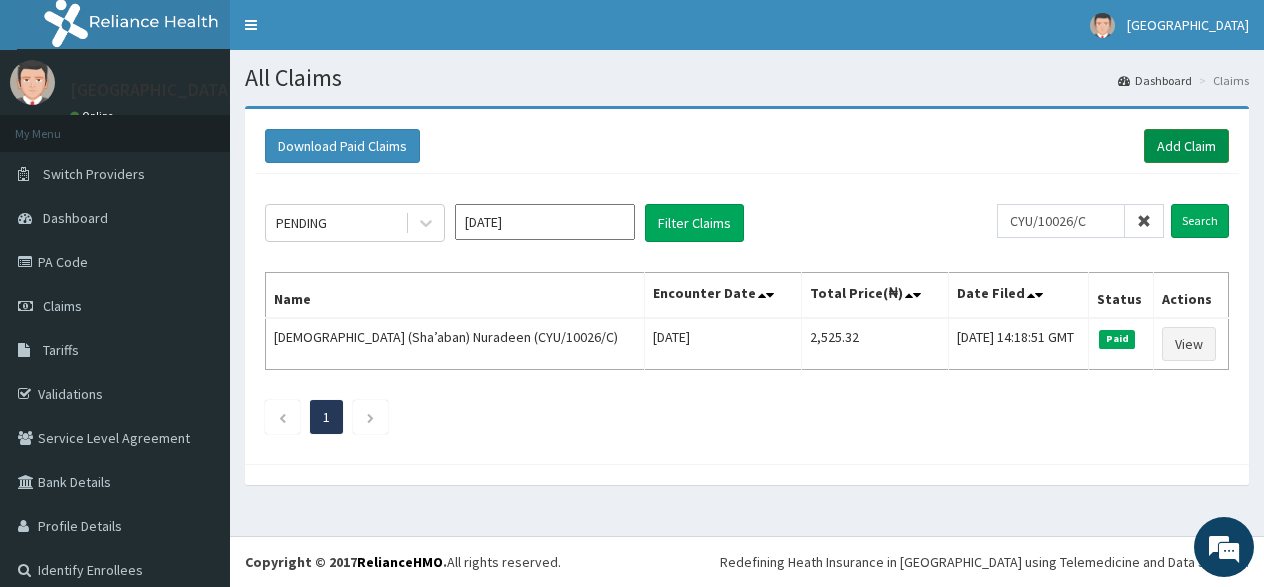 click on "Add Claim" at bounding box center [1186, 146] 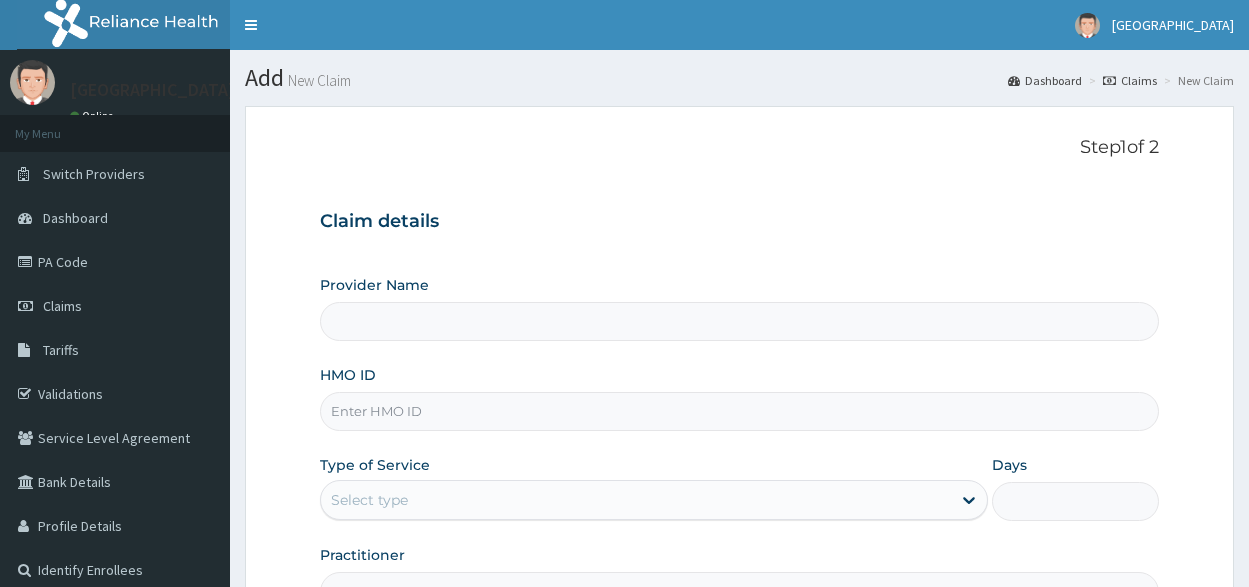 scroll, scrollTop: 0, scrollLeft: 0, axis: both 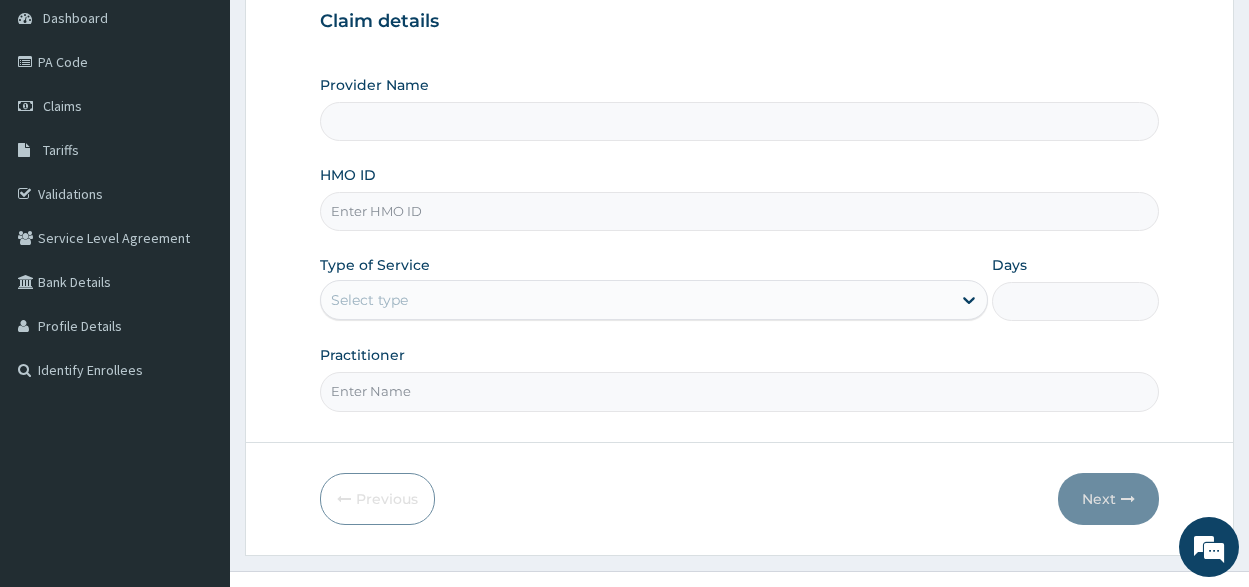 click on "HMO ID" at bounding box center [739, 211] 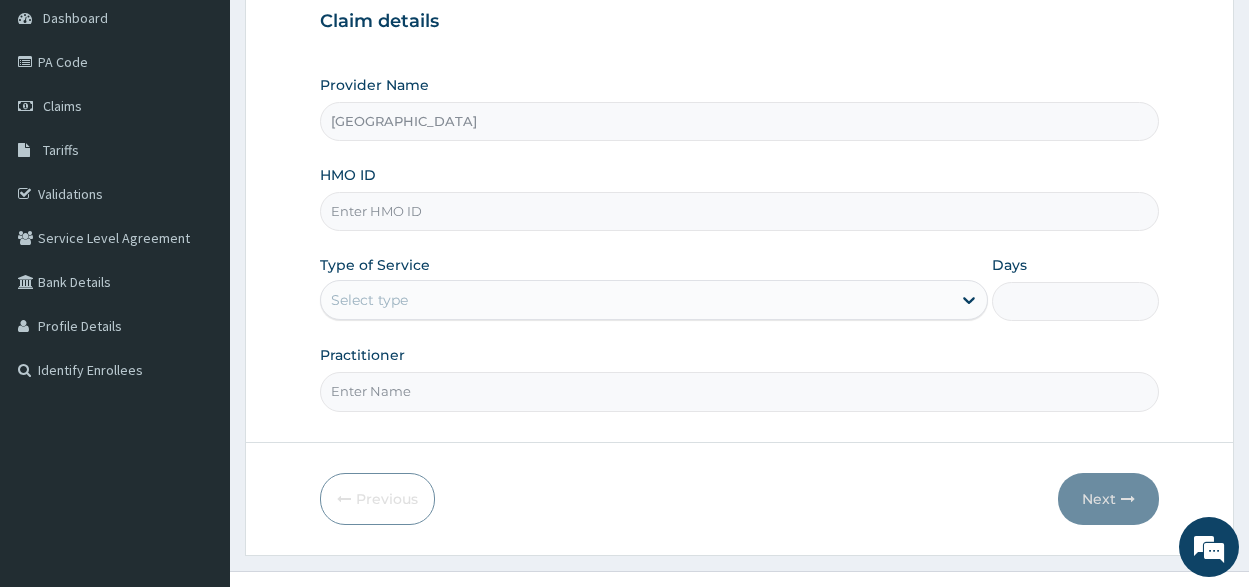 paste on "CYU/10026/C" 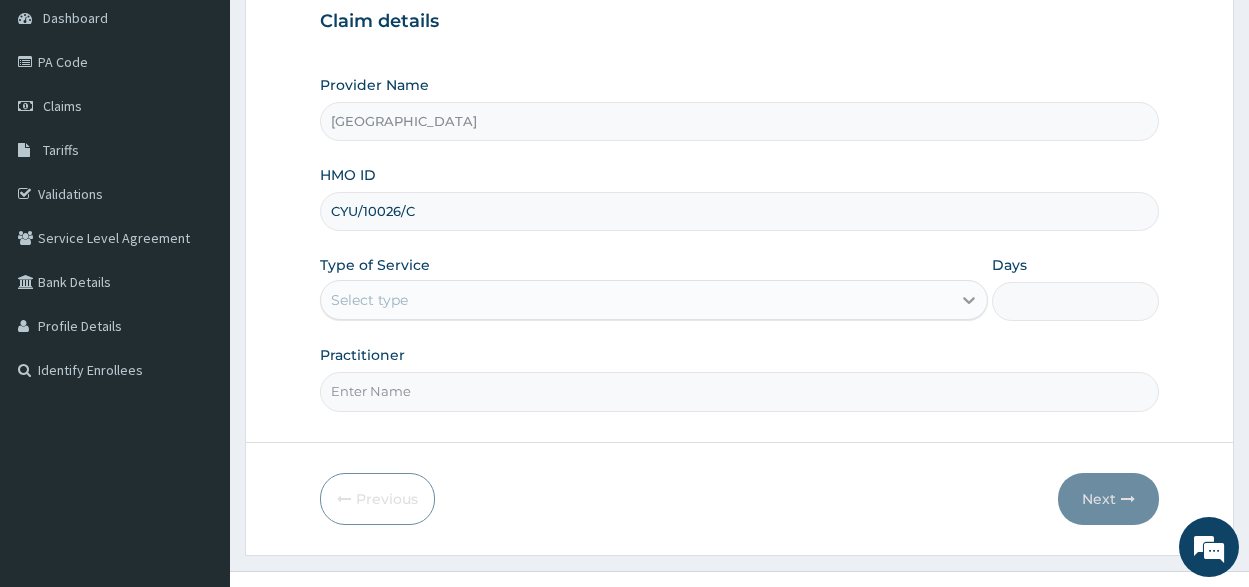 type on "CYU/10026/C" 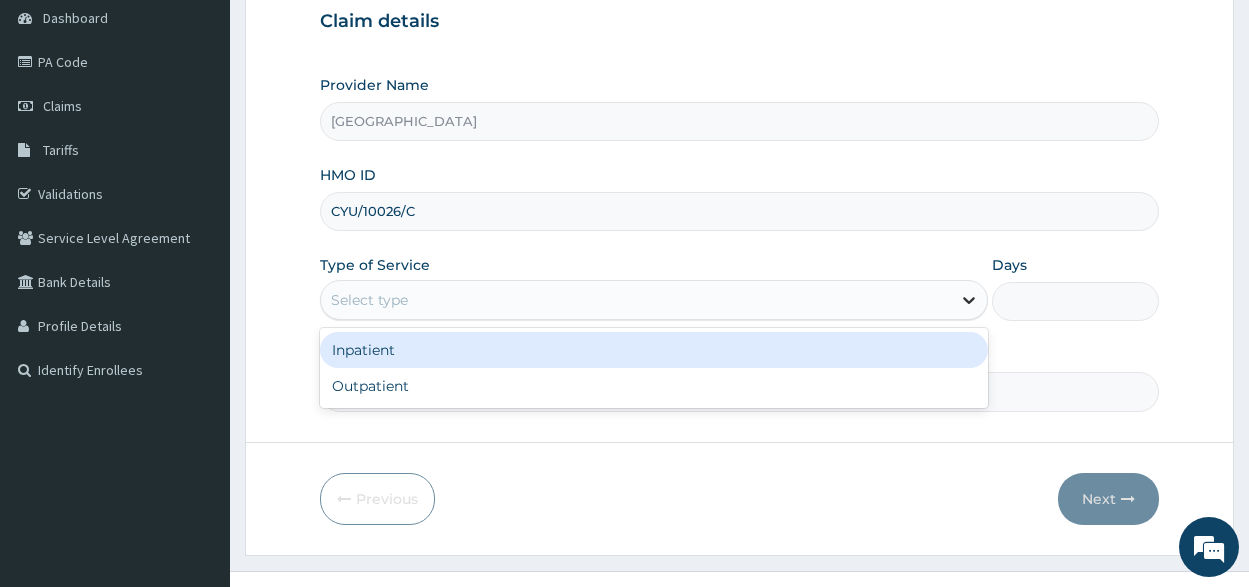 click 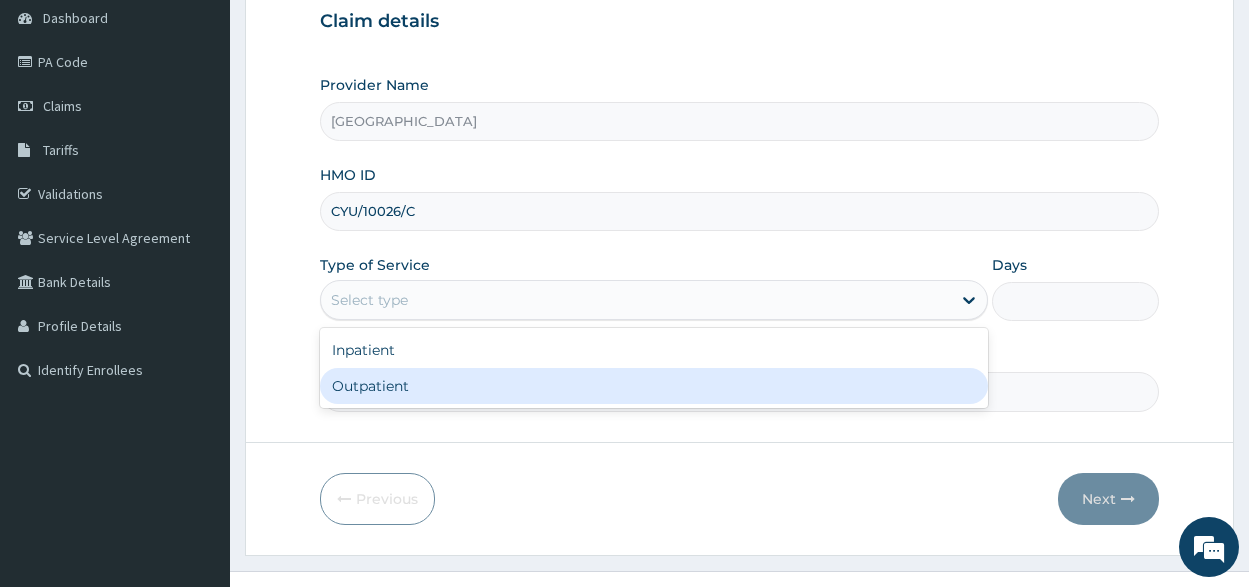 click on "Outpatient" at bounding box center (654, 386) 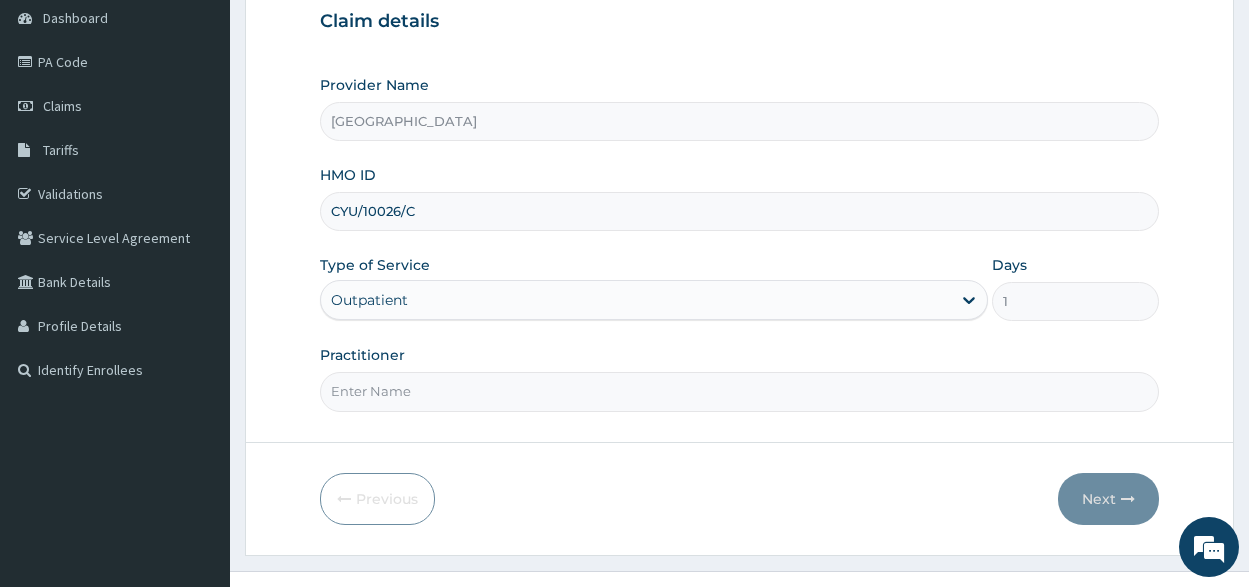 click on "Practitioner" at bounding box center [739, 391] 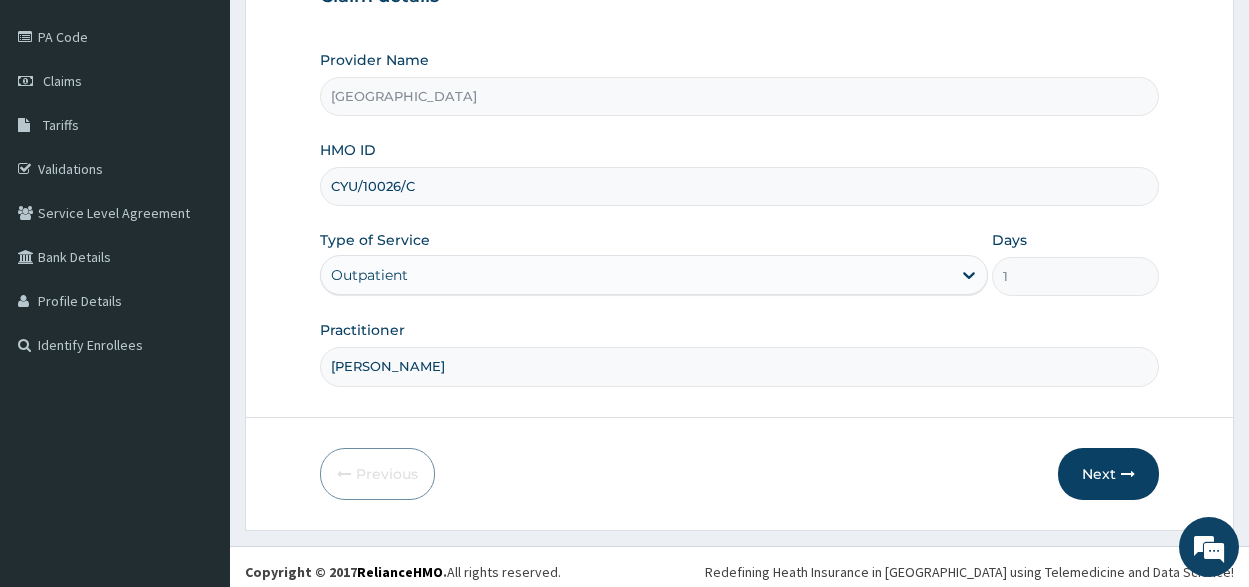scroll, scrollTop: 235, scrollLeft: 0, axis: vertical 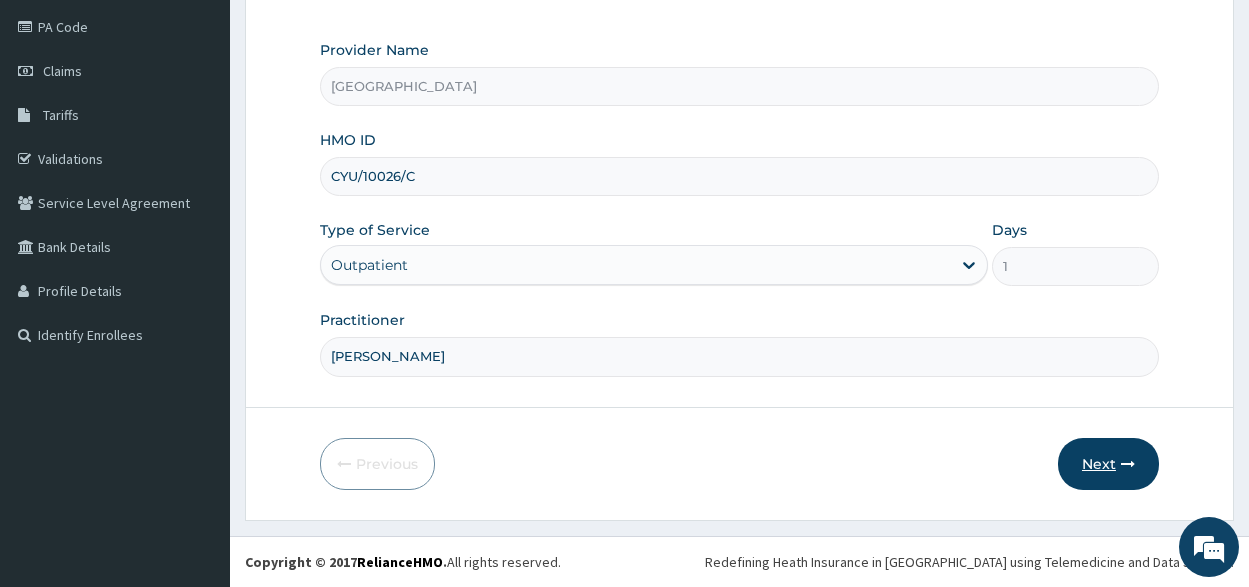 click on "Next" at bounding box center (1108, 464) 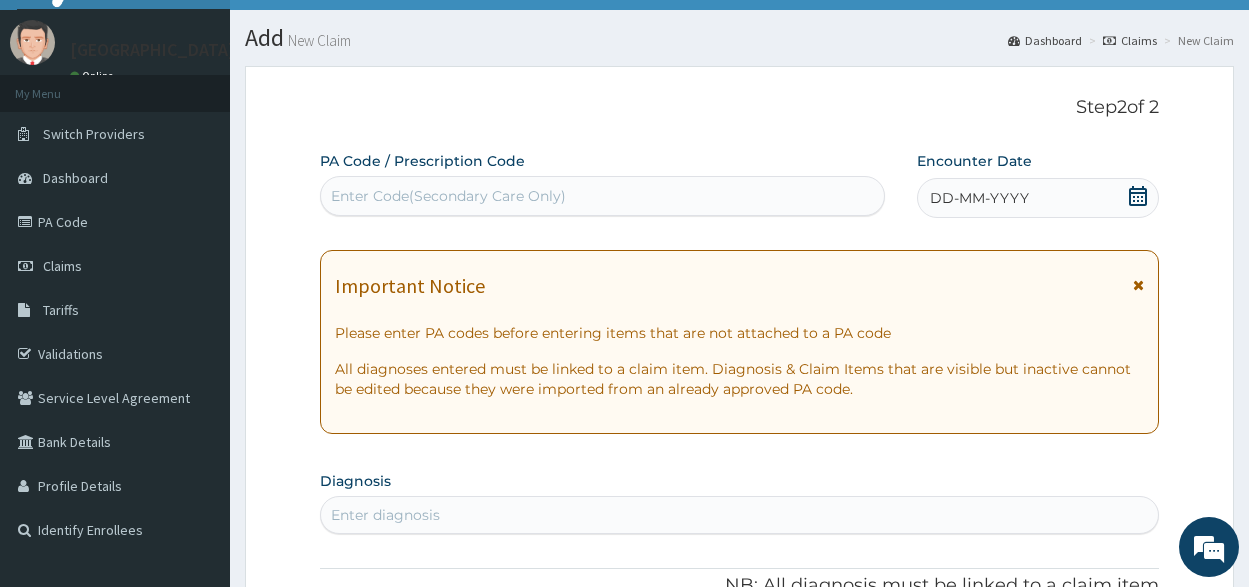 scroll, scrollTop: 0, scrollLeft: 0, axis: both 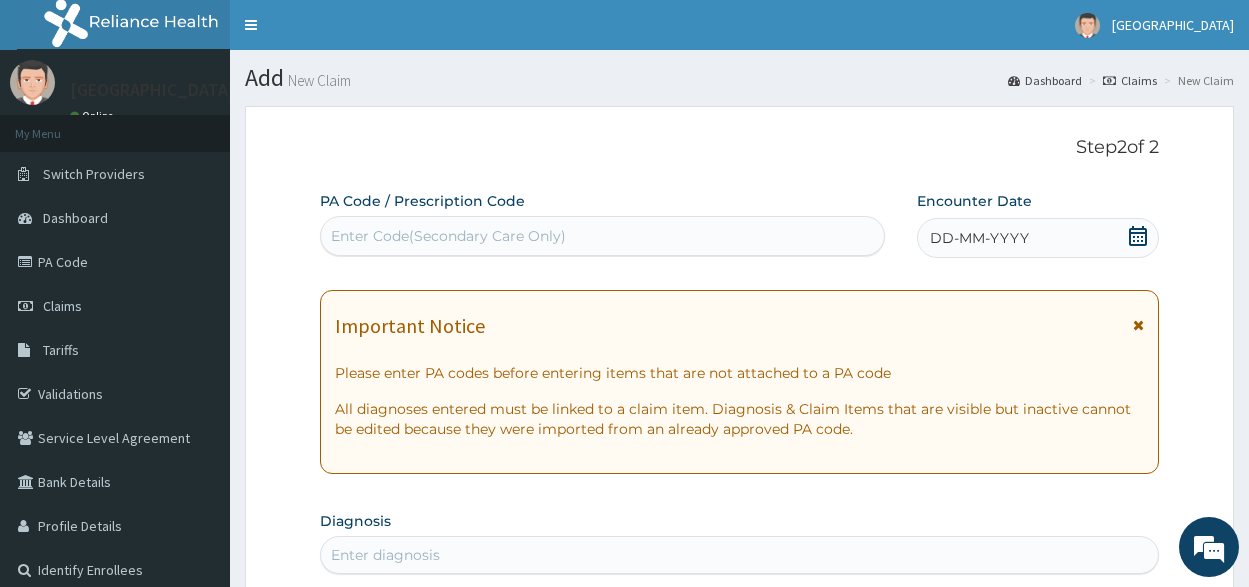click 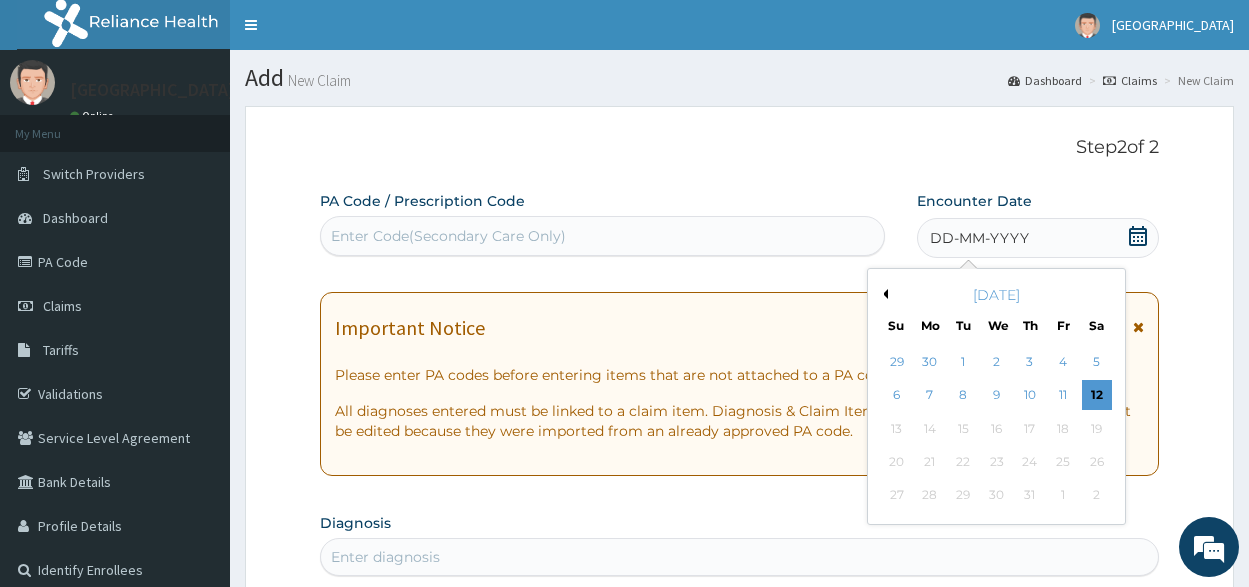 click on "July 2025" at bounding box center [996, 295] 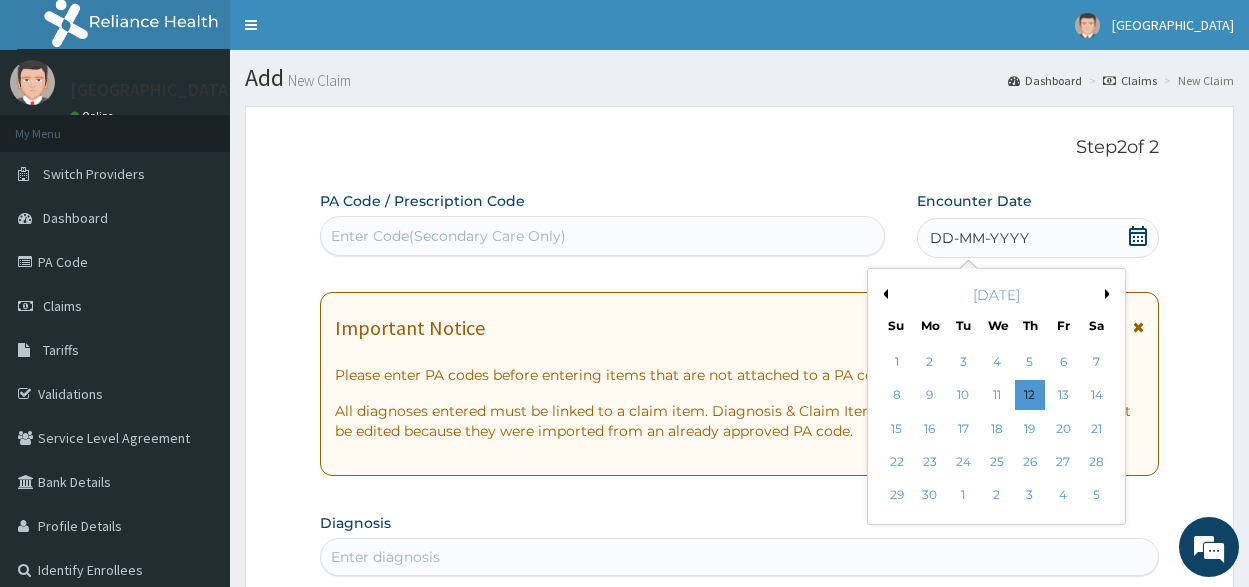 click on "Previous Month" at bounding box center (883, 294) 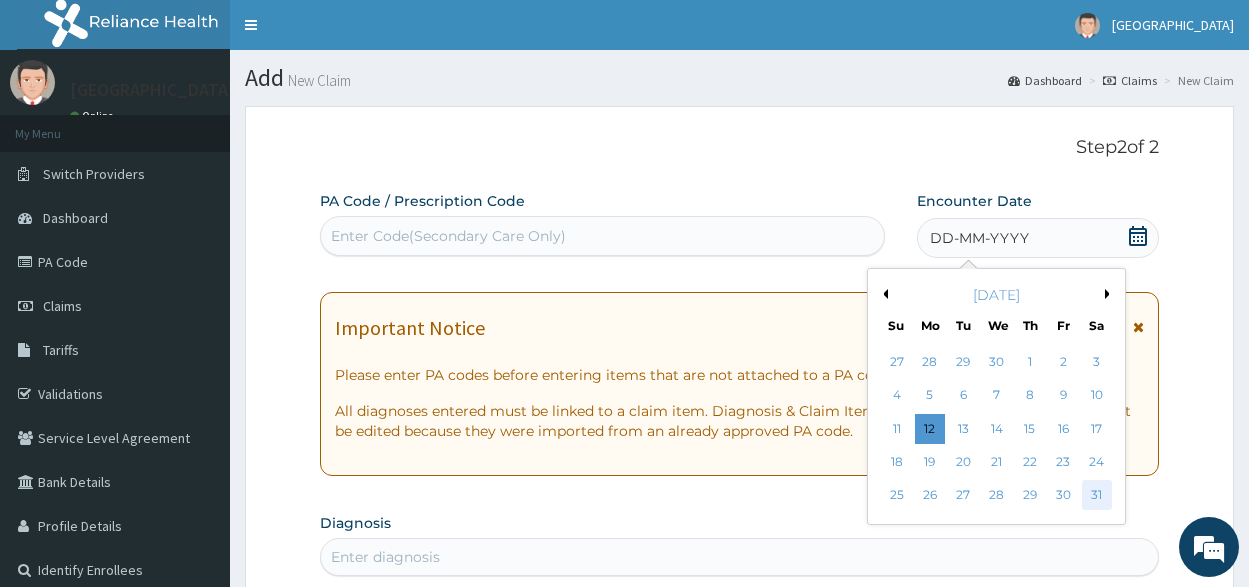 click on "31" at bounding box center [1096, 496] 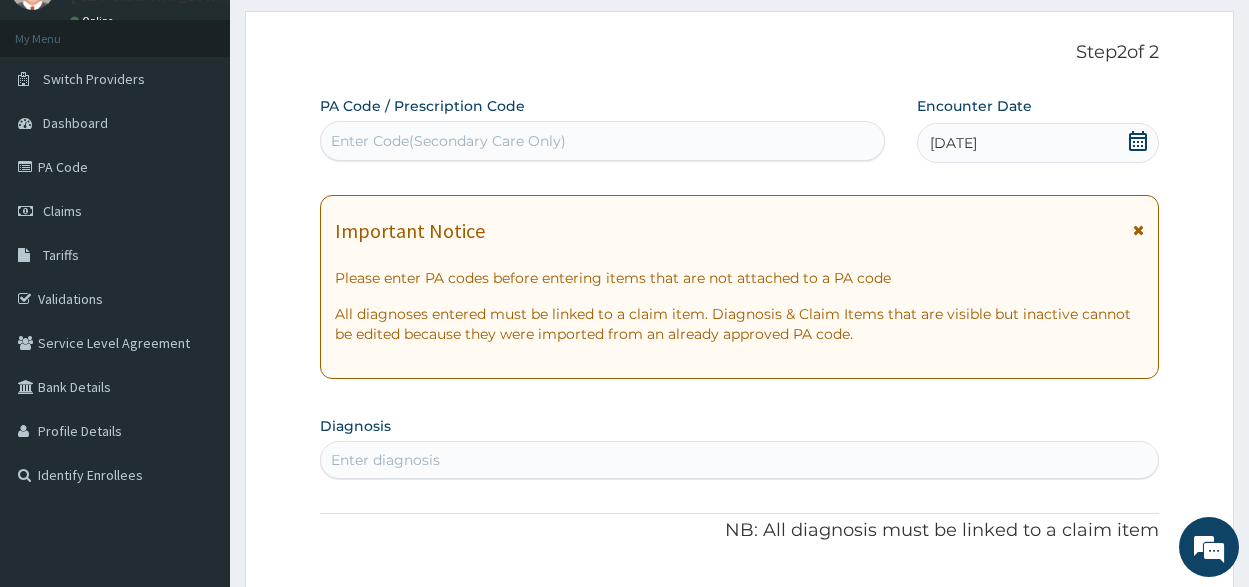scroll, scrollTop: 400, scrollLeft: 0, axis: vertical 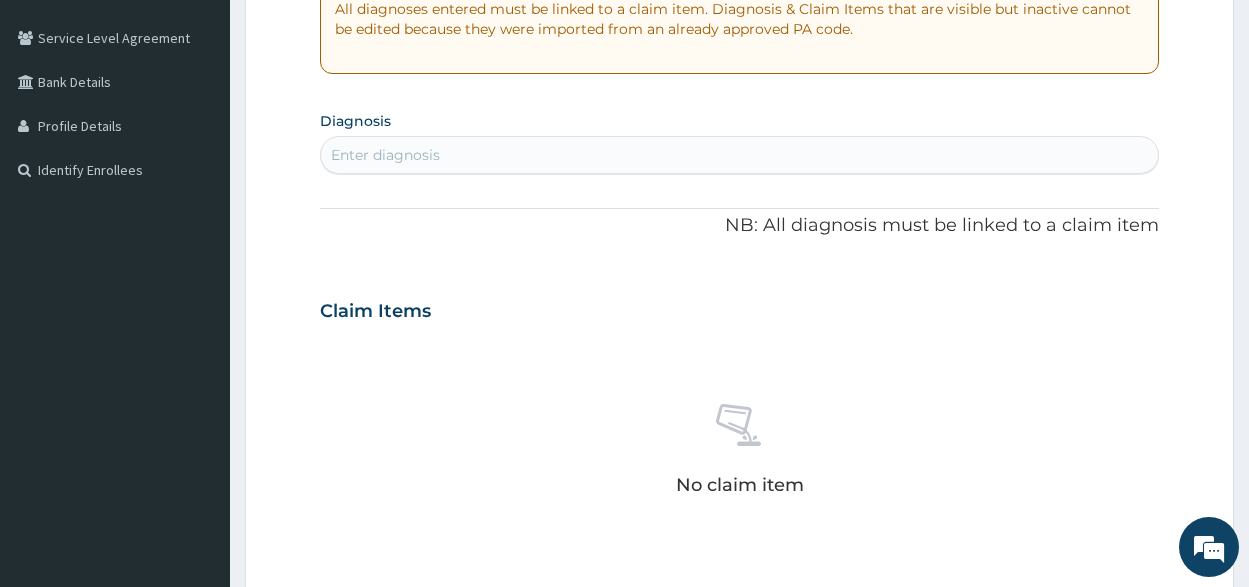 click on "Enter diagnosis" at bounding box center (739, 155) 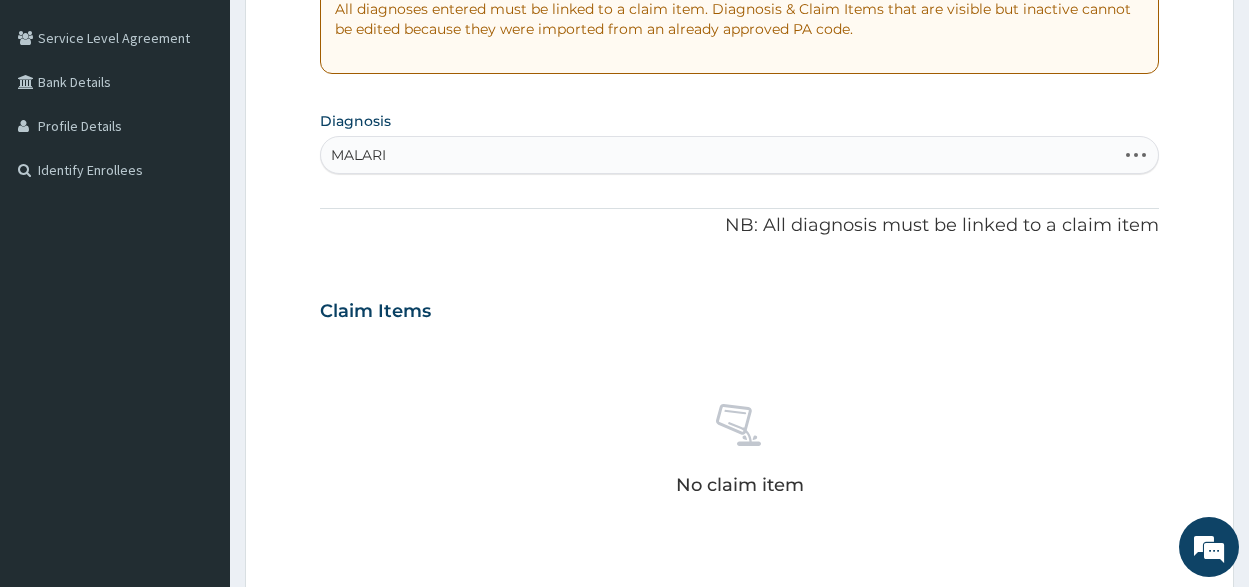 type on "MALARIA" 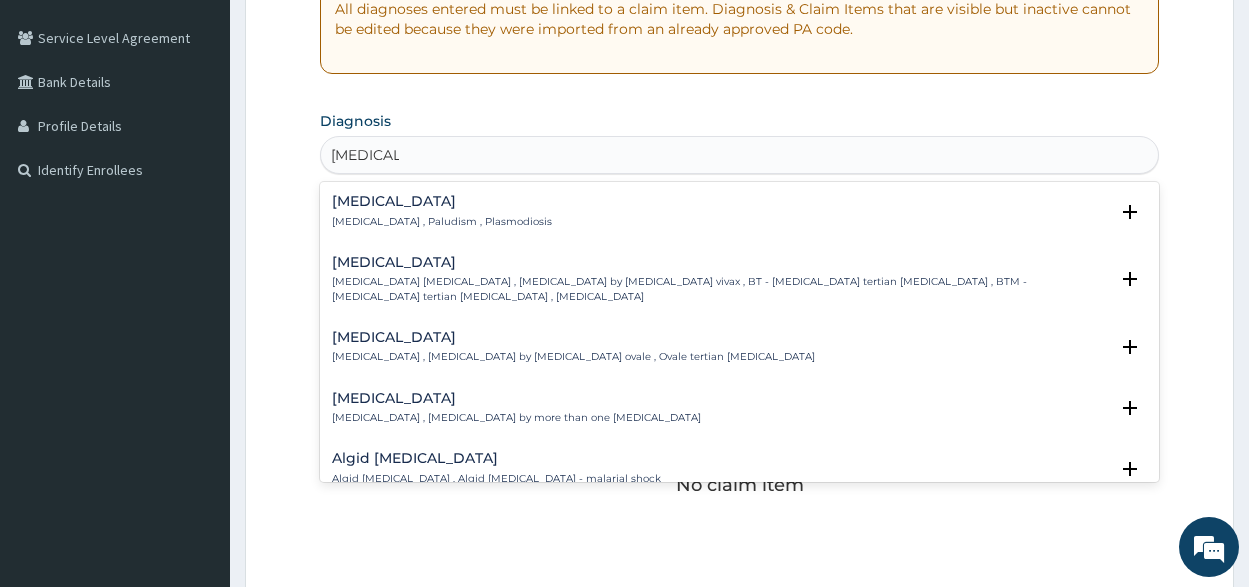 click on "Malaria Malaria , Paludism , Plasmodiosis" at bounding box center [442, 211] 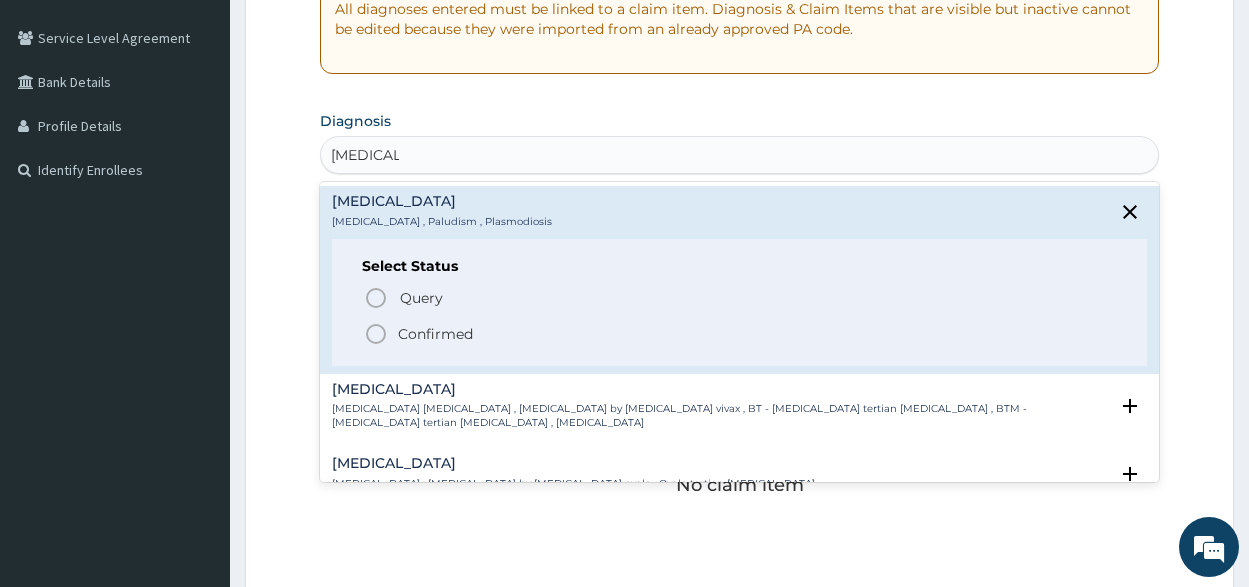 click 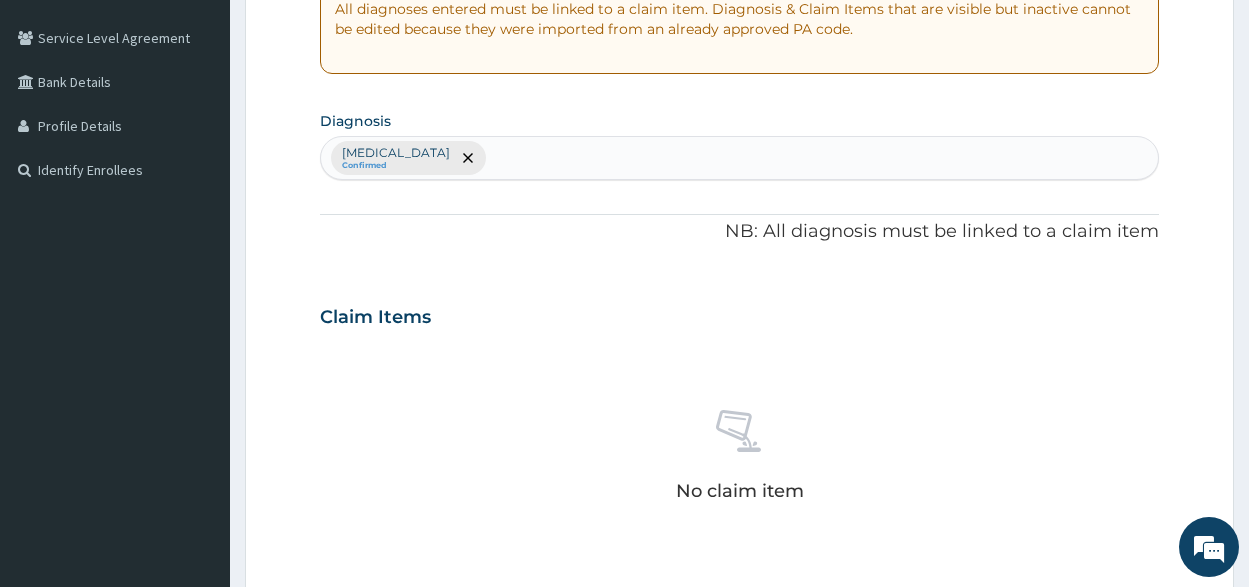 click on "Malaria Confirmed" at bounding box center [739, 158] 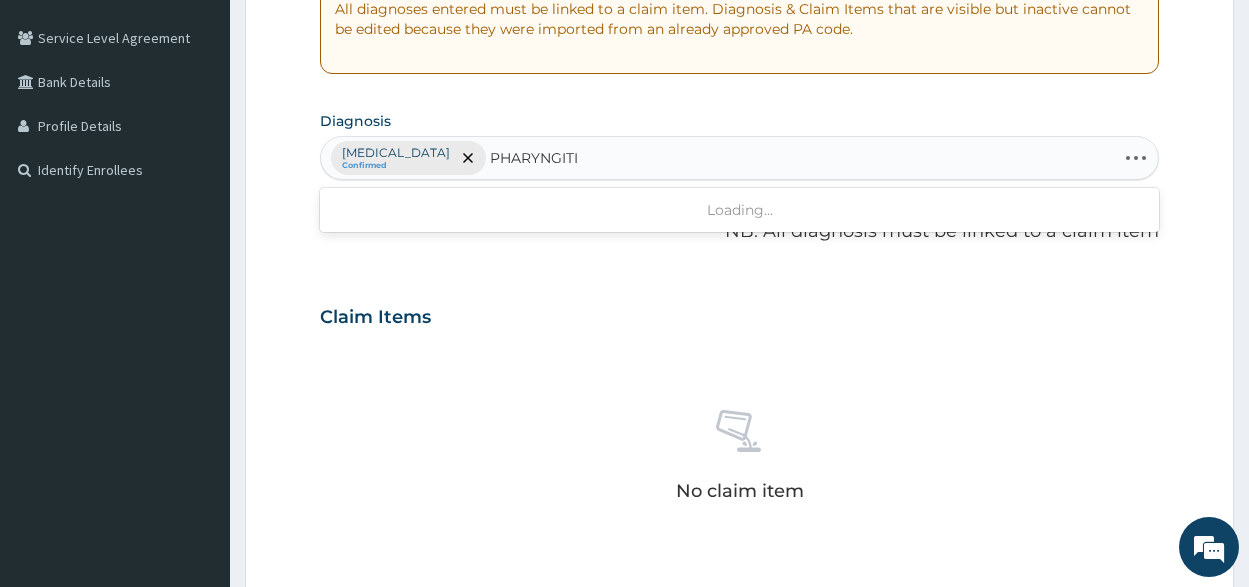 type on "PHARYNGITIS" 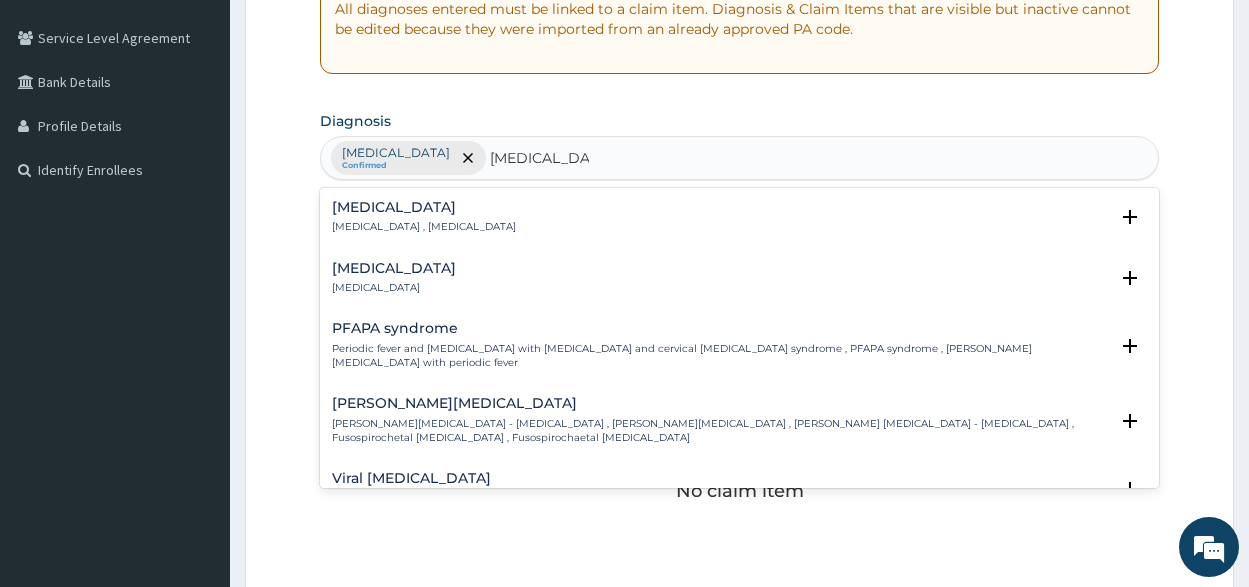 click on "Pharyngitis" at bounding box center [394, 288] 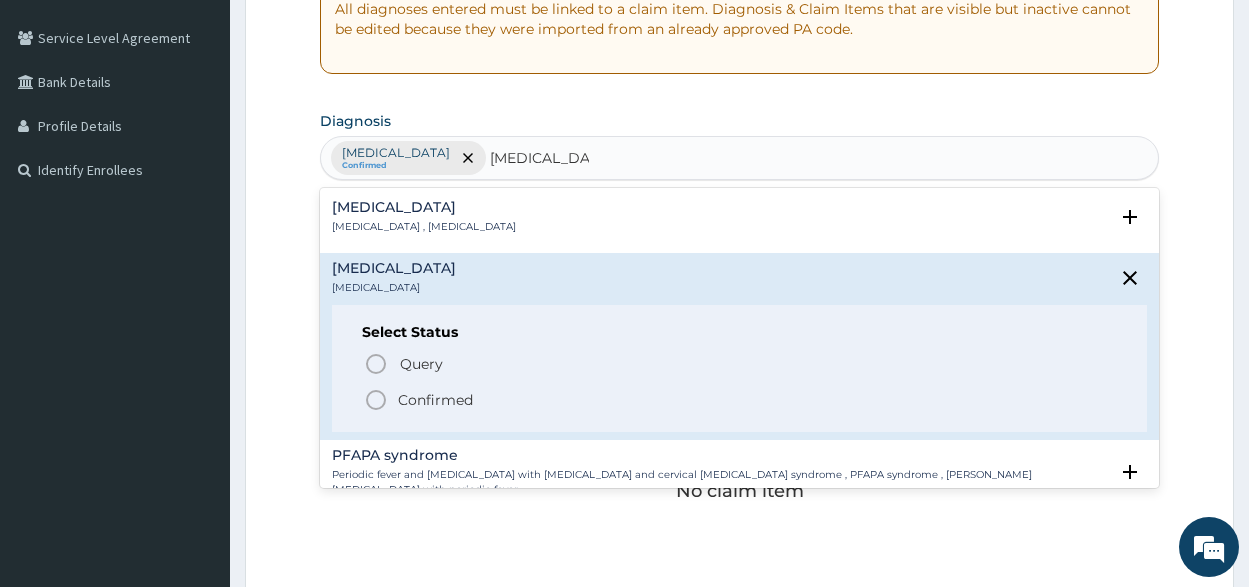 click 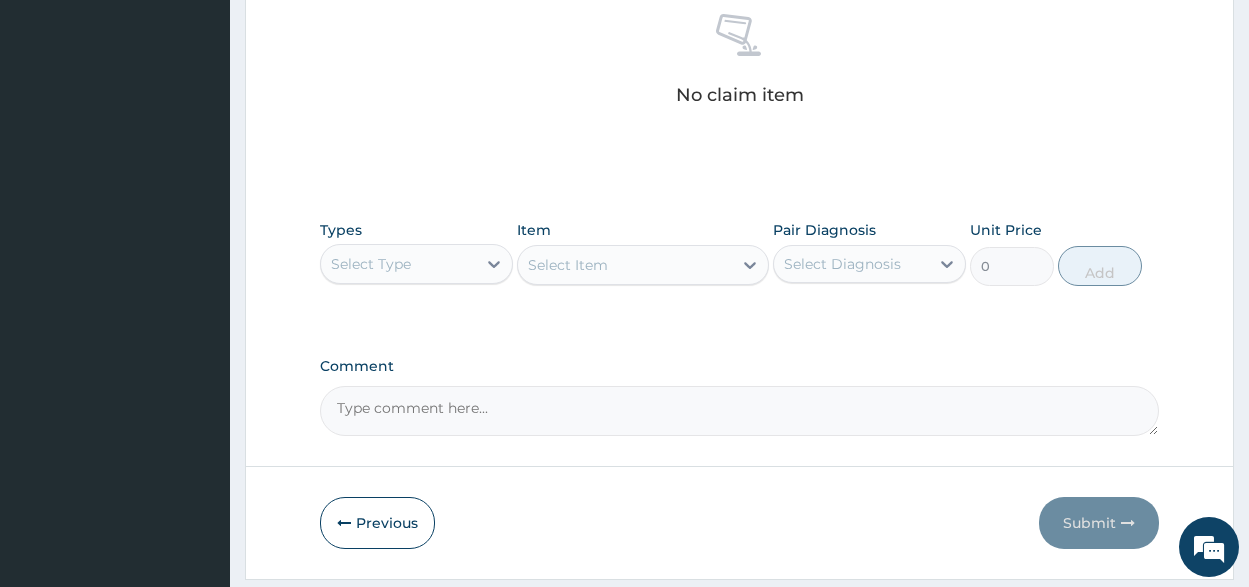 scroll, scrollTop: 800, scrollLeft: 0, axis: vertical 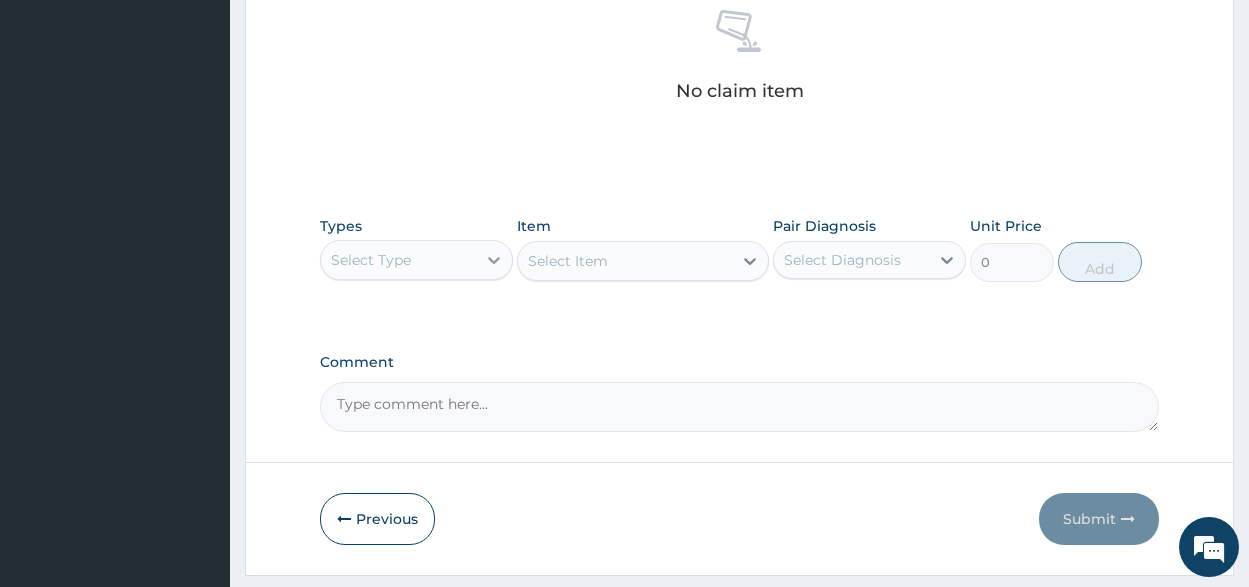click 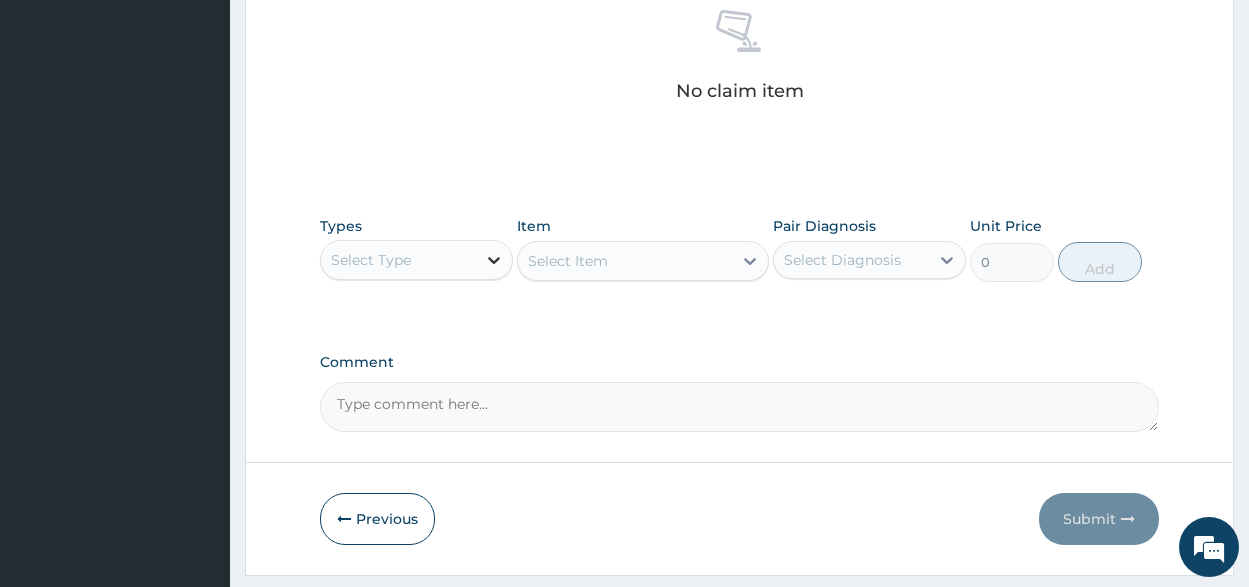 click 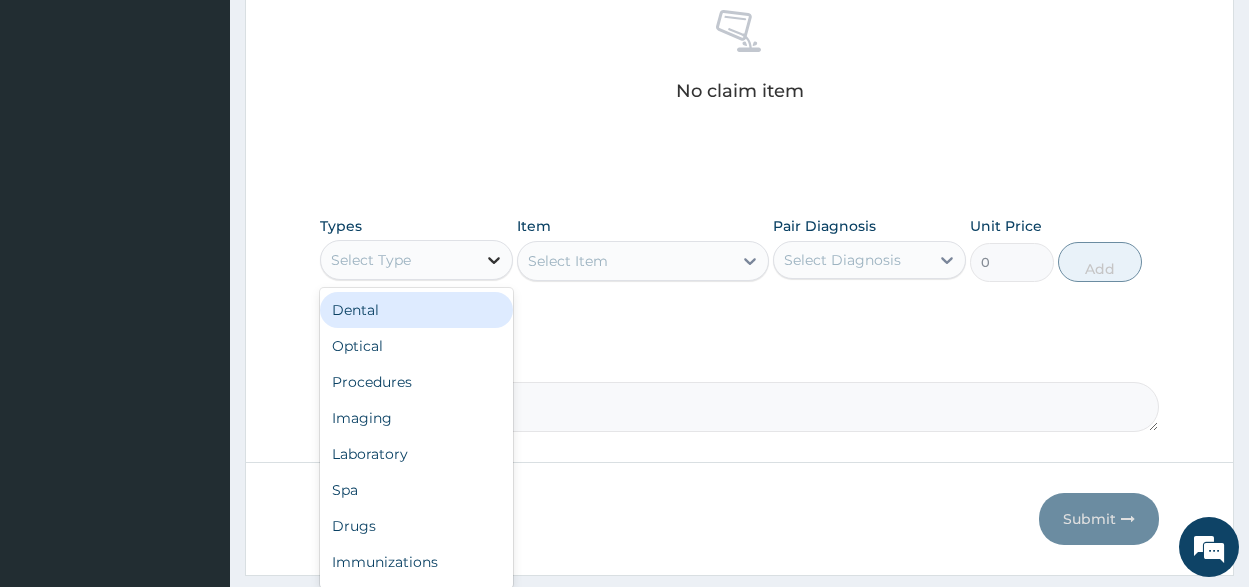 click 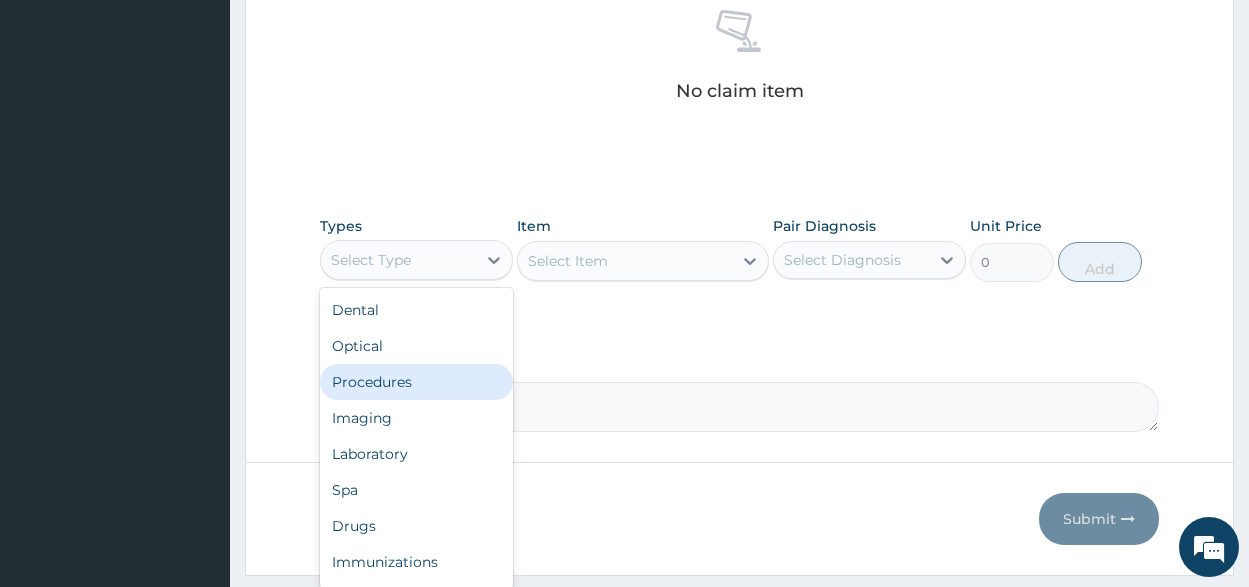 drag, startPoint x: 392, startPoint y: 384, endPoint x: 675, endPoint y: 341, distance: 286.24814 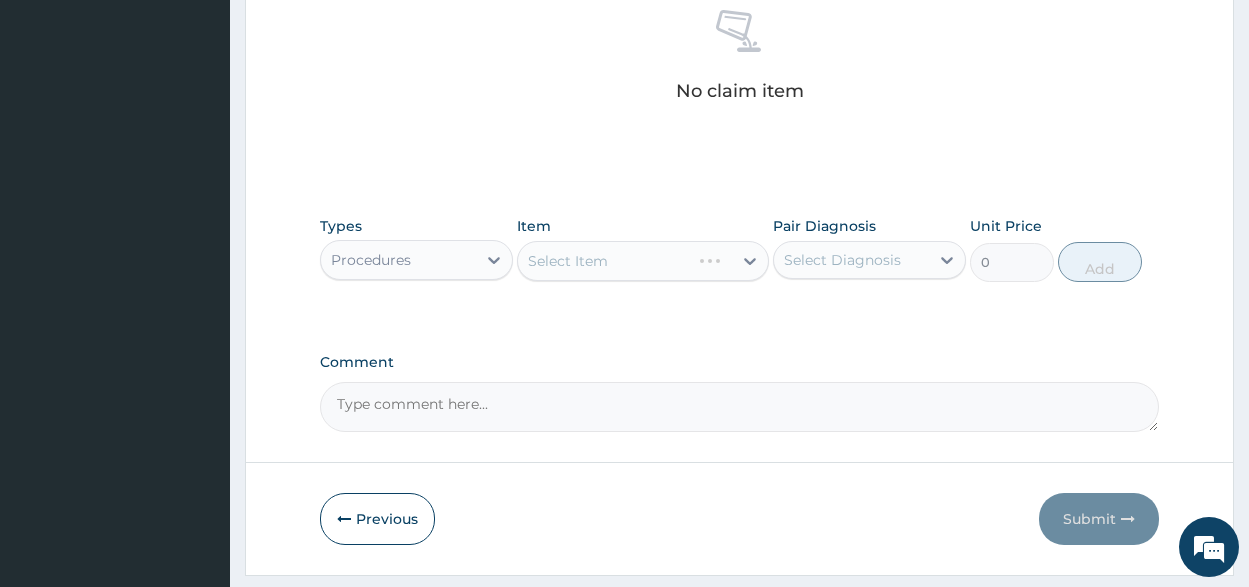 click on "Select Item" at bounding box center (643, 261) 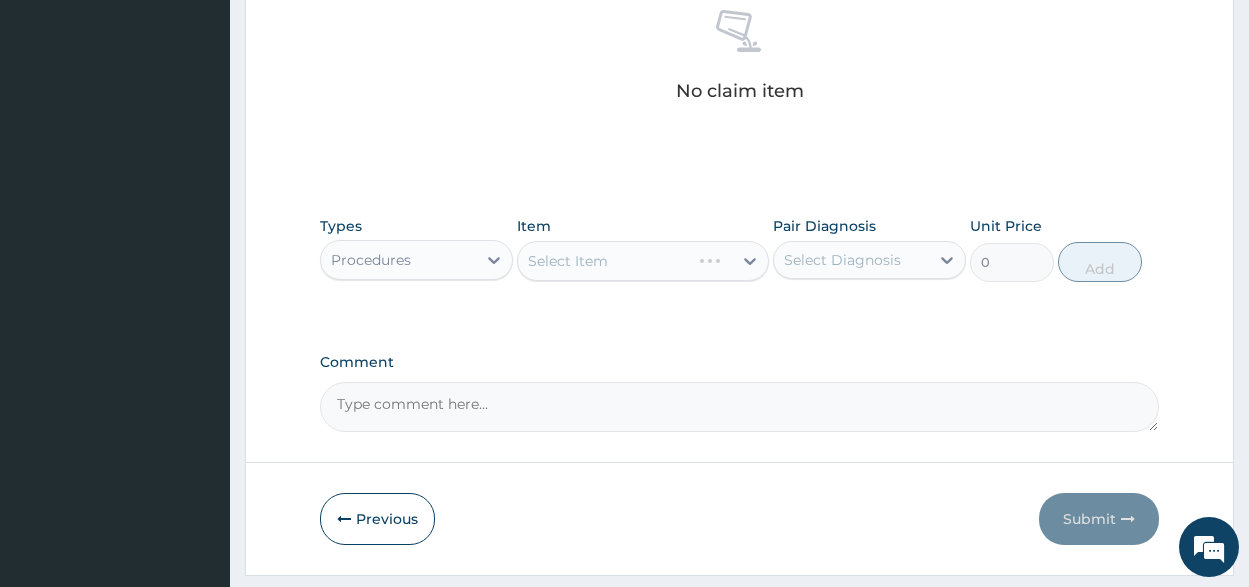 click on "Select Item" at bounding box center (643, 261) 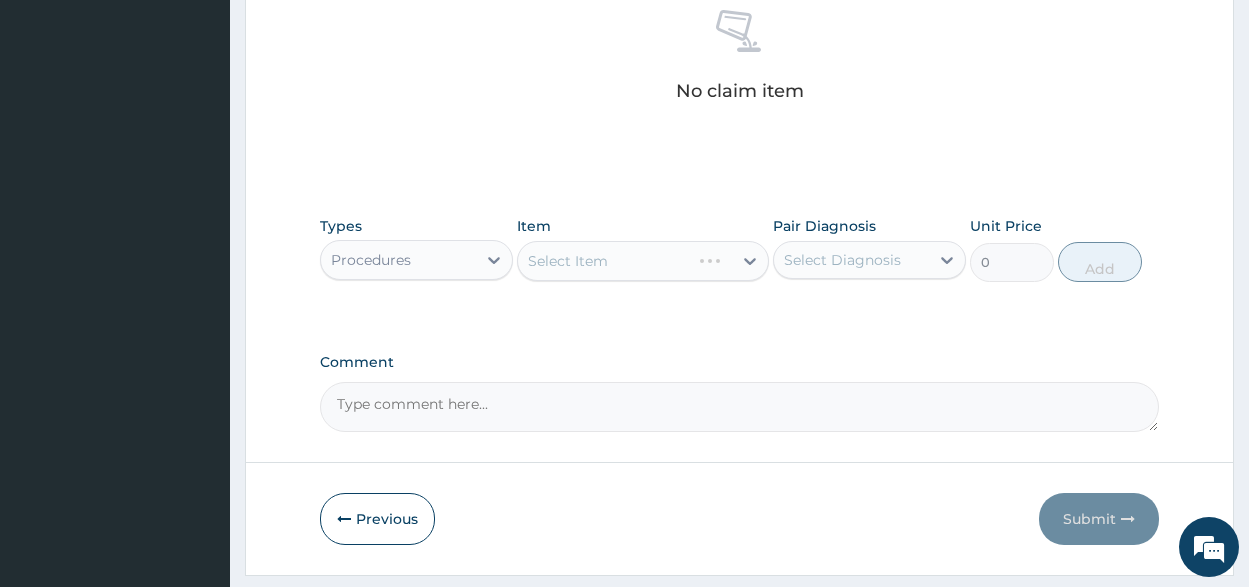 click on "Select Item" at bounding box center [643, 261] 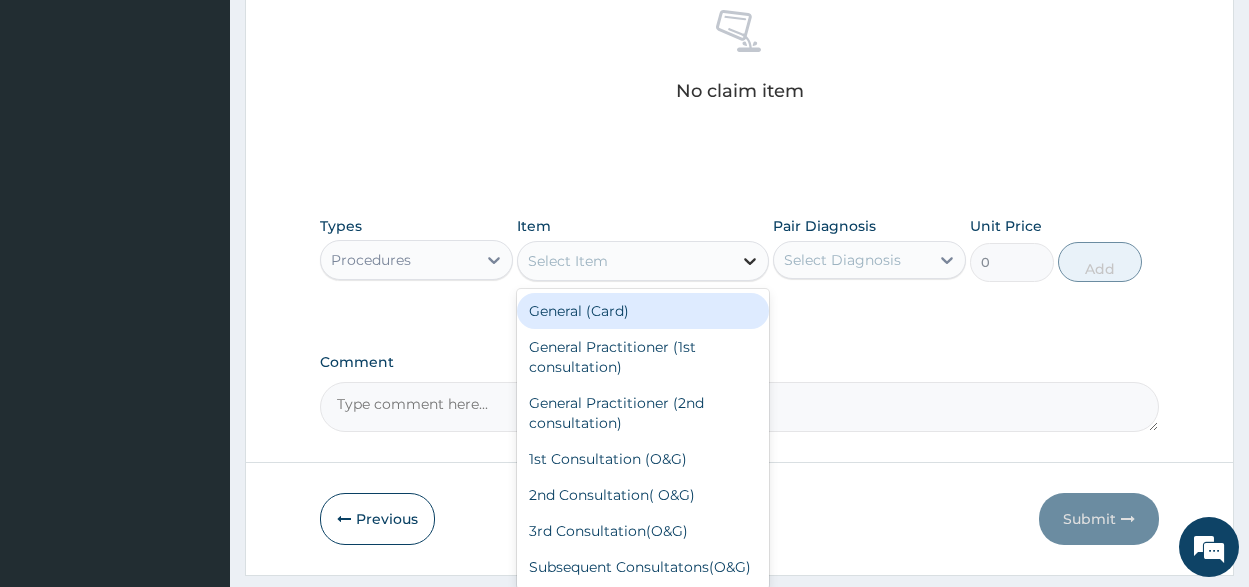 click 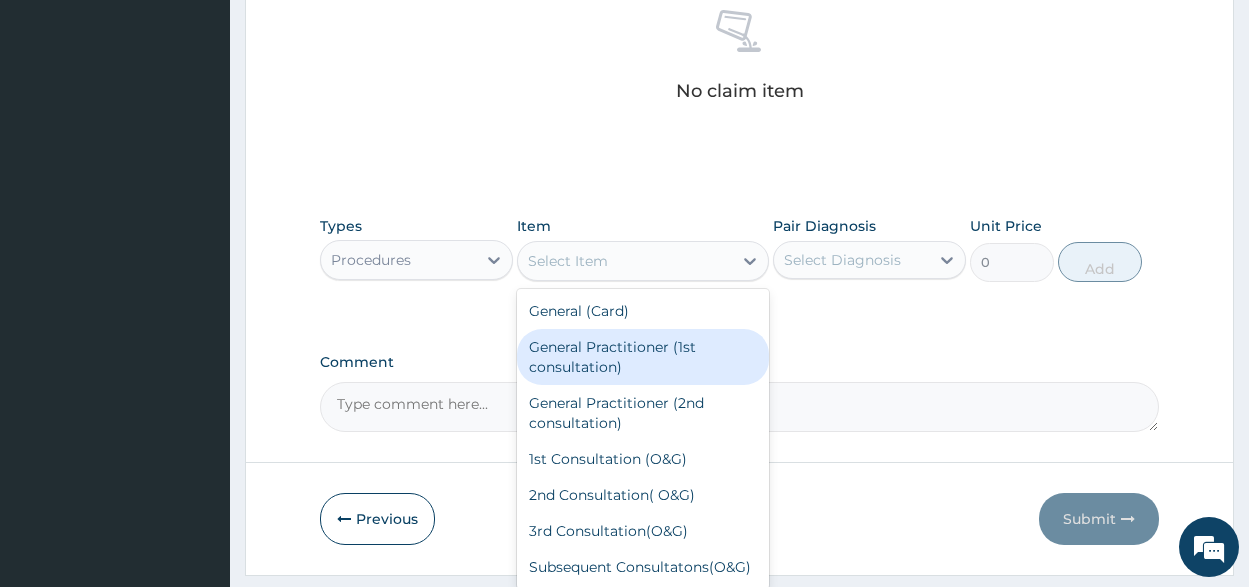 click on "General Practitioner (1st consultation)" at bounding box center (643, 357) 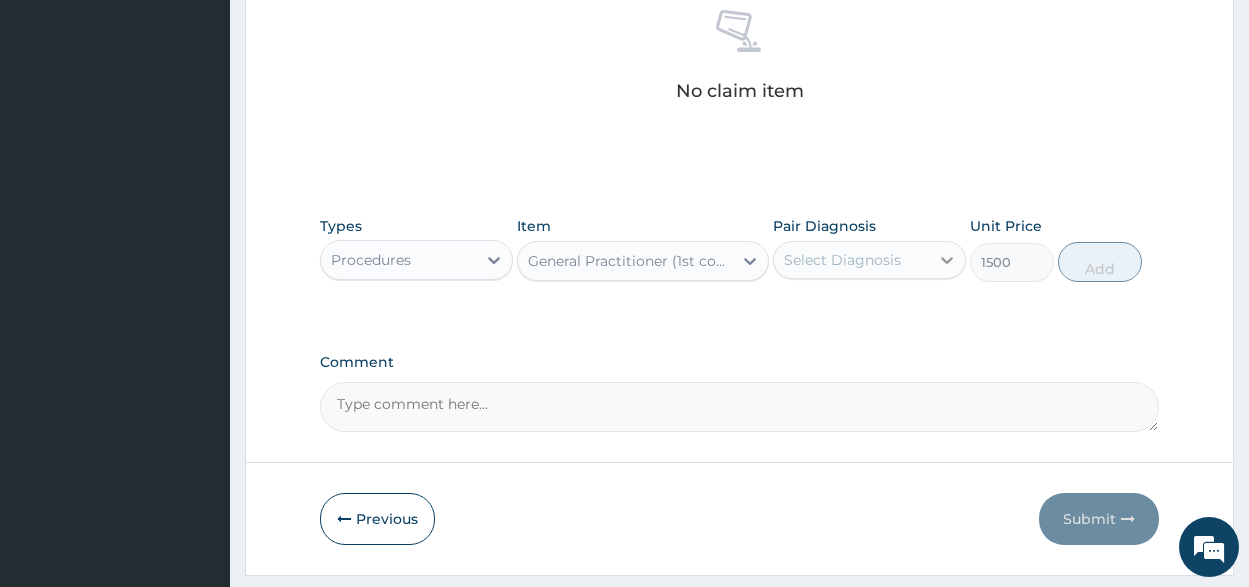 click 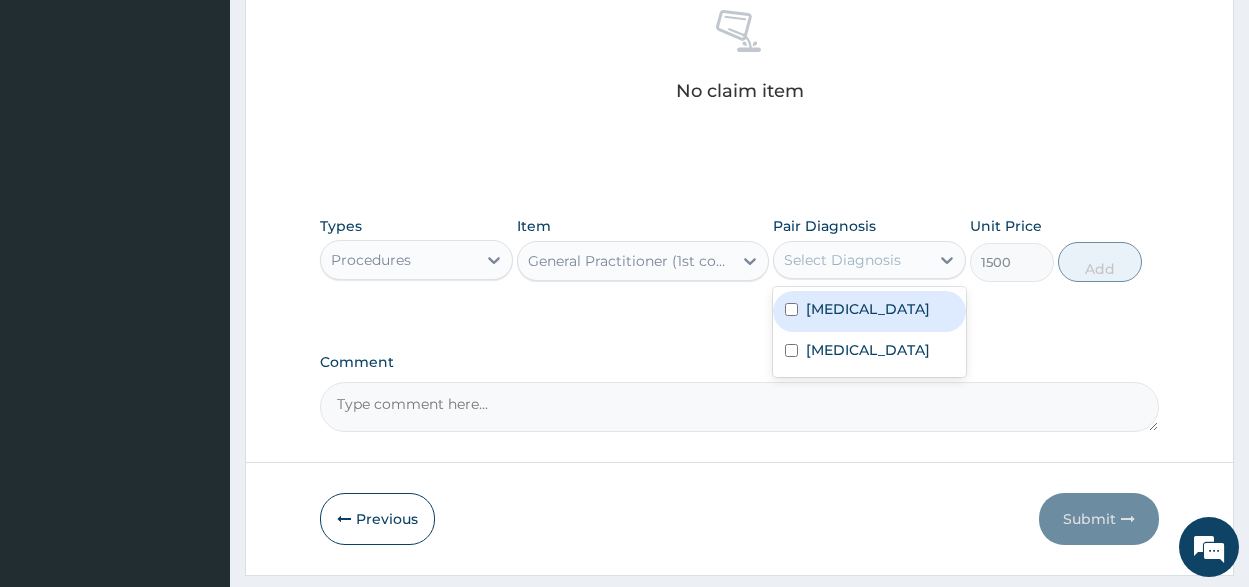 click at bounding box center (791, 309) 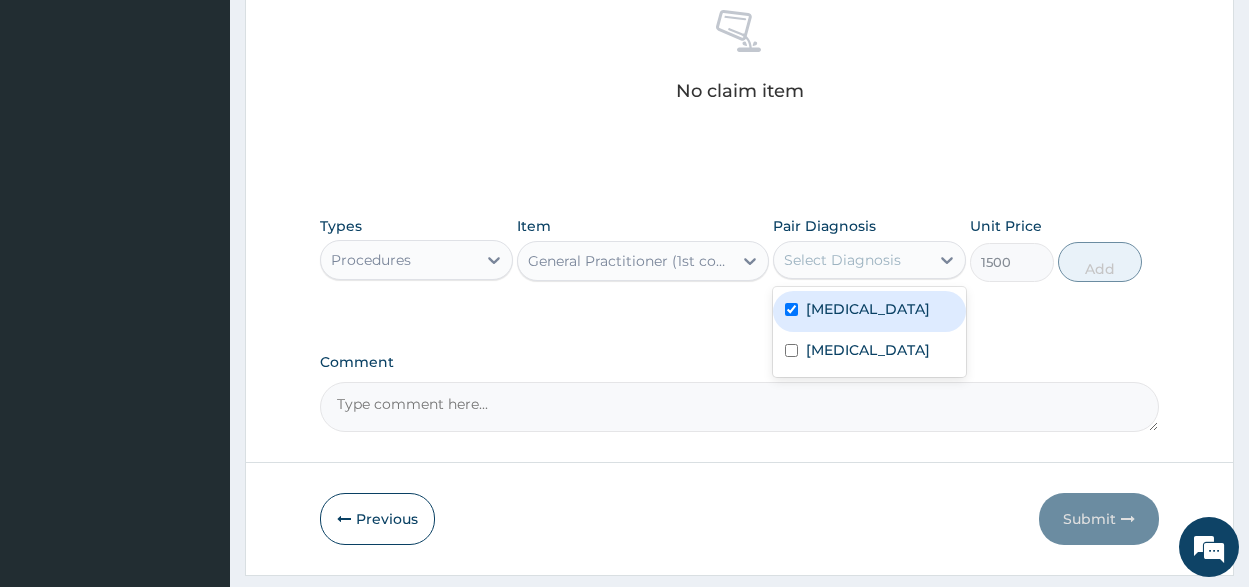 checkbox on "true" 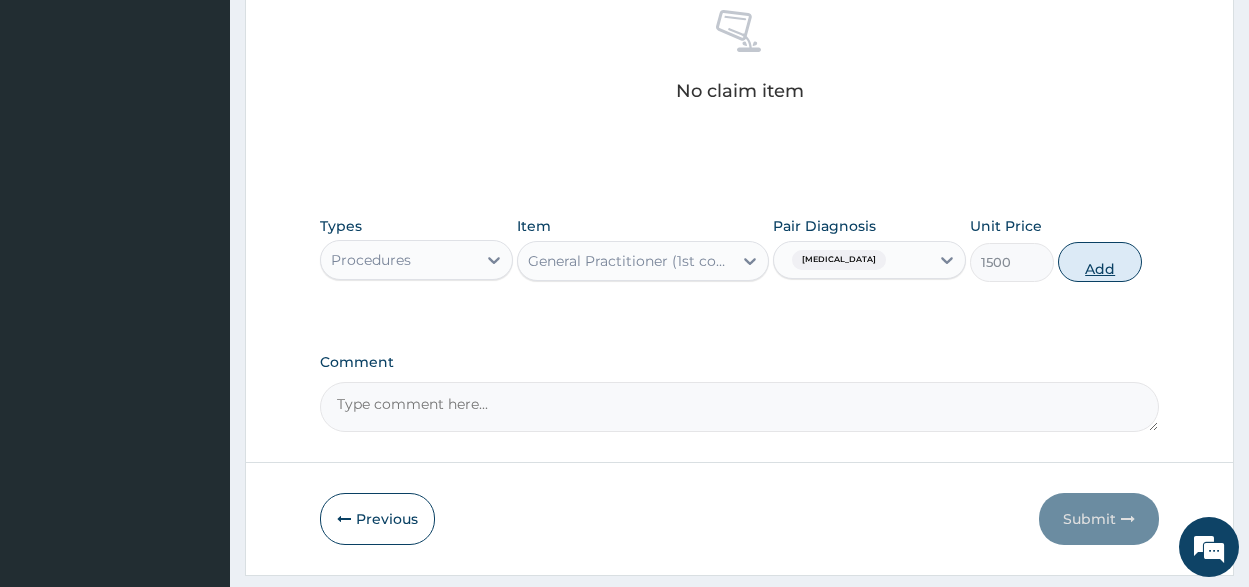 click on "Add" at bounding box center [1100, 262] 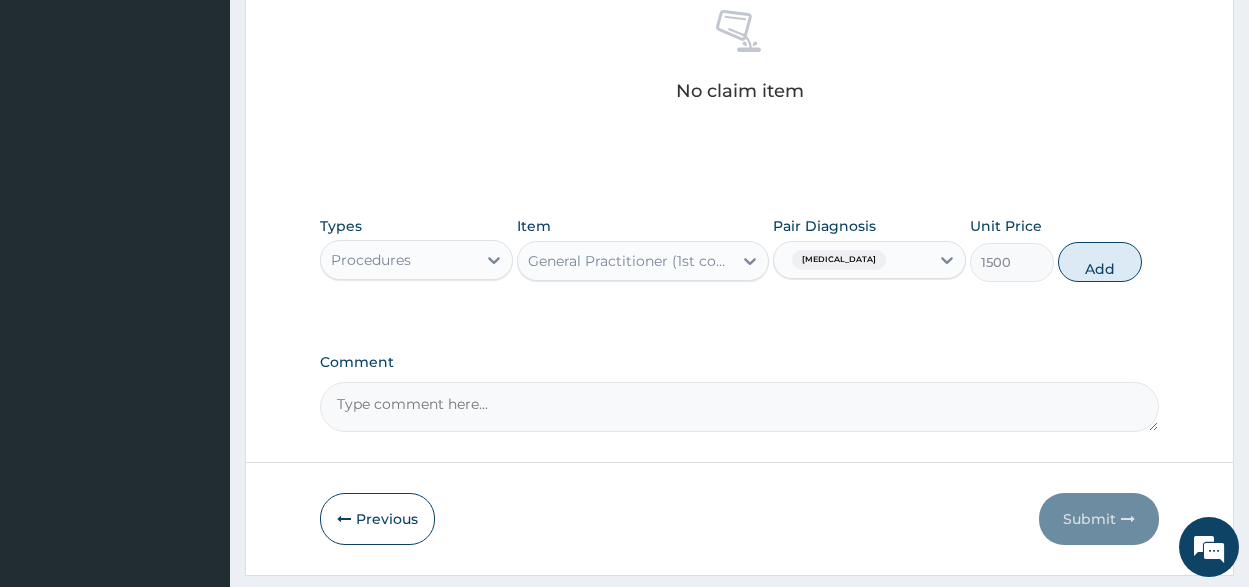 type on "0" 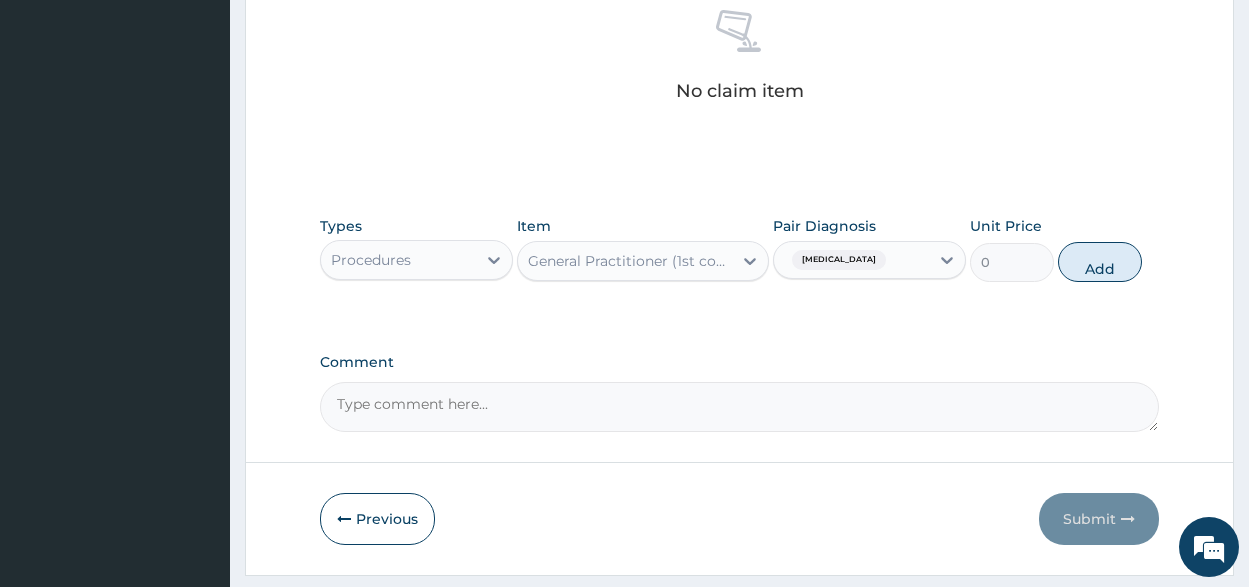 scroll, scrollTop: 775, scrollLeft: 0, axis: vertical 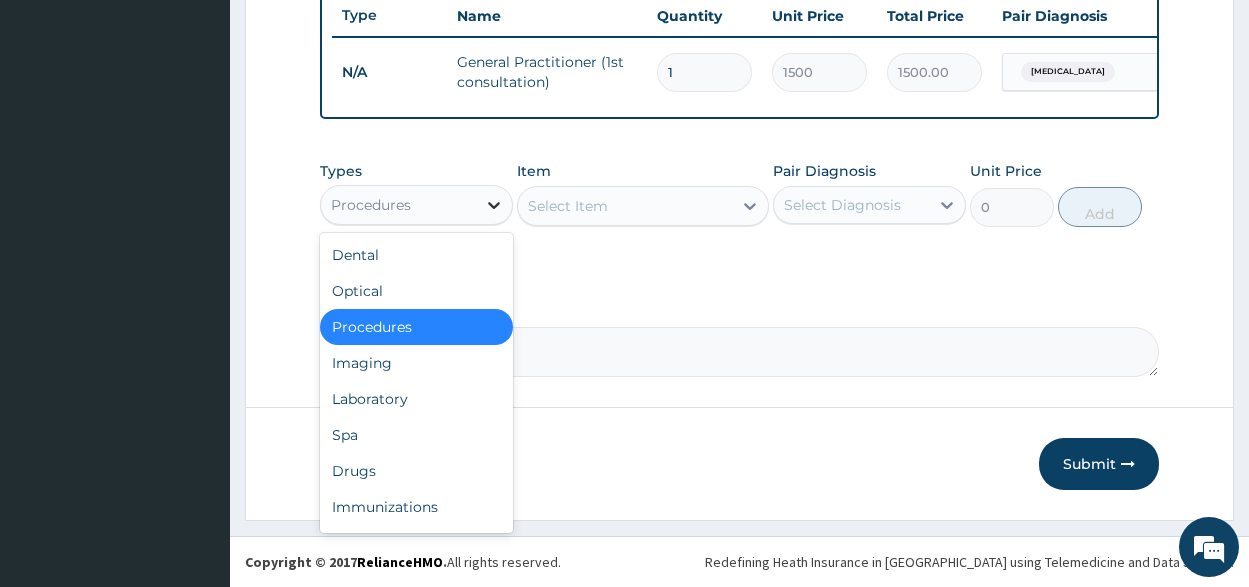 click 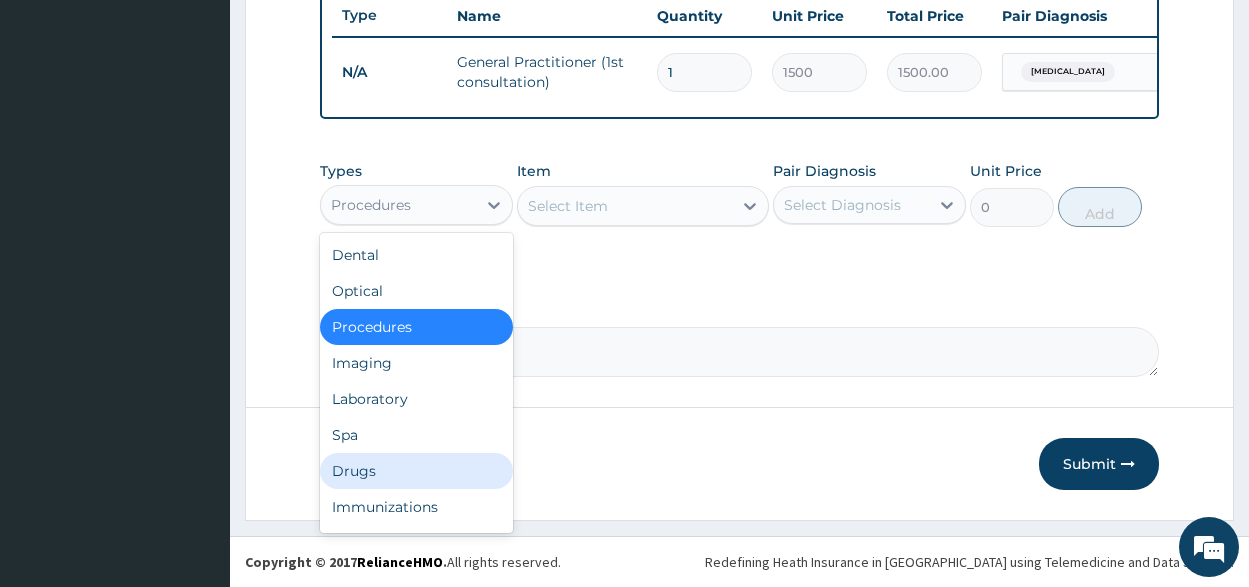 click on "Drugs" at bounding box center [416, 471] 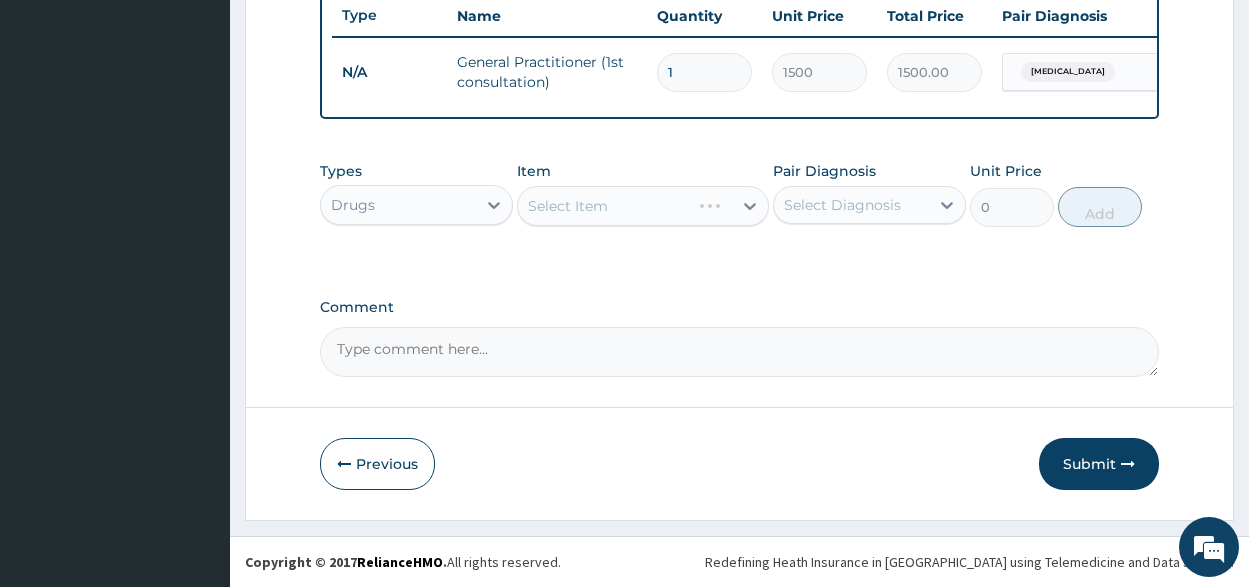 click on "Select Item" at bounding box center (643, 206) 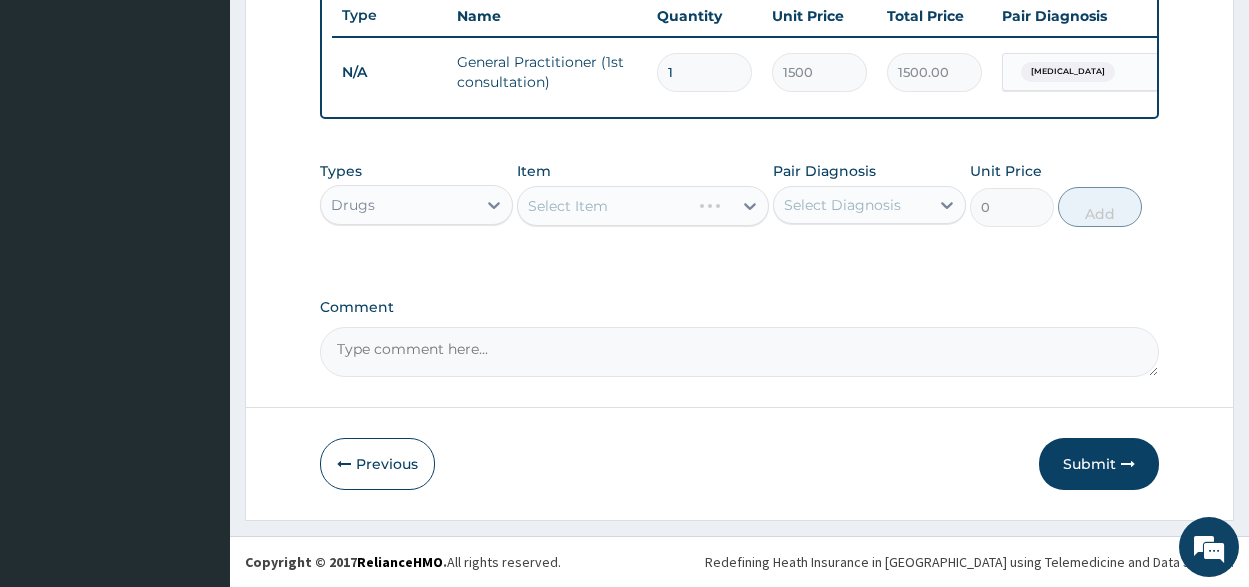 click on "Select Item" at bounding box center [643, 206] 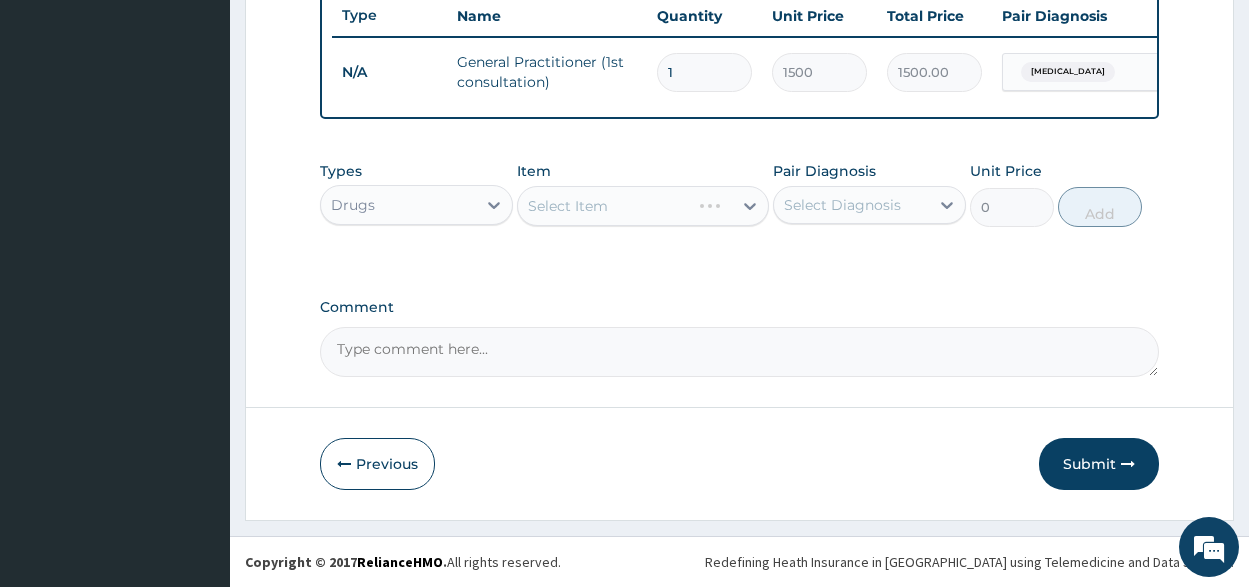 click on "Select Item" at bounding box center (643, 206) 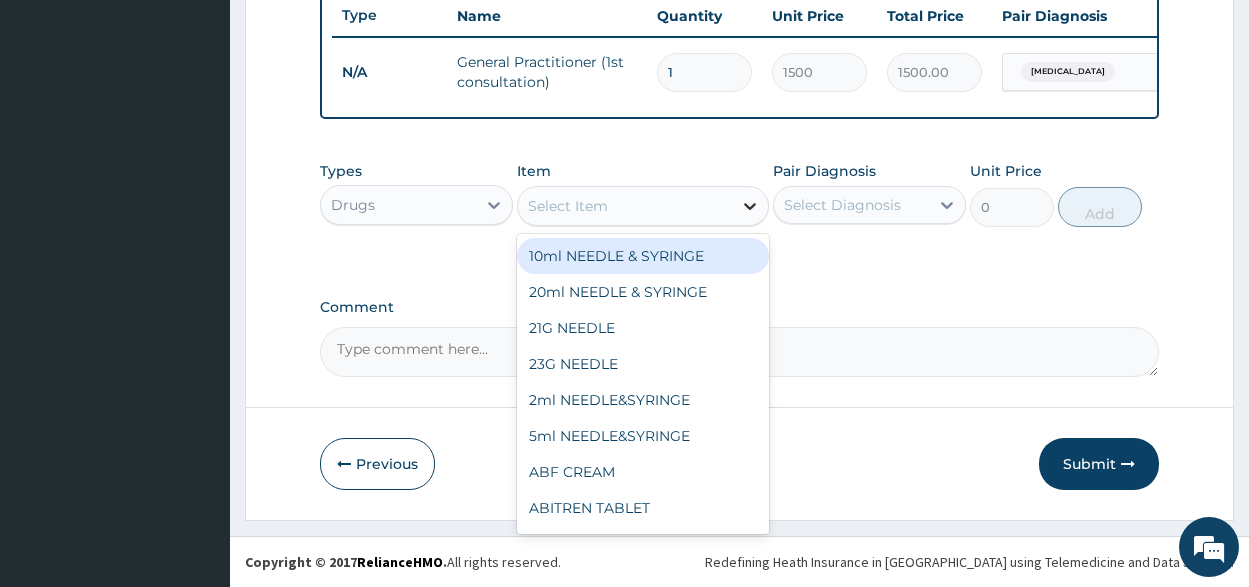 click 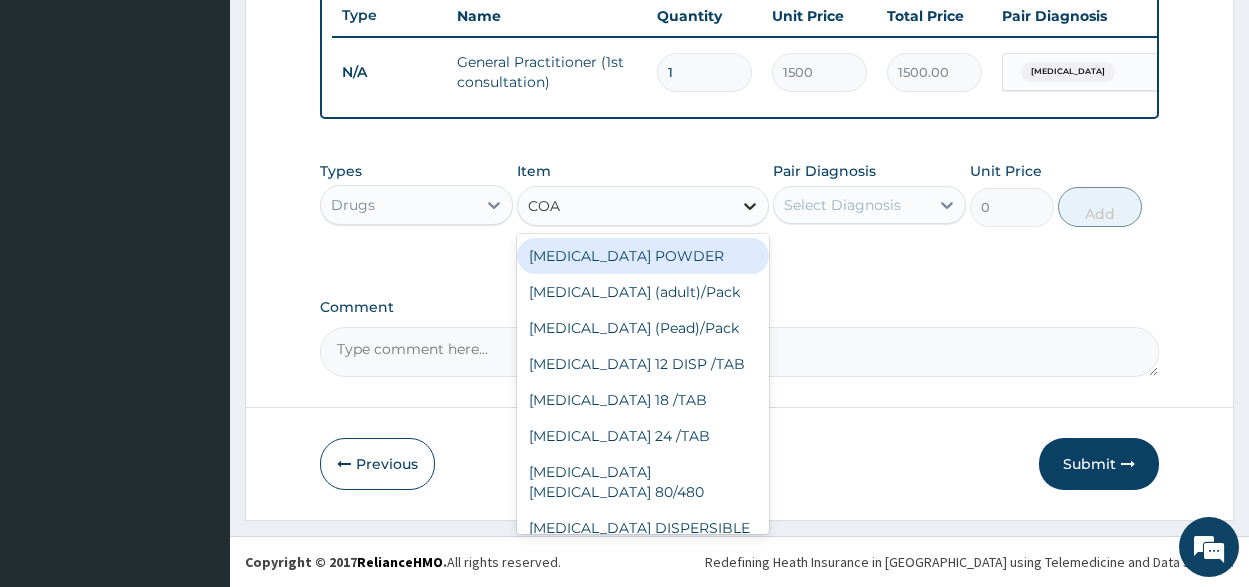 type on "COAR" 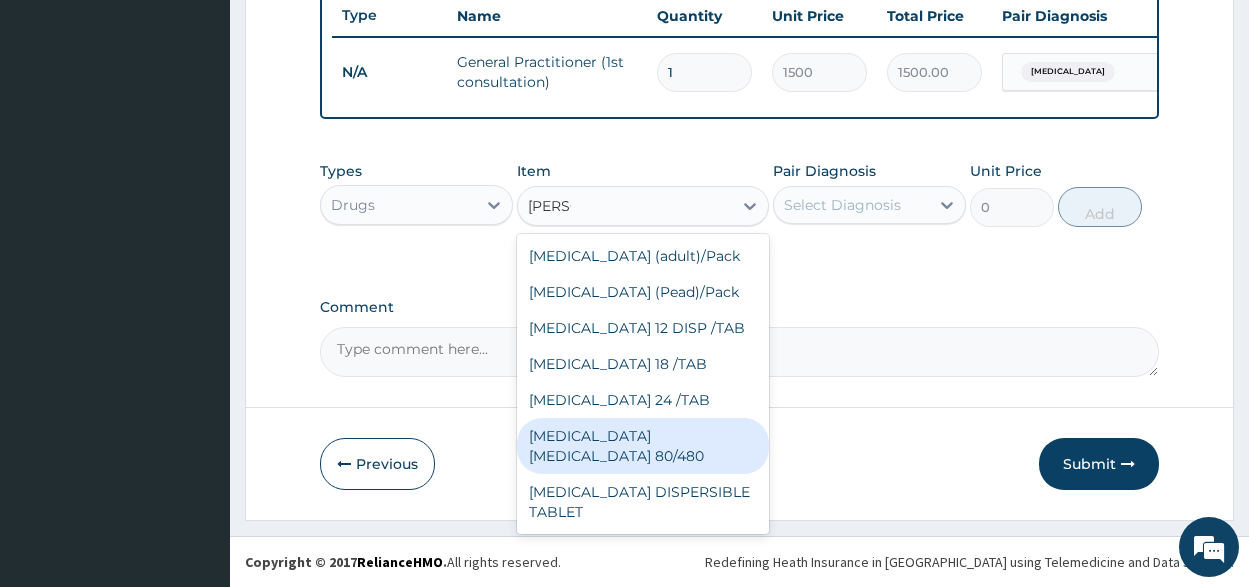 click on "COARTEM D TAB 80/480" at bounding box center (643, 446) 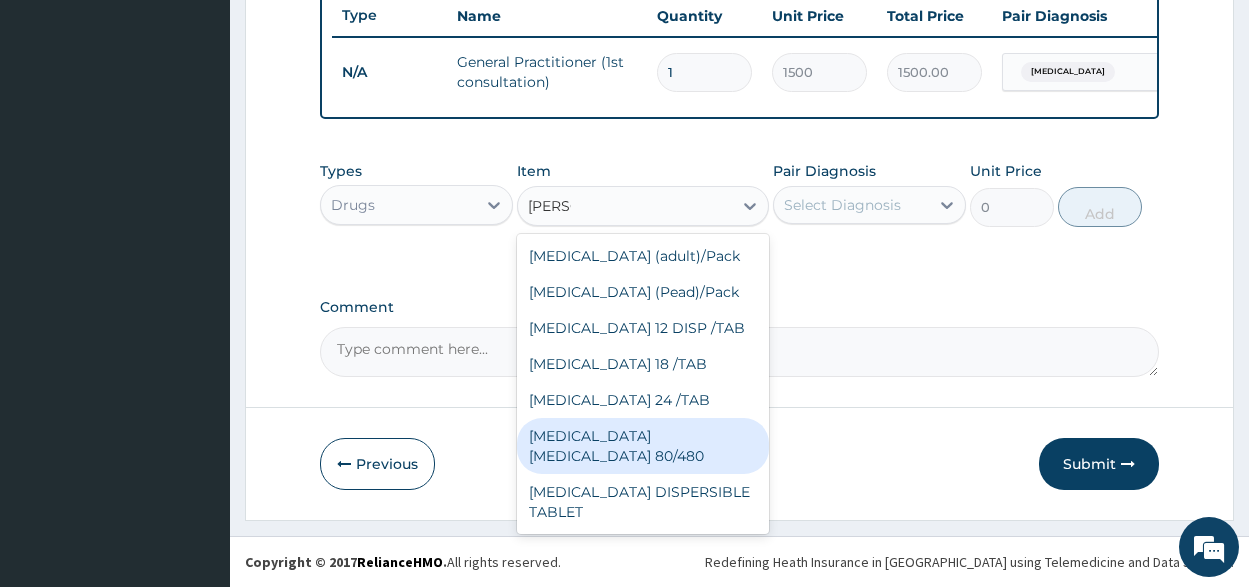 type 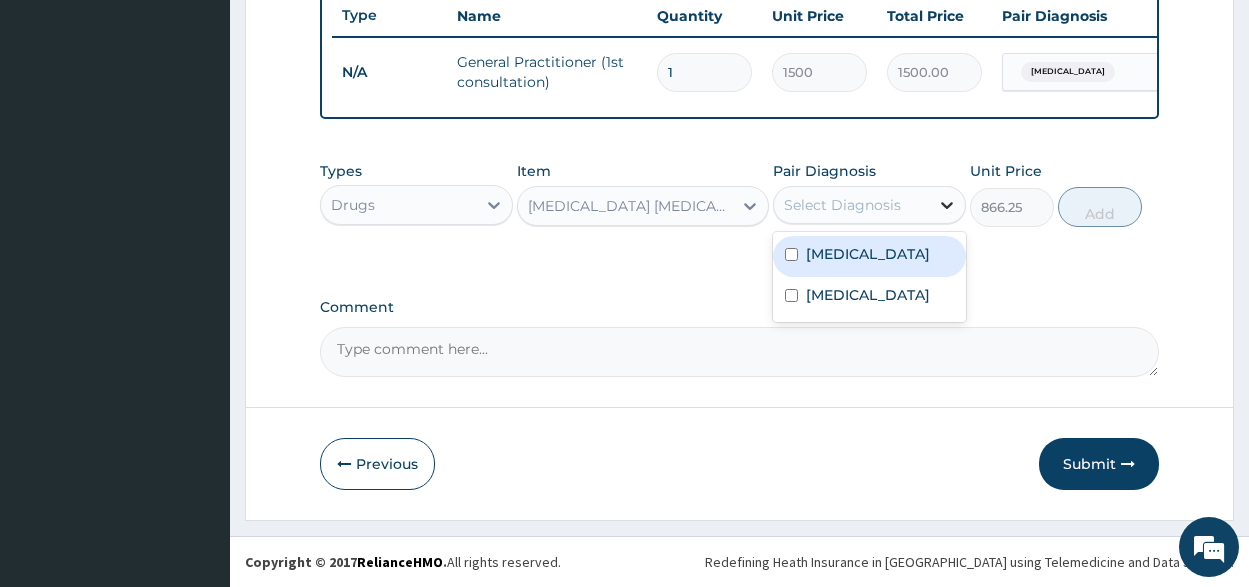 click 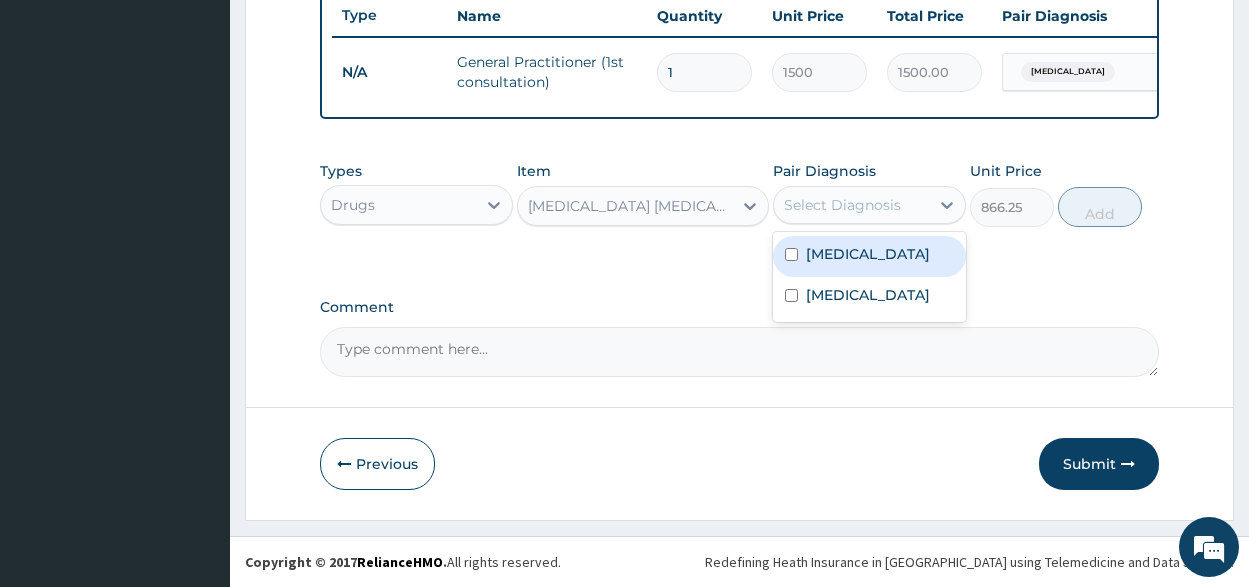 drag, startPoint x: 785, startPoint y: 260, endPoint x: 947, endPoint y: 240, distance: 163.2299 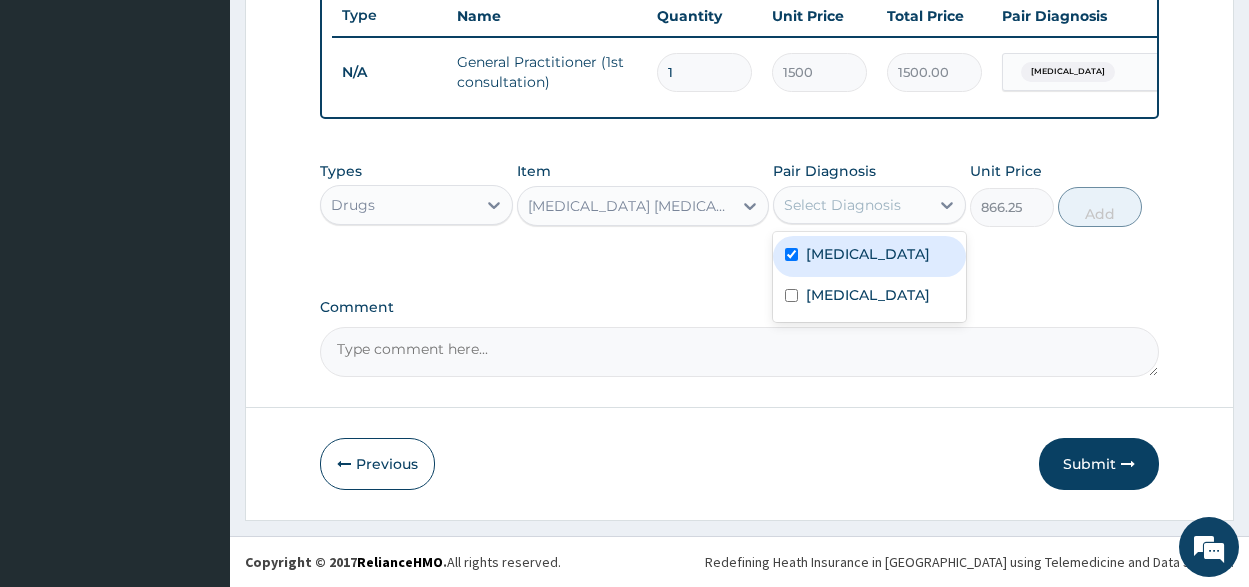 checkbox on "true" 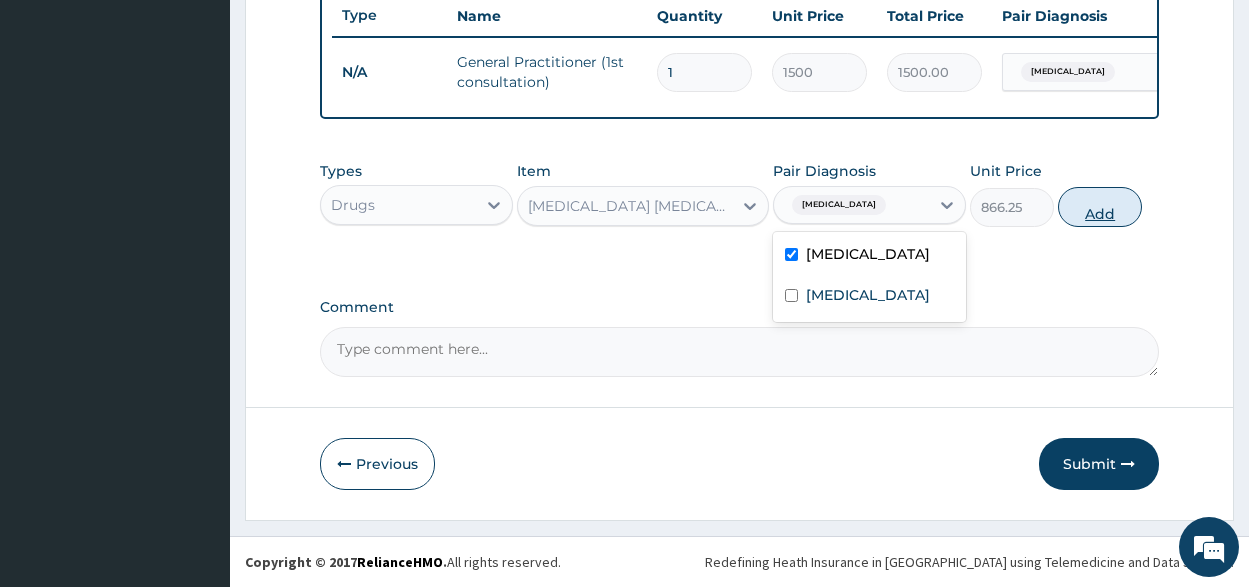 click on "Add" at bounding box center [1100, 207] 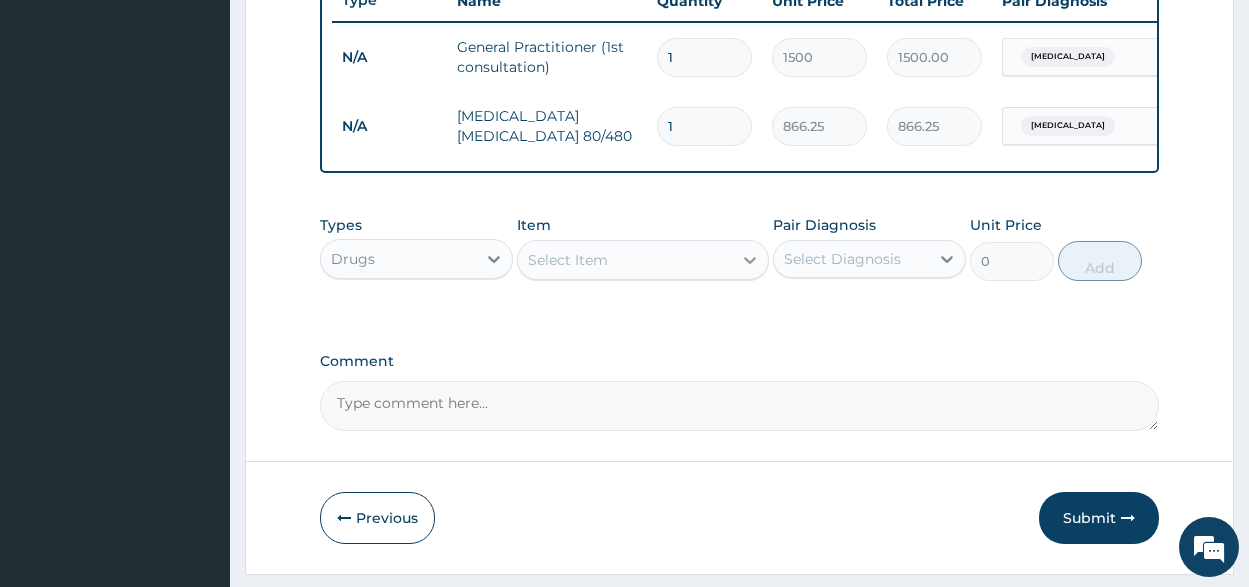 click 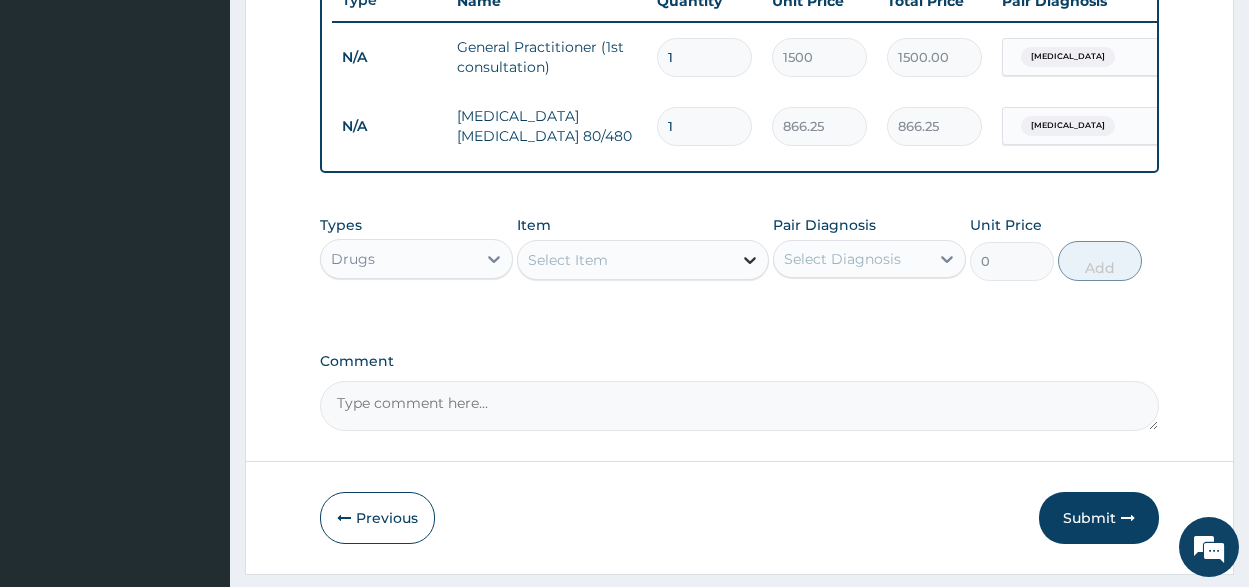 click 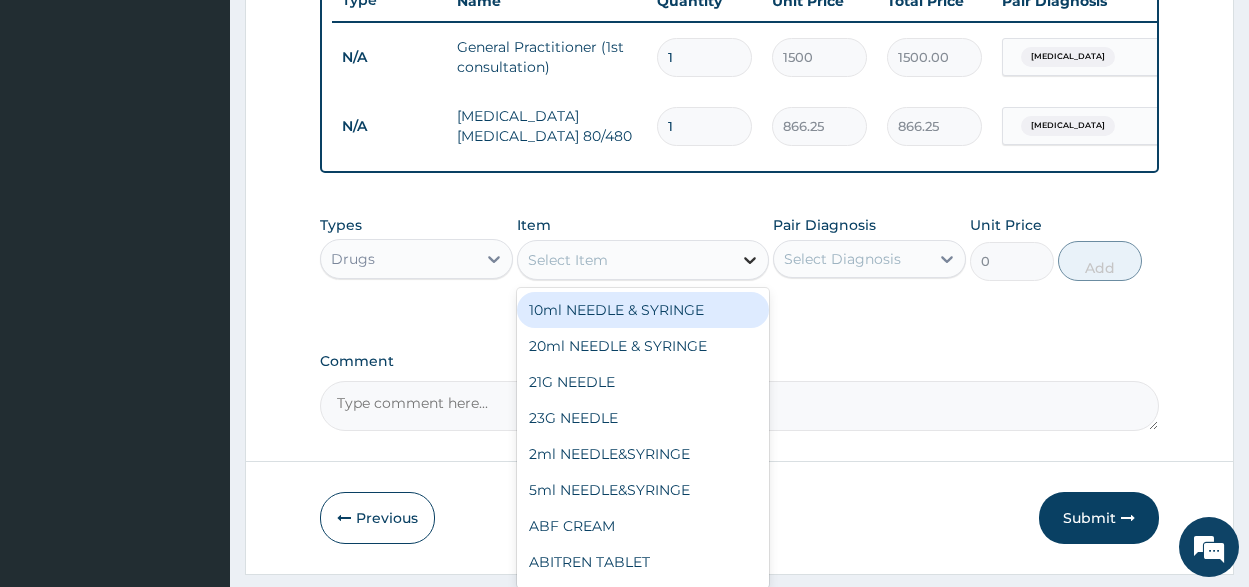 click 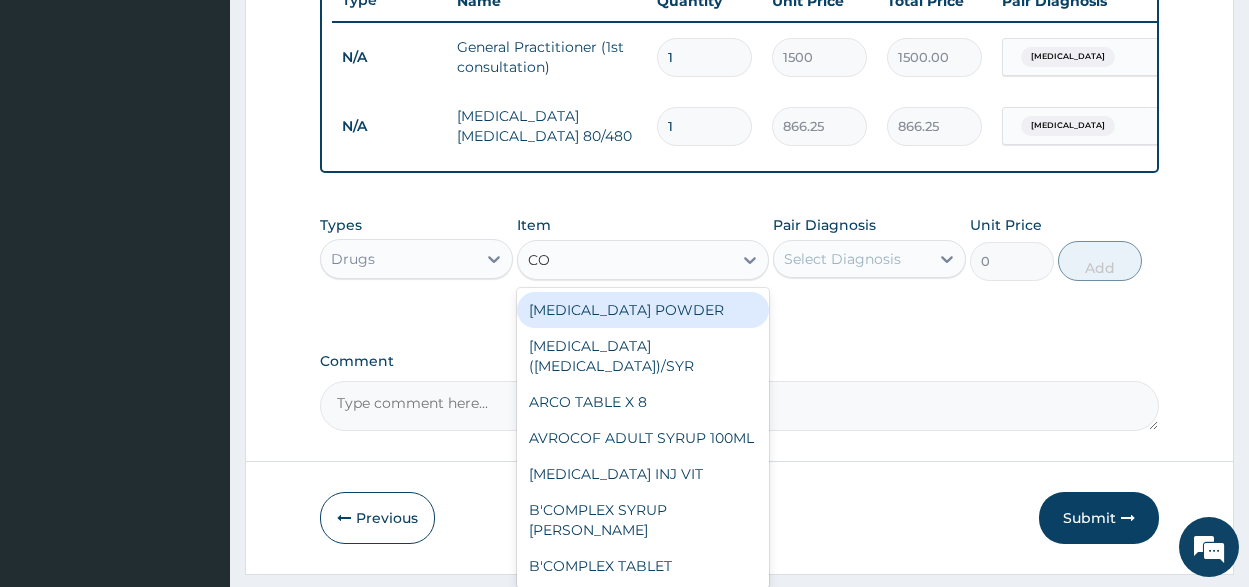 type on "C" 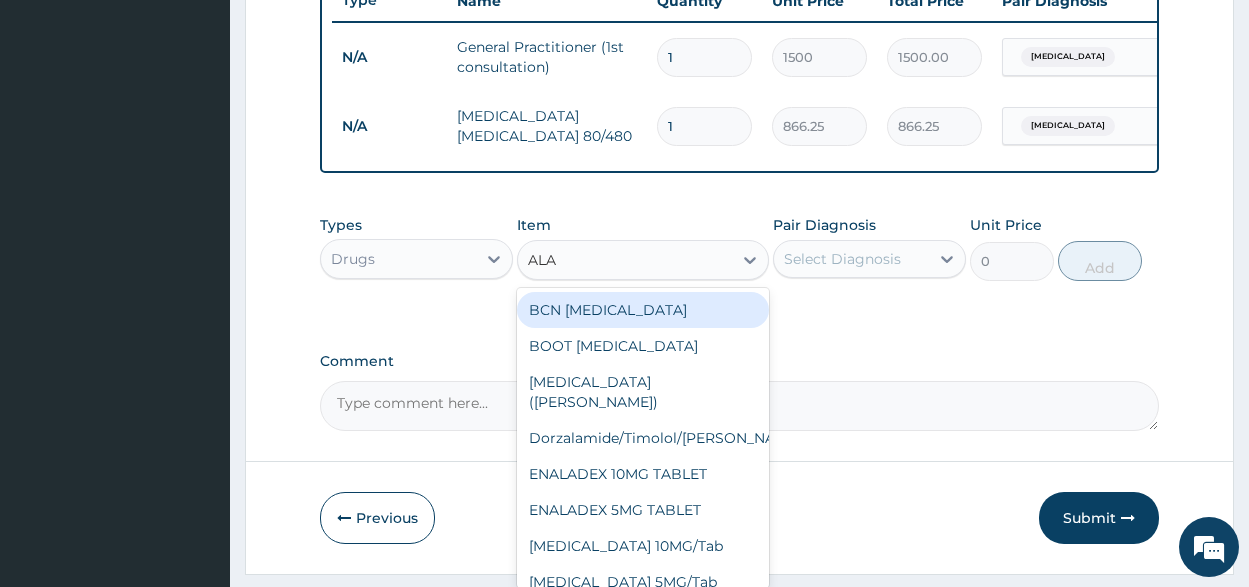 type on "ALAX" 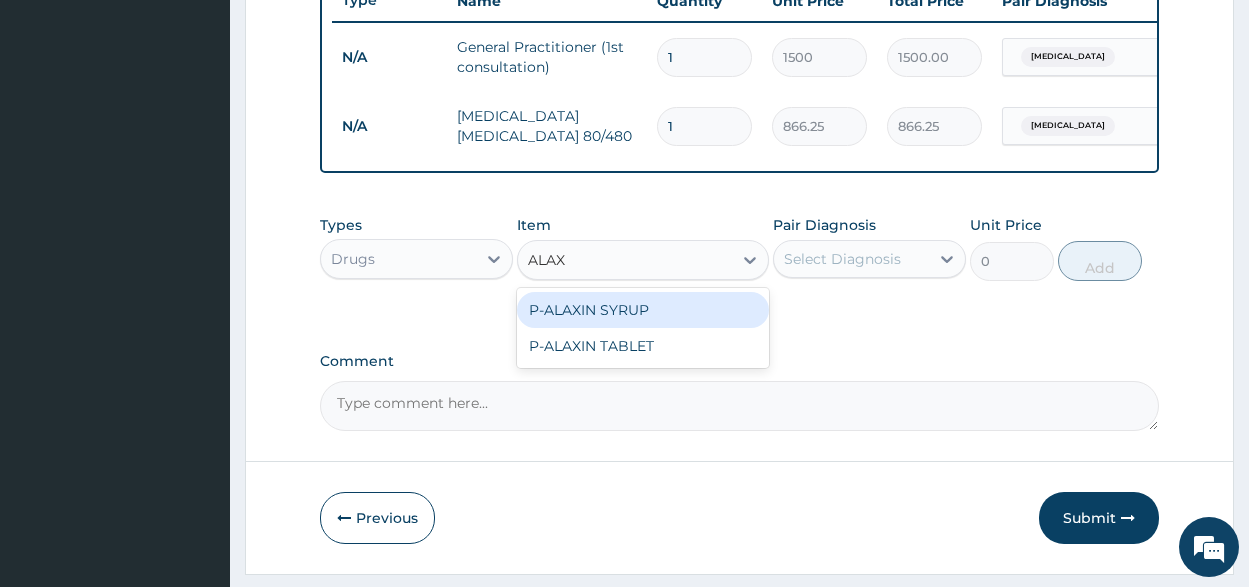 drag, startPoint x: 627, startPoint y: 333, endPoint x: 802, endPoint y: 299, distance: 178.27226 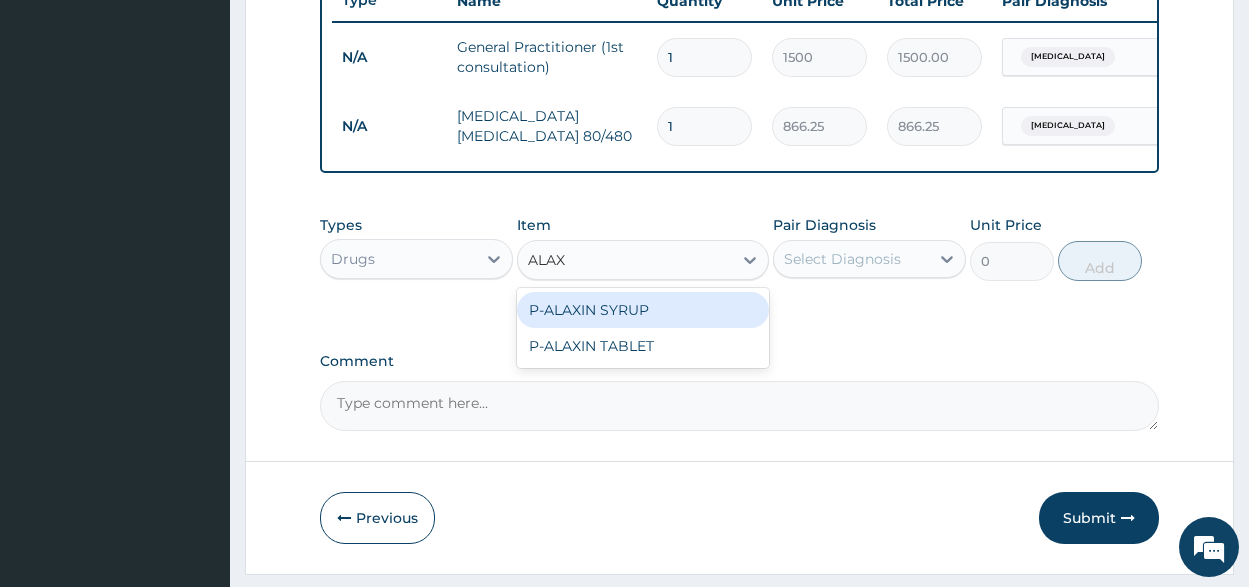 click on "P-ALAXIN SYRUP" at bounding box center [643, 310] 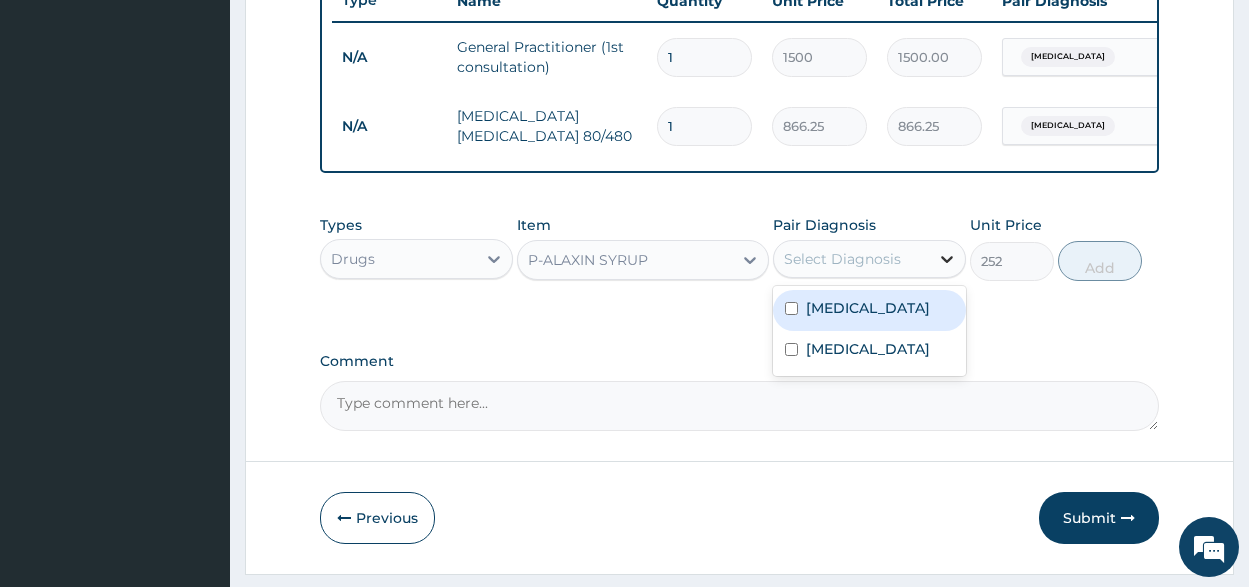 click 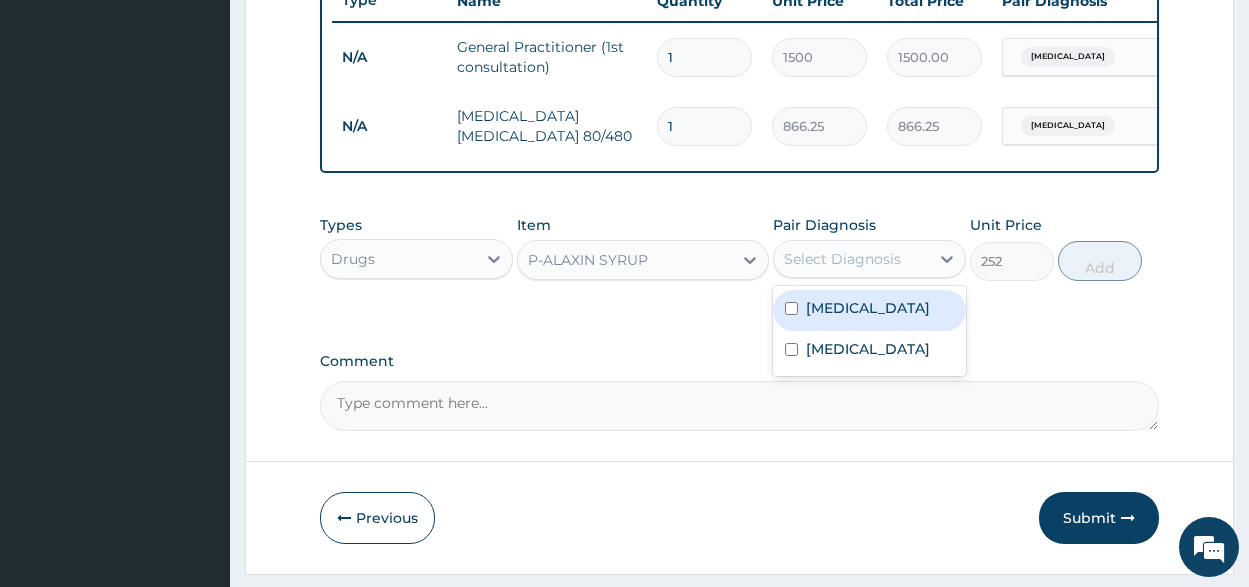 drag, startPoint x: 833, startPoint y: 326, endPoint x: 999, endPoint y: 293, distance: 169.24834 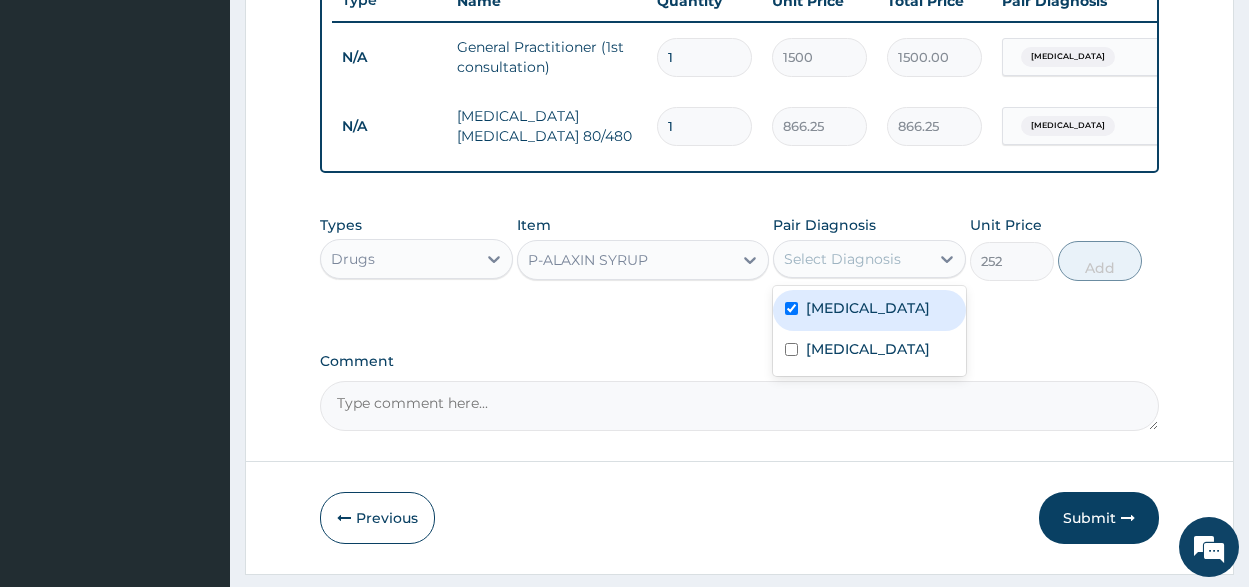 checkbox on "true" 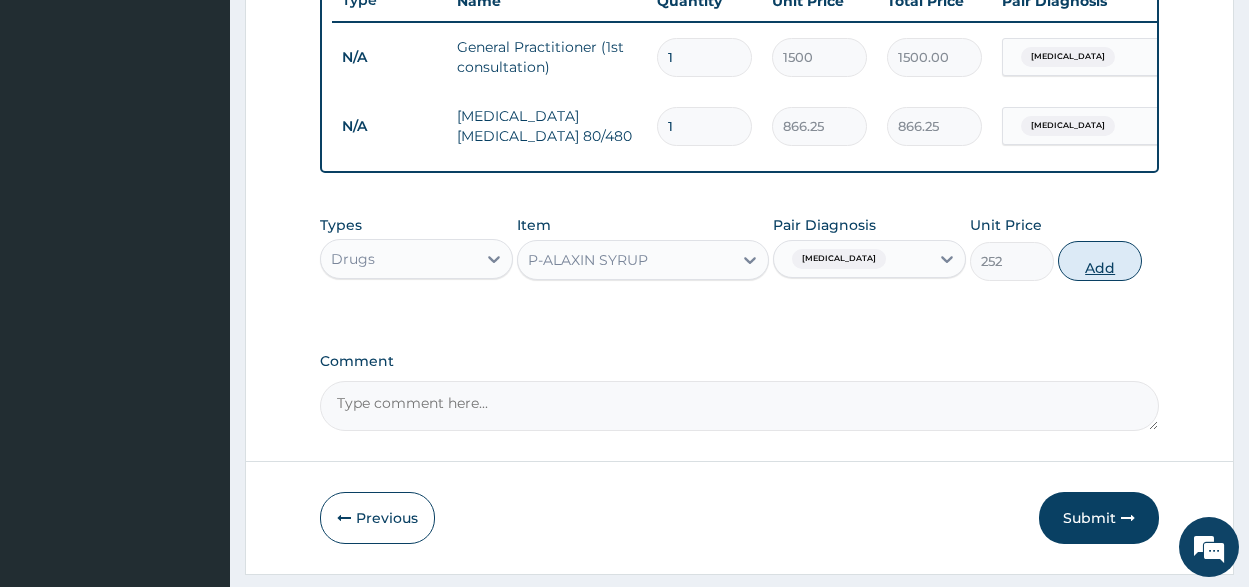 click on "Add" at bounding box center (1100, 261) 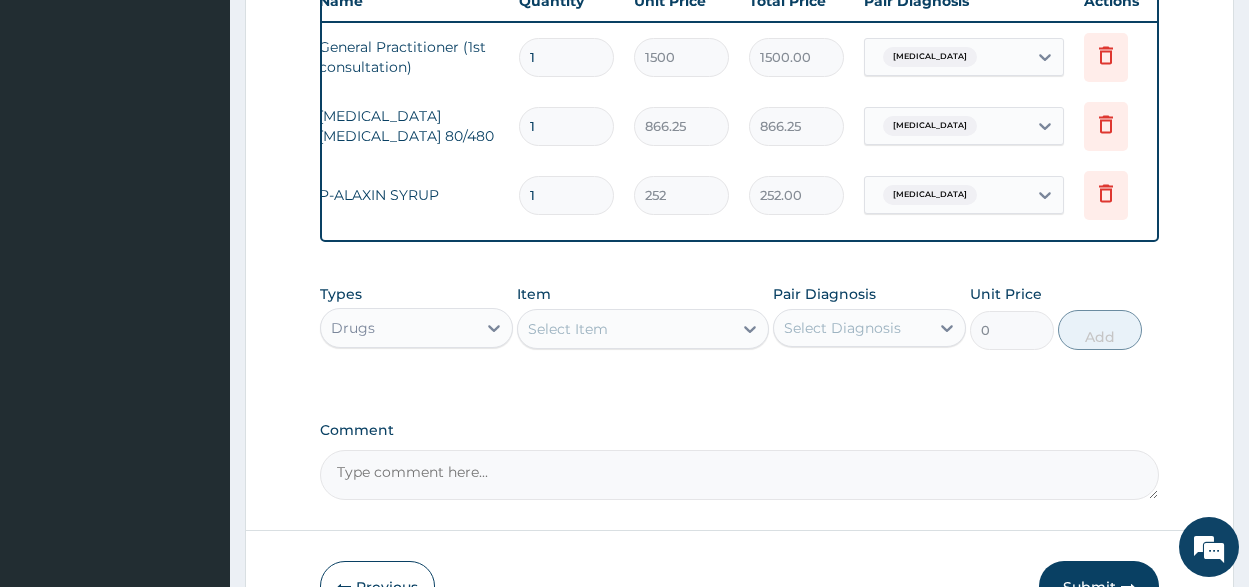 scroll, scrollTop: 0, scrollLeft: 146, axis: horizontal 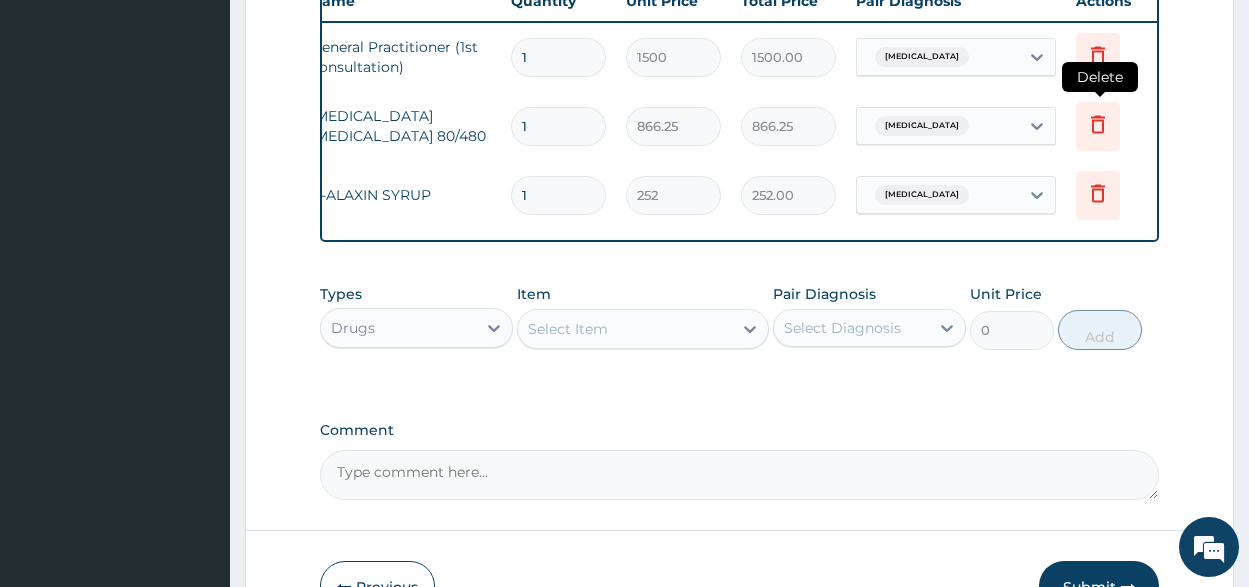 click 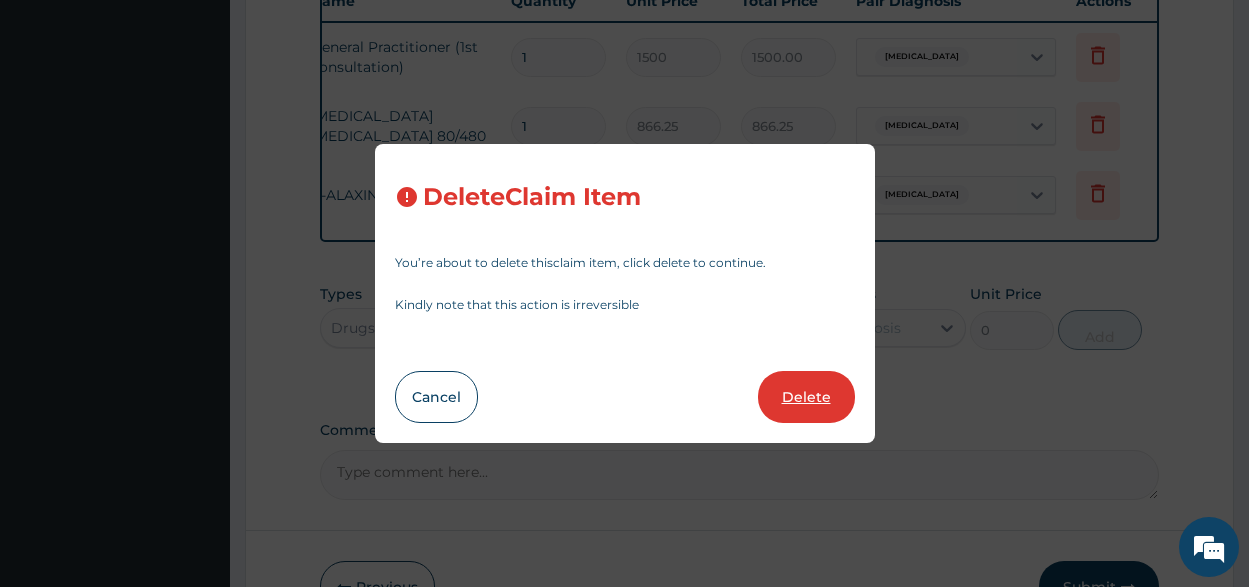 click on "Delete" at bounding box center (806, 397) 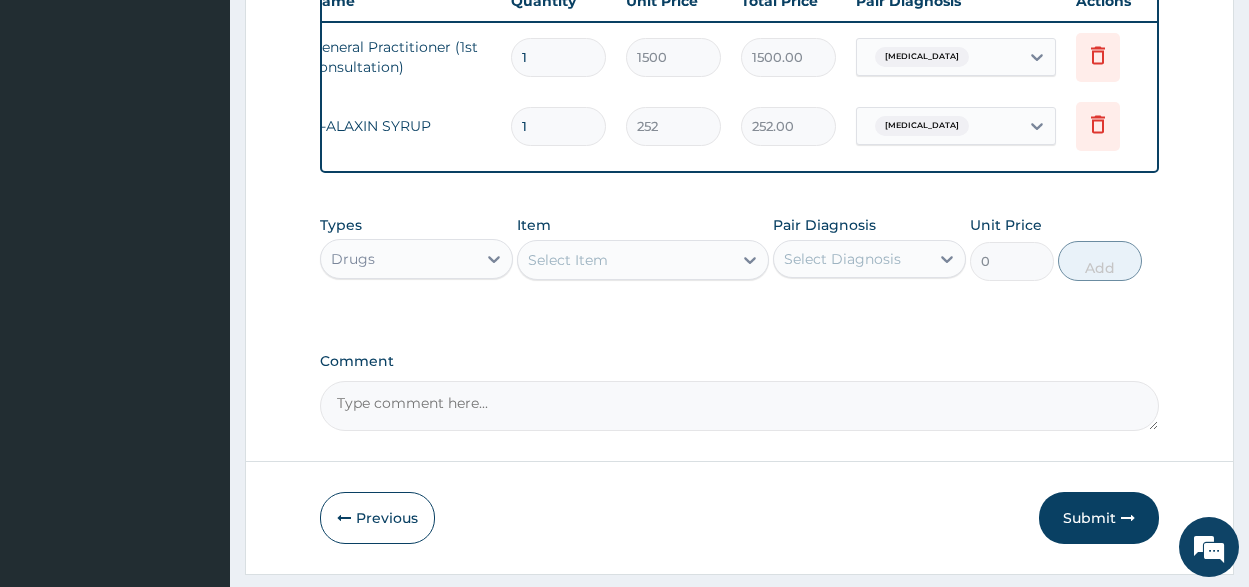scroll, scrollTop: 0, scrollLeft: 0, axis: both 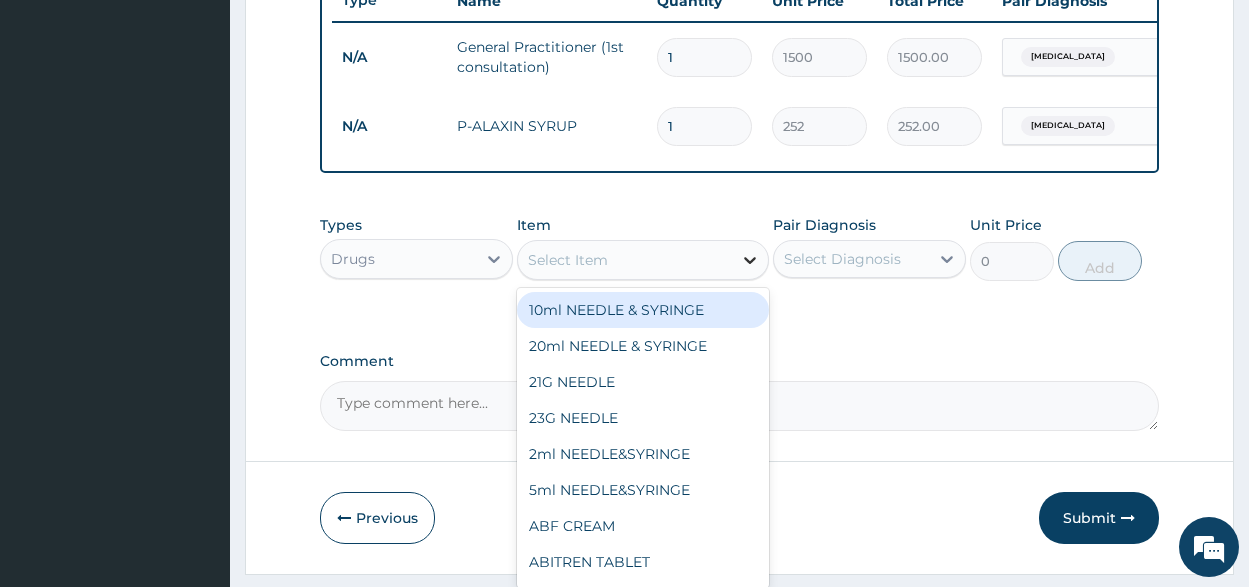 click 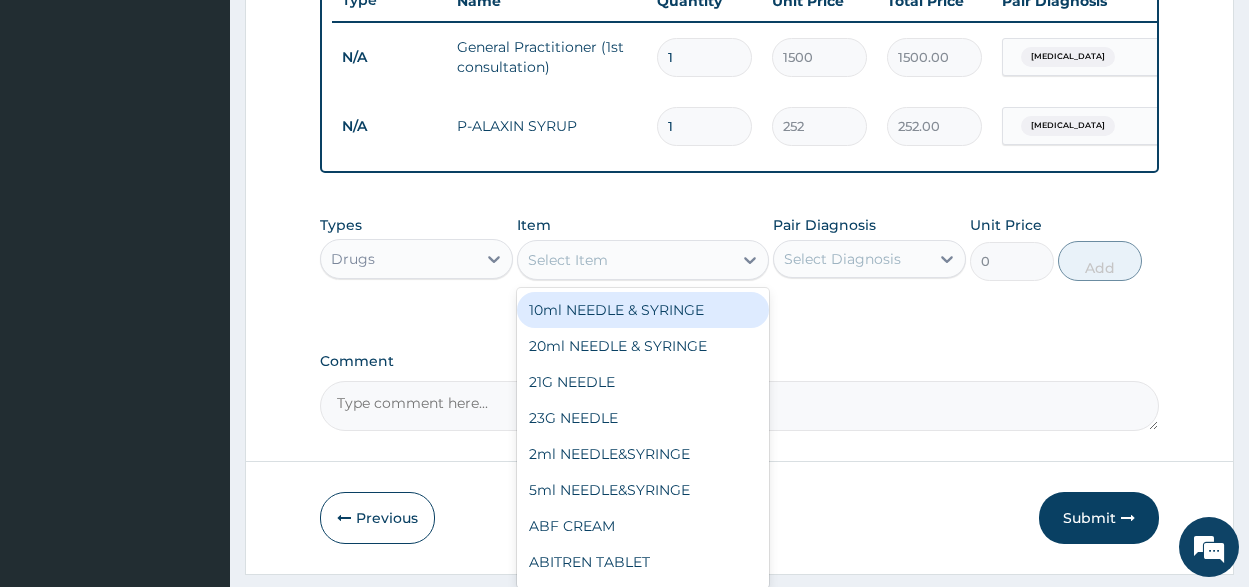 click on "Select Item" at bounding box center [625, 260] 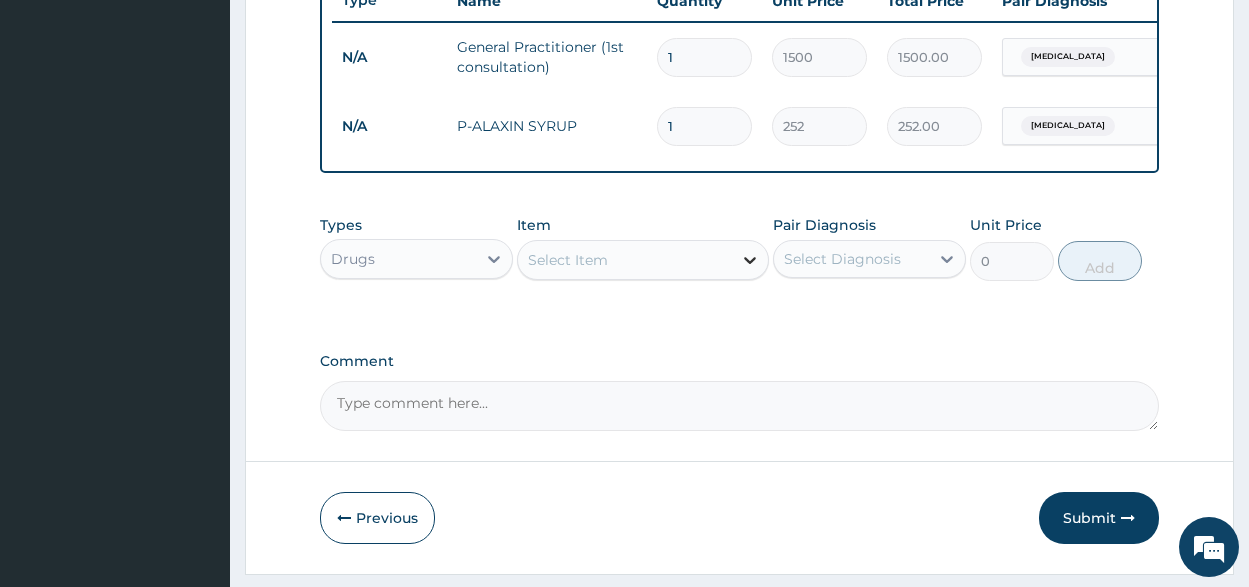 click 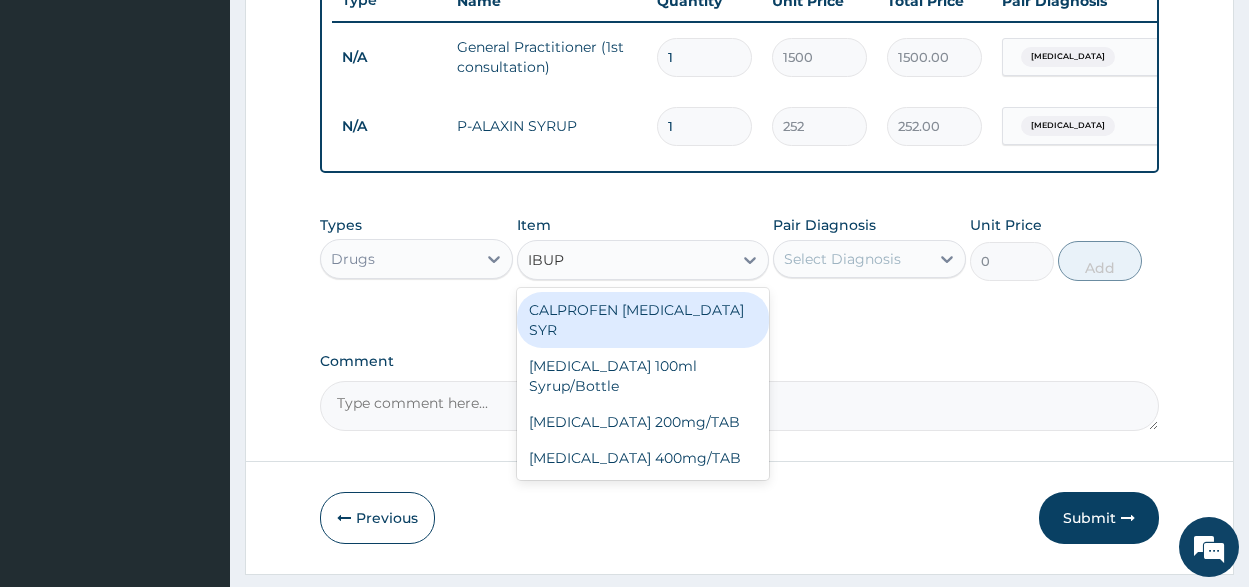 type on "IBUPR" 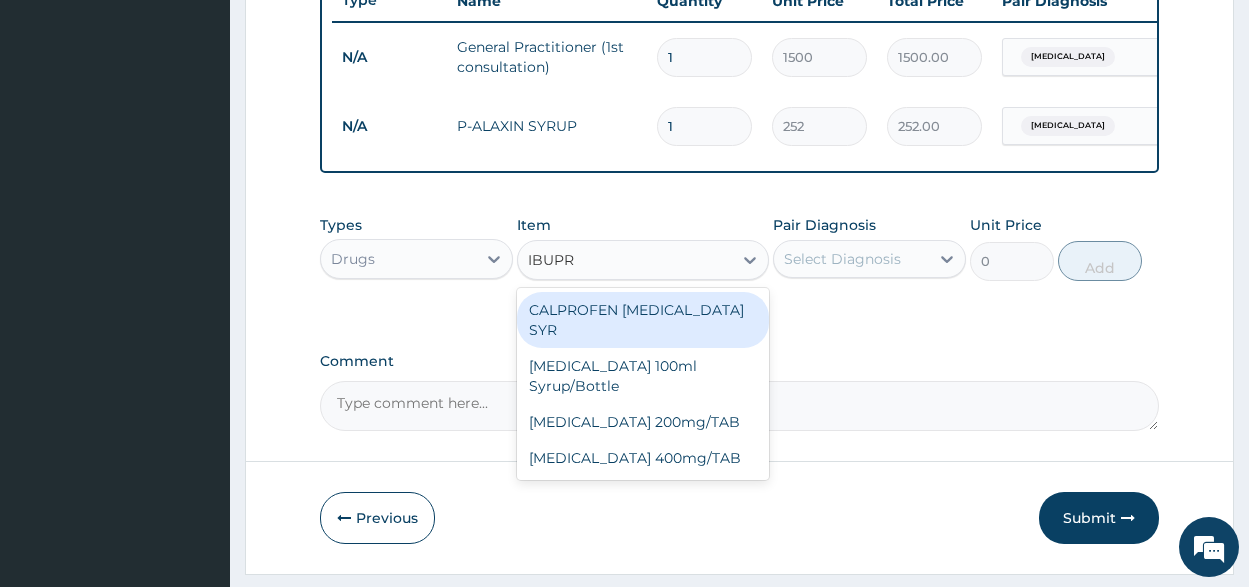 click on "CALPROFEN IBUPROFEN SYR" at bounding box center (643, 320) 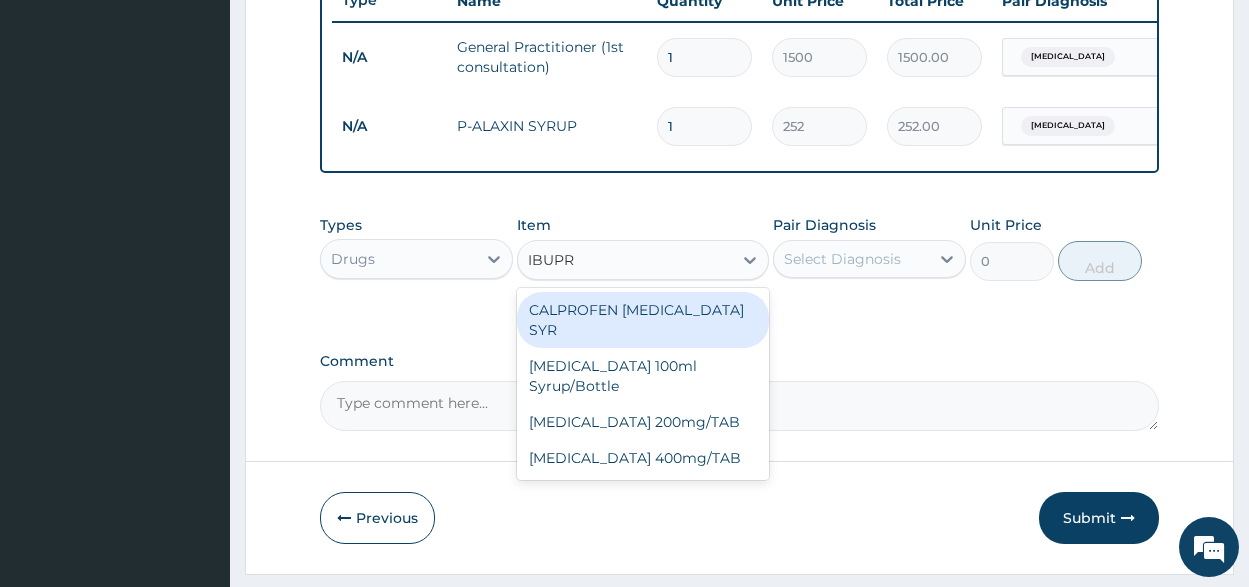type 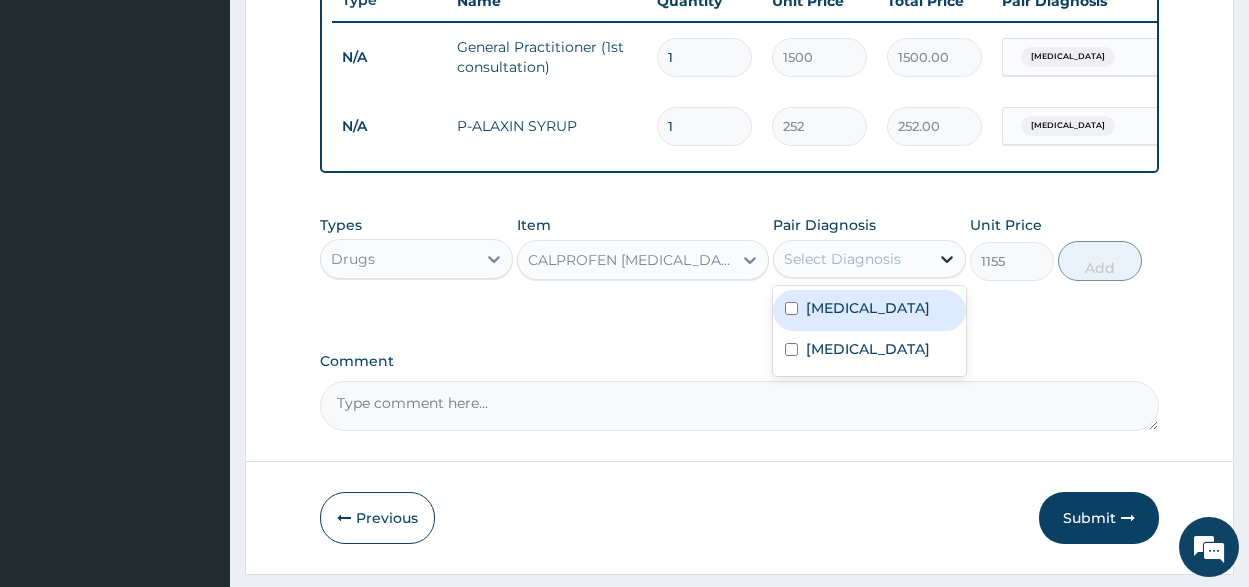 click 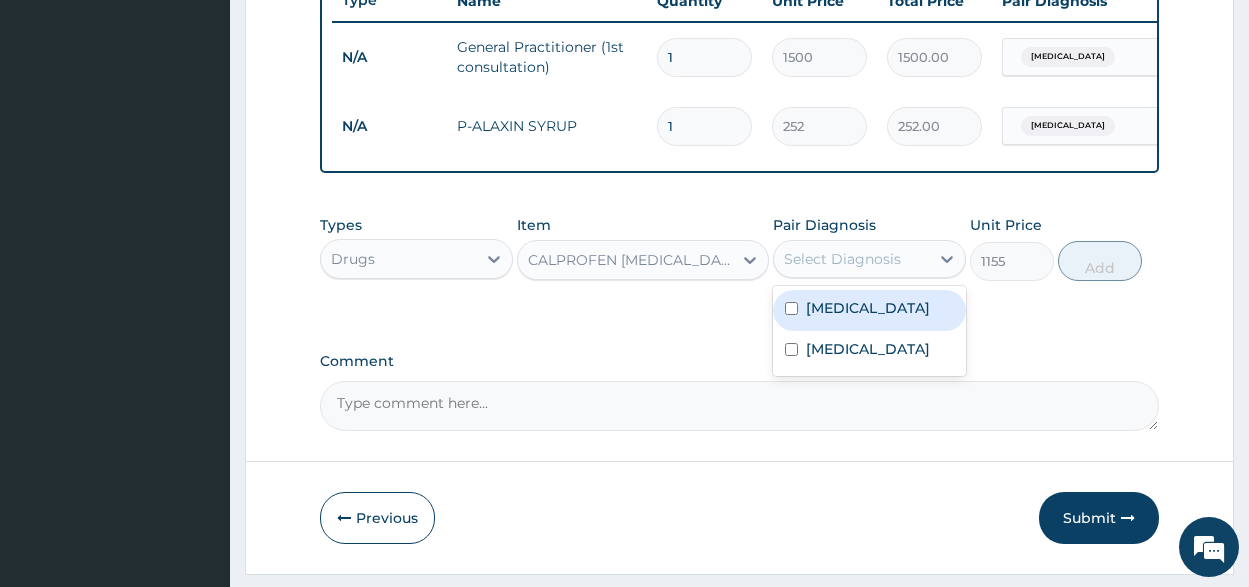 click on "Malaria" at bounding box center (868, 308) 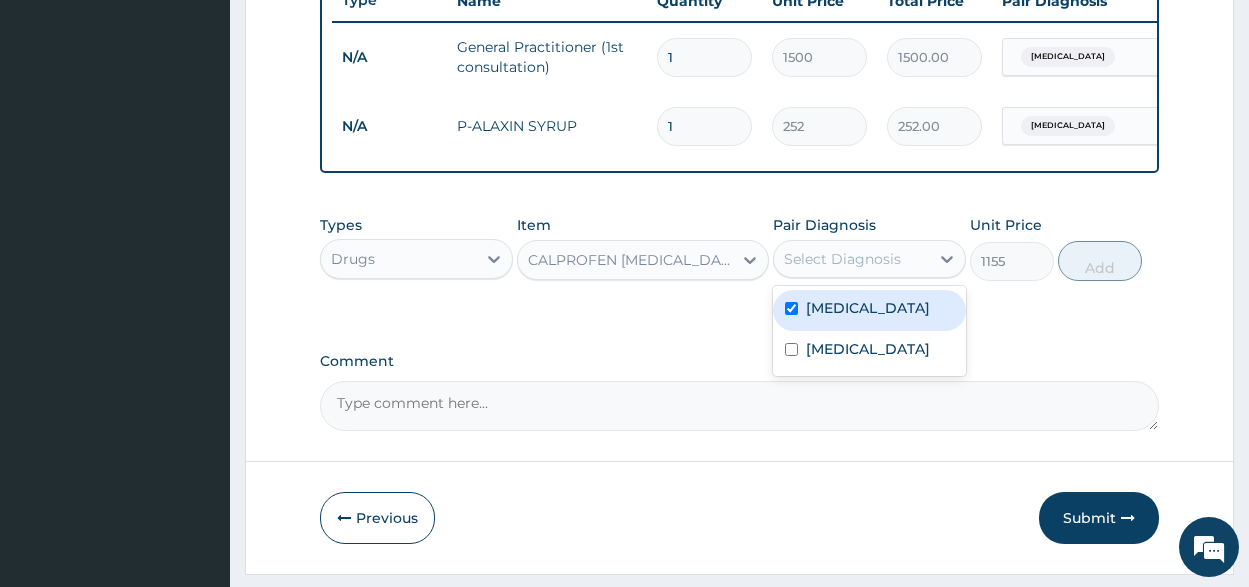checkbox on "true" 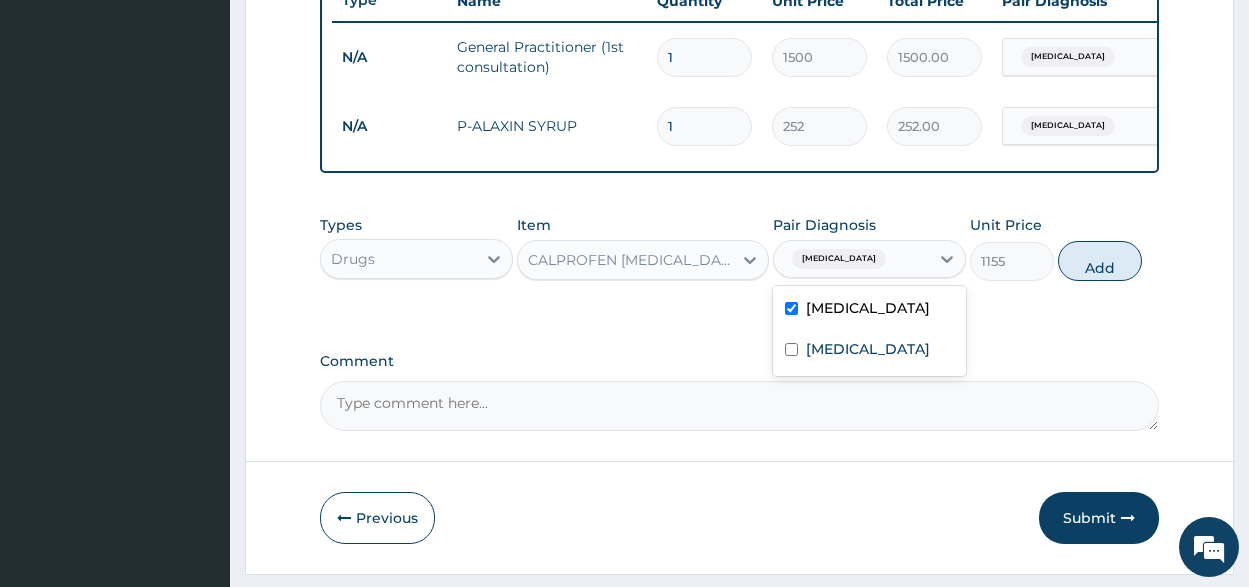 click on "Add" at bounding box center [1100, 261] 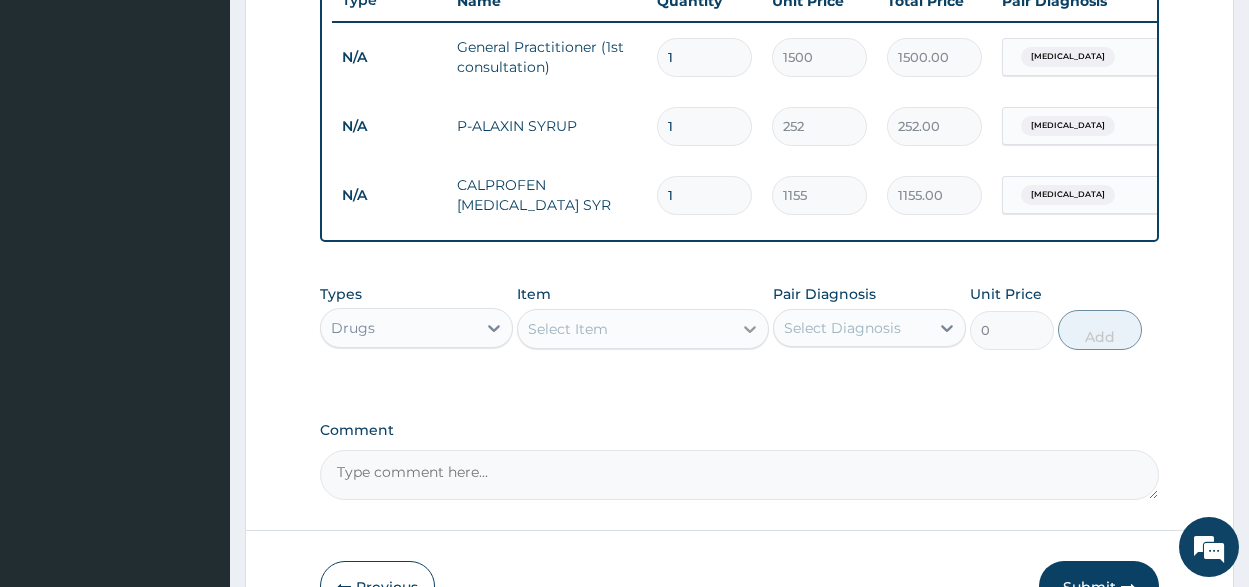 click 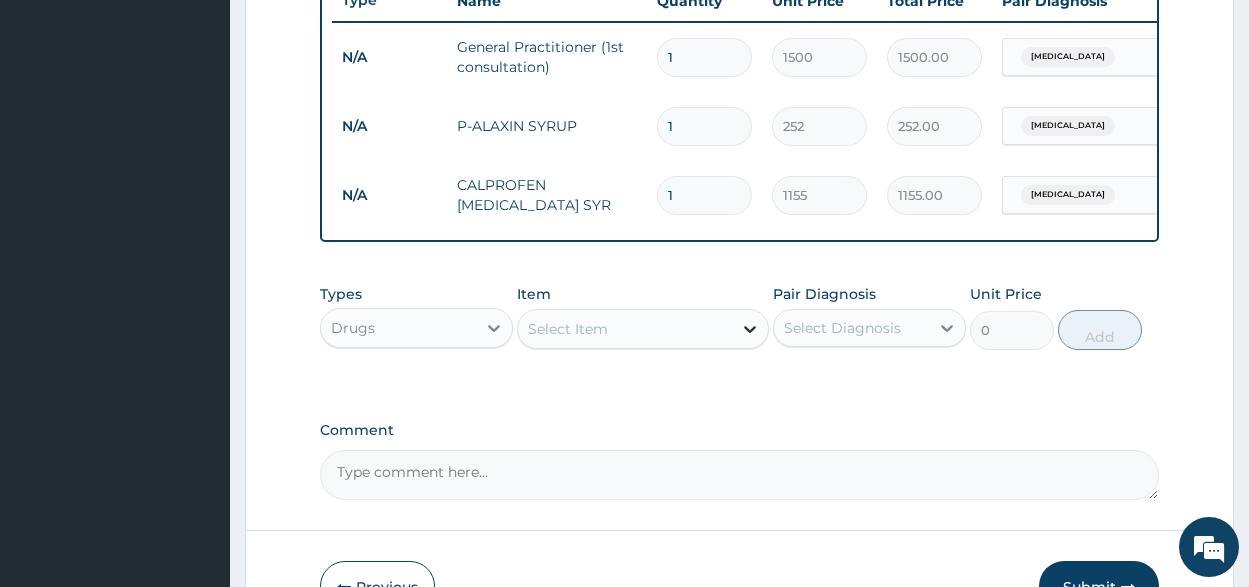 click 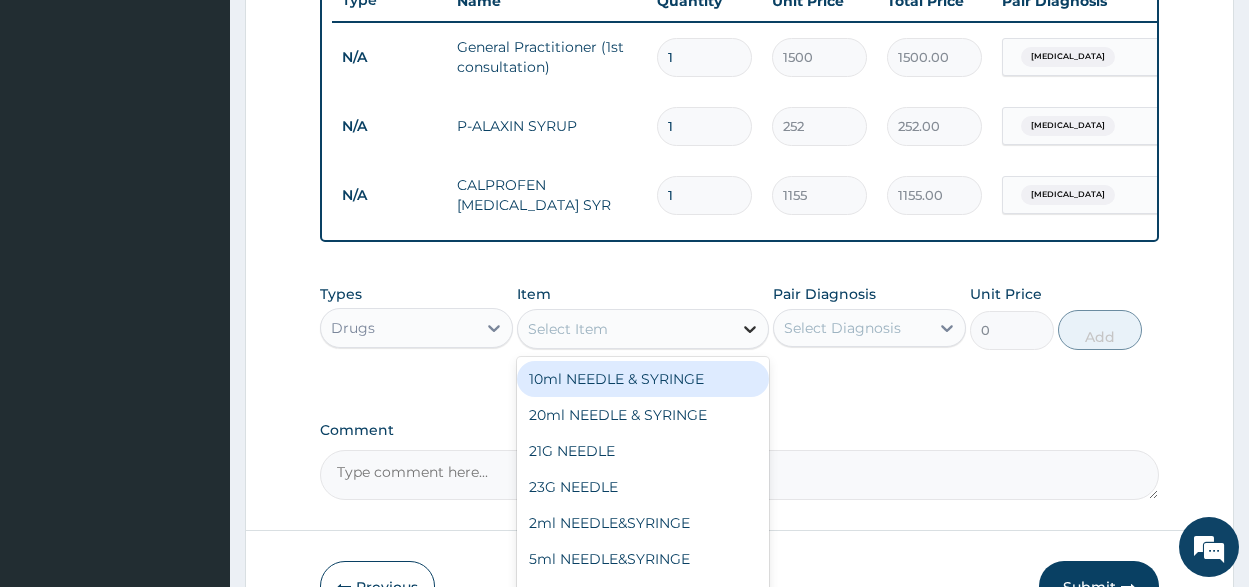 click 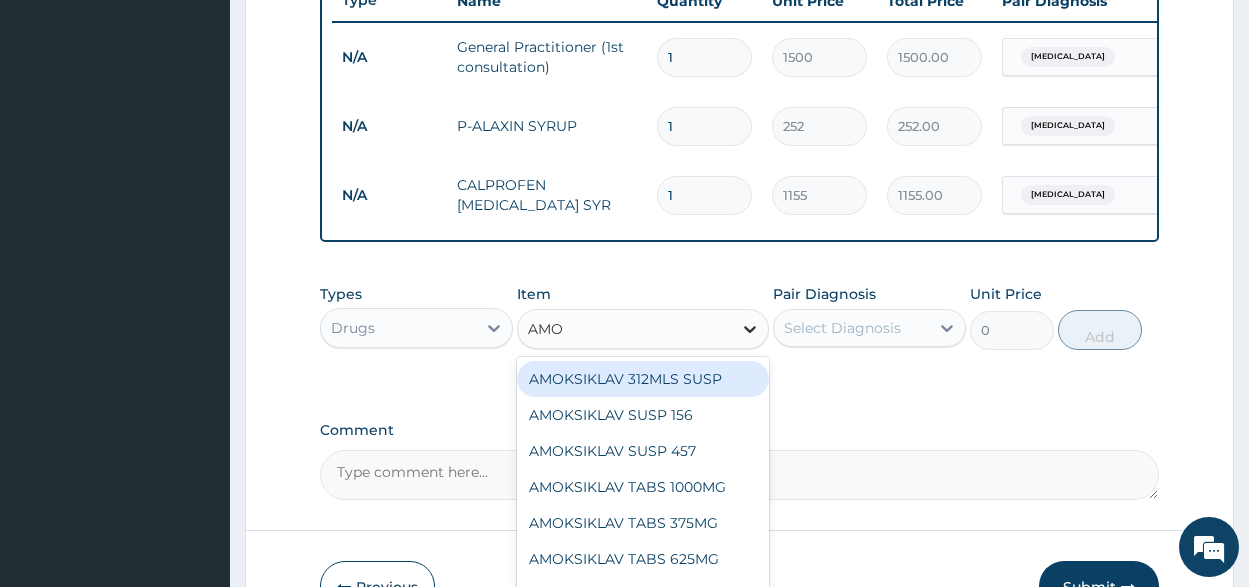 type on "AMOX" 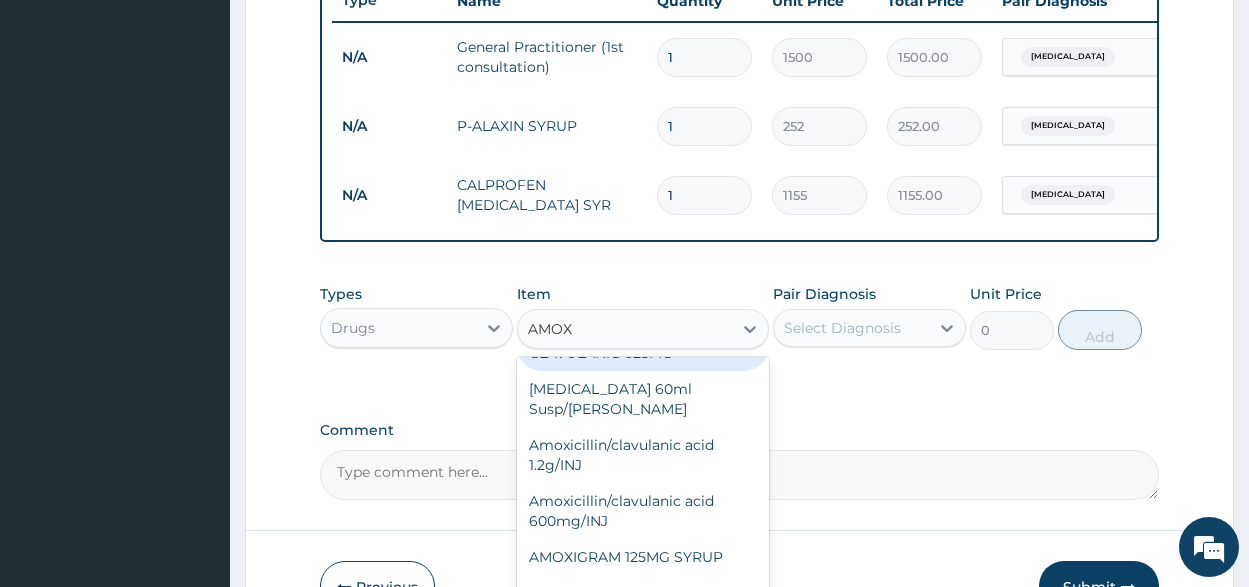 scroll, scrollTop: 300, scrollLeft: 0, axis: vertical 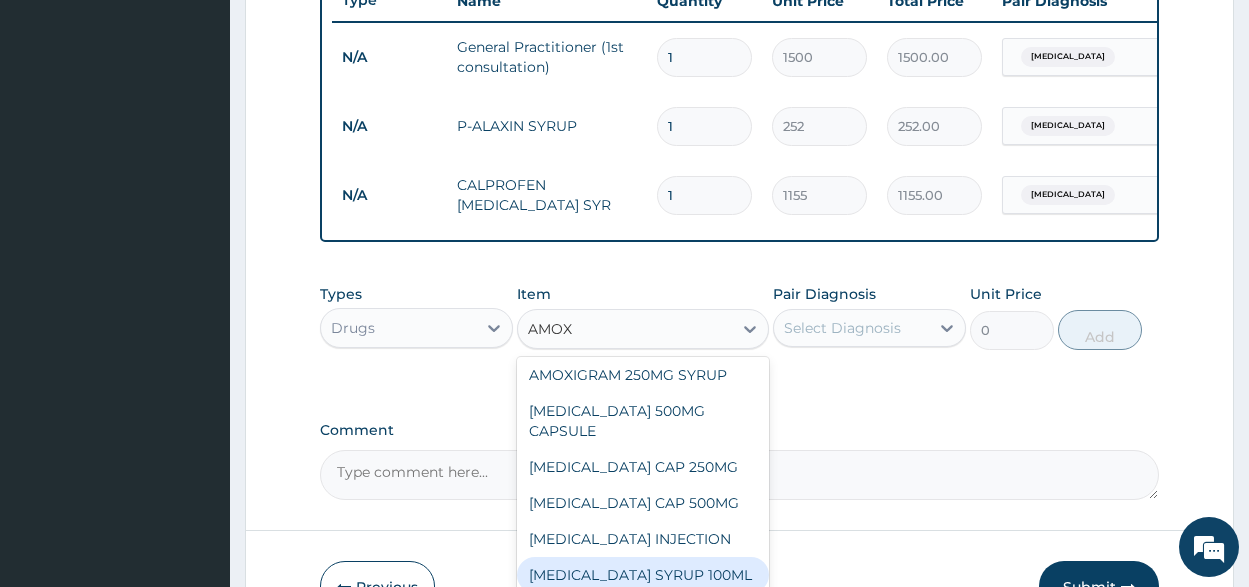drag, startPoint x: 643, startPoint y: 547, endPoint x: 823, endPoint y: 519, distance: 182.16476 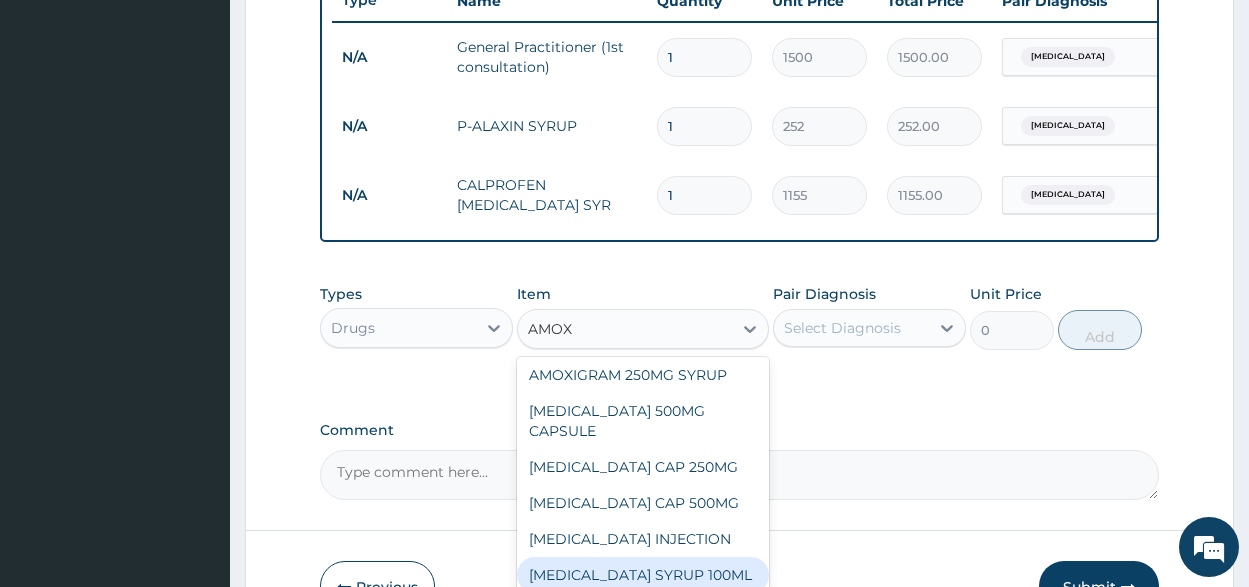 click on "AMOXIL SYRUP 100ML" at bounding box center (643, 575) 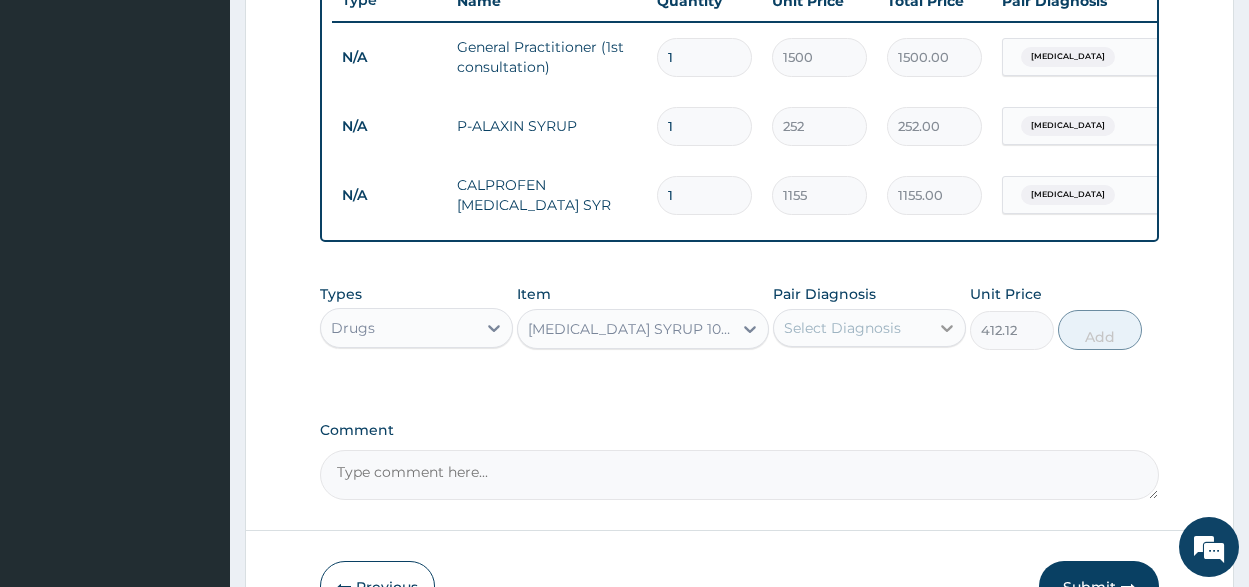 click 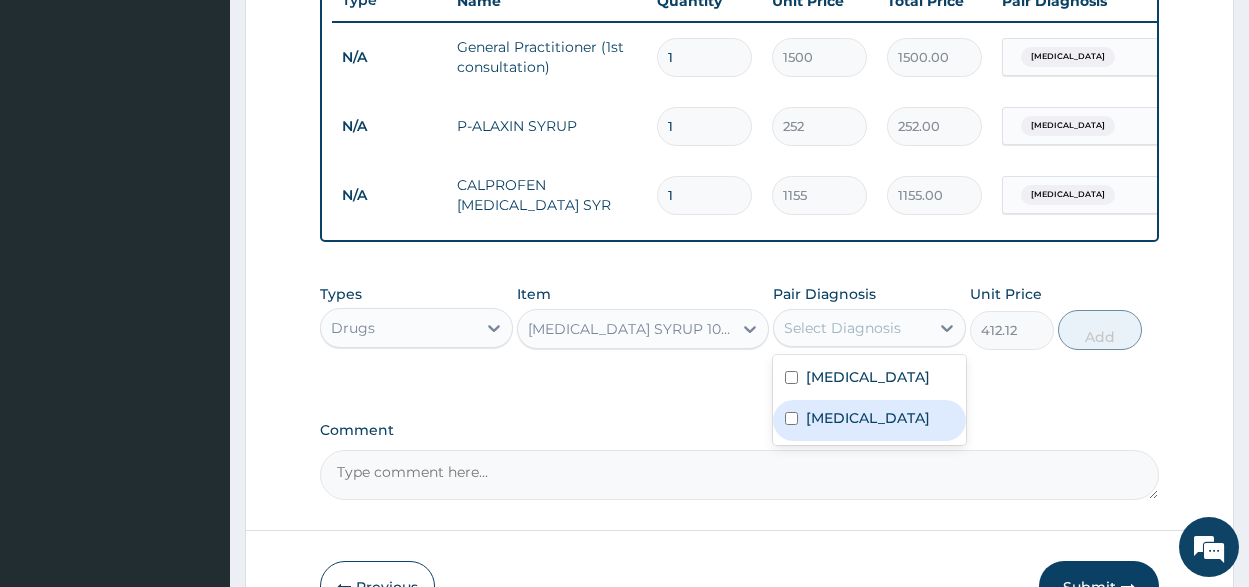 drag, startPoint x: 797, startPoint y: 432, endPoint x: 1045, endPoint y: 376, distance: 254.24397 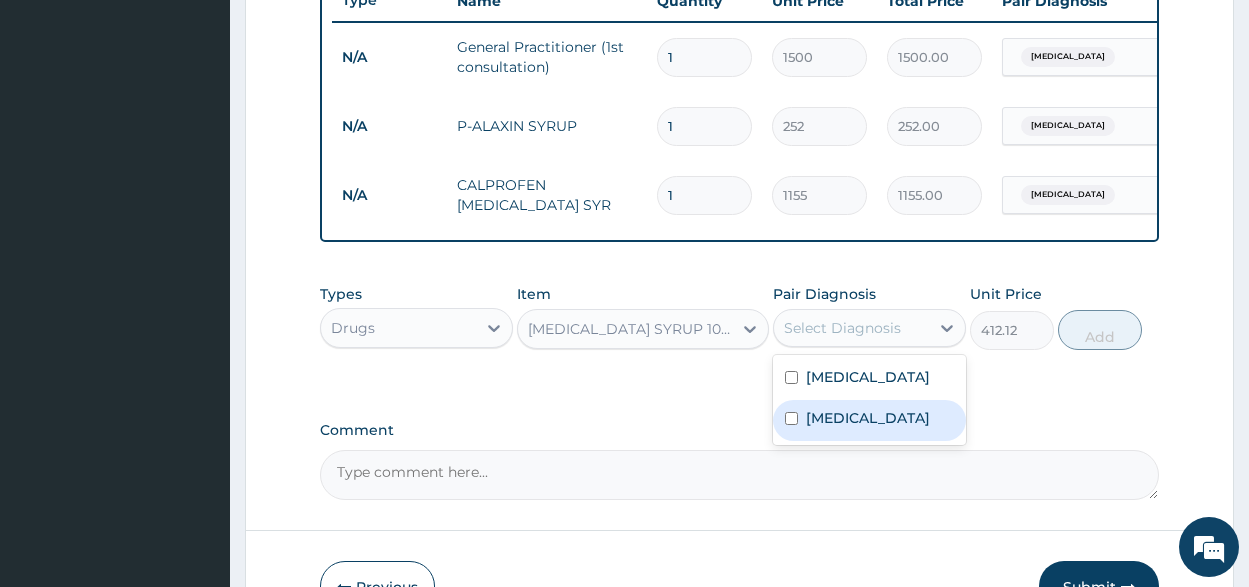 click on "Pharyngitis" at bounding box center (869, 420) 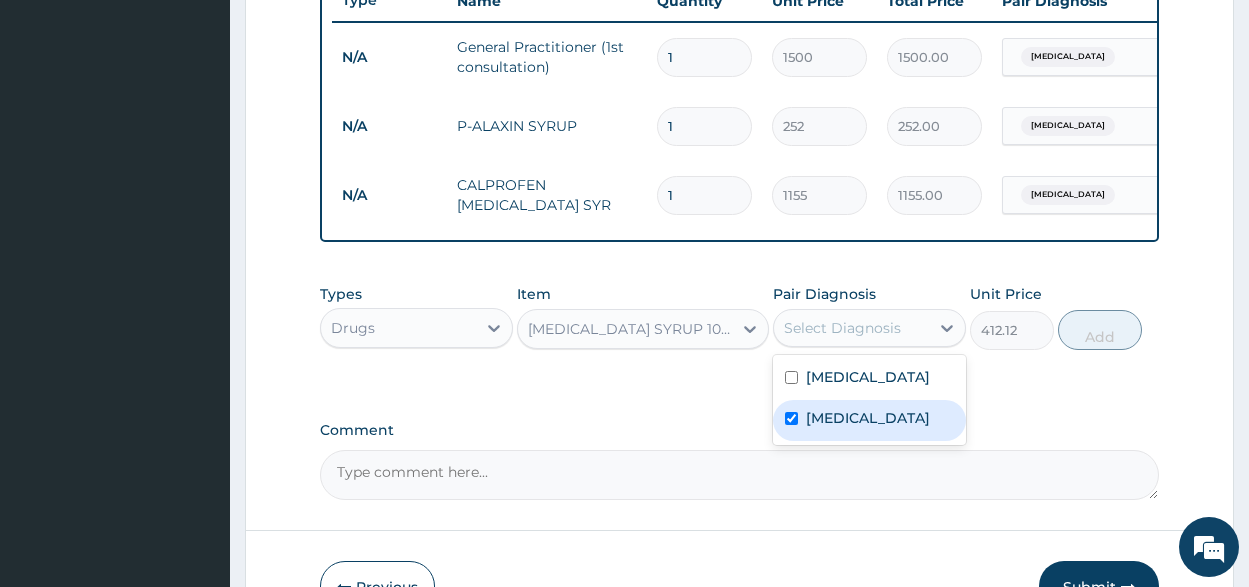 checkbox on "true" 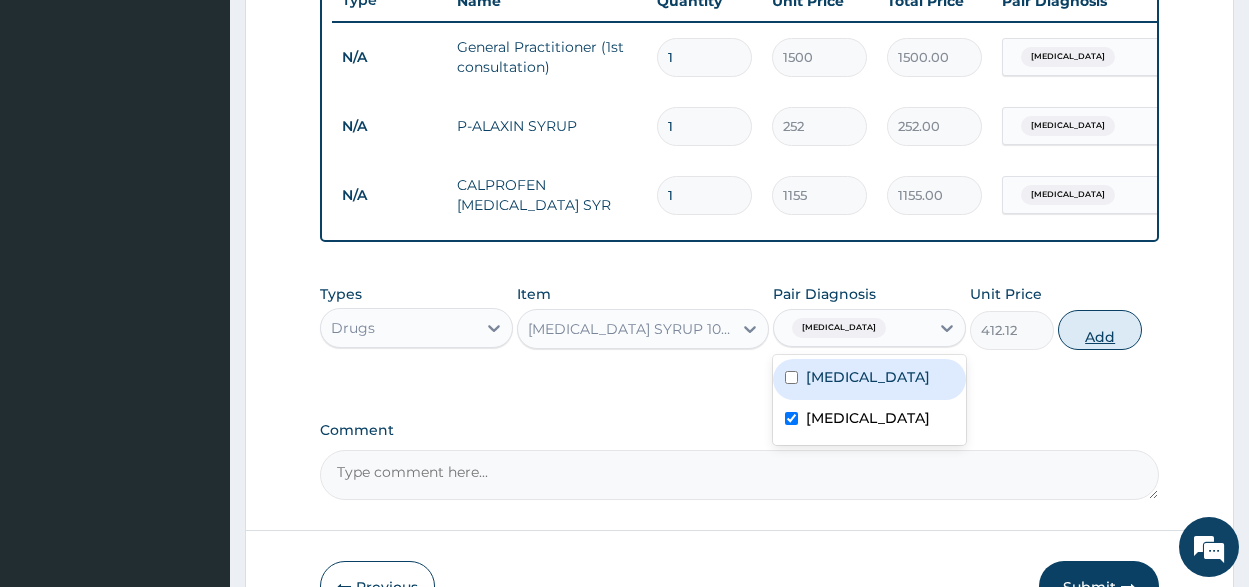 click on "Add" at bounding box center (1100, 330) 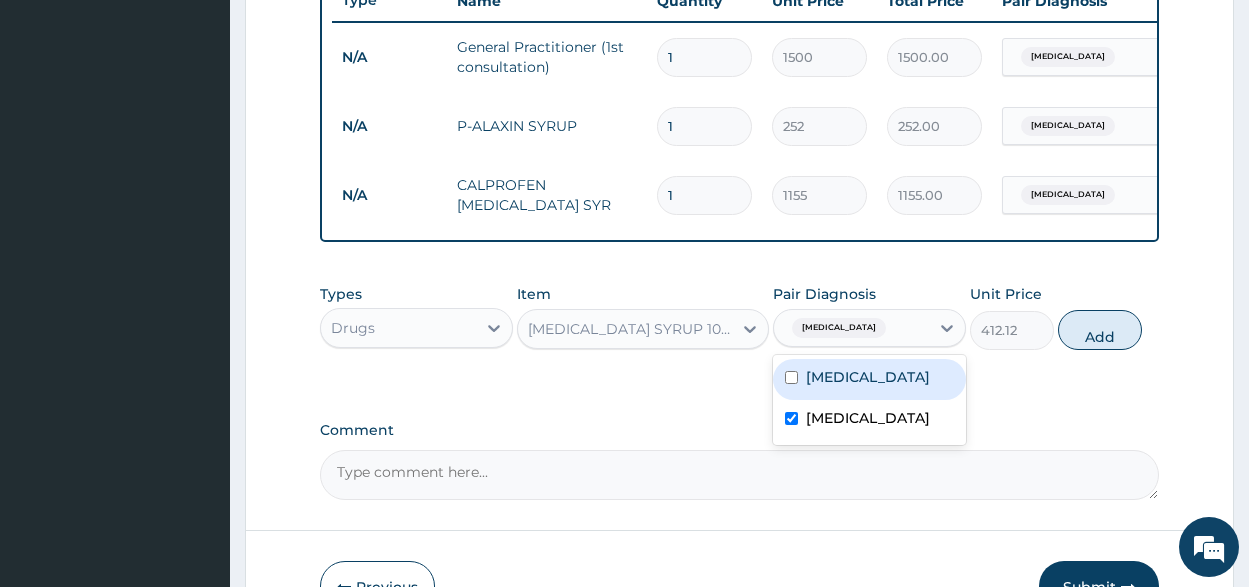 type on "0" 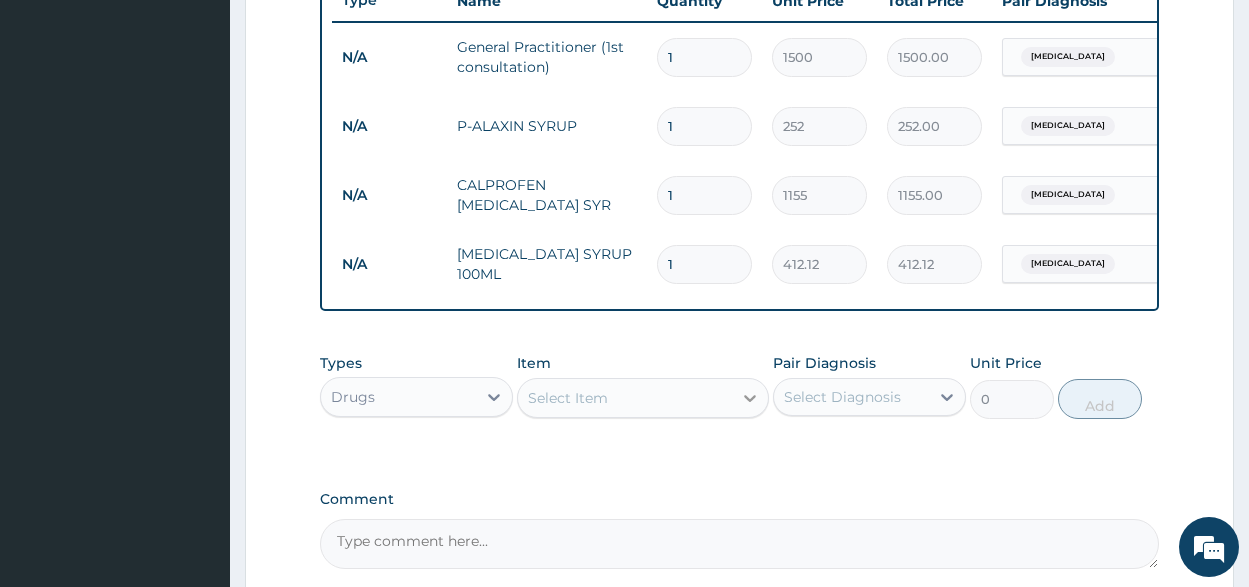 click 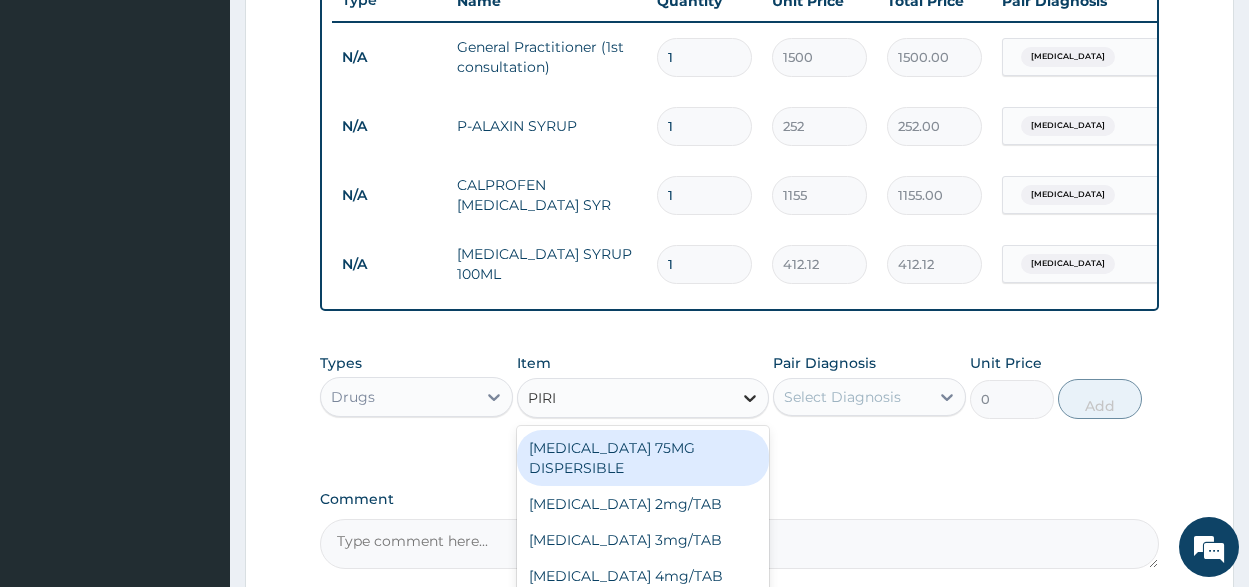 type on "PIRIT" 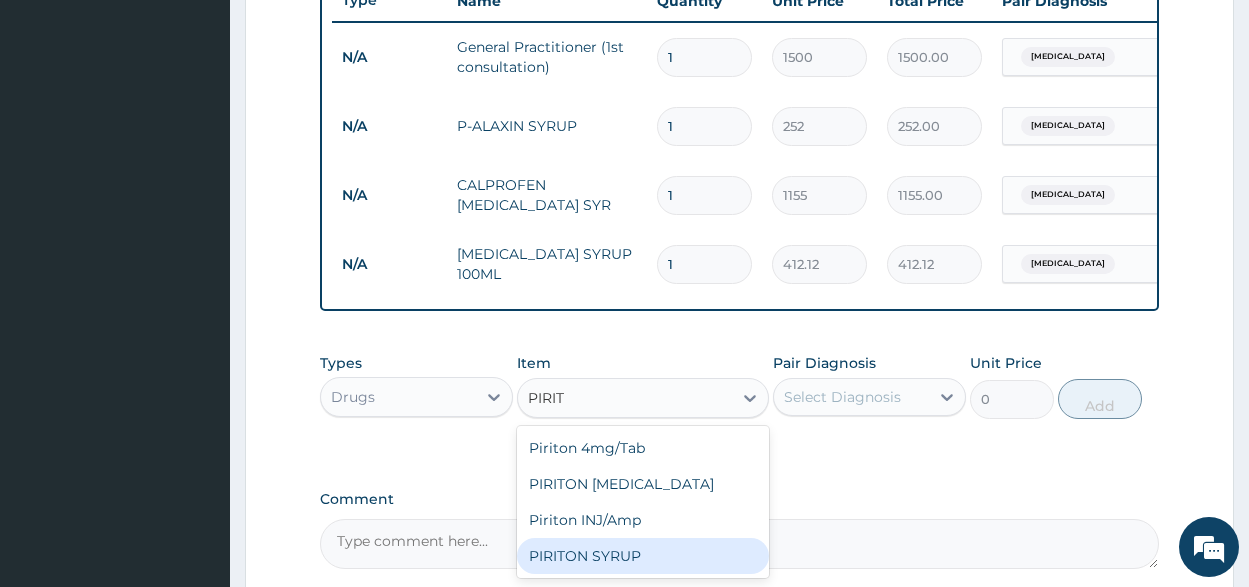 click on "PIRITON SYRUP" at bounding box center (643, 556) 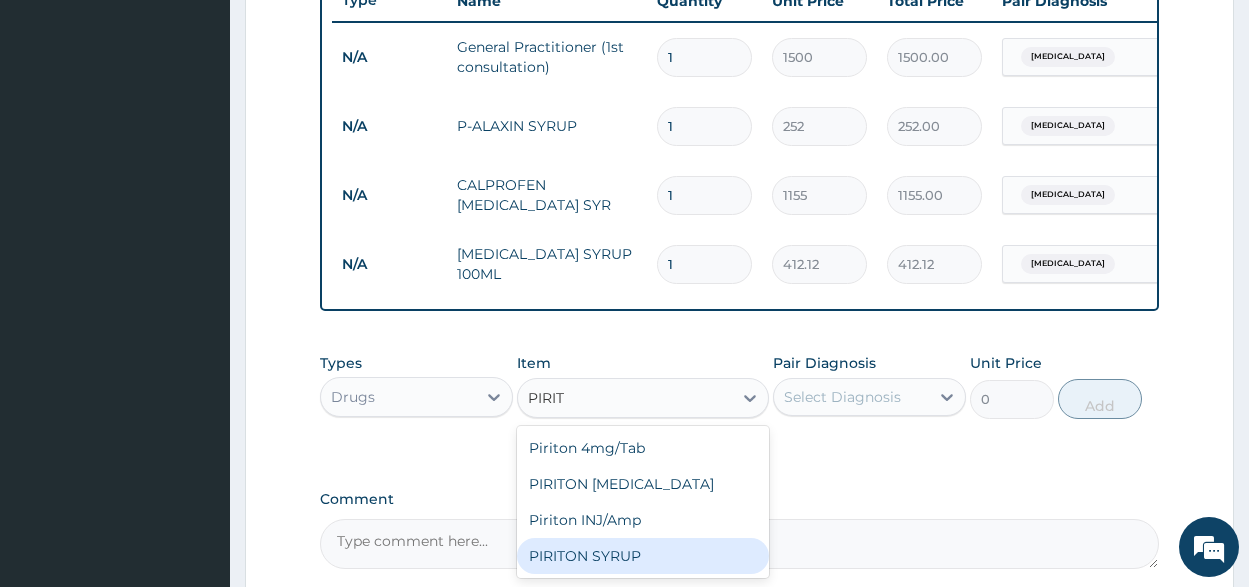 type 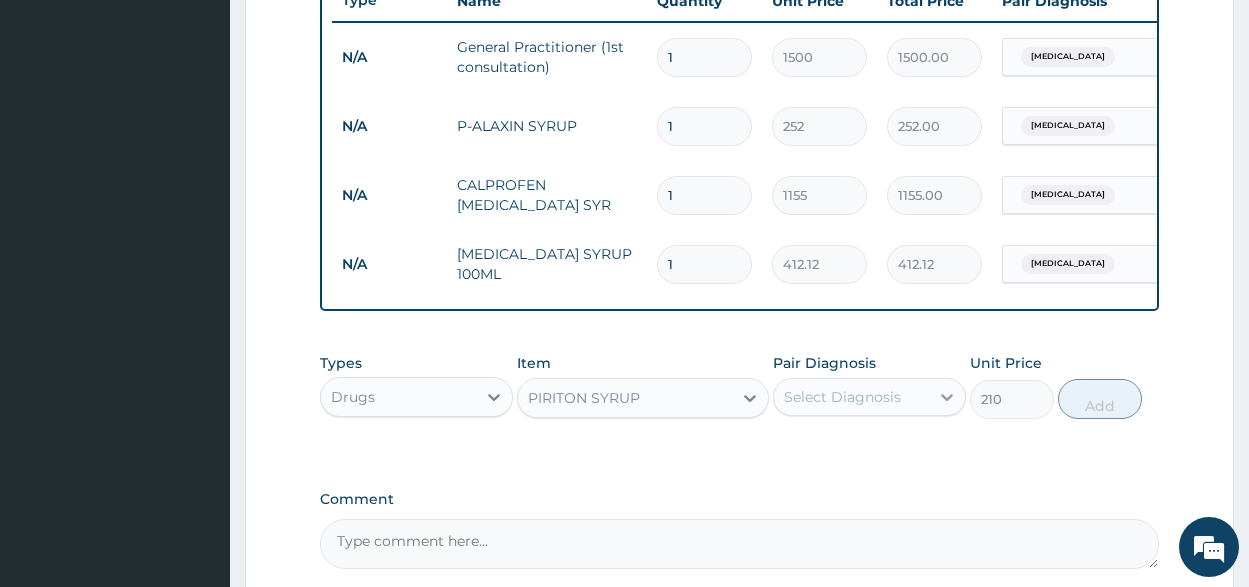 click 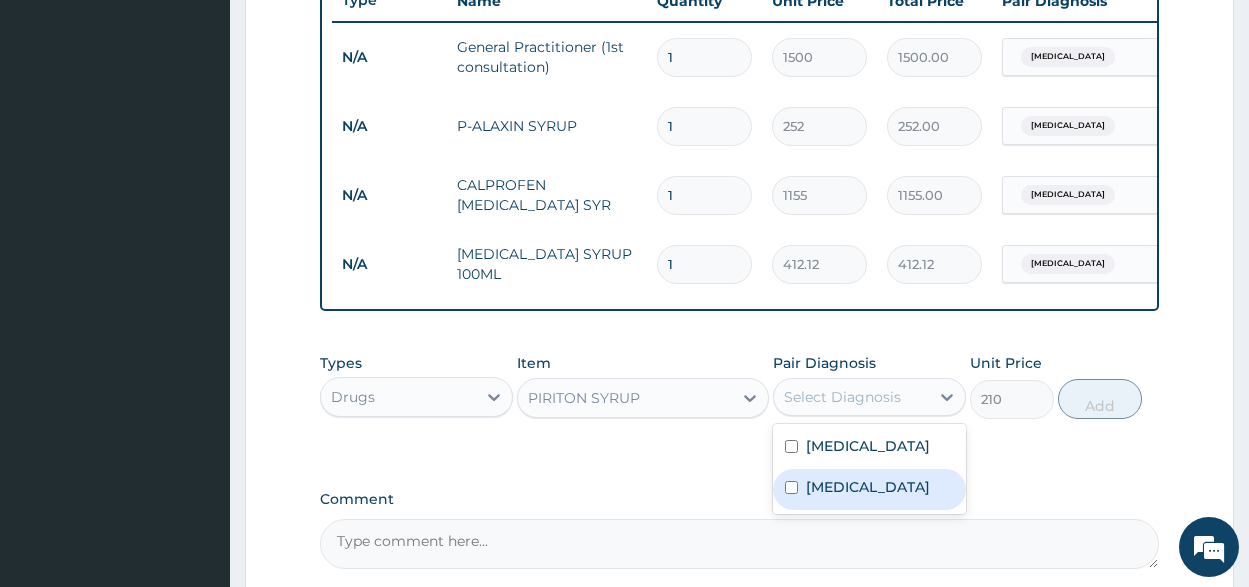 drag, startPoint x: 791, startPoint y: 506, endPoint x: 805, endPoint y: 501, distance: 14.866069 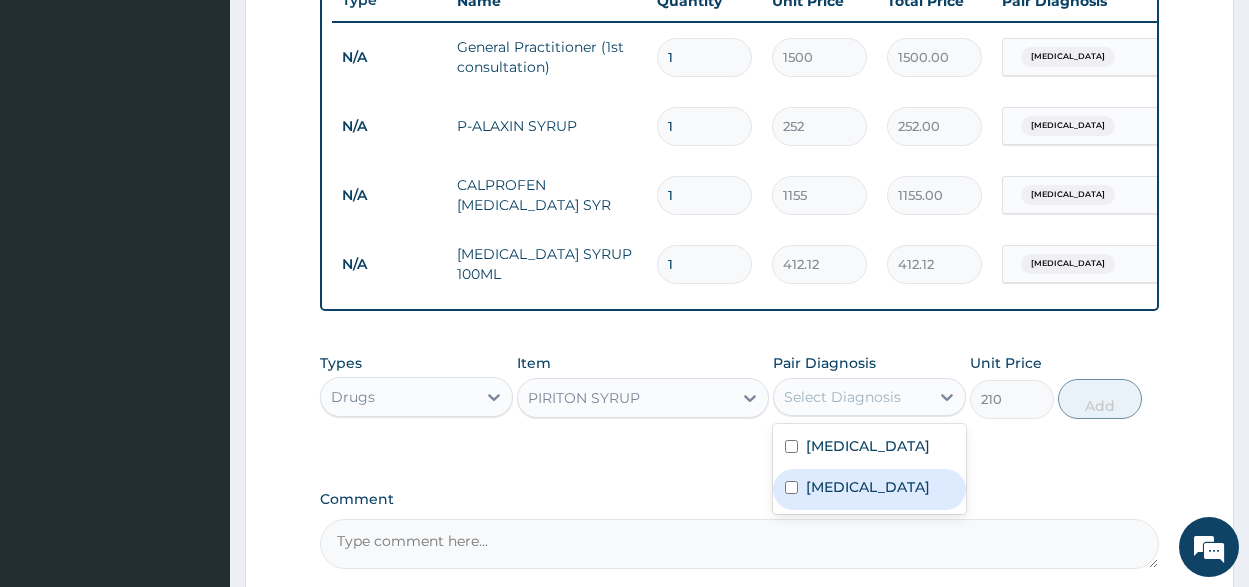 click at bounding box center [791, 487] 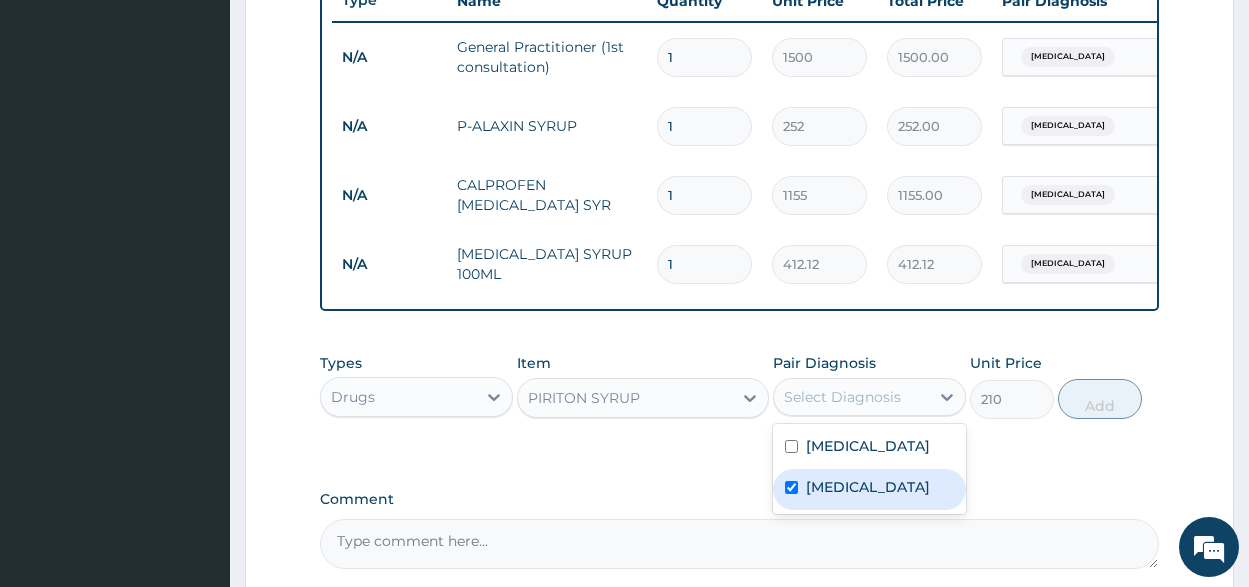 checkbox on "true" 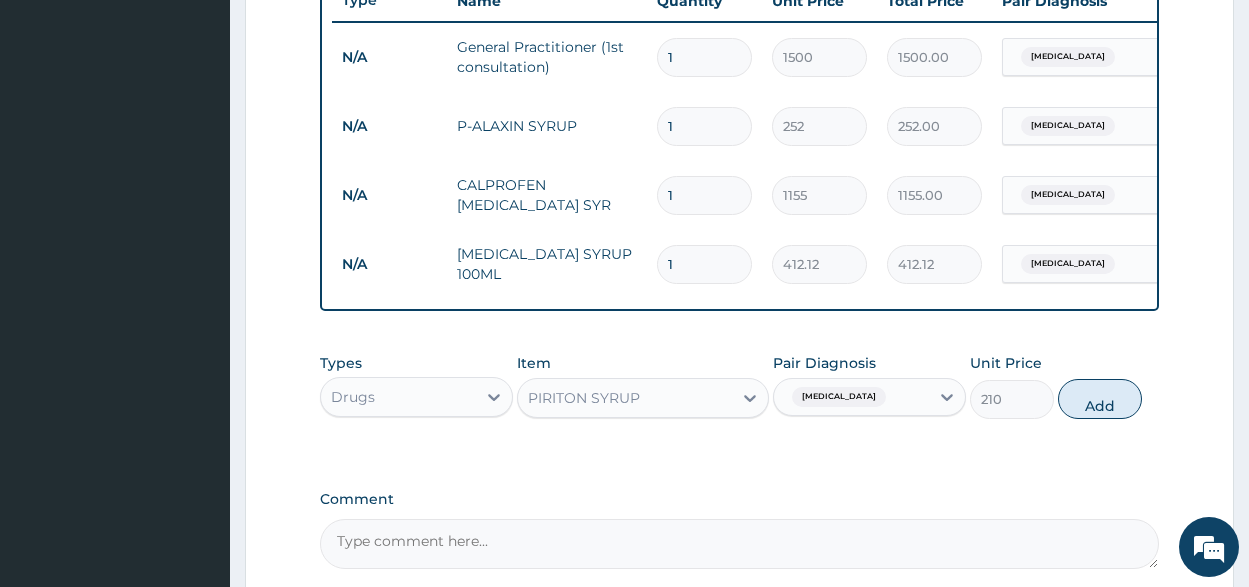 drag, startPoint x: 1103, startPoint y: 413, endPoint x: 1070, endPoint y: 447, distance: 47.38143 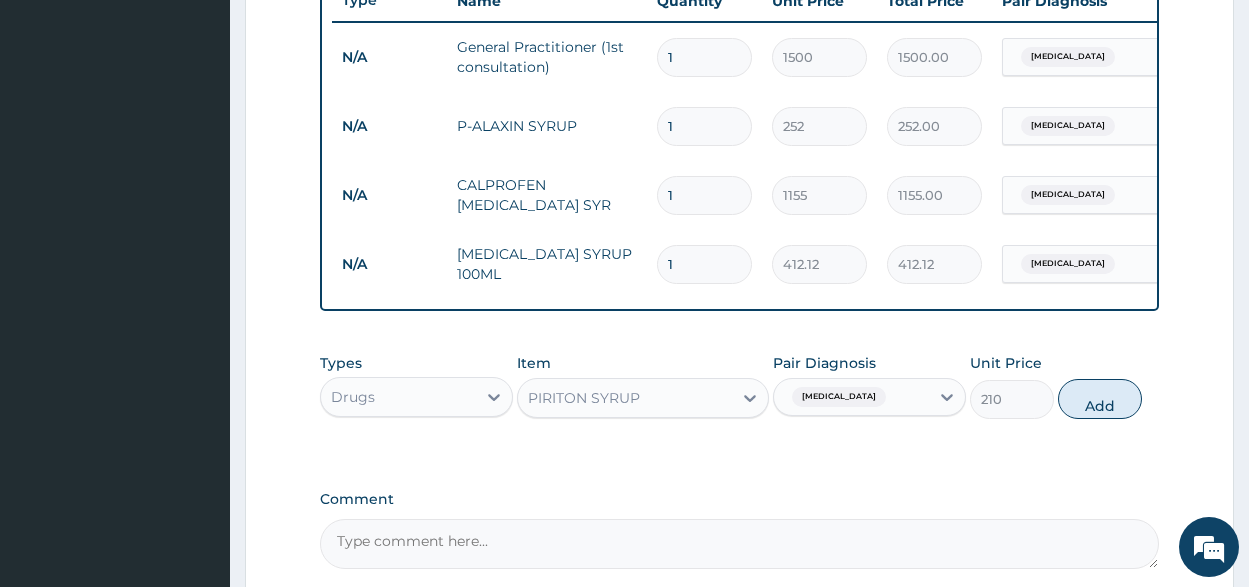click on "Add" at bounding box center [1100, 399] 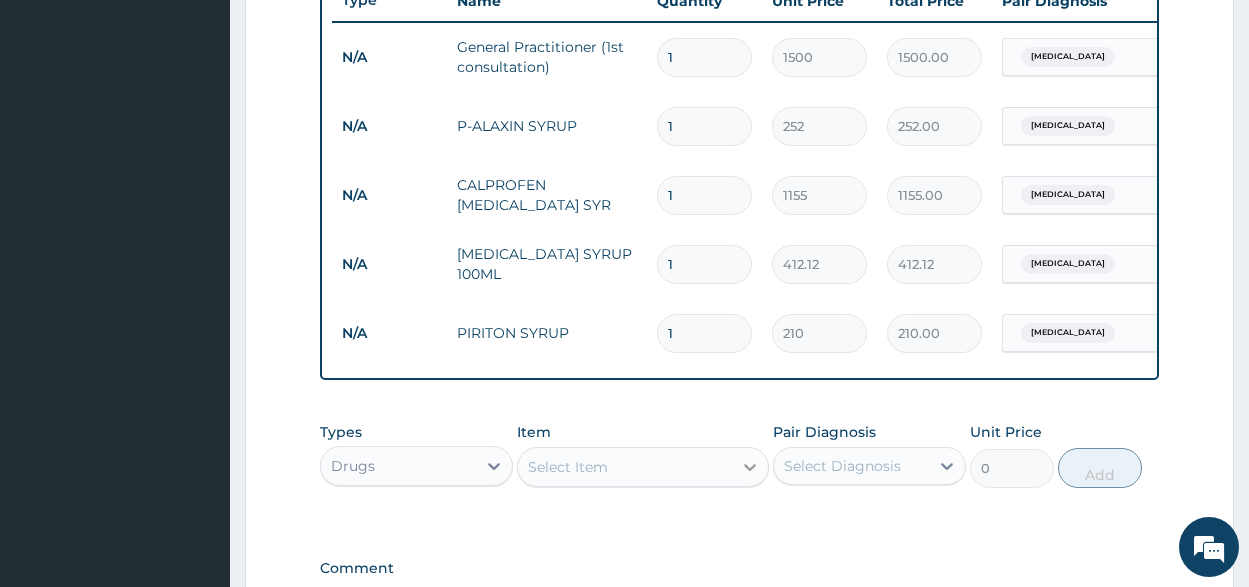 click 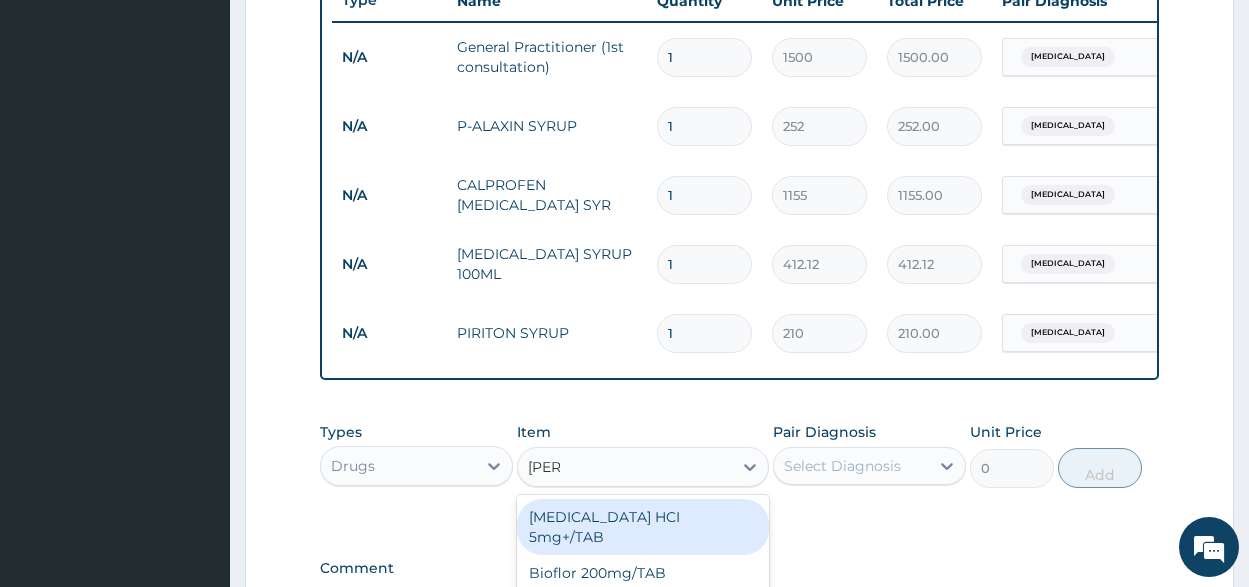 type on "LORAT" 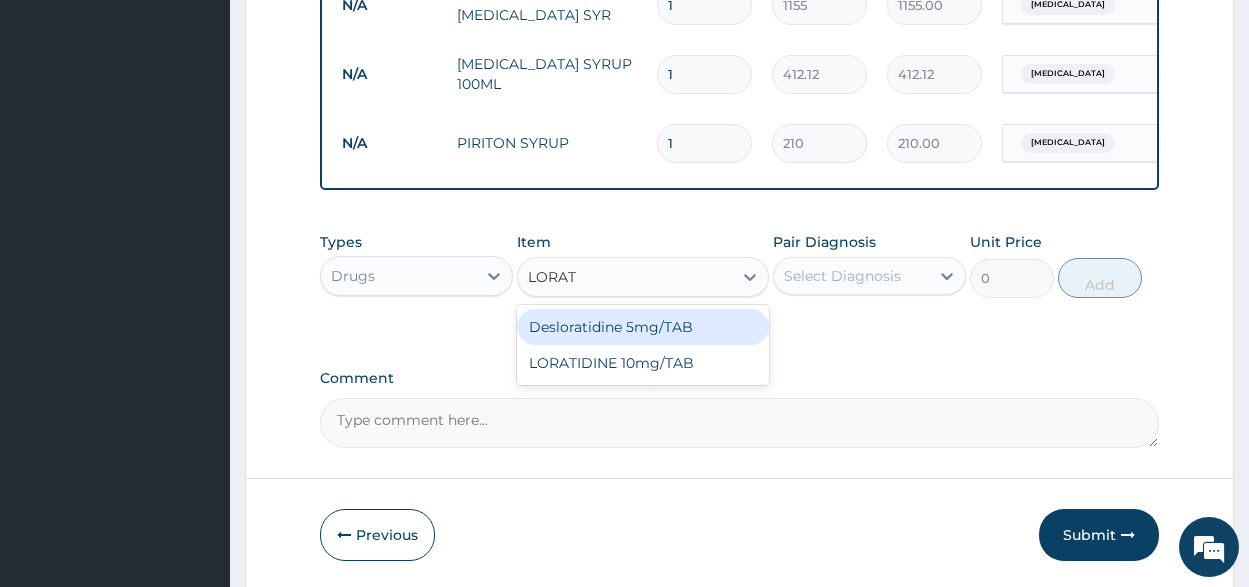 scroll, scrollTop: 975, scrollLeft: 0, axis: vertical 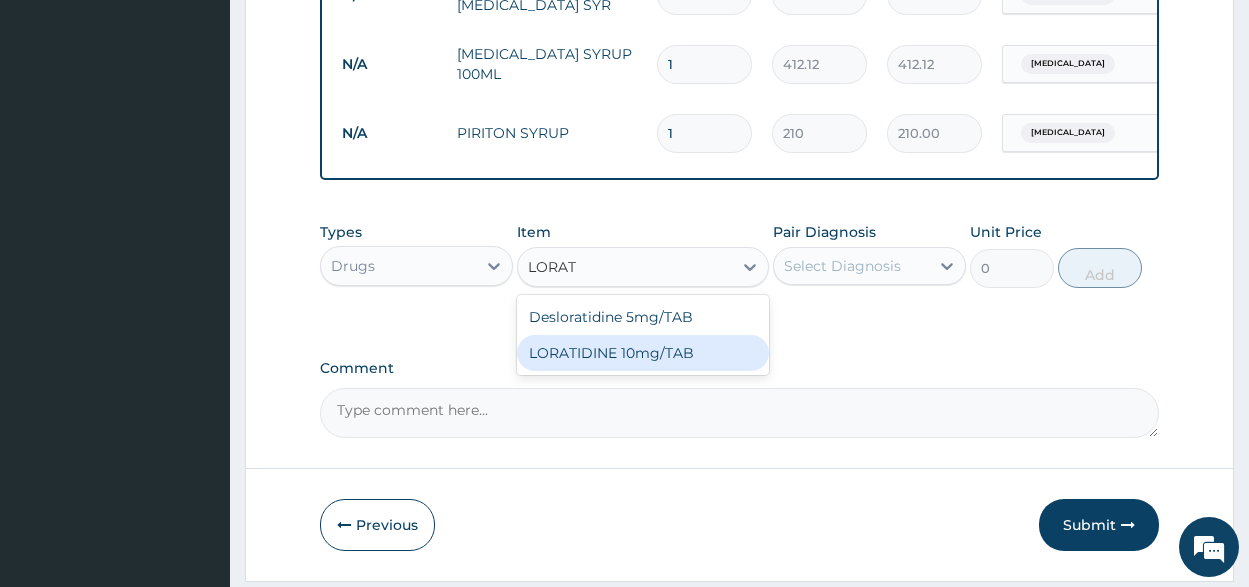 drag, startPoint x: 624, startPoint y: 375, endPoint x: 883, endPoint y: 312, distance: 266.55206 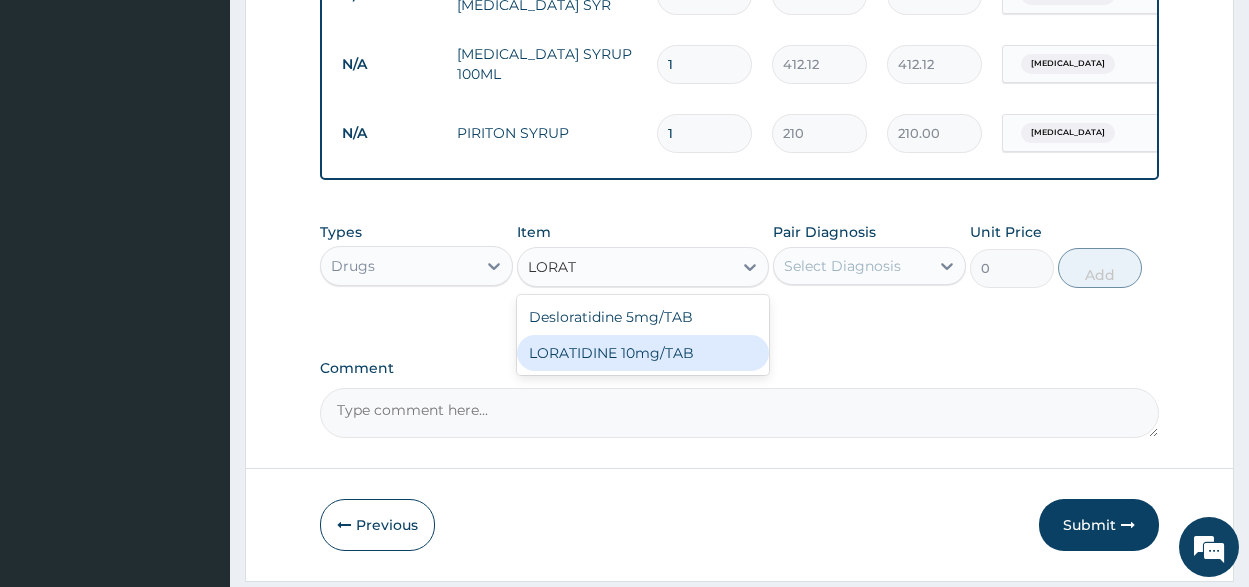 click on "LORATIDINE 10mg/TAB" at bounding box center (643, 353) 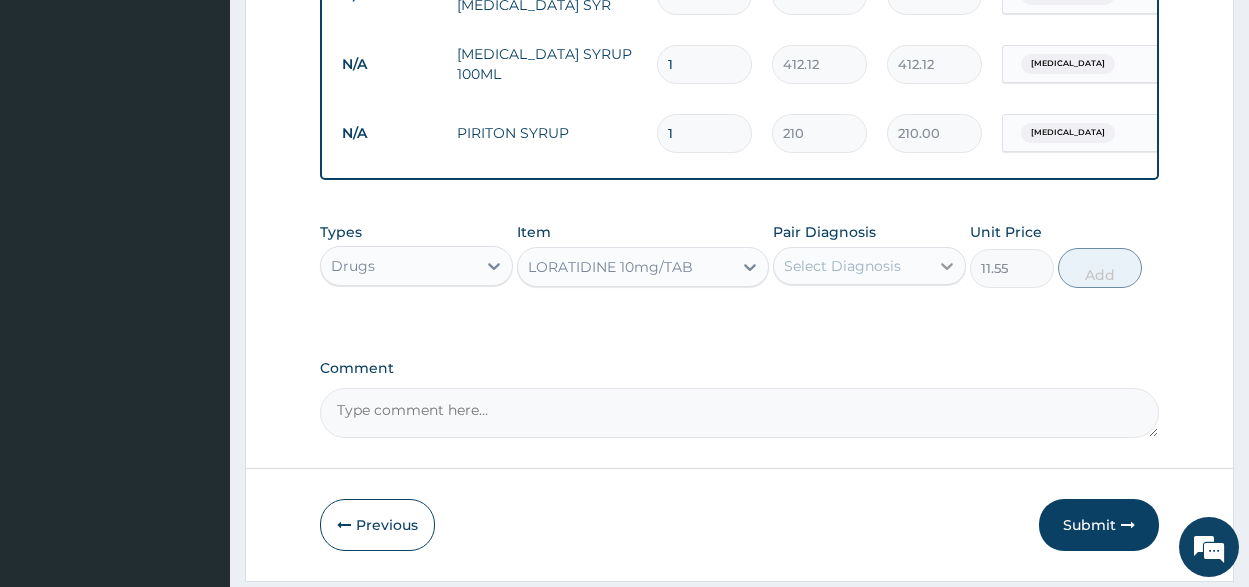 click 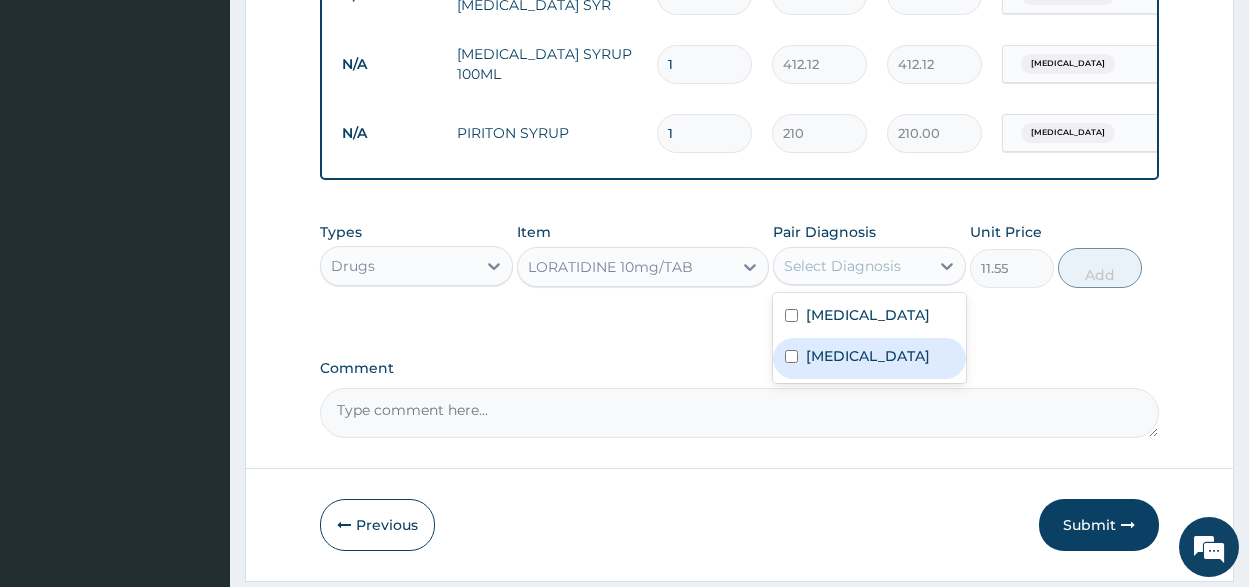 click at bounding box center (791, 356) 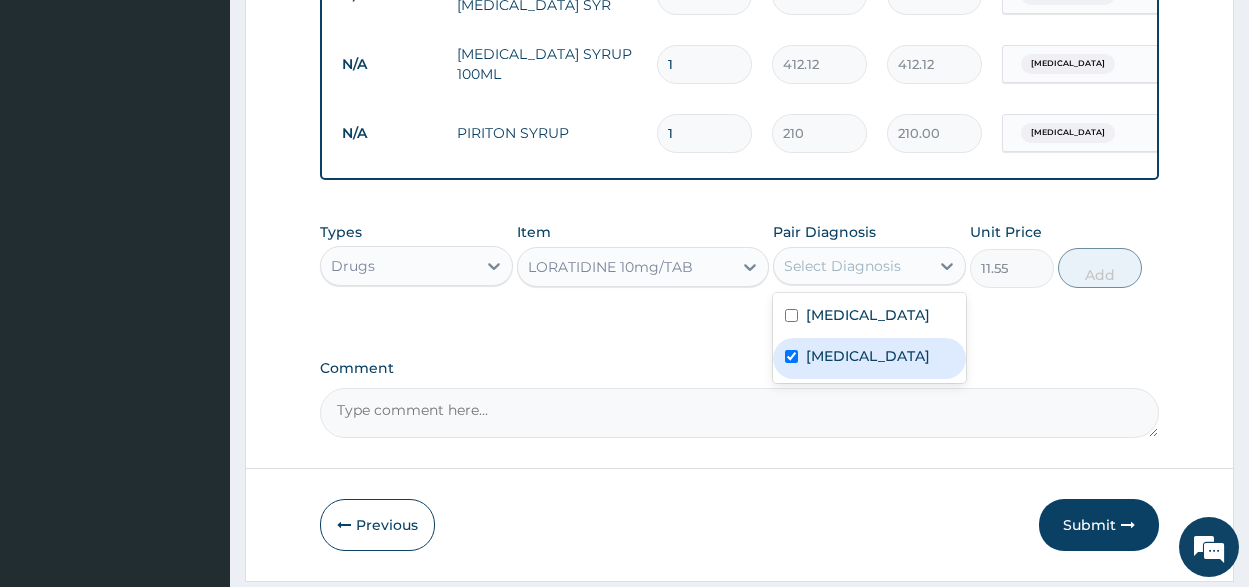 checkbox on "true" 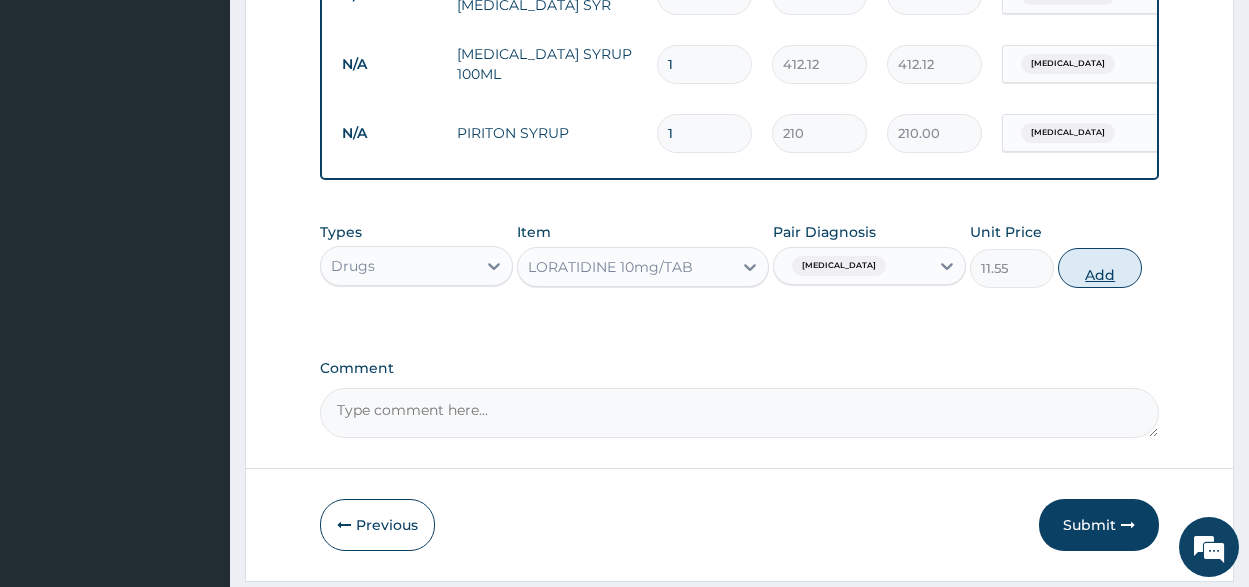 click on "Add" at bounding box center [1100, 268] 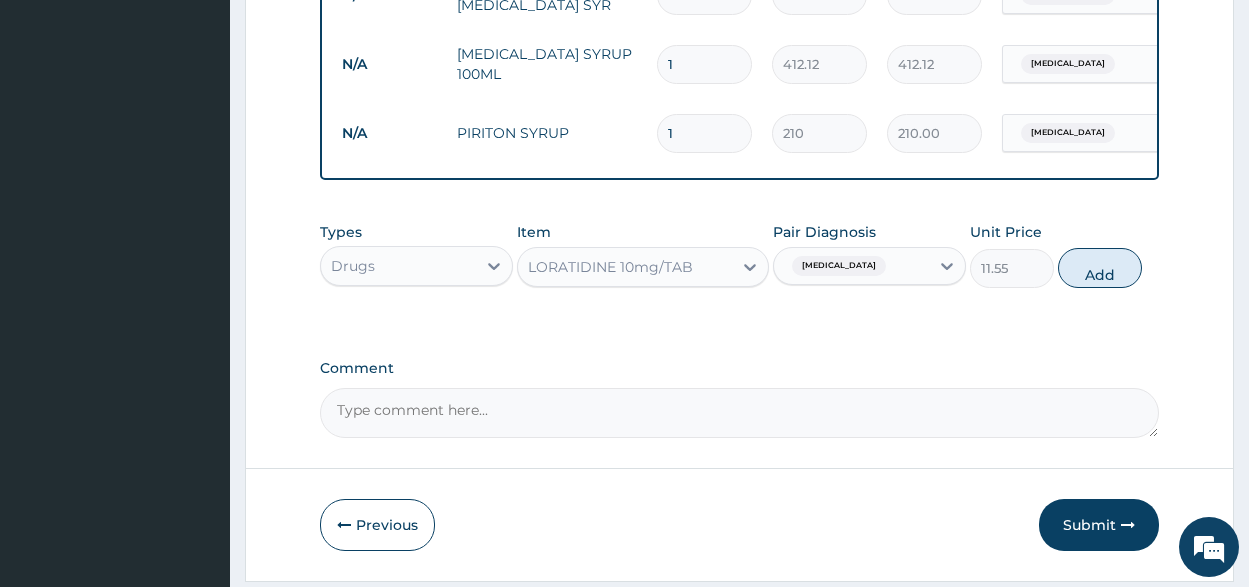 type on "0" 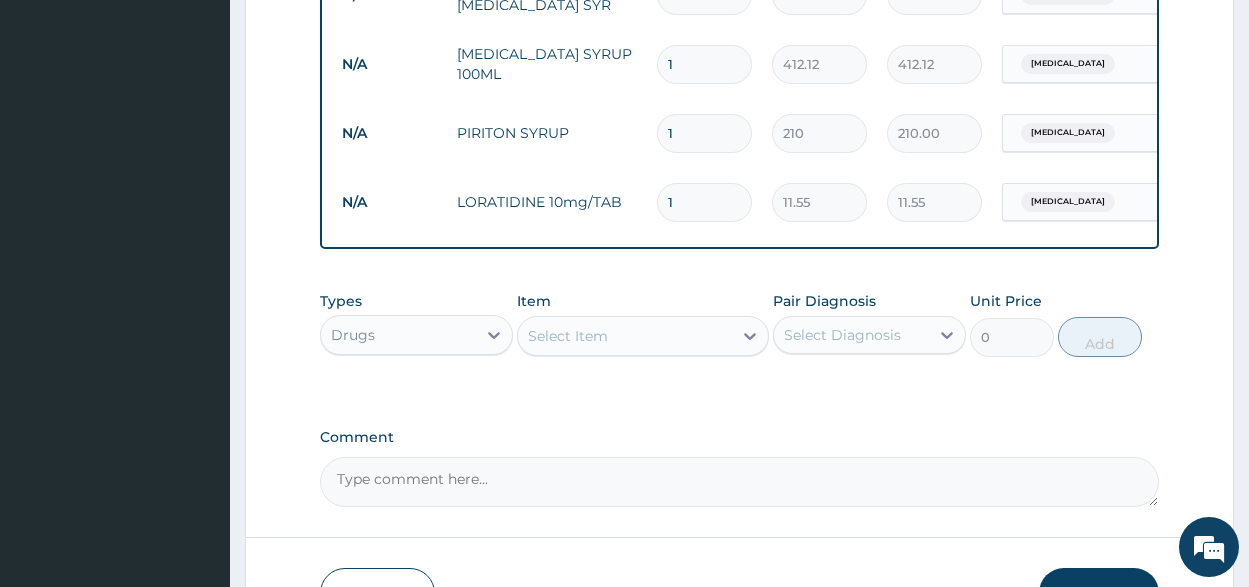 drag, startPoint x: 693, startPoint y: 204, endPoint x: 645, endPoint y: 198, distance: 48.373547 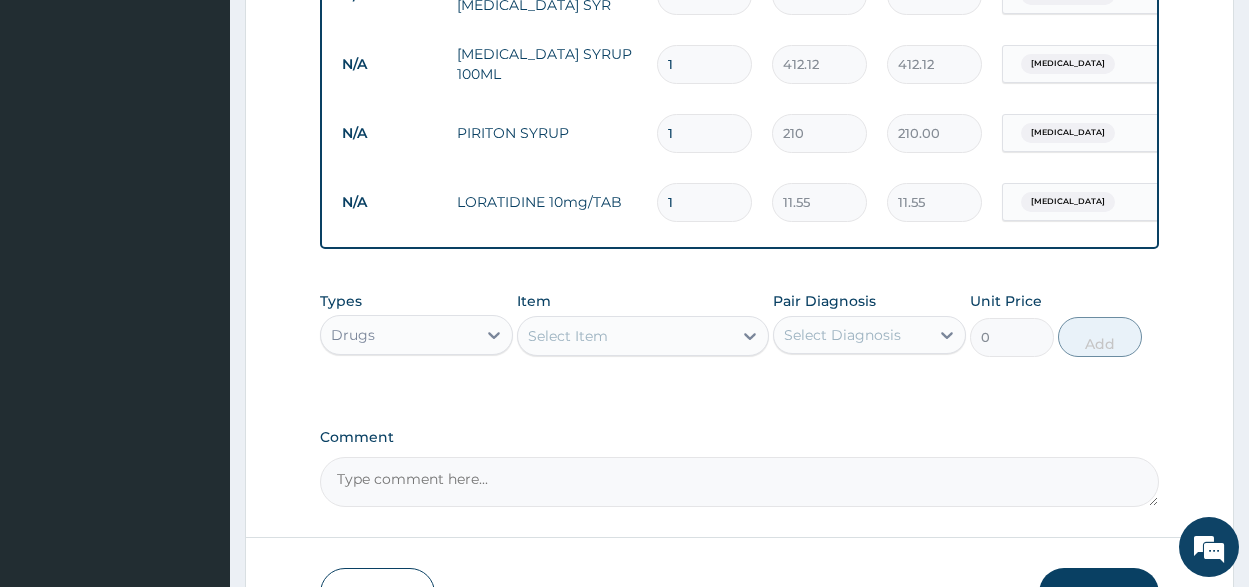 click on "N/A LORATIDINE 10mg/TAB 1 11.55 11.55 Pharyngitis Delete" at bounding box center [822, 202] 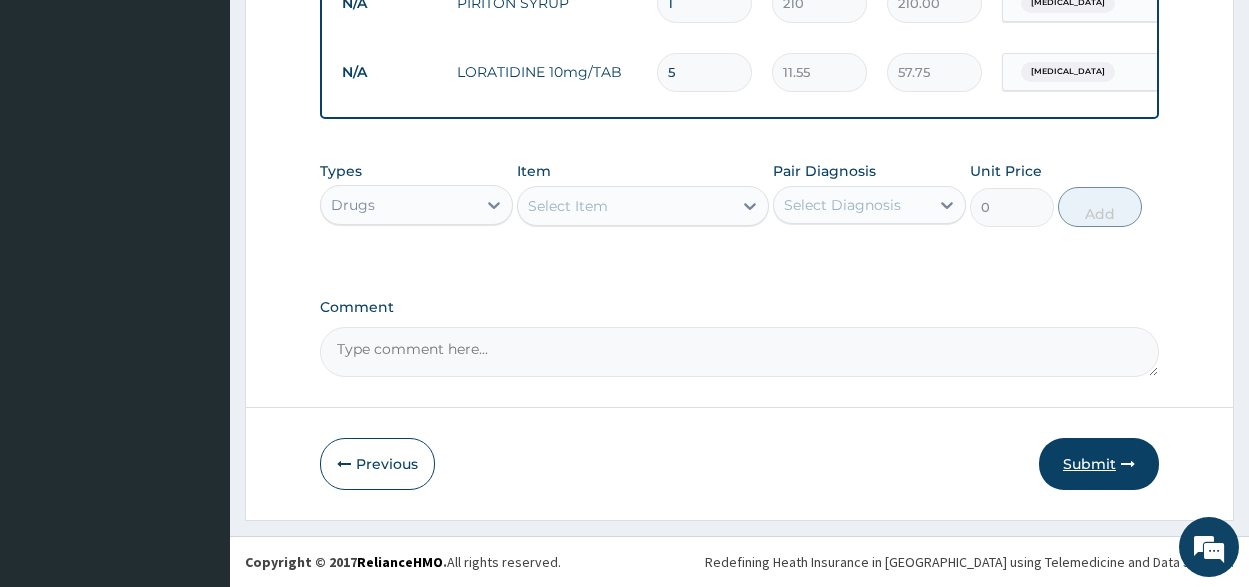 type on "5" 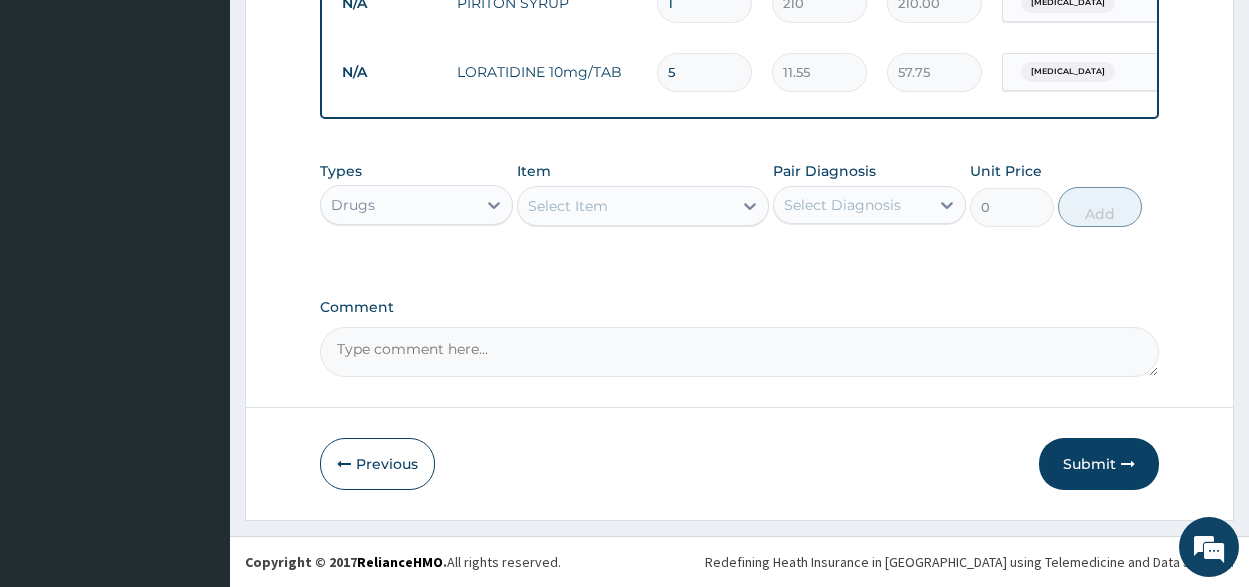 click on "Submit" at bounding box center [1099, 464] 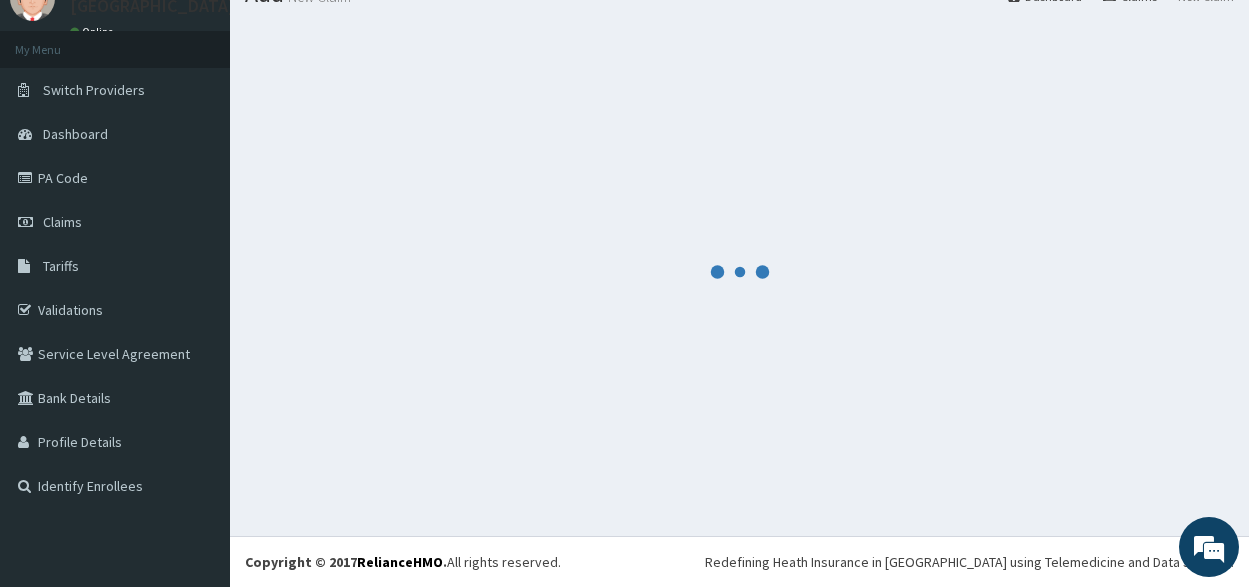 scroll, scrollTop: 1120, scrollLeft: 0, axis: vertical 